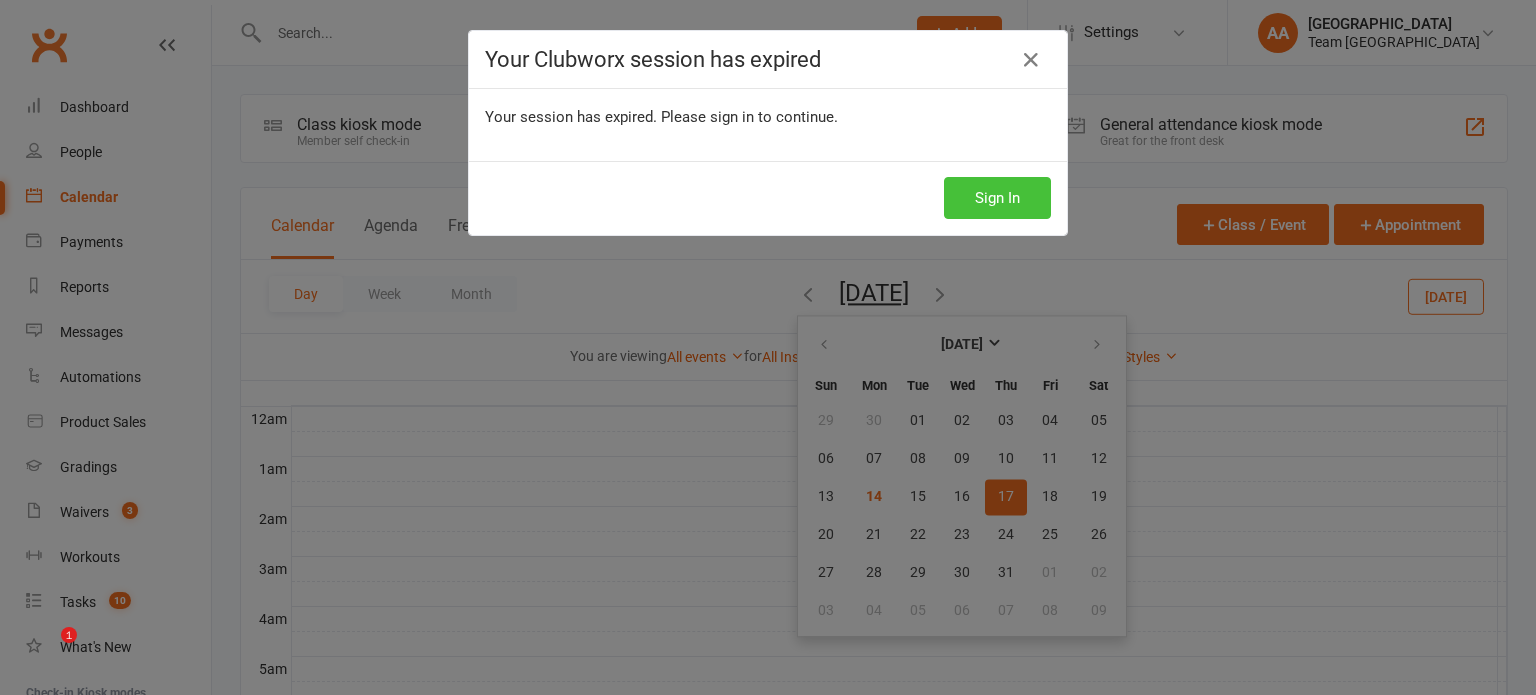 scroll, scrollTop: 800, scrollLeft: 0, axis: vertical 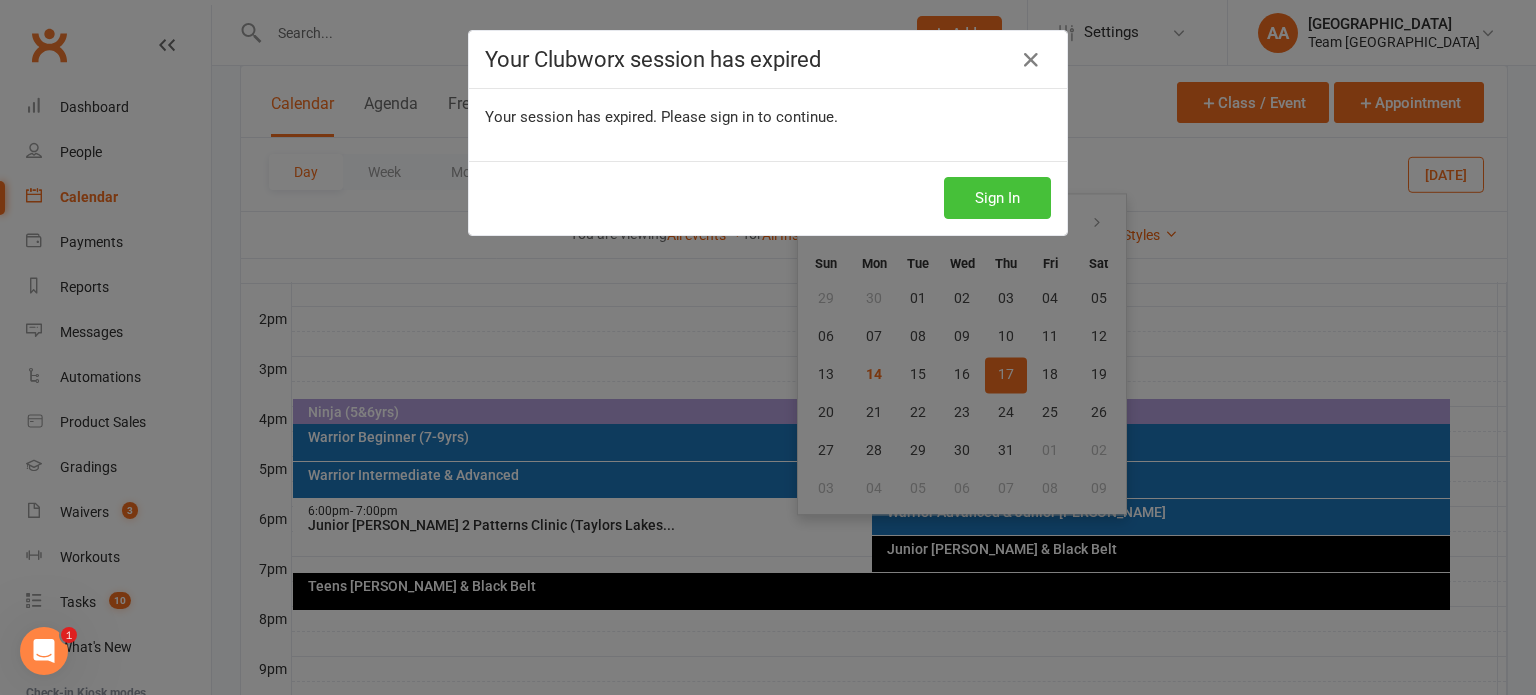 click on "Sign In" at bounding box center [997, 198] 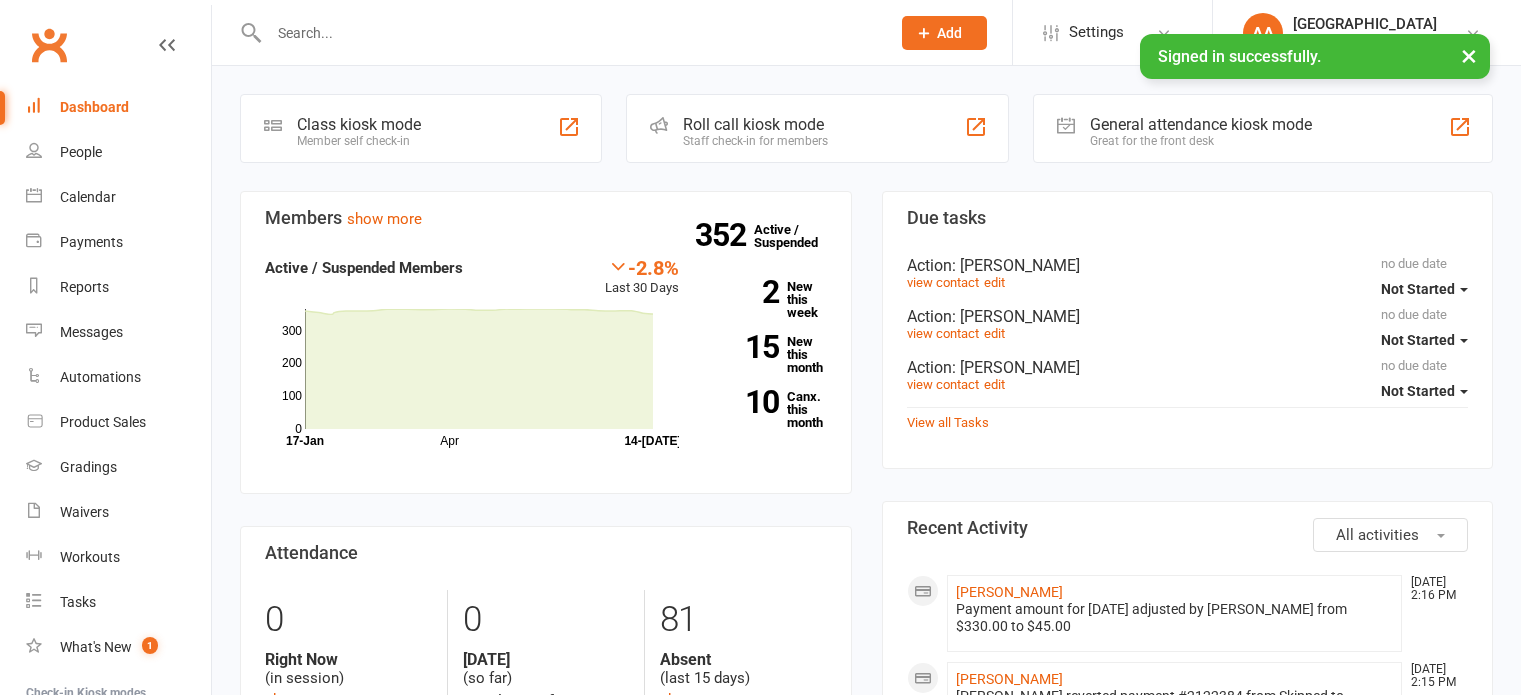 scroll, scrollTop: 0, scrollLeft: 0, axis: both 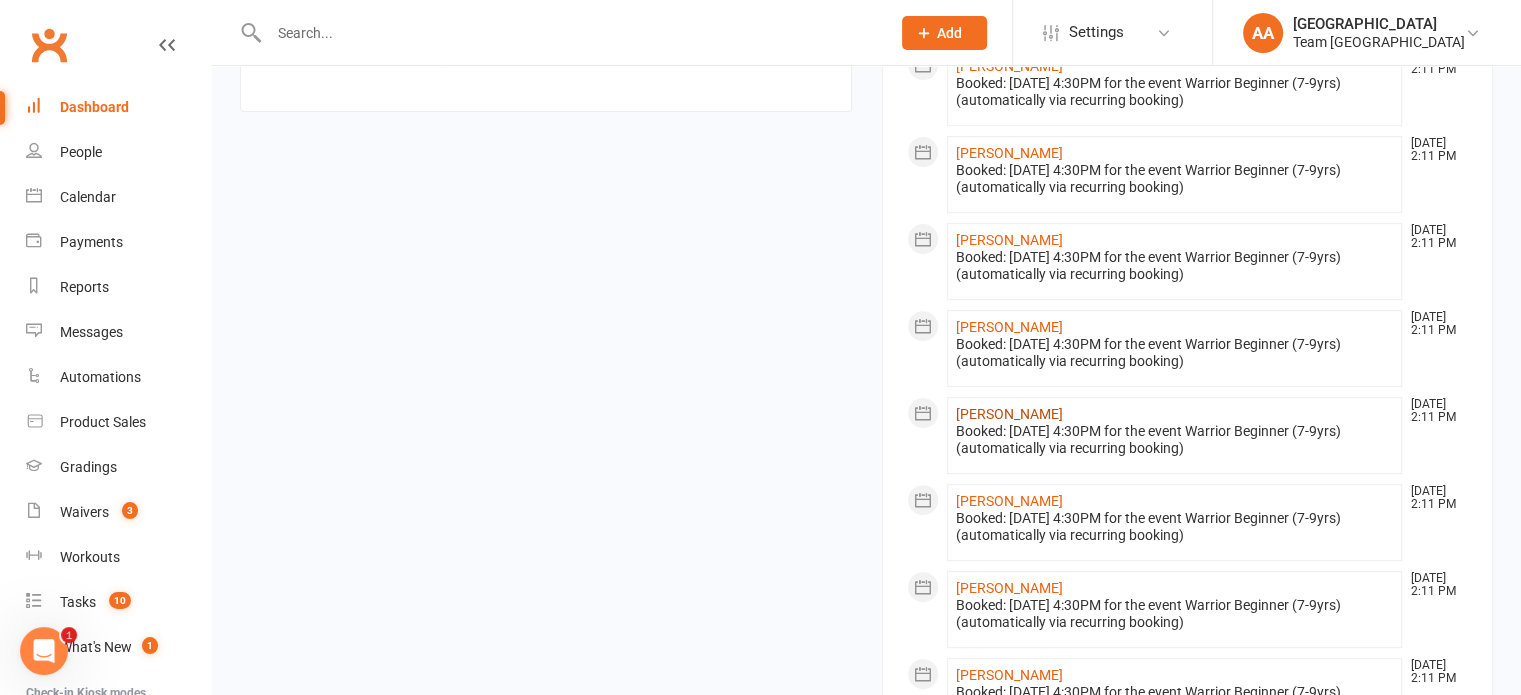 click on "Amelia Giordano" 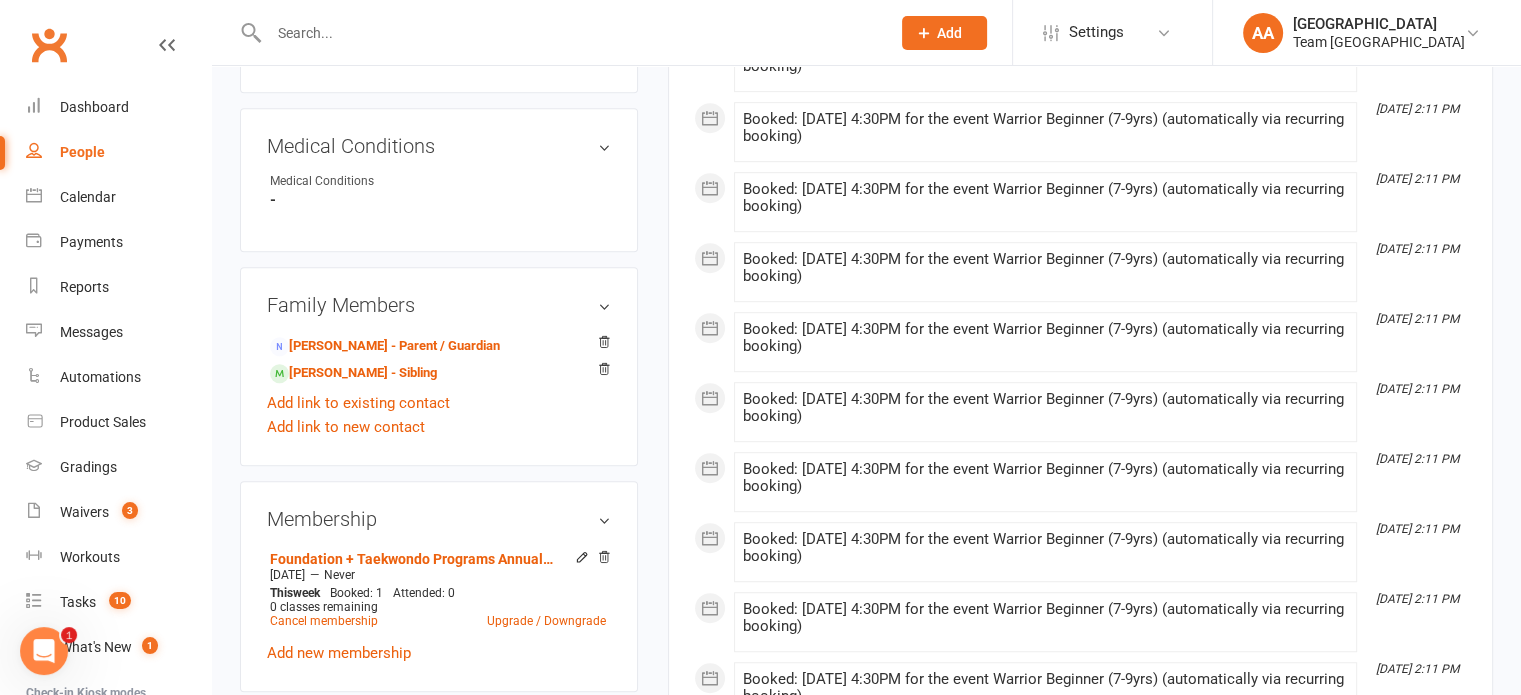 scroll, scrollTop: 1100, scrollLeft: 0, axis: vertical 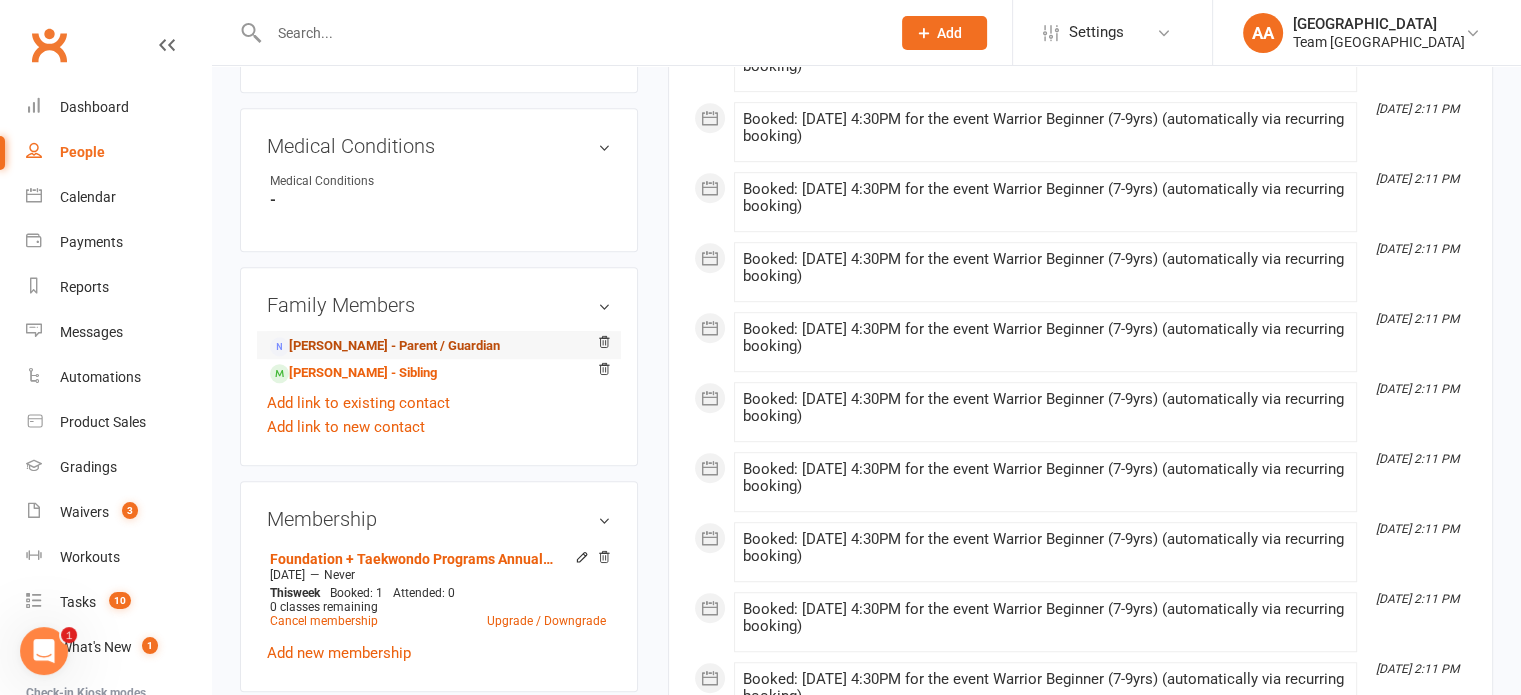 click on "James Giordano - Parent / Guardian" at bounding box center (385, 346) 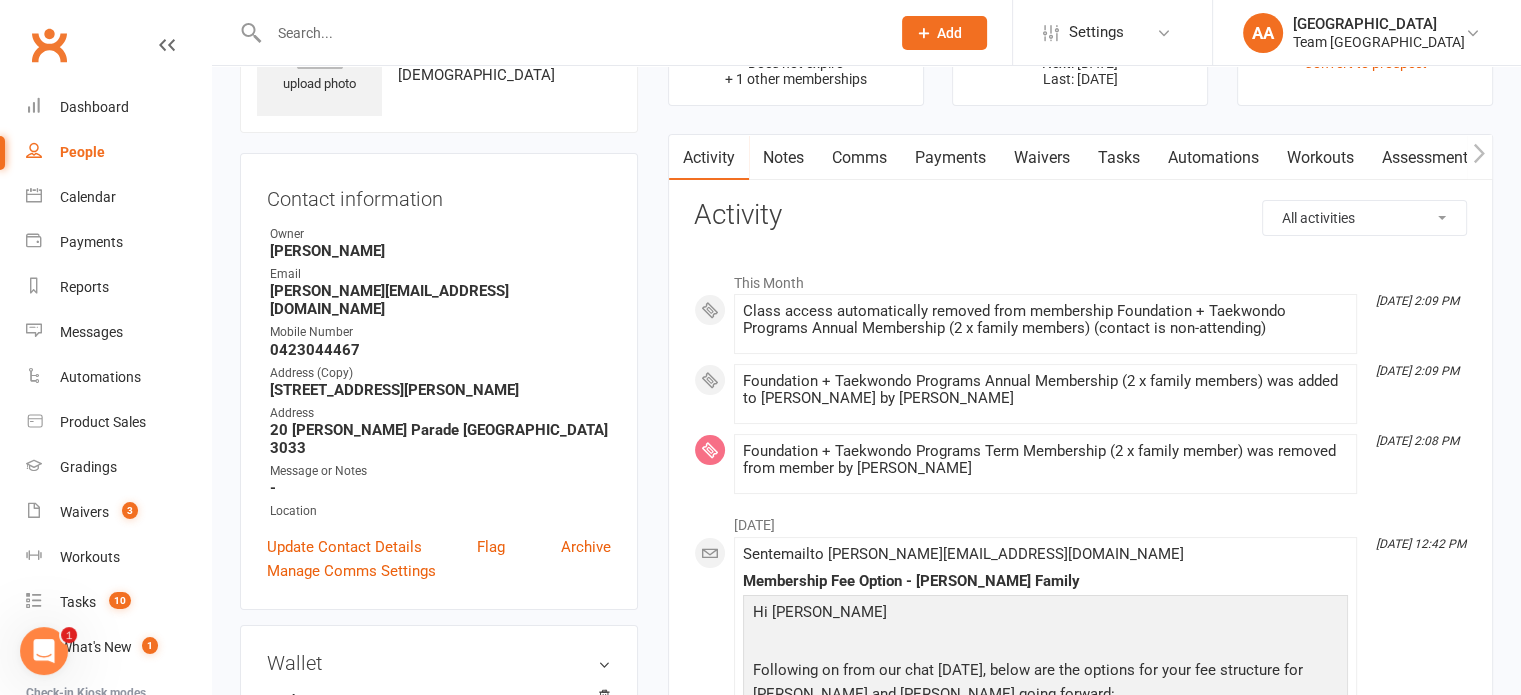 scroll, scrollTop: 0, scrollLeft: 0, axis: both 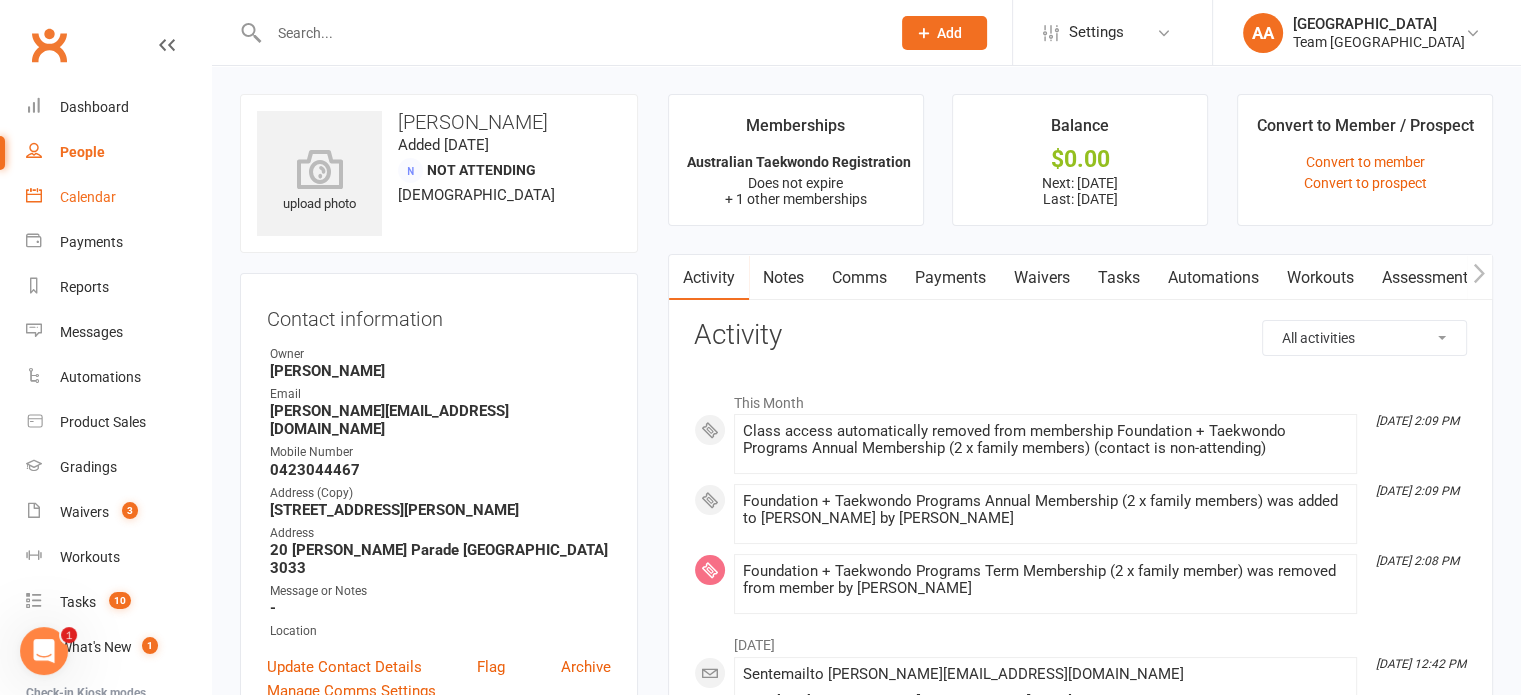 click on "Calendar" at bounding box center [118, 197] 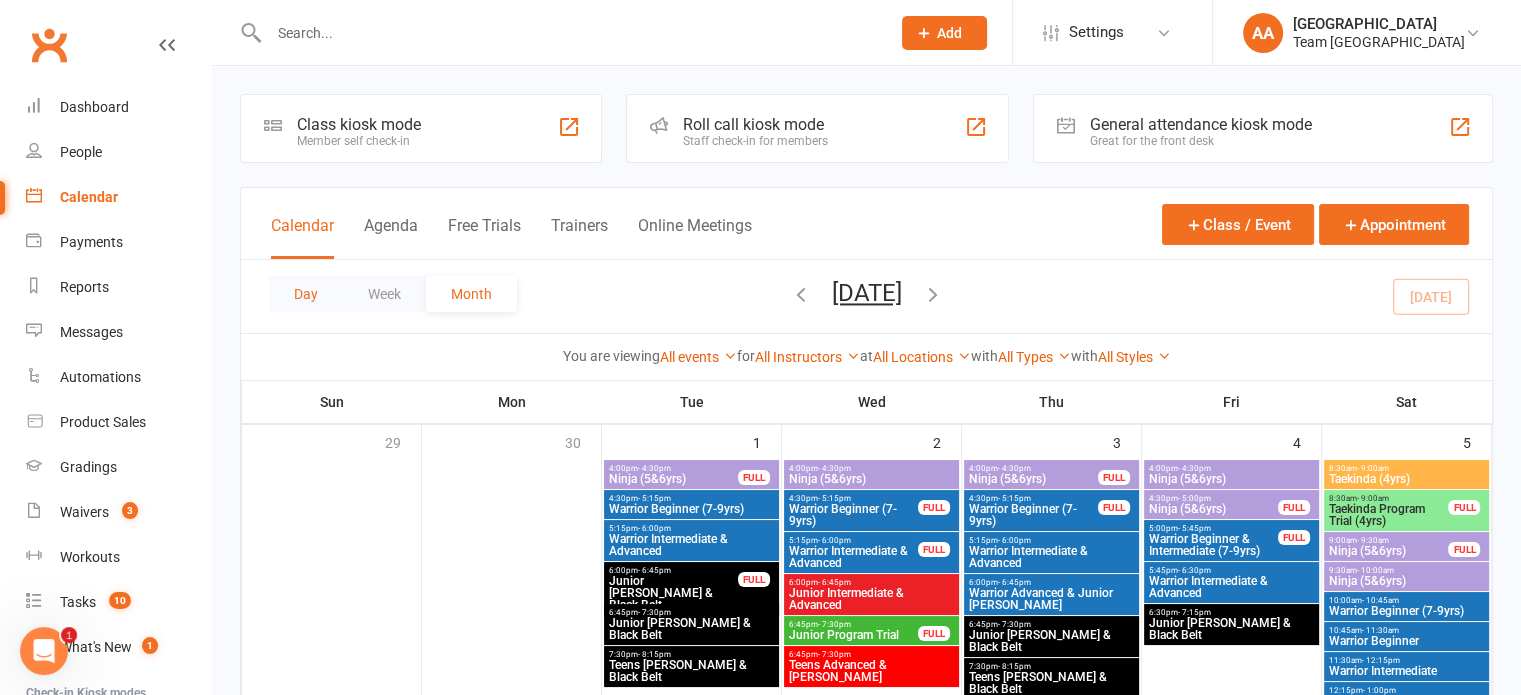 click on "Day" at bounding box center (306, 294) 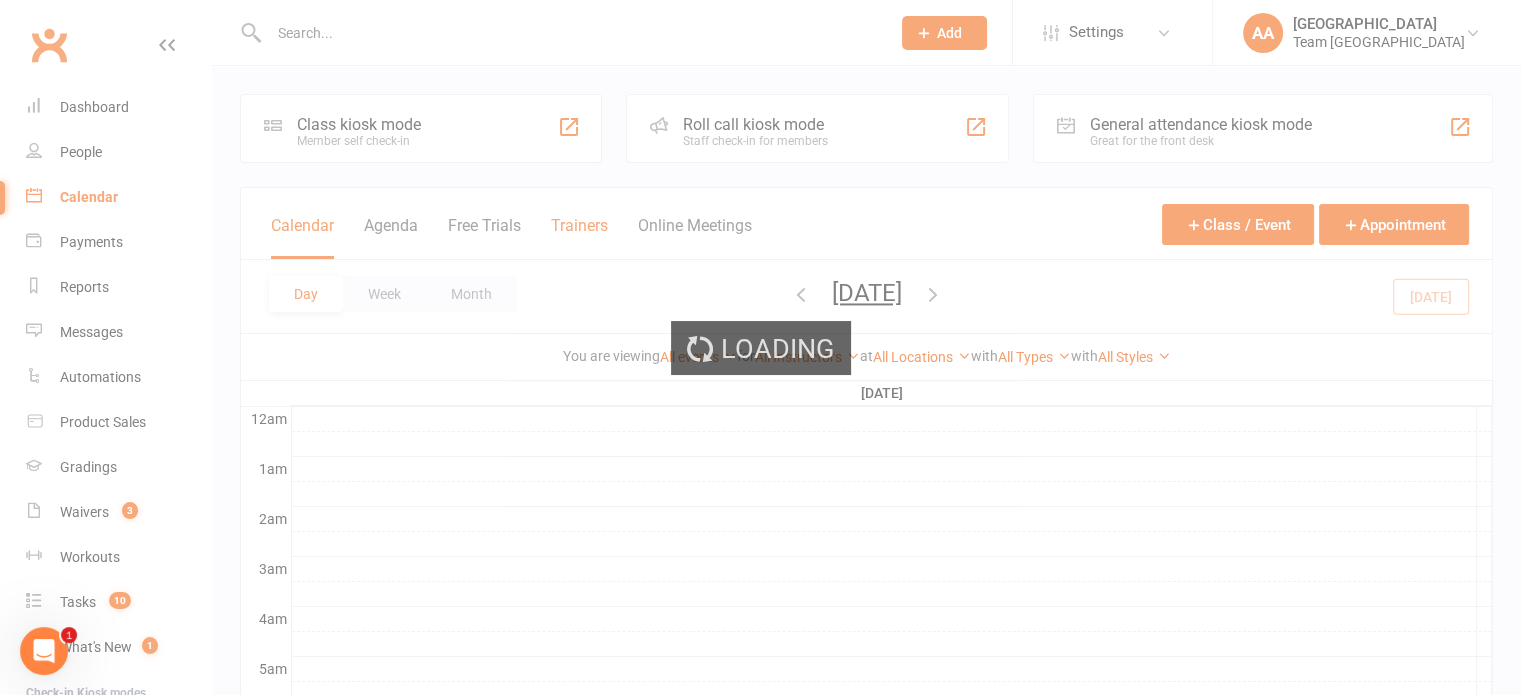 scroll, scrollTop: 0, scrollLeft: 0, axis: both 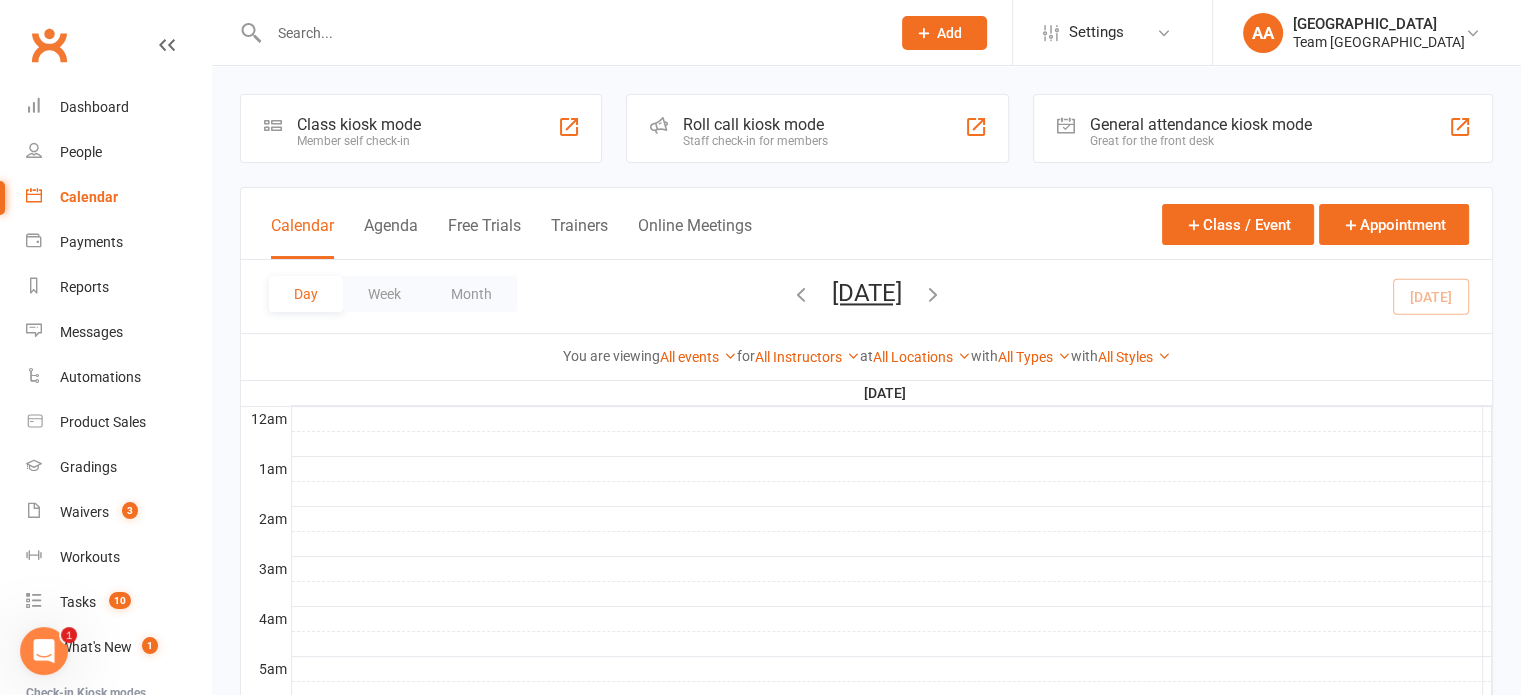 click on "Monday, Jul 14, 2025" at bounding box center [867, 293] 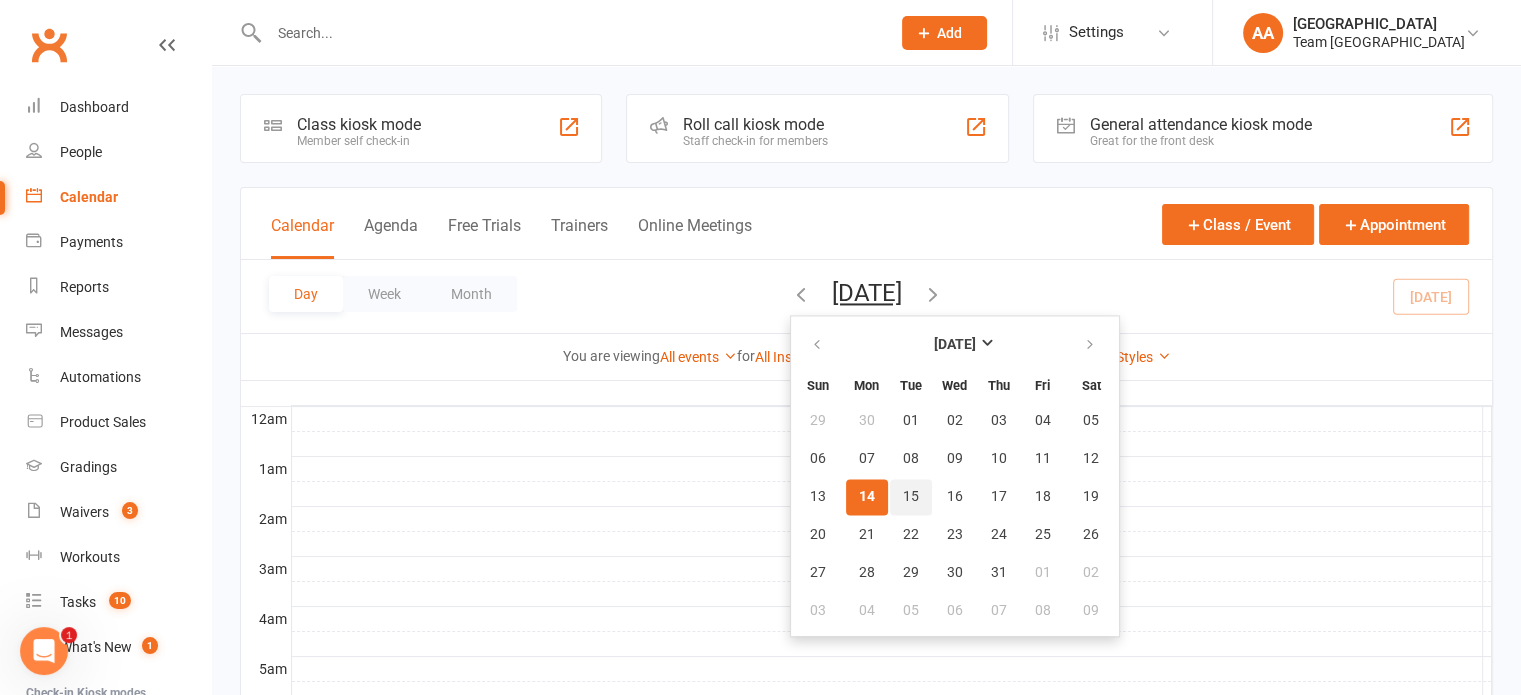 click on "15" at bounding box center [911, 497] 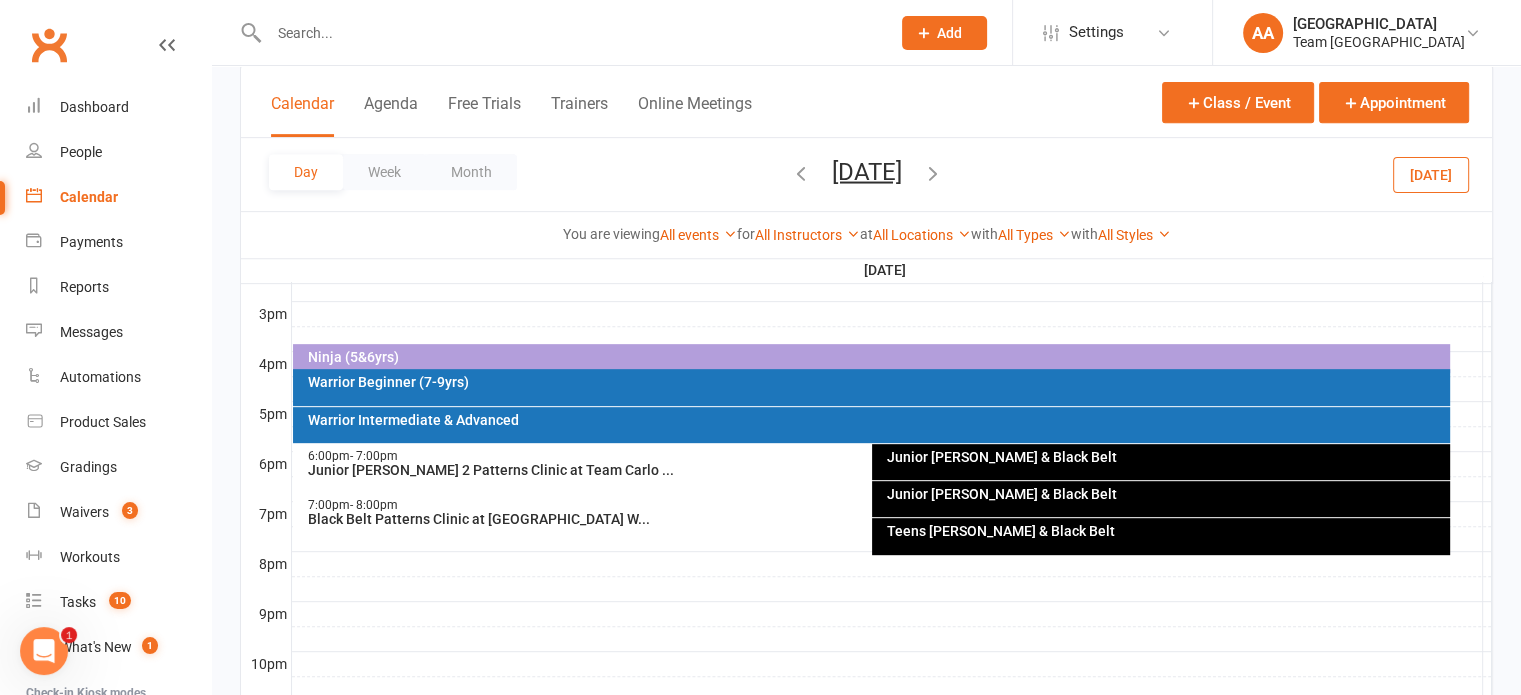scroll, scrollTop: 959, scrollLeft: 0, axis: vertical 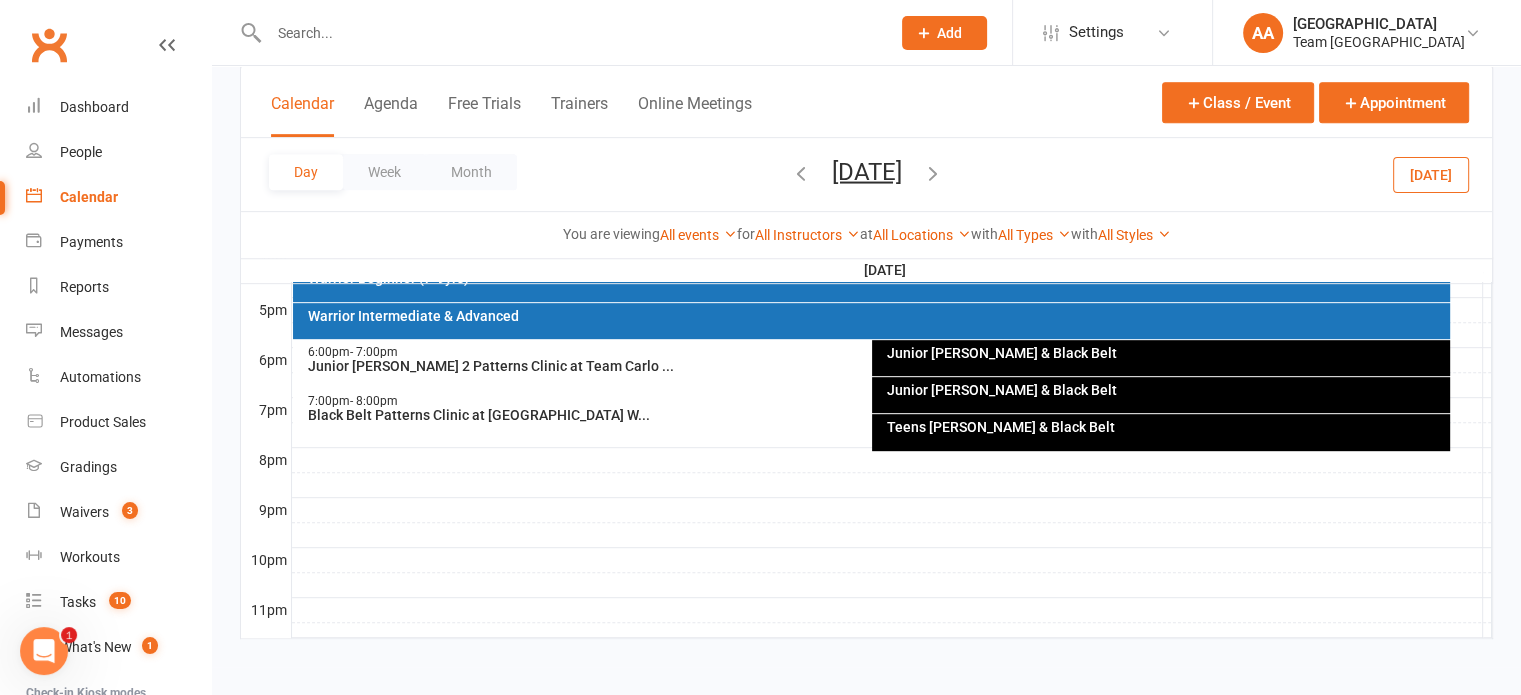 click on "Junior [PERSON_NAME] 2 Patterns Clinic at Team Carlo ..." at bounding box center [866, 366] 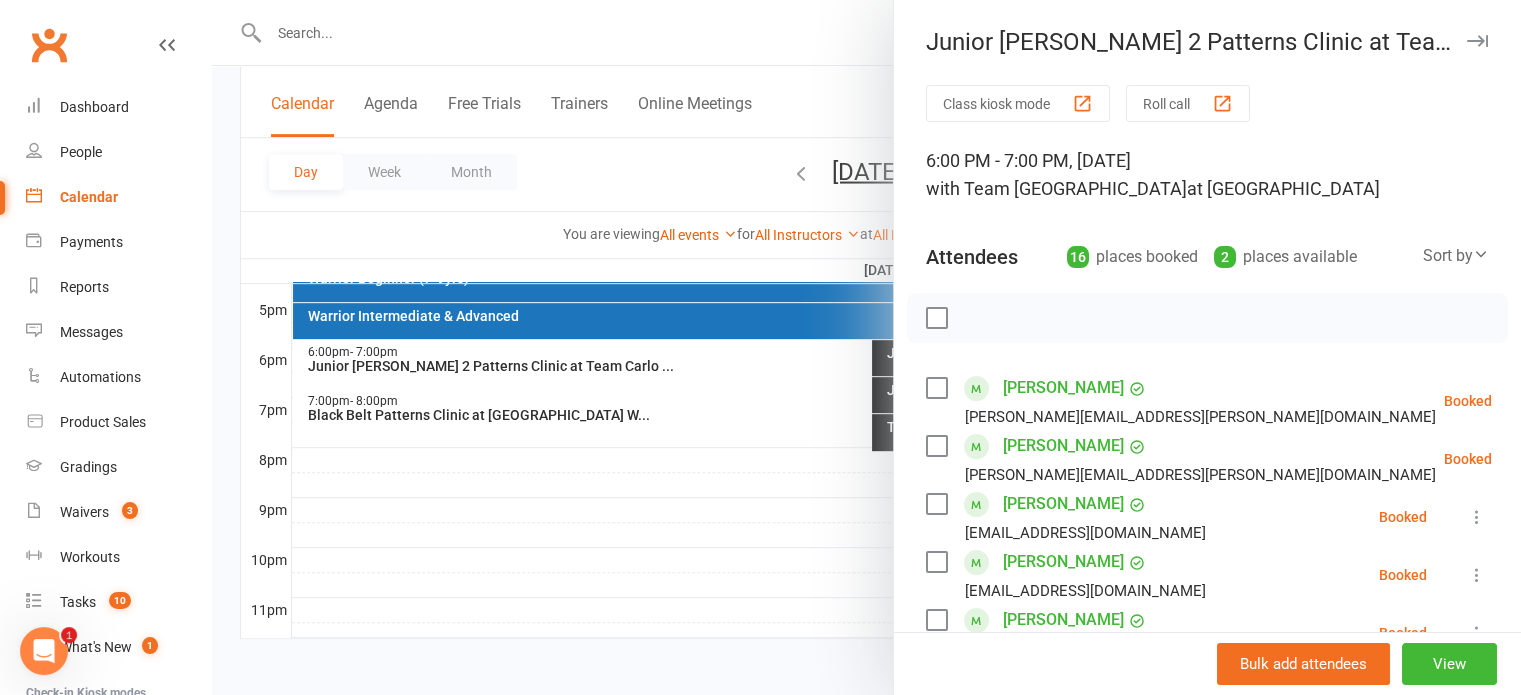 click at bounding box center [936, 318] 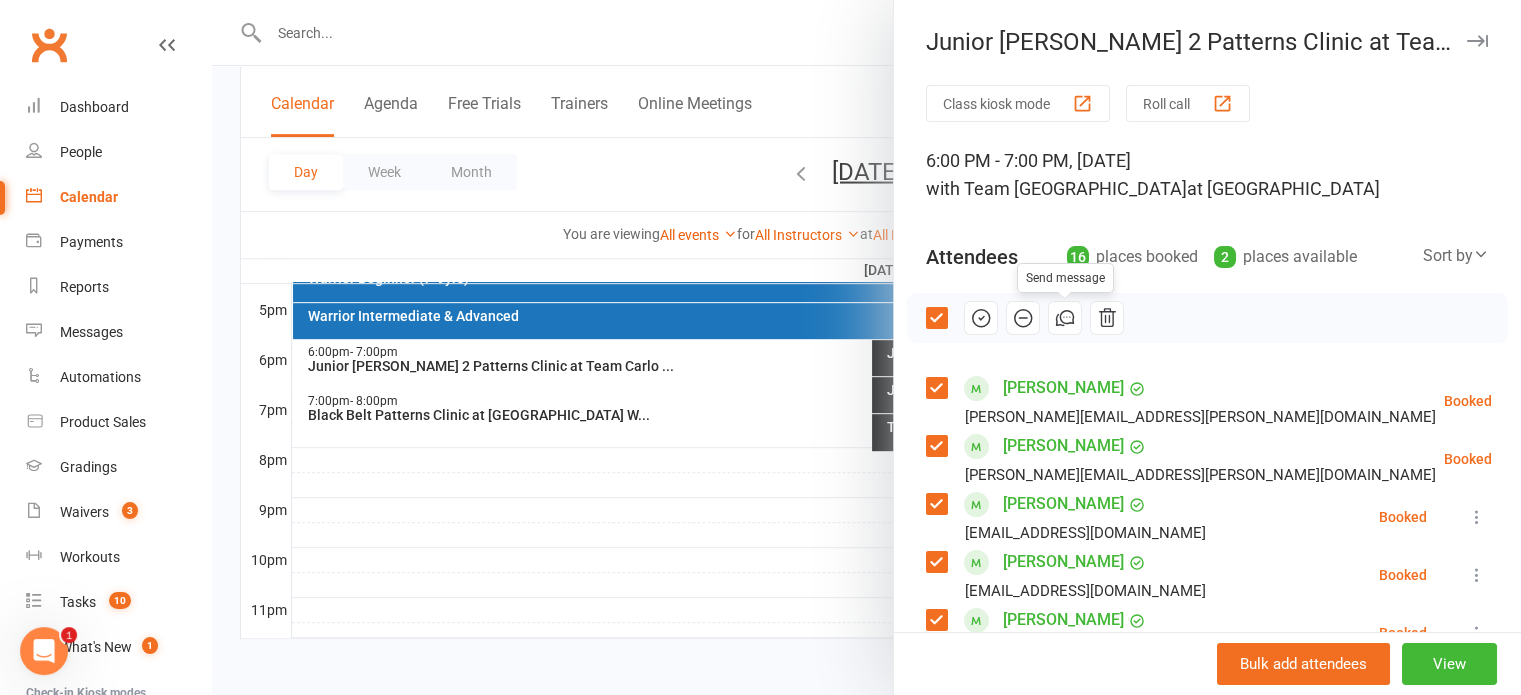 click 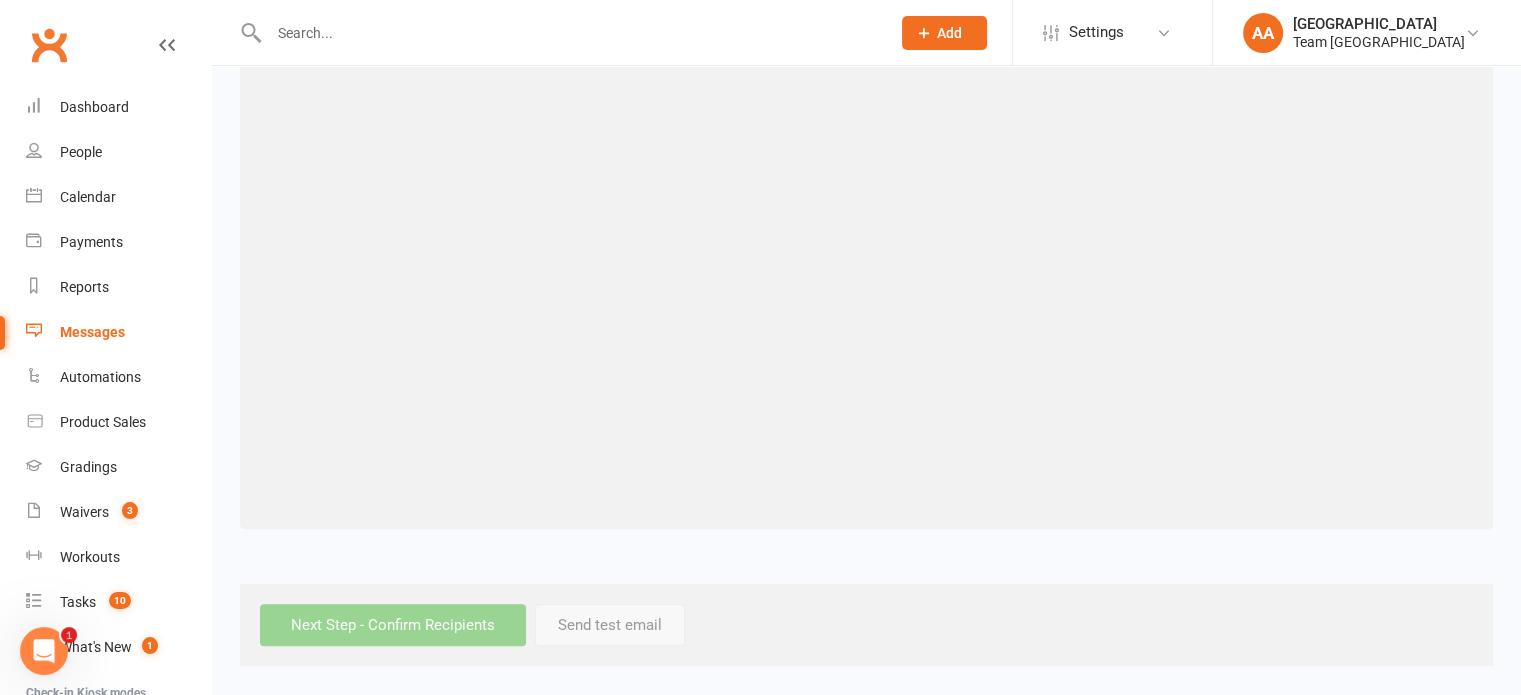 scroll, scrollTop: 0, scrollLeft: 0, axis: both 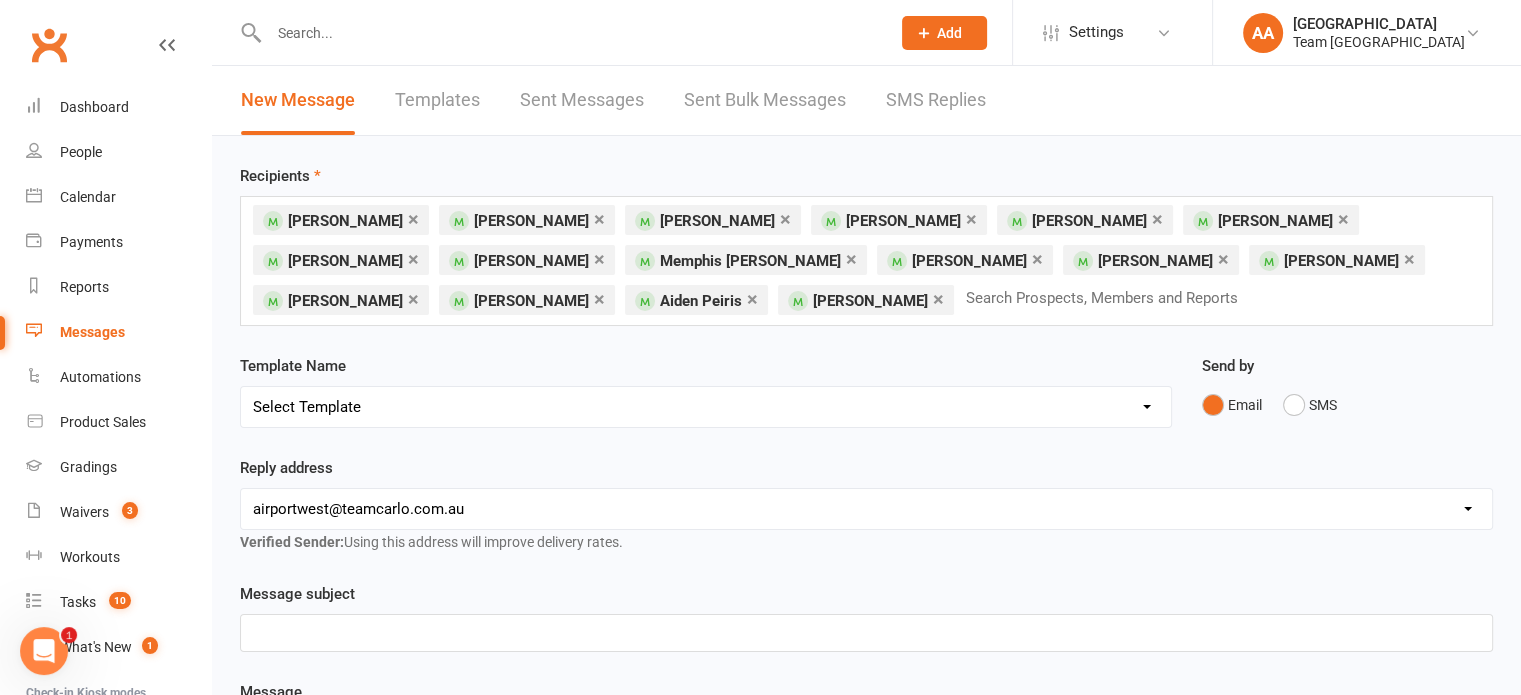 click on "Select Template [SMS] Direct Debit - AT Payment Reminder SMS [SMS] Direct Debit - December Instalment Payment Reminder [SMS] Direct Debit - January Instalment Reminder [SMS] Direct Debit - January Term Payment Reminder [SMS] Event - Holiday Make-Up Class Reminder [SMS] Events - Event Booking Link (members & buddies) [SMS] Events - Event Booking Reminder [SMS] Events - Holiday Program Booking Reminder [SMS] Events - Parent Week Reminder (White Belt Ninja & Warrior Families) [SMS] Events - Parent Week Reminder (White Belt Taekinda Families) [SMS] Finance - Direct Debit update confirmation [SMS] Fitness - Member Portal link SMS [SMS] Fitness - Membership Establishment @ Preston [SMS] Fitness - MyZone Tracker Registration Instructions [SMS] Member - 3 week call SMS [SMS] Member - Discount Reminder [SMS] Member - Referral Gift Notification [SMS] Member - Referral/Testimonial Link [SMS] Member Request - Link Cancellation [SMS] Member Request - Link Change of Class [SMS] Member Request - Link Suspension" at bounding box center [706, 407] 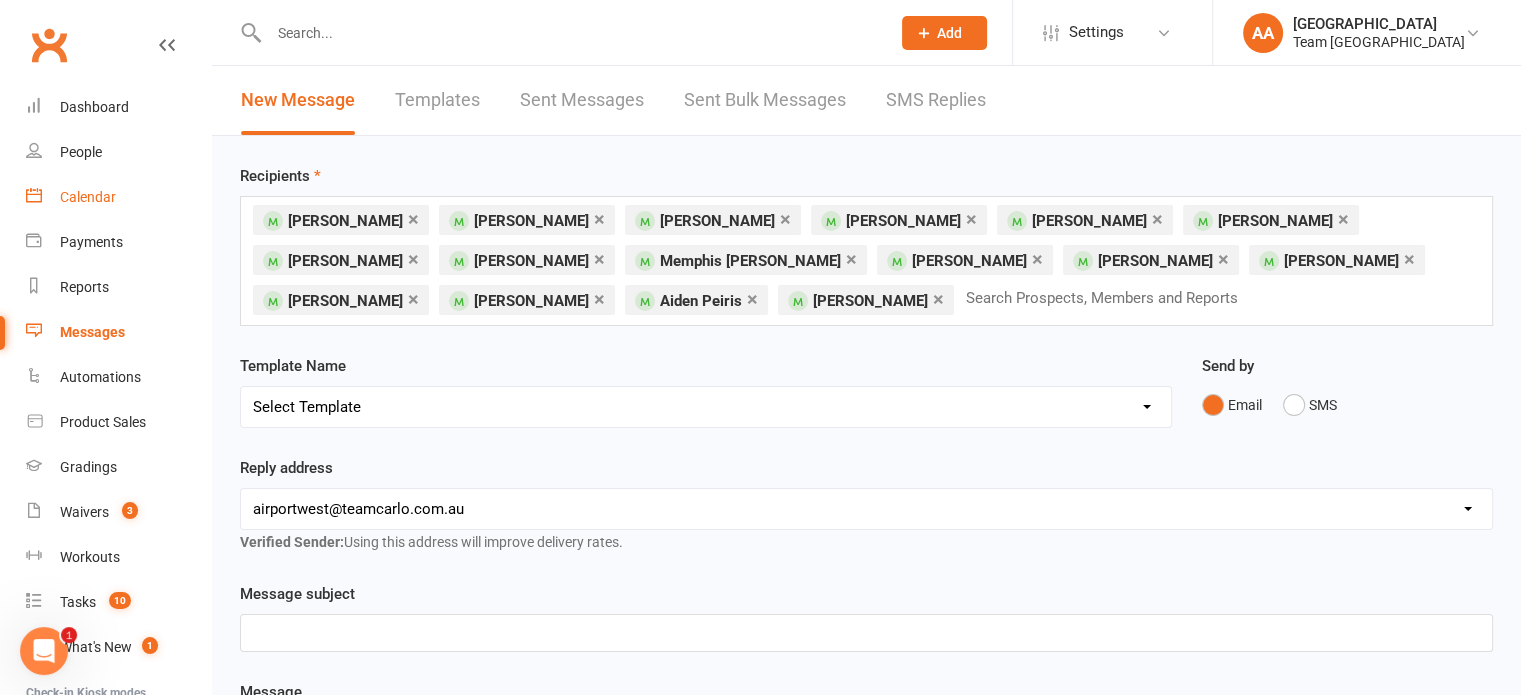 click on "Calendar" at bounding box center (88, 197) 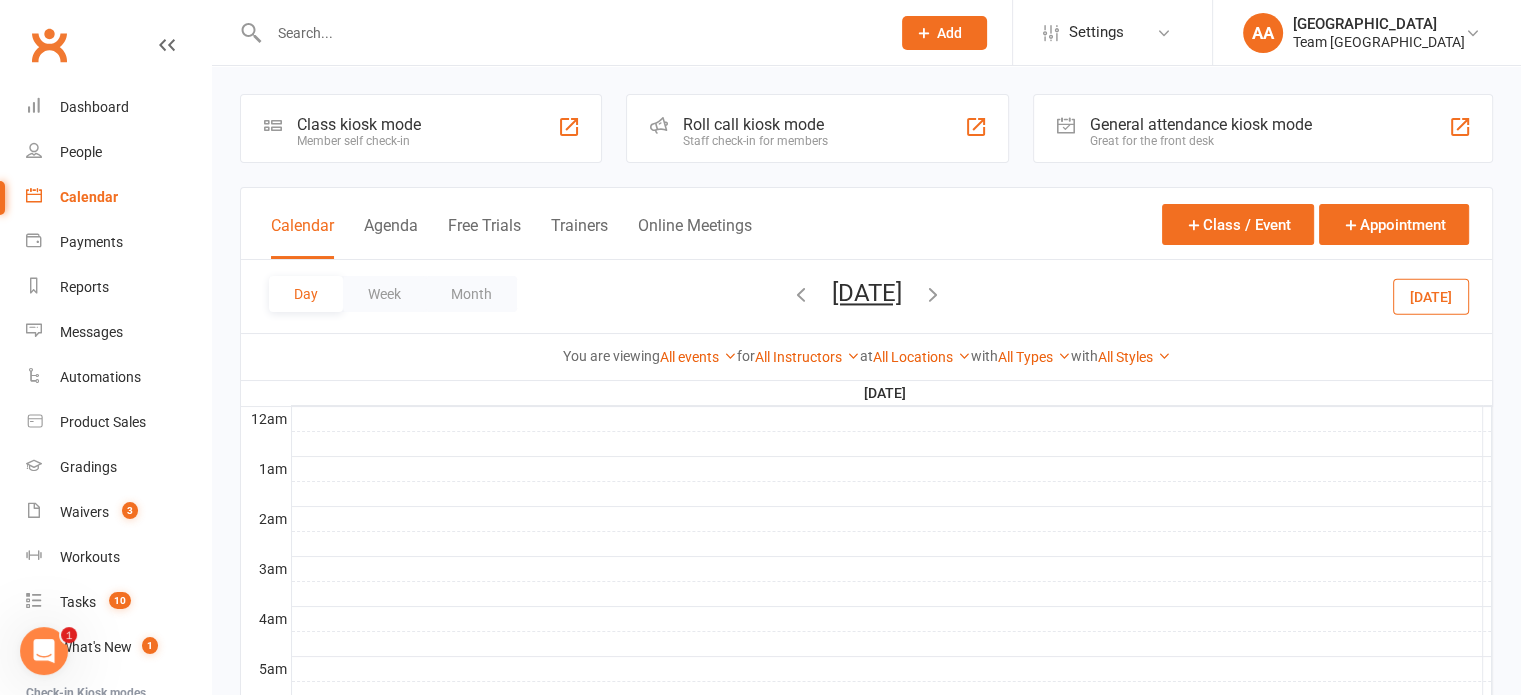 click on "[DATE]" at bounding box center [867, 293] 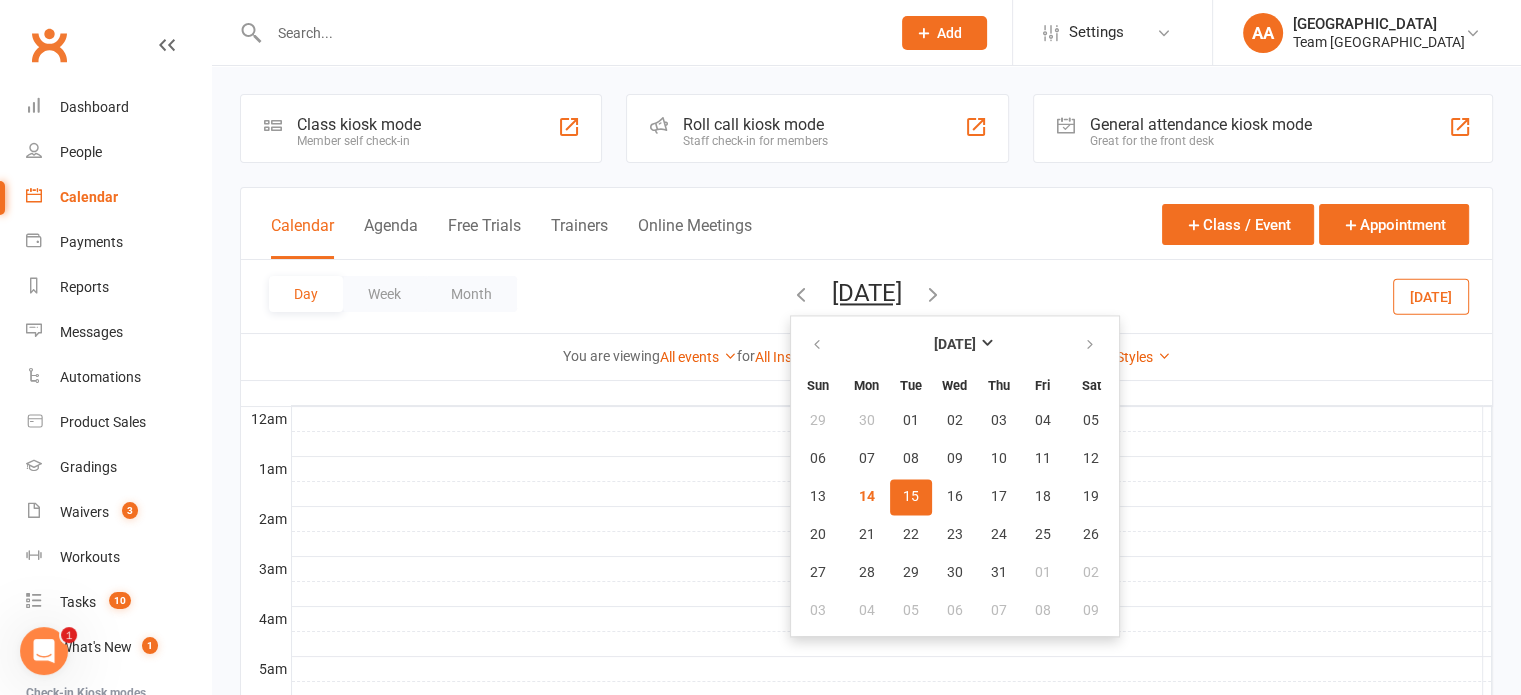click on "15" at bounding box center (911, 497) 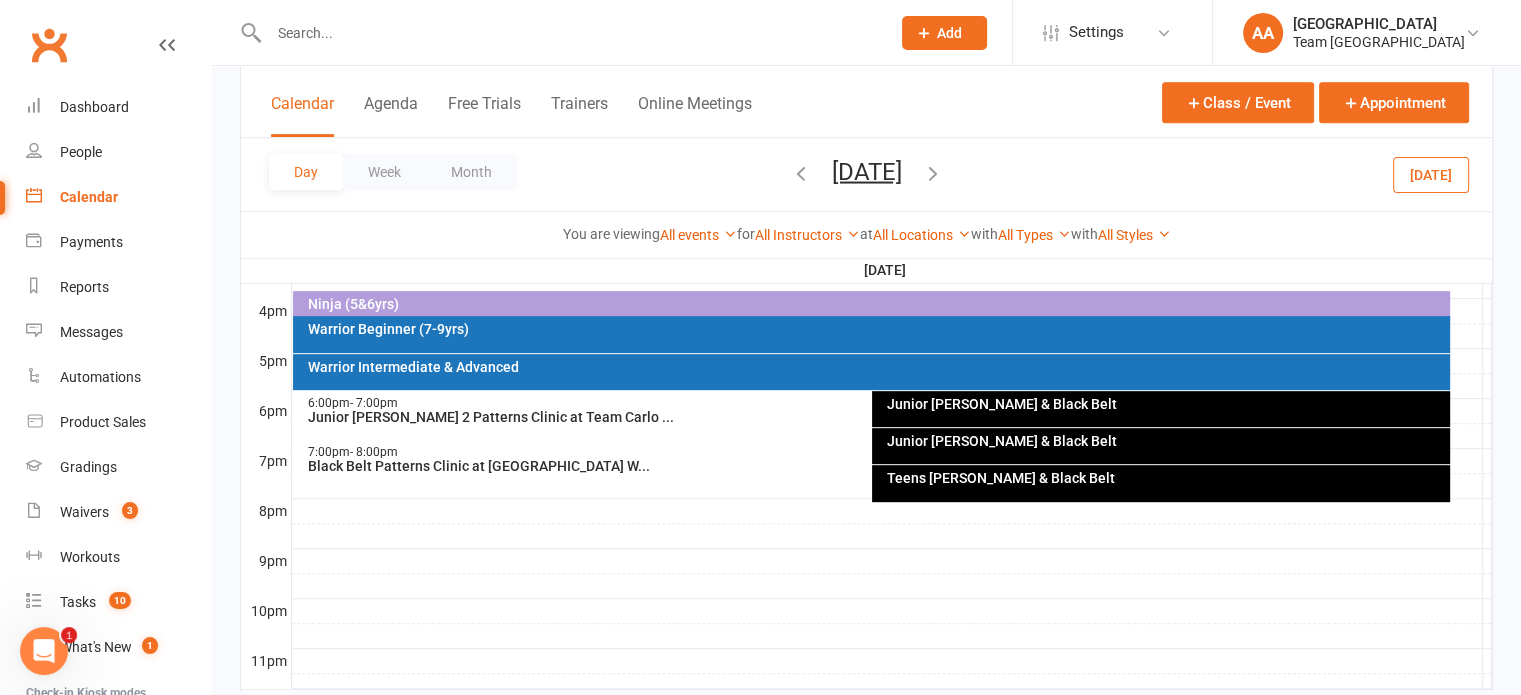 scroll, scrollTop: 959, scrollLeft: 0, axis: vertical 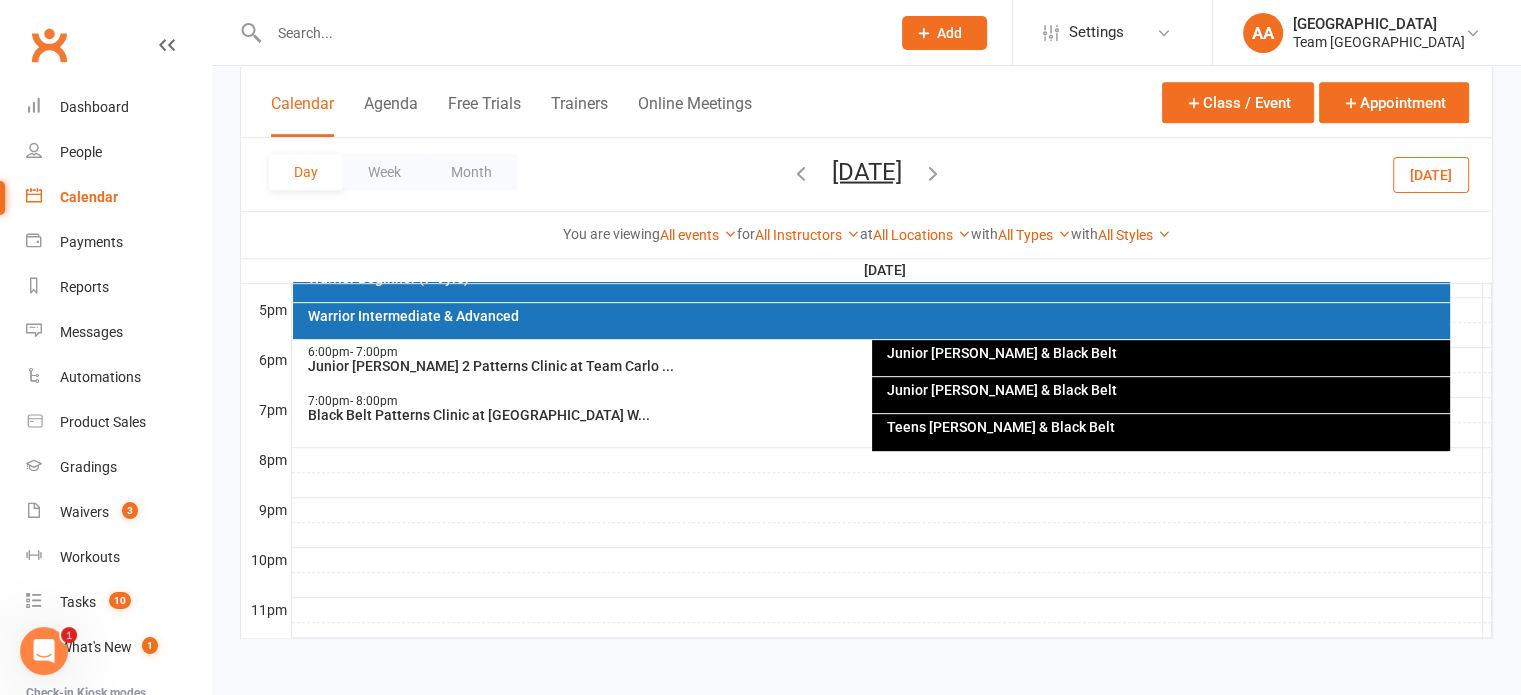 click on "Junior [PERSON_NAME] 2 Patterns Clinic at Team Carlo ..." at bounding box center [866, 366] 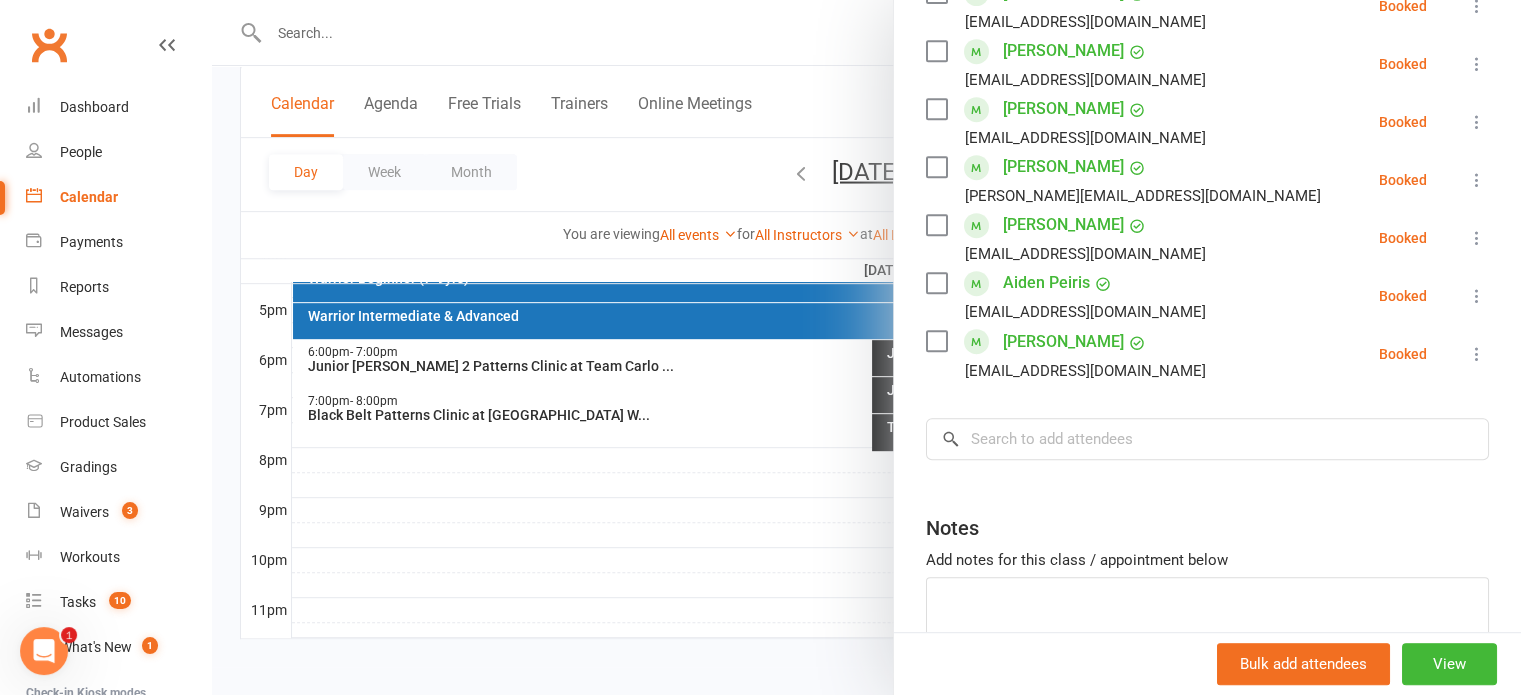 scroll, scrollTop: 1025, scrollLeft: 0, axis: vertical 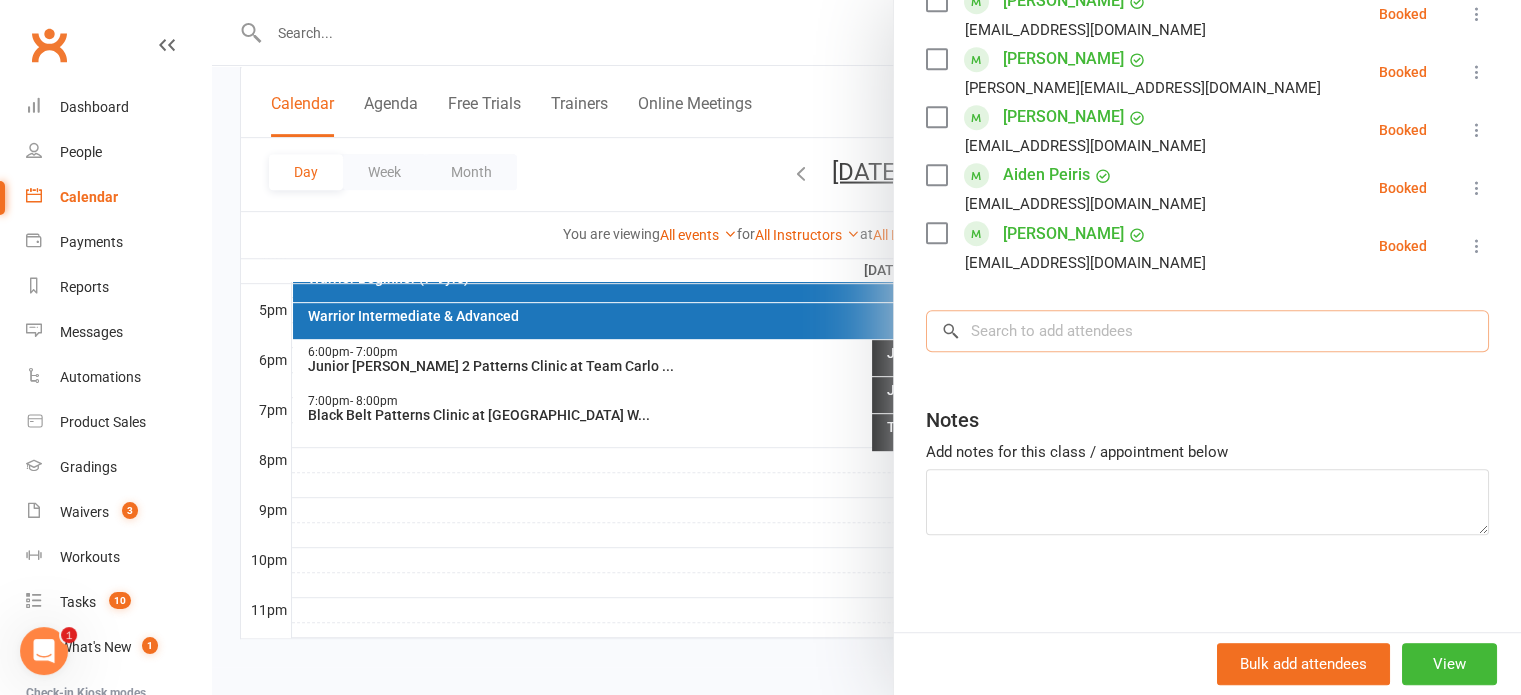 click at bounding box center [1207, 331] 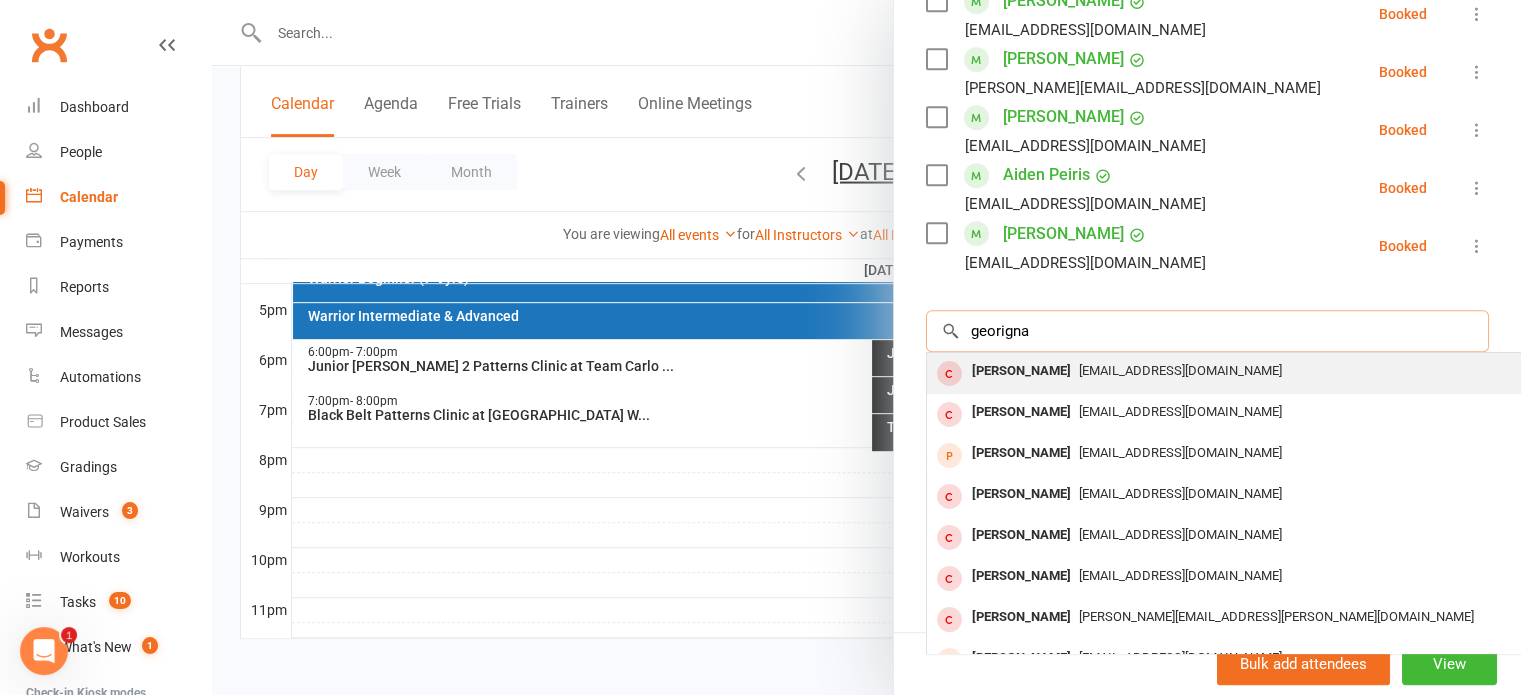 type on "georigna" 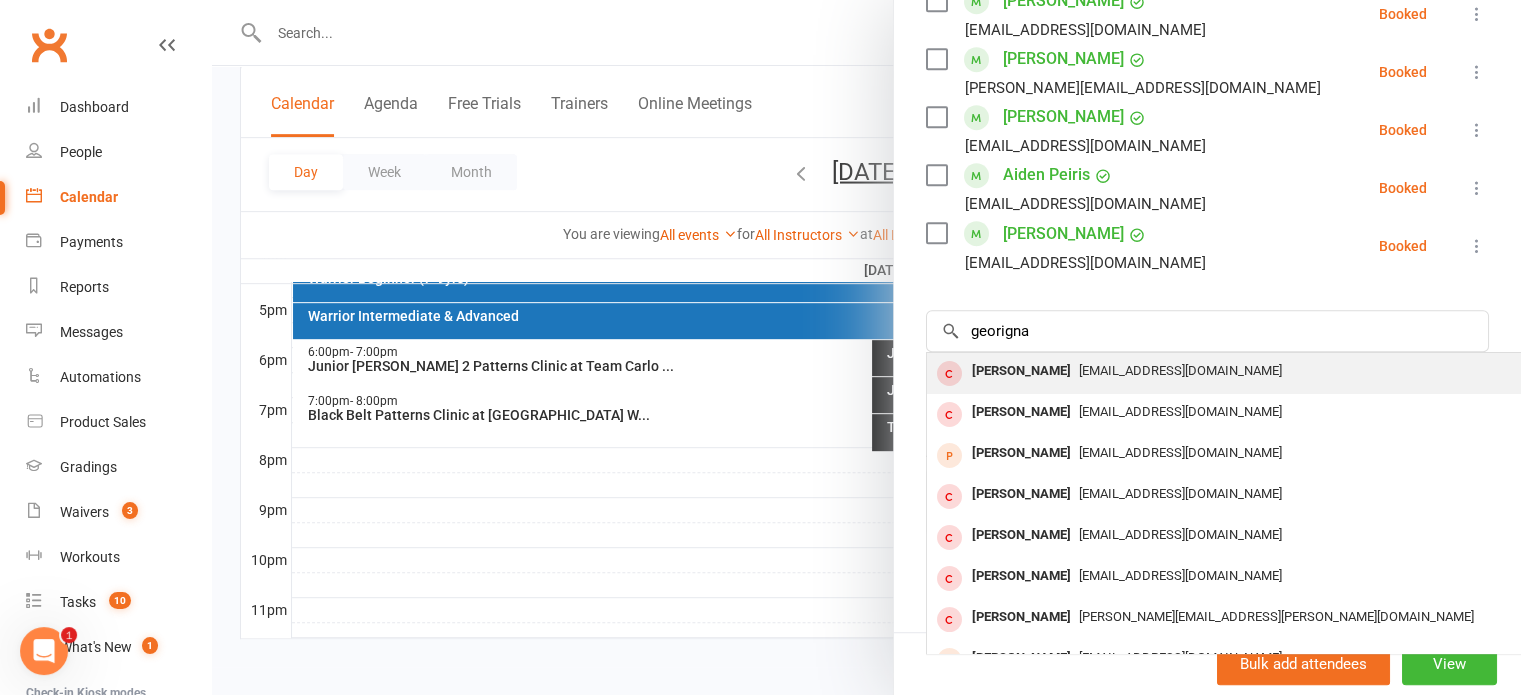 click on "[PERSON_NAME]" at bounding box center (1021, 371) 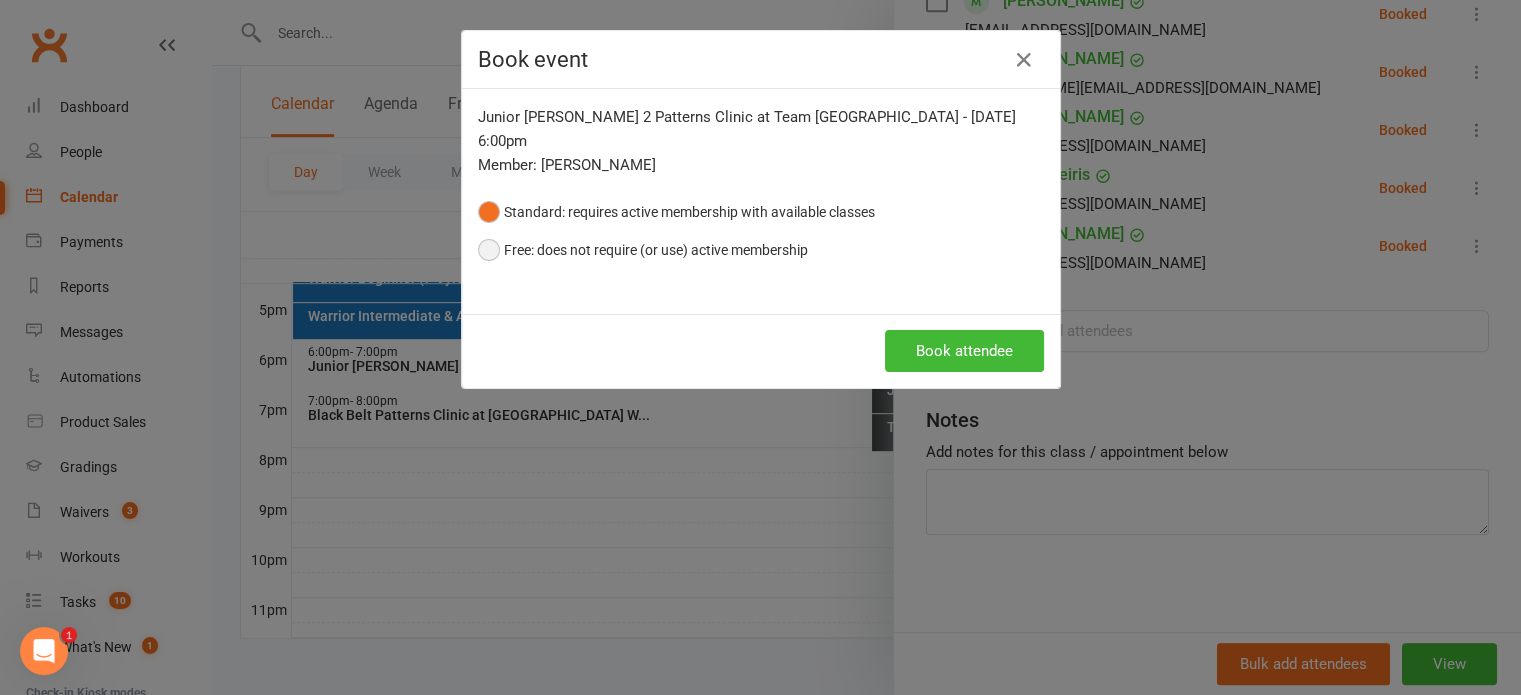 drag, startPoint x: 483, startPoint y: 250, endPoint x: 795, endPoint y: 352, distance: 328.2499 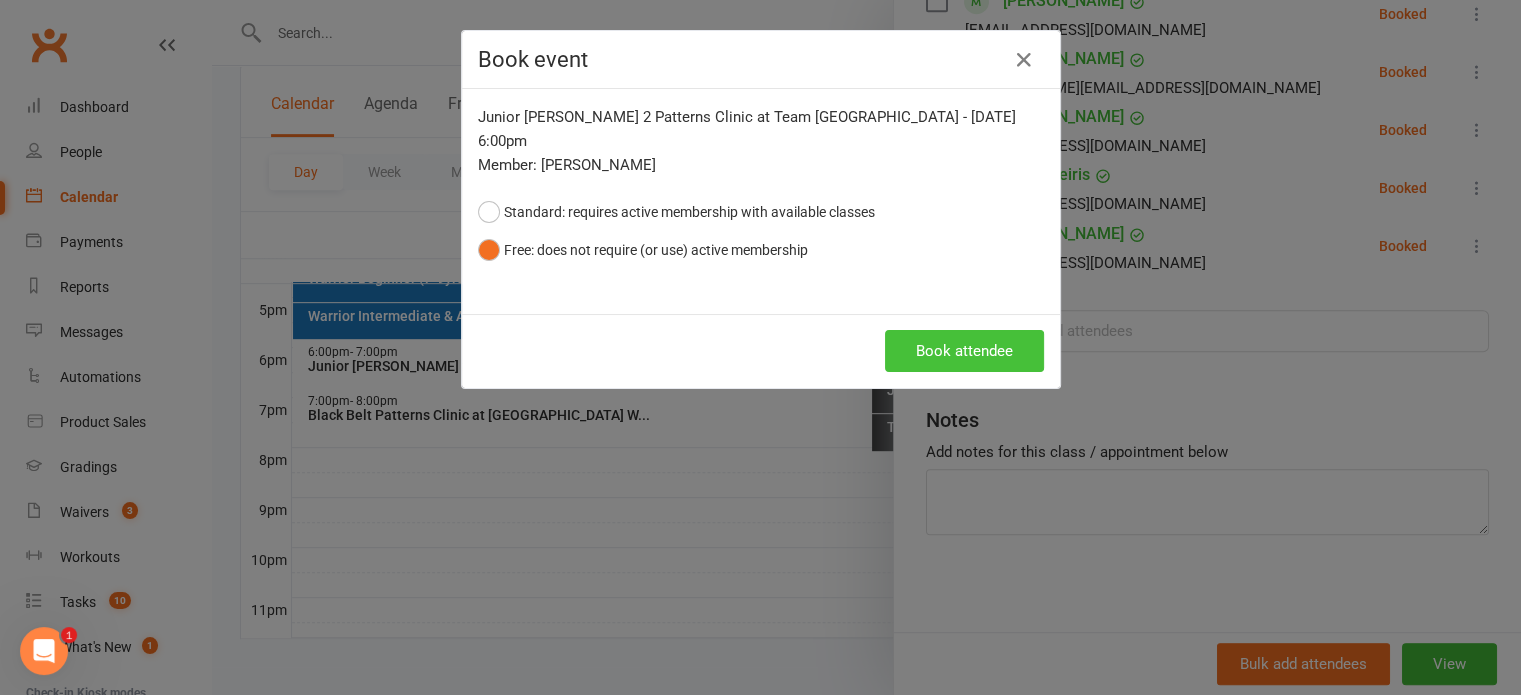 click on "Book attendee" at bounding box center [964, 351] 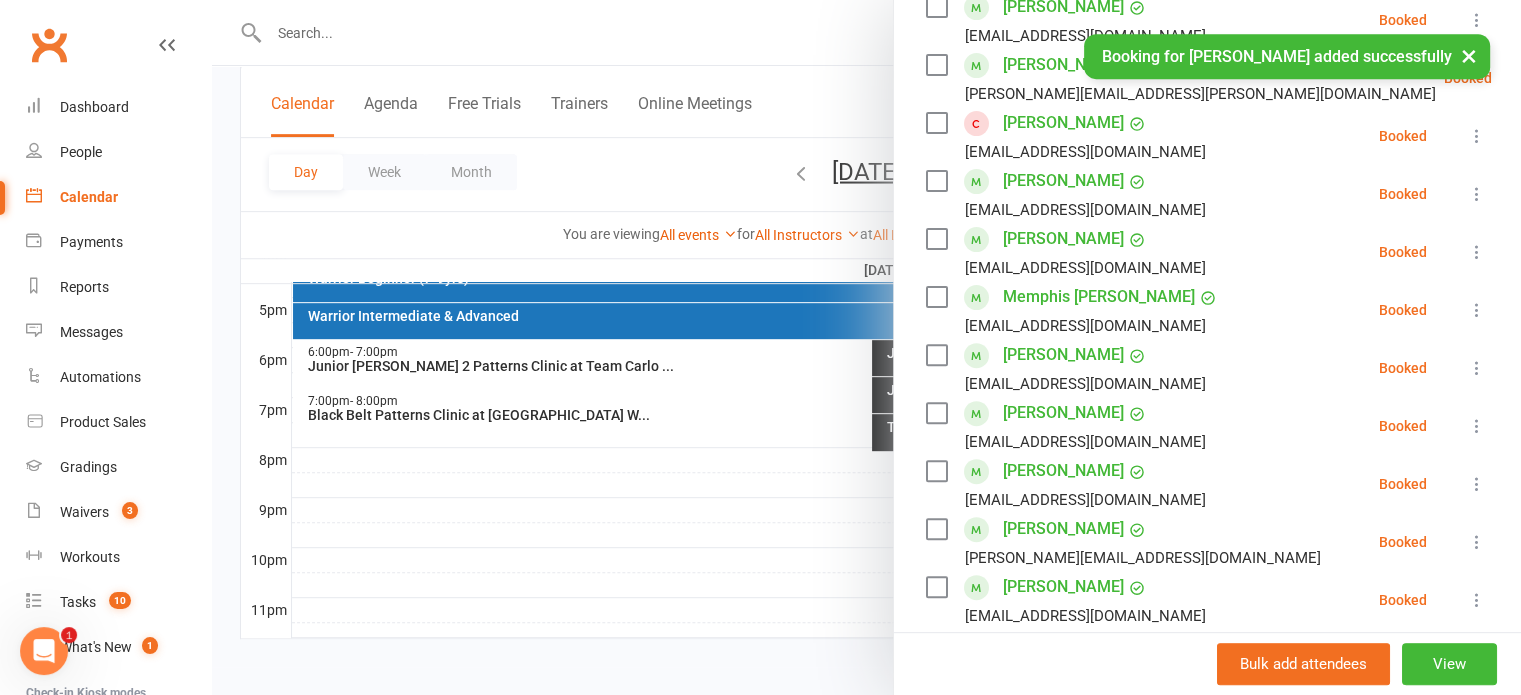scroll, scrollTop: 483, scrollLeft: 0, axis: vertical 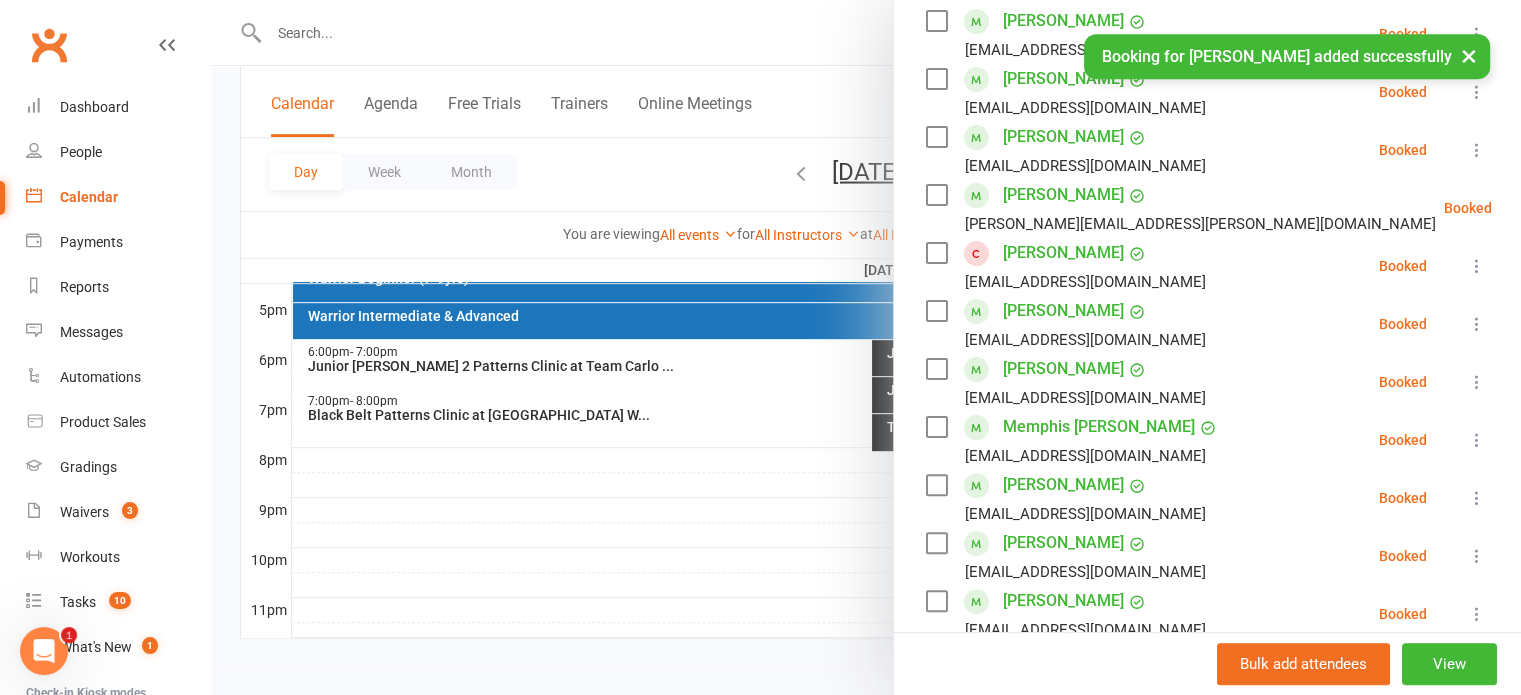 click at bounding box center (936, 253) 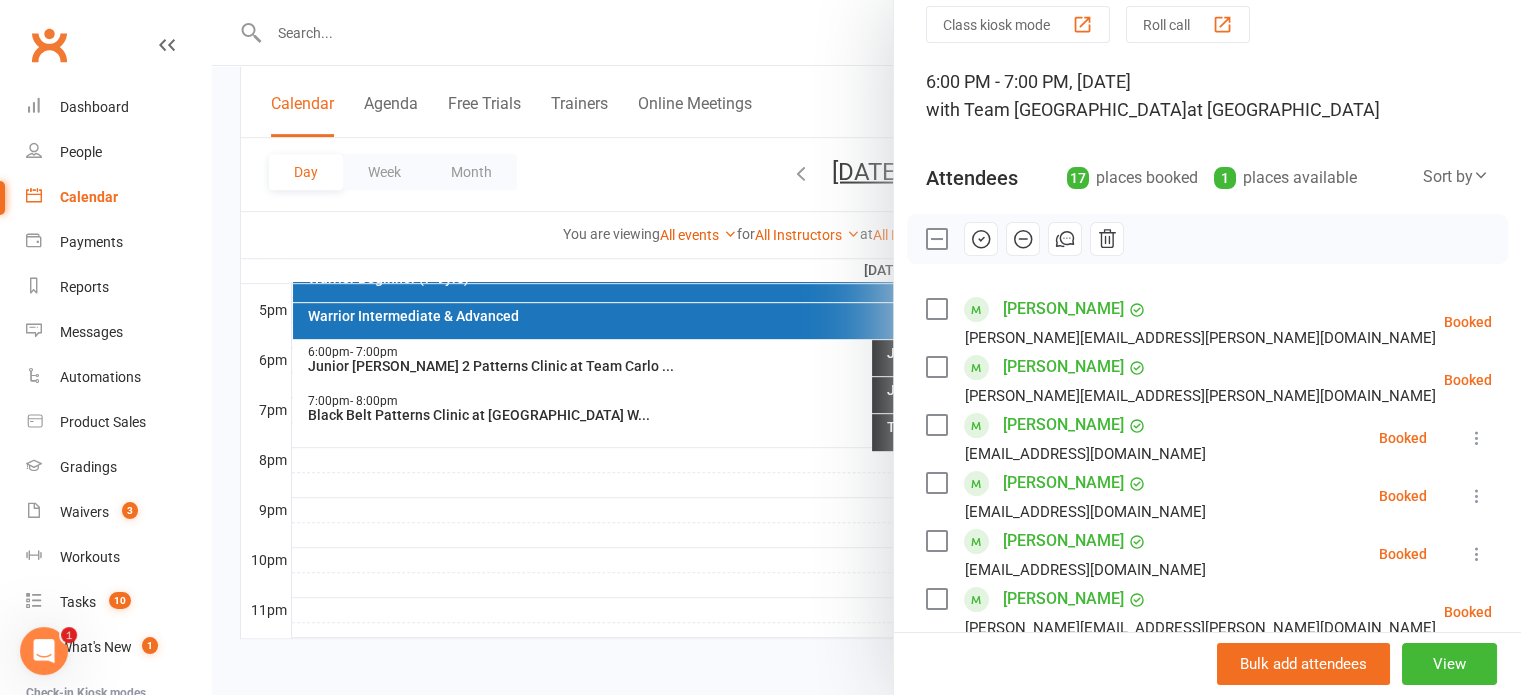 scroll, scrollTop: 0, scrollLeft: 0, axis: both 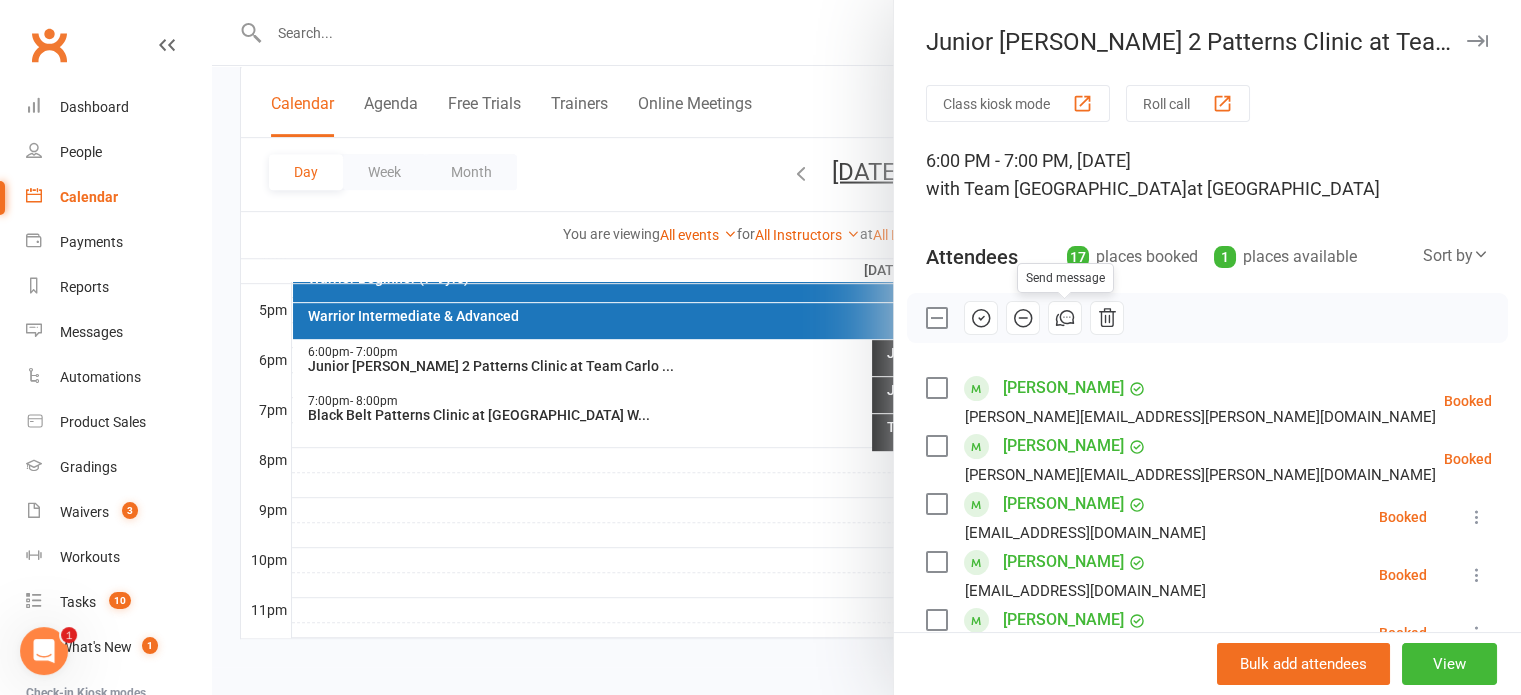 click 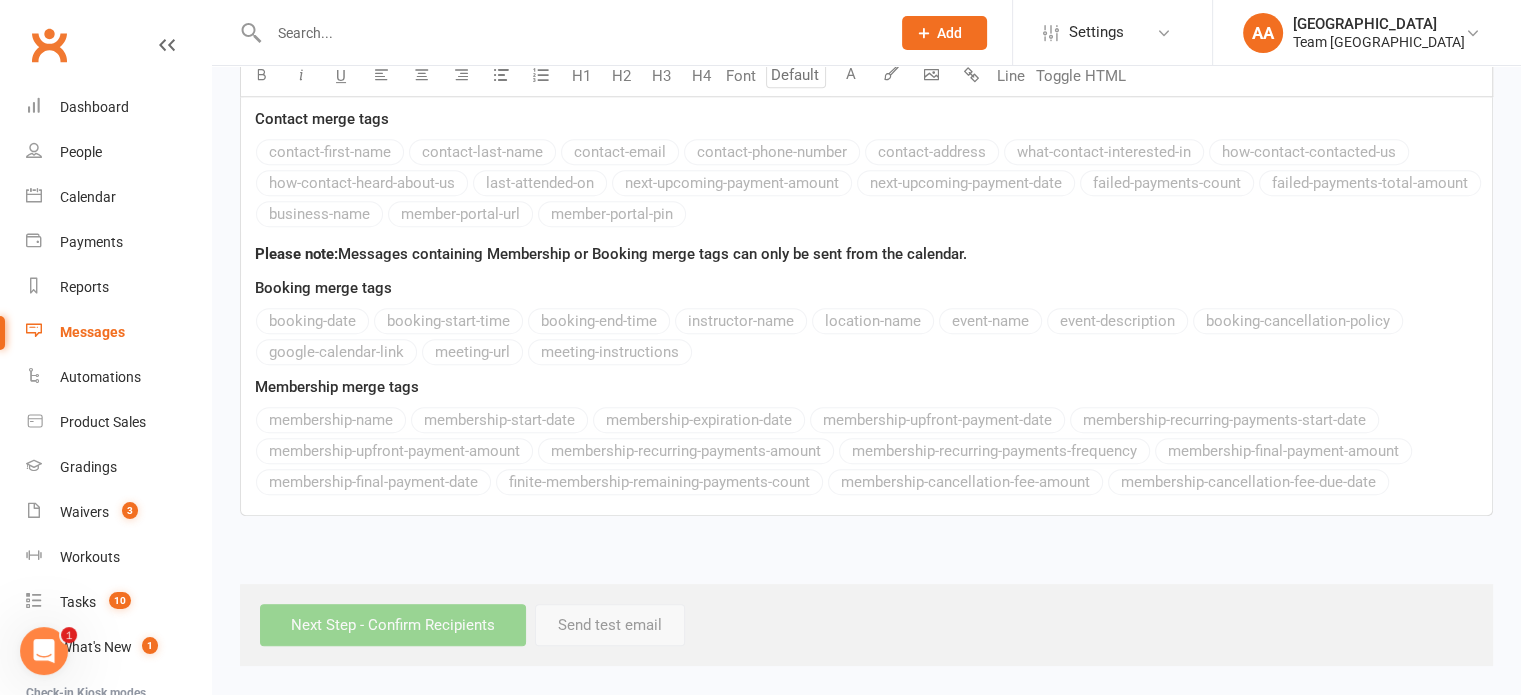 scroll, scrollTop: 0, scrollLeft: 0, axis: both 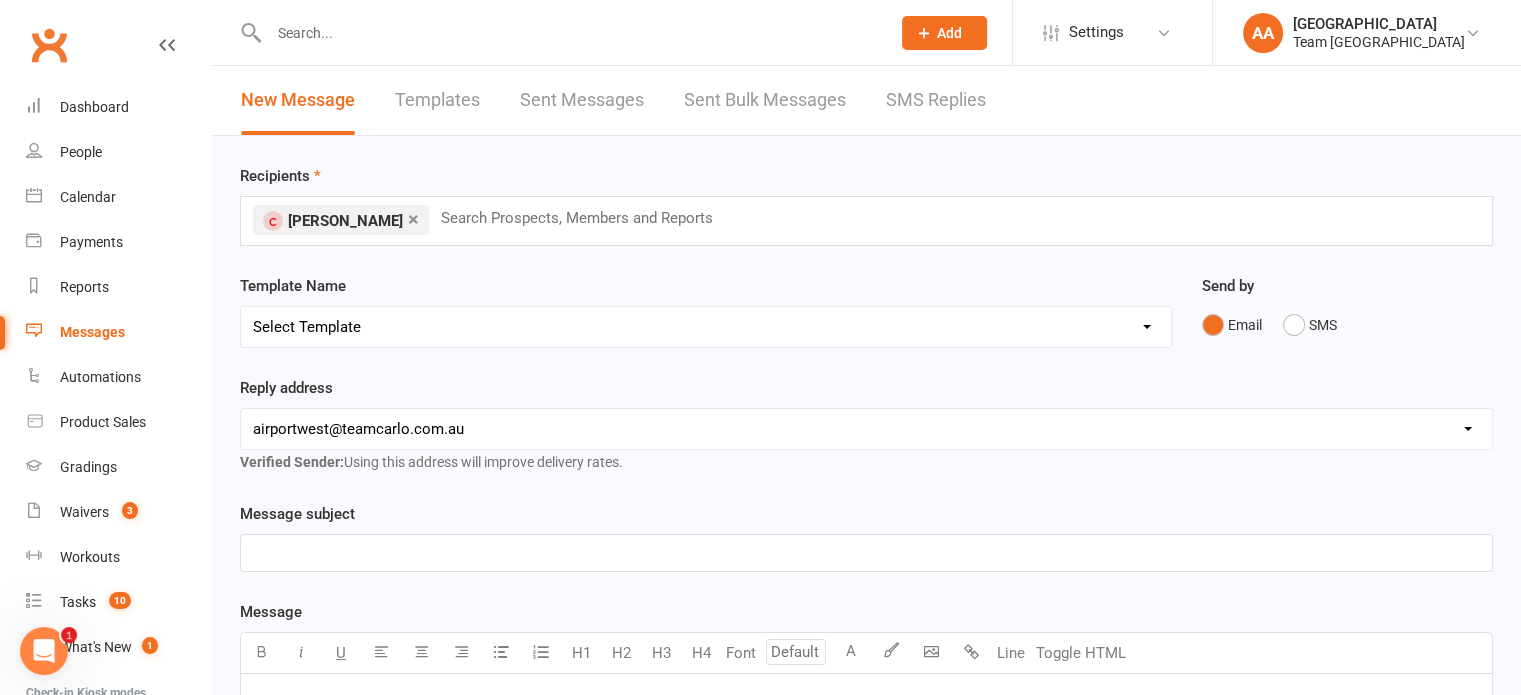 click on "Select Template [SMS] Direct Debit - AT Payment Reminder SMS [SMS] Direct Debit - December Instalment Payment Reminder [SMS] Direct Debit - January Instalment Reminder [SMS] Direct Debit - January Term Payment Reminder [SMS] Event - Holiday Make-Up Class Reminder [SMS] Events - Event Booking Link (members & buddies) [SMS] Events - Event Booking Reminder [SMS] Events - Holiday Program Booking Reminder [SMS] Events - Parent Week Reminder (White Belt Ninja & Warrior Families) [SMS] Events - Parent Week Reminder (White Belt Taekinda Families) [SMS] Finance - Direct Debit update confirmation [SMS] Fitness - Member Portal link SMS [SMS] Fitness - Membership Establishment @ Preston [SMS] Fitness - MyZone Tracker Registration Instructions [SMS] Member - 3 week call SMS [SMS] Member - Discount Reminder [SMS] Member - Referral Gift Notification [SMS] Member - Referral/Testimonial Link [SMS] Member Request - Link Cancellation [SMS] Member Request - Link Change of Class [SMS] Member Request - Link Suspension" at bounding box center [706, 327] 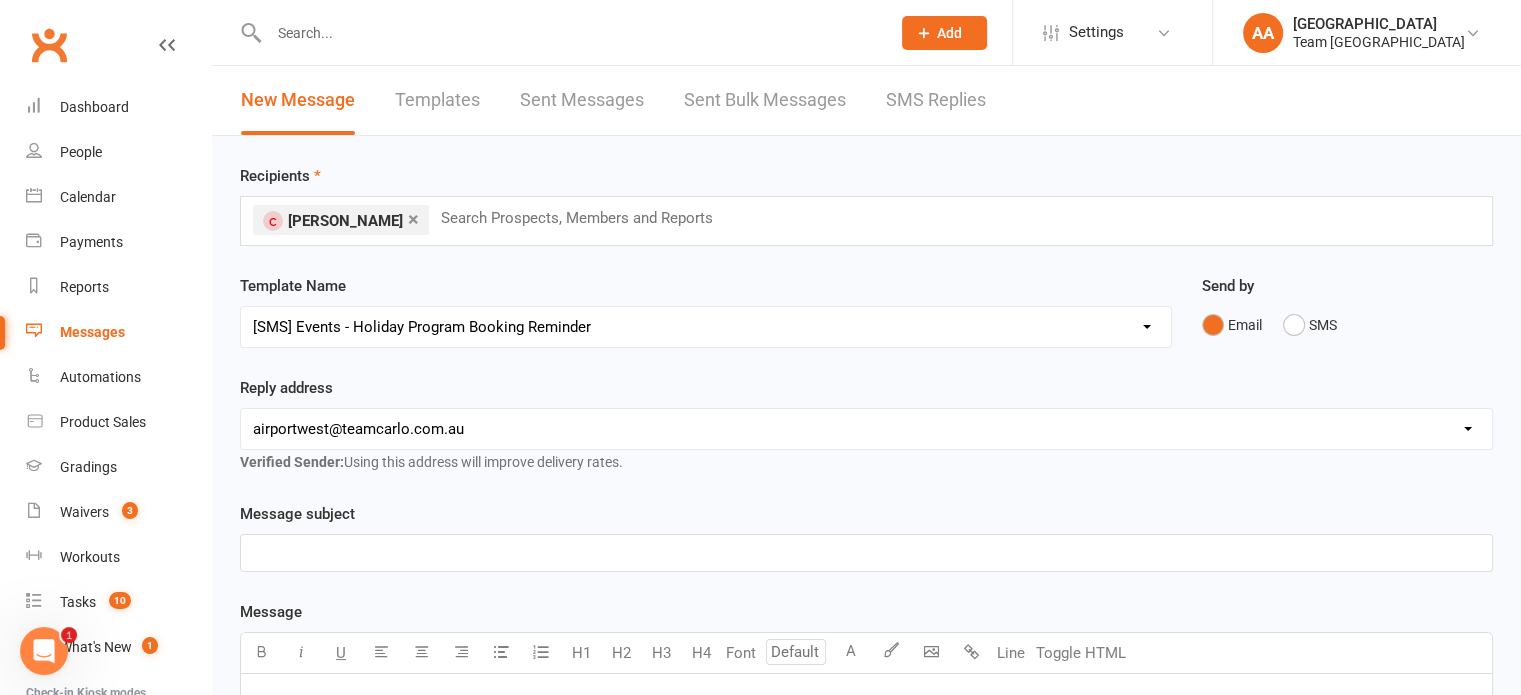 click on "Select Template [SMS] Direct Debit - AT Payment Reminder SMS [SMS] Direct Debit - December Instalment Payment Reminder [SMS] Direct Debit - January Instalment Reminder [SMS] Direct Debit - January Term Payment Reminder [SMS] Event - Holiday Make-Up Class Reminder [SMS] Events - Event Booking Link (members & buddies) [SMS] Events - Event Booking Reminder [SMS] Events - Holiday Program Booking Reminder [SMS] Events - Parent Week Reminder (White Belt Ninja & Warrior Families) [SMS] Events - Parent Week Reminder (White Belt Taekinda Families) [SMS] Finance - Direct Debit update confirmation [SMS] Fitness - Member Portal link SMS [SMS] Fitness - Membership Establishment @ Preston [SMS] Fitness - MyZone Tracker Registration Instructions [SMS] Member - 3 week call SMS [SMS] Member - Discount Reminder [SMS] Member - Referral Gift Notification [SMS] Member - Referral/Testimonial Link [SMS] Member Request - Link Cancellation [SMS] Member Request - Link Change of Class [SMS] Member Request - Link Suspension" at bounding box center [706, 327] 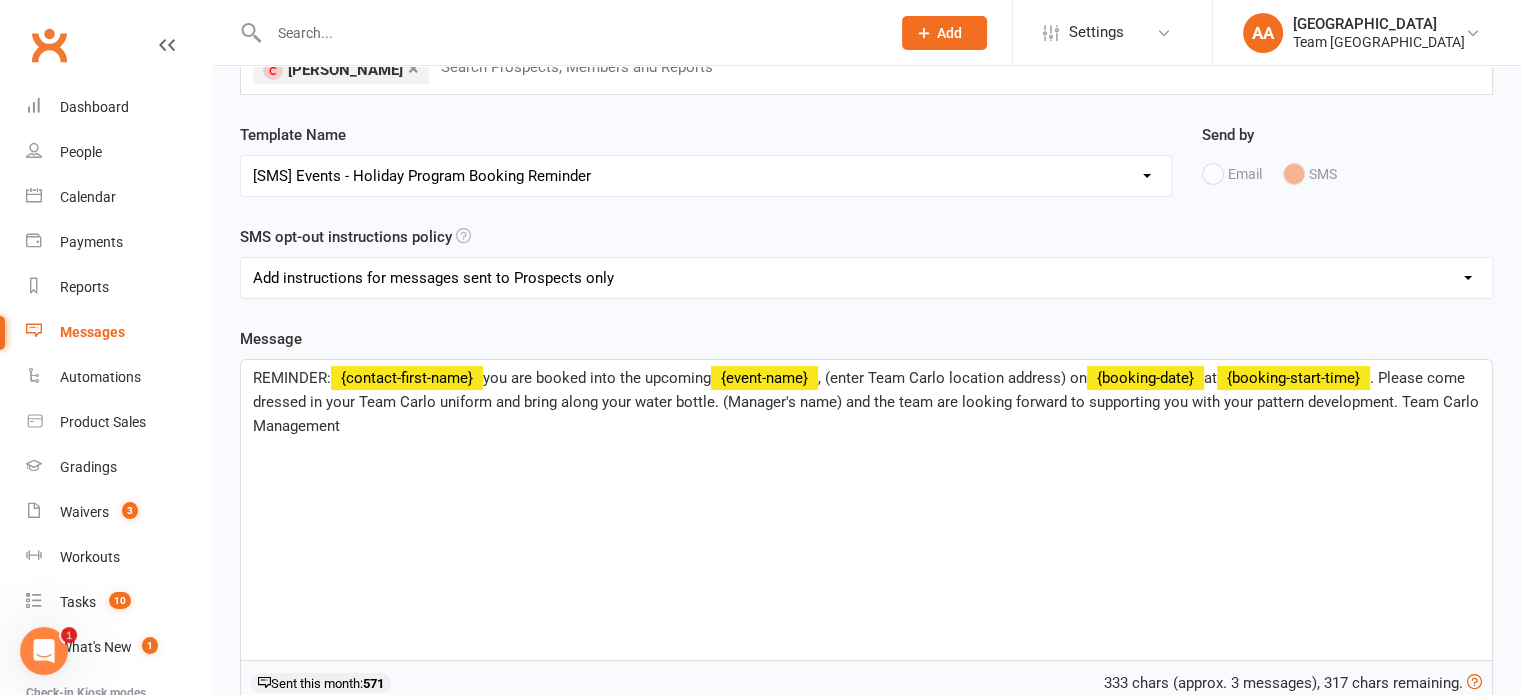 scroll, scrollTop: 200, scrollLeft: 0, axis: vertical 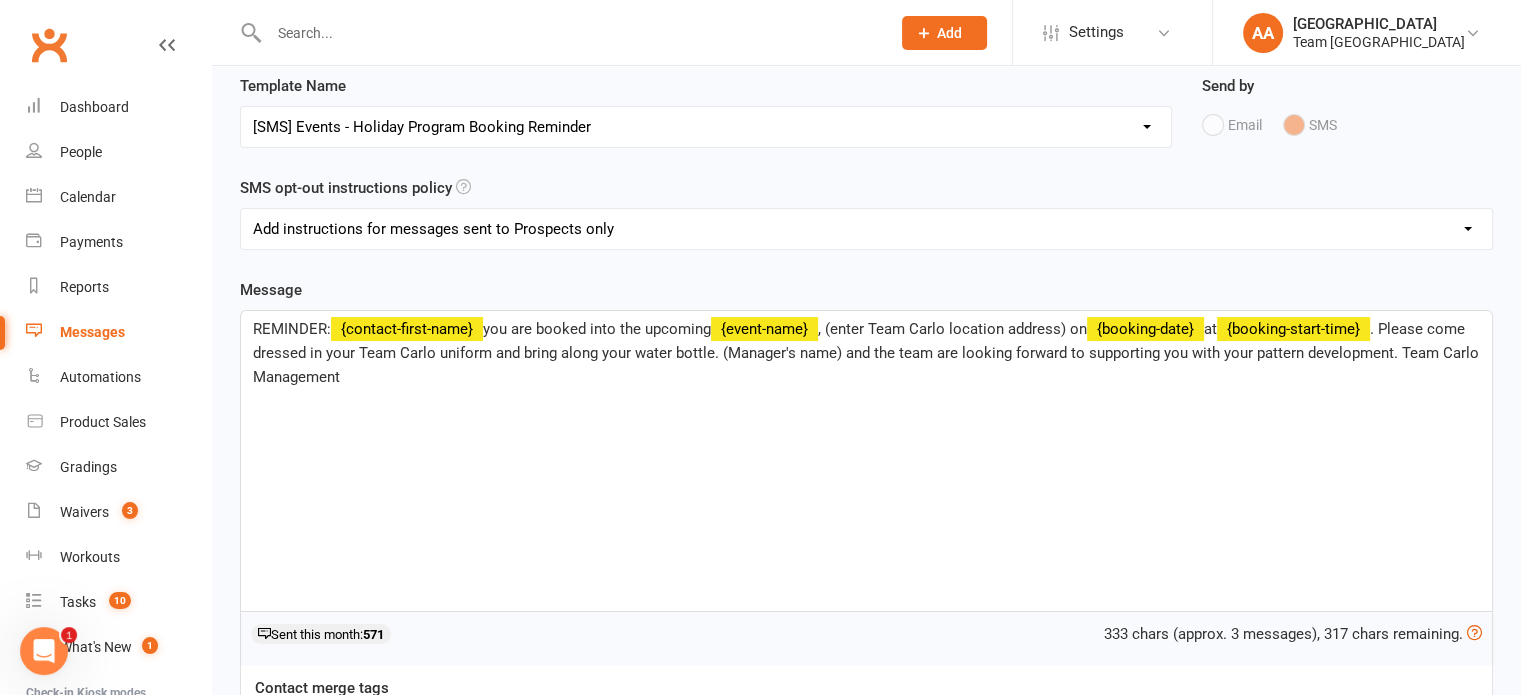 click on ". Please come dressed in your Team Carlo uniform and bring along your water bottle. (Manager's name) and the team are looking forward to supporting you with your pattern development. Team Carlo Management" at bounding box center [868, 353] 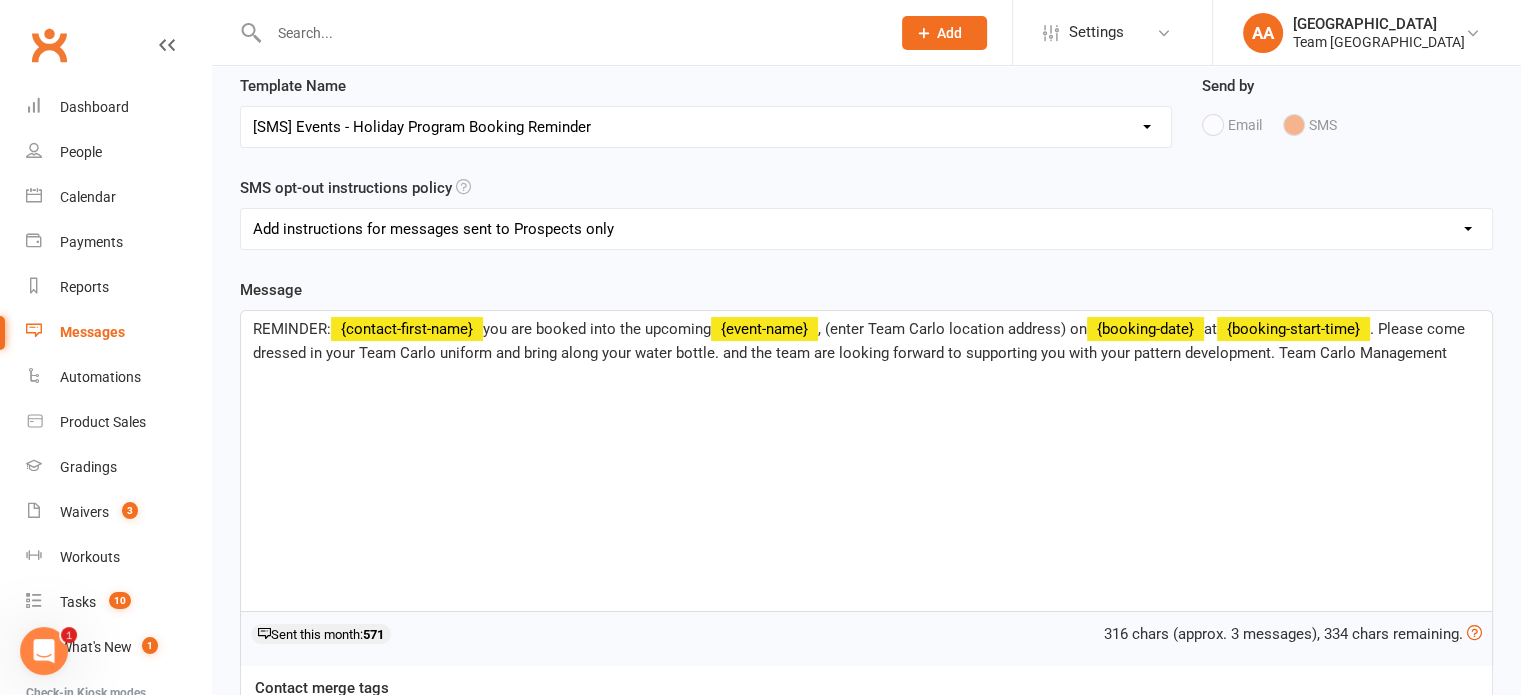 type 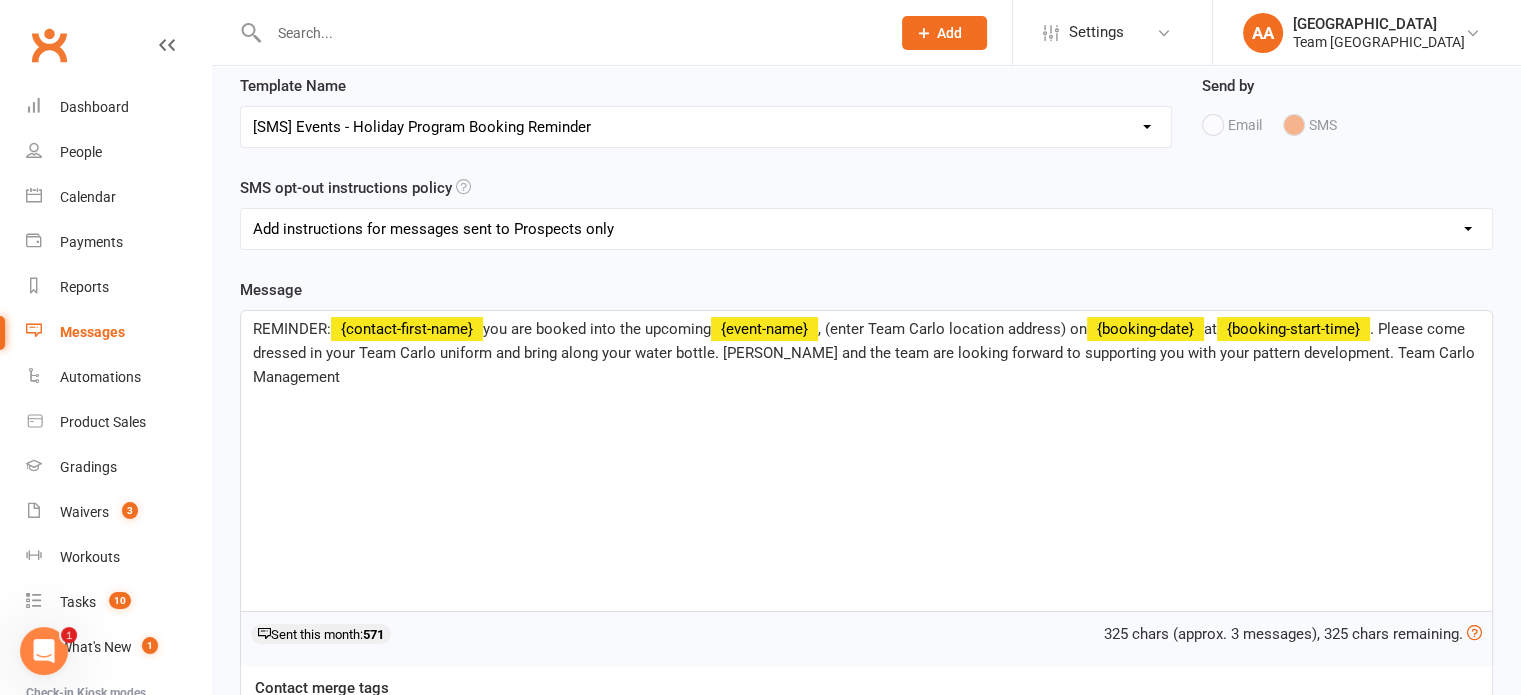 click on ", (enter Team Carlo location address) on" at bounding box center (952, 329) 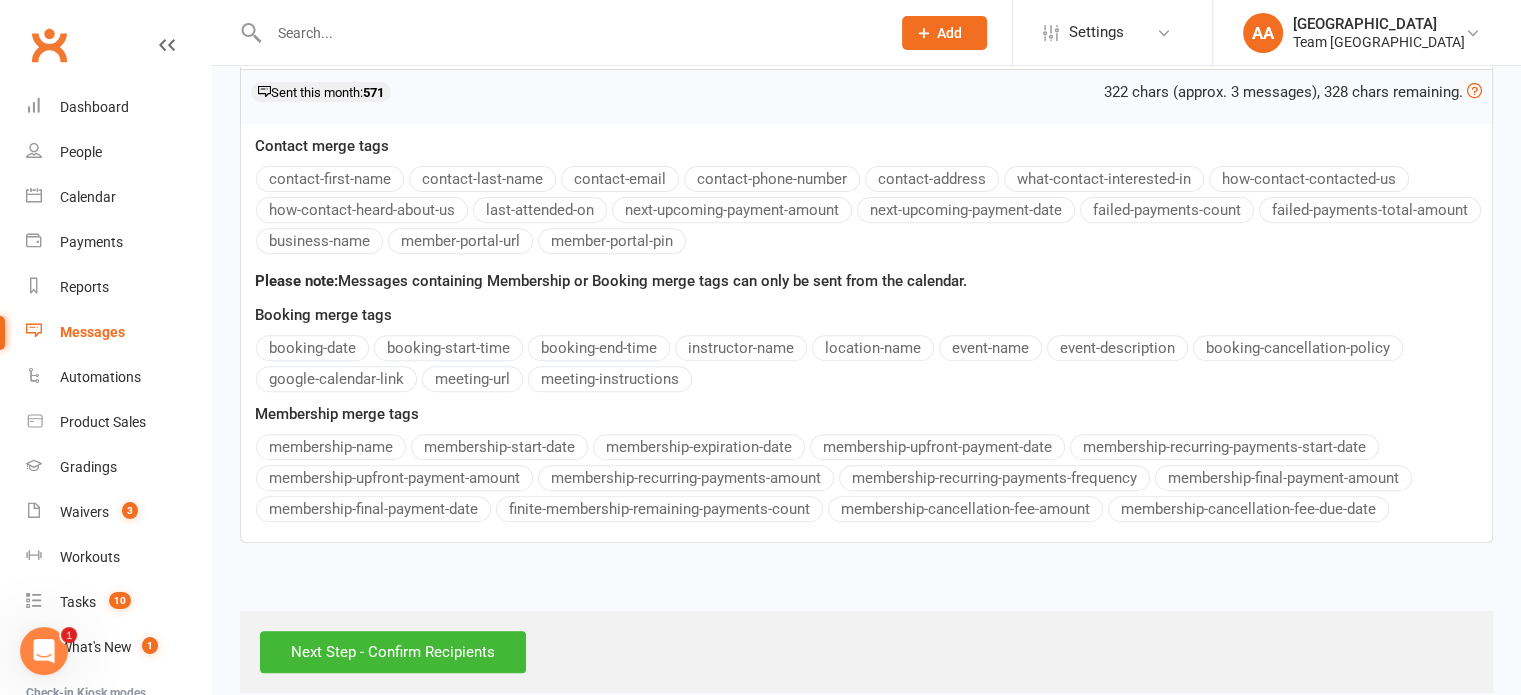 scroll, scrollTop: 763, scrollLeft: 0, axis: vertical 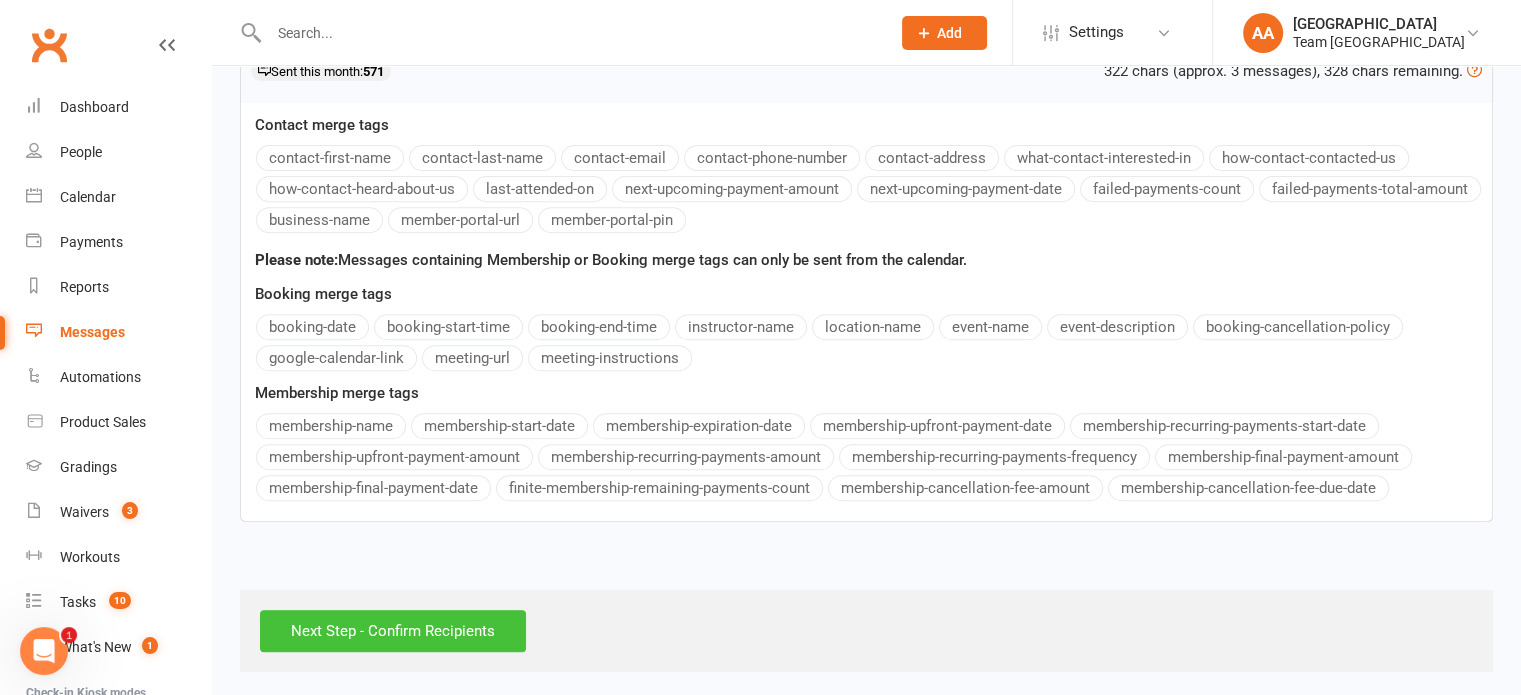 click on "Next Step - Confirm Recipients" at bounding box center (393, 631) 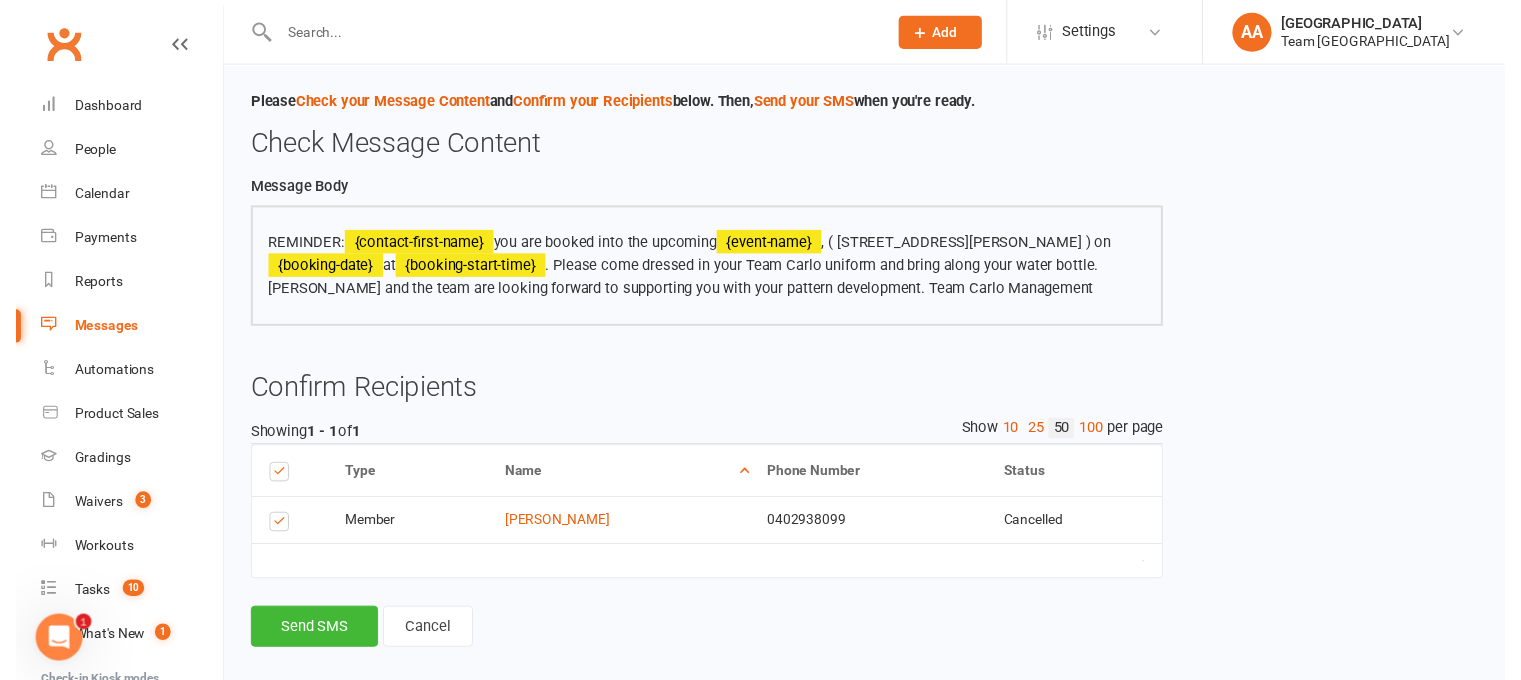 scroll, scrollTop: 70, scrollLeft: 0, axis: vertical 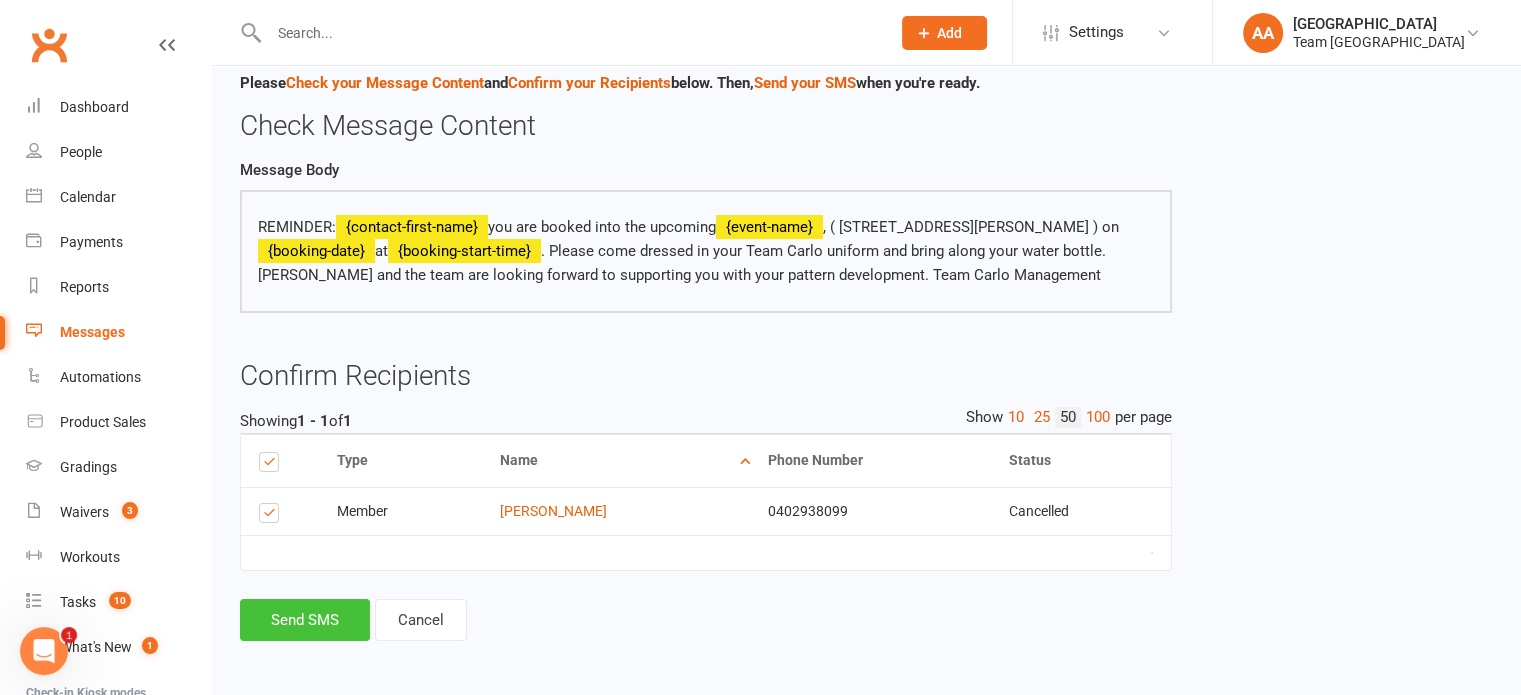 click on "Send SMS" at bounding box center [305, 620] 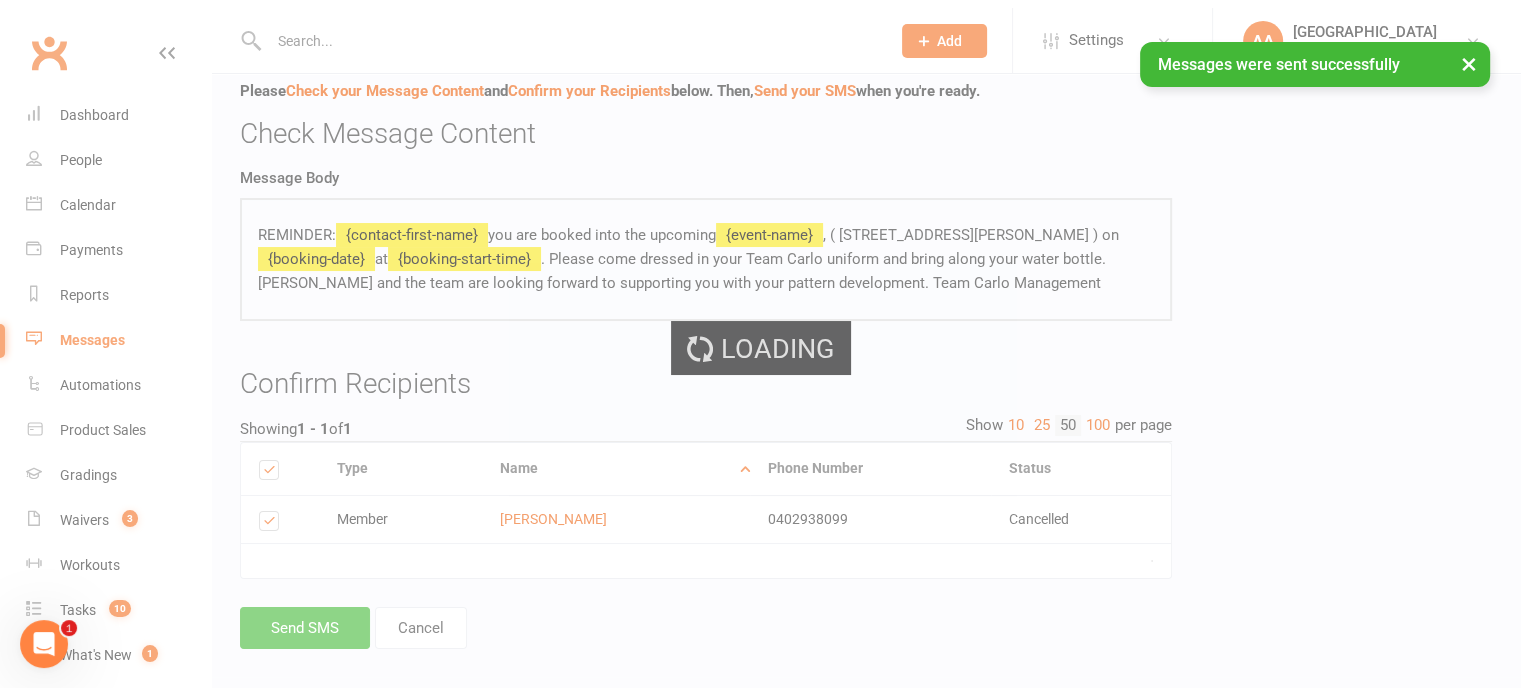 scroll, scrollTop: 0, scrollLeft: 0, axis: both 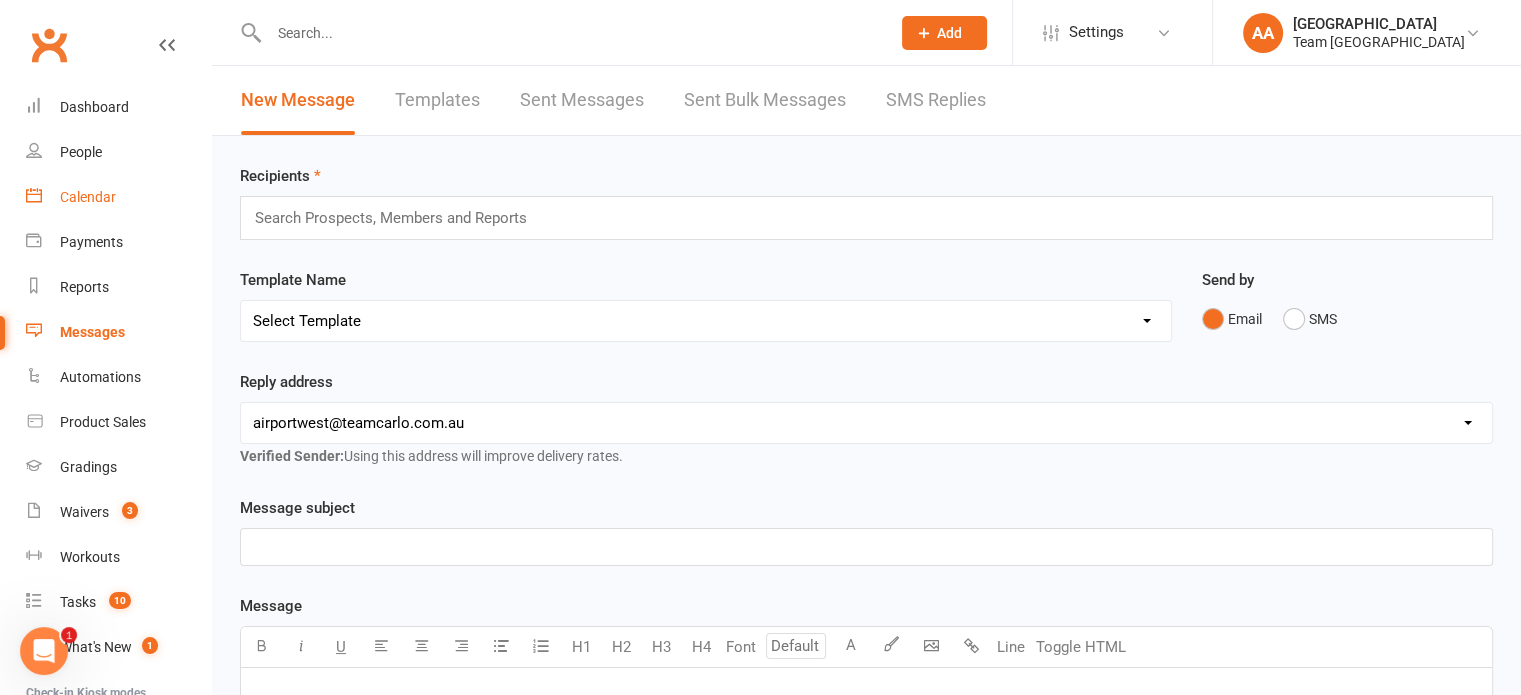 click on "Calendar" at bounding box center [88, 197] 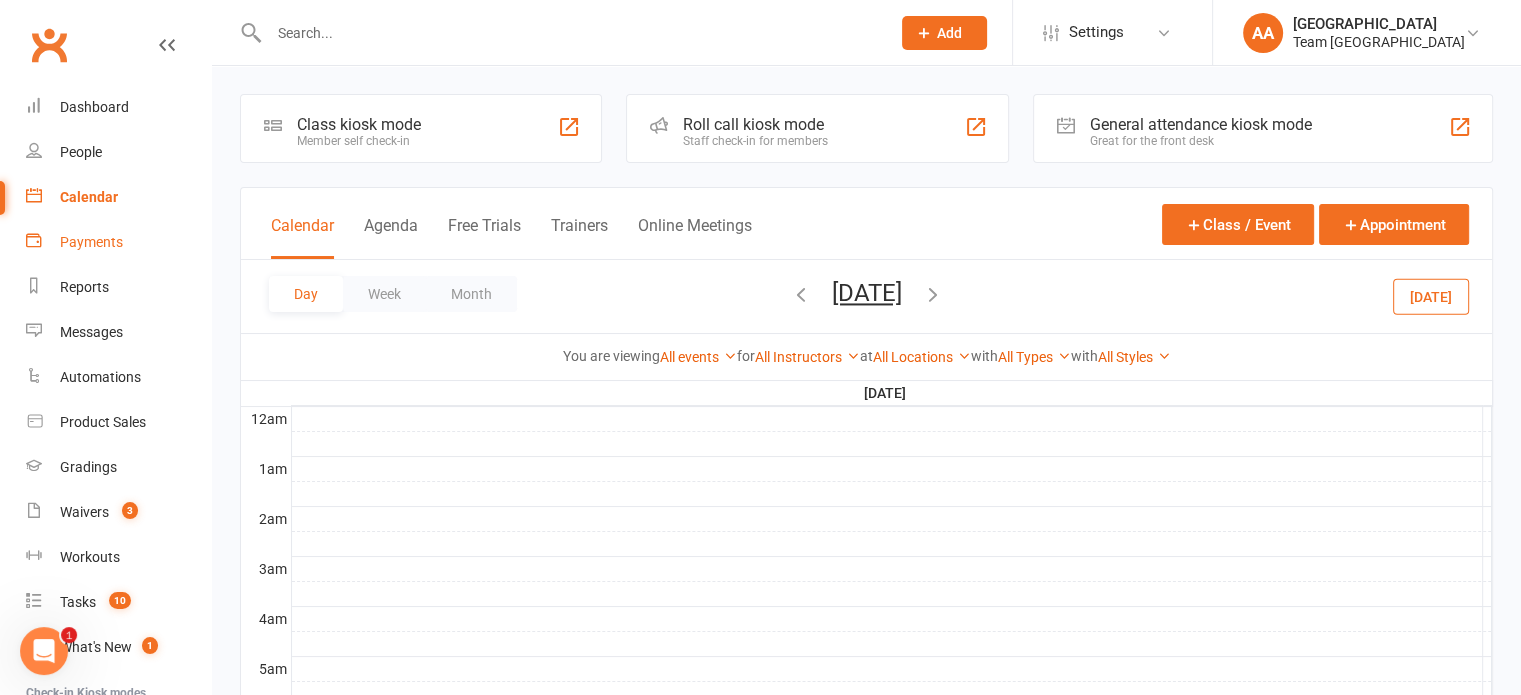 scroll, scrollTop: 221, scrollLeft: 0, axis: vertical 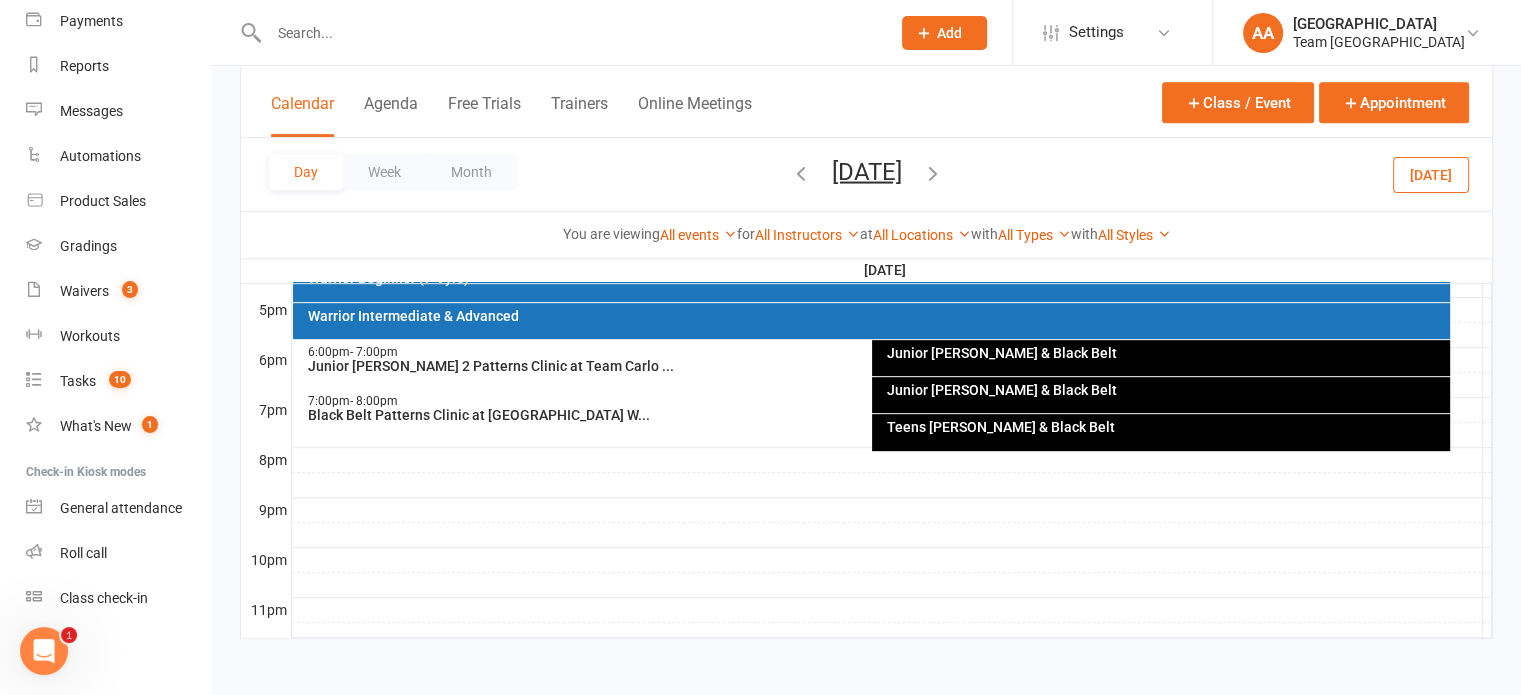 click on "Junior [PERSON_NAME] 2 Patterns Clinic at Team Carlo ..." at bounding box center [866, 366] 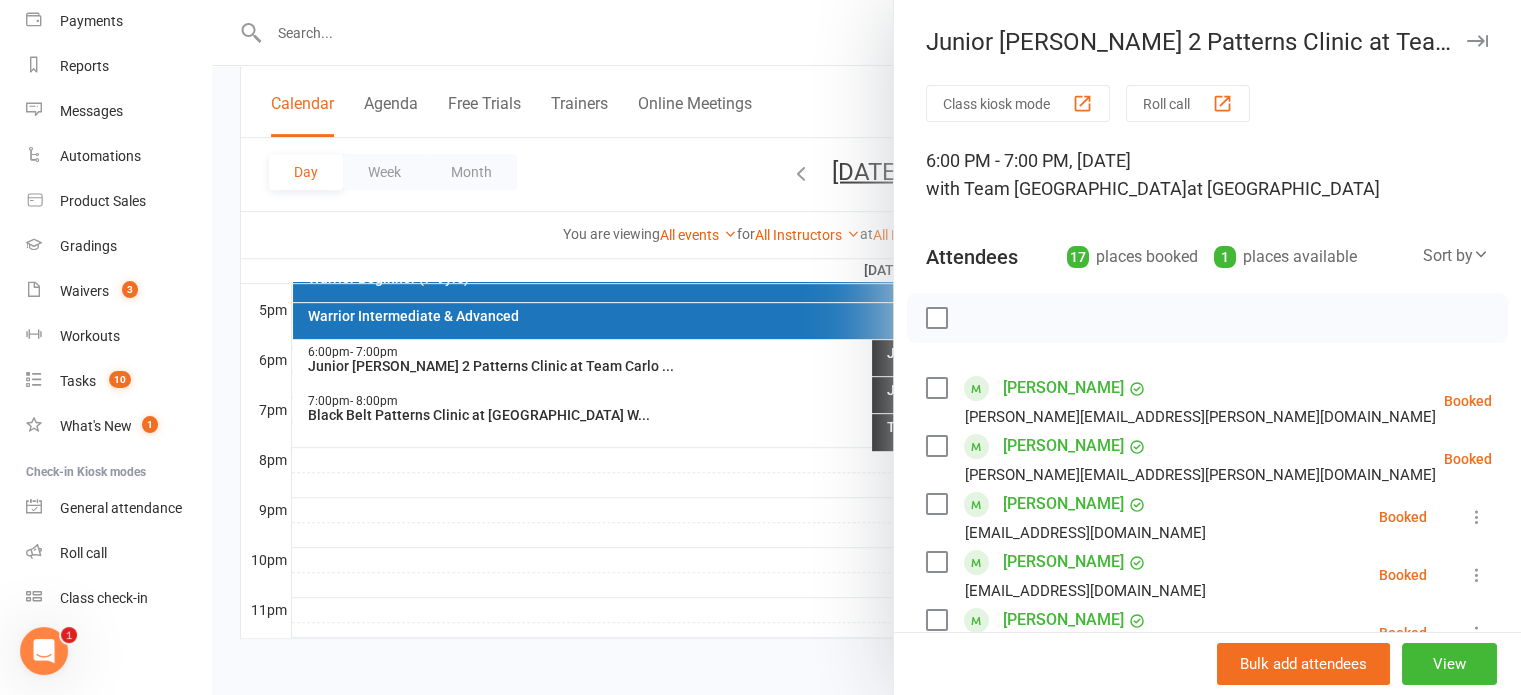 click at bounding box center [936, 318] 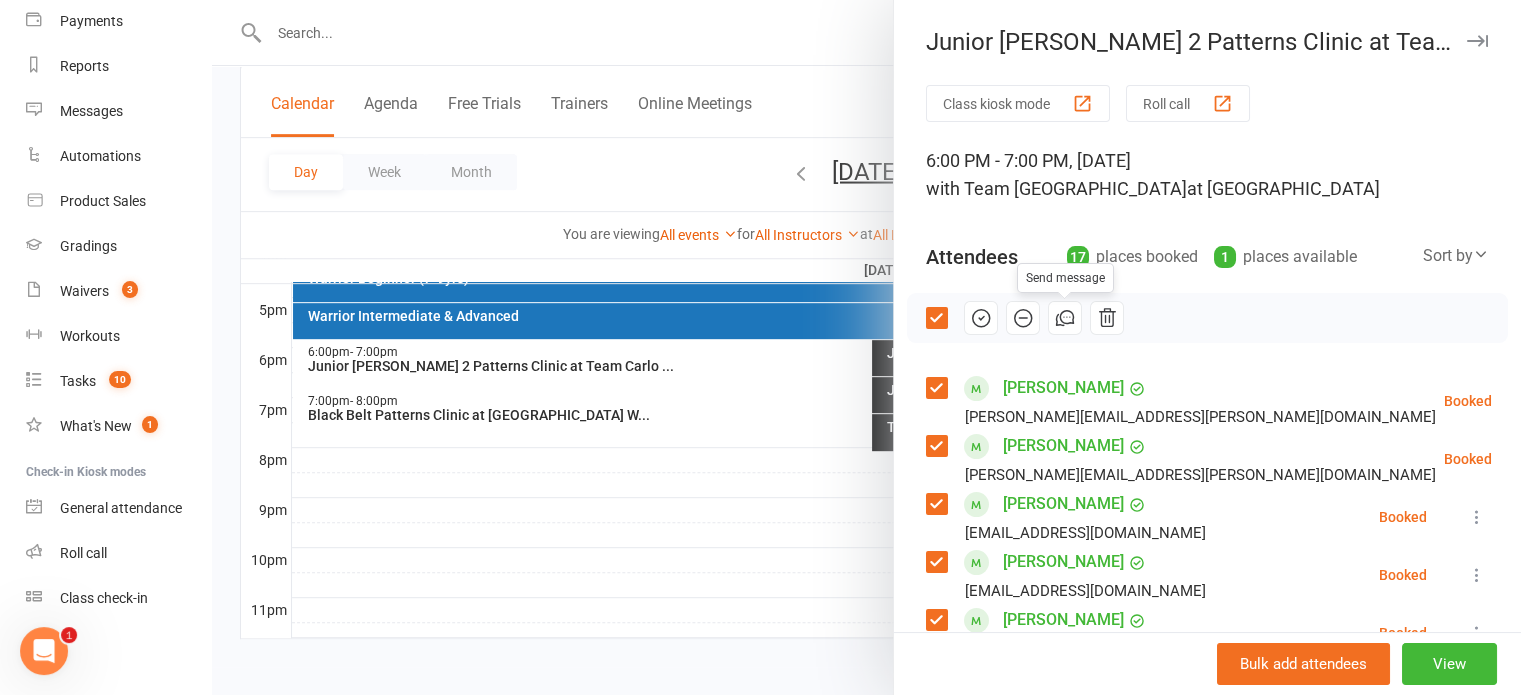 click 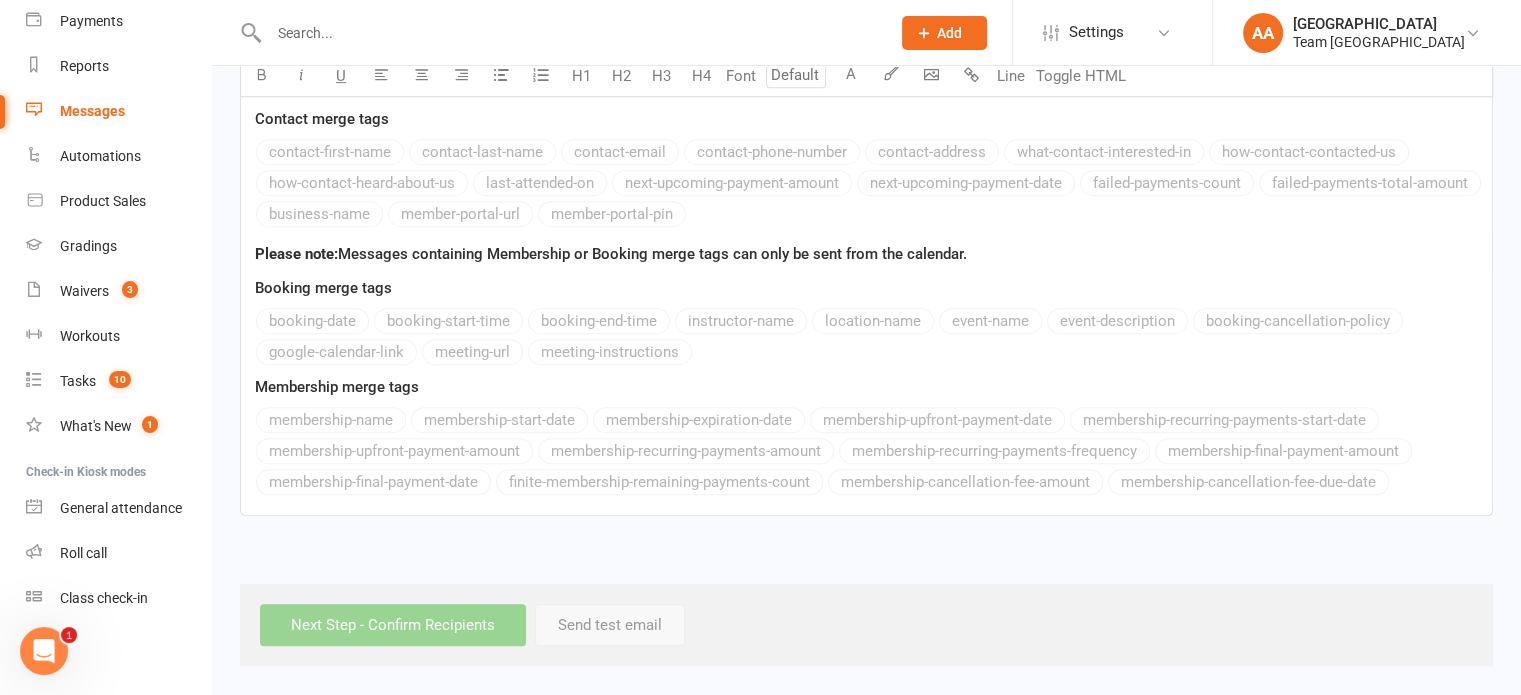 scroll, scrollTop: 0, scrollLeft: 0, axis: both 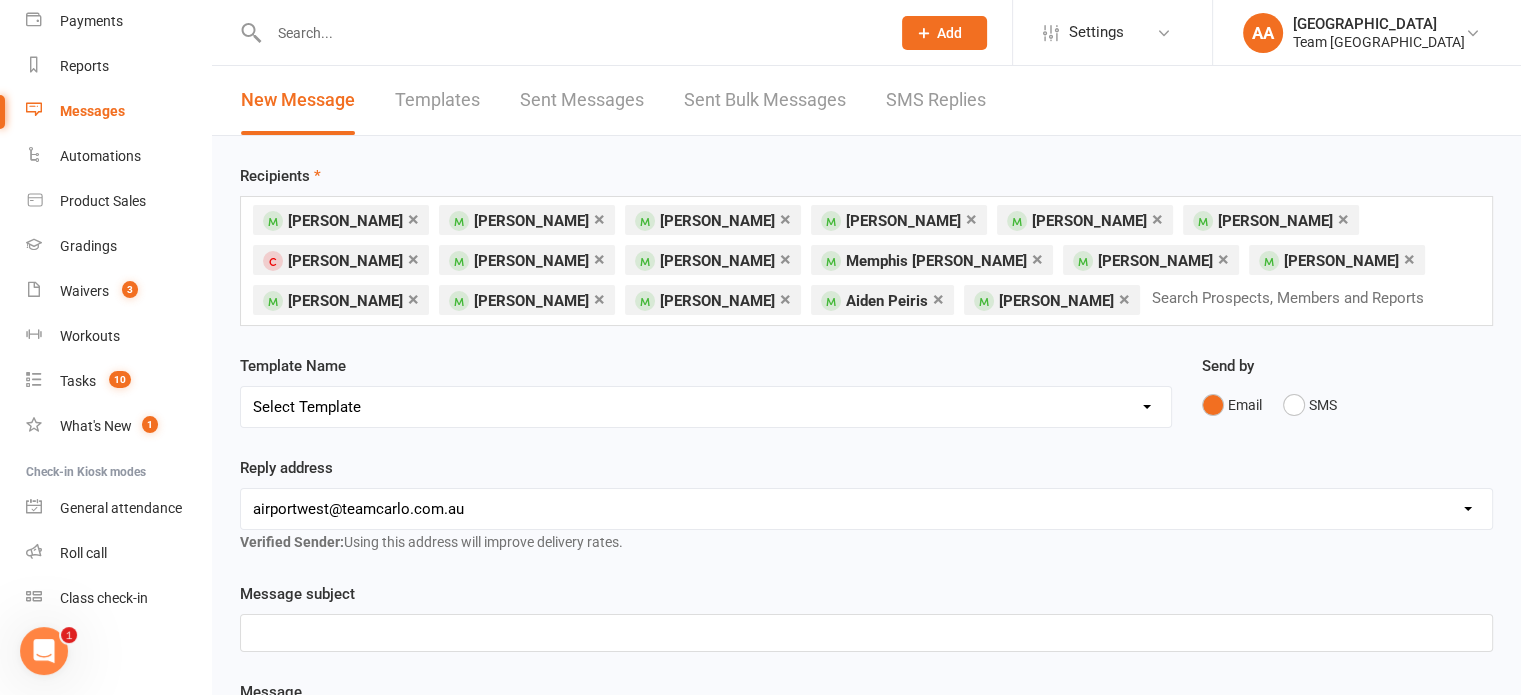 click on "Select Template [SMS] Direct Debit - AT Payment Reminder SMS [SMS] Direct Debit - December Instalment Payment Reminder [SMS] Direct Debit - January Instalment Reminder [SMS] Direct Debit - January Term Payment Reminder [SMS] Event - Holiday Make-Up Class Reminder [SMS] Events - Event Booking Link (members & buddies) [SMS] Events - Event Booking Reminder [SMS] Events - Holiday Program Booking Reminder [SMS] Events - Parent Week Reminder (White Belt Ninja & Warrior Families) [SMS] Events - Parent Week Reminder (White Belt Taekinda Families) [SMS] Finance - Direct Debit update confirmation [SMS] Fitness - Member Portal link SMS [SMS] Fitness - Membership Establishment @ Preston [SMS] Fitness - MyZone Tracker Registration Instructions [SMS] Member - 3 week call SMS [SMS] Member - Discount Reminder [SMS] Member - Referral Gift Notification [SMS] Member - Referral/Testimonial Link [SMS] Member Request - Link Cancellation [SMS] Member Request - Link Change of Class [SMS] Member Request - Link Suspension" at bounding box center [706, 407] 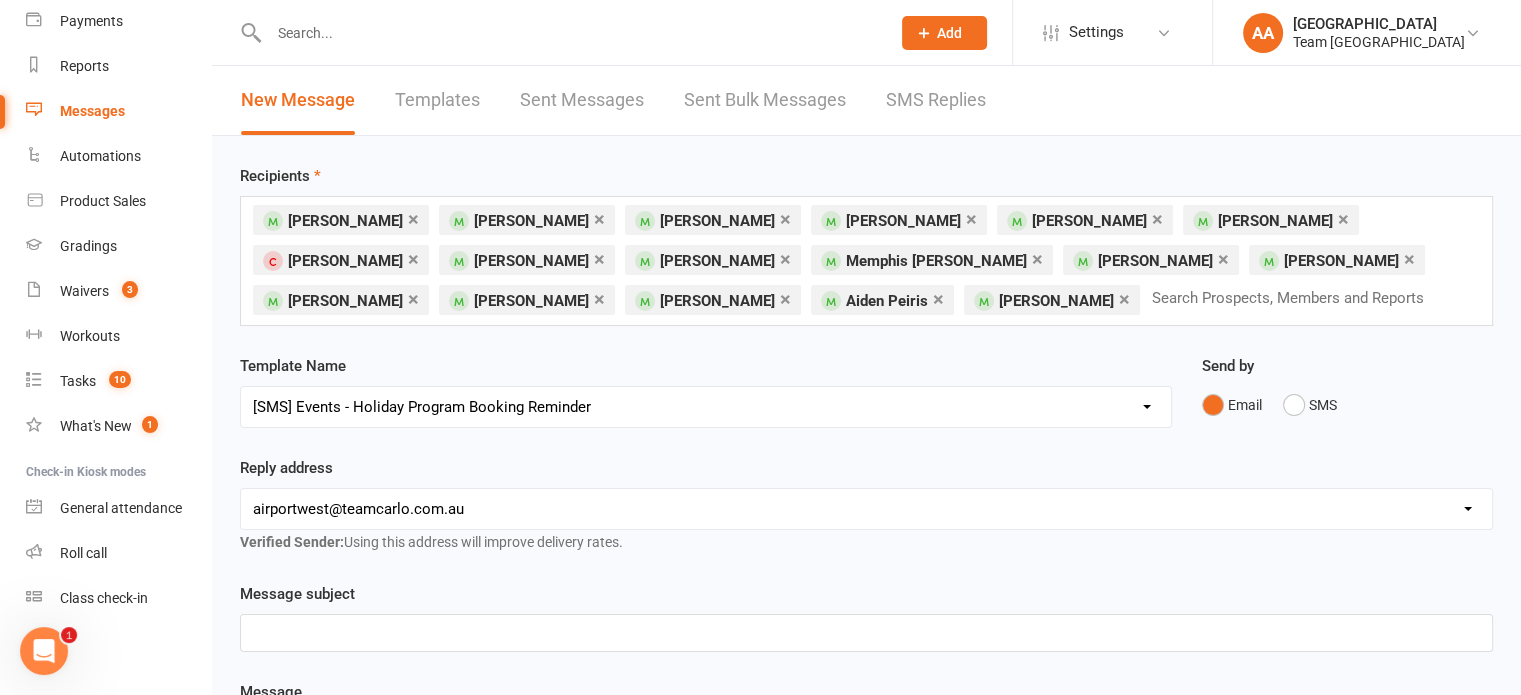 click on "Select Template [SMS] Direct Debit - AT Payment Reminder SMS [SMS] Direct Debit - December Instalment Payment Reminder [SMS] Direct Debit - January Instalment Reminder [SMS] Direct Debit - January Term Payment Reminder [SMS] Event - Holiday Make-Up Class Reminder [SMS] Events - Event Booking Link (members & buddies) [SMS] Events - Event Booking Reminder [SMS] Events - Holiday Program Booking Reminder [SMS] Events - Parent Week Reminder (White Belt Ninja & Warrior Families) [SMS] Events - Parent Week Reminder (White Belt Taekinda Families) [SMS] Finance - Direct Debit update confirmation [SMS] Fitness - Member Portal link SMS [SMS] Fitness - Membership Establishment @ Preston [SMS] Fitness - MyZone Tracker Registration Instructions [SMS] Member - 3 week call SMS [SMS] Member - Discount Reminder [SMS] Member - Referral Gift Notification [SMS] Member - Referral/Testimonial Link [SMS] Member Request - Link Cancellation [SMS] Member Request - Link Change of Class [SMS] Member Request - Link Suspension" at bounding box center [706, 407] 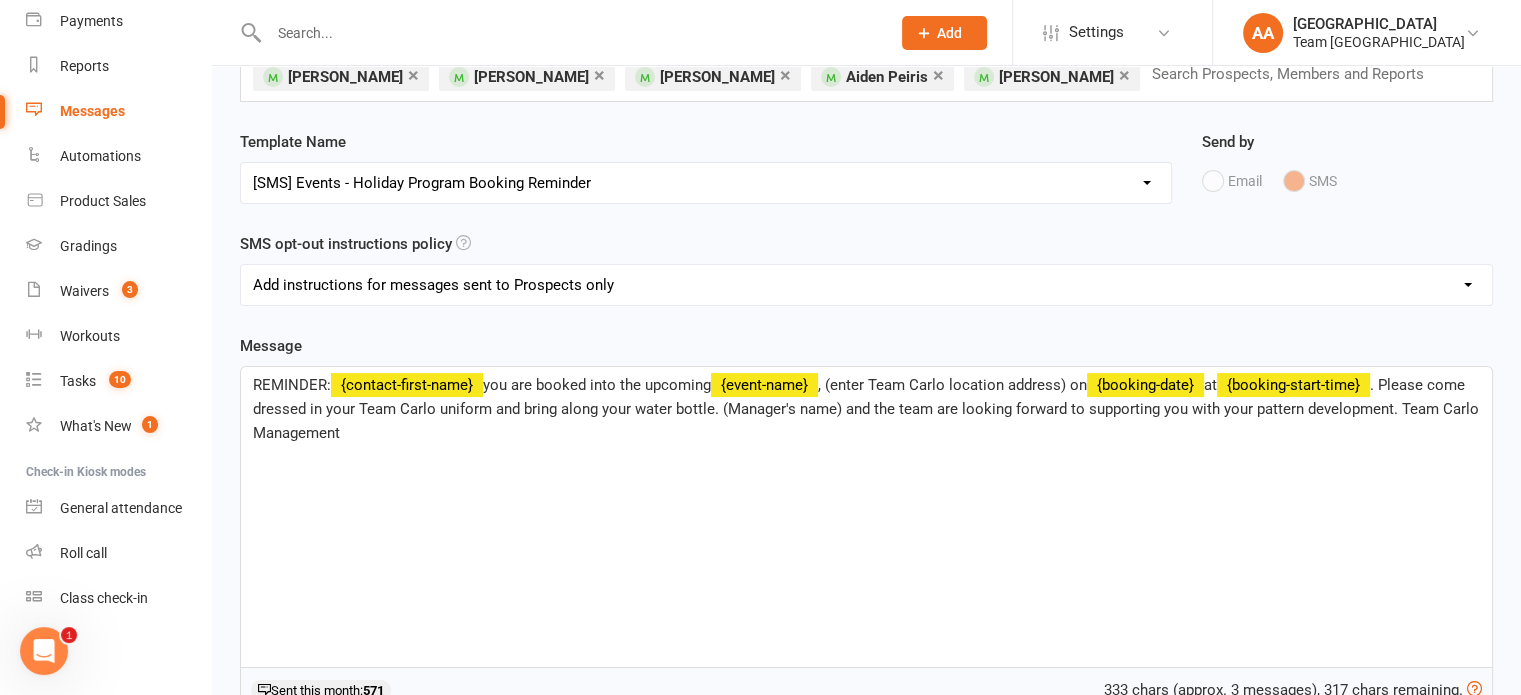 scroll, scrollTop: 300, scrollLeft: 0, axis: vertical 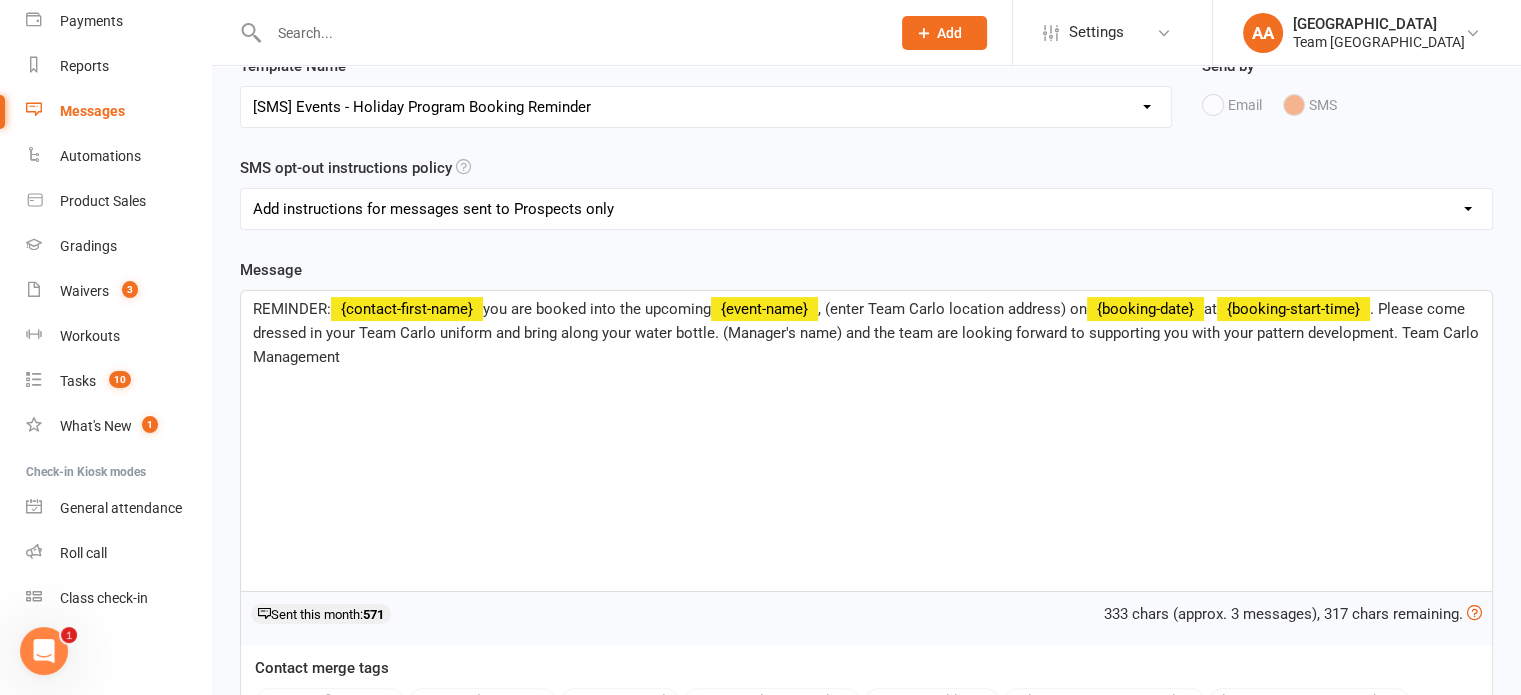 click on ", (enter Team Carlo location address) on" at bounding box center [952, 309] 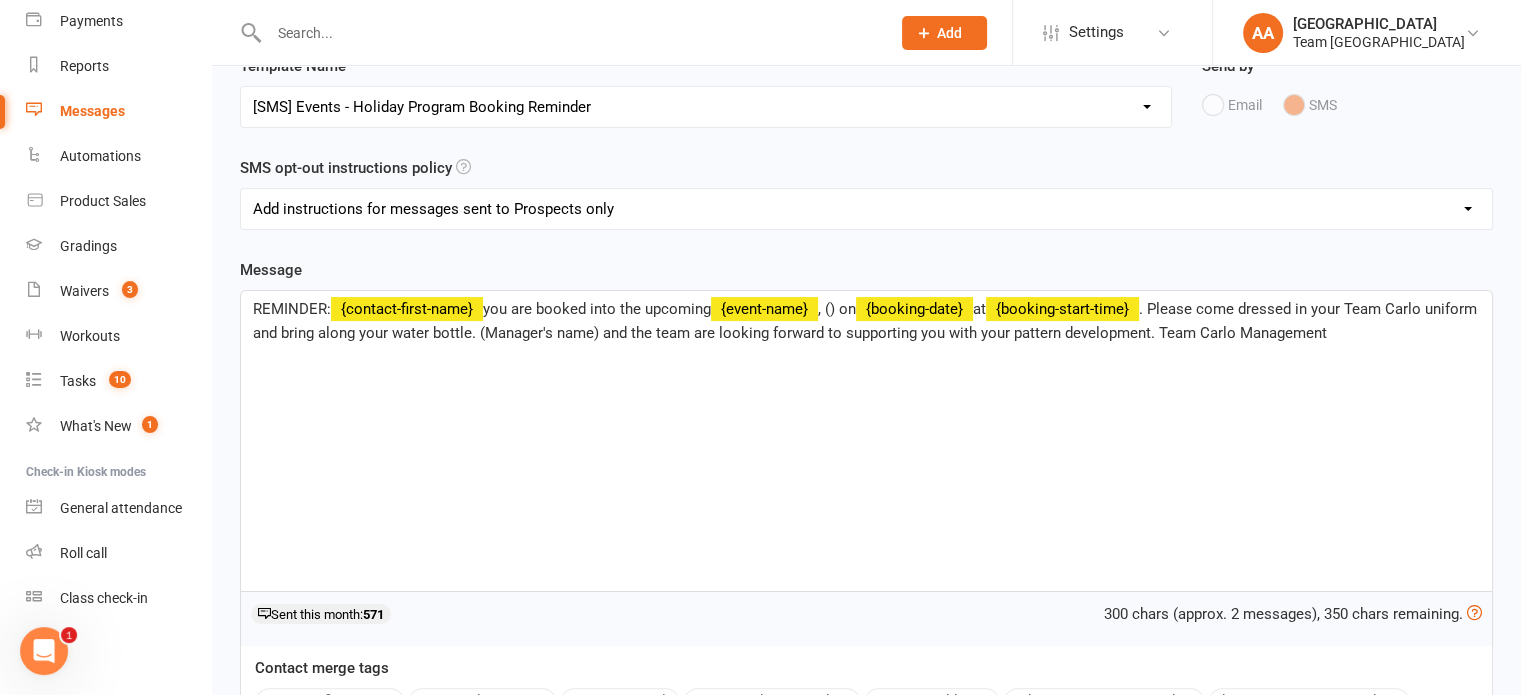 type 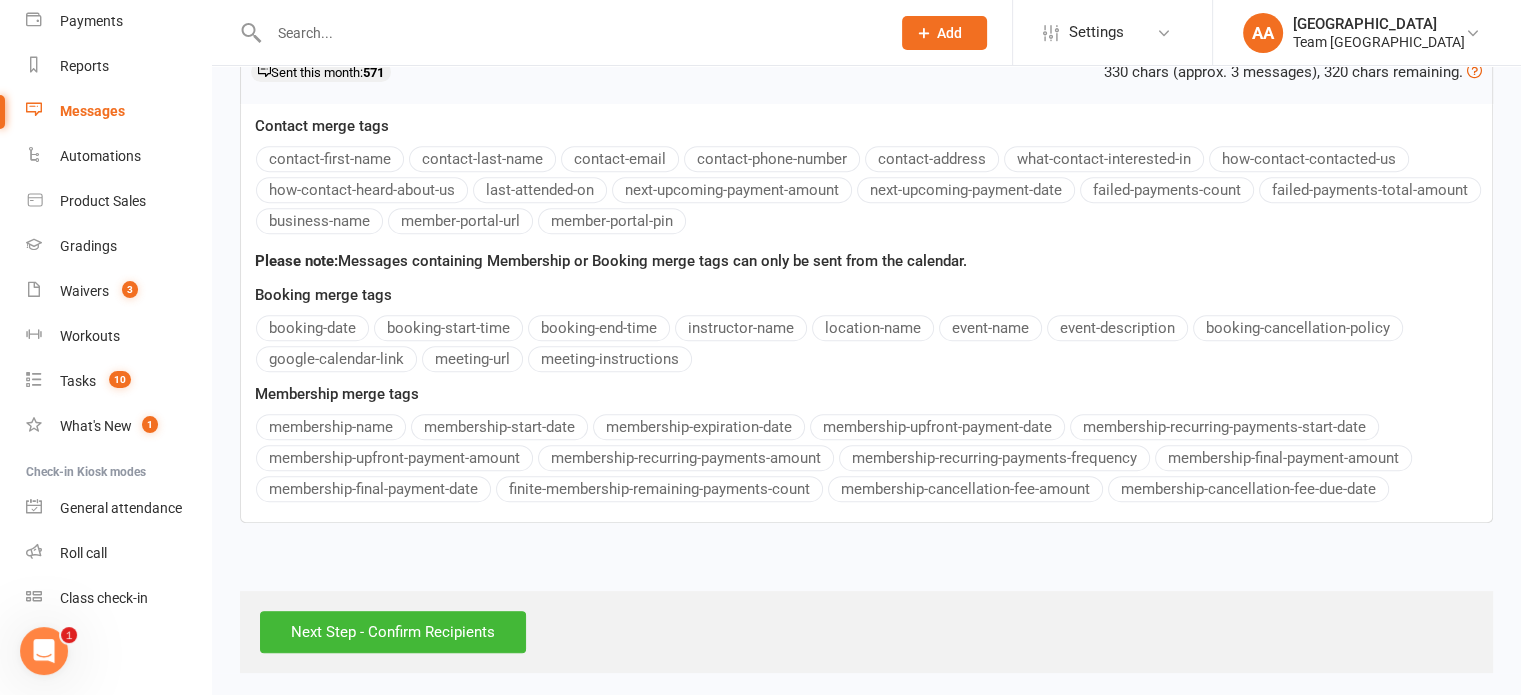 scroll, scrollTop: 843, scrollLeft: 0, axis: vertical 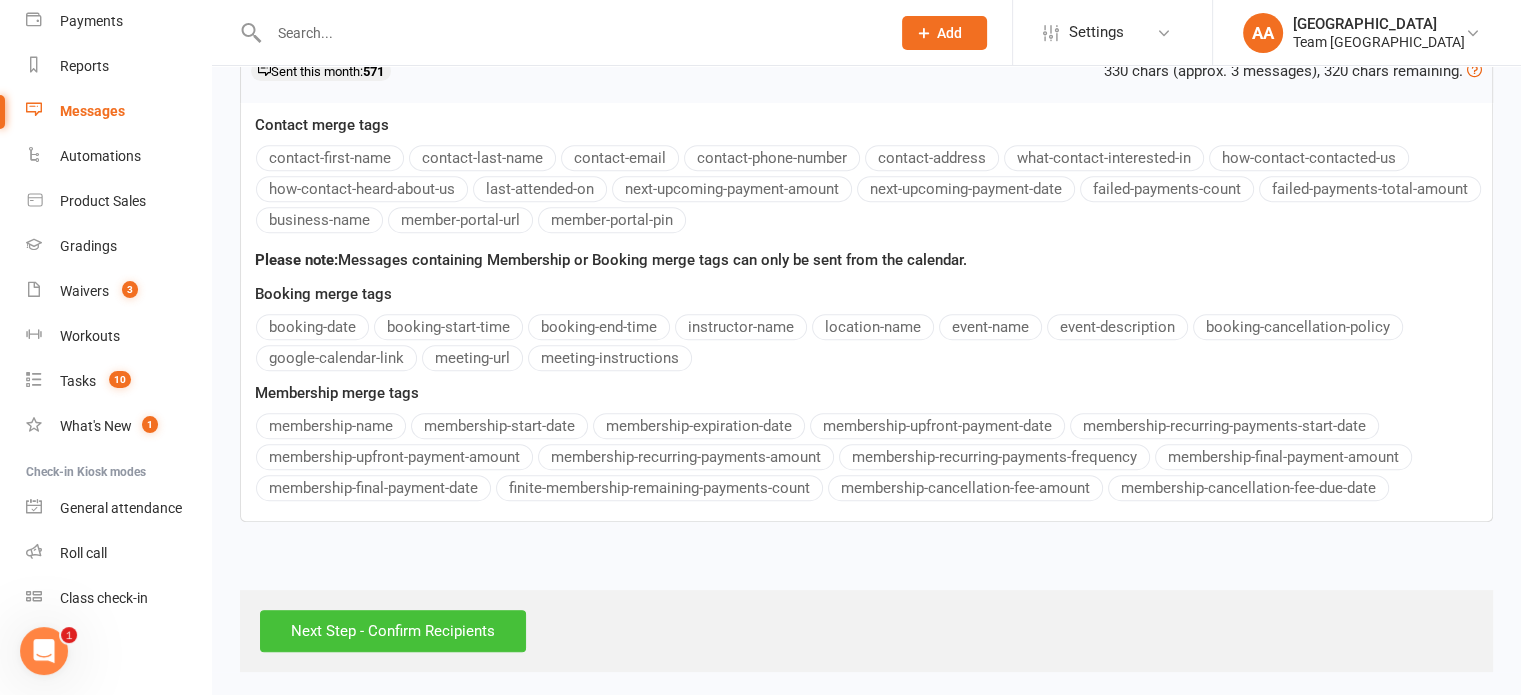 click on "Next Step - Confirm Recipients" at bounding box center [393, 631] 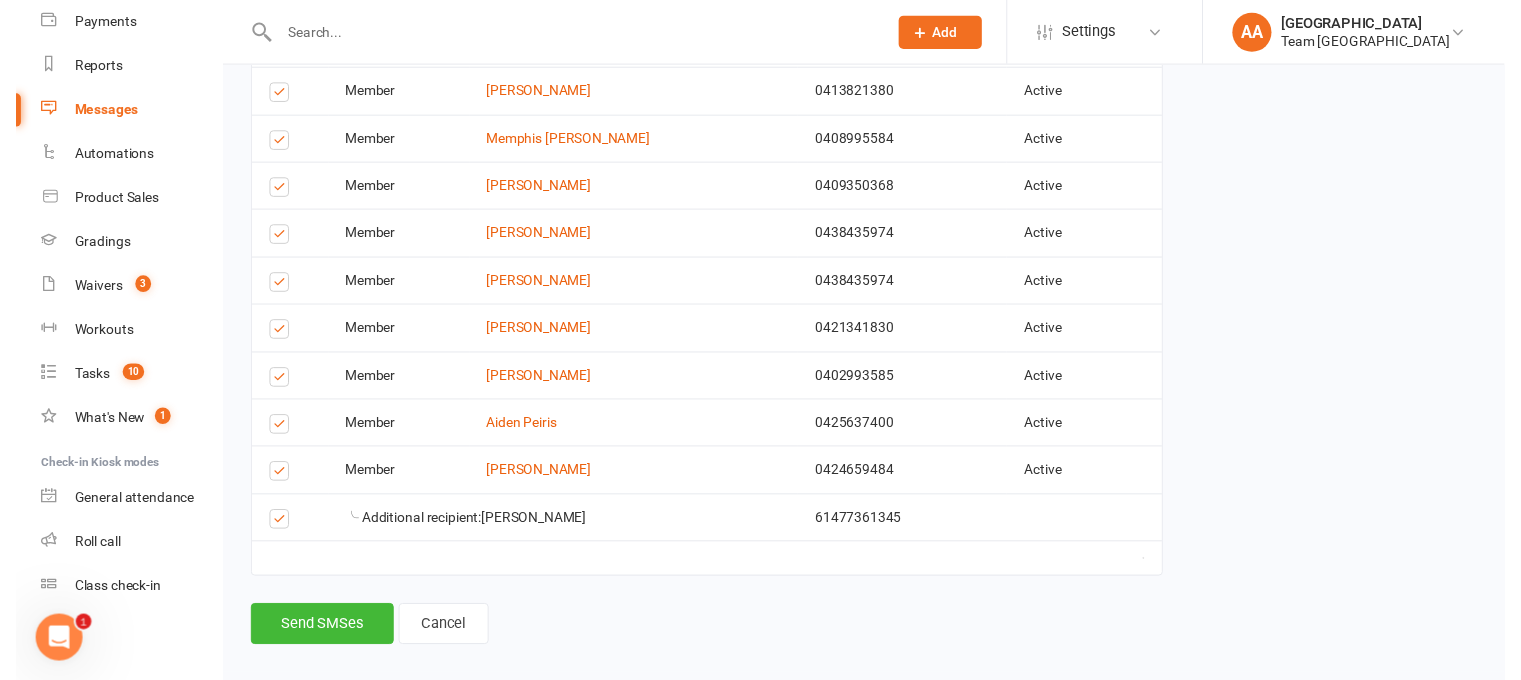 scroll, scrollTop: 938, scrollLeft: 0, axis: vertical 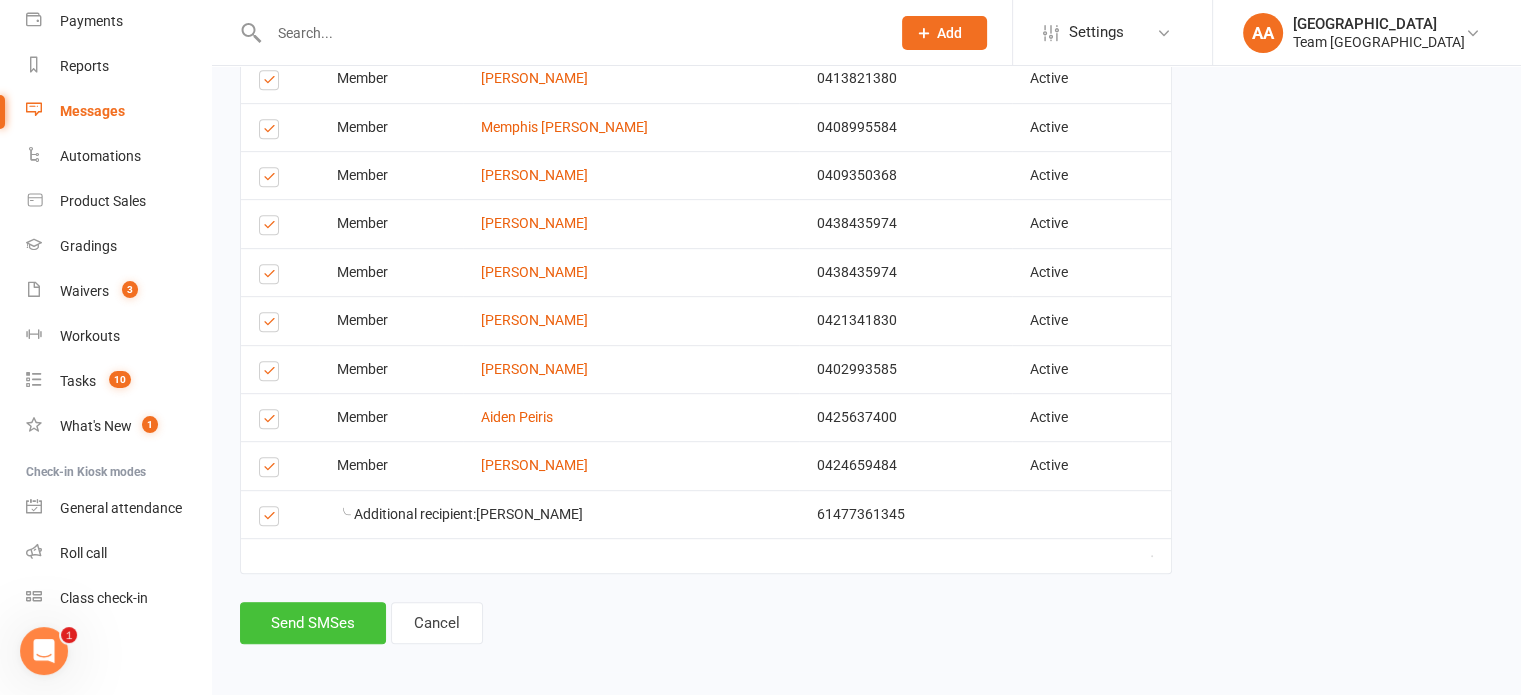 click on "Send SMSes" at bounding box center [313, 623] 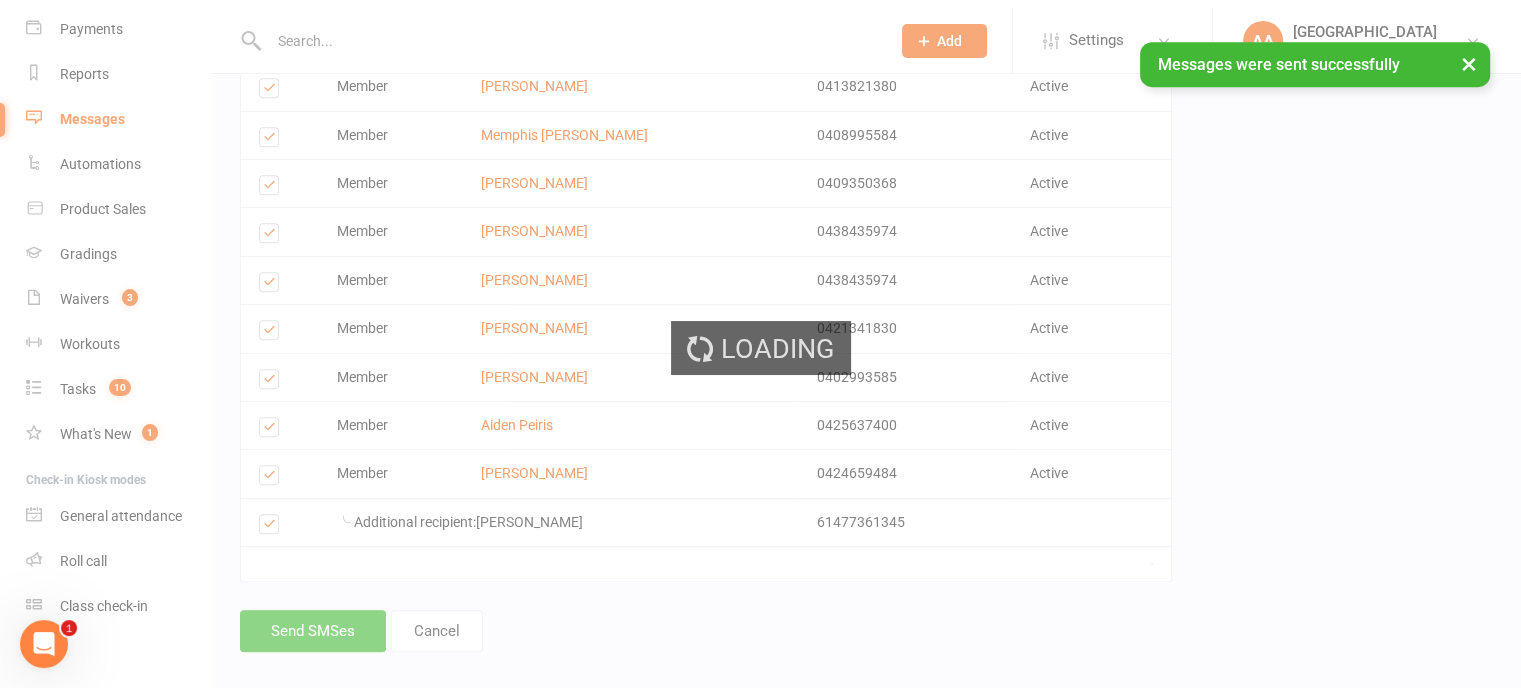 scroll, scrollTop: 0, scrollLeft: 0, axis: both 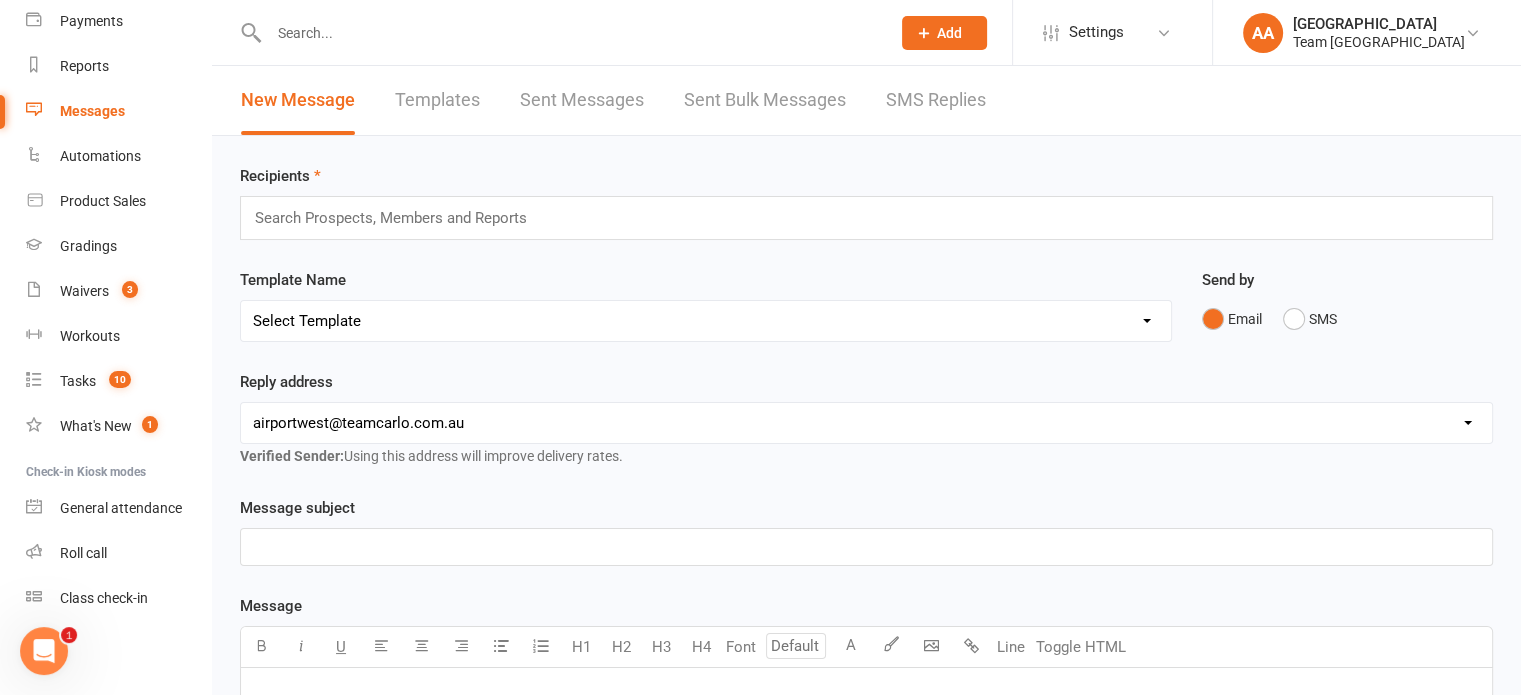 click on "Select Template [SMS] Direct Debit - AT Payment Reminder SMS [SMS] Direct Debit - December Instalment Payment Reminder [SMS] Direct Debit - January Instalment Reminder [SMS] Direct Debit - January Term Payment Reminder [SMS] Event - Holiday Make-Up Class Reminder [SMS] Events - Event Booking Link (members & buddies) [SMS] Events - Event Booking Reminder [SMS] Events - Holiday Program Booking Reminder [SMS] Events - Parent Week Reminder (White Belt Ninja & Warrior Families) [SMS] Events - Parent Week Reminder (White Belt Taekinda Families) [SMS] Finance - Direct Debit update confirmation [SMS] Fitness - Member Portal link SMS [SMS] Fitness - Membership Establishment @ Preston [SMS] Fitness - MyZone Tracker Registration Instructions [SMS] Member - 3 week call SMS [SMS] Member - Discount Reminder [SMS] Member - Referral Gift Notification [SMS] Member - Referral/Testimonial Link [SMS] Member Request - Link Cancellation [SMS] Member Request - Link Change of Class [SMS] Member Request - Link Suspension" at bounding box center [706, 321] 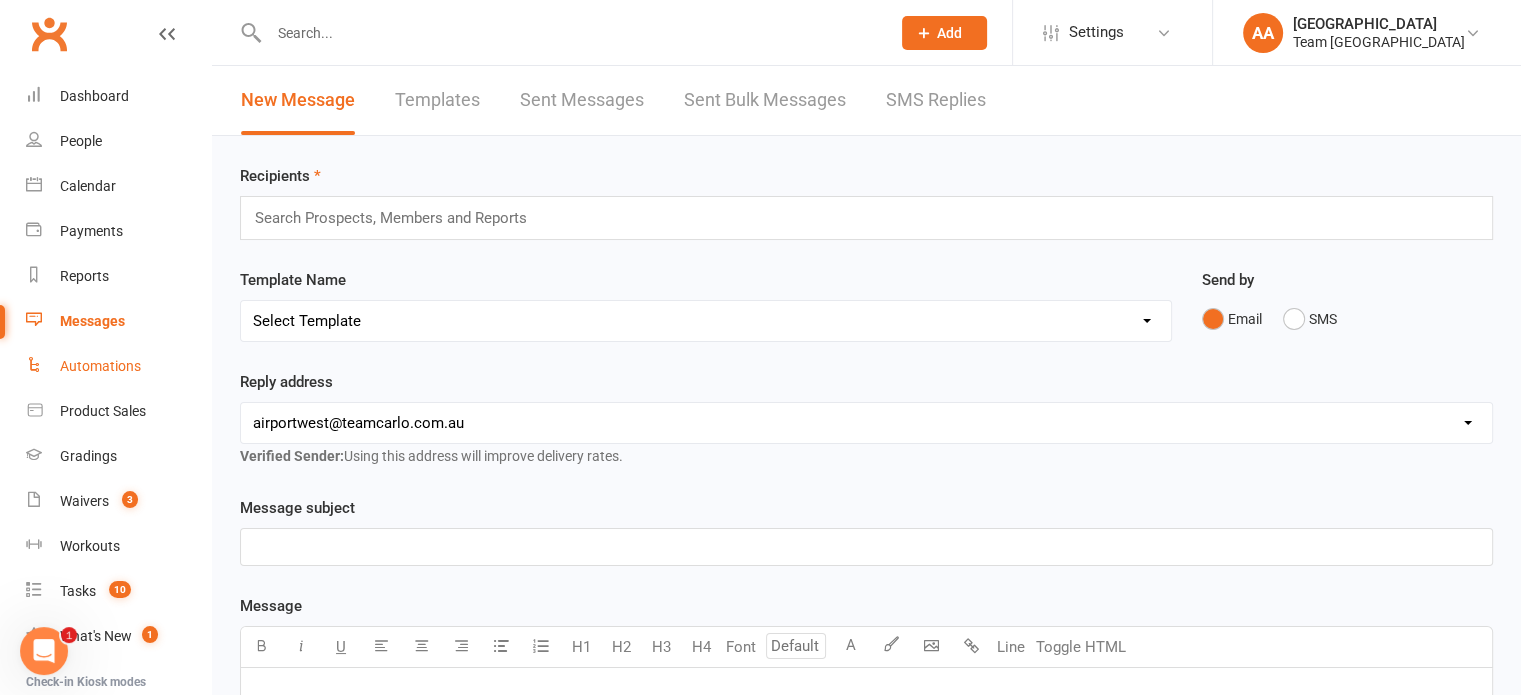 scroll, scrollTop: 0, scrollLeft: 0, axis: both 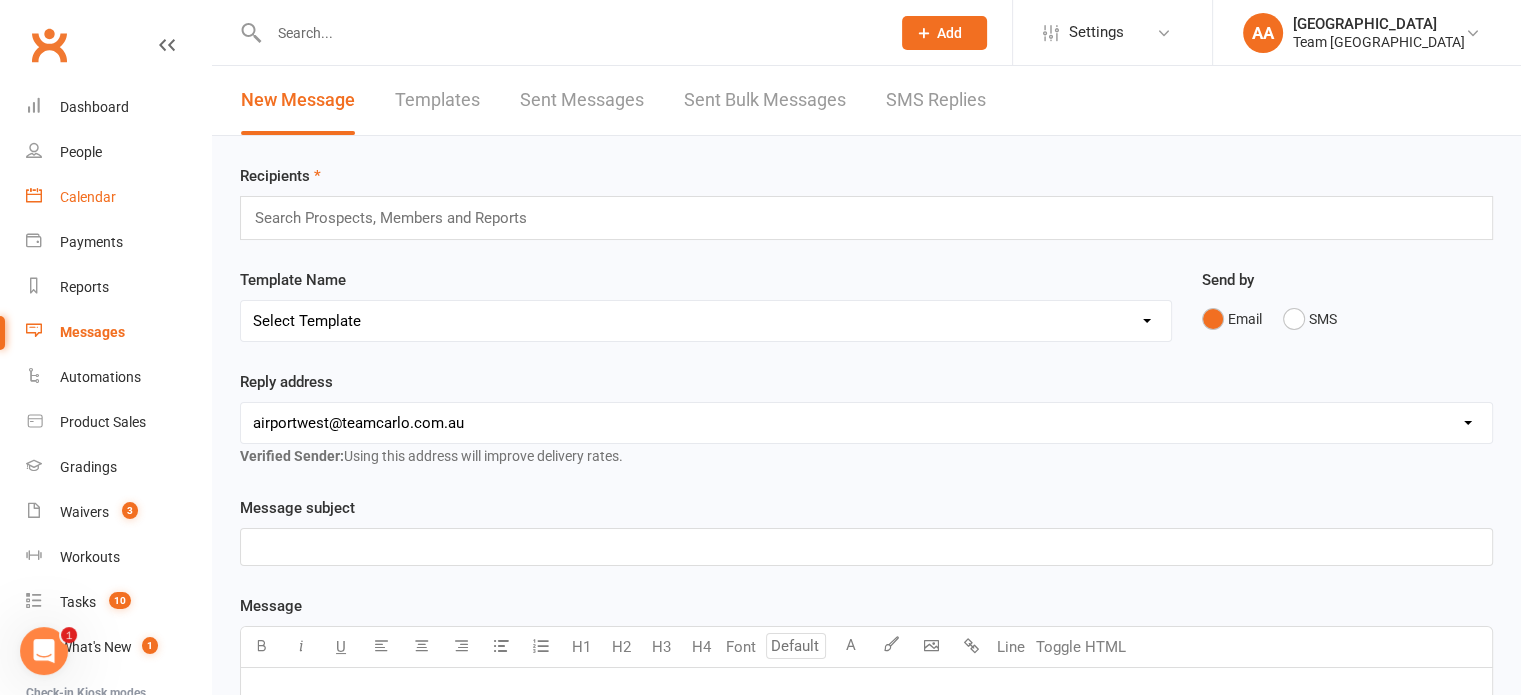 click on "Calendar" at bounding box center [88, 197] 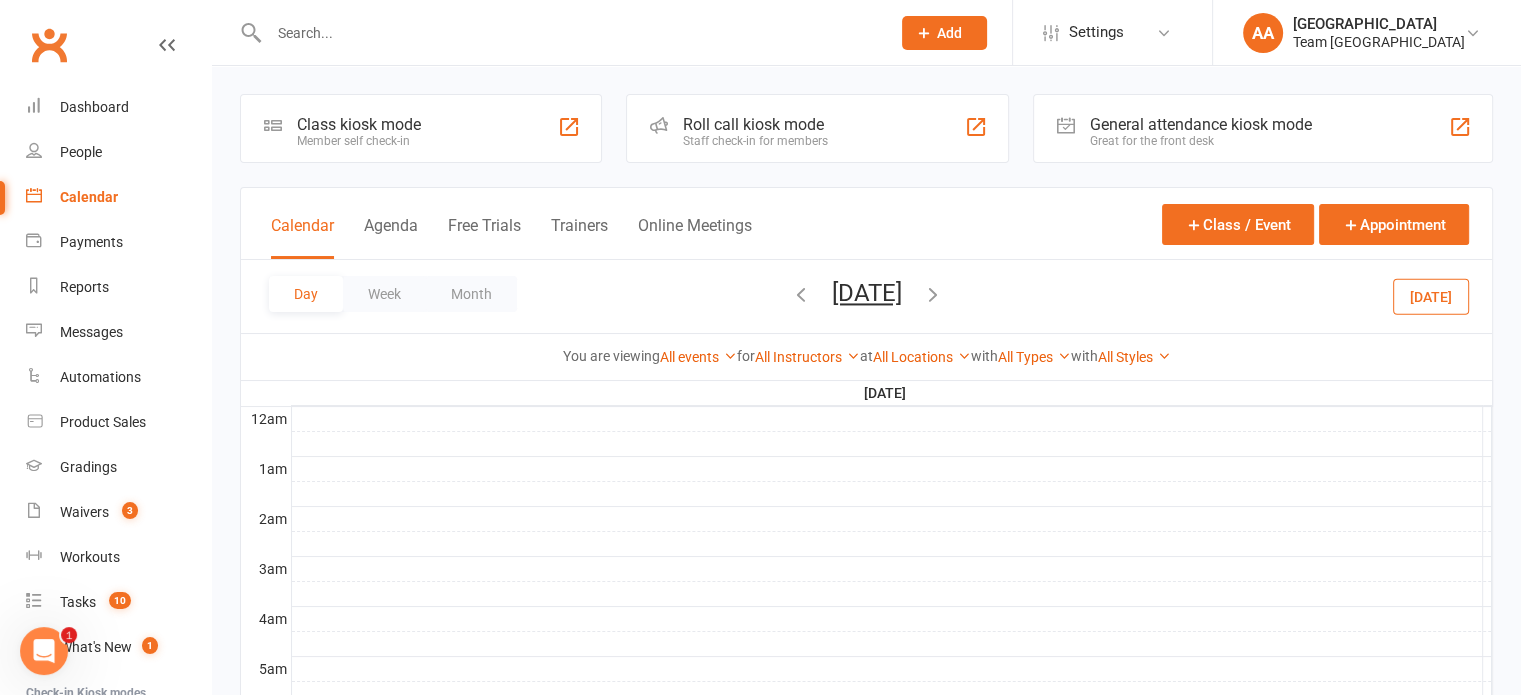click on "[DATE]" at bounding box center [867, 293] 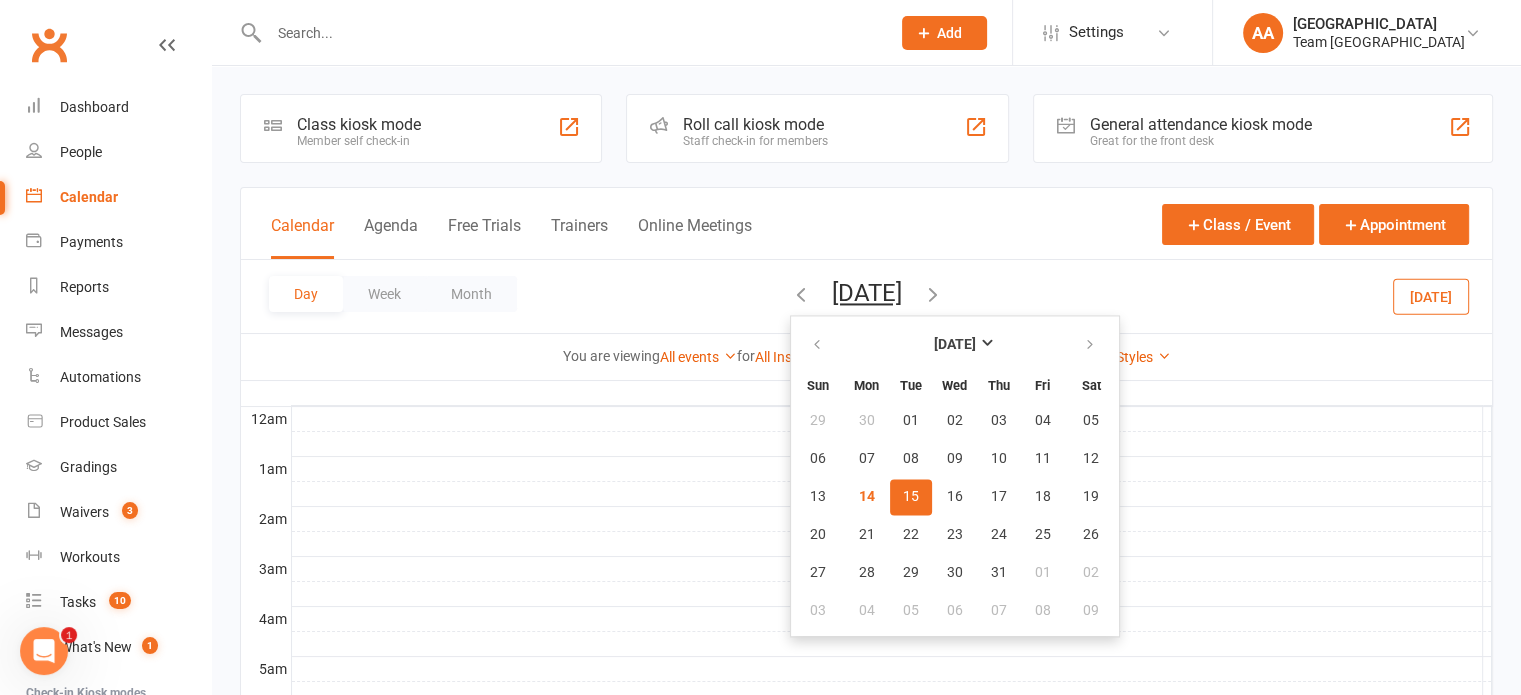 click on "15" at bounding box center (911, 497) 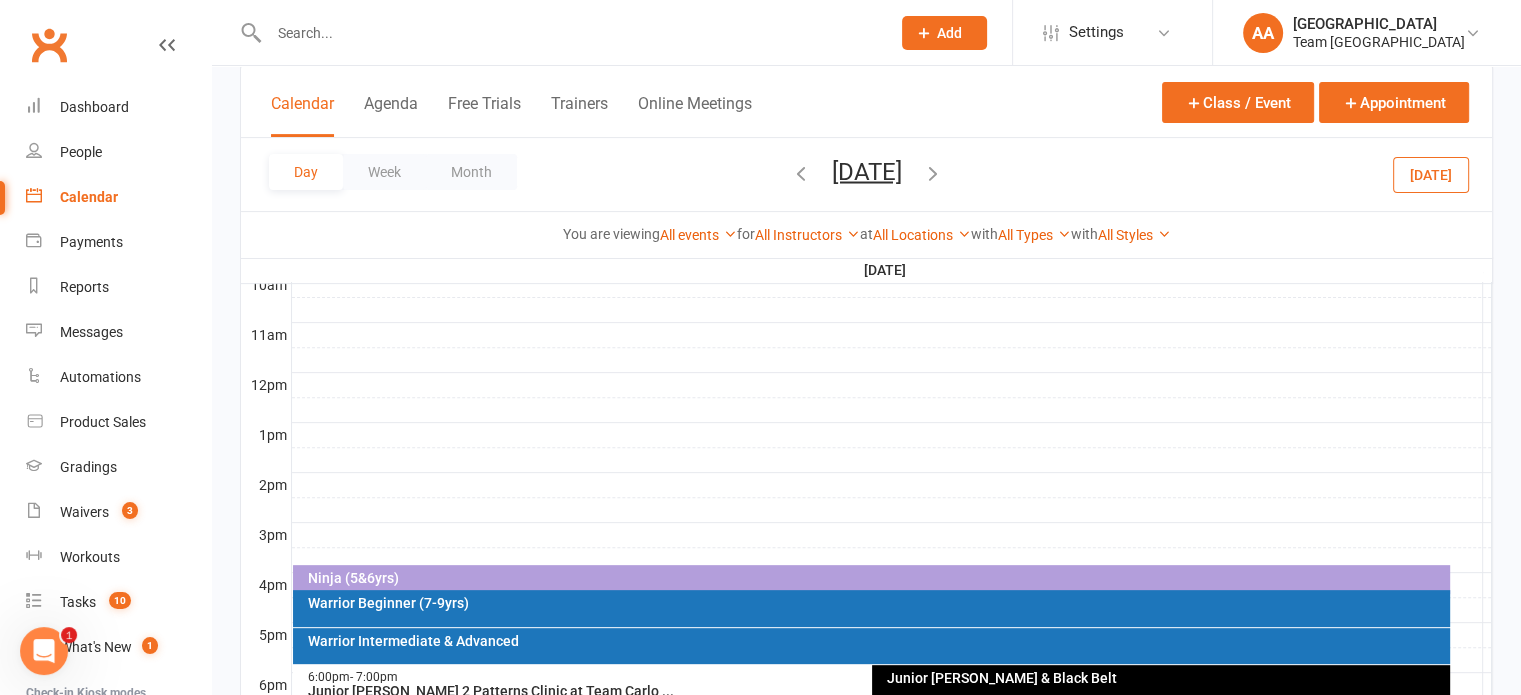 scroll, scrollTop: 800, scrollLeft: 0, axis: vertical 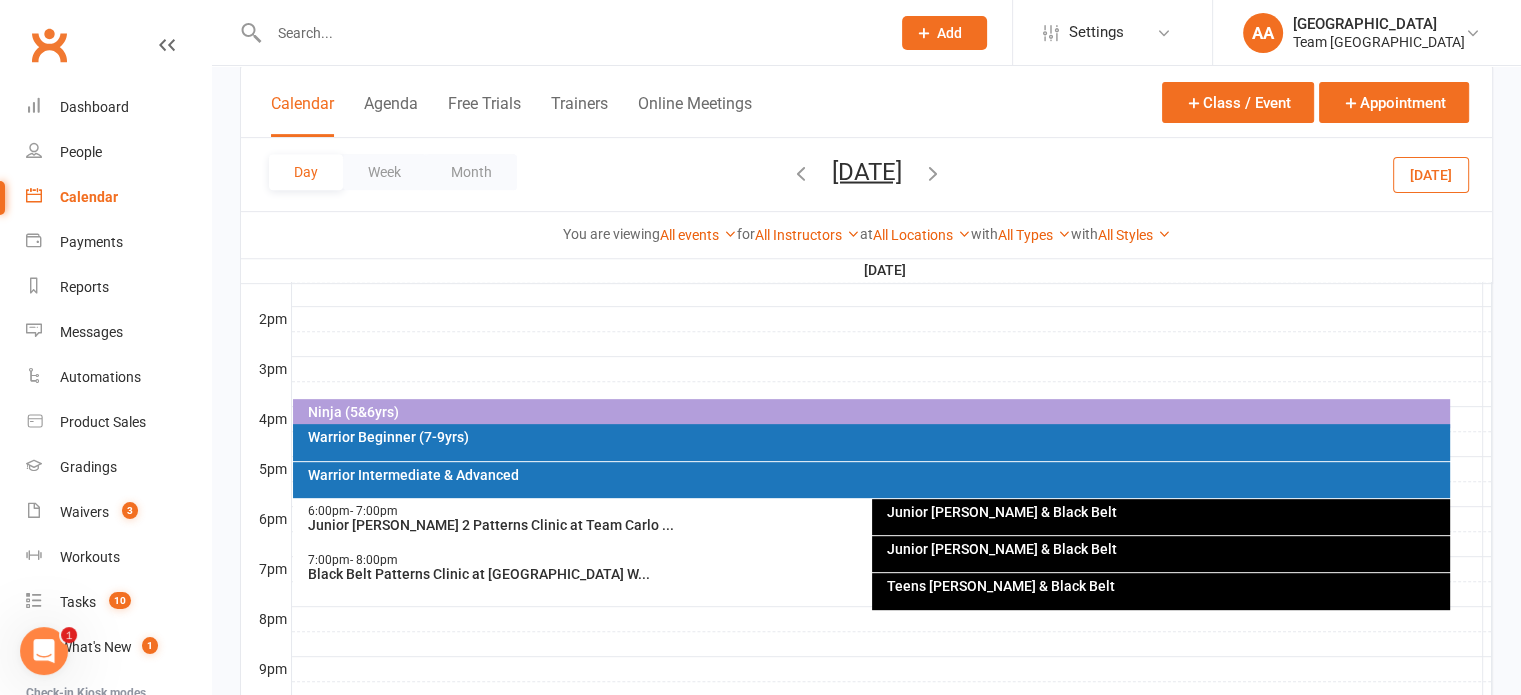 click on "Black Belt Patterns Clinic at [GEOGRAPHIC_DATA] W..." at bounding box center [866, 574] 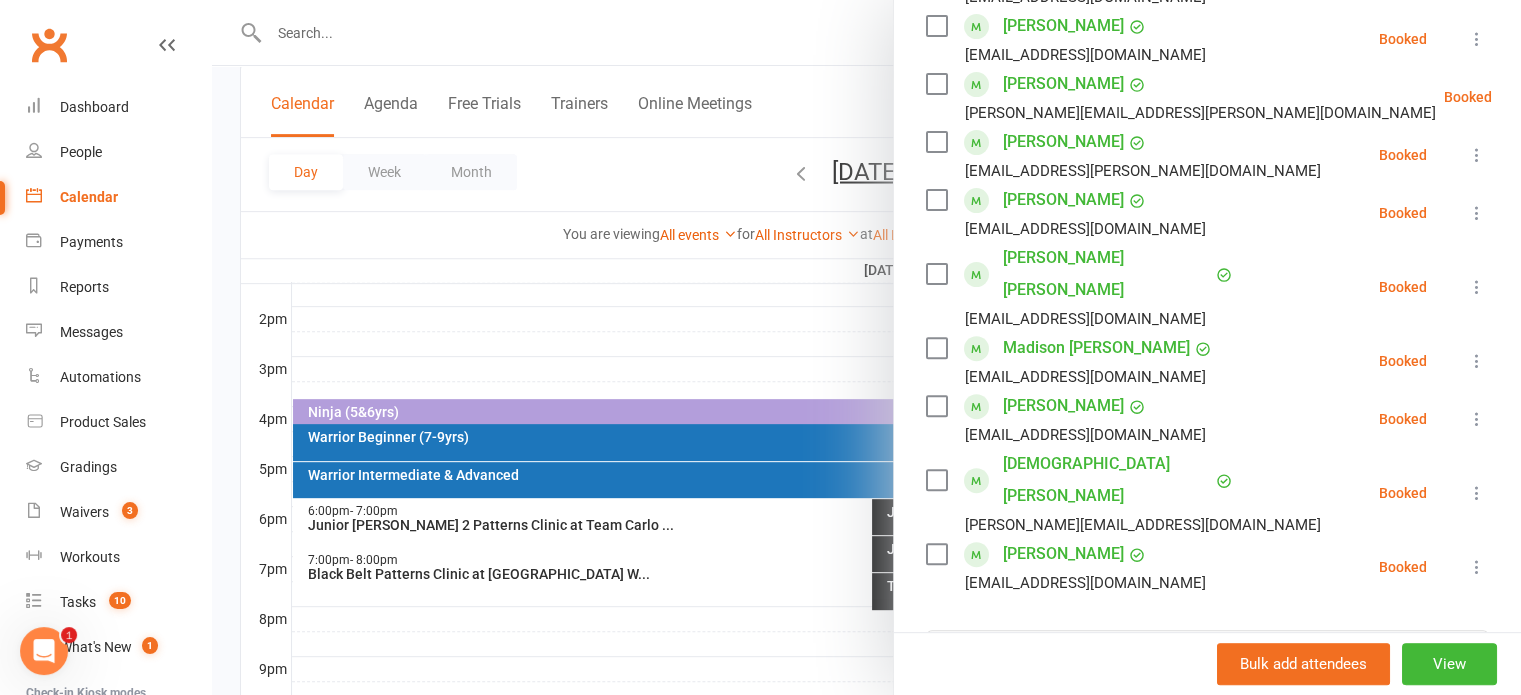 scroll, scrollTop: 700, scrollLeft: 0, axis: vertical 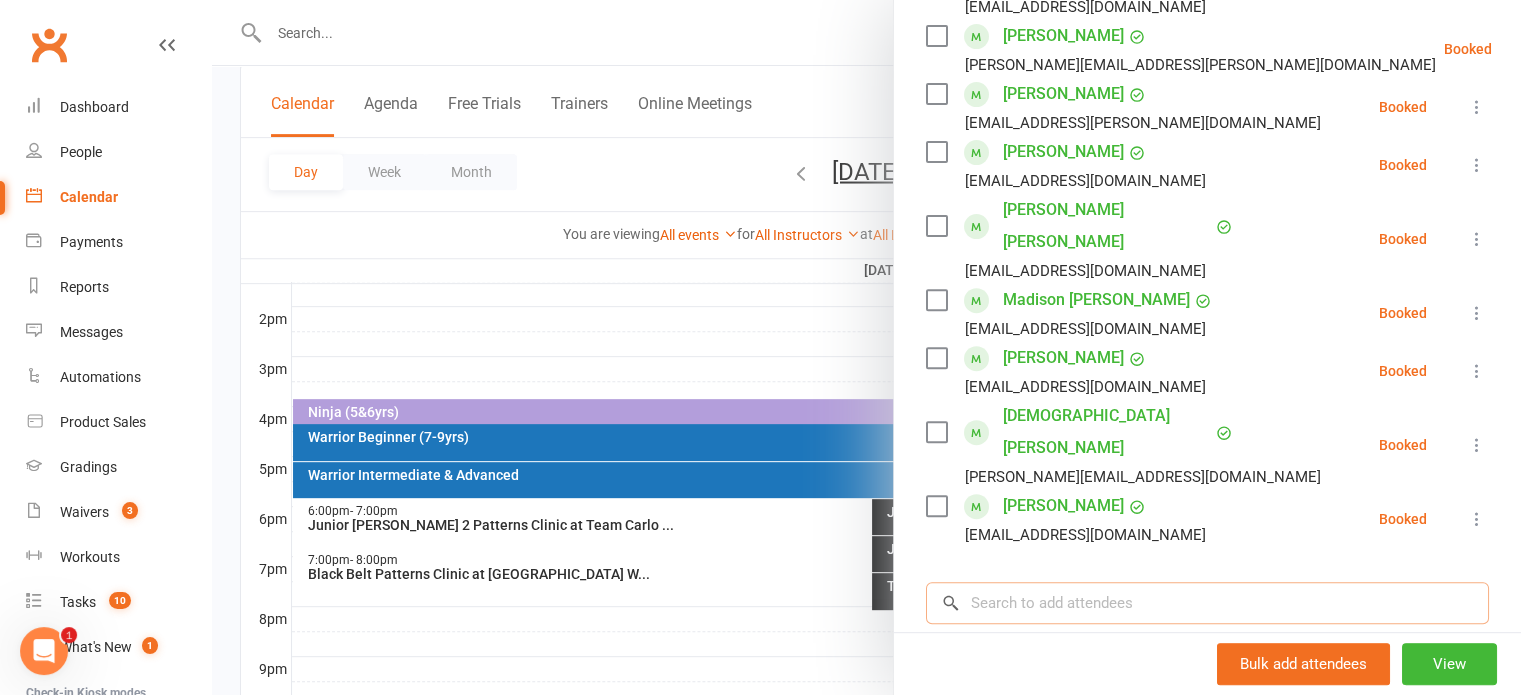 click at bounding box center (1207, 603) 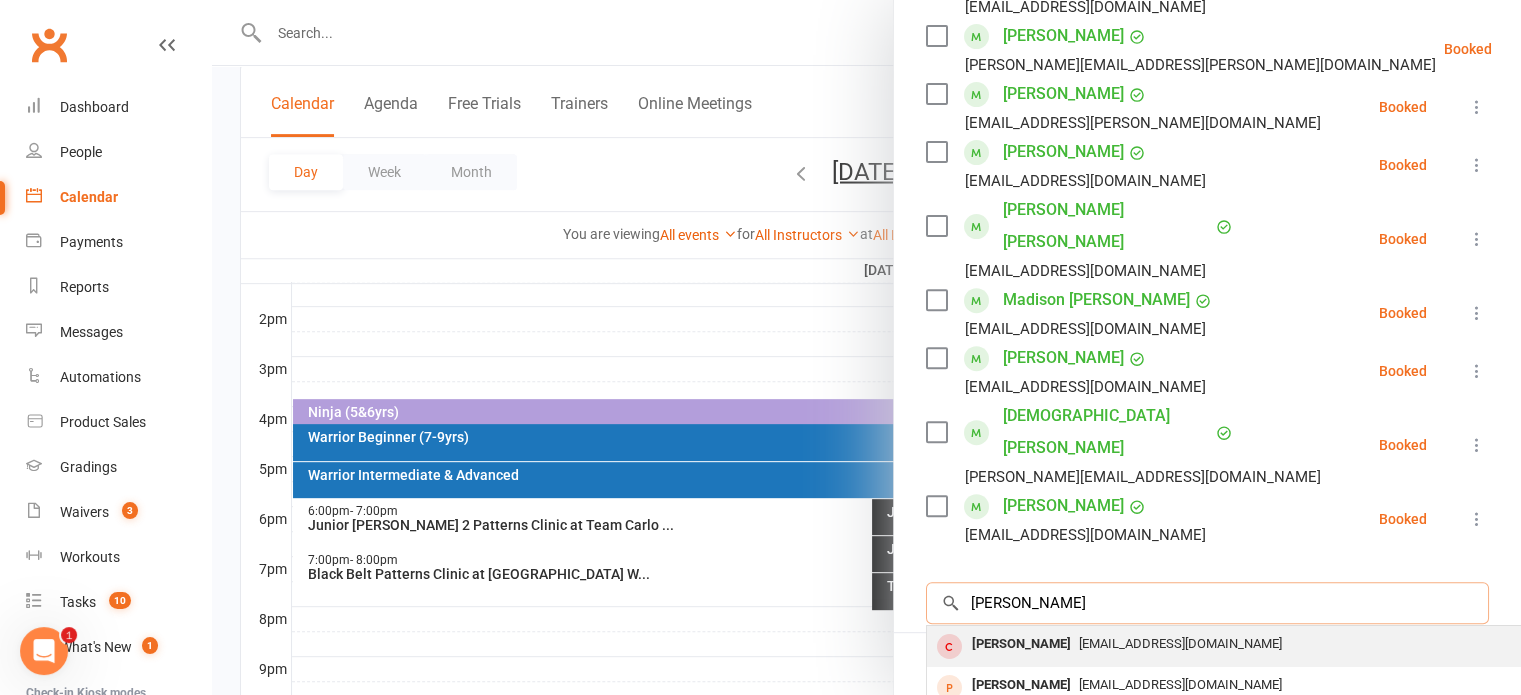 type on "georgina" 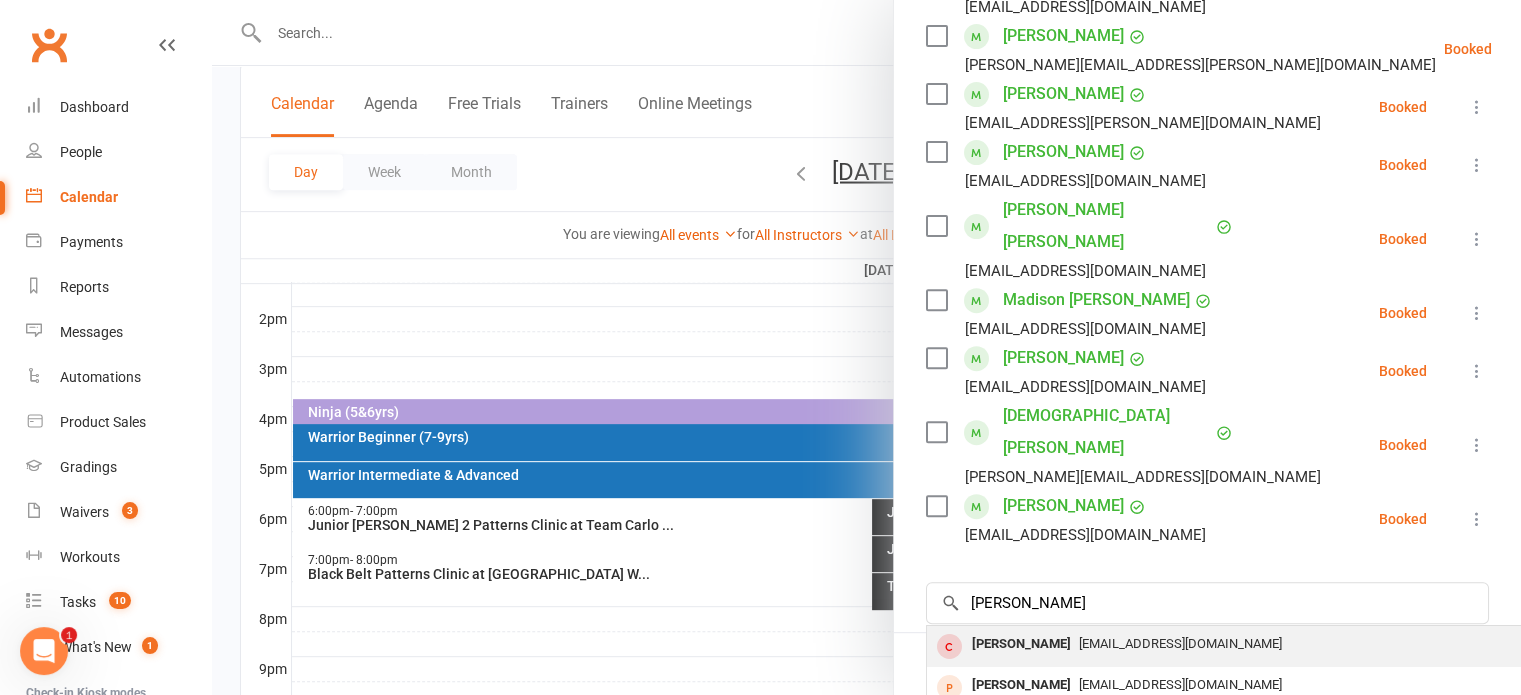 click on "[PERSON_NAME]" at bounding box center [1021, 644] 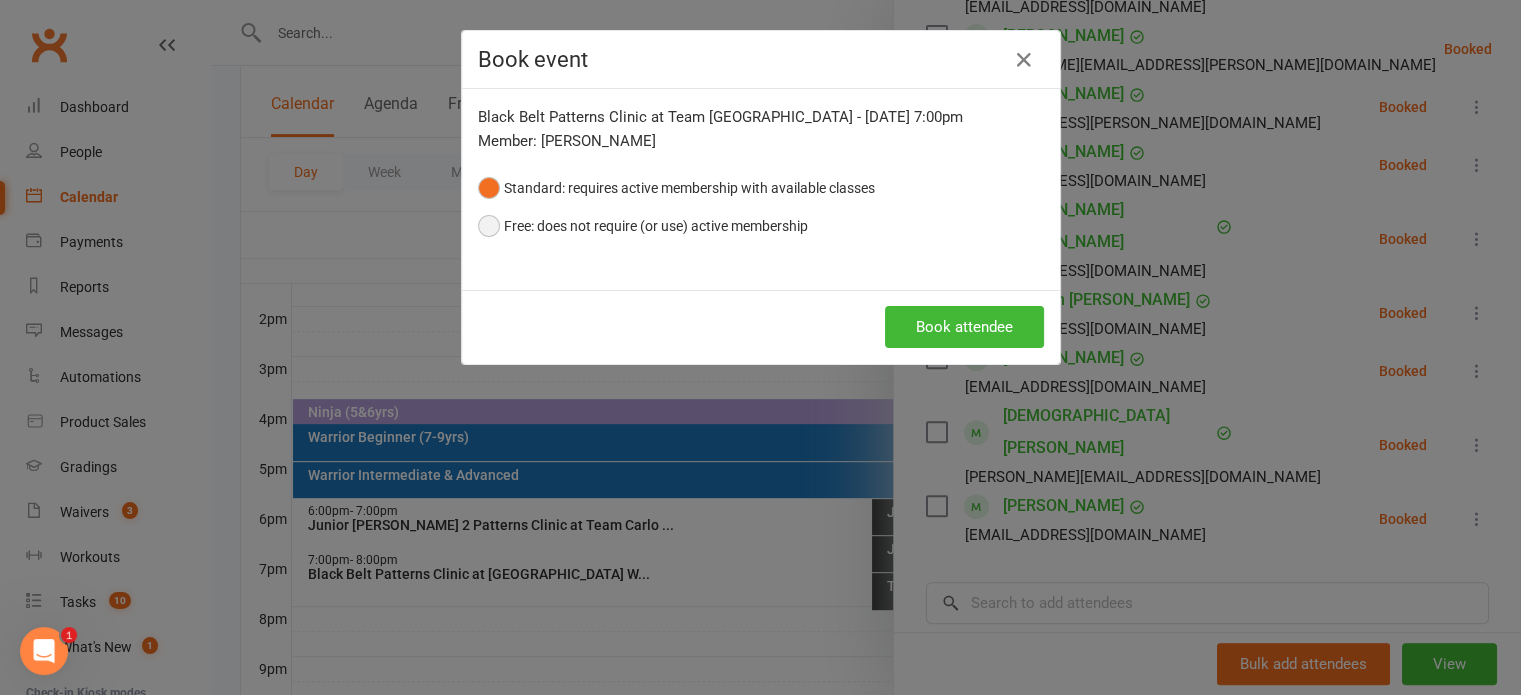 click on "Free: does not require (or use) active membership" at bounding box center (643, 226) 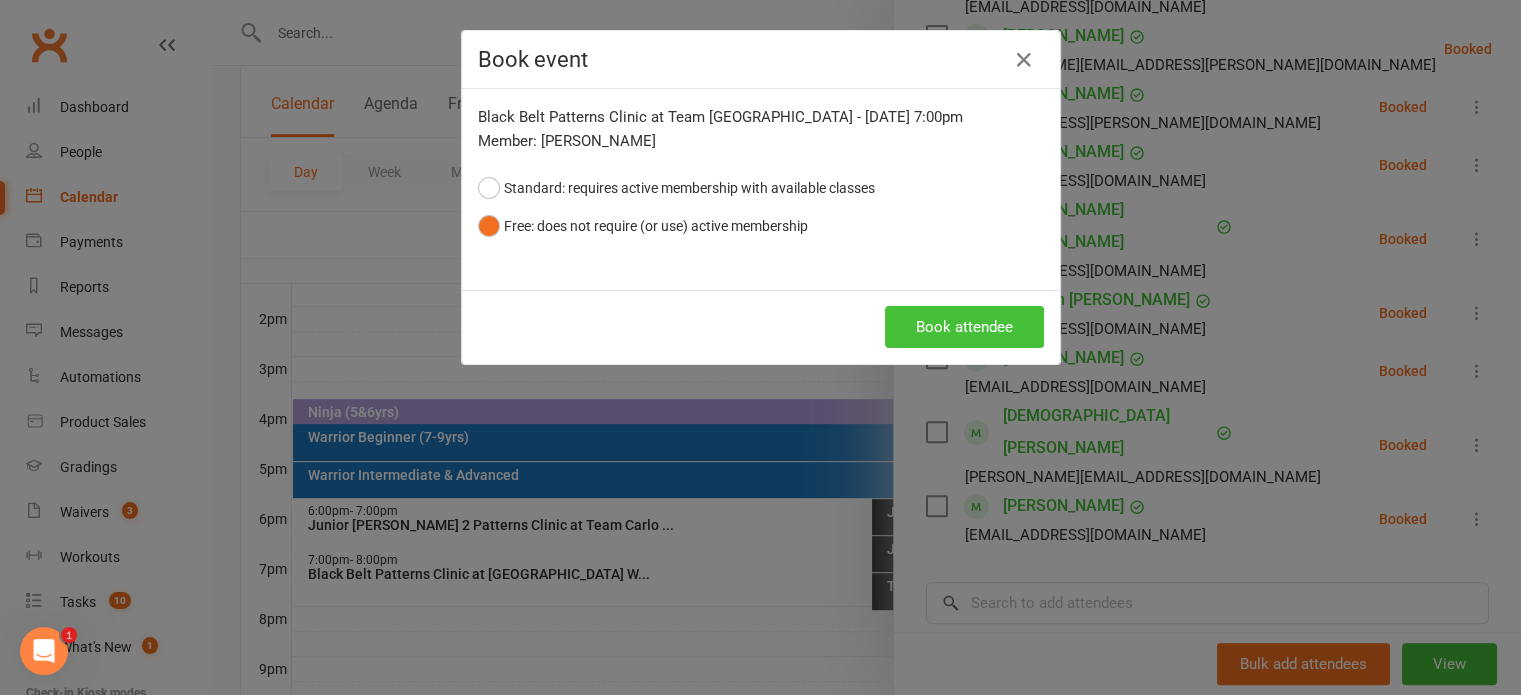 click on "Book attendee" at bounding box center [964, 327] 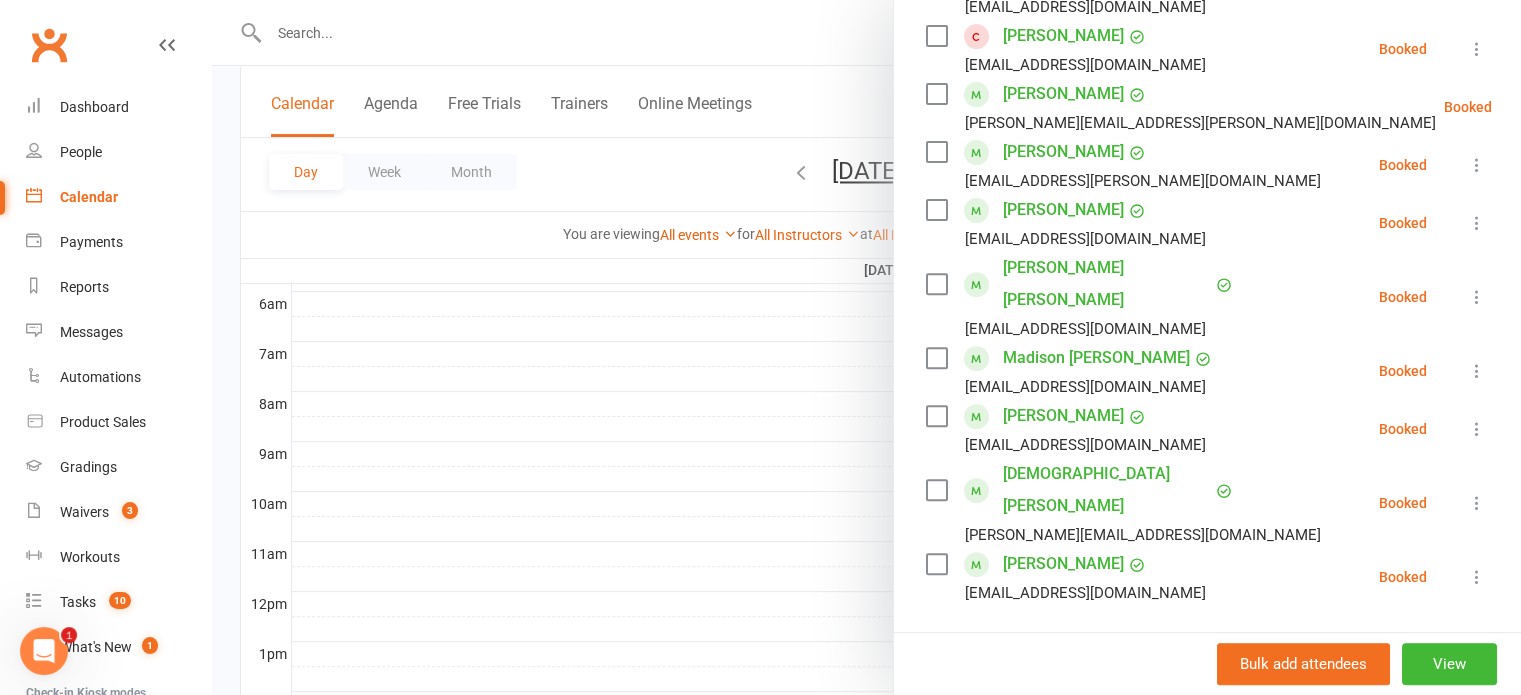scroll, scrollTop: 400, scrollLeft: 0, axis: vertical 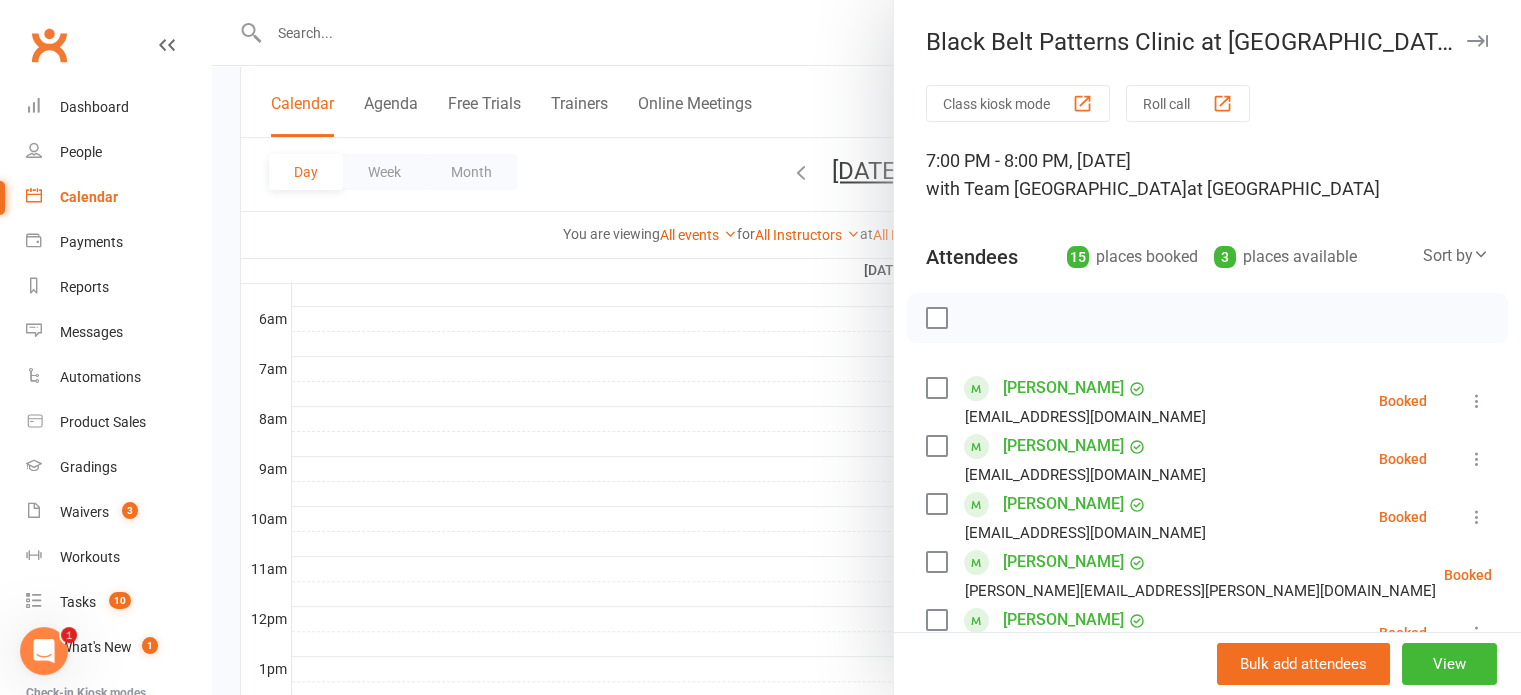 click at bounding box center [936, 318] 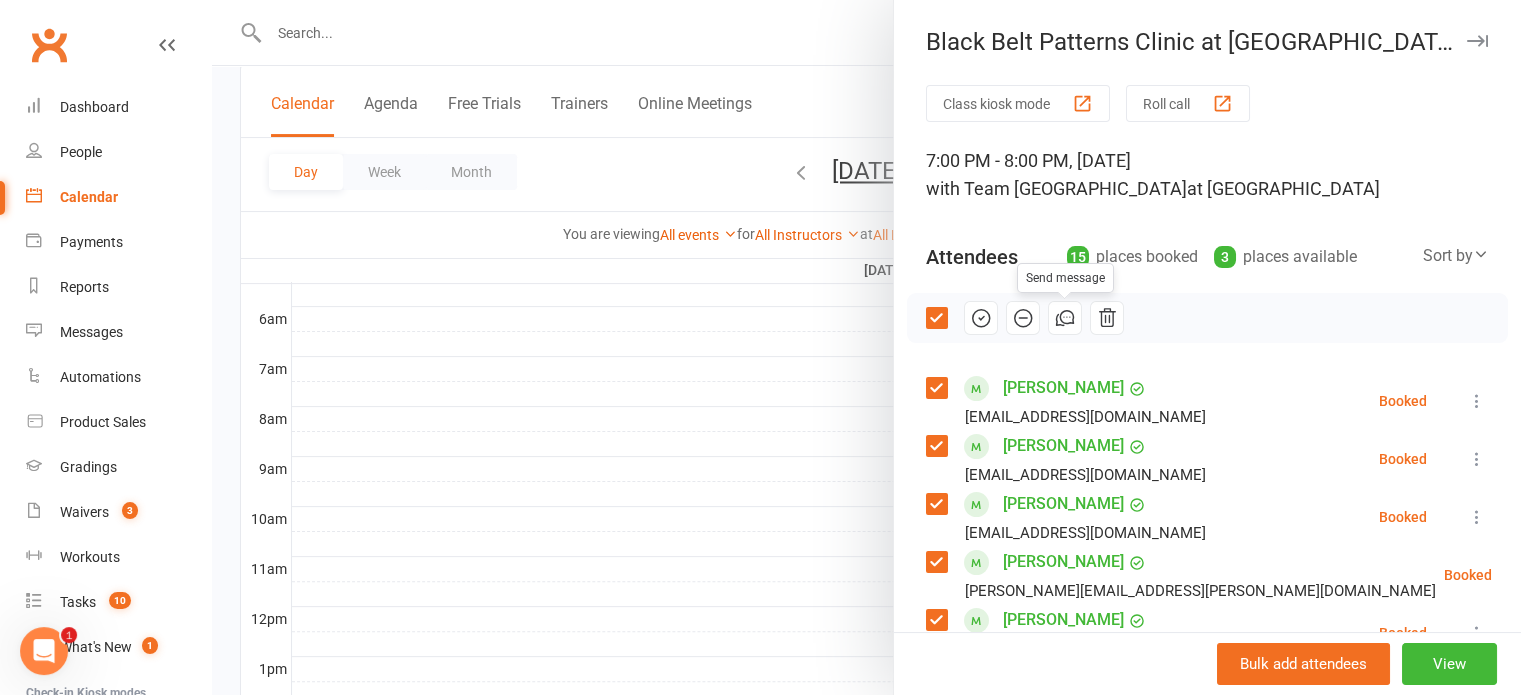 click 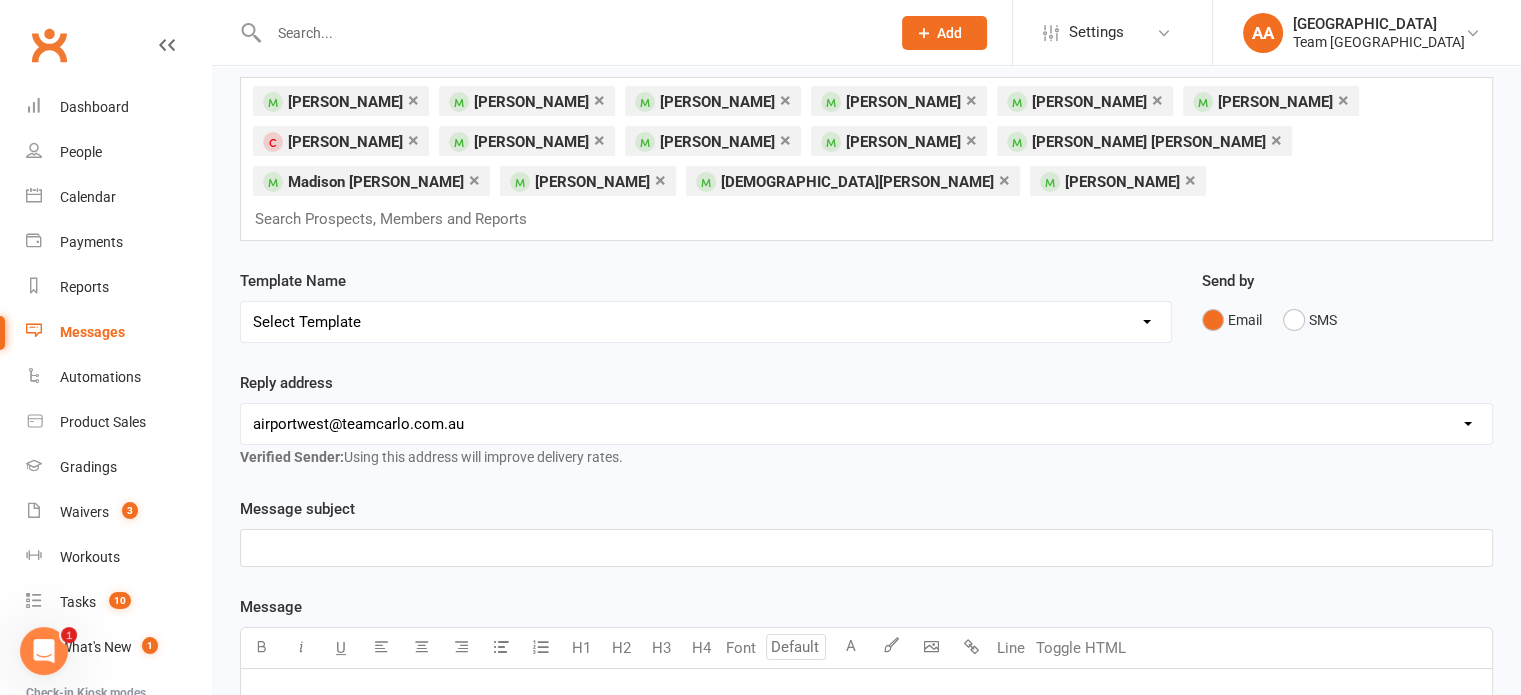 scroll, scrollTop: 0, scrollLeft: 0, axis: both 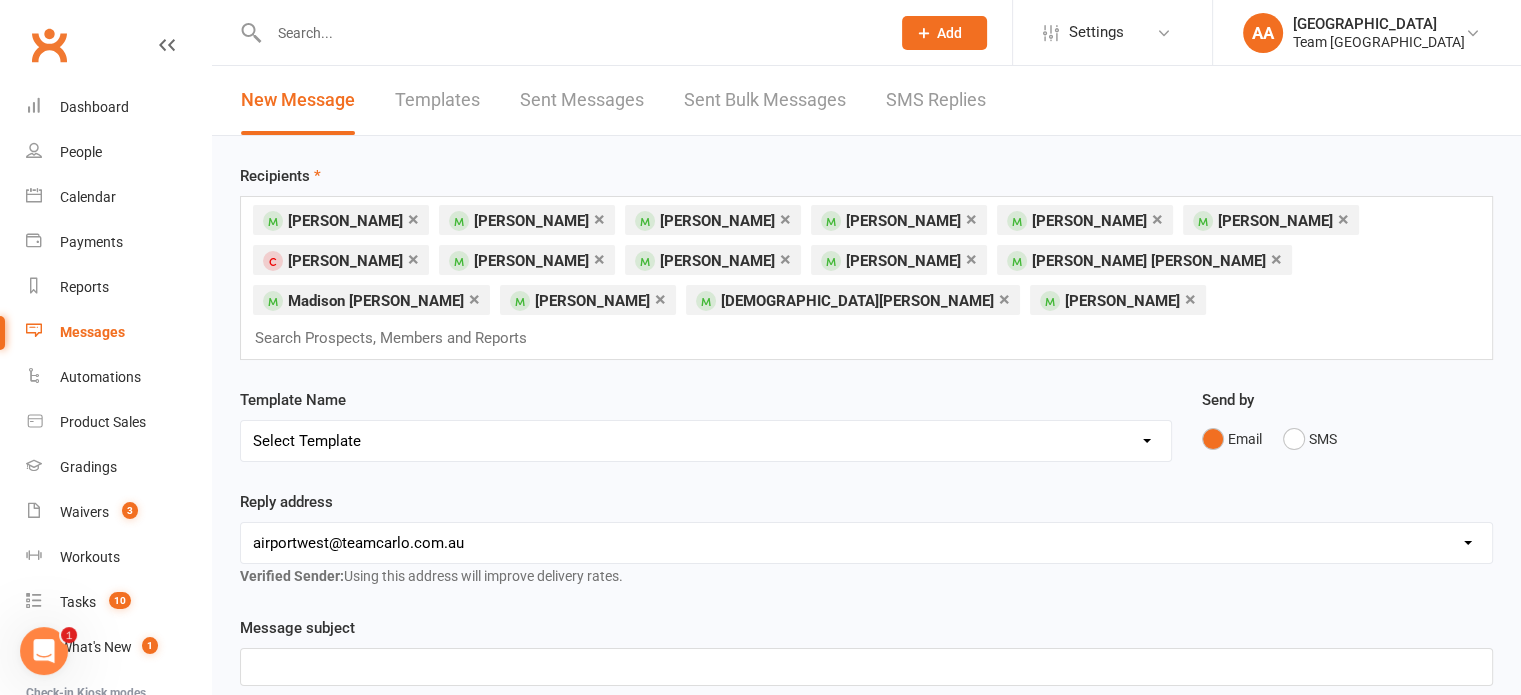 click on "Select Template [SMS] Direct Debit - AT Payment Reminder SMS [SMS] Direct Debit - December Instalment Payment Reminder [SMS] Direct Debit - January Instalment Reminder [SMS] Direct Debit - January Term Payment Reminder [SMS] Event - Holiday Make-Up Class Reminder [SMS] Events - Event Booking Link (members & buddies) [SMS] Events - Event Booking Reminder [SMS] Events - Holiday Program Booking Reminder [SMS] Events - Parent Week Reminder (White Belt Ninja & Warrior Families) [SMS] Events - Parent Week Reminder (White Belt Taekinda Families) [SMS] Finance - Direct Debit update confirmation [SMS] Fitness - Member Portal link SMS [SMS] Fitness - Membership Establishment @ Preston [SMS] Fitness - MyZone Tracker Registration Instructions [SMS] Member - 3 week call SMS [SMS] Member - Discount Reminder [SMS] Member - Referral Gift Notification [SMS] Member - Referral/Testimonial Link [SMS] Member Request - Link Cancellation [SMS] Member Request - Link Change of Class [SMS] Member Request - Link Suspension" at bounding box center [706, 441] 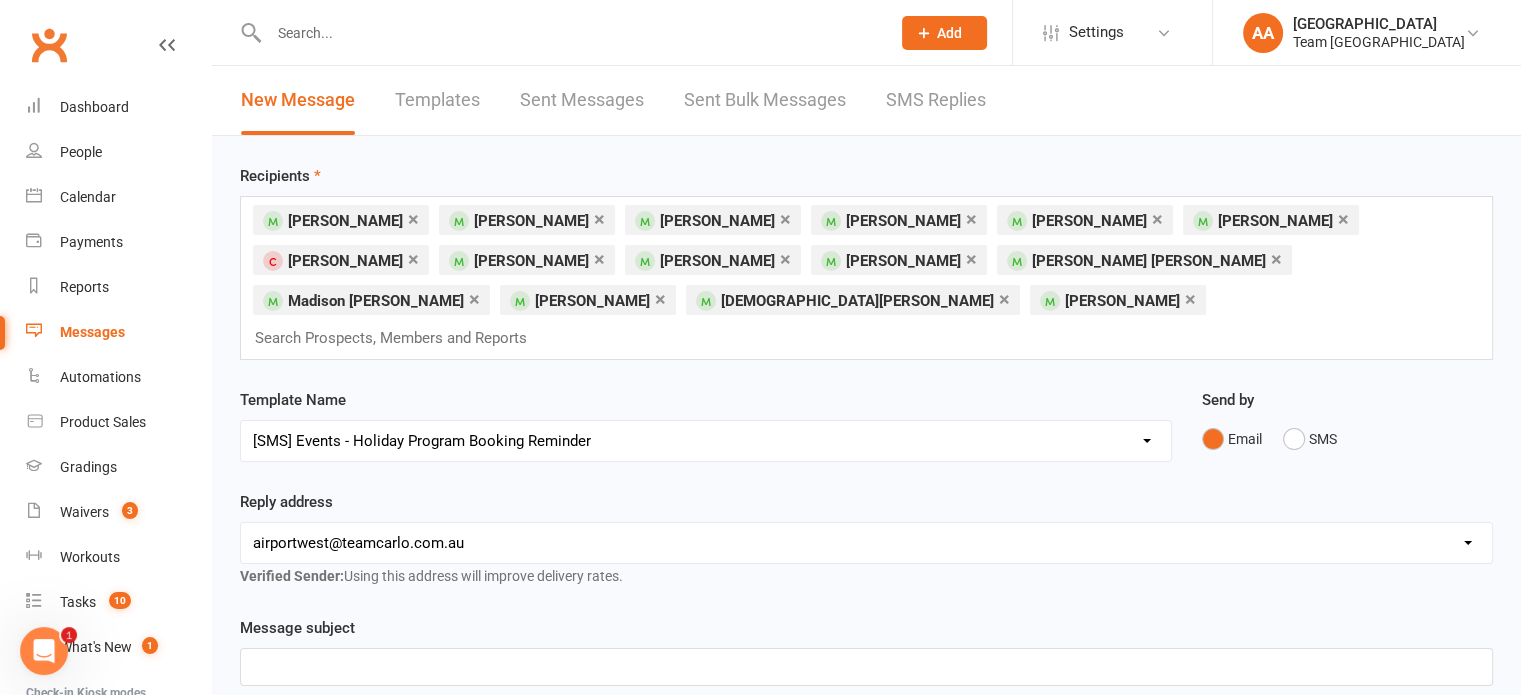 click on "Select Template [SMS] Direct Debit - AT Payment Reminder SMS [SMS] Direct Debit - December Instalment Payment Reminder [SMS] Direct Debit - January Instalment Reminder [SMS] Direct Debit - January Term Payment Reminder [SMS] Event - Holiday Make-Up Class Reminder [SMS] Events - Event Booking Link (members & buddies) [SMS] Events - Event Booking Reminder [SMS] Events - Holiday Program Booking Reminder [SMS] Events - Parent Week Reminder (White Belt Ninja & Warrior Families) [SMS] Events - Parent Week Reminder (White Belt Taekinda Families) [SMS] Finance - Direct Debit update confirmation [SMS] Fitness - Member Portal link SMS [SMS] Fitness - Membership Establishment @ Preston [SMS] Fitness - MyZone Tracker Registration Instructions [SMS] Member - 3 week call SMS [SMS] Member - Discount Reminder [SMS] Member - Referral Gift Notification [SMS] Member - Referral/Testimonial Link [SMS] Member Request - Link Cancellation [SMS] Member Request - Link Change of Class [SMS] Member Request - Link Suspension" at bounding box center (706, 441) 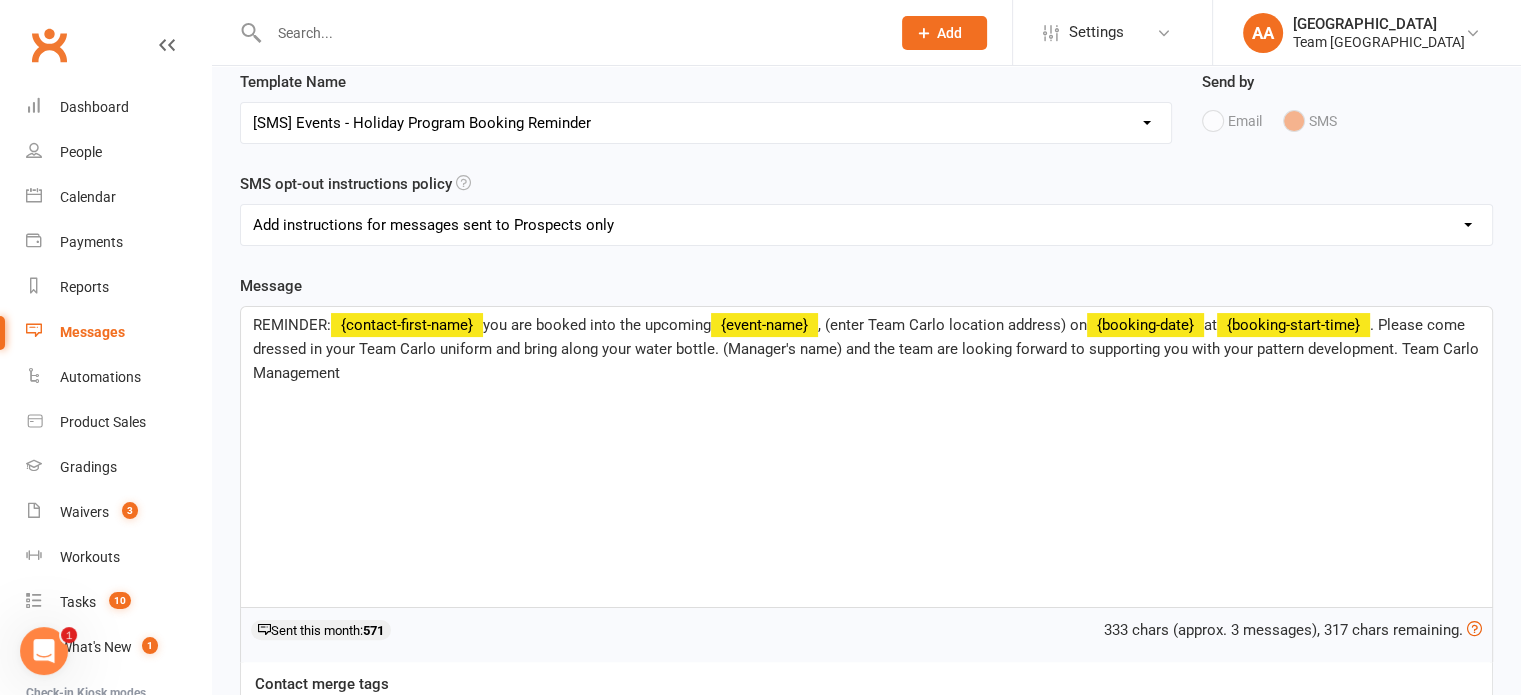 scroll, scrollTop: 400, scrollLeft: 0, axis: vertical 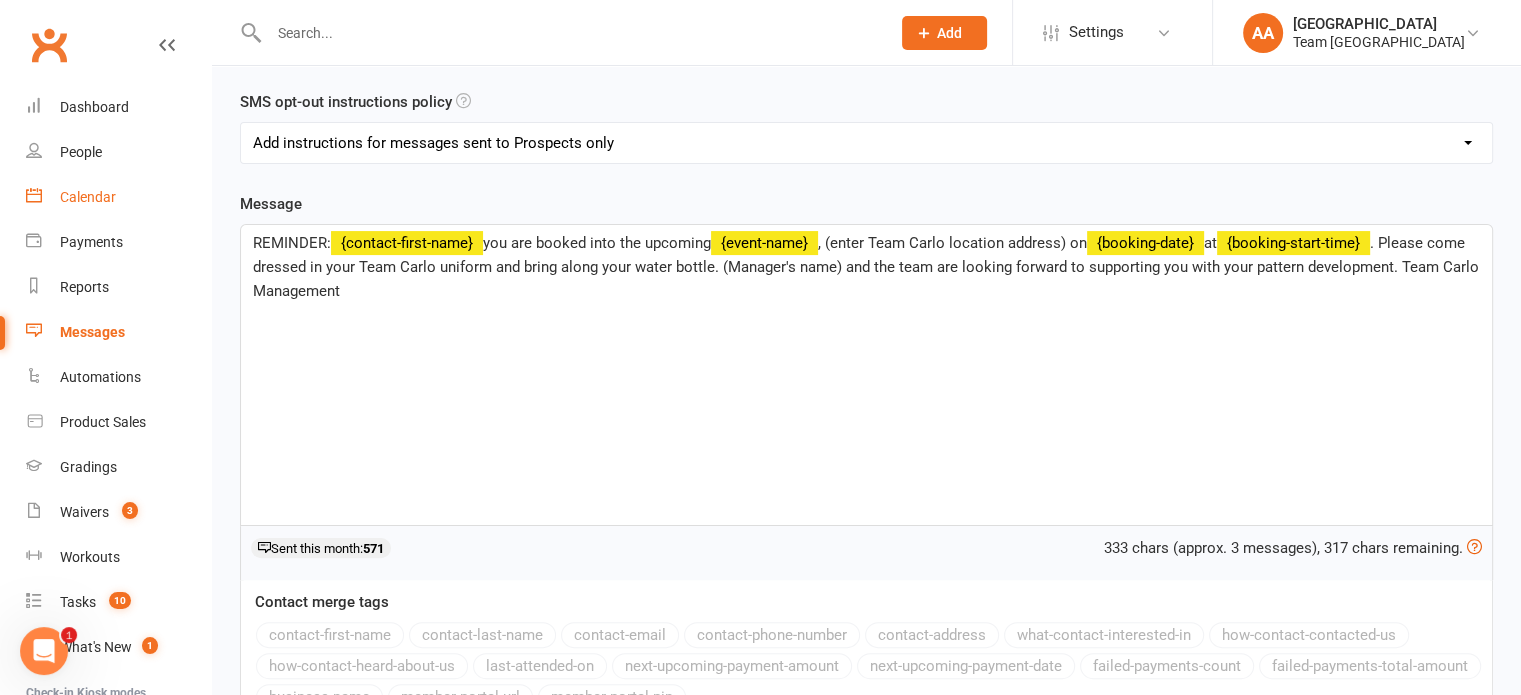 click on "Calendar" at bounding box center (88, 197) 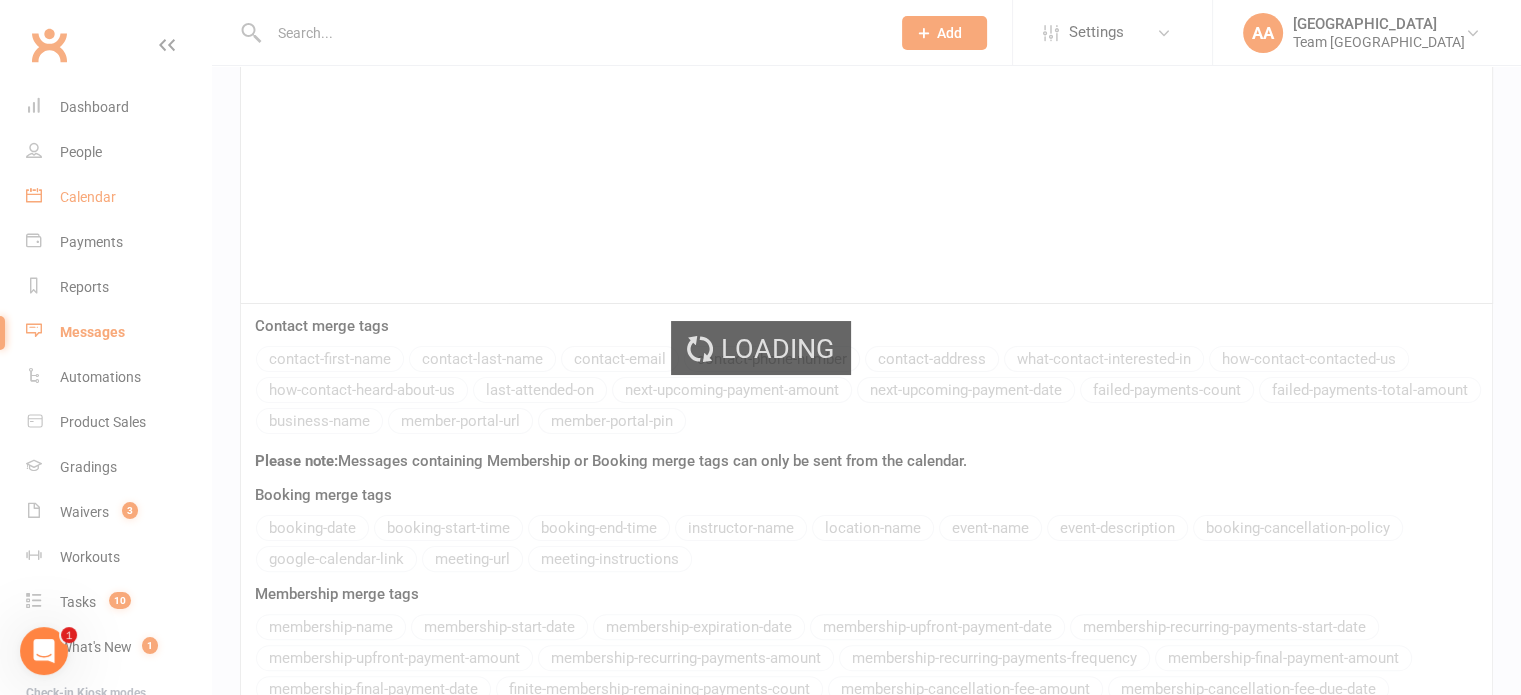 scroll, scrollTop: 313, scrollLeft: 0, axis: vertical 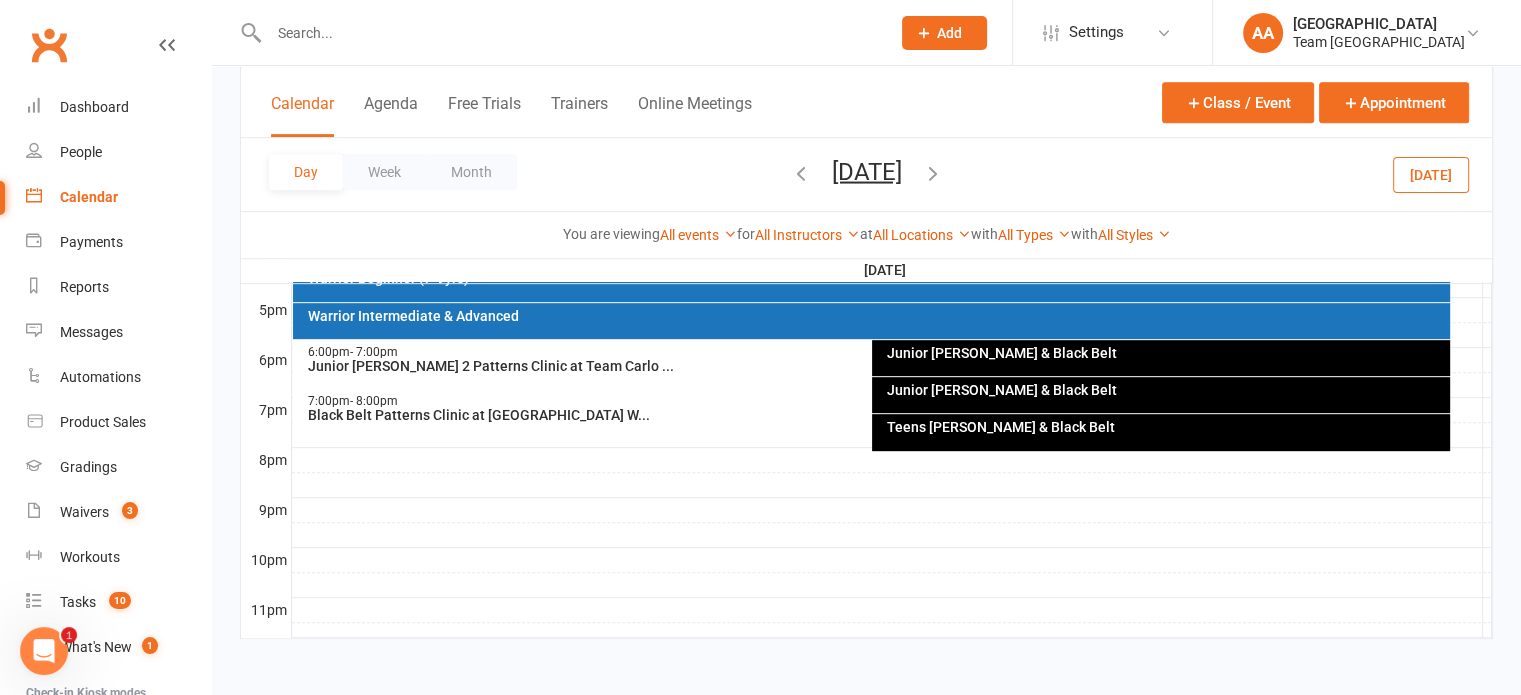 click on "7:00pm  - 8:00pm Black Belt Patterns Clinic at Team Carlo Airport W..." at bounding box center (861, 413) 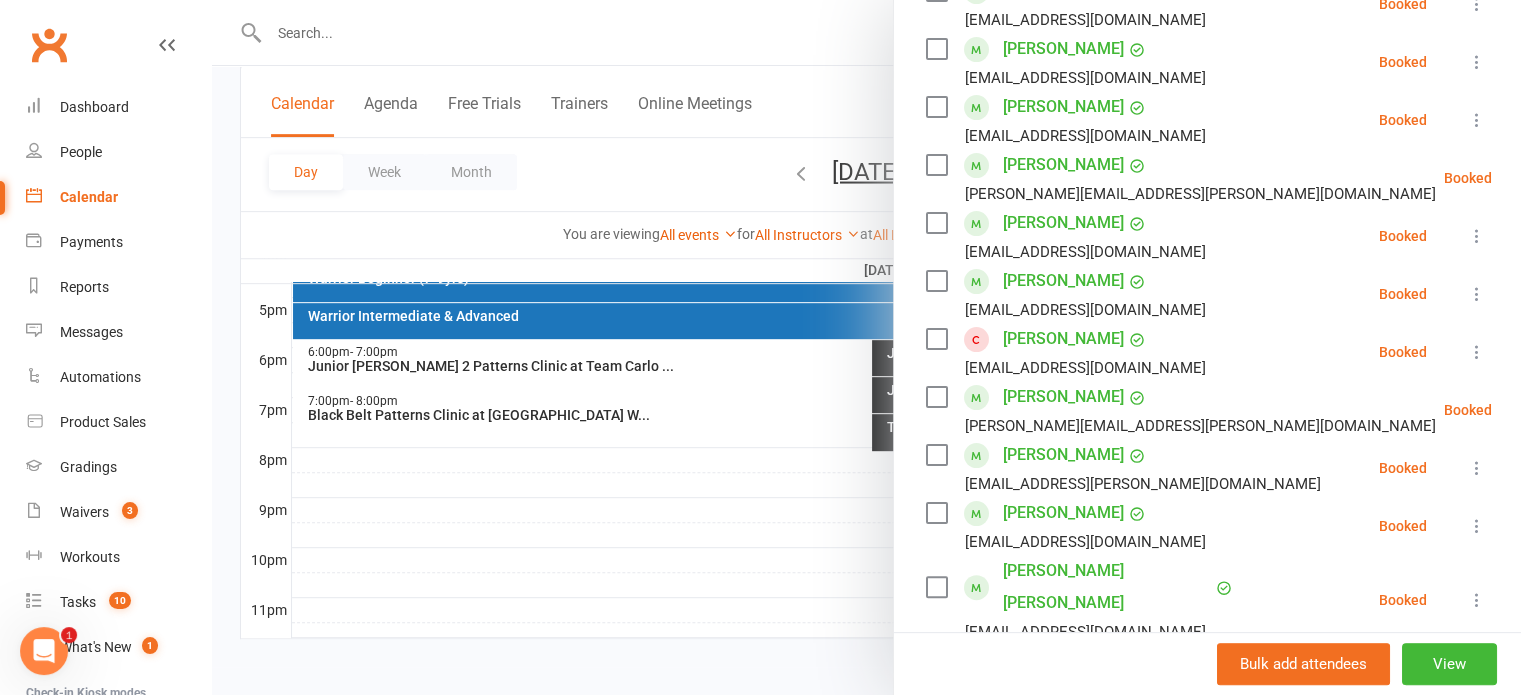 scroll, scrollTop: 400, scrollLeft: 0, axis: vertical 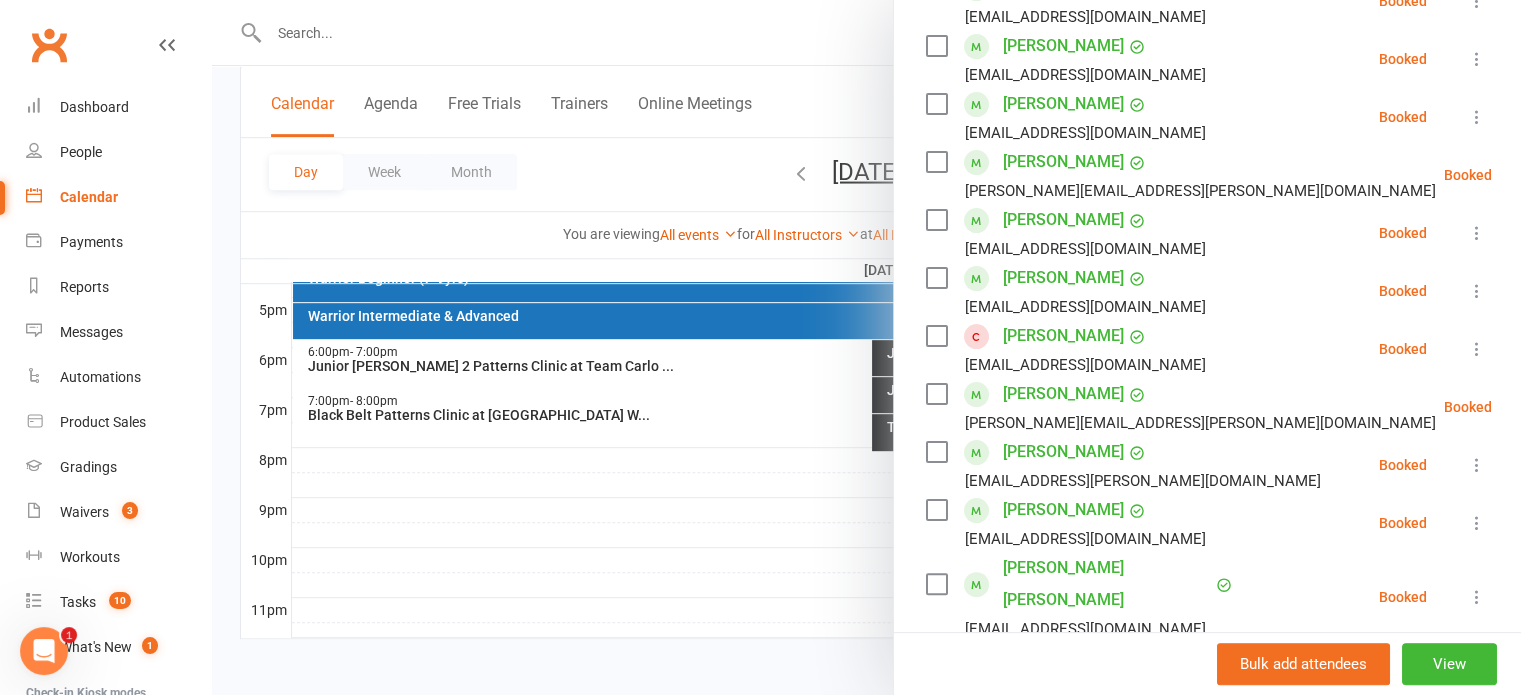 click at bounding box center [936, 336] 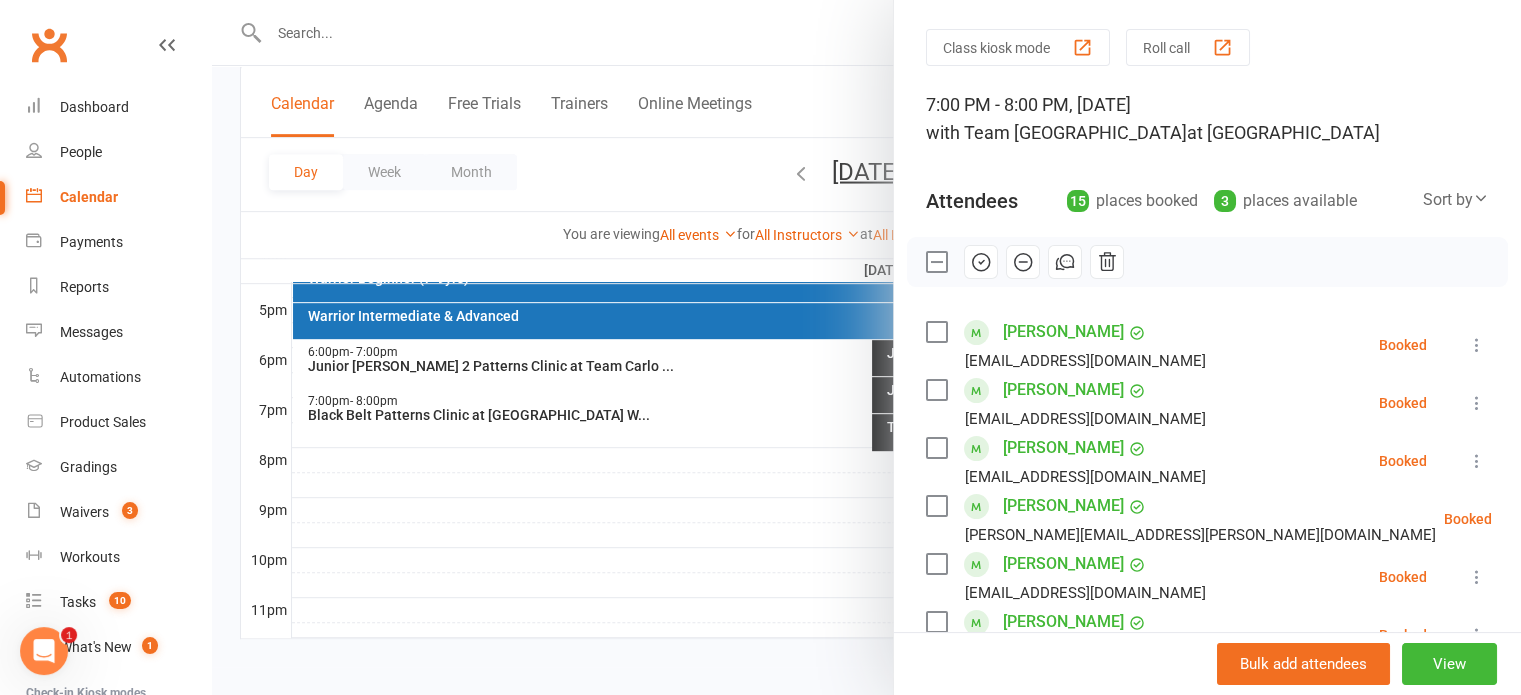 scroll, scrollTop: 0, scrollLeft: 0, axis: both 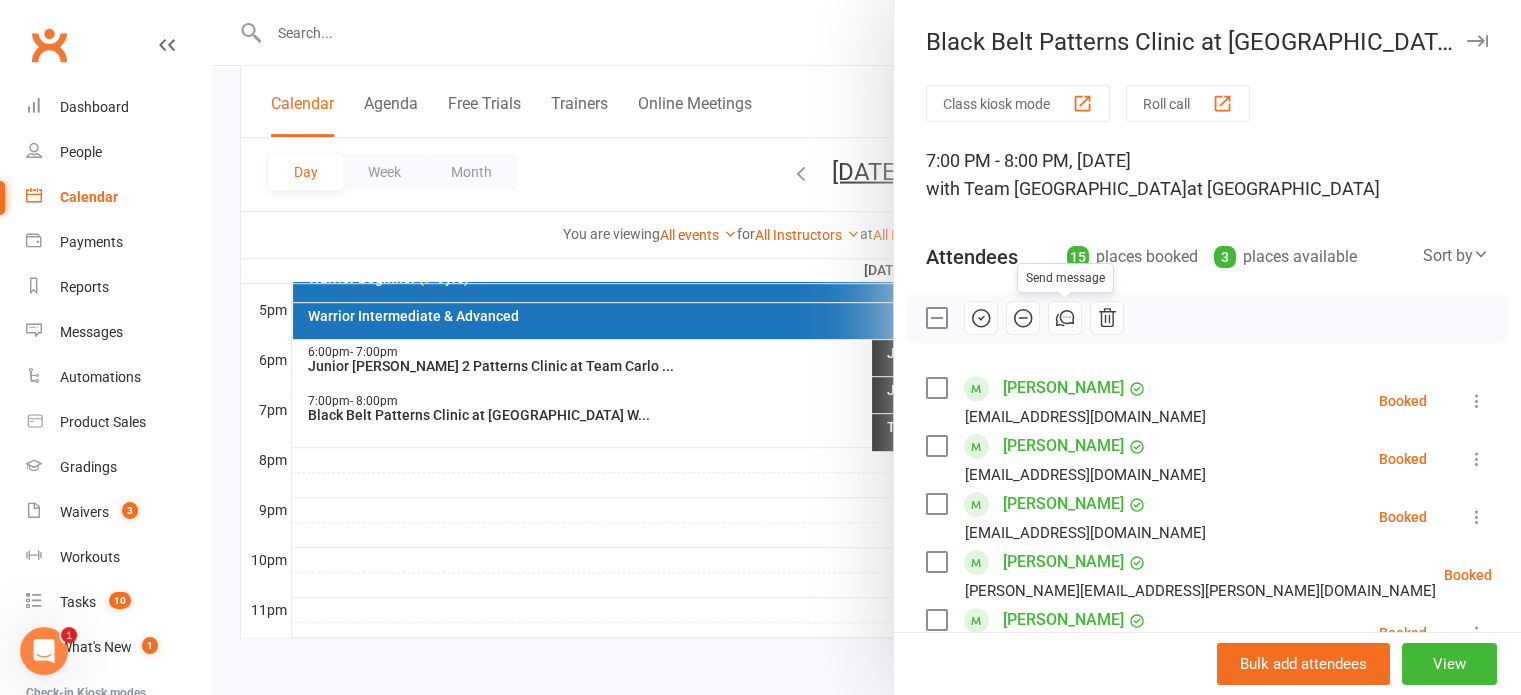 click 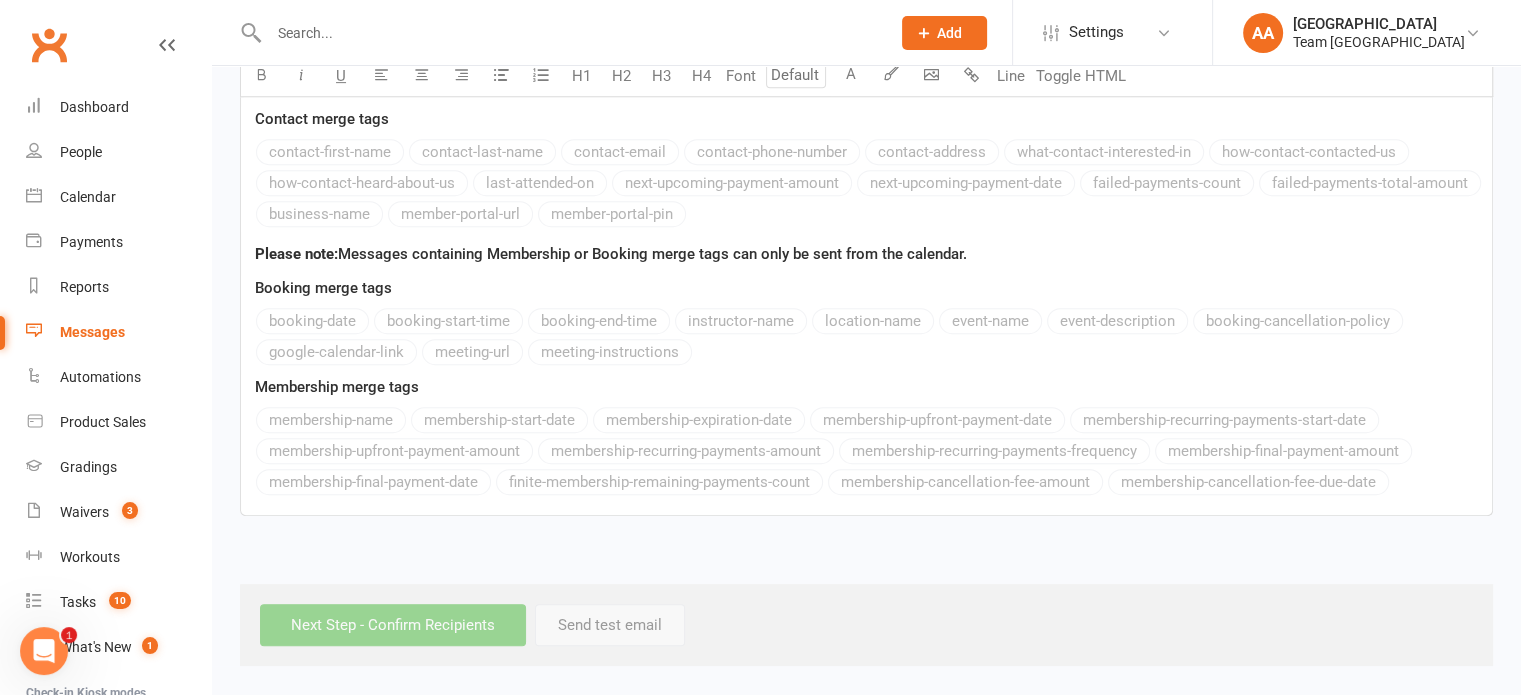 scroll, scrollTop: 0, scrollLeft: 0, axis: both 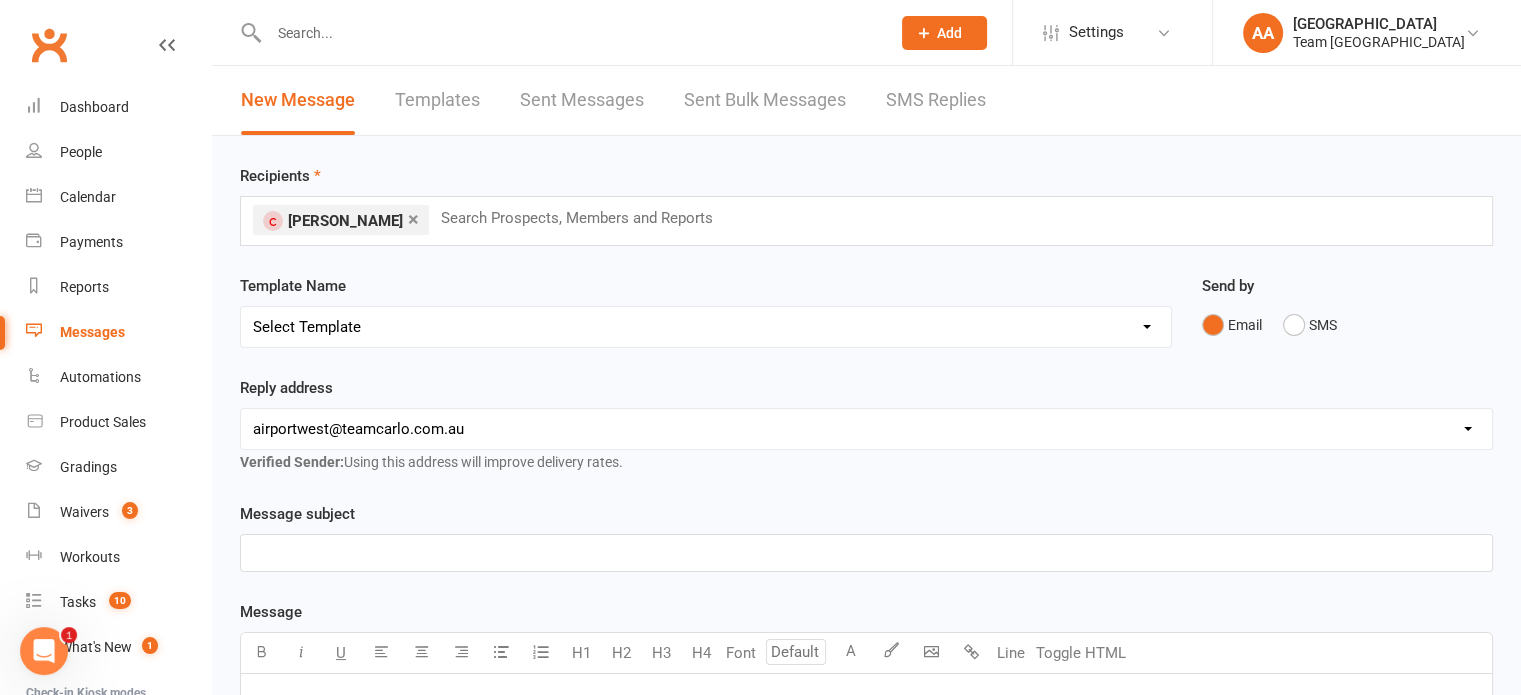 click on "Select Template [SMS] Direct Debit - AT Payment Reminder SMS [SMS] Direct Debit - December Instalment Payment Reminder [SMS] Direct Debit - January Instalment Reminder [SMS] Direct Debit - January Term Payment Reminder [SMS] Event - Holiday Make-Up Class Reminder [SMS] Events - Event Booking Link (members & buddies) [SMS] Events - Event Booking Reminder [SMS] Events - Holiday Program Booking Reminder [SMS] Events - Parent Week Reminder (White Belt Ninja & Warrior Families) [SMS] Events - Parent Week Reminder (White Belt Taekinda Families) [SMS] Finance - Direct Debit update confirmation [SMS] Fitness - Member Portal link SMS [SMS] Fitness - Membership Establishment @ Preston [SMS] Fitness - MyZone Tracker Registration Instructions [SMS] Member - 3 week call SMS [SMS] Member - Discount Reminder [SMS] Member - Referral Gift Notification [SMS] Member - Referral/Testimonial Link [SMS] Member Request - Link Cancellation [SMS] Member Request - Link Change of Class [SMS] Member Request - Link Suspension" at bounding box center [706, 327] 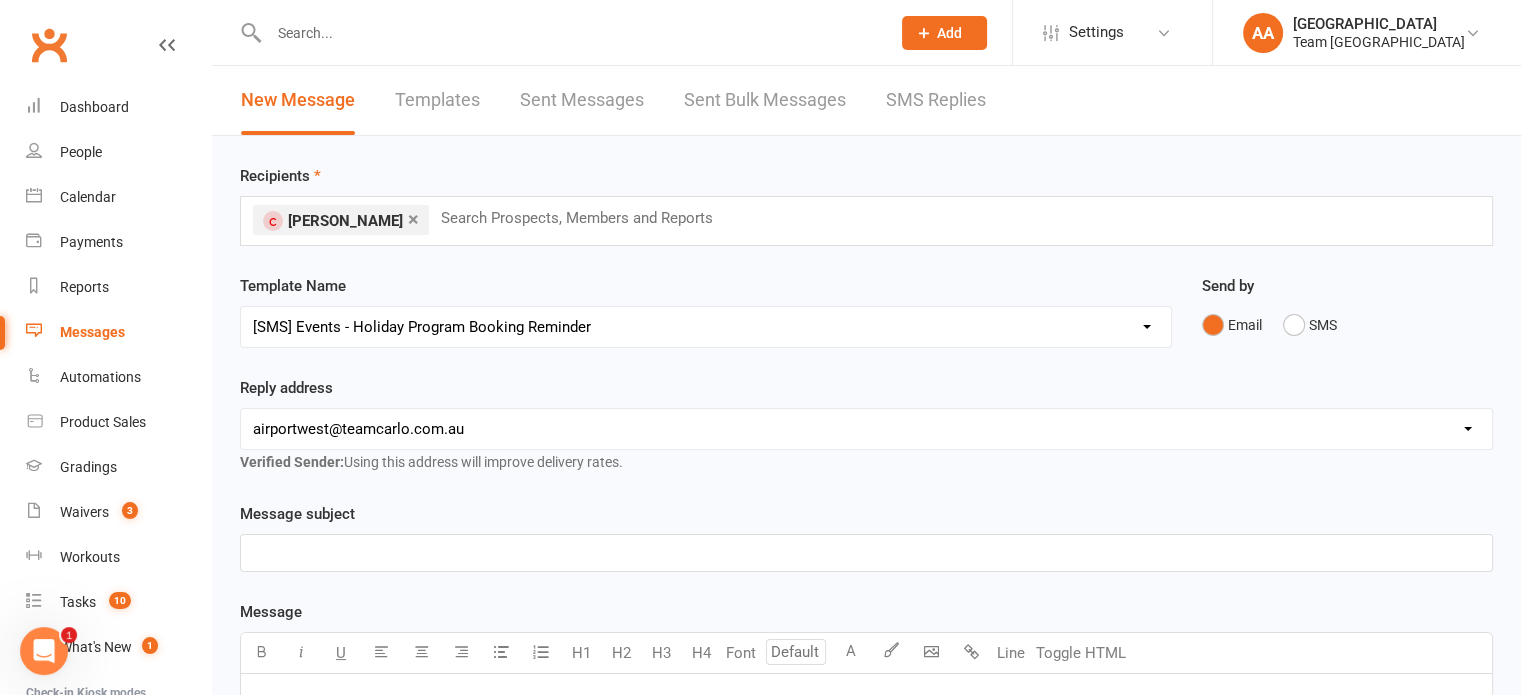click on "Select Template [SMS] Direct Debit - AT Payment Reminder SMS [SMS] Direct Debit - December Instalment Payment Reminder [SMS] Direct Debit - January Instalment Reminder [SMS] Direct Debit - January Term Payment Reminder [SMS] Event - Holiday Make-Up Class Reminder [SMS] Events - Event Booking Link (members & buddies) [SMS] Events - Event Booking Reminder [SMS] Events - Holiday Program Booking Reminder [SMS] Events - Parent Week Reminder (White Belt Ninja & Warrior Families) [SMS] Events - Parent Week Reminder (White Belt Taekinda Families) [SMS] Finance - Direct Debit update confirmation [SMS] Fitness - Member Portal link SMS [SMS] Fitness - Membership Establishment @ Preston [SMS] Fitness - MyZone Tracker Registration Instructions [SMS] Member - 3 week call SMS [SMS] Member - Discount Reminder [SMS] Member - Referral Gift Notification [SMS] Member - Referral/Testimonial Link [SMS] Member Request - Link Cancellation [SMS] Member Request - Link Change of Class [SMS] Member Request - Link Suspension" at bounding box center [706, 327] 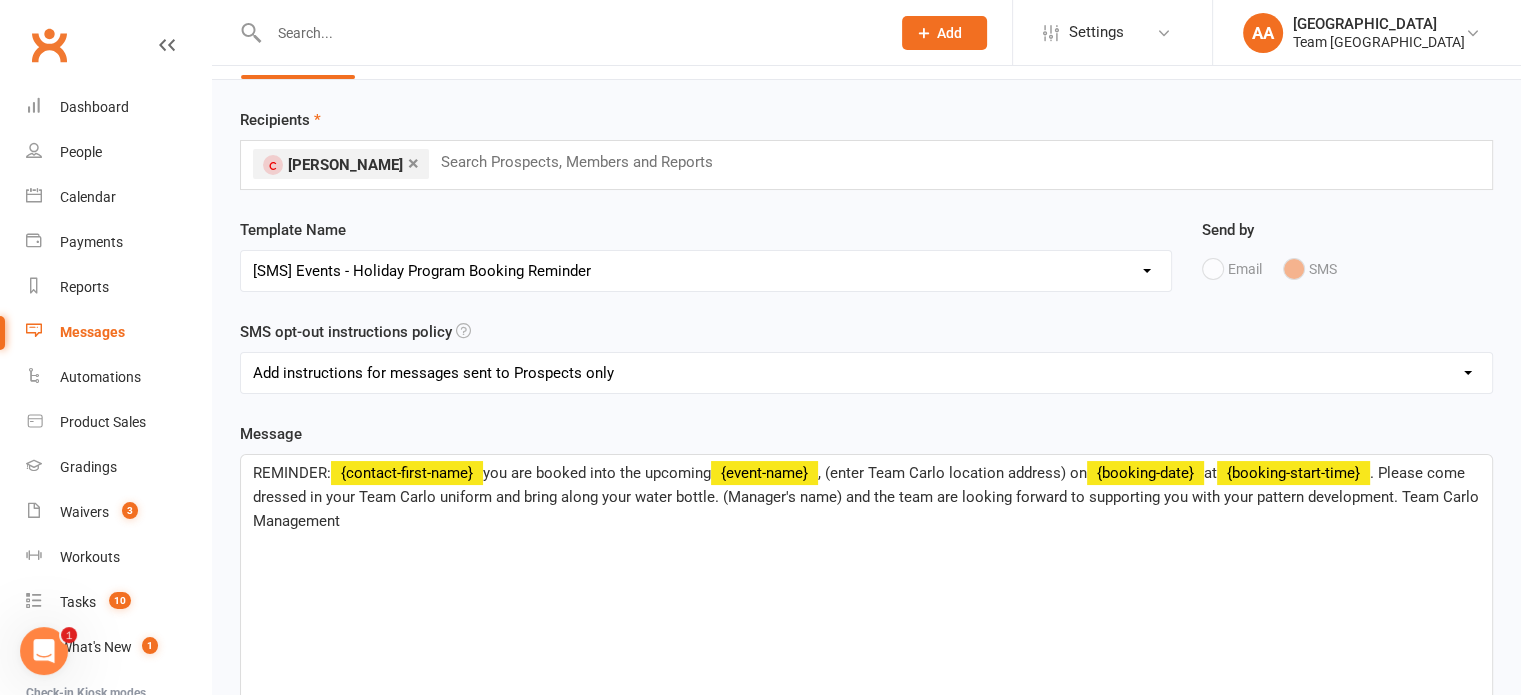 scroll, scrollTop: 200, scrollLeft: 0, axis: vertical 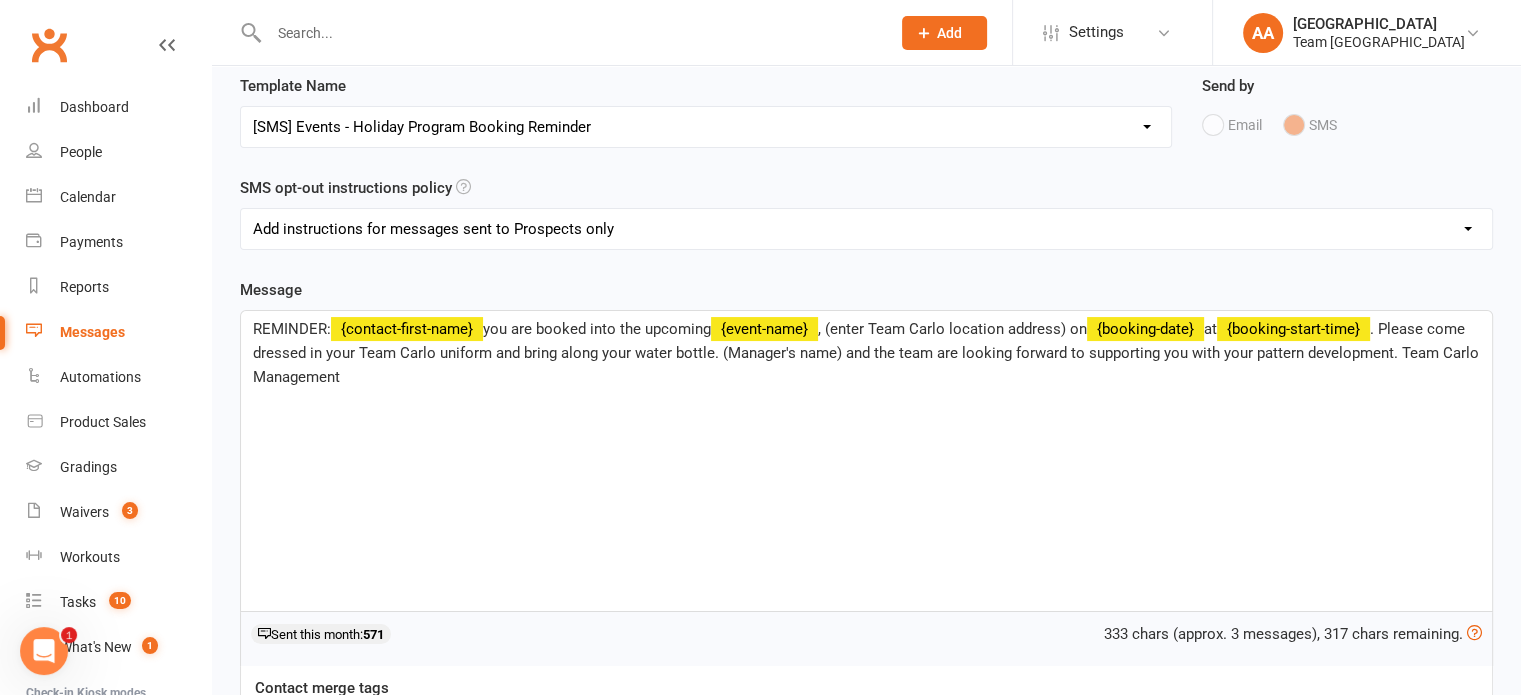 click on ", (enter Team Carlo location address) on" at bounding box center [952, 329] 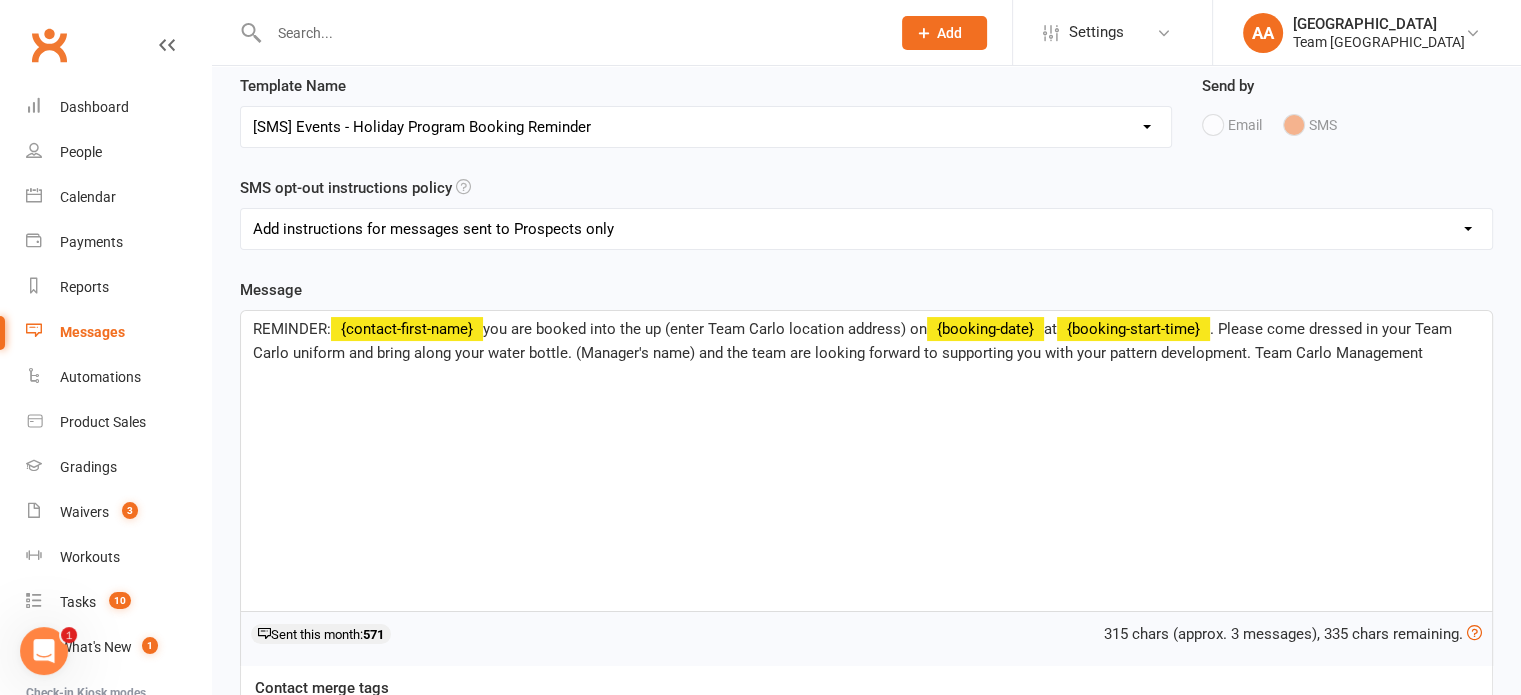 type 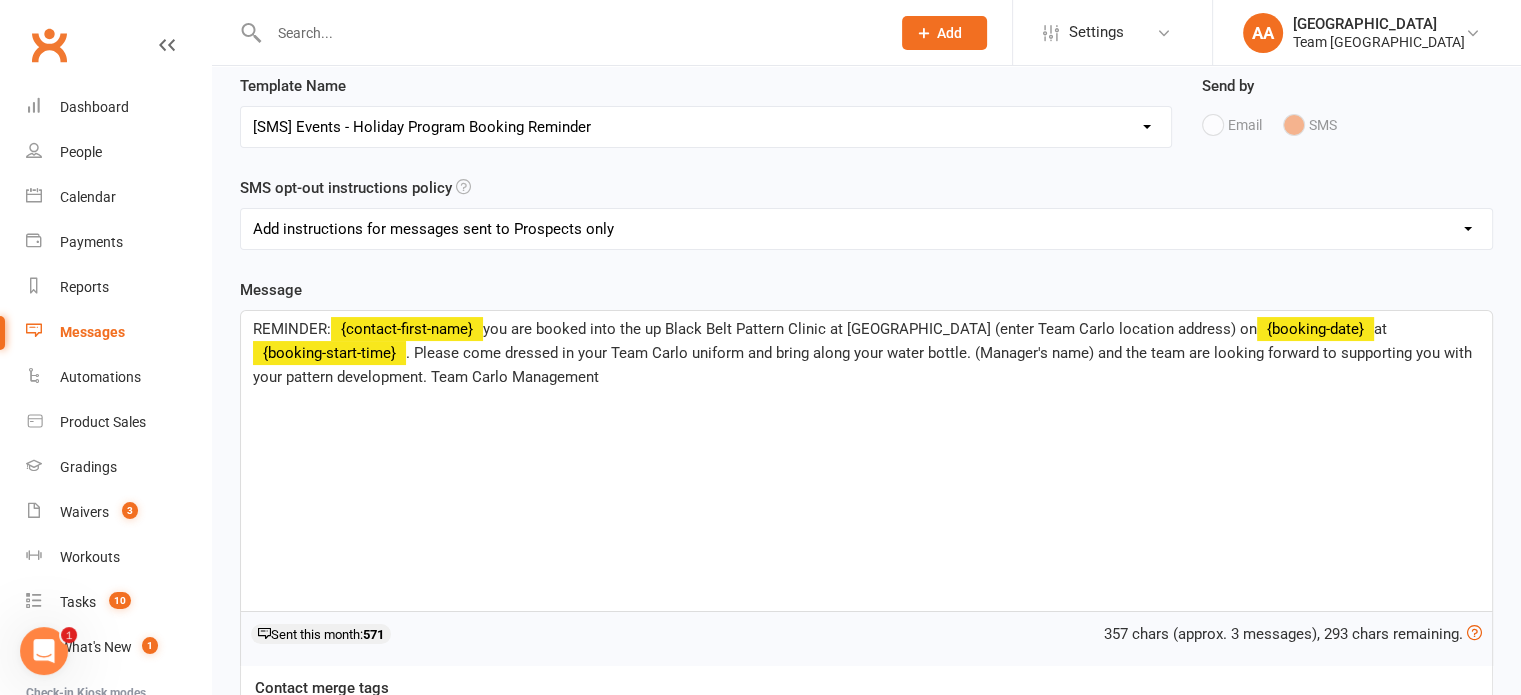 click on "you are booked into the up Black Belt Pattern Clinic at Airport West (enter Team Carlo location address) on" at bounding box center [870, 329] 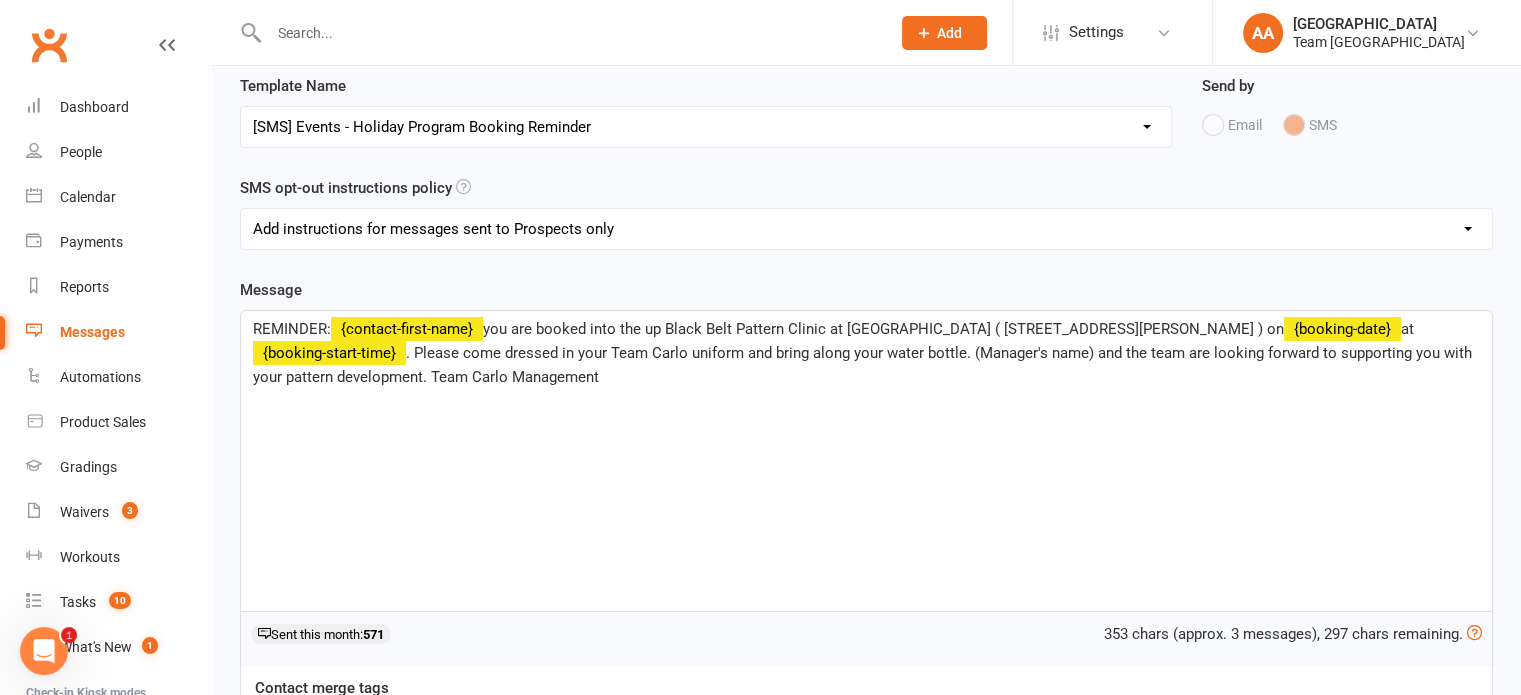 click on "you are booked into the up Black Belt Pattern Clinic at Airport West ( 99 Mathews Ave Airport West ) on" at bounding box center [883, 329] 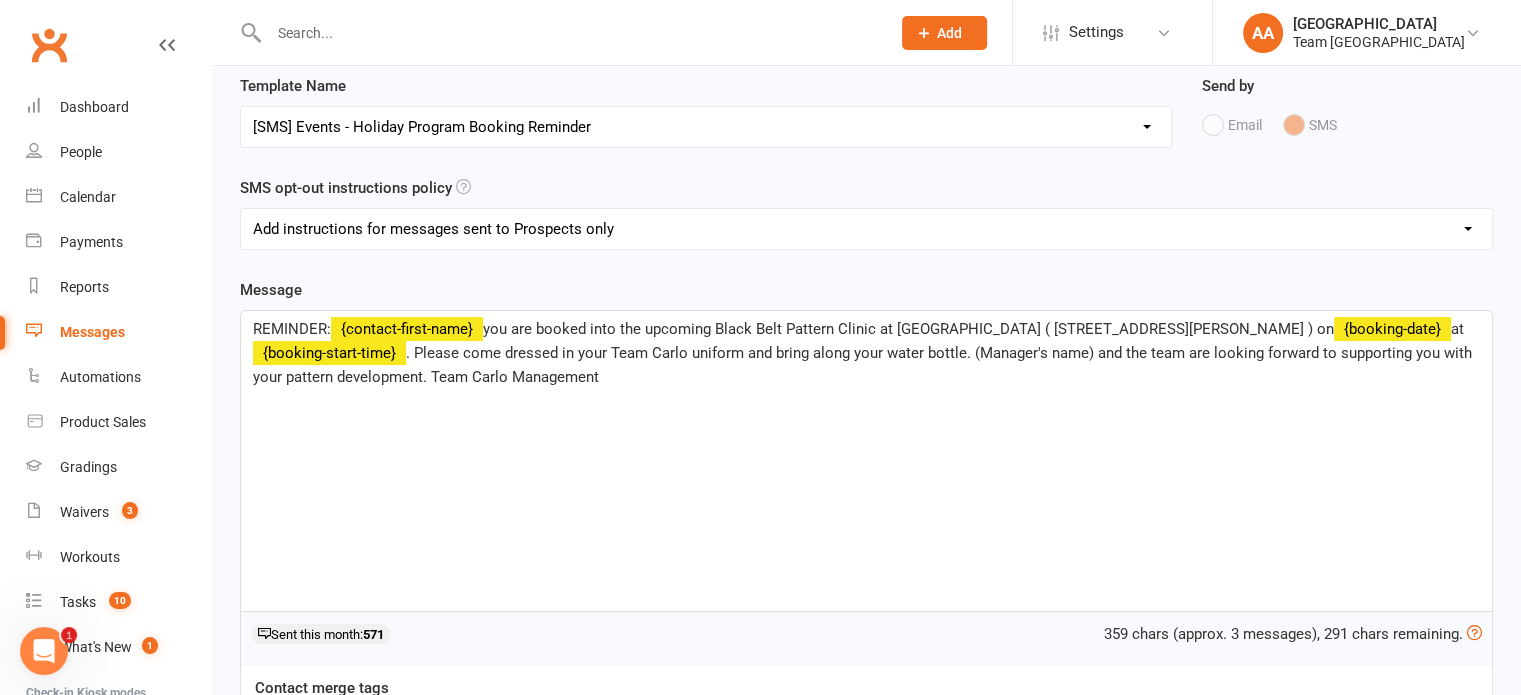 click on ". Please come dressed in your Team Carlo uniform and bring along your water bottle. (Manager's name) and the team are looking forward to supporting you with your pattern development. Team Carlo Management" at bounding box center [864, 365] 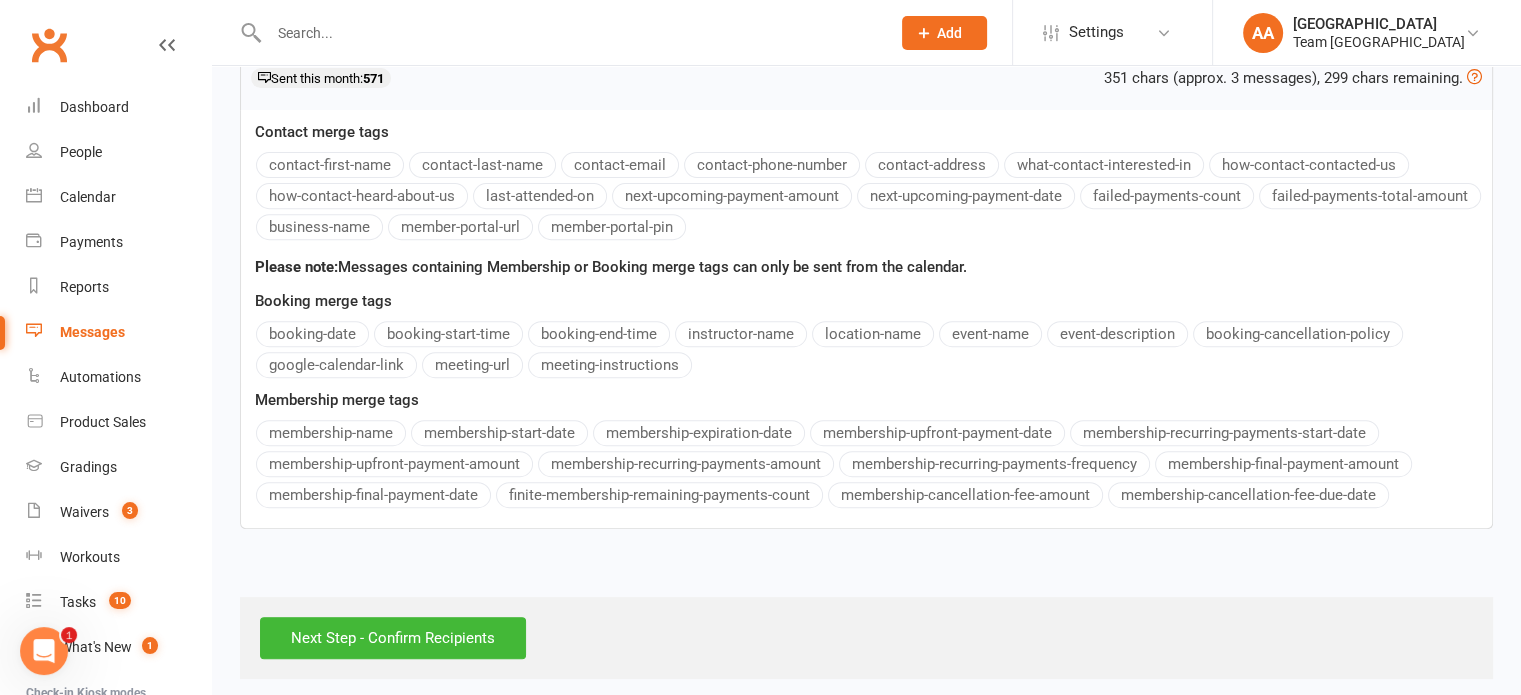 scroll, scrollTop: 763, scrollLeft: 0, axis: vertical 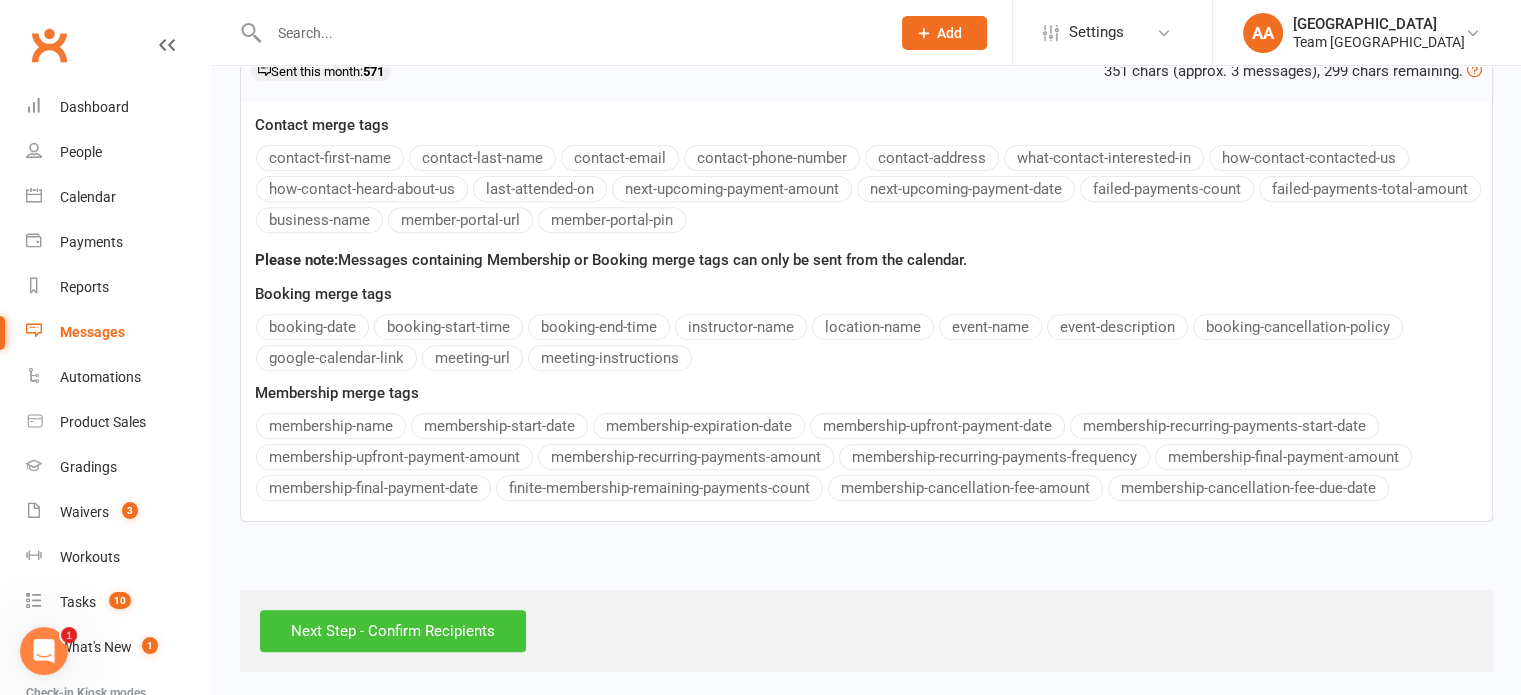 click on "Next Step - Confirm Recipients" at bounding box center (393, 631) 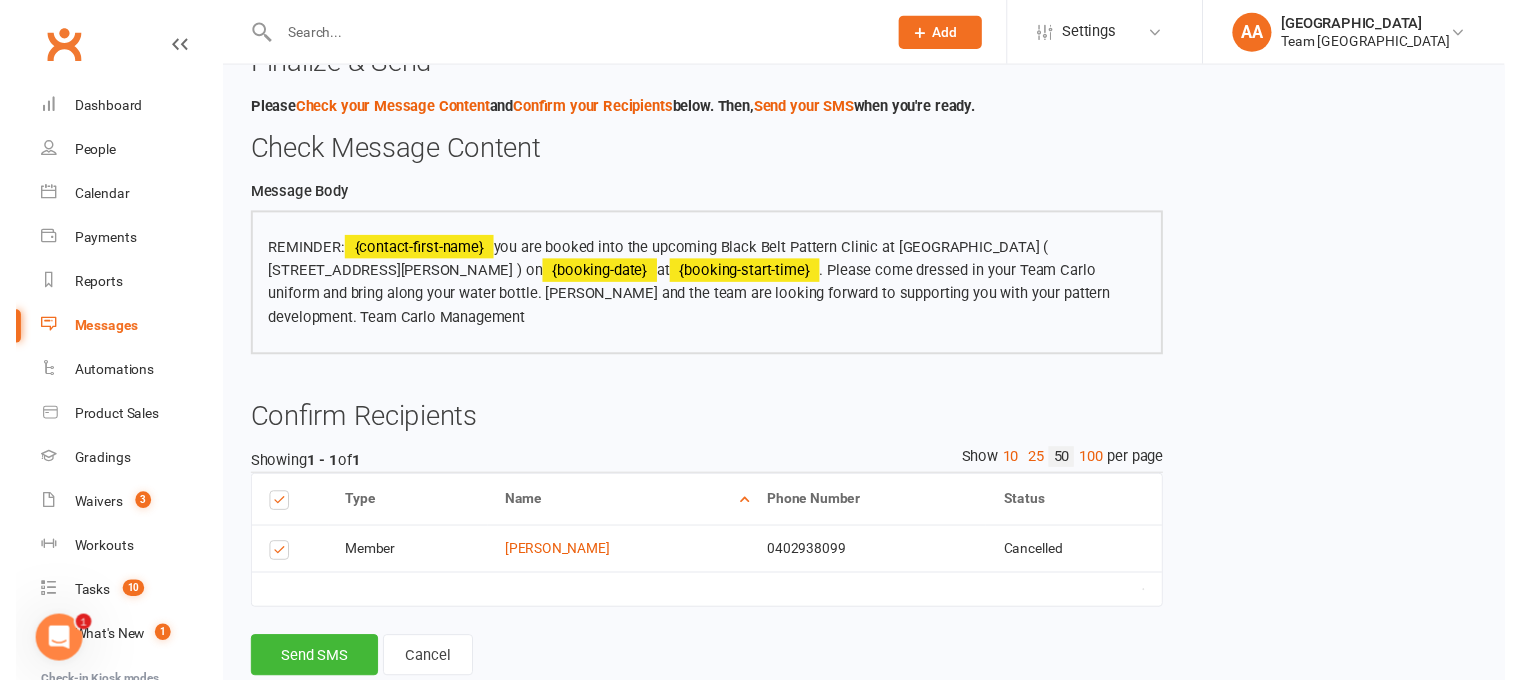 scroll, scrollTop: 70, scrollLeft: 0, axis: vertical 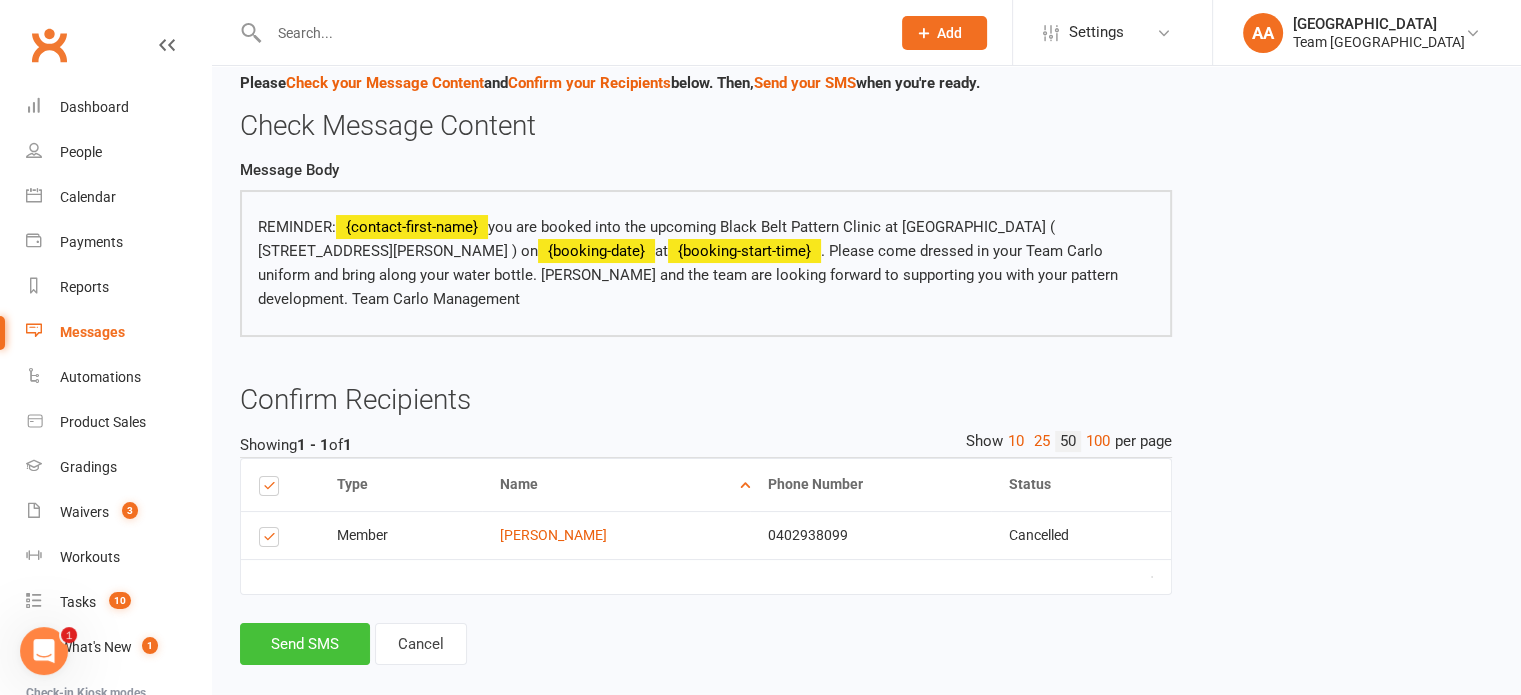 click on "Send SMS" at bounding box center [305, 644] 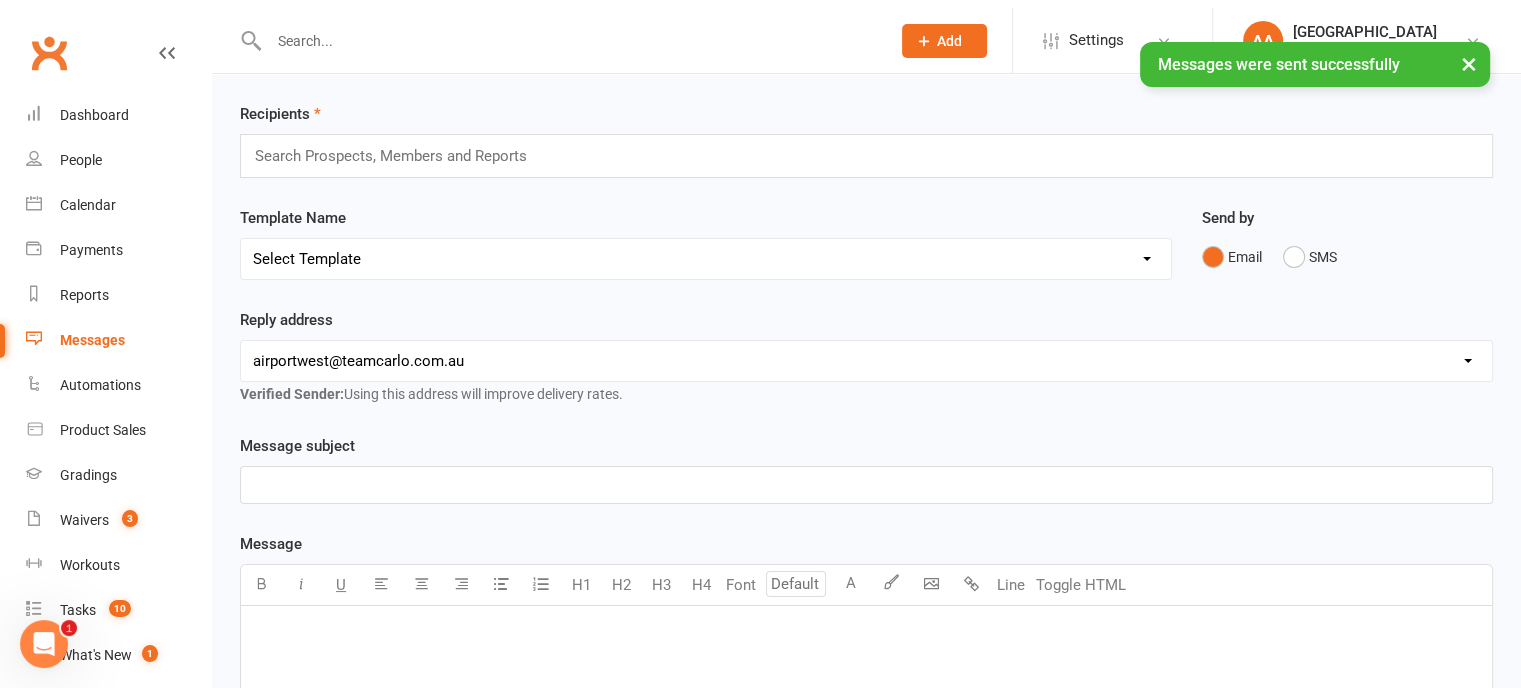 scroll, scrollTop: 0, scrollLeft: 0, axis: both 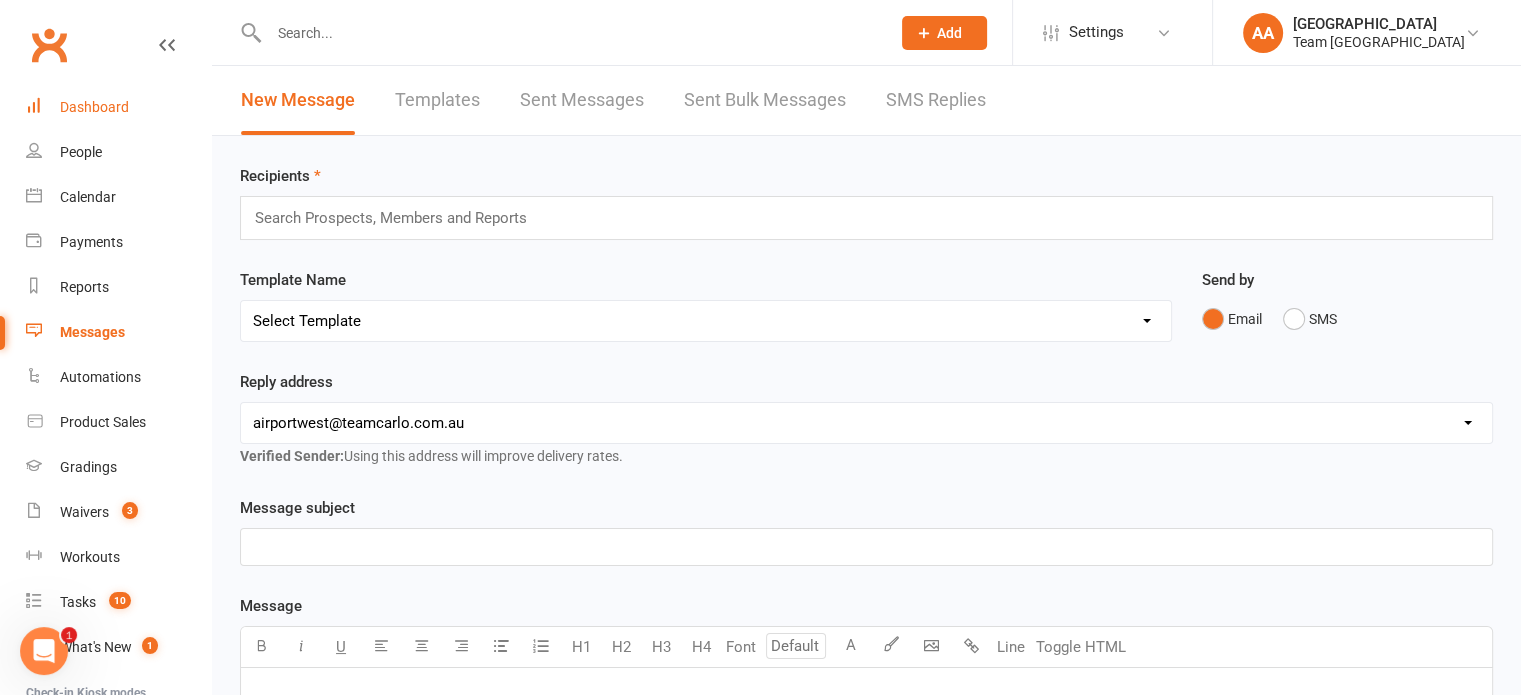 click on "Dashboard" at bounding box center [94, 107] 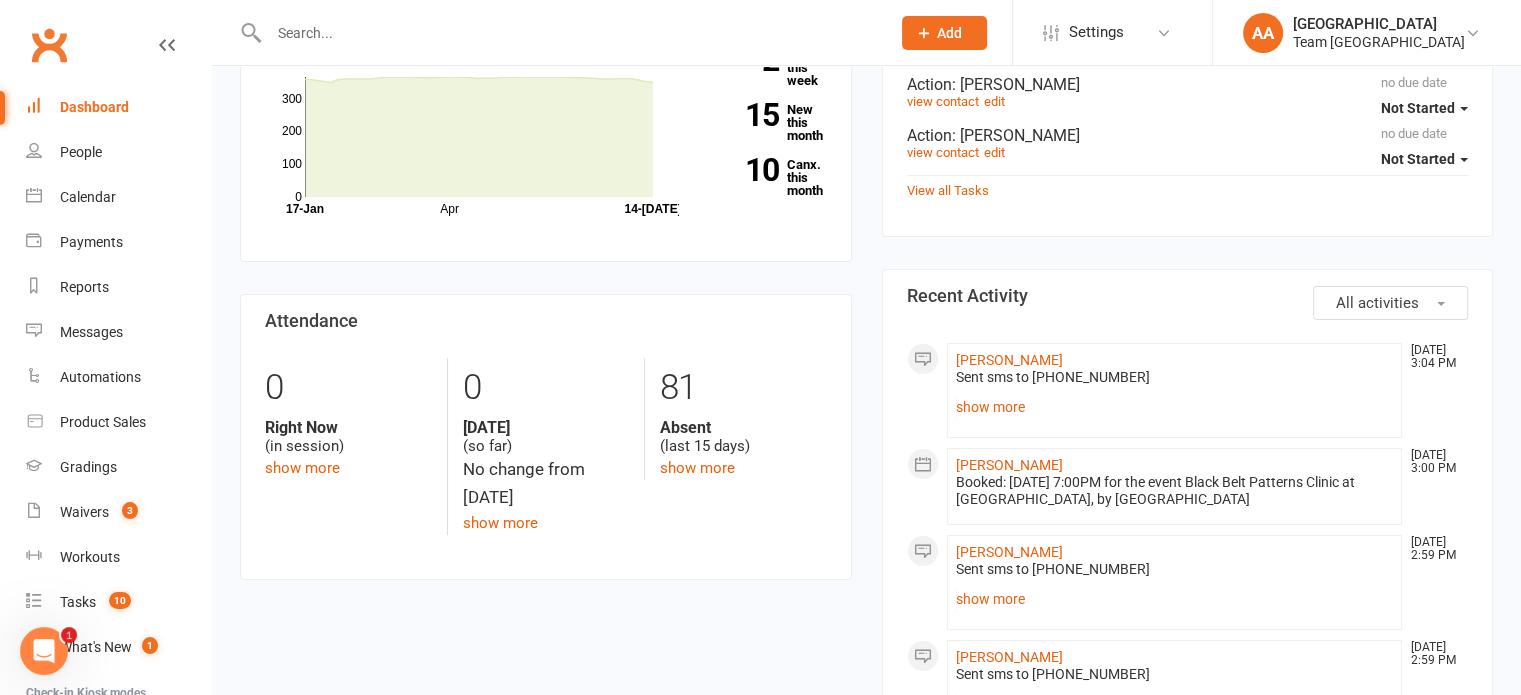 scroll, scrollTop: 300, scrollLeft: 0, axis: vertical 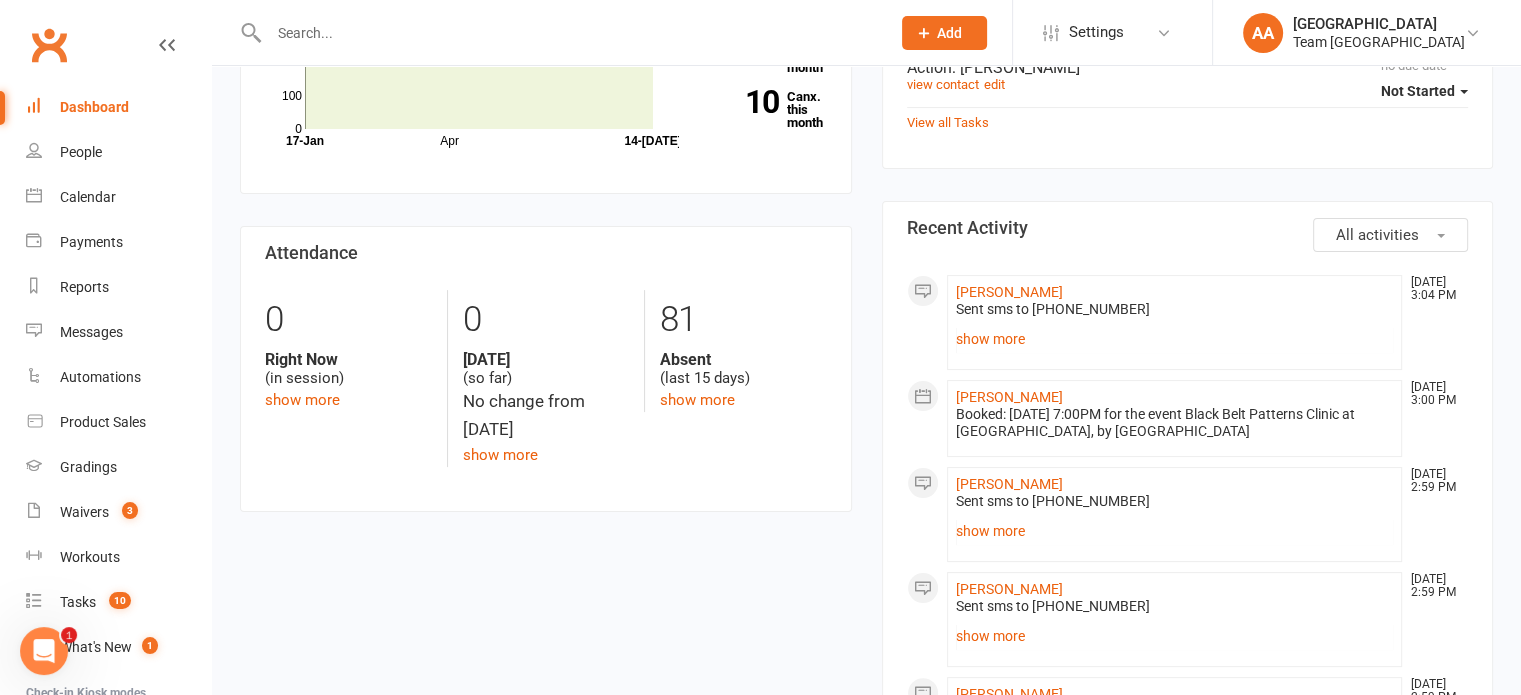 click on "show more" 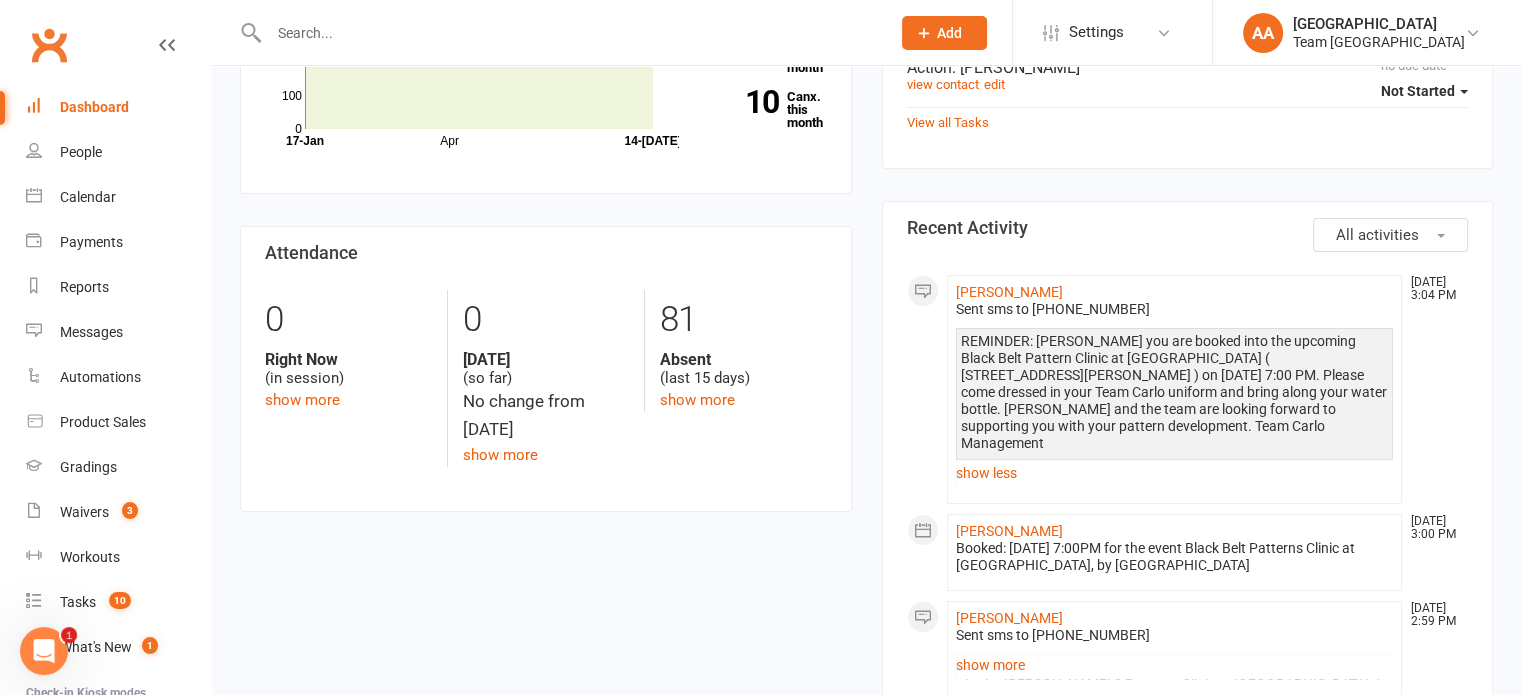 click on "show more" 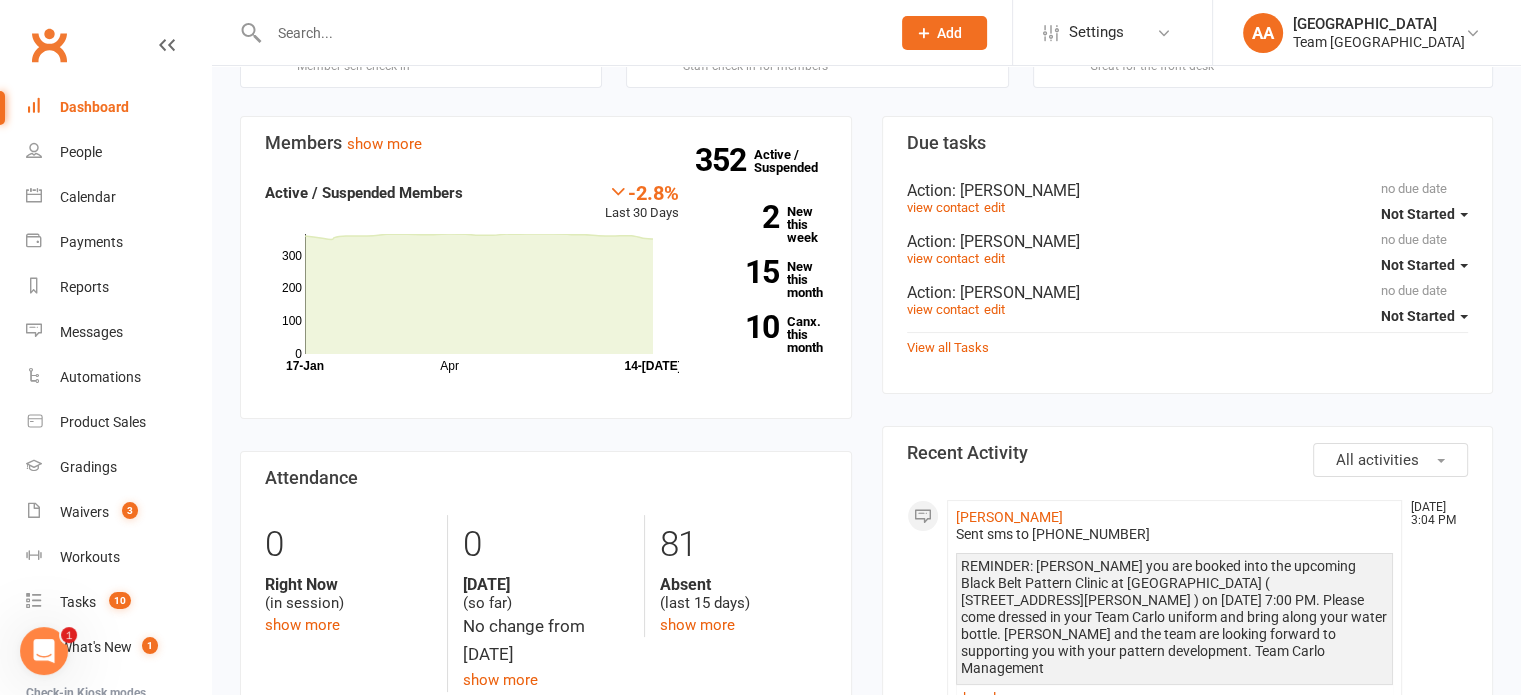 scroll, scrollTop: 0, scrollLeft: 0, axis: both 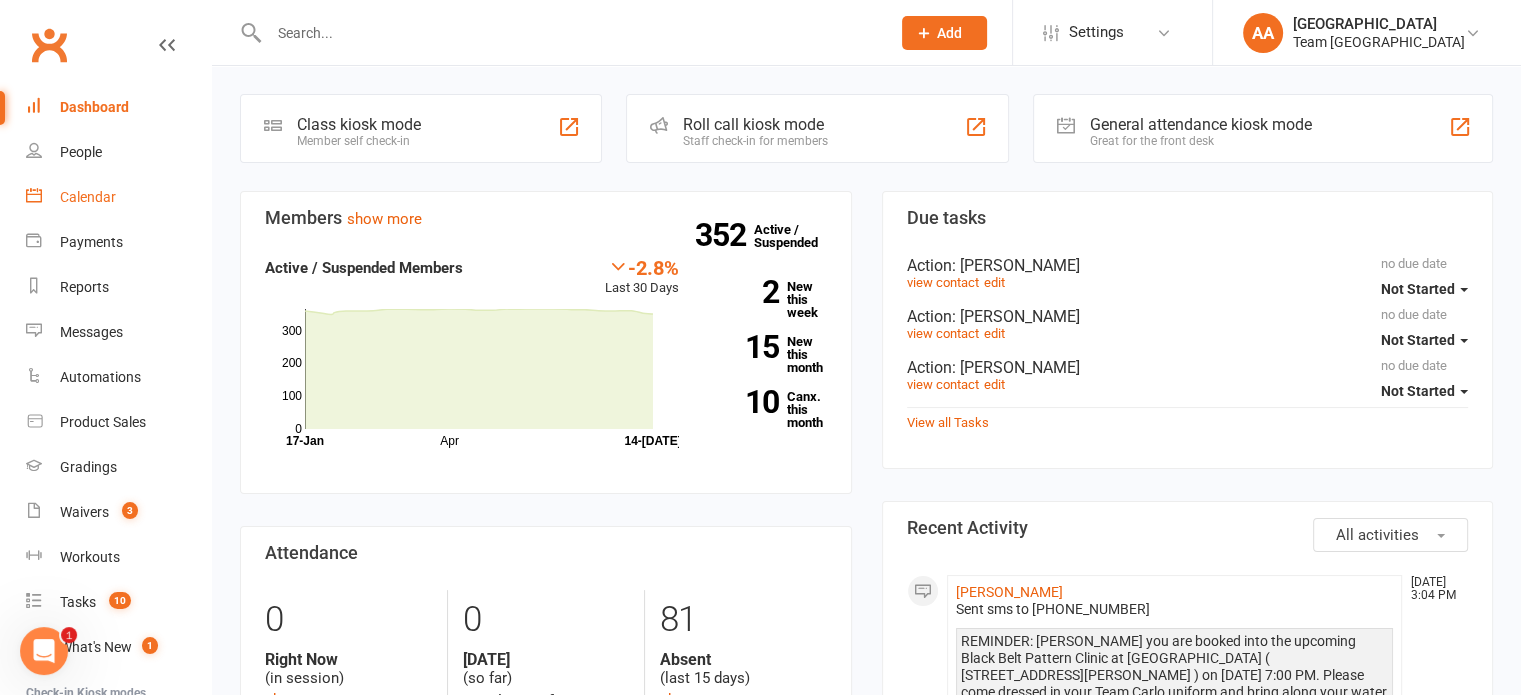 click on "Calendar" at bounding box center [88, 197] 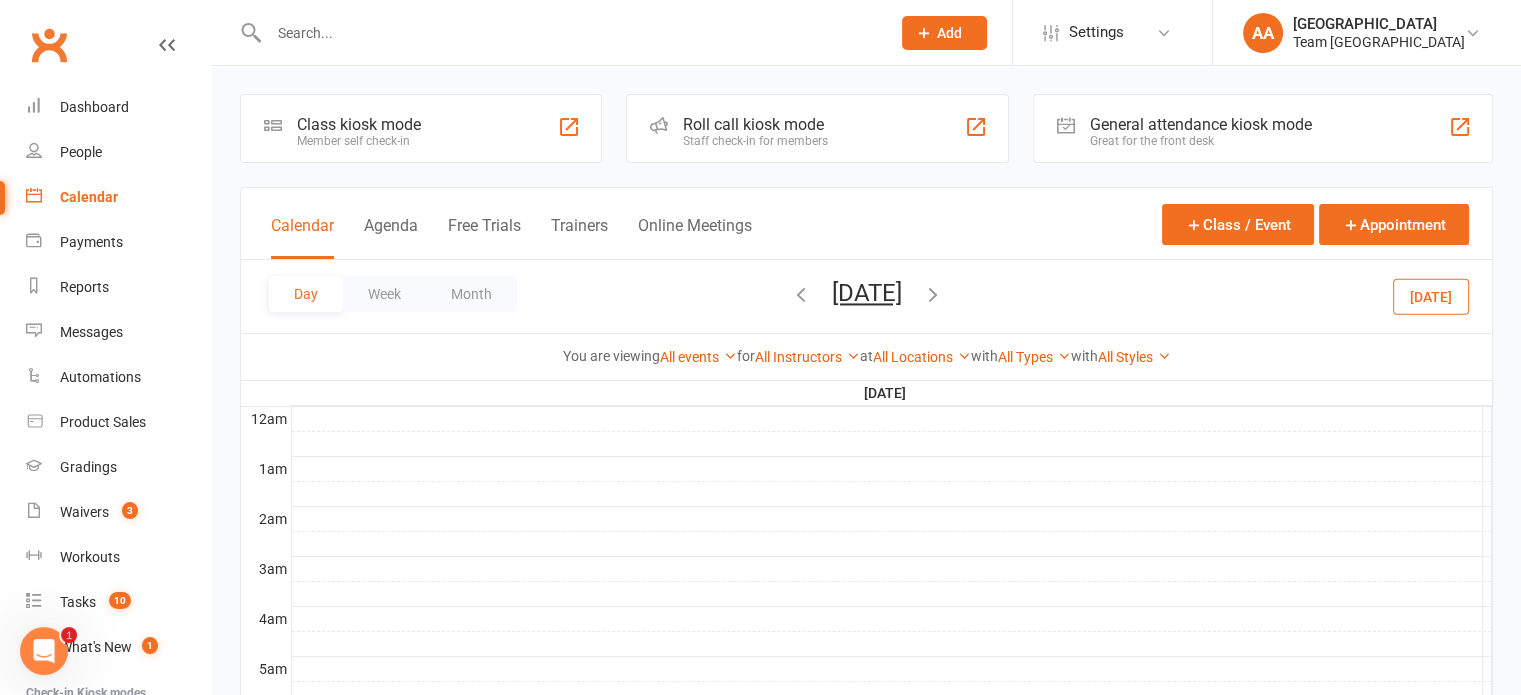 click on "[DATE]" at bounding box center [867, 293] 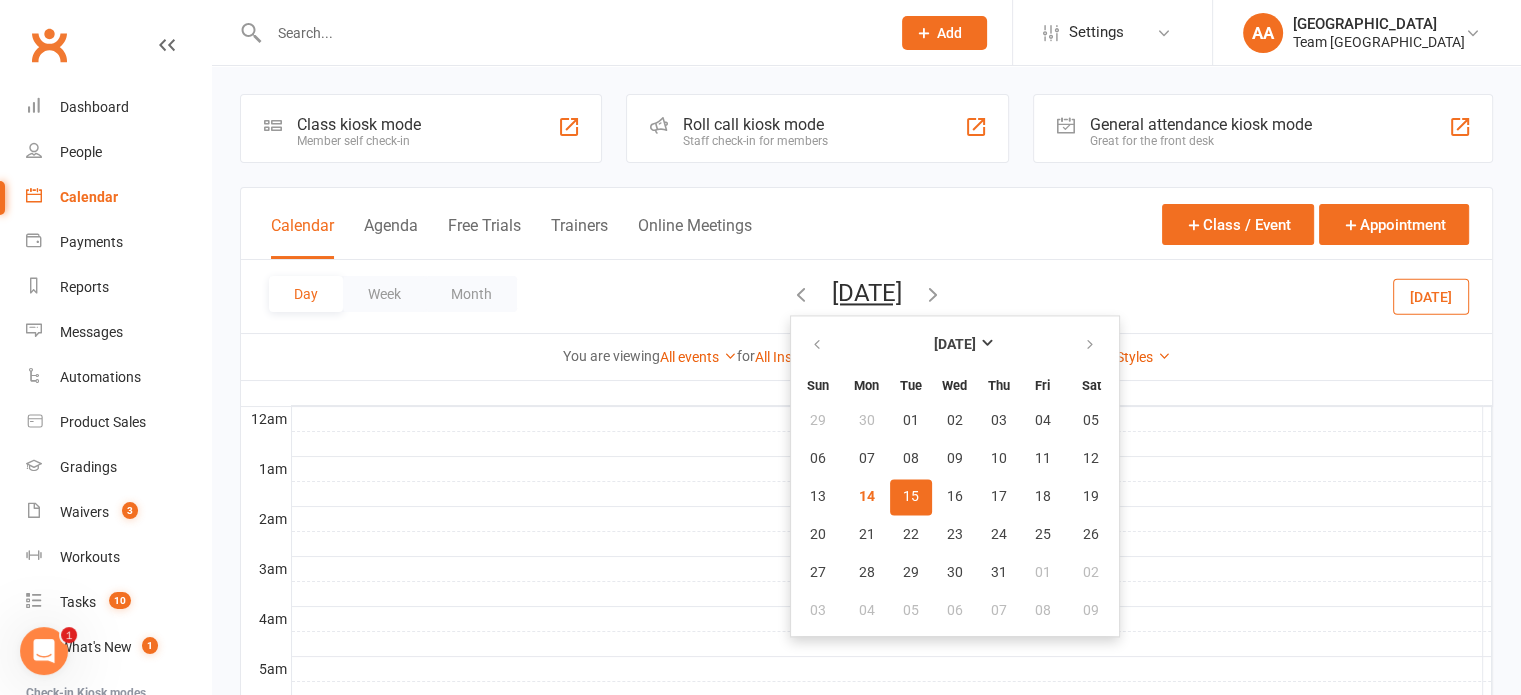 drag, startPoint x: 834, startPoint y: 496, endPoint x: 825, endPoint y: 485, distance: 14.21267 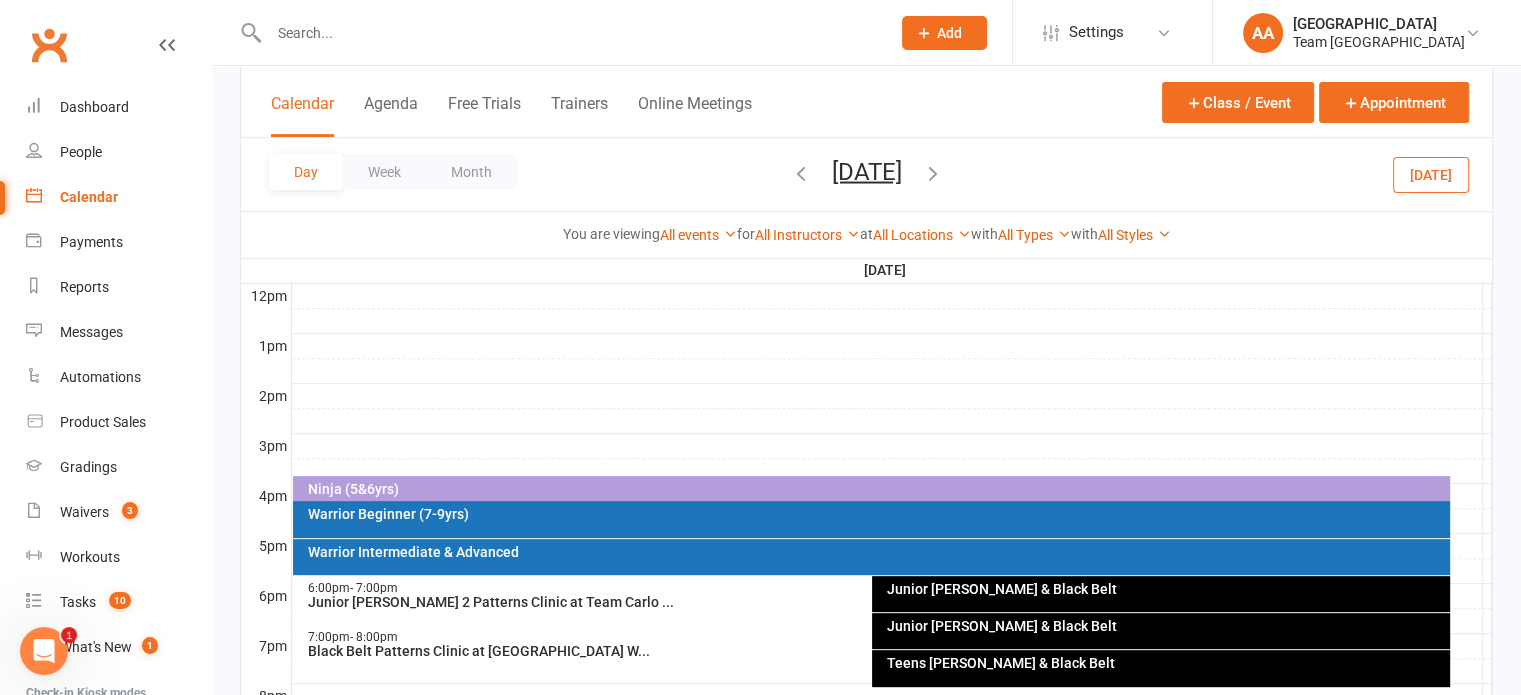 scroll, scrollTop: 900, scrollLeft: 0, axis: vertical 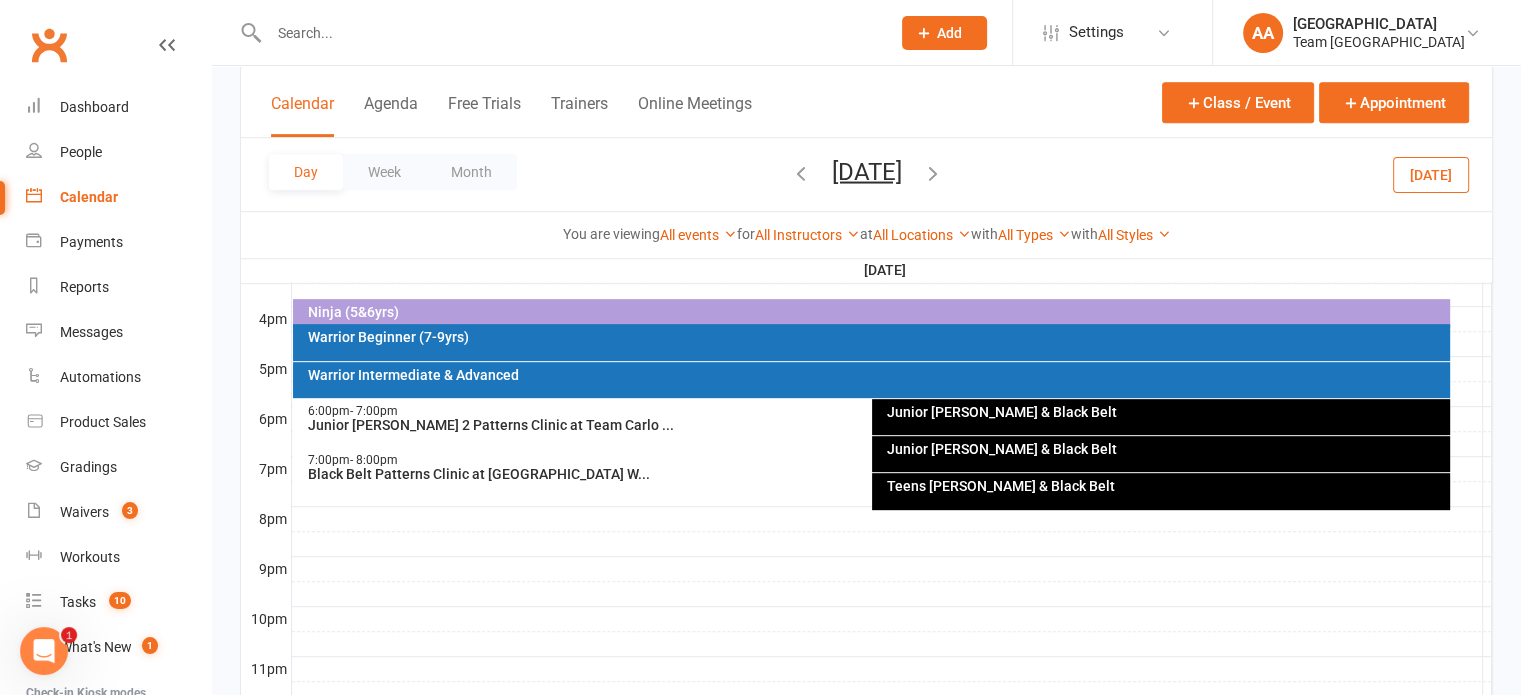 click on "Black Belt Patterns Clinic at [GEOGRAPHIC_DATA] W..." at bounding box center (866, 474) 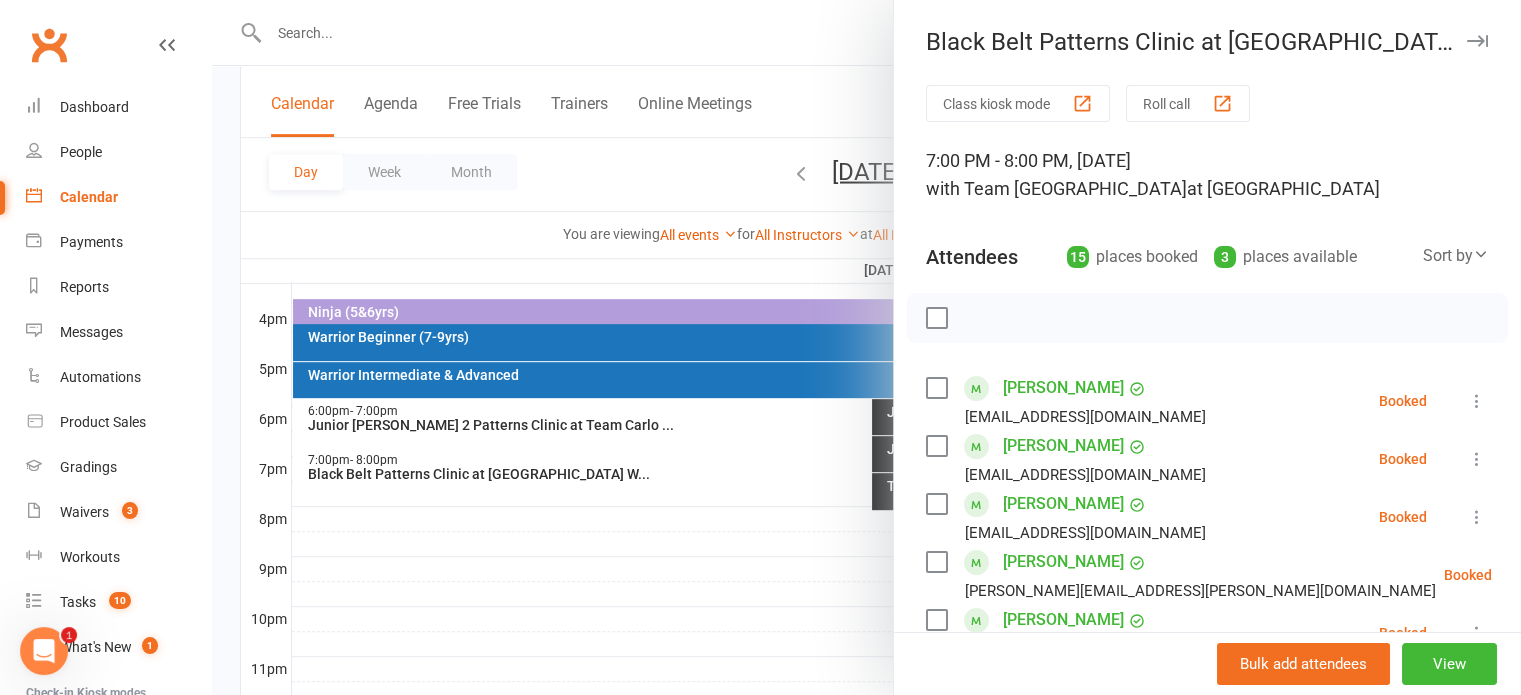 click at bounding box center (936, 318) 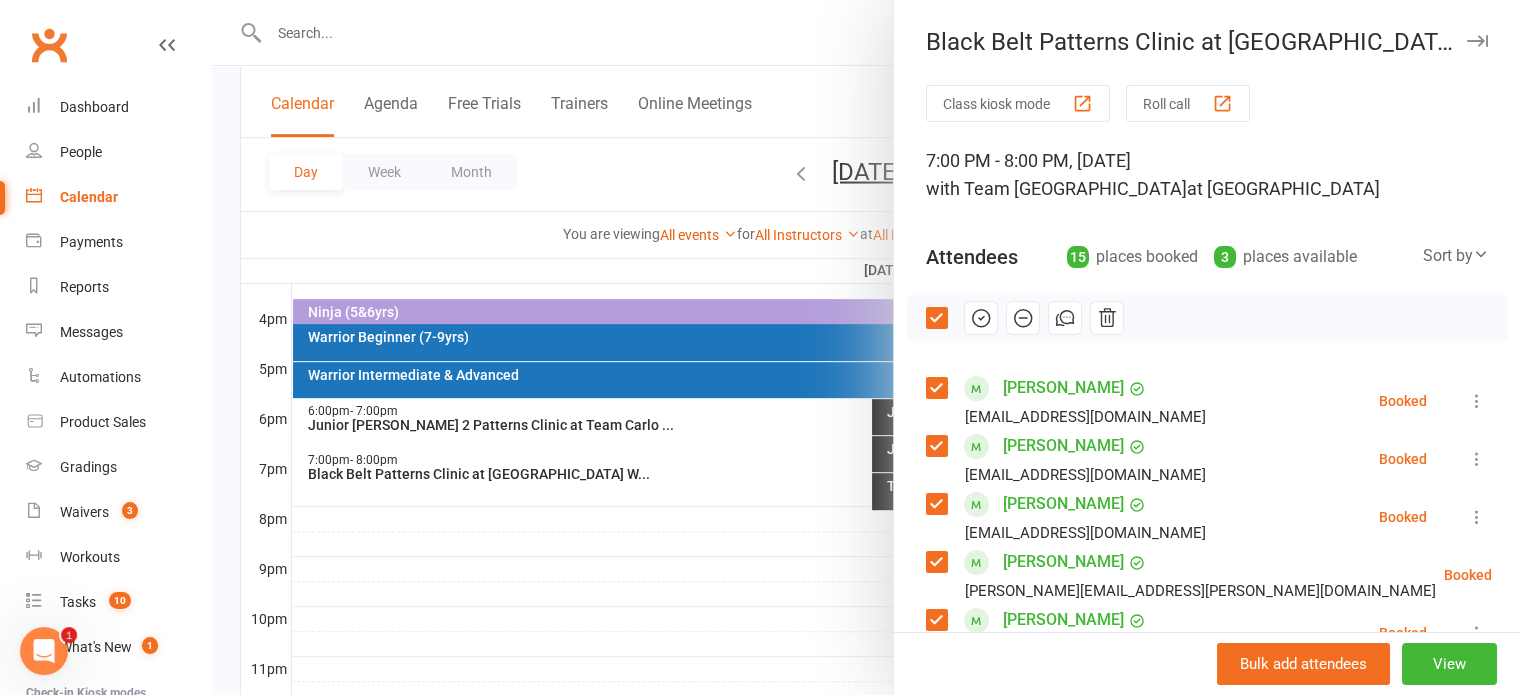 click 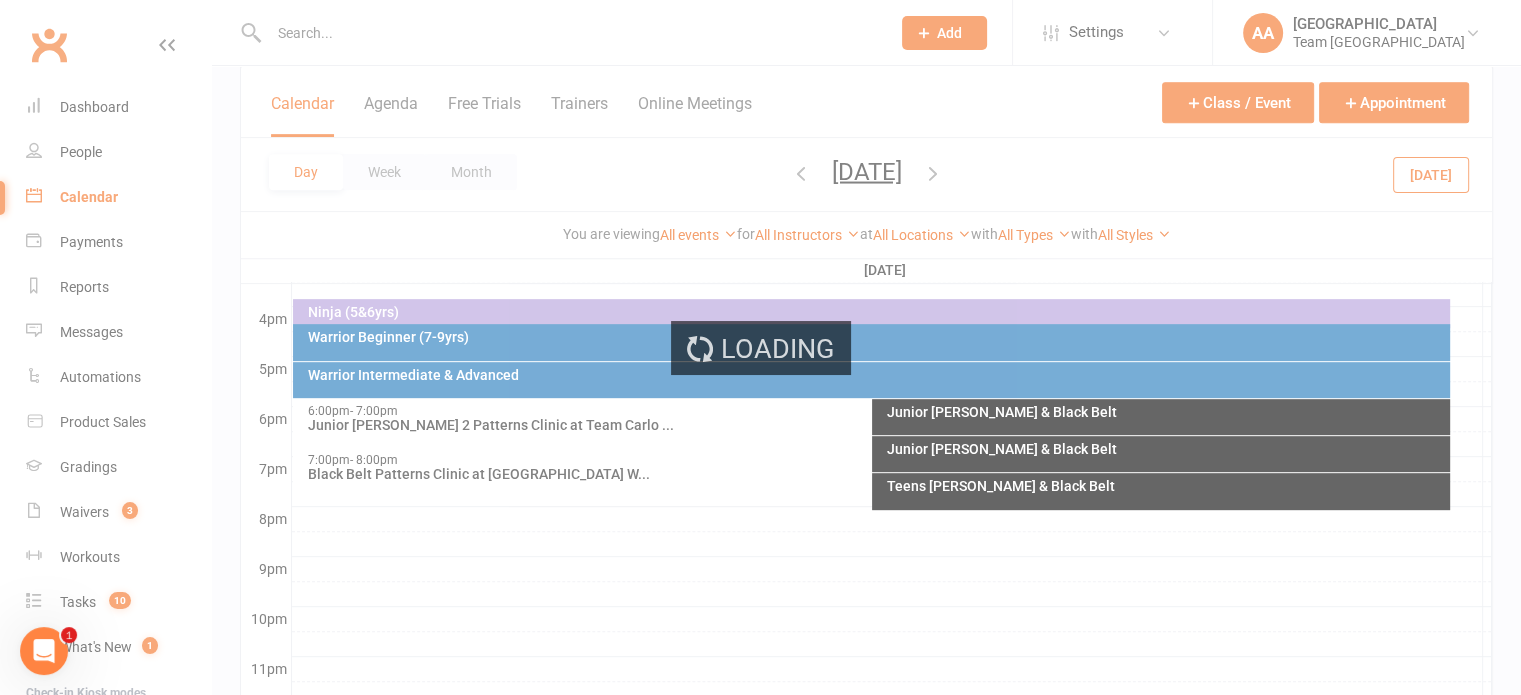 scroll, scrollTop: 0, scrollLeft: 0, axis: both 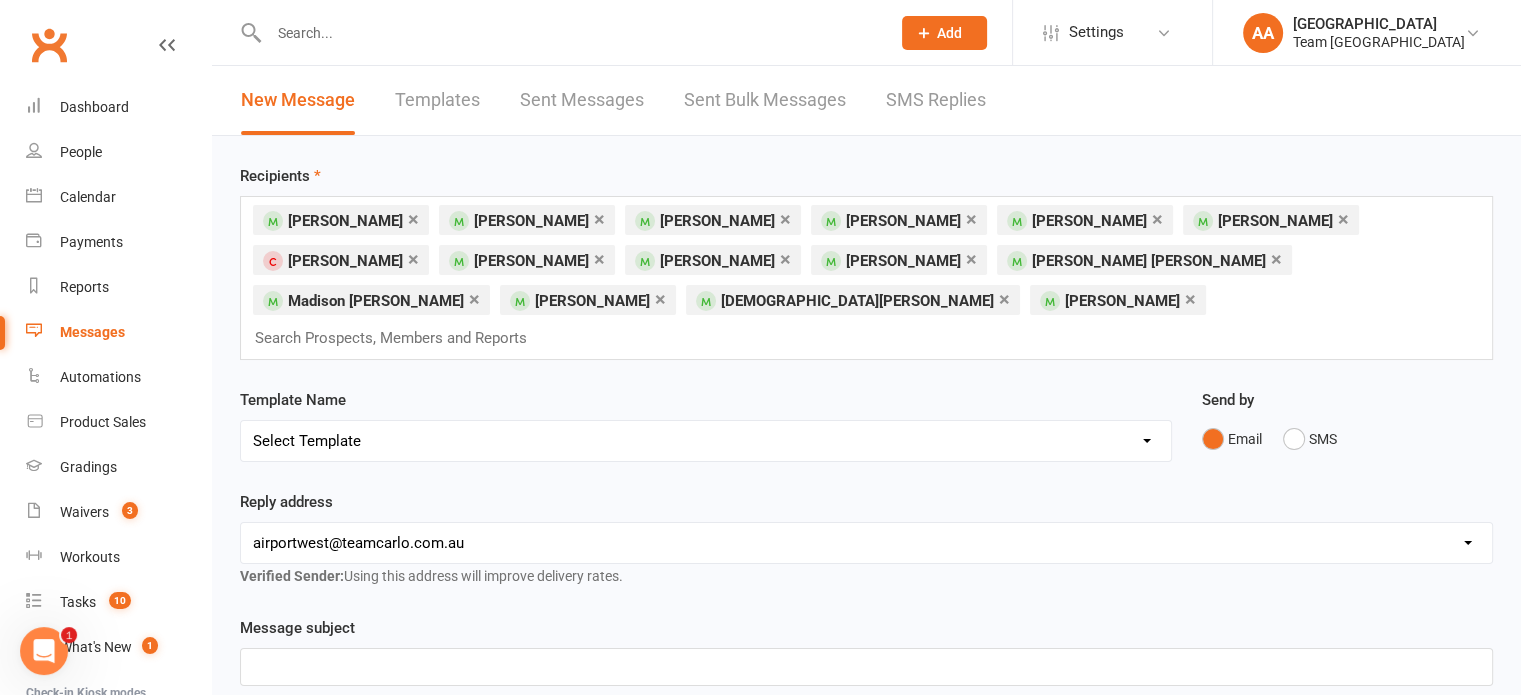 click on "Select Template [SMS] Direct Debit - AT Payment Reminder SMS [SMS] Direct Debit - December Instalment Payment Reminder [SMS] Direct Debit - January Instalment Reminder [SMS] Direct Debit - January Term Payment Reminder [SMS] Event - Holiday Make-Up Class Reminder [SMS] Events - Event Booking Link (members & buddies) [SMS] Events - Event Booking Reminder [SMS] Events - Holiday Program Booking Reminder [SMS] Events - Parent Week Reminder (White Belt Ninja & Warrior Families) [SMS] Events - Parent Week Reminder (White Belt Taekinda Families) [SMS] Finance - Direct Debit update confirmation [SMS] Fitness - Member Portal link SMS [SMS] Fitness - Membership Establishment @ Preston [SMS] Fitness - MyZone Tracker Registration Instructions [SMS] Member - 3 week call SMS [SMS] Member - Discount Reminder [SMS] Member - Referral Gift Notification [SMS] Member - Referral/Testimonial Link [SMS] Member Request - Link Cancellation [SMS] Member Request - Link Change of Class [SMS] Member Request - Link Suspension" at bounding box center (706, 441) 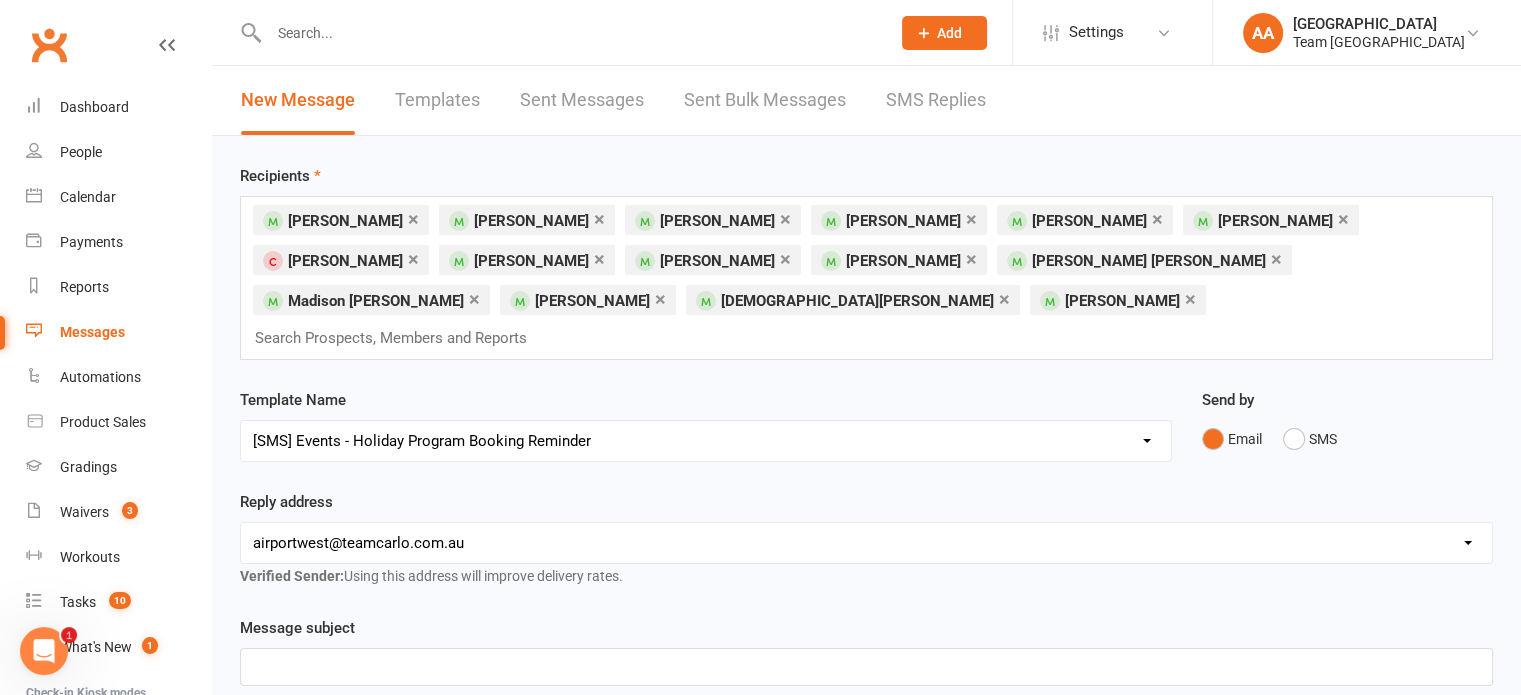 click on "Select Template [SMS] Direct Debit - AT Payment Reminder SMS [SMS] Direct Debit - December Instalment Payment Reminder [SMS] Direct Debit - January Instalment Reminder [SMS] Direct Debit - January Term Payment Reminder [SMS] Event - Holiday Make-Up Class Reminder [SMS] Events - Event Booking Link (members & buddies) [SMS] Events - Event Booking Reminder [SMS] Events - Holiday Program Booking Reminder [SMS] Events - Parent Week Reminder (White Belt Ninja & Warrior Families) [SMS] Events - Parent Week Reminder (White Belt Taekinda Families) [SMS] Finance - Direct Debit update confirmation [SMS] Fitness - Member Portal link SMS [SMS] Fitness - Membership Establishment @ Preston [SMS] Fitness - MyZone Tracker Registration Instructions [SMS] Member - 3 week call SMS [SMS] Member - Discount Reminder [SMS] Member - Referral Gift Notification [SMS] Member - Referral/Testimonial Link [SMS] Member Request - Link Cancellation [SMS] Member Request - Link Change of Class [SMS] Member Request - Link Suspension" at bounding box center (706, 441) 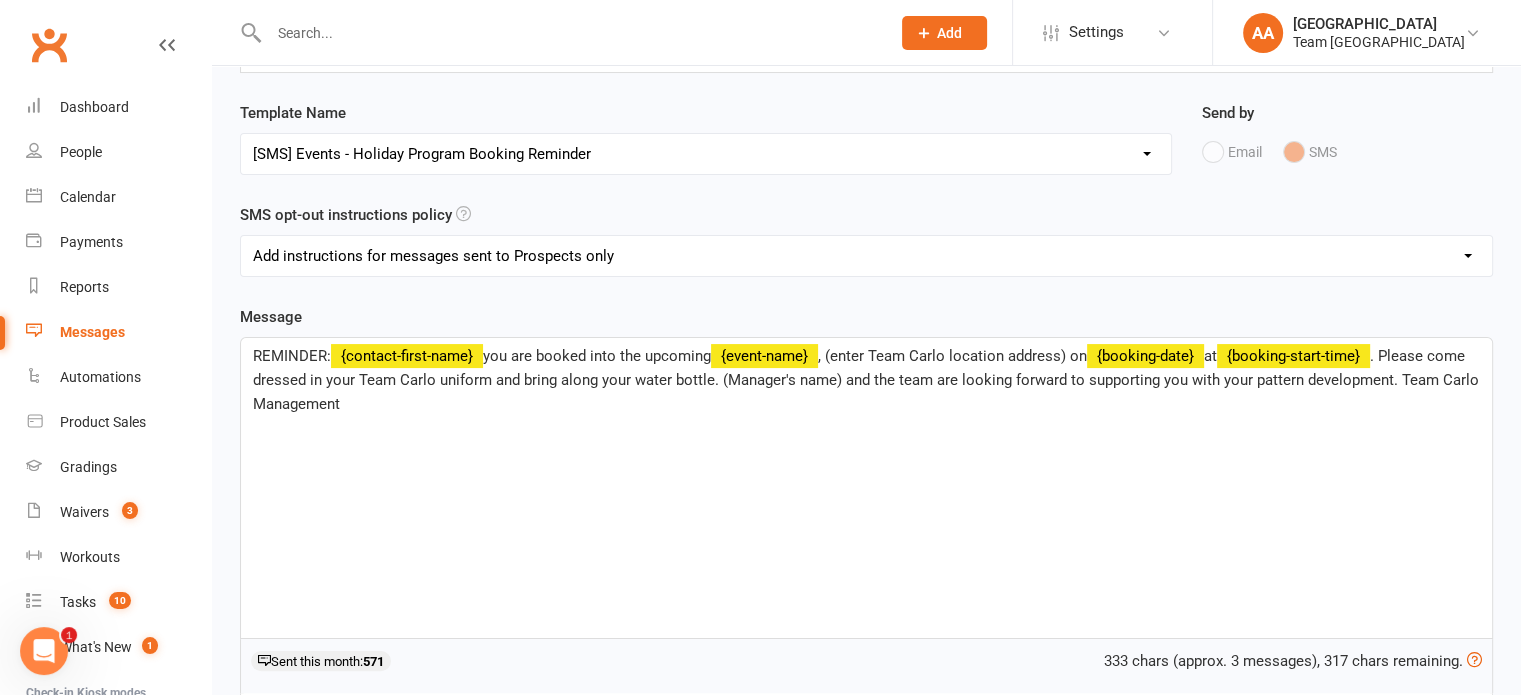 scroll, scrollTop: 300, scrollLeft: 0, axis: vertical 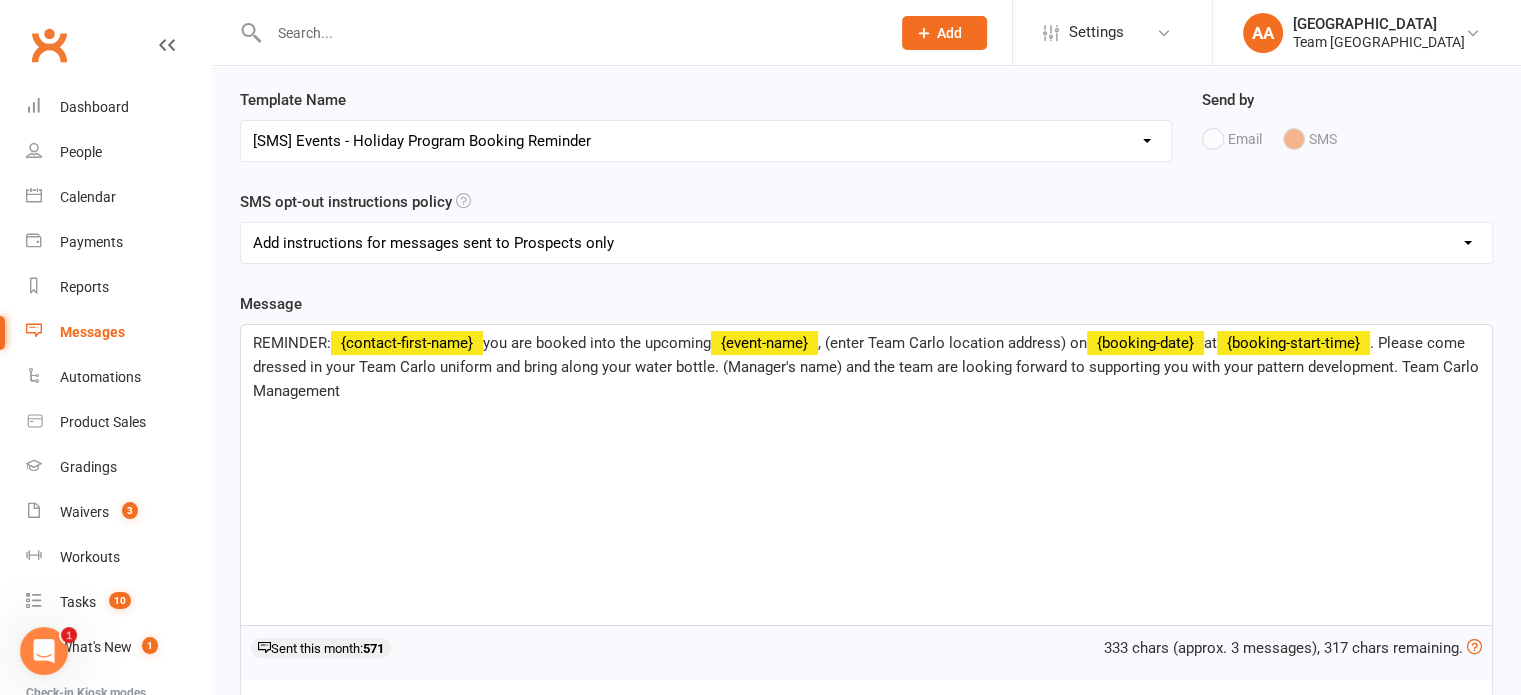 click on "﻿ {event-name}" at bounding box center (764, 343) 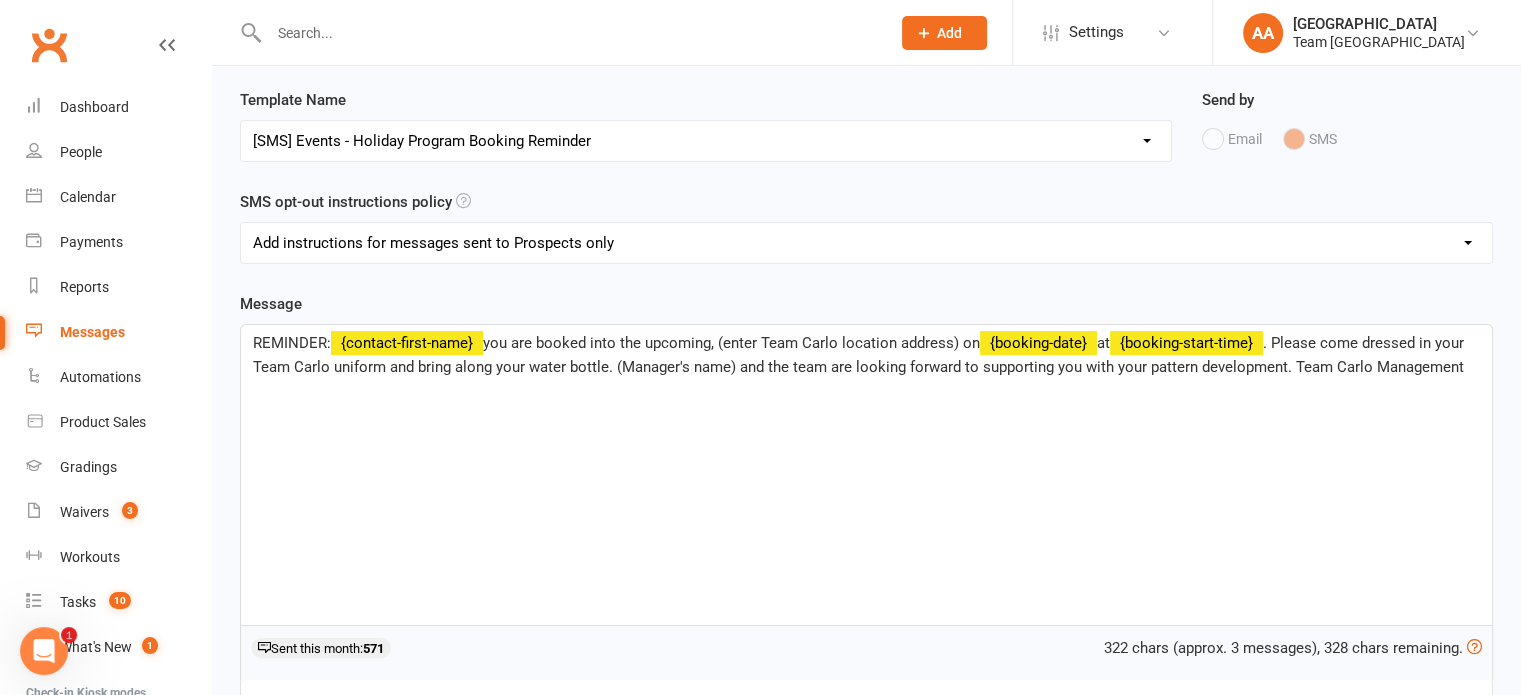 type 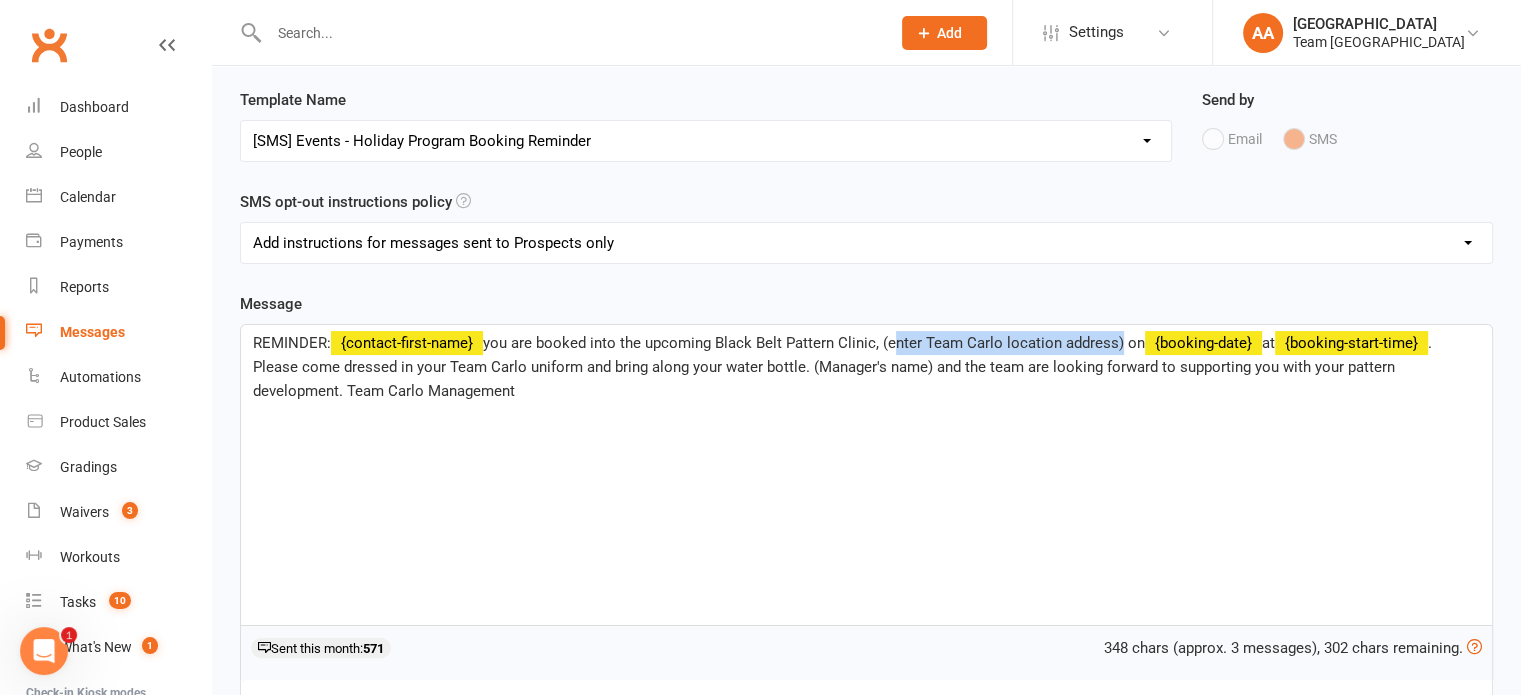 drag, startPoint x: 888, startPoint y: 307, endPoint x: 1117, endPoint y: 296, distance: 229.26404 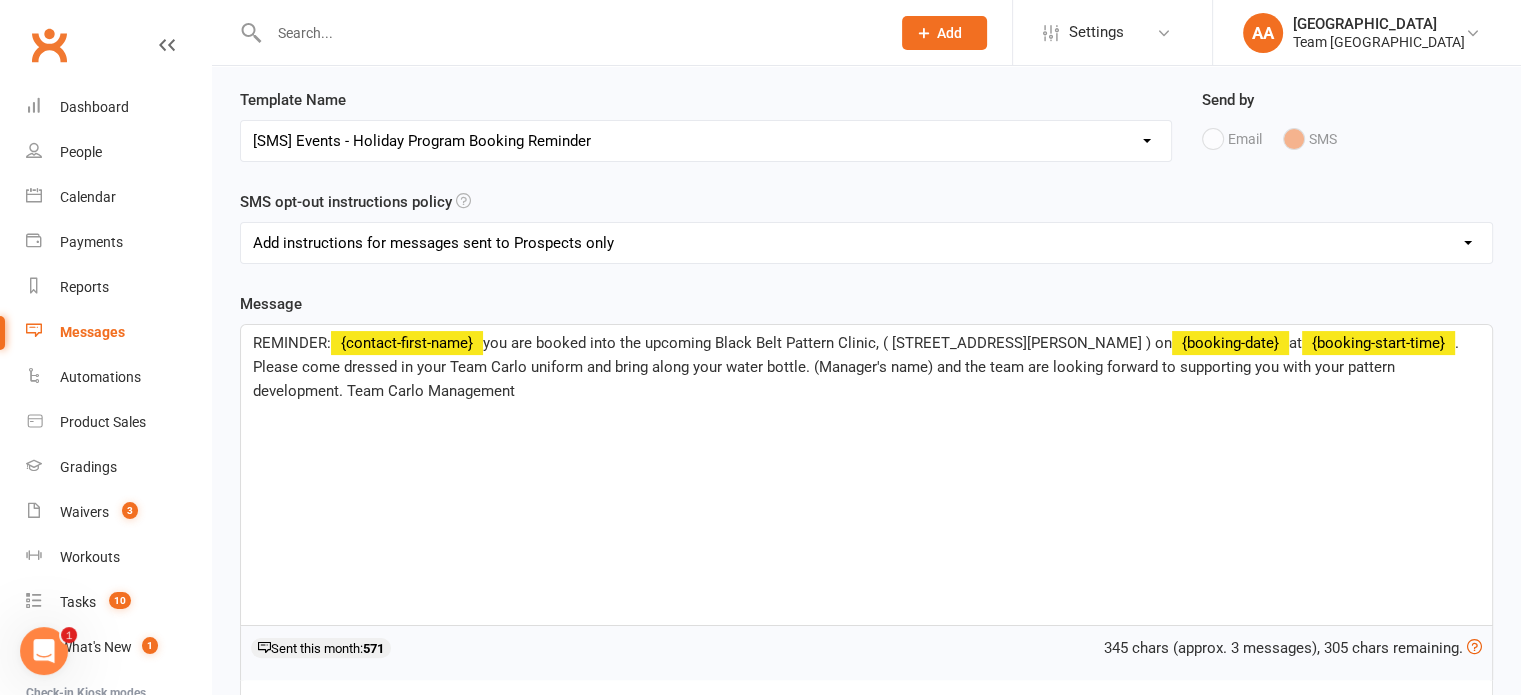 click on ". Please come dressed in your Team Carlo uniform and bring along your water bottle. (Manager's name) and the team are looking forward to supporting you with your pattern development. Team Carlo Management" at bounding box center (858, 367) 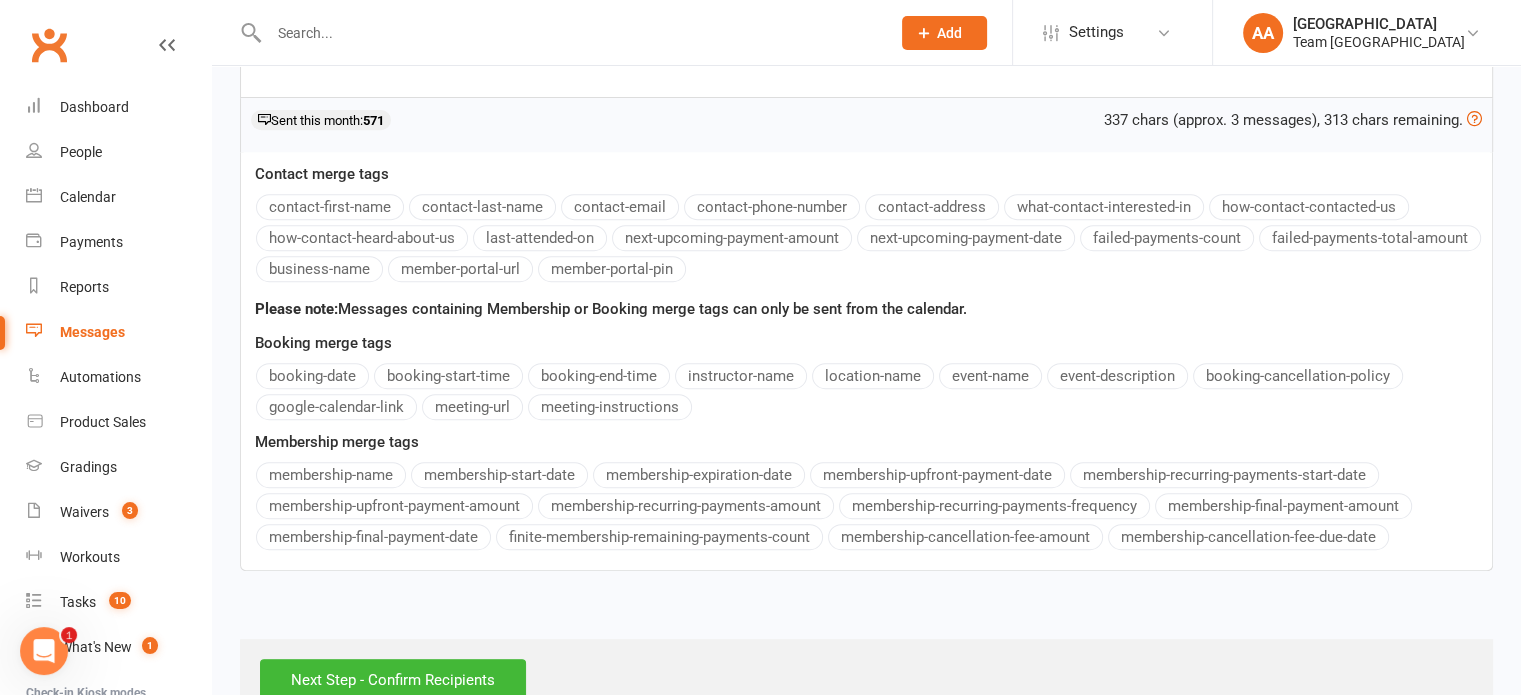 scroll, scrollTop: 843, scrollLeft: 0, axis: vertical 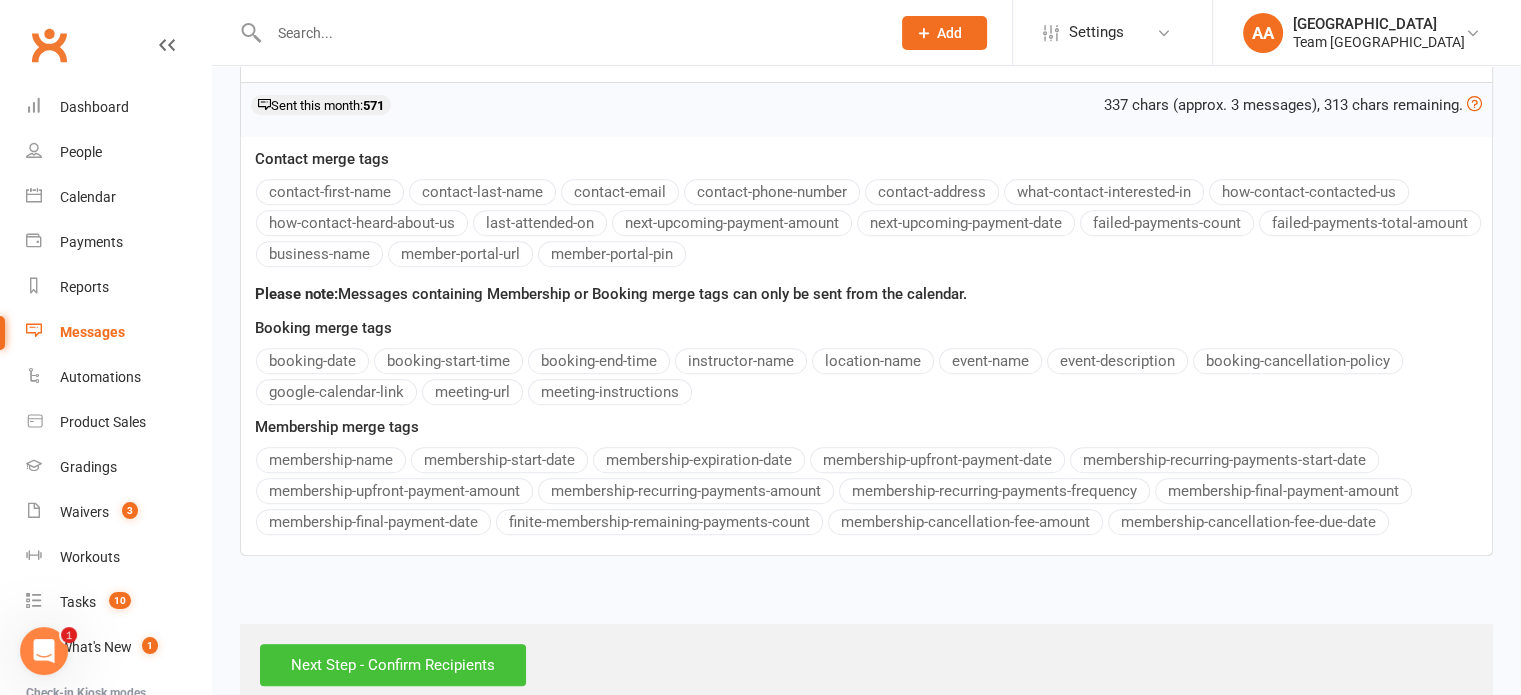 click on "Next Step - Confirm Recipients" at bounding box center [393, 665] 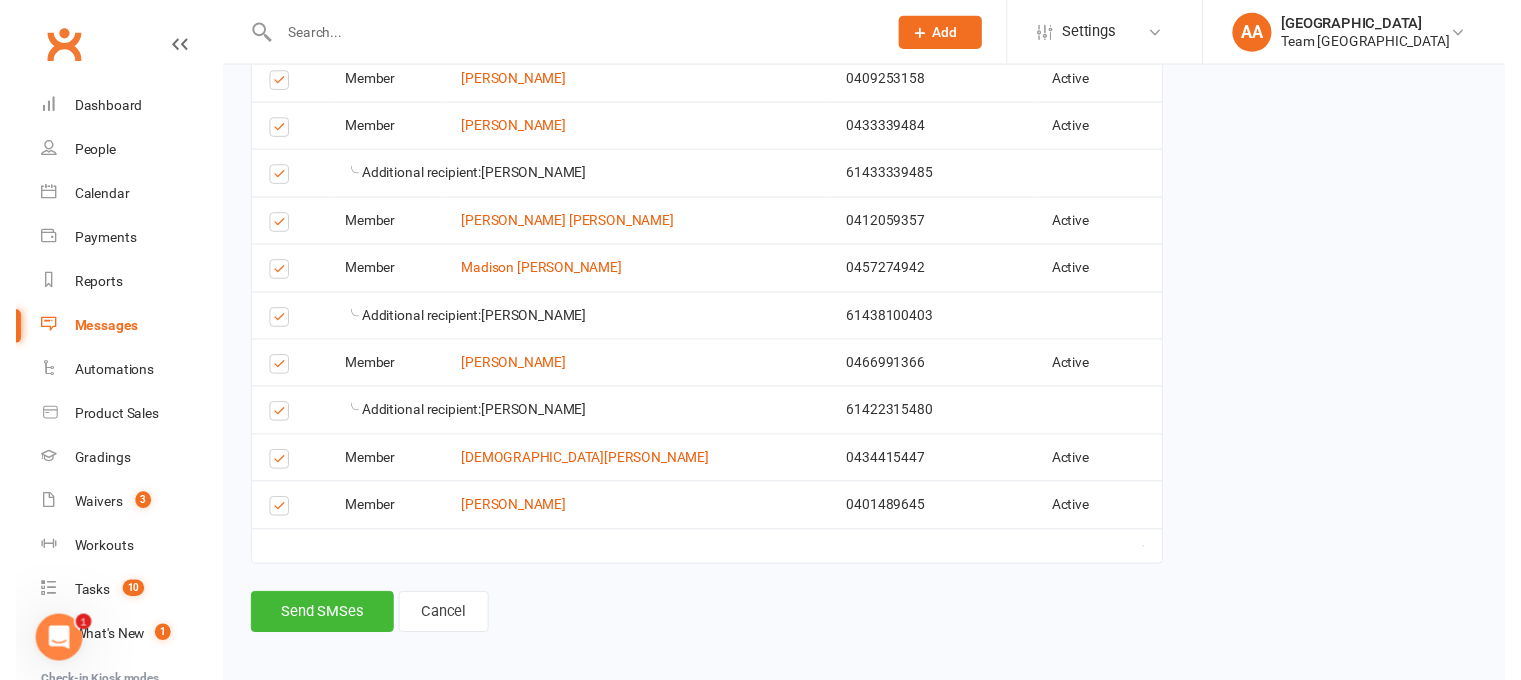 scroll, scrollTop: 986, scrollLeft: 0, axis: vertical 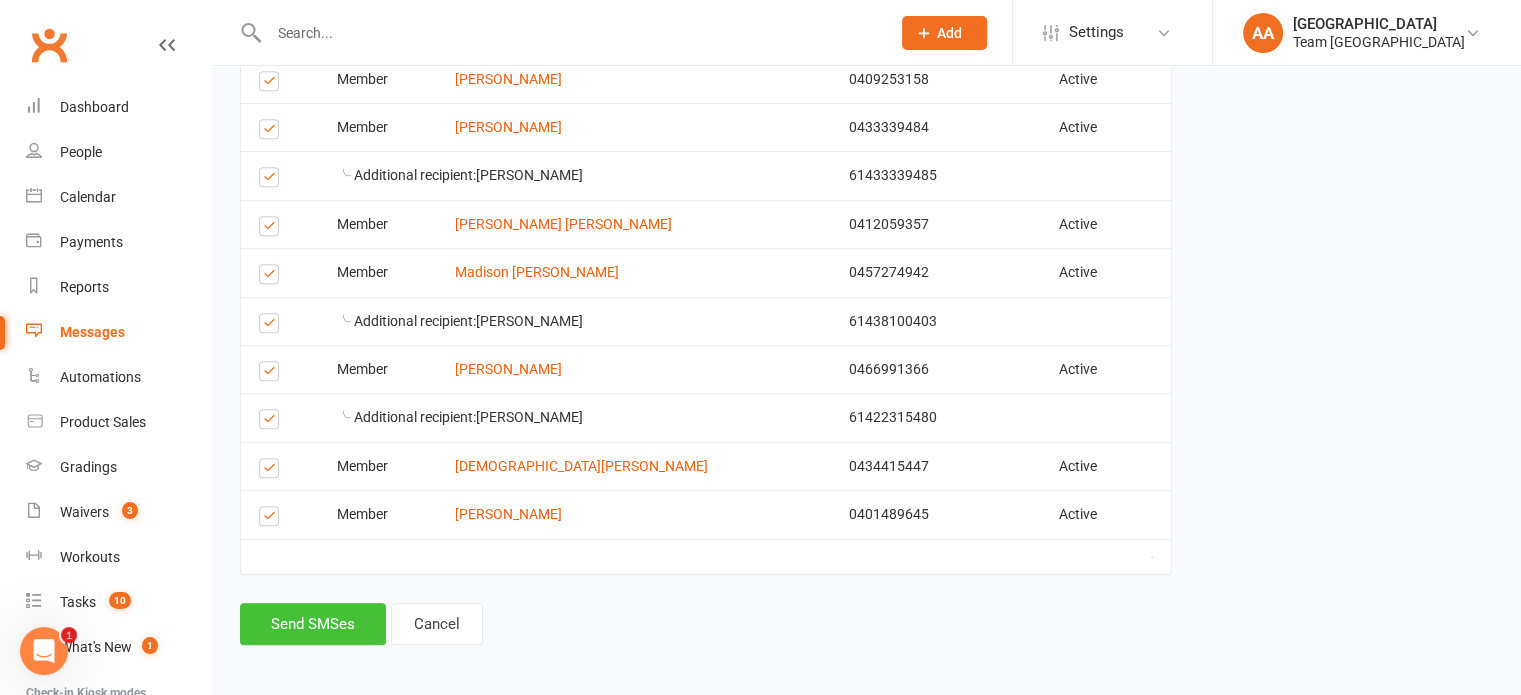 click on "Send SMSes" at bounding box center [313, 624] 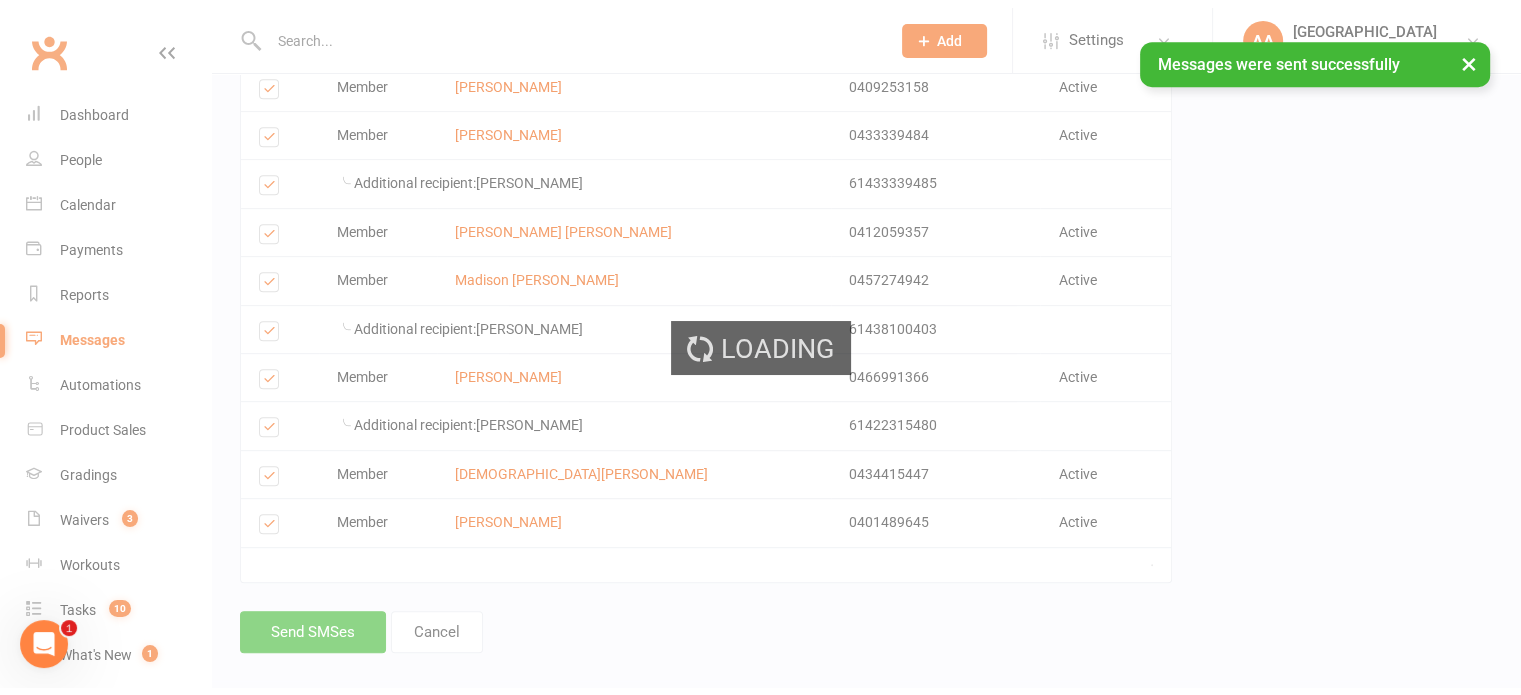 scroll, scrollTop: 0, scrollLeft: 0, axis: both 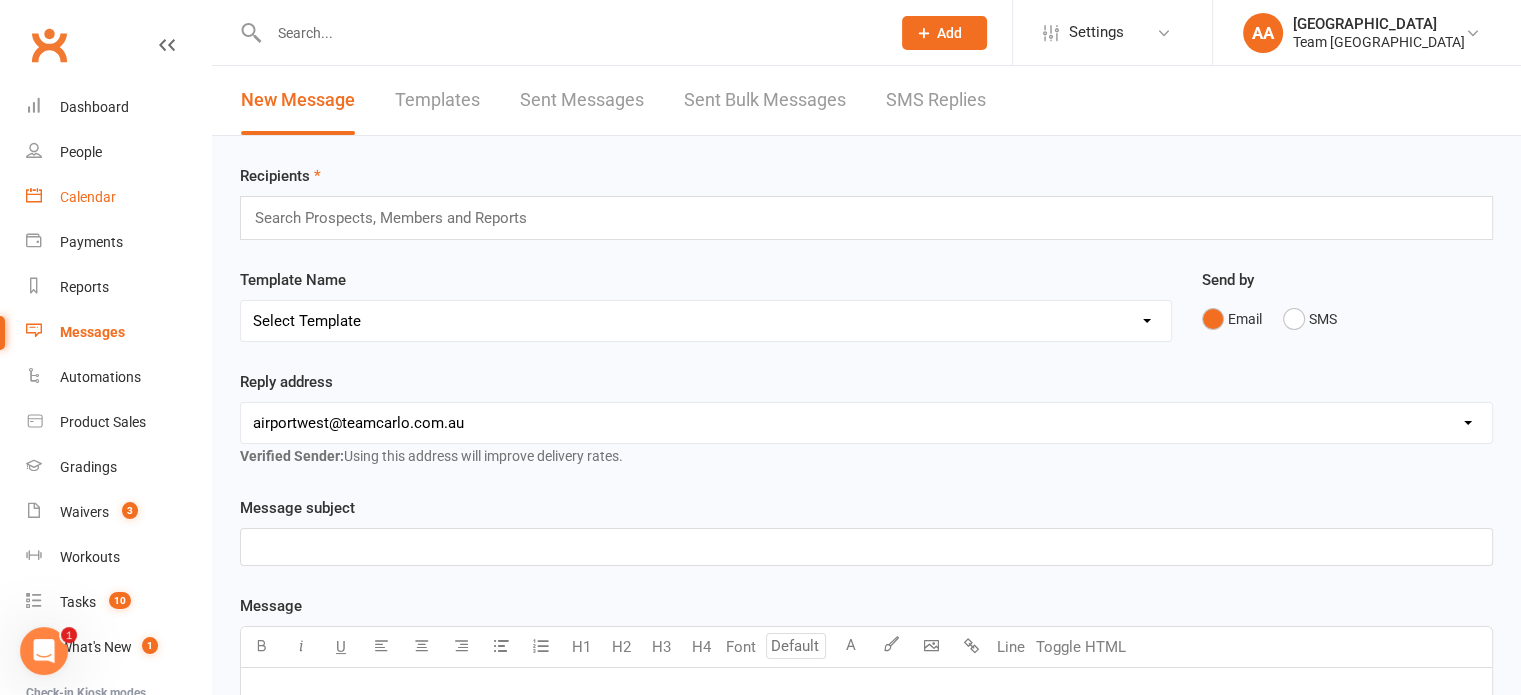 click on "Calendar" at bounding box center (88, 197) 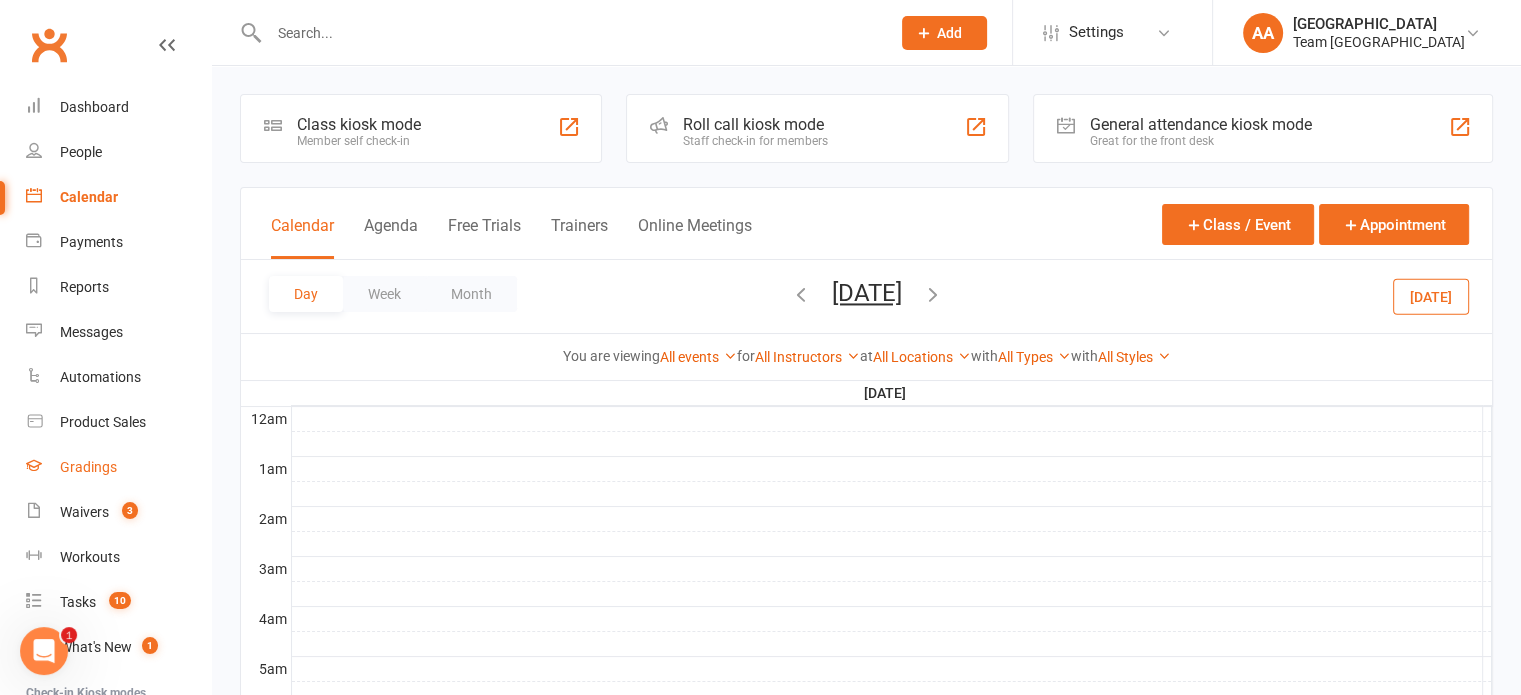click on "Gradings" at bounding box center [88, 467] 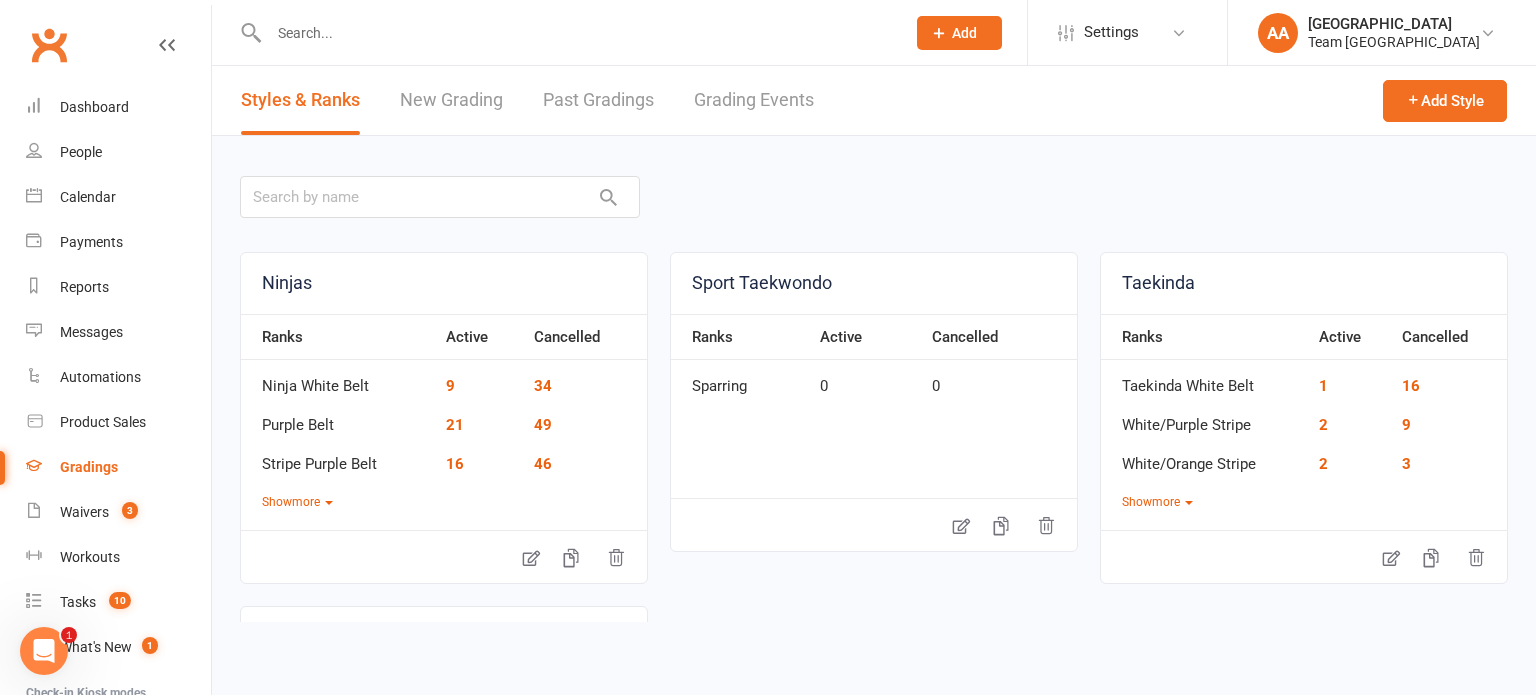 click on "Grading Events" at bounding box center [754, 100] 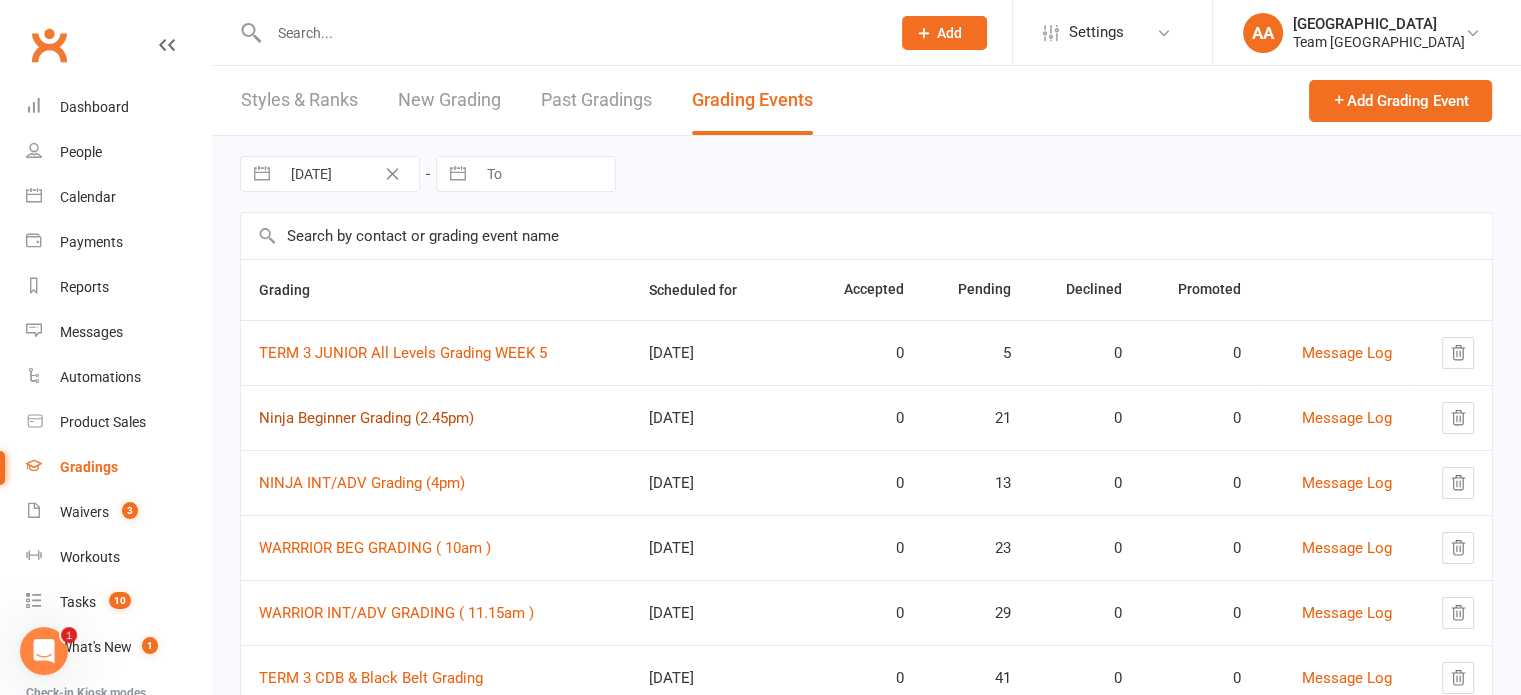 click on "Ninja Beginner Grading (2.45pm)" at bounding box center (366, 418) 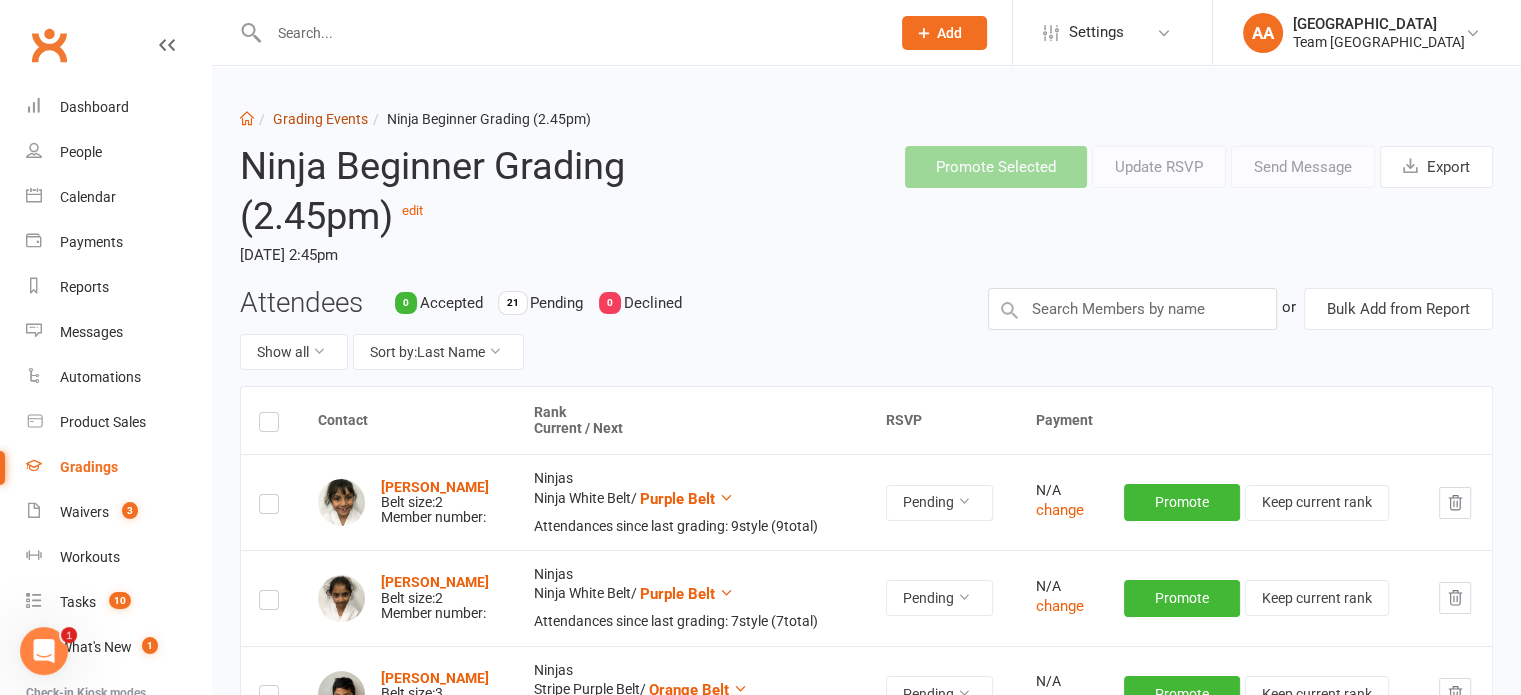 click on "Grading Events" at bounding box center [320, 119] 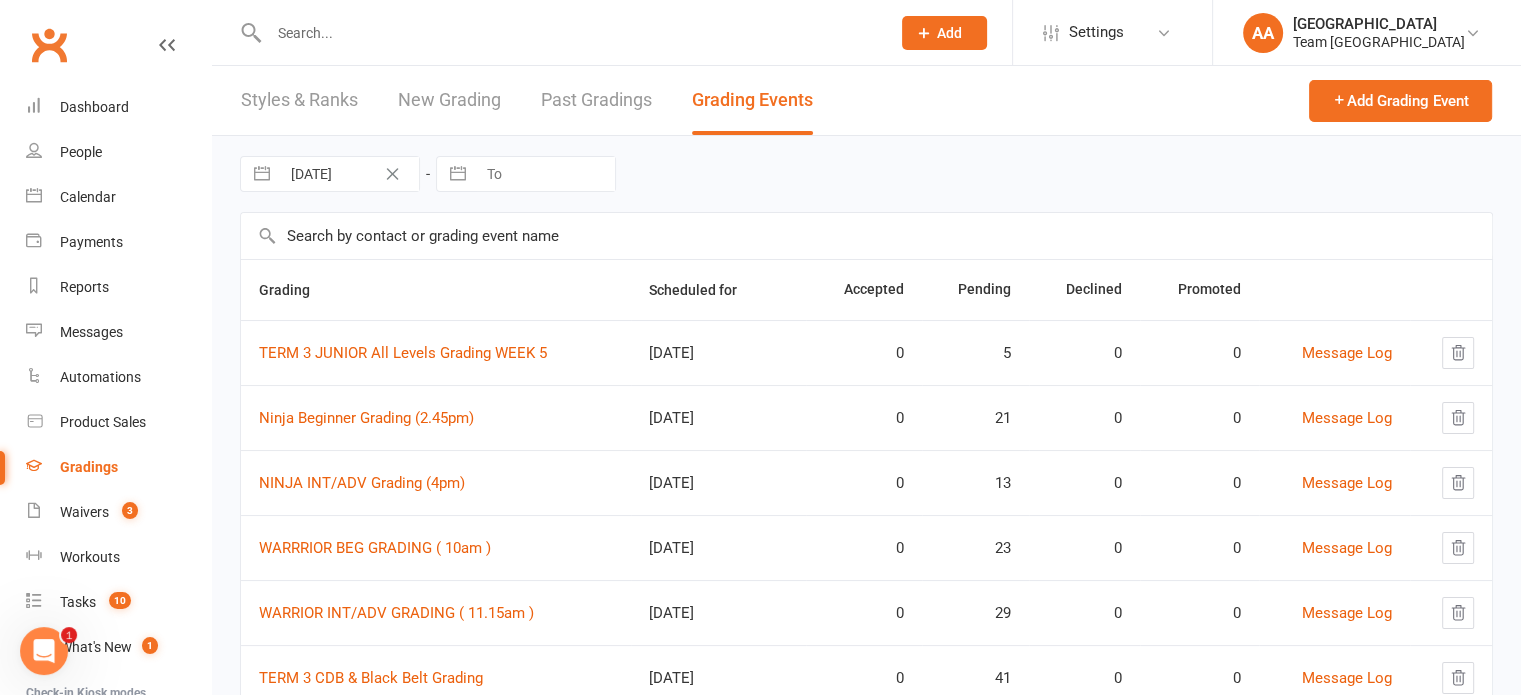 select on "5" 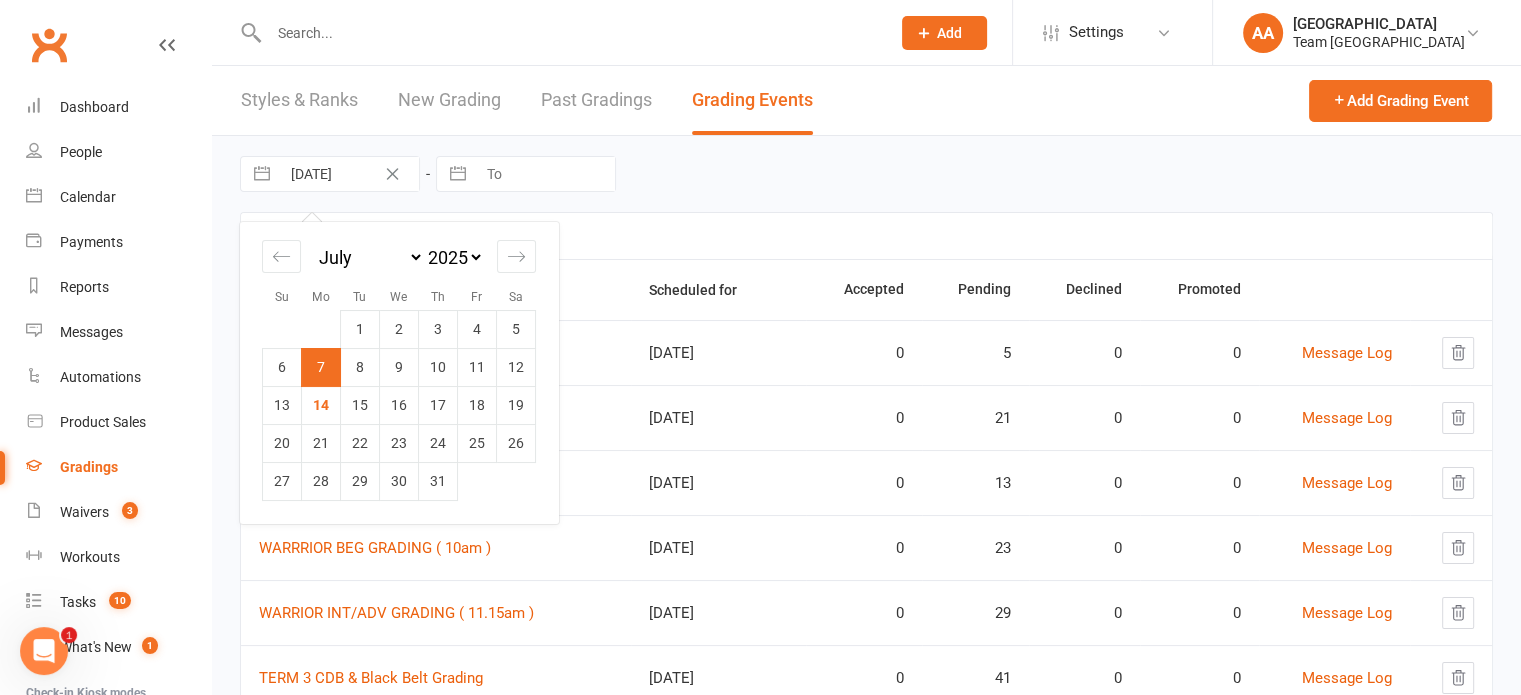 click on "07 Jul 2025" at bounding box center (349, 174) 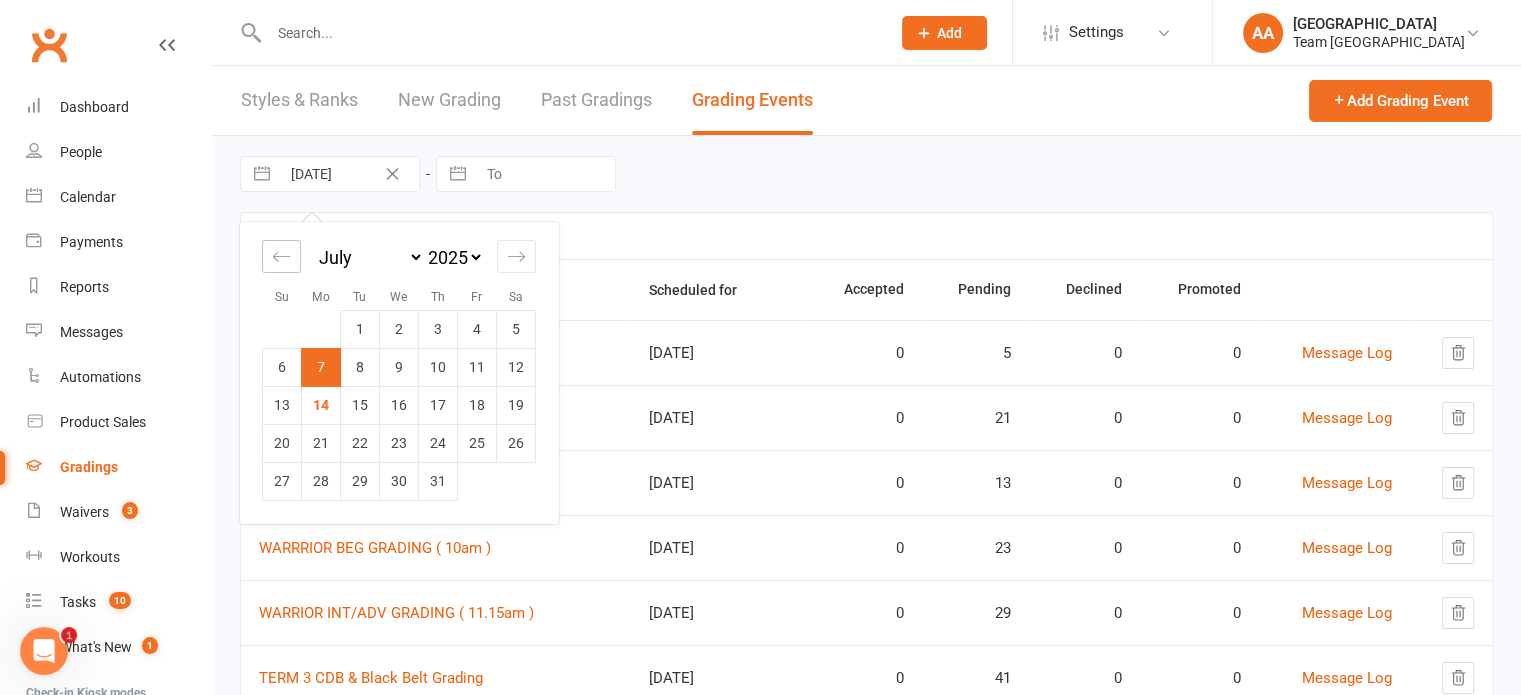 click at bounding box center [281, 256] 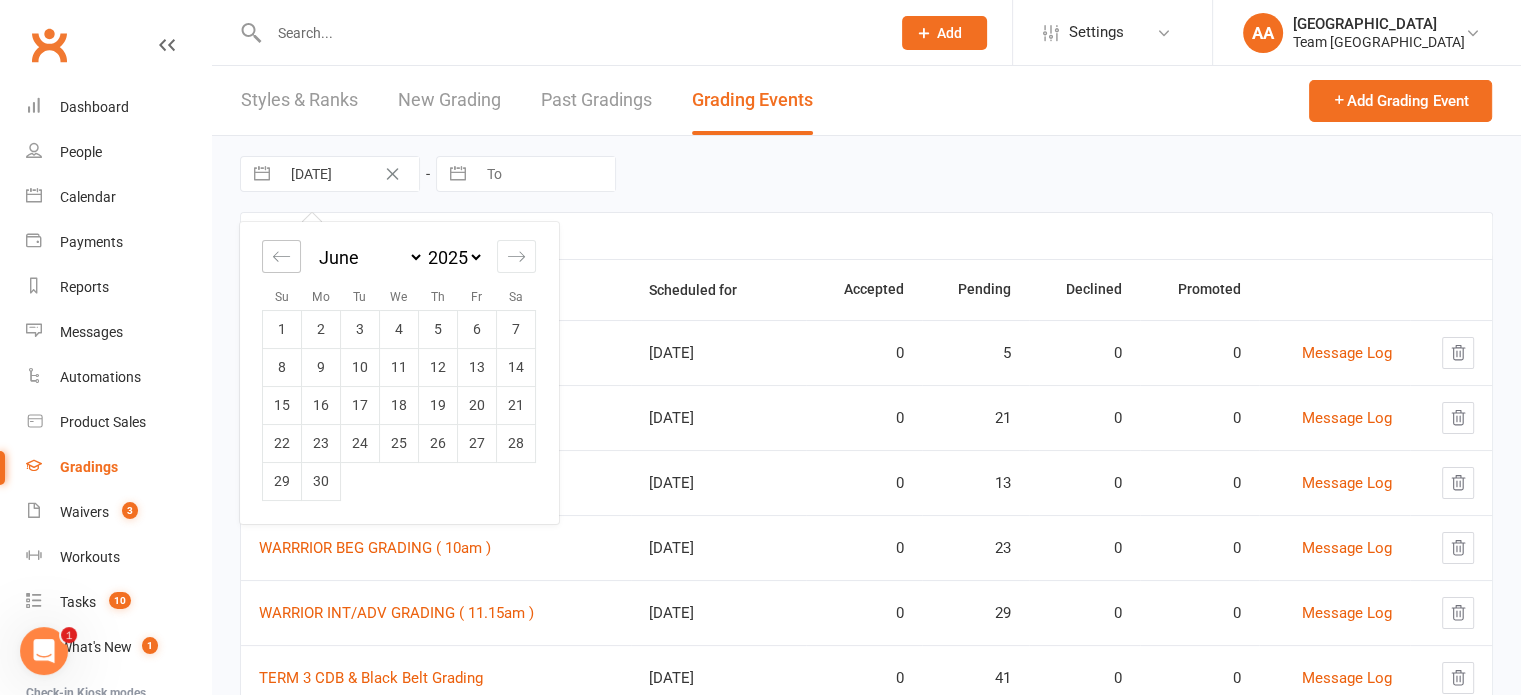 click 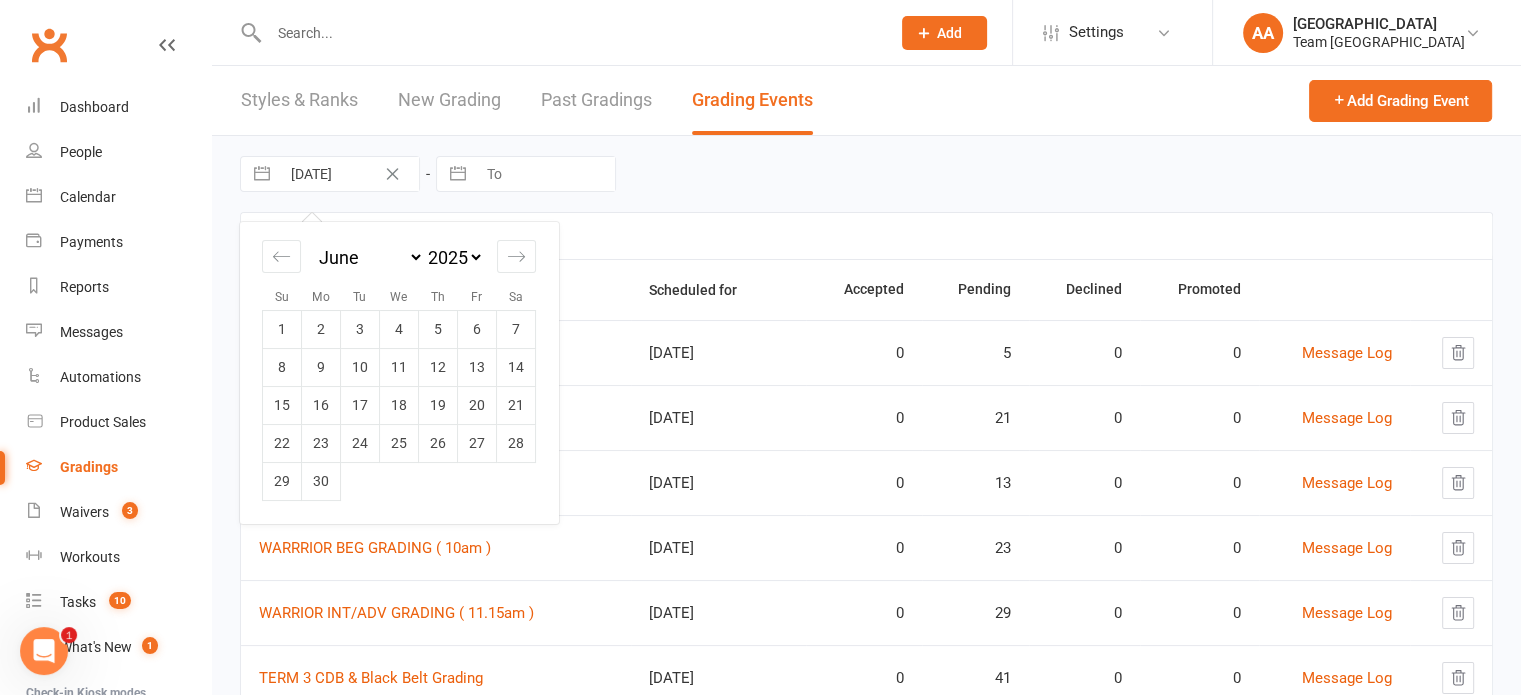 select on "3" 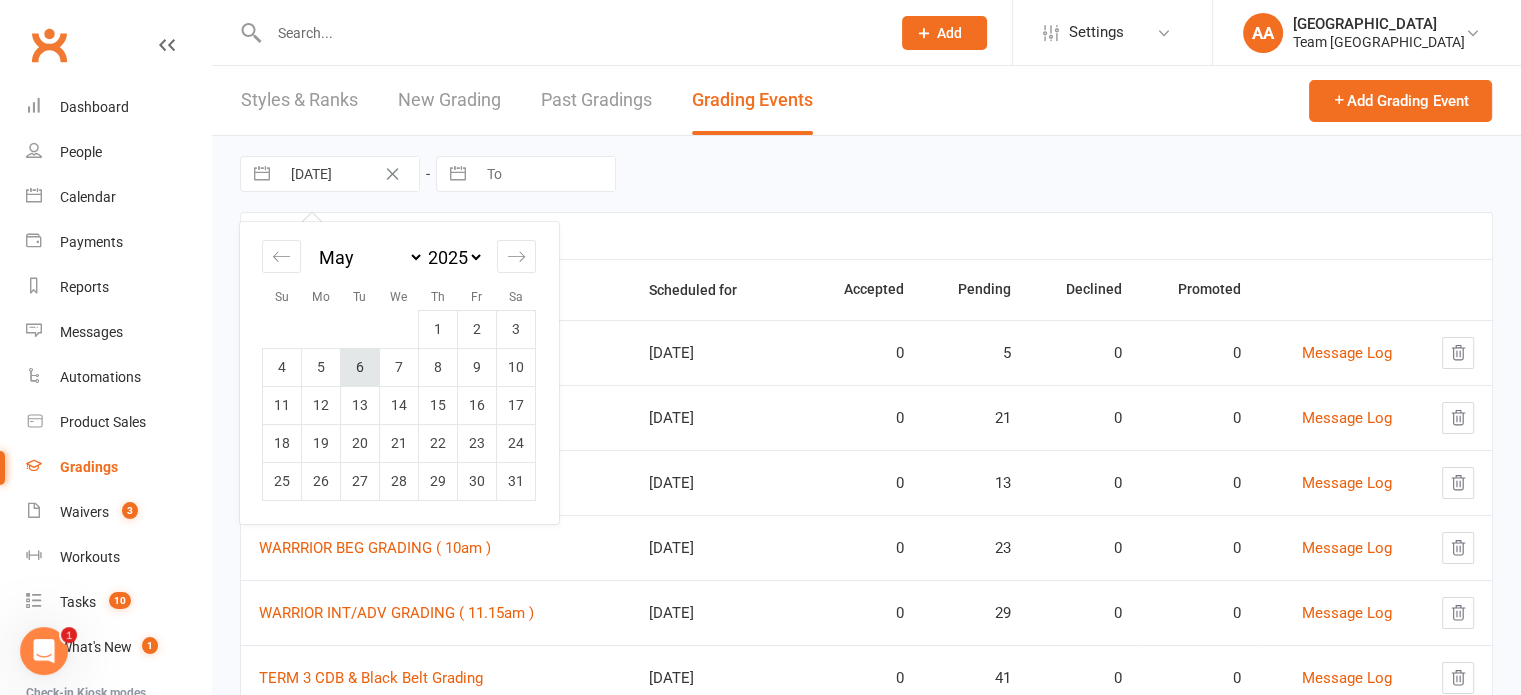 click on "6" at bounding box center (360, 367) 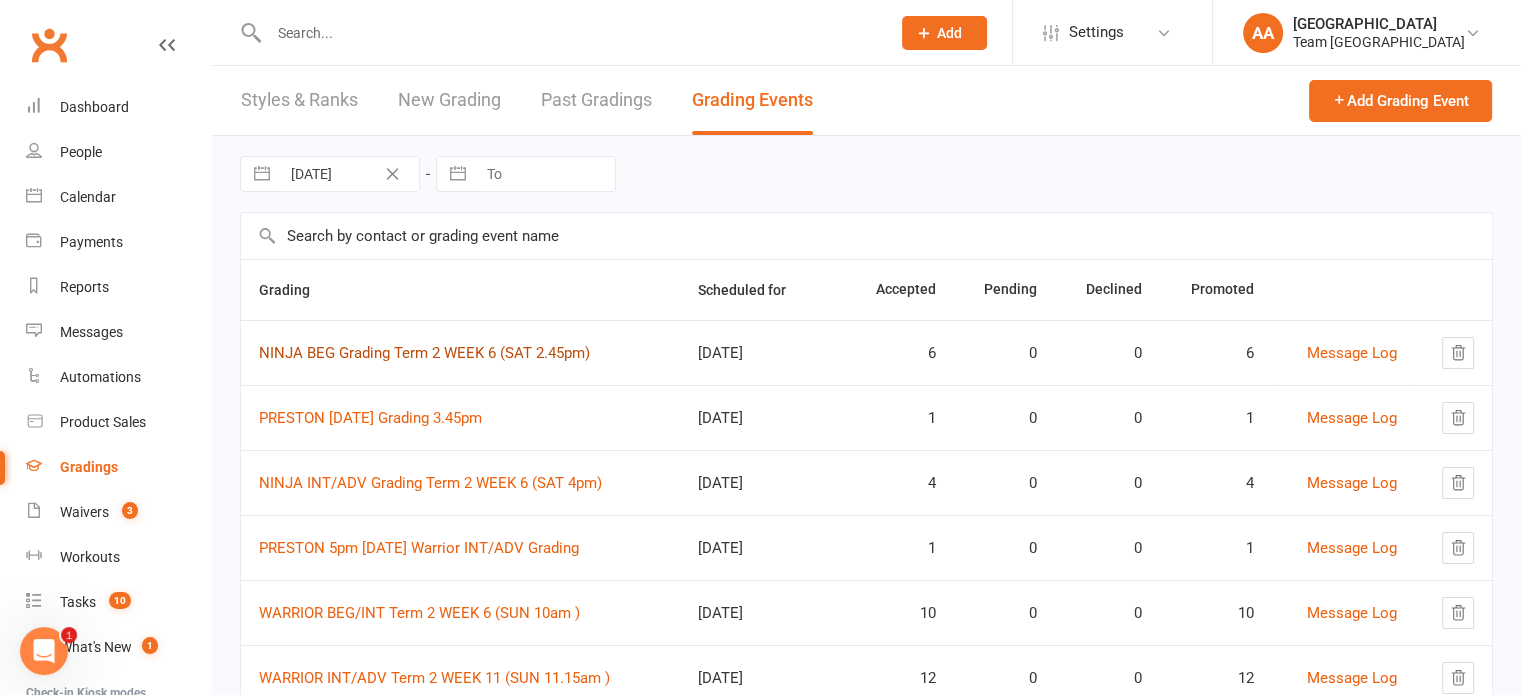 click on "NINJA BEG Grading Term 2 WEEK 6 (SAT 2.45pm)" at bounding box center [424, 353] 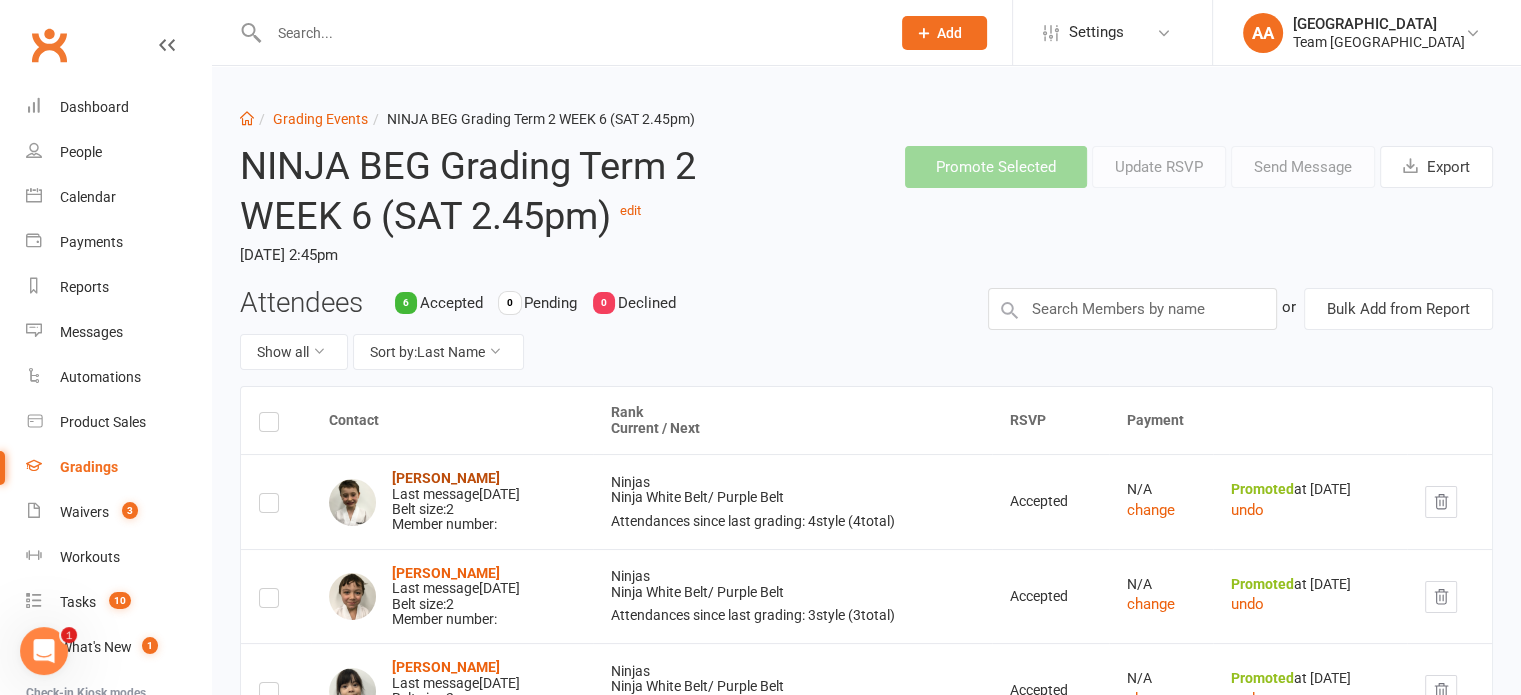 click on "Thomas Drake" at bounding box center [446, 478] 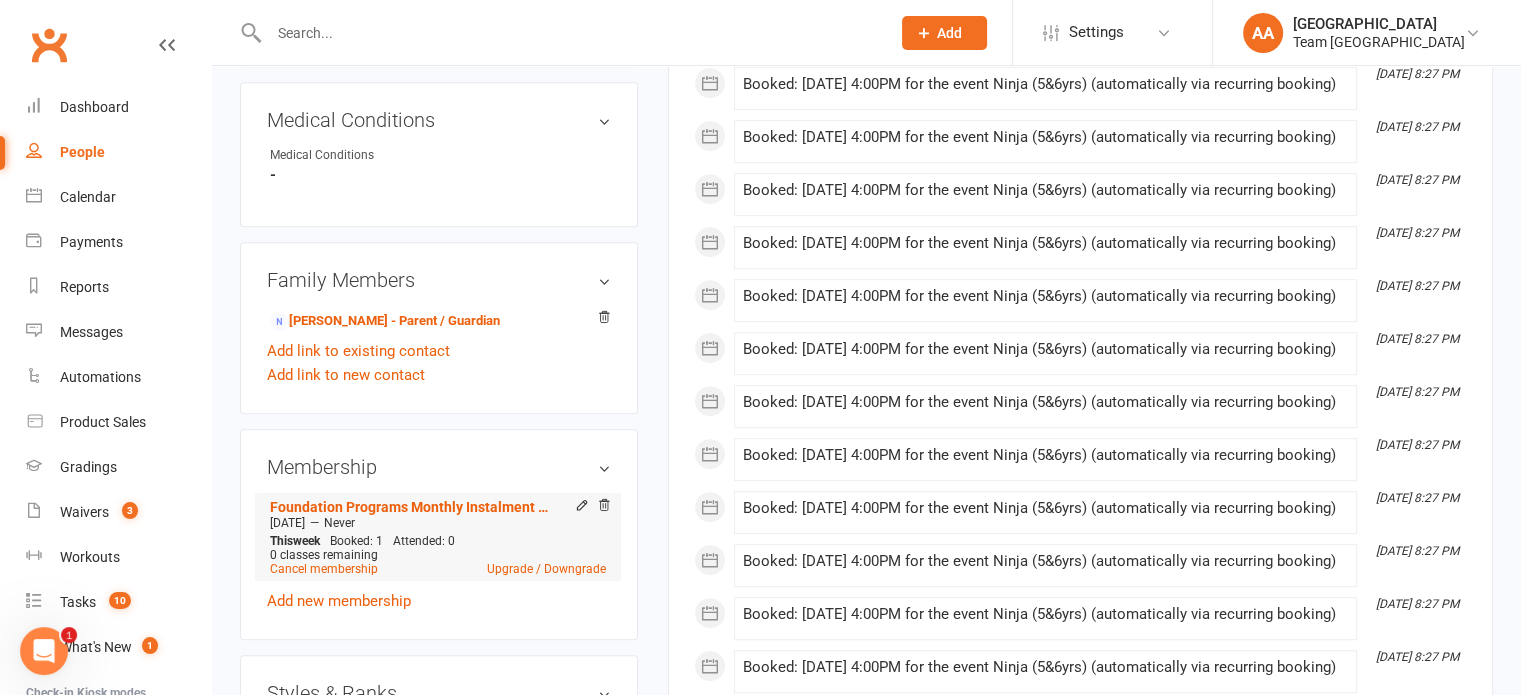 scroll, scrollTop: 1000, scrollLeft: 0, axis: vertical 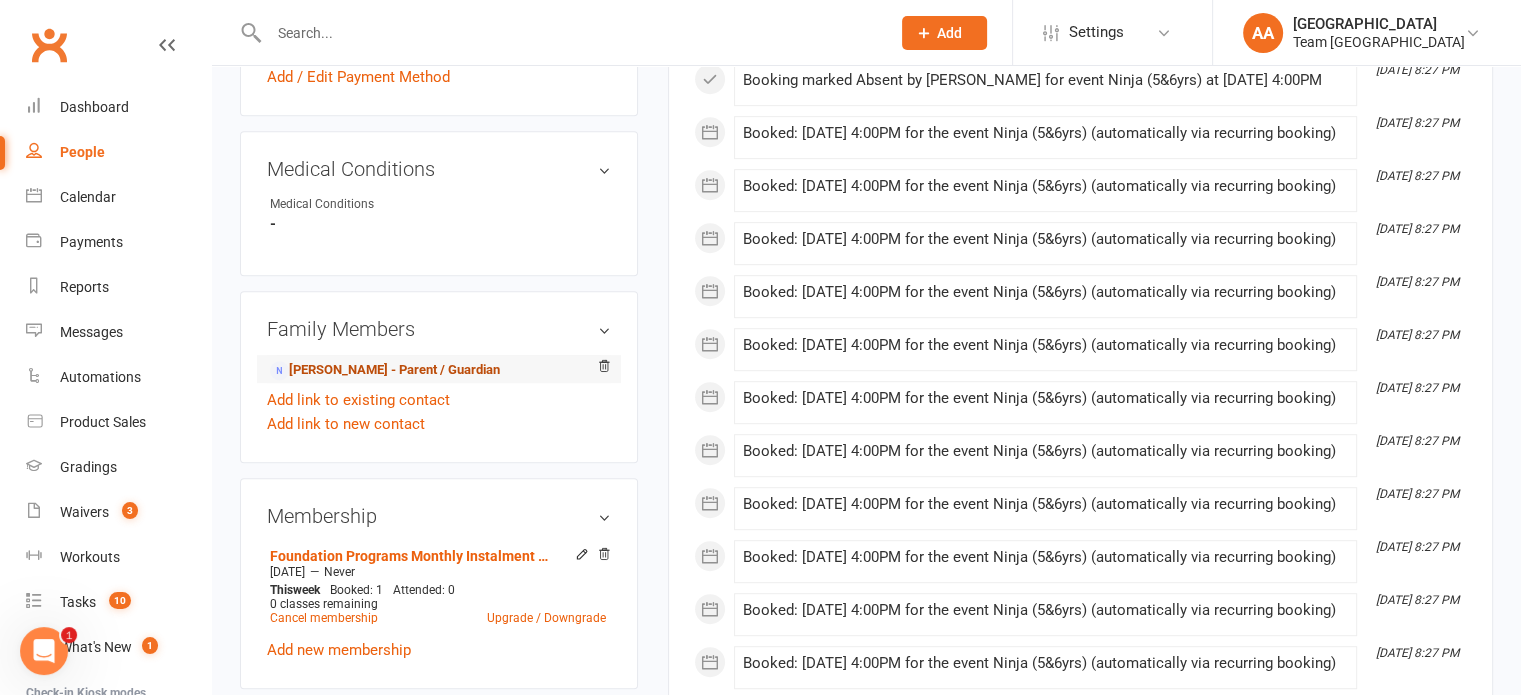 click on "Andrew Drake - Parent / Guardian" at bounding box center (385, 370) 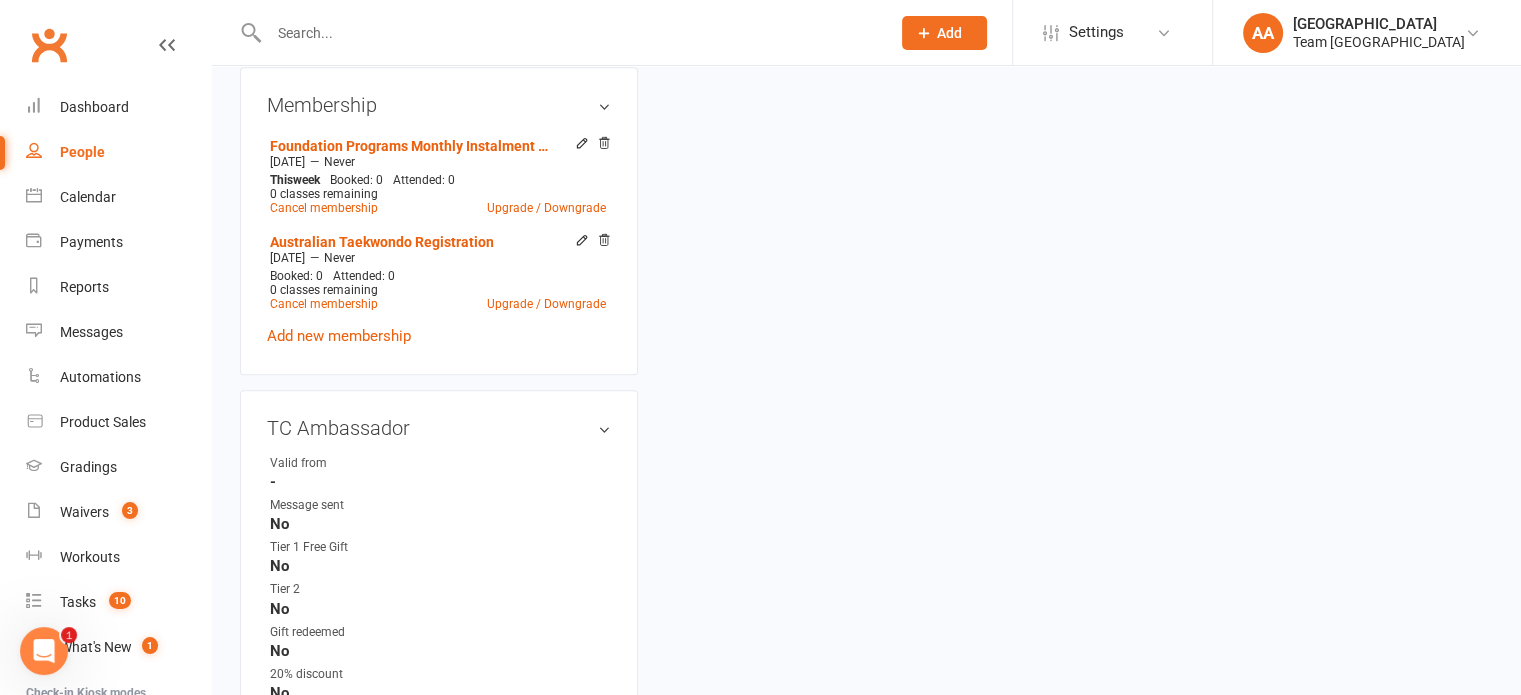 scroll, scrollTop: 0, scrollLeft: 0, axis: both 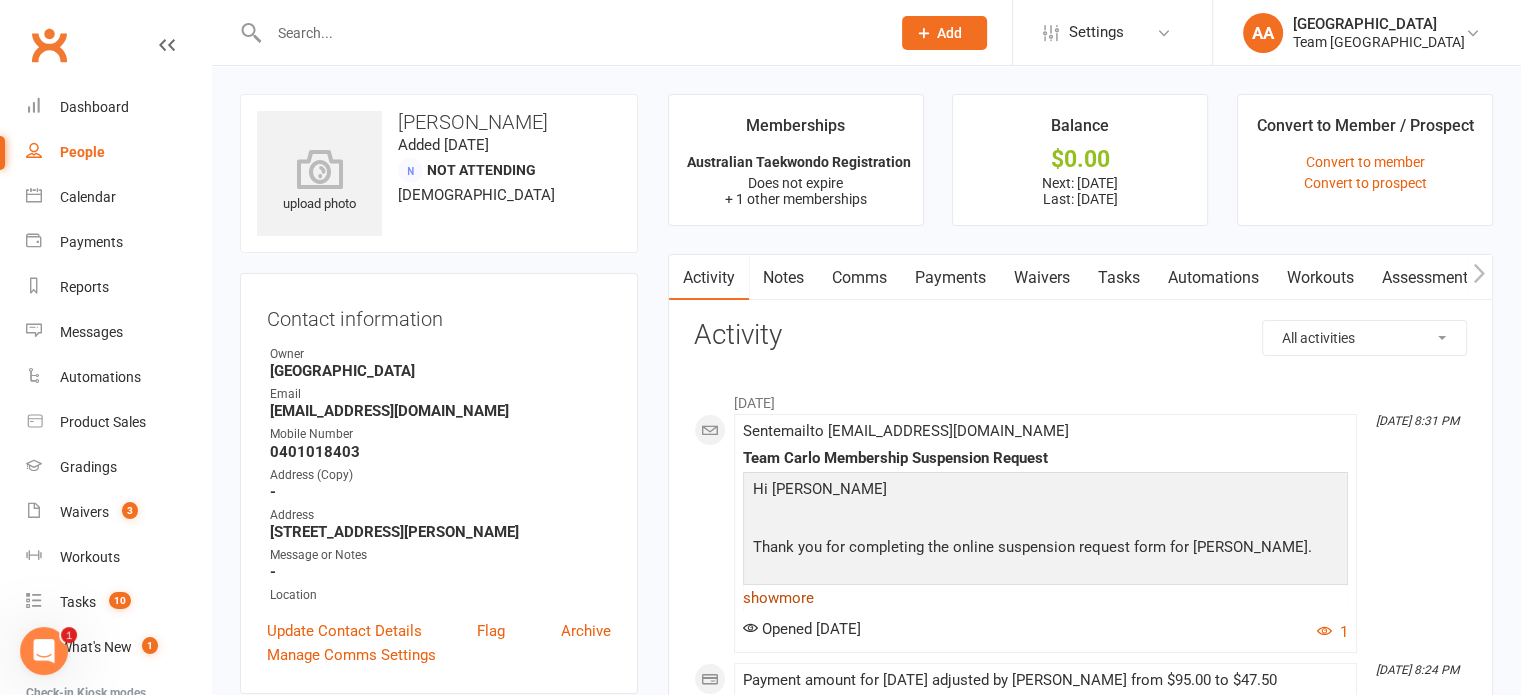 click on "show  more" at bounding box center [1045, 598] 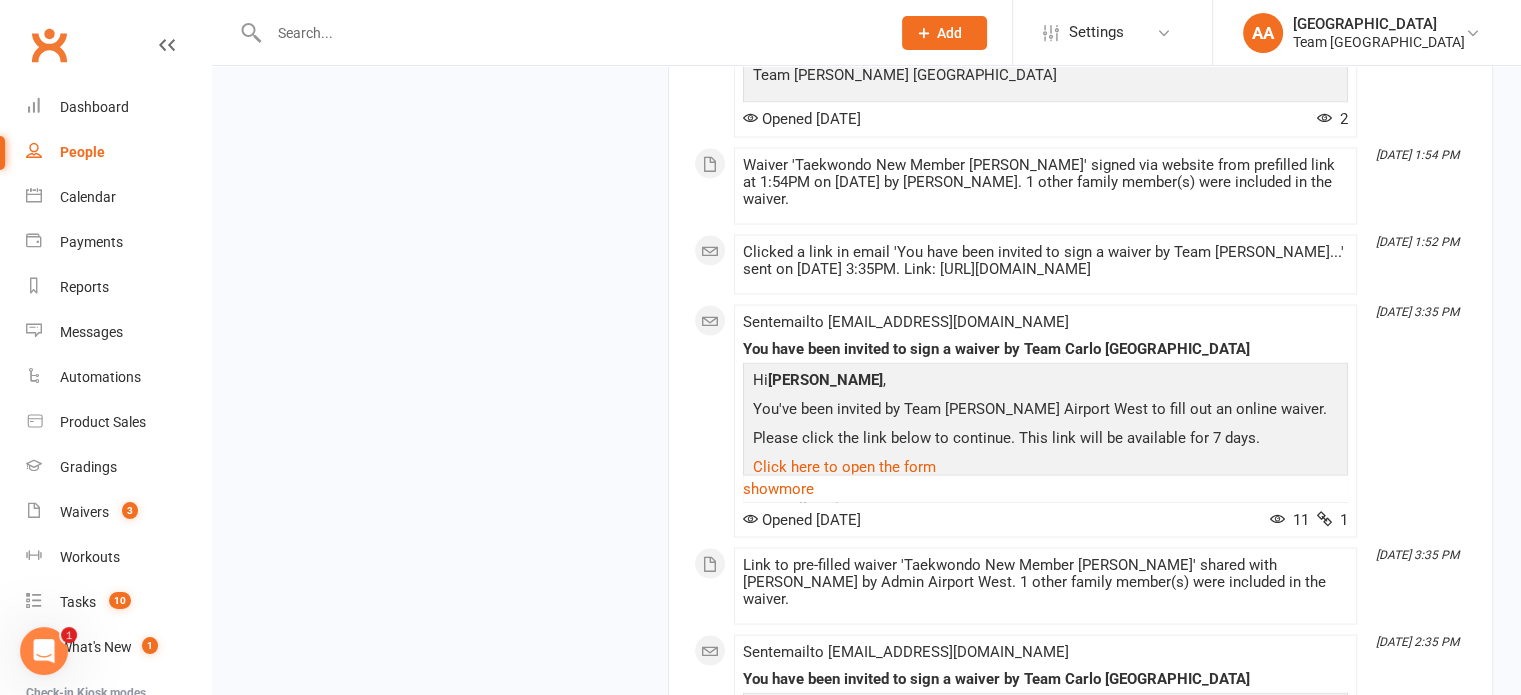 scroll, scrollTop: 3700, scrollLeft: 0, axis: vertical 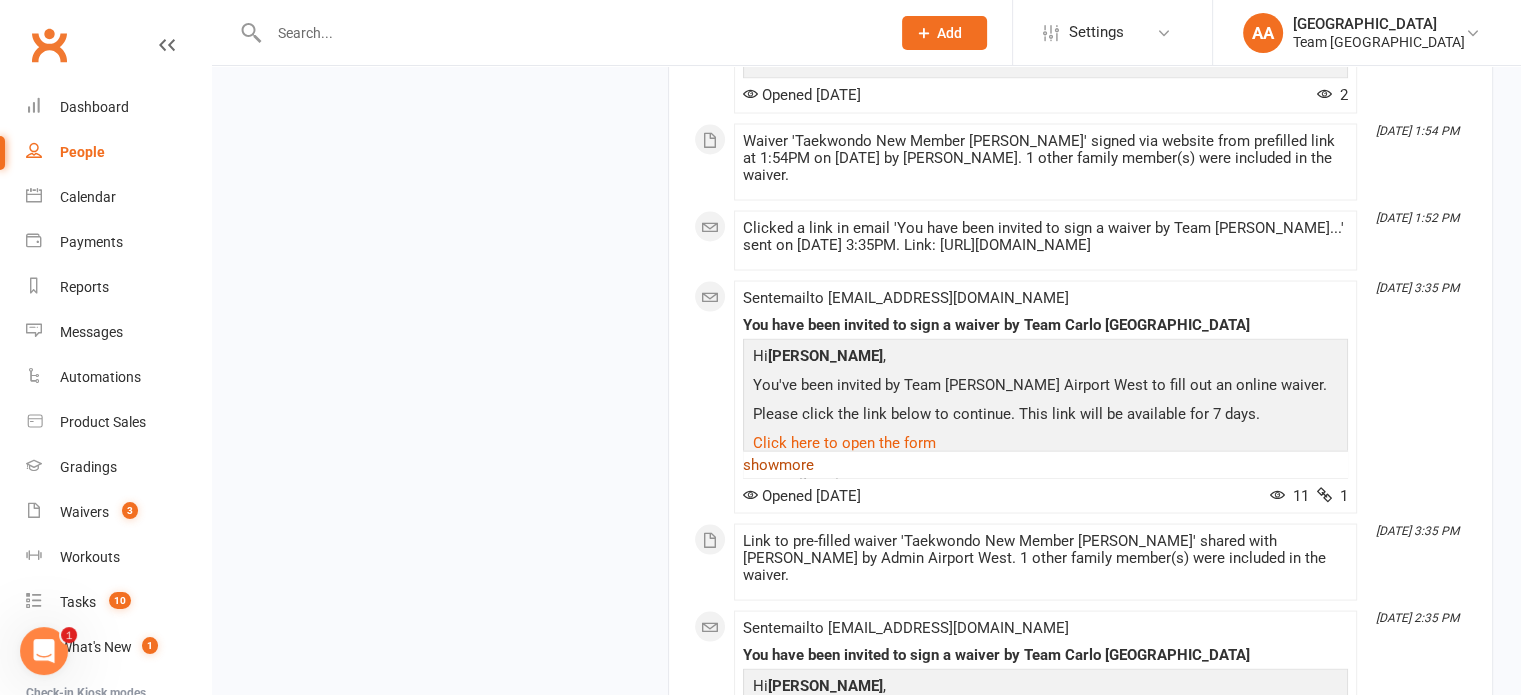 click on "show  more" at bounding box center [1045, 464] 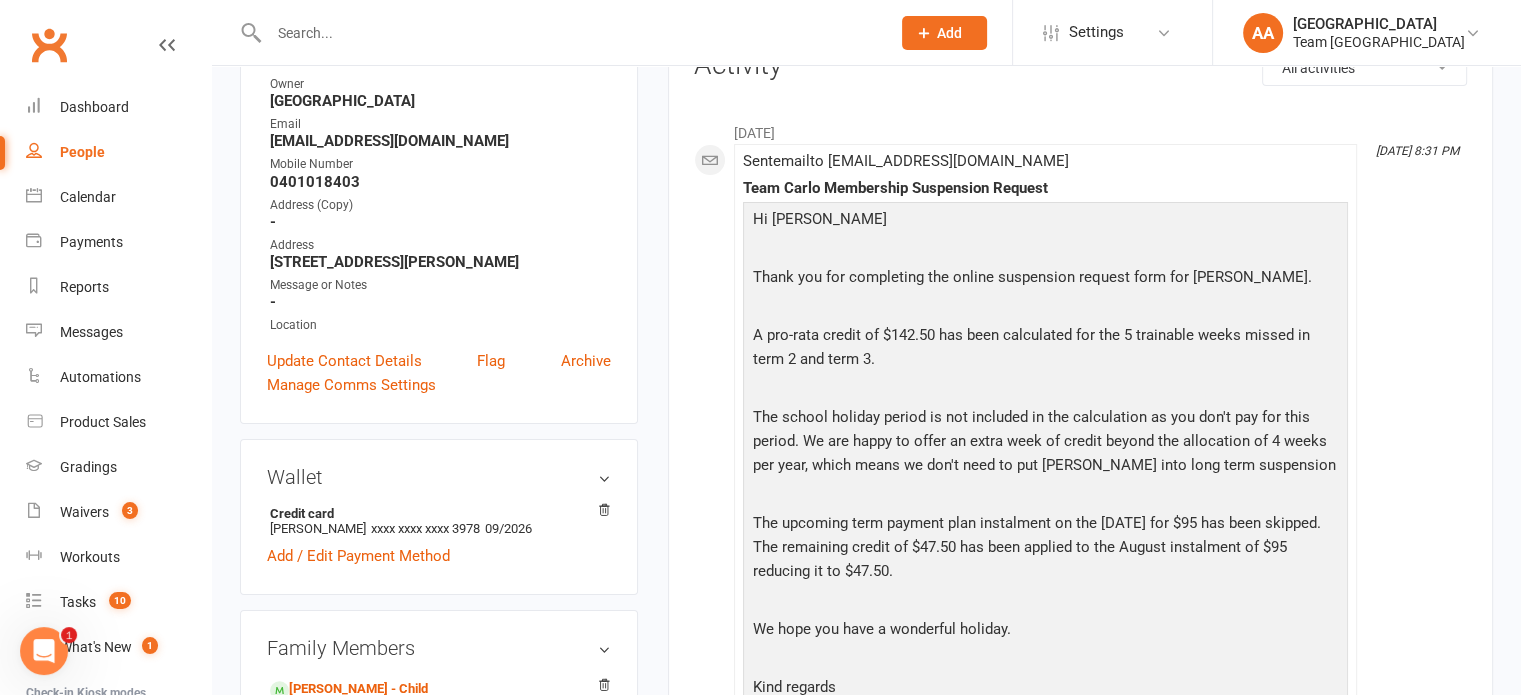 scroll, scrollTop: 14, scrollLeft: 0, axis: vertical 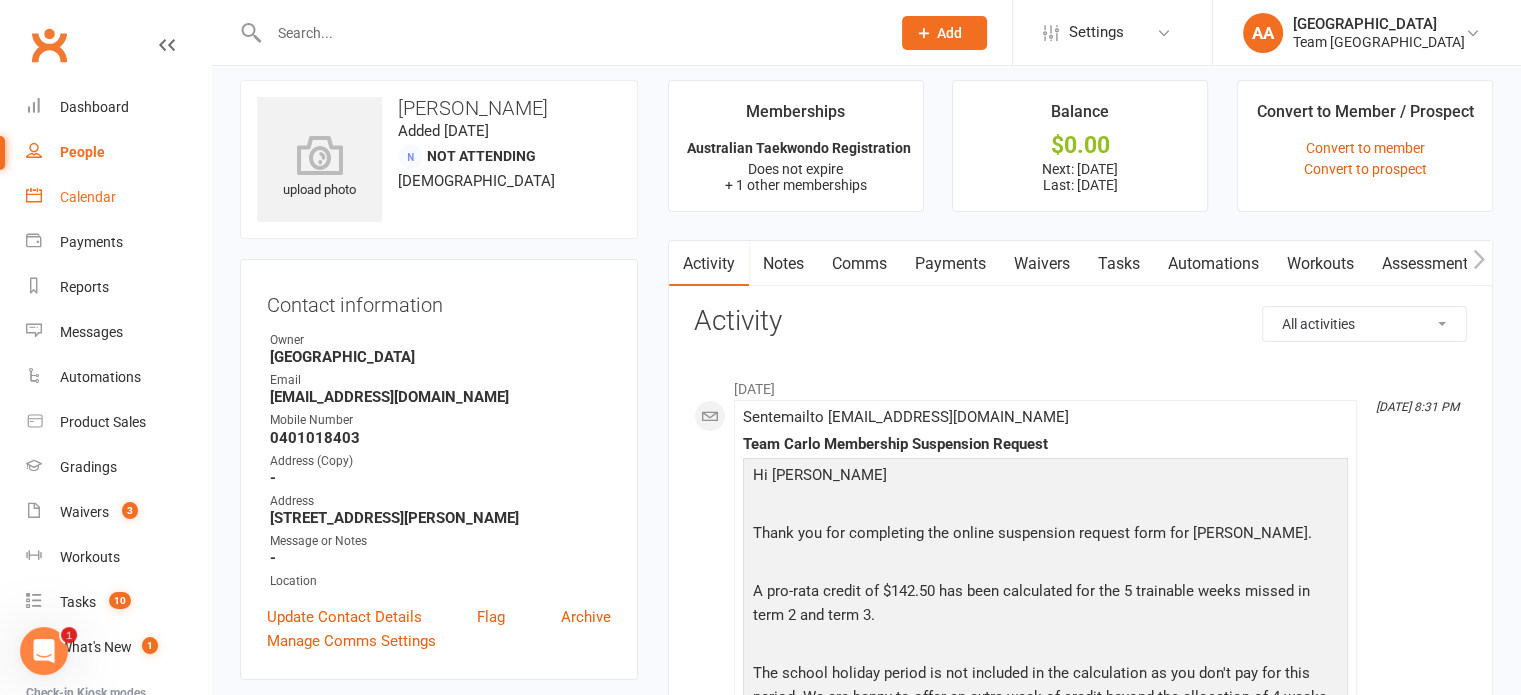 click on "Calendar" at bounding box center (88, 197) 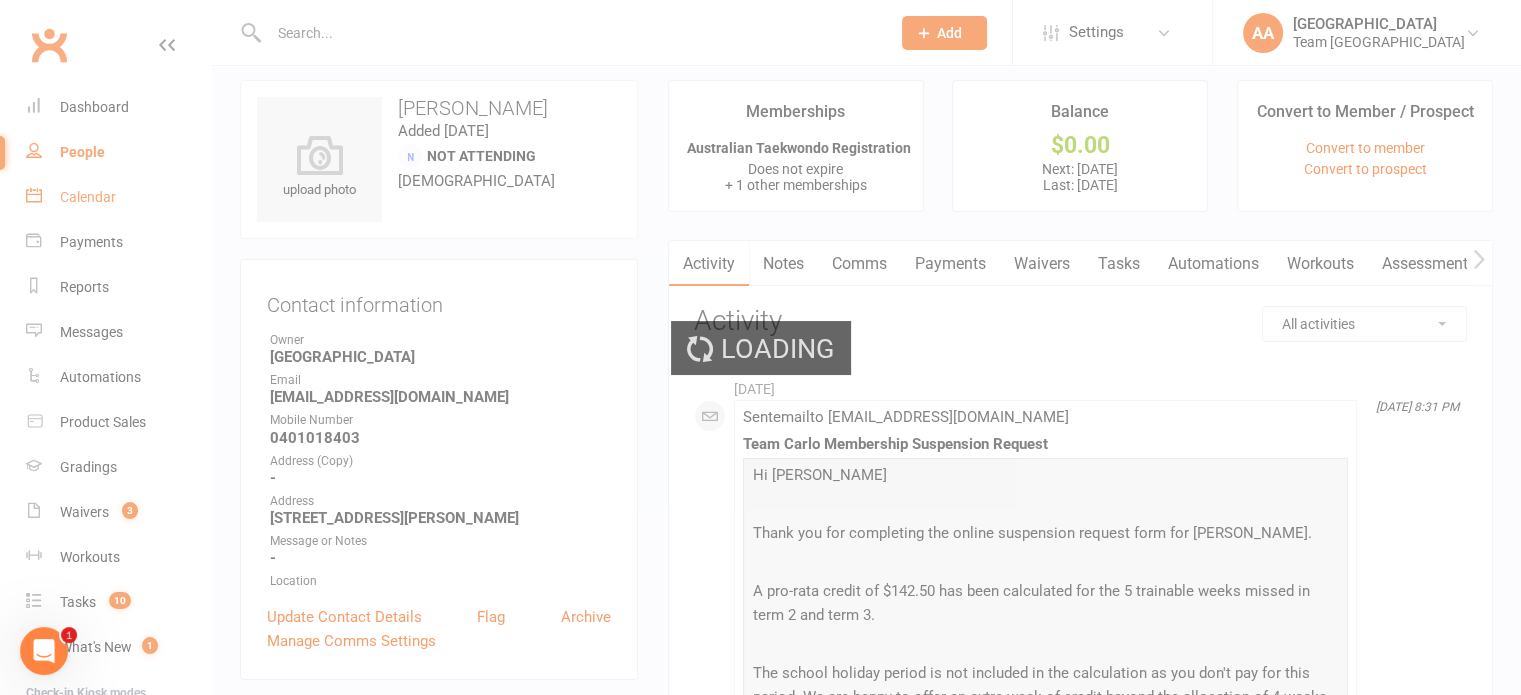 scroll, scrollTop: 0, scrollLeft: 0, axis: both 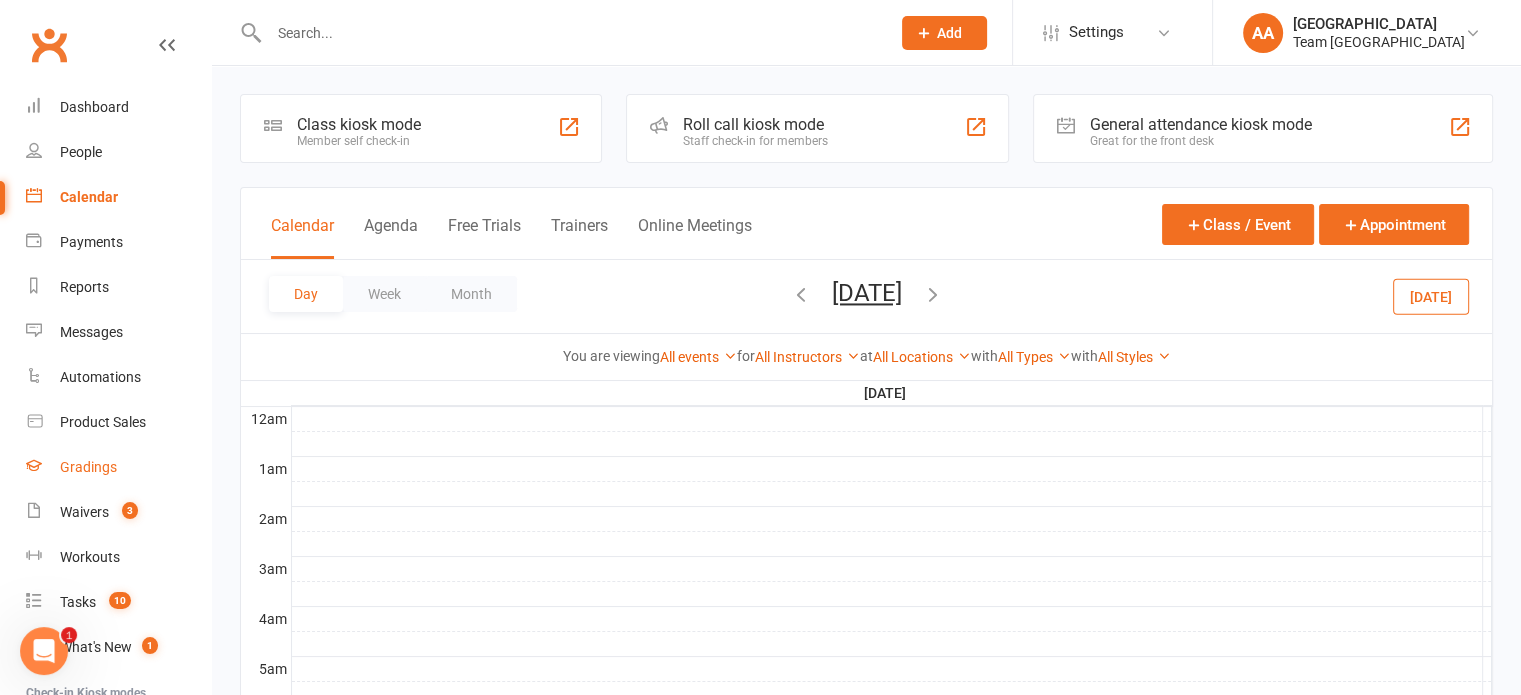 click on "Gradings" at bounding box center (118, 467) 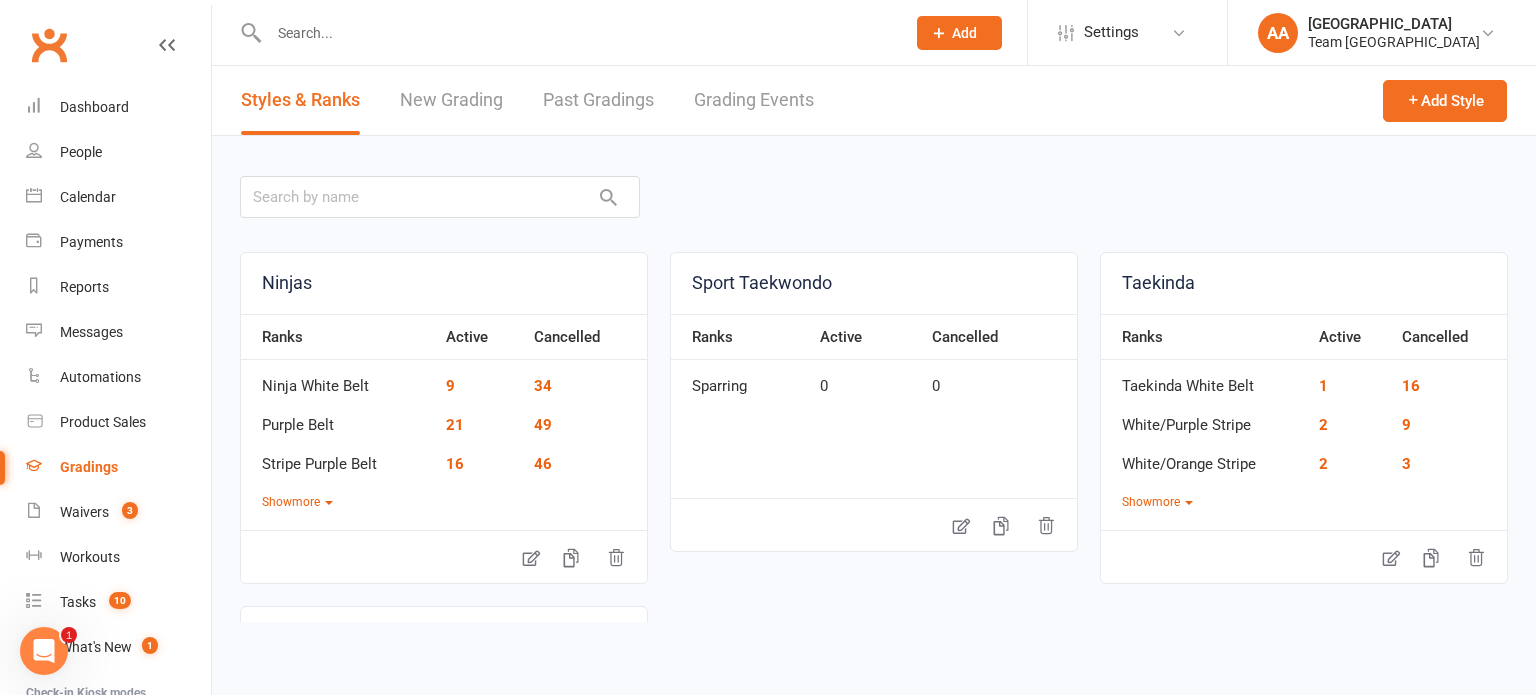 click on "Grading Events" at bounding box center [754, 100] 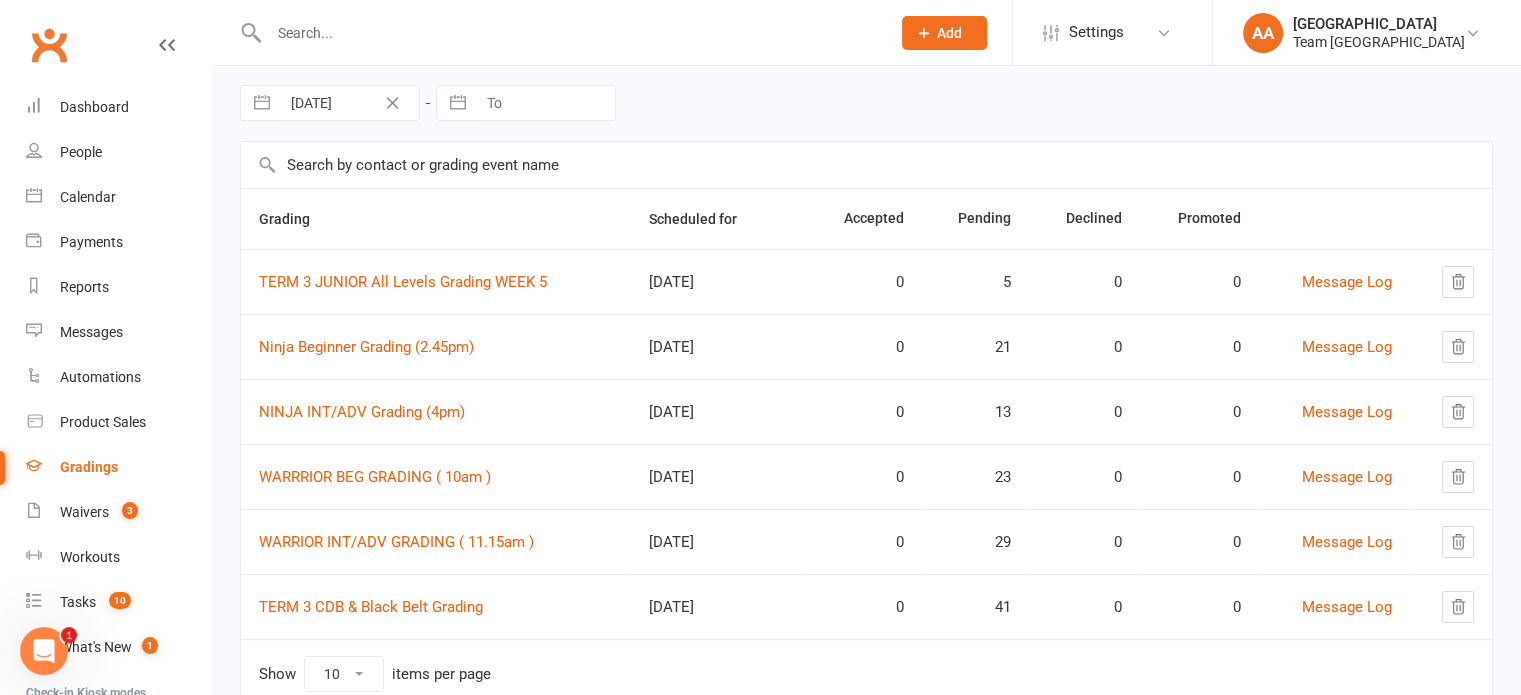 scroll, scrollTop: 0, scrollLeft: 0, axis: both 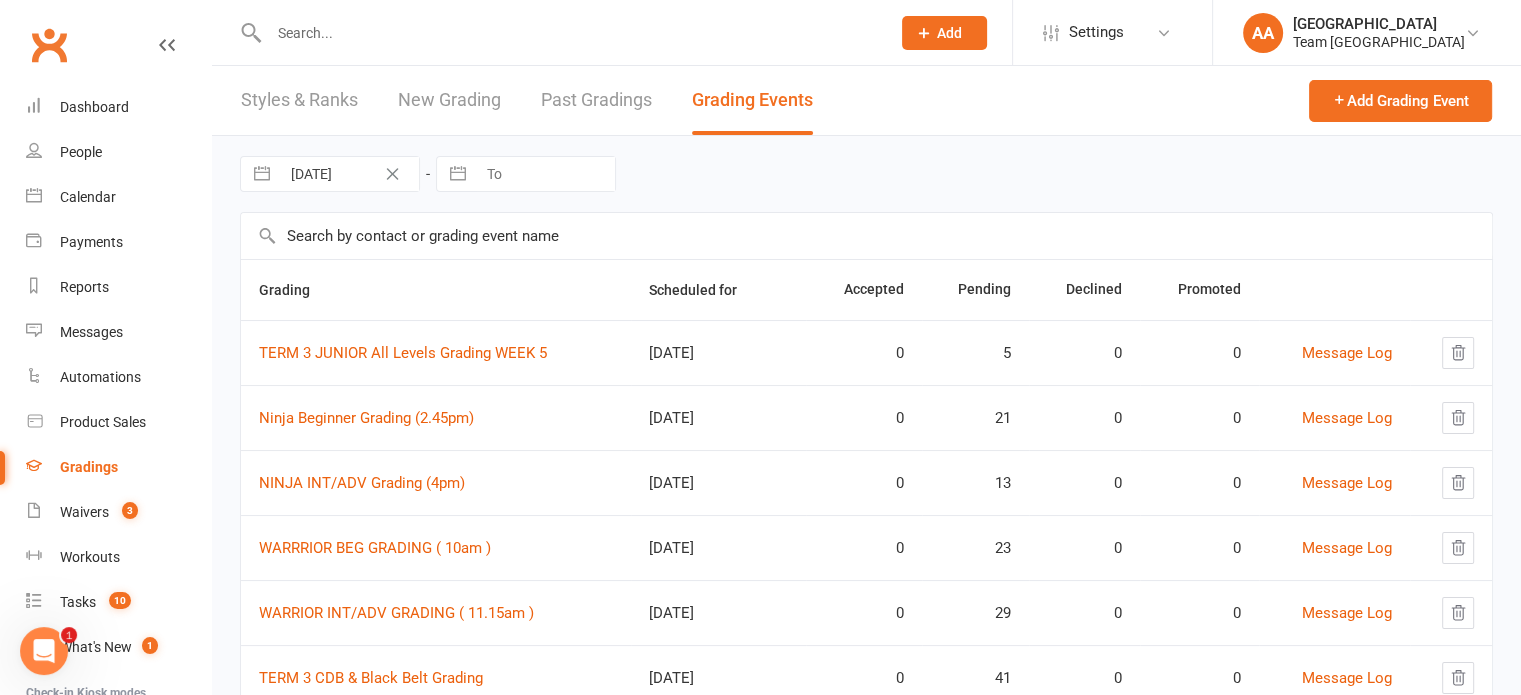 select on "5" 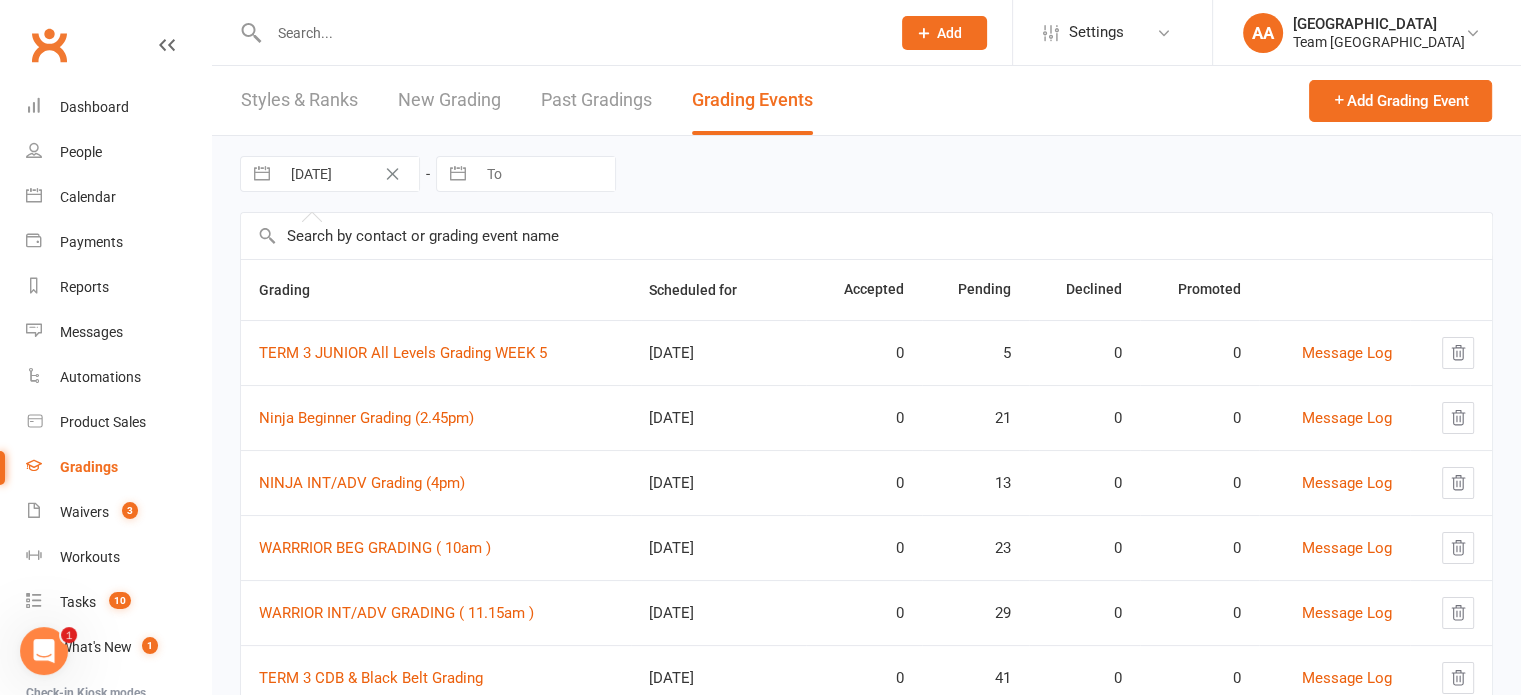 click on "07 Jul 2025" at bounding box center (349, 174) 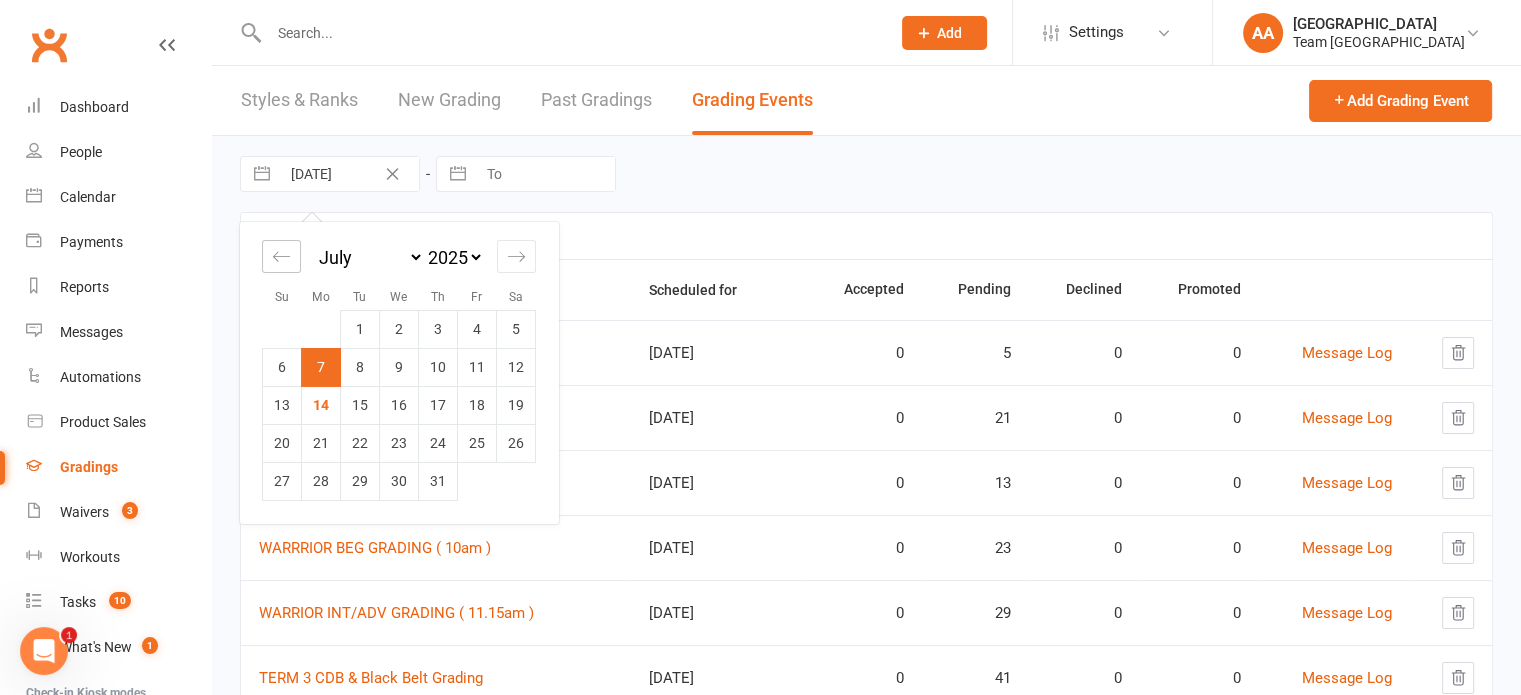 click 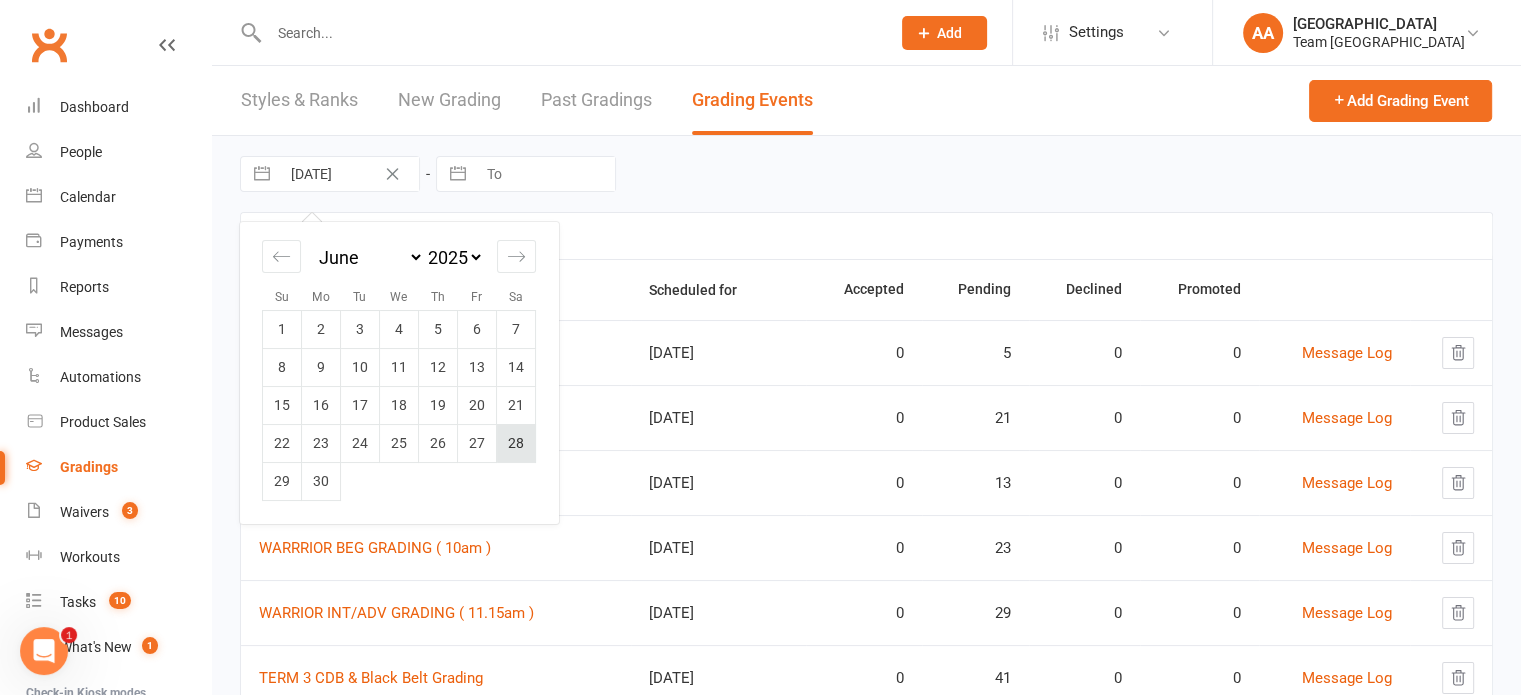 click on "28" at bounding box center [516, 443] 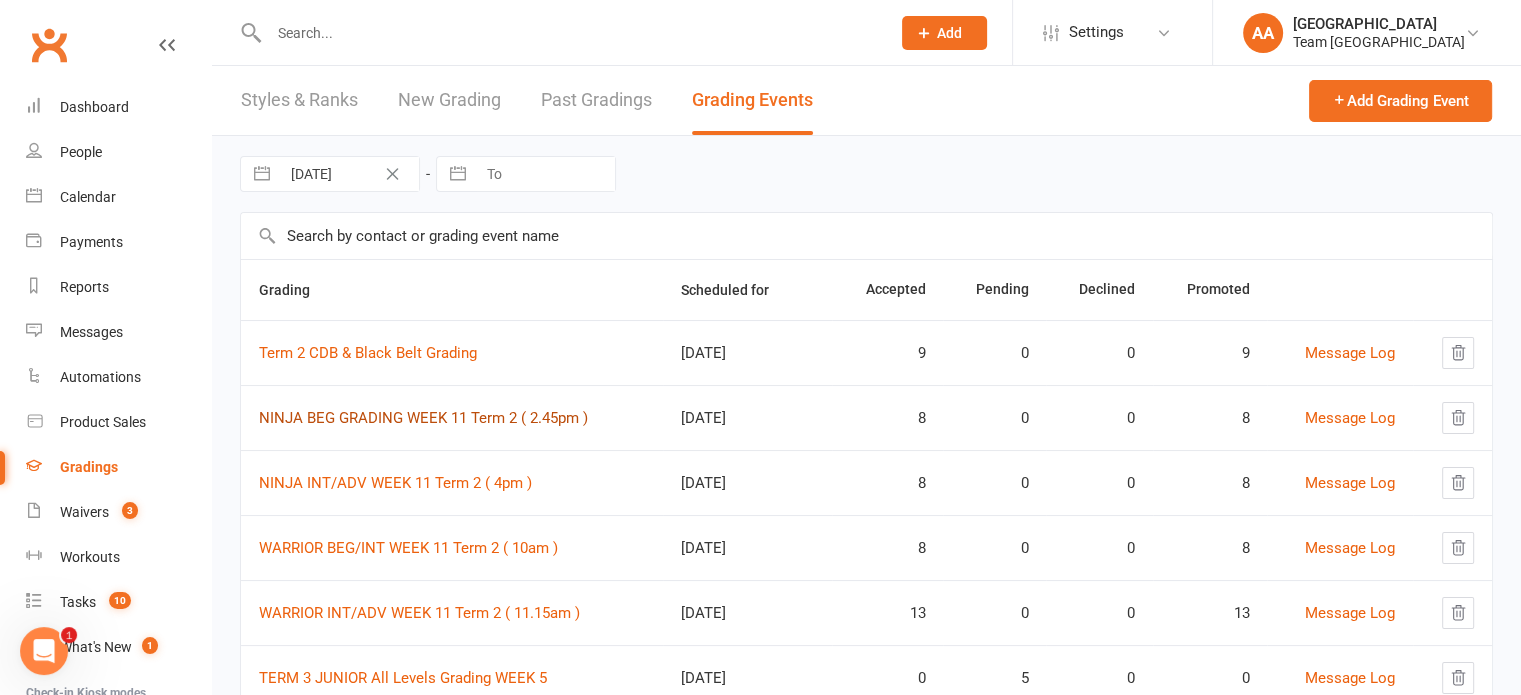 click on "NINJA BEG GRADING WEEK 11 Term 2 ( 2.45pm )" at bounding box center (423, 418) 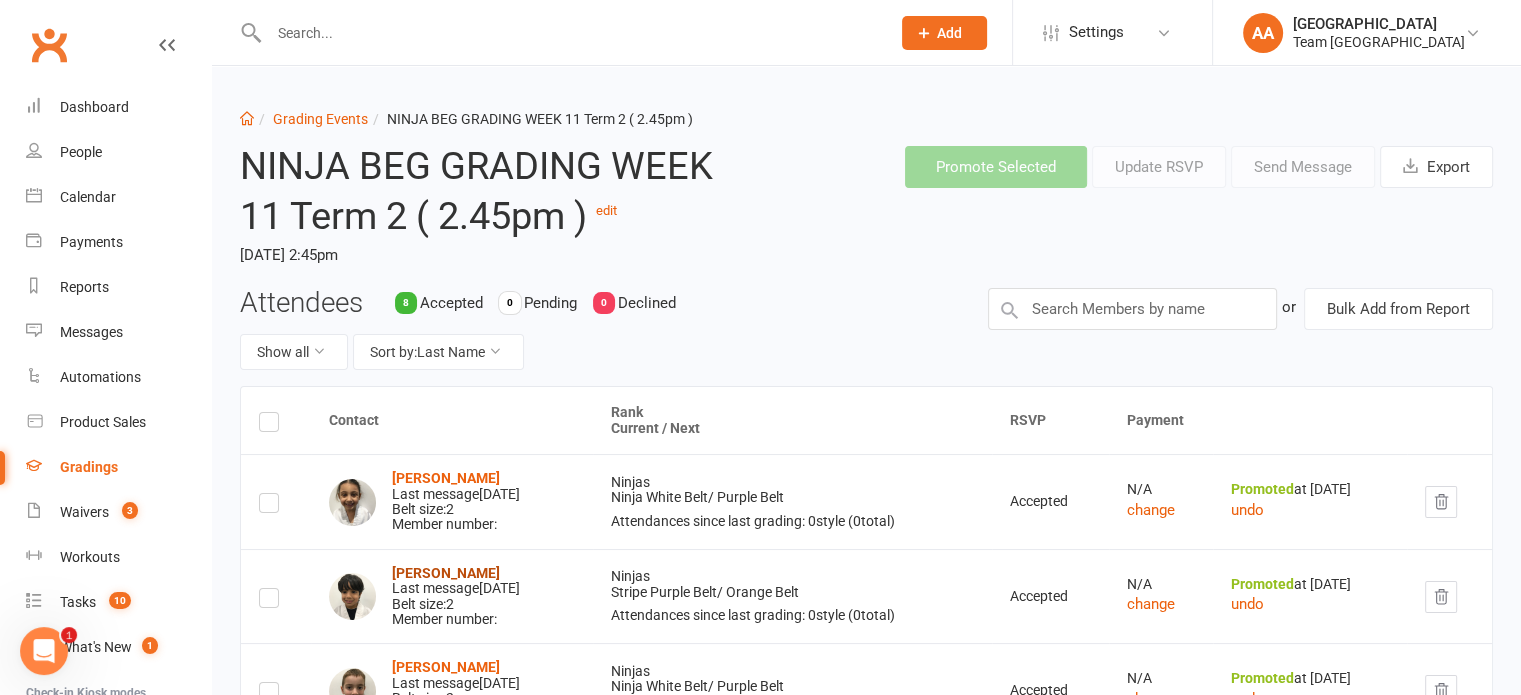 click on "[PERSON_NAME]" at bounding box center [446, 573] 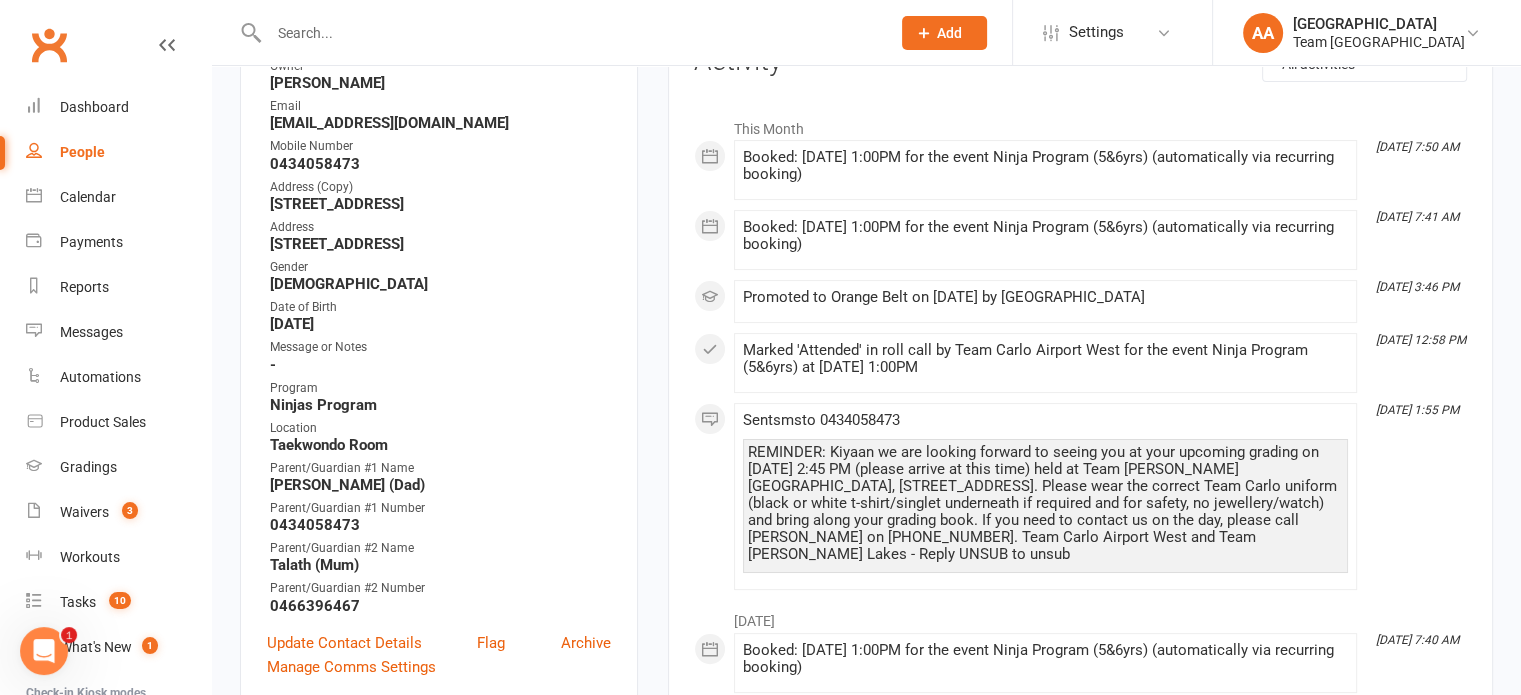 scroll, scrollTop: 0, scrollLeft: 0, axis: both 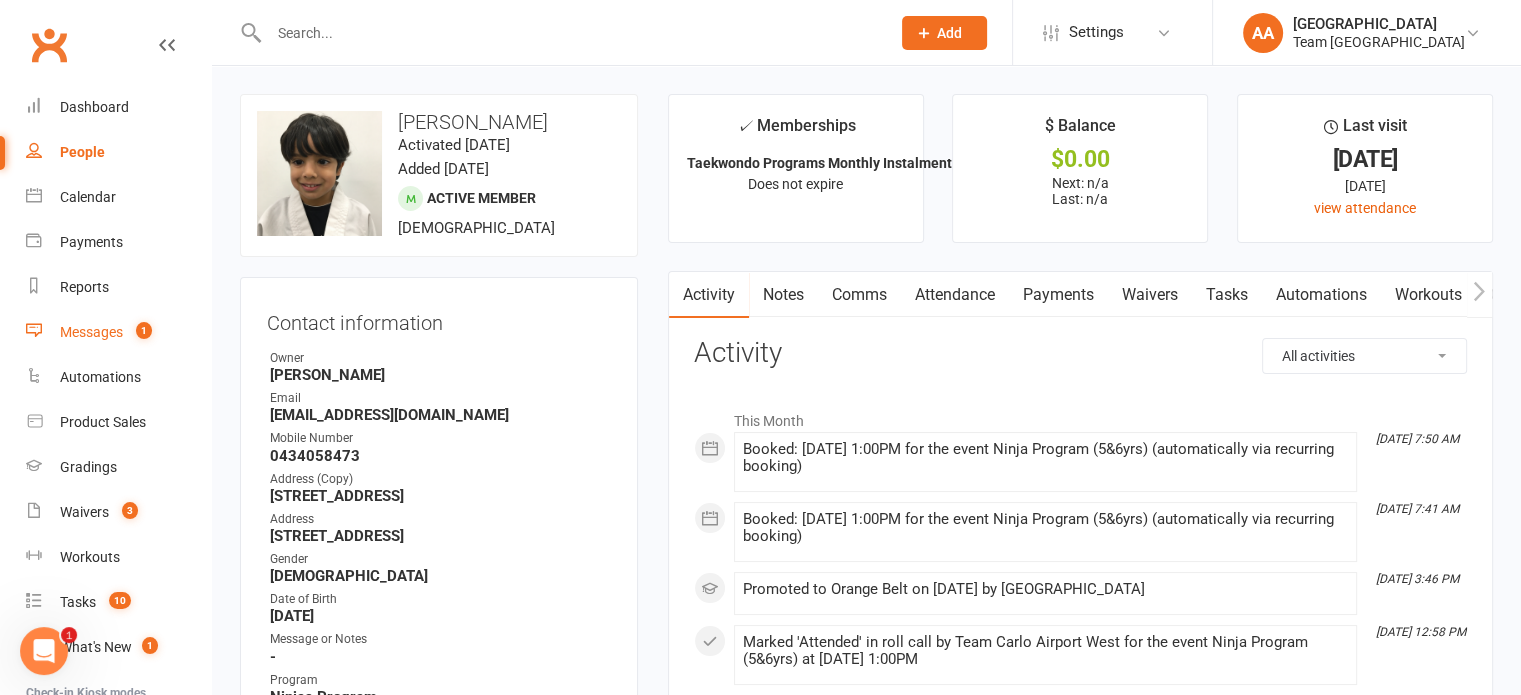 click on "Messages" at bounding box center (91, 332) 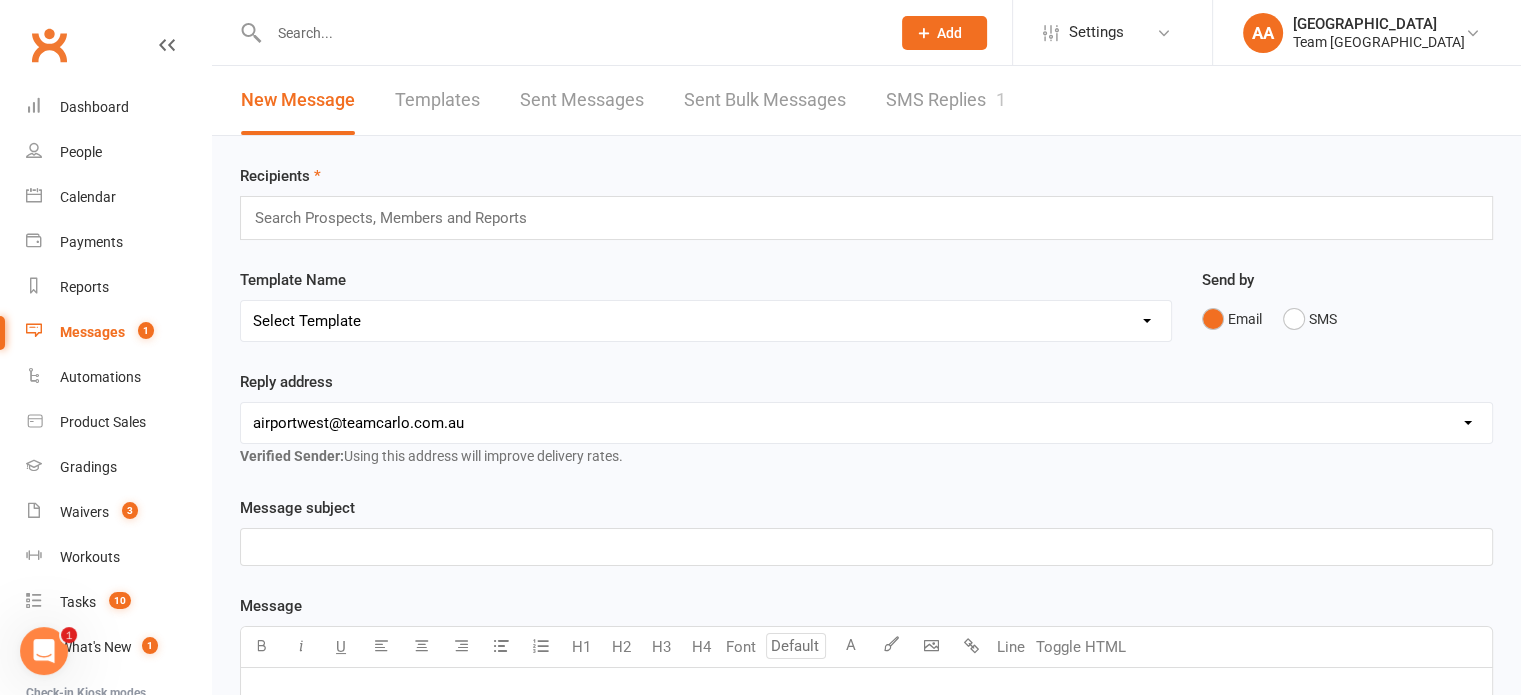 click on "SMS Replies  1" at bounding box center (946, 100) 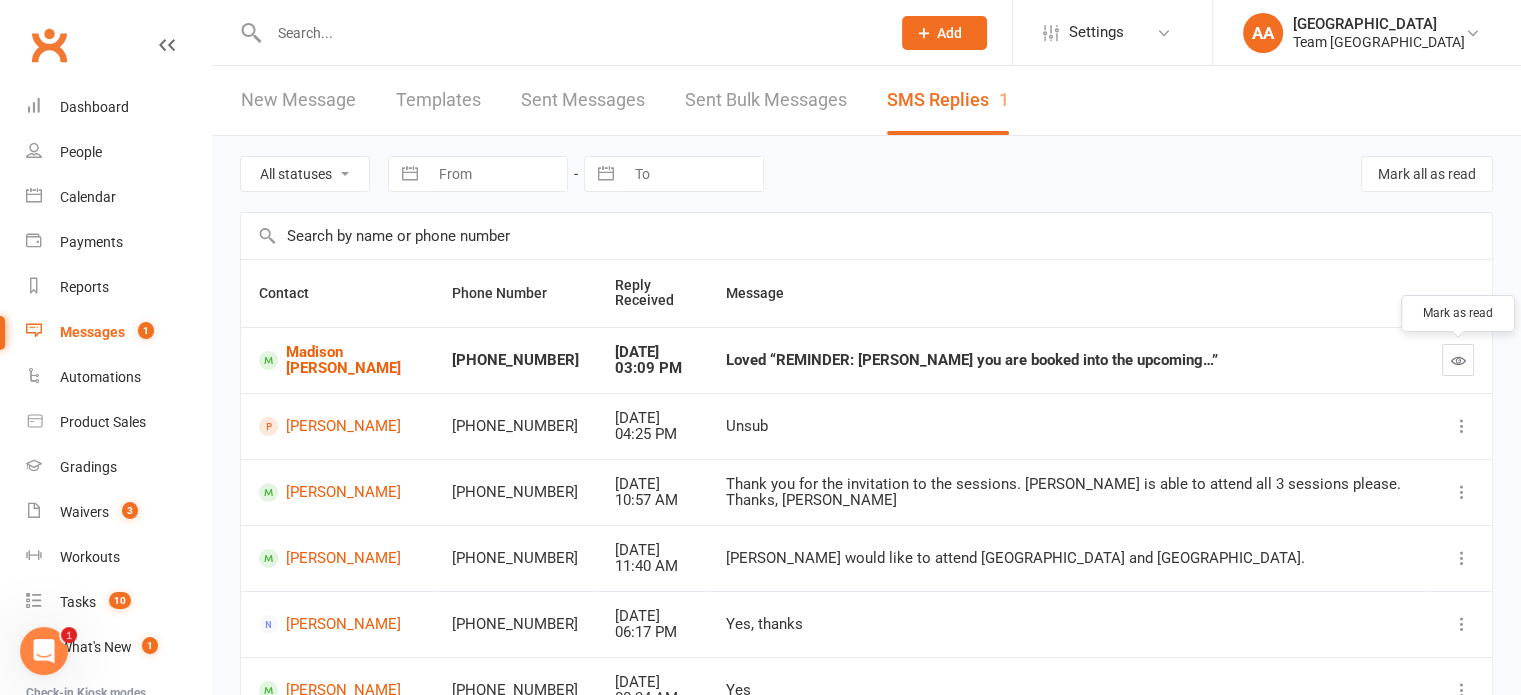 click at bounding box center [1458, 360] 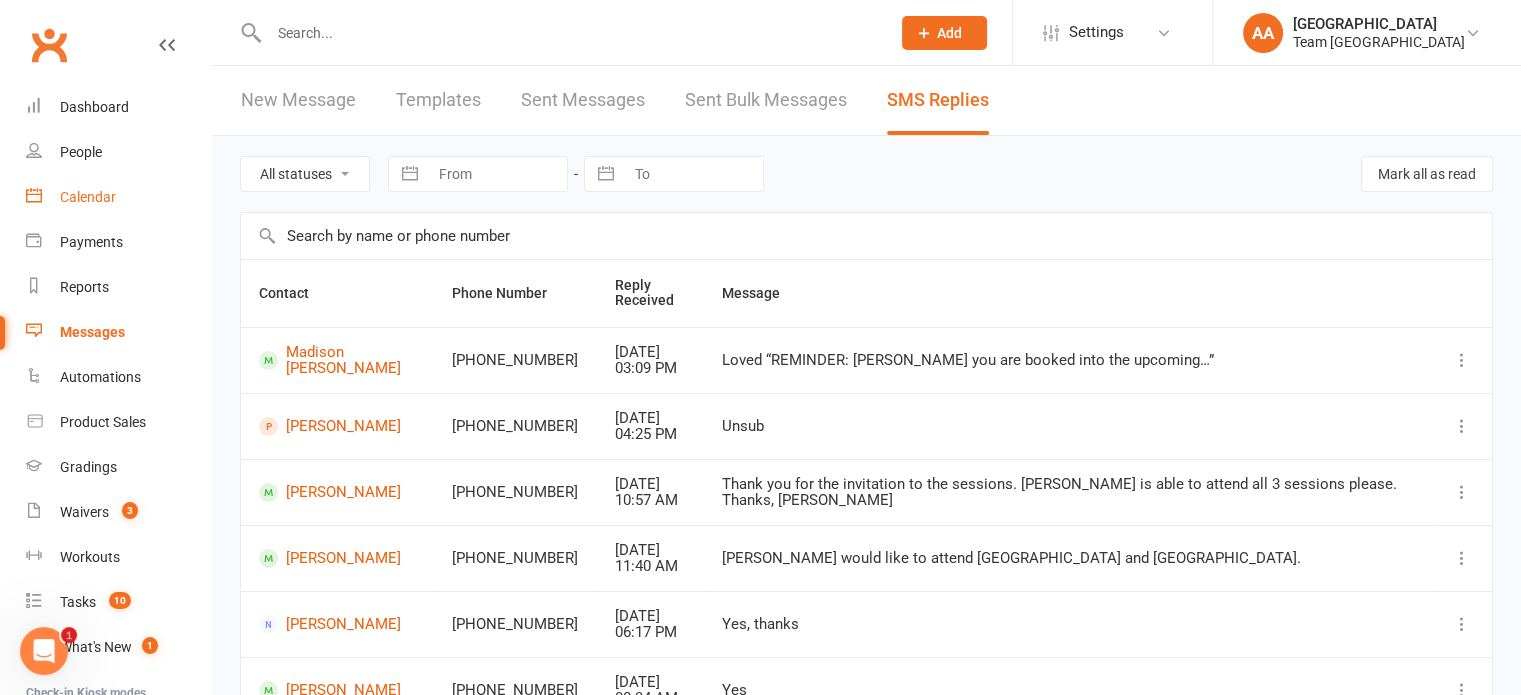 click on "Calendar" at bounding box center (88, 197) 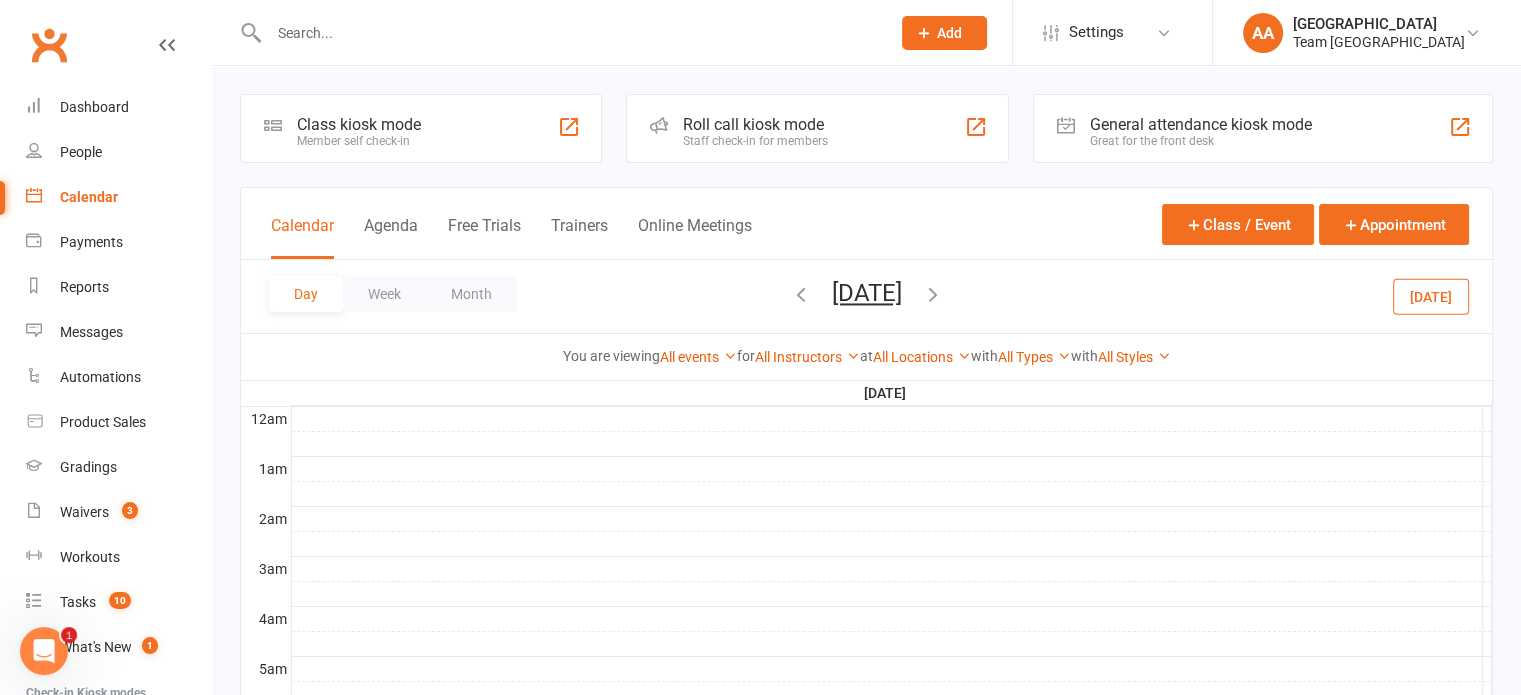 click at bounding box center [569, 33] 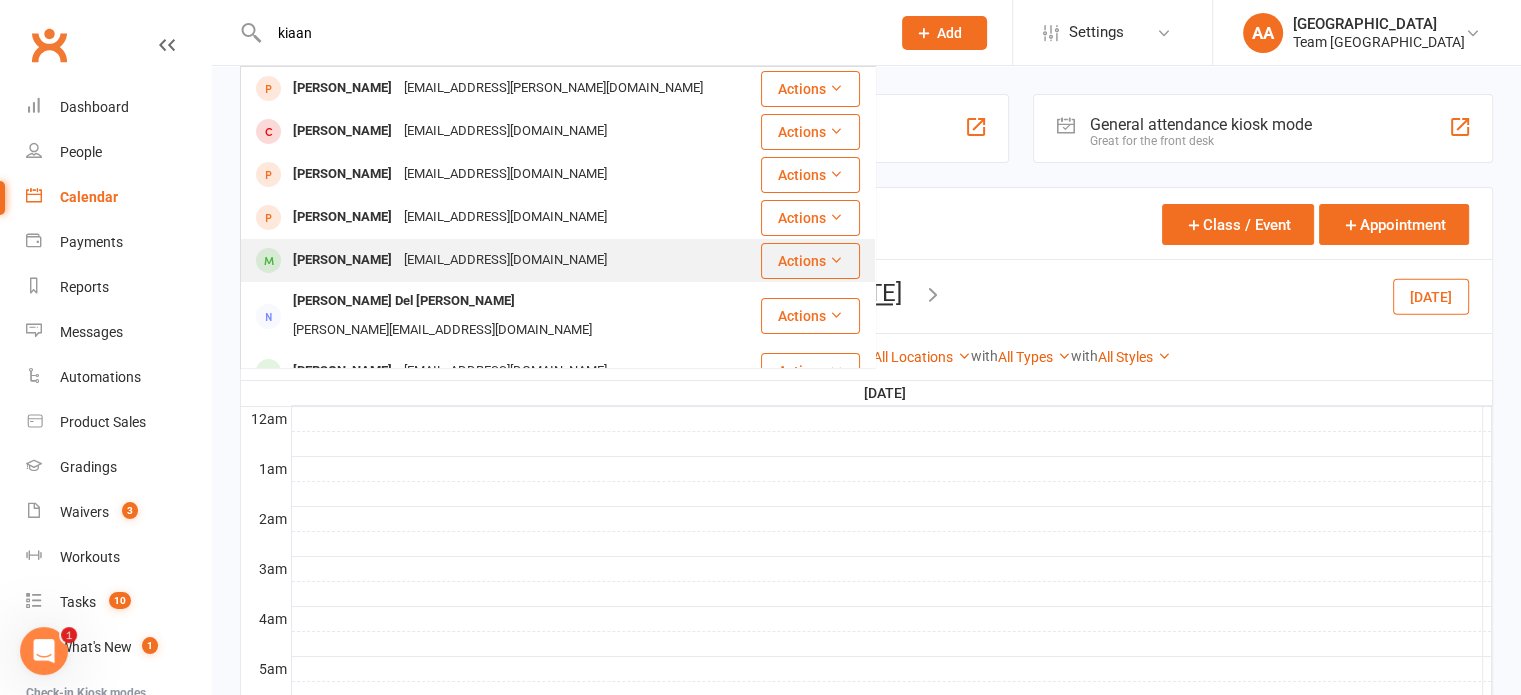 type on "kiaan" 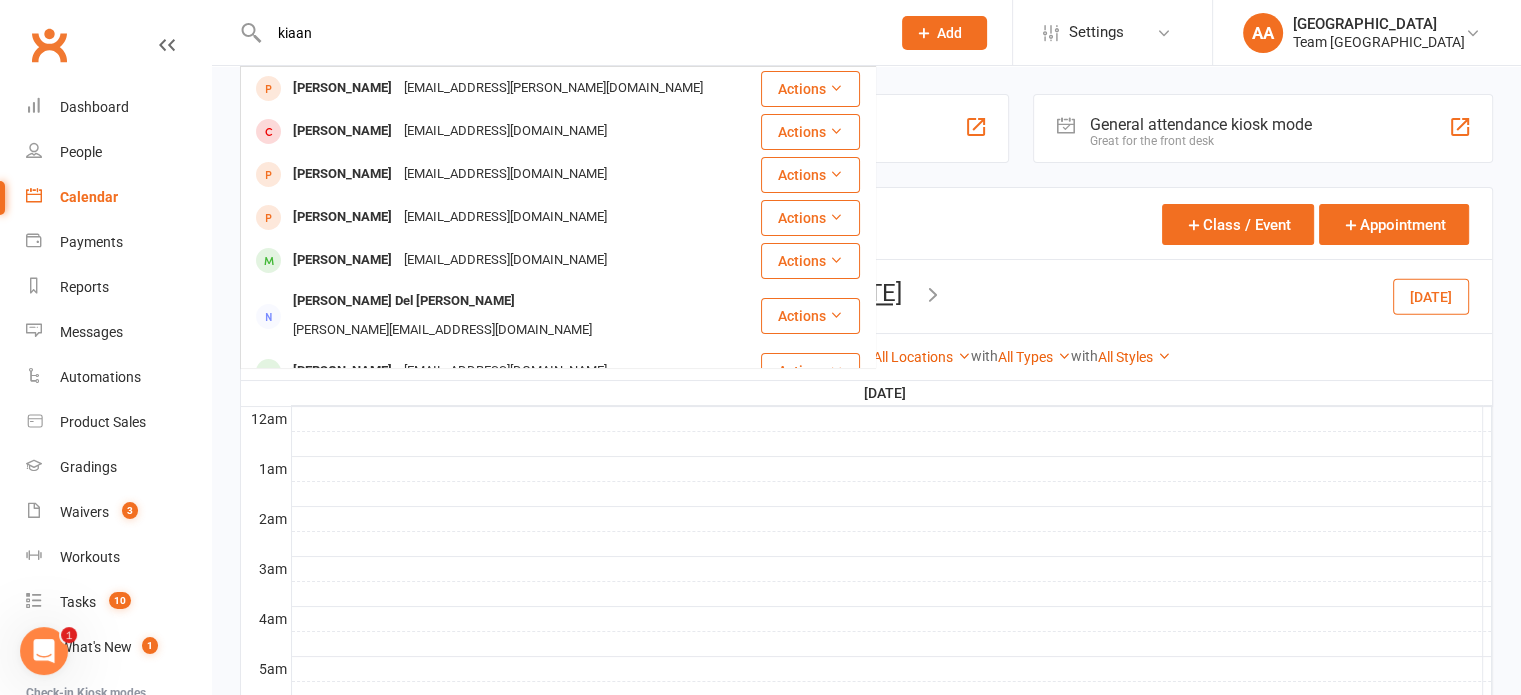 click on "[PERSON_NAME]" at bounding box center [342, 260] 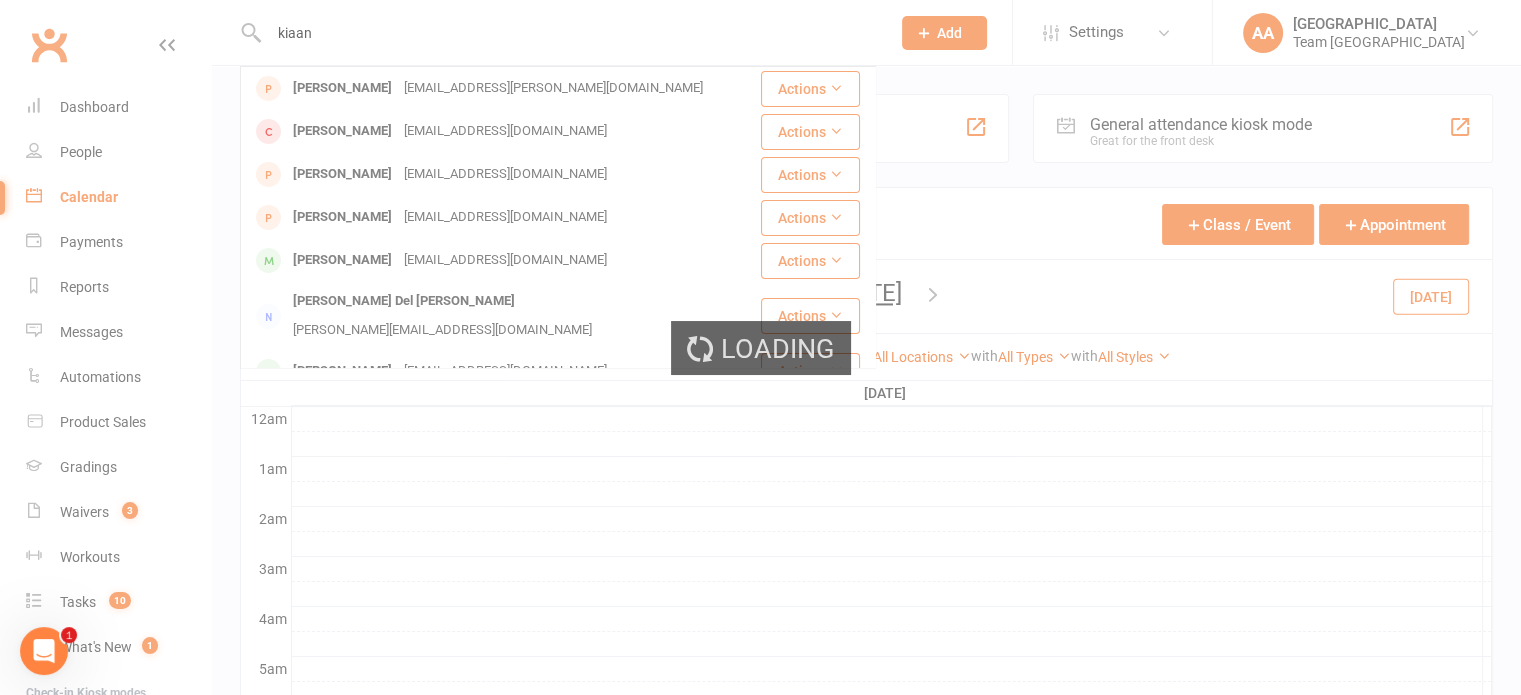 type 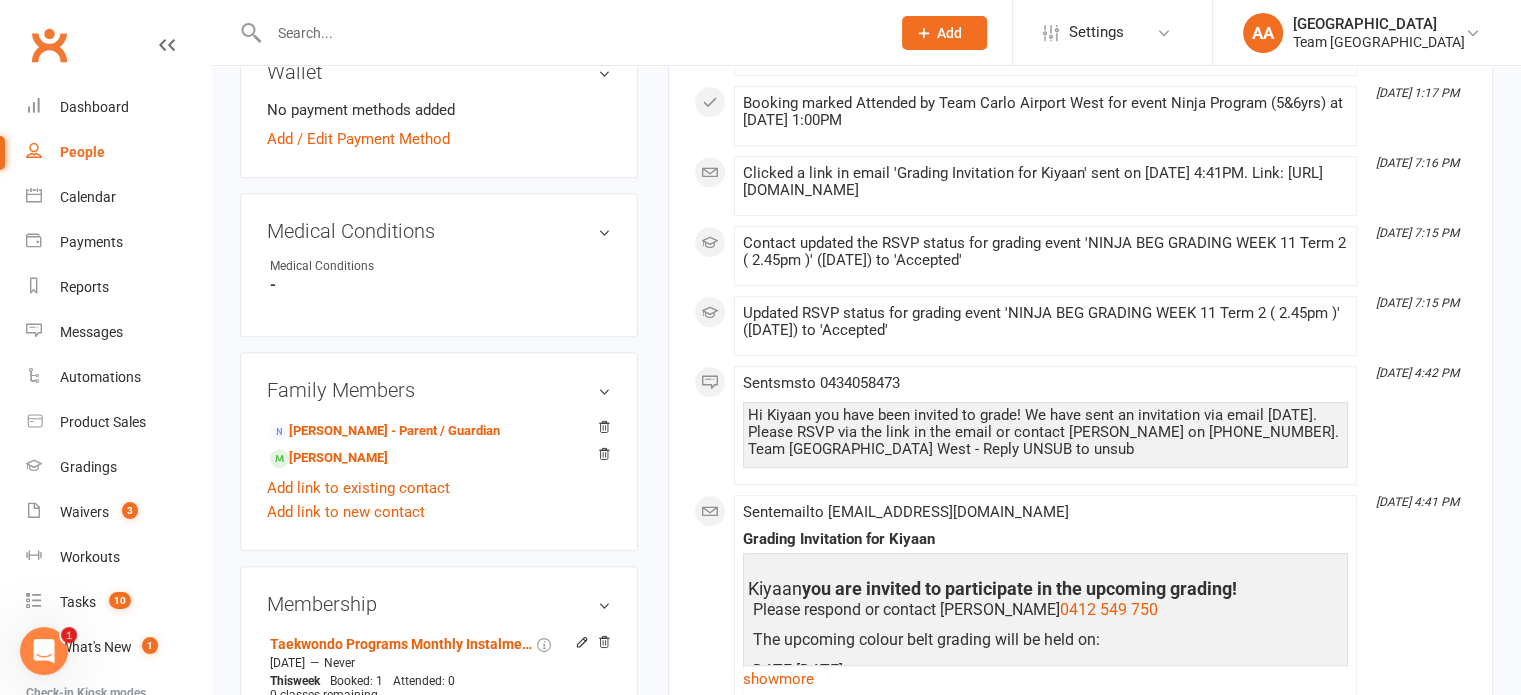 scroll, scrollTop: 1200, scrollLeft: 0, axis: vertical 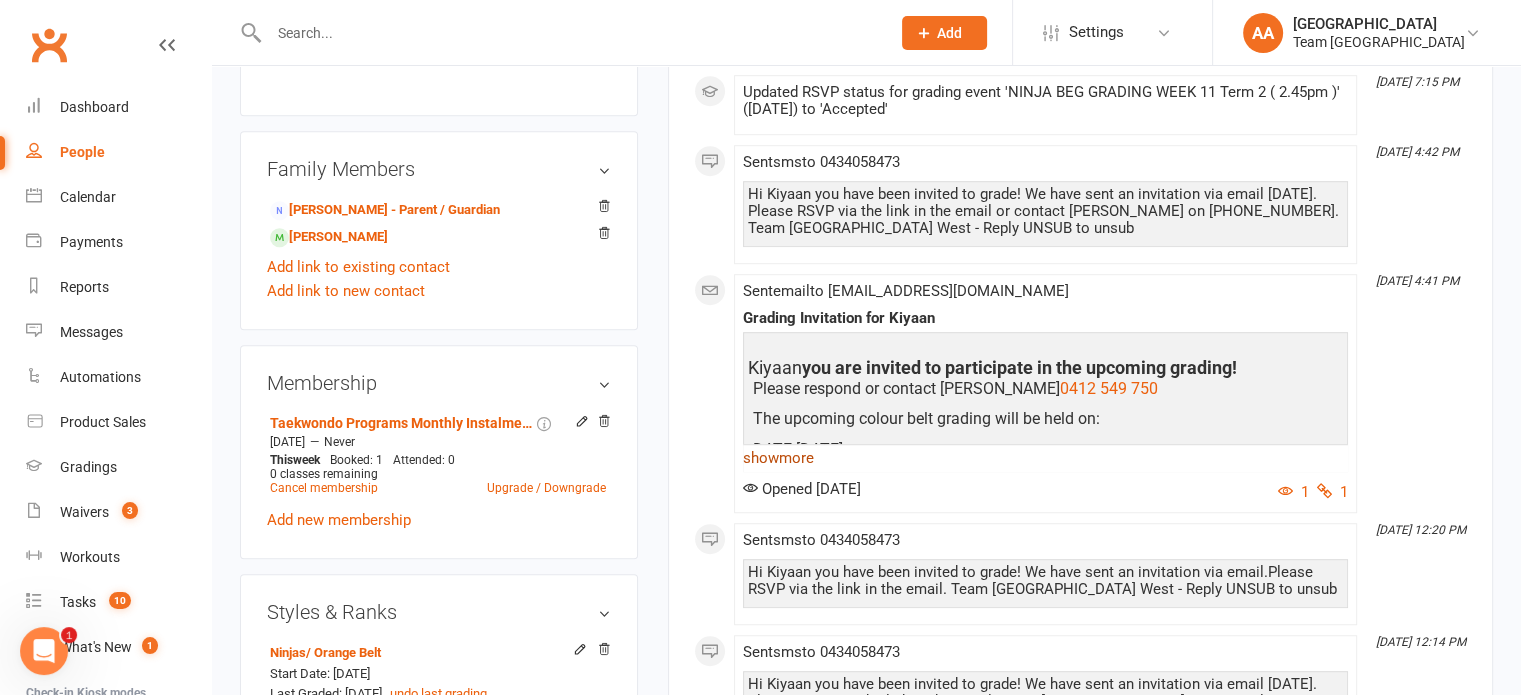 click on "show  more" at bounding box center [1045, 458] 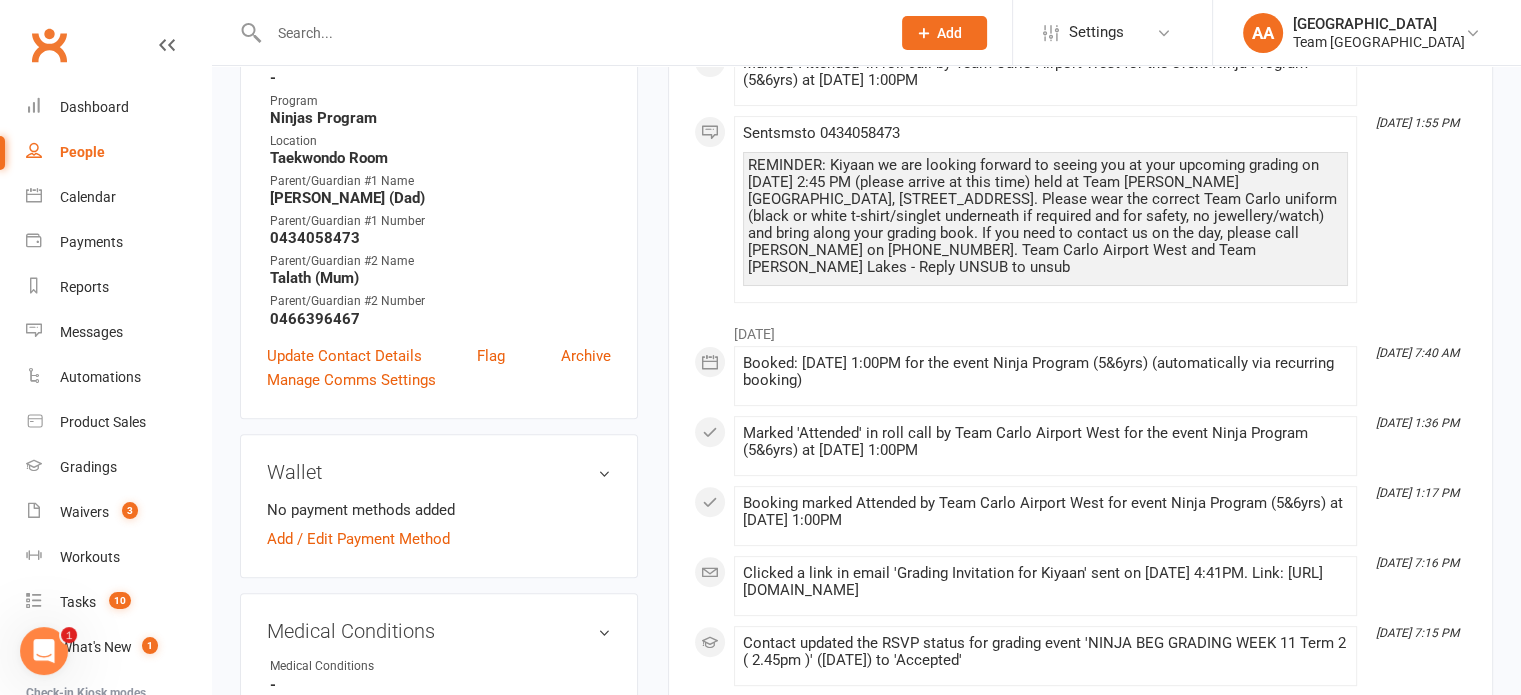 scroll, scrollTop: 100, scrollLeft: 0, axis: vertical 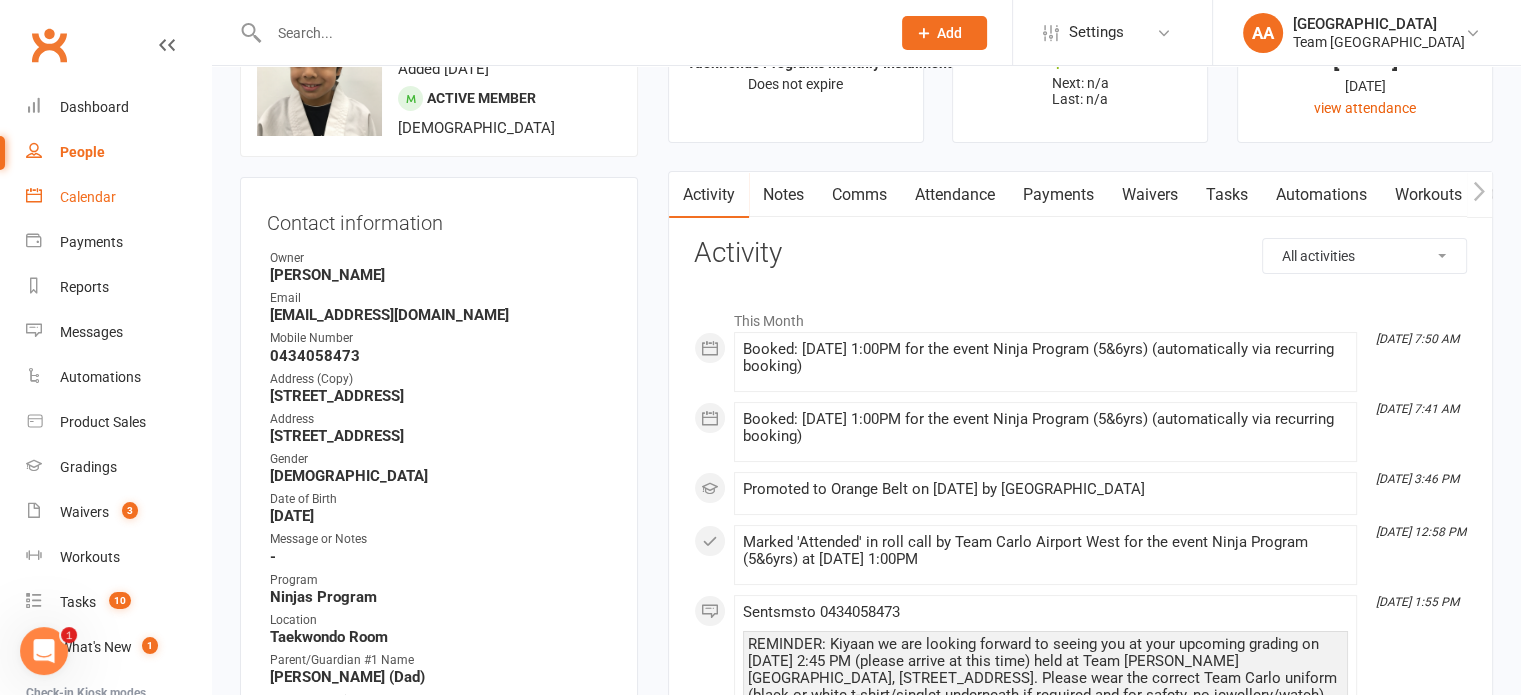 click on "Calendar" at bounding box center (88, 197) 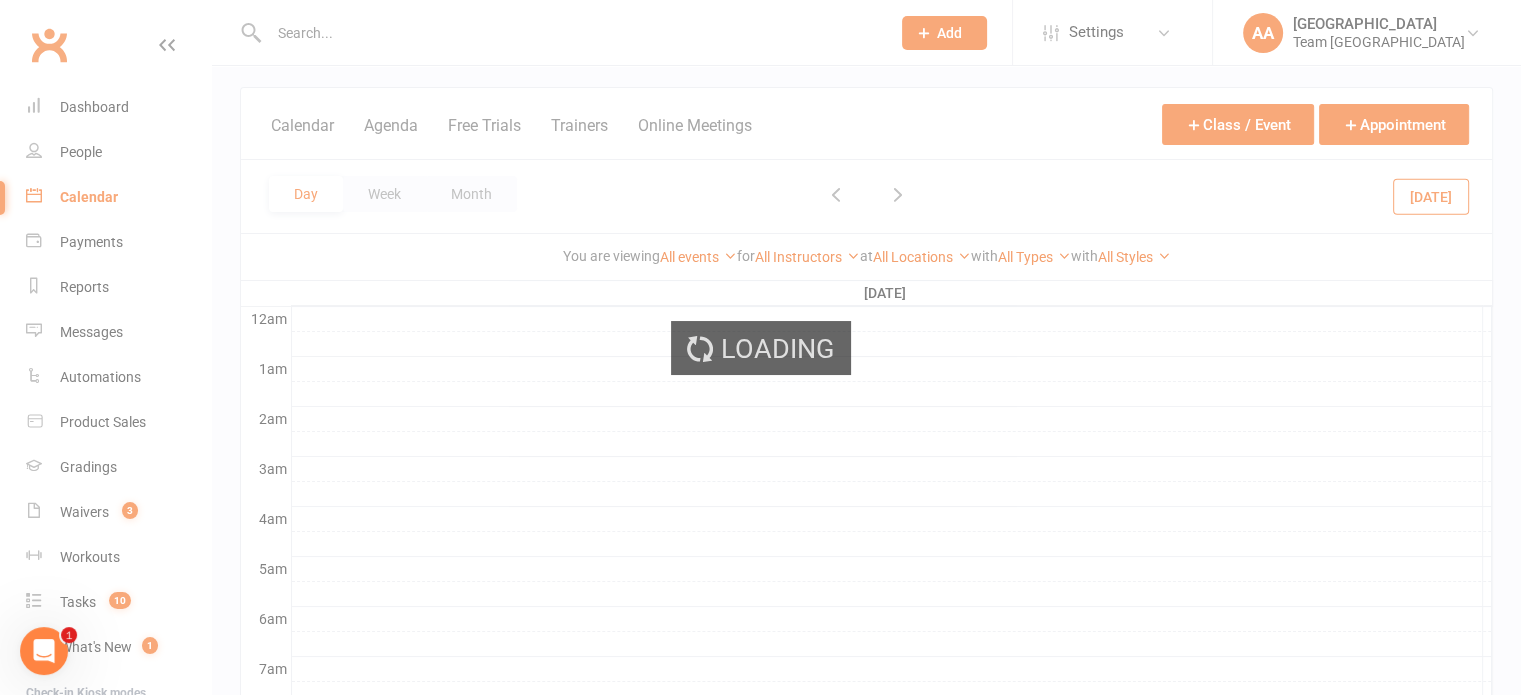 scroll, scrollTop: 0, scrollLeft: 0, axis: both 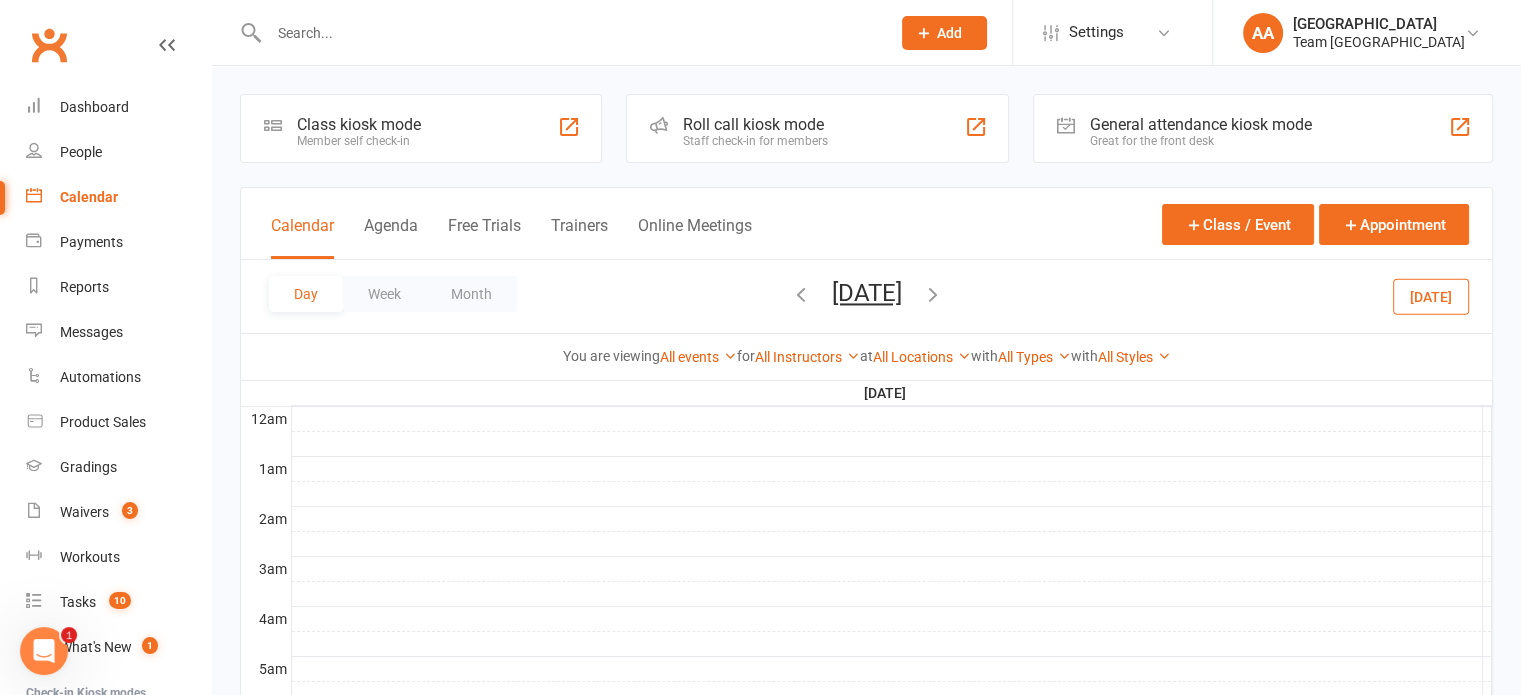 click on "[DATE]" at bounding box center [867, 293] 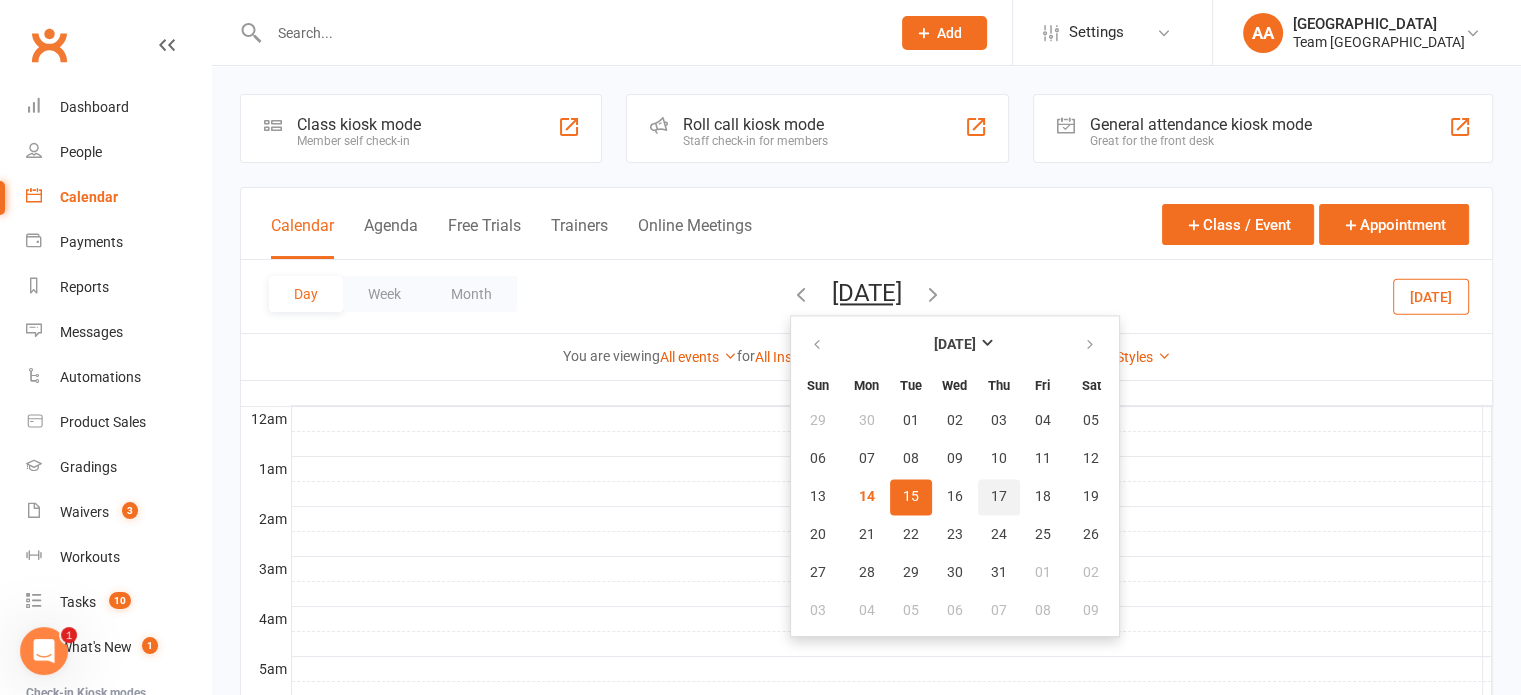 click on "17" at bounding box center [999, 497] 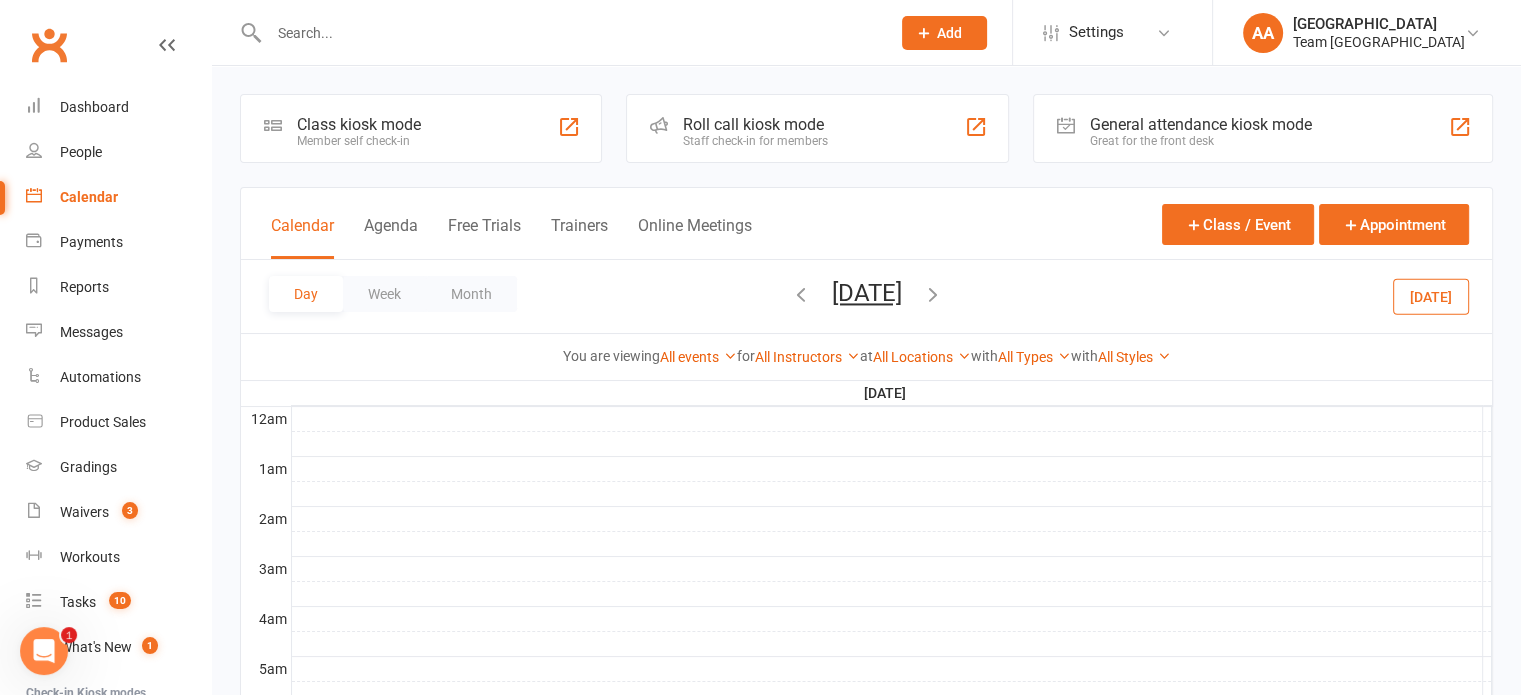 click on "[DATE]" at bounding box center (867, 293) 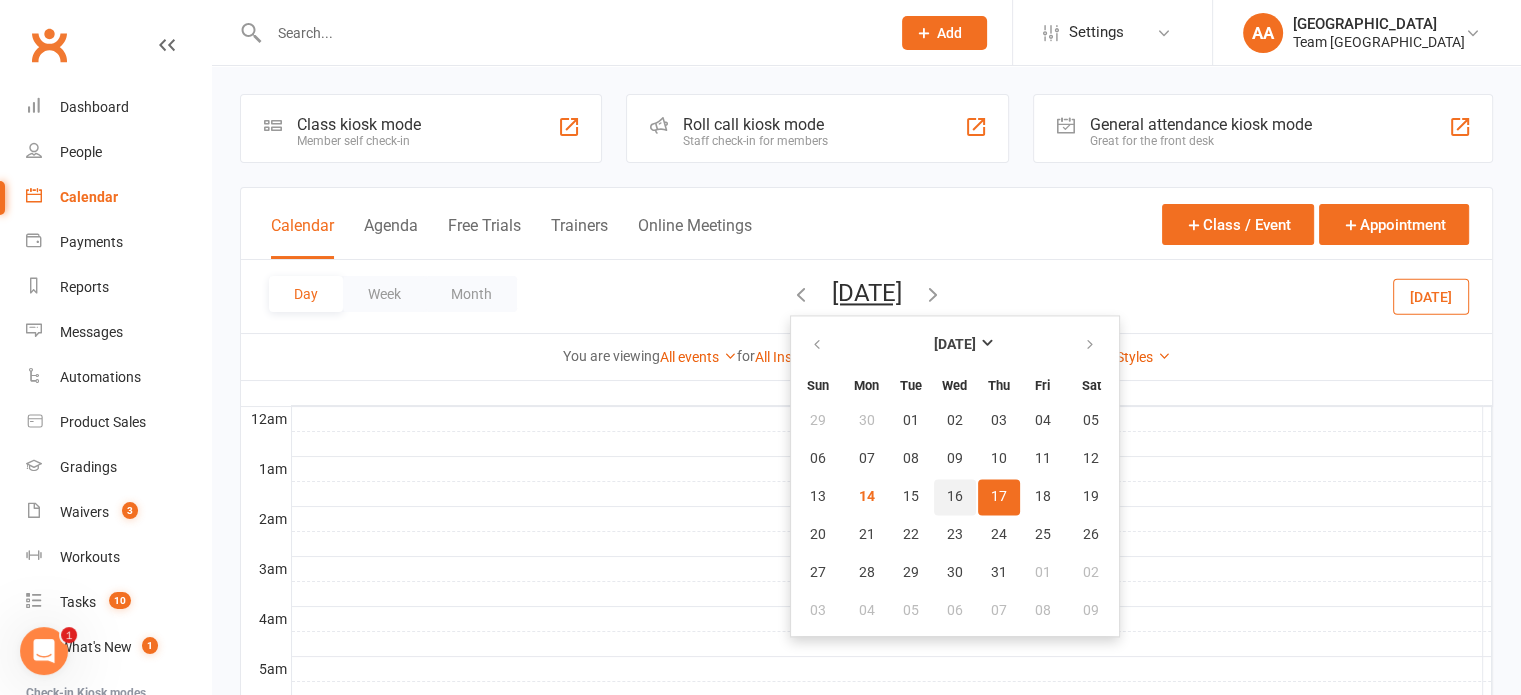 click on "16" at bounding box center (955, 497) 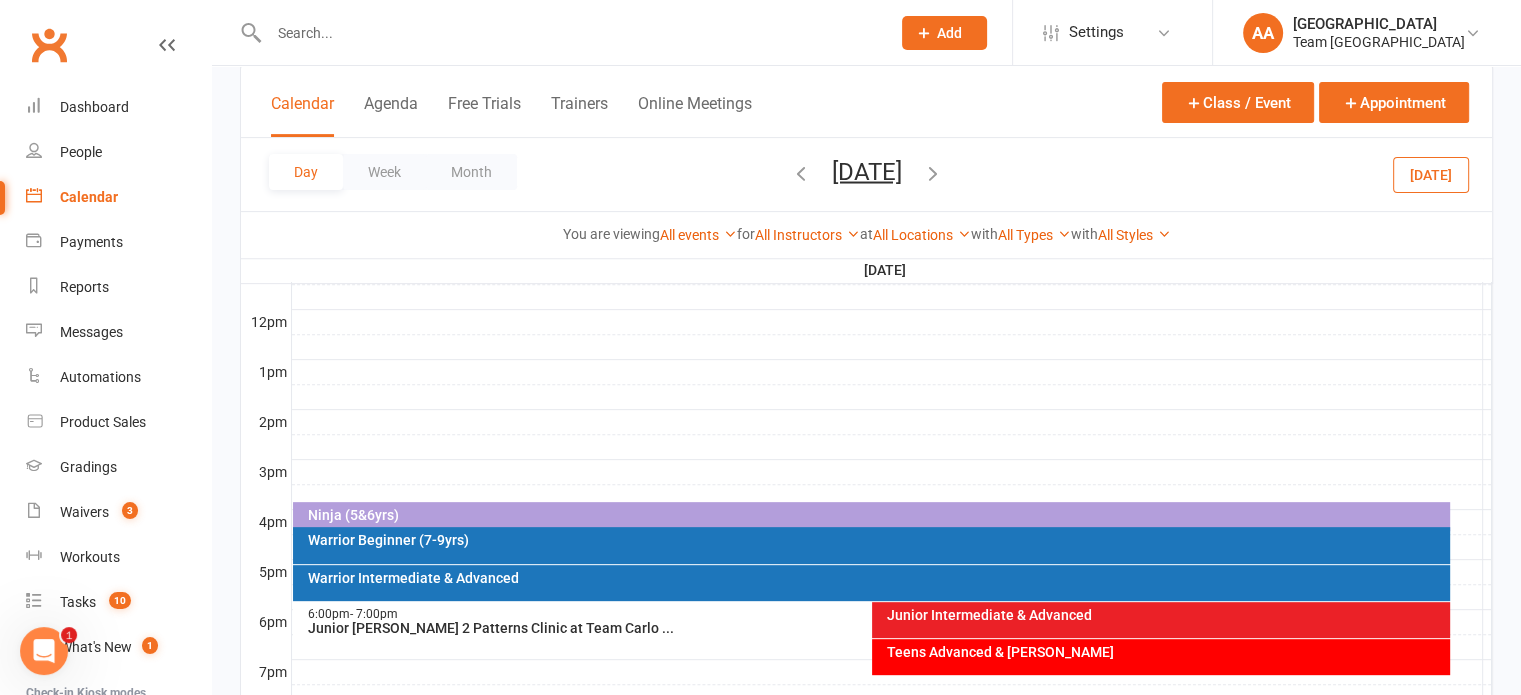 scroll, scrollTop: 700, scrollLeft: 0, axis: vertical 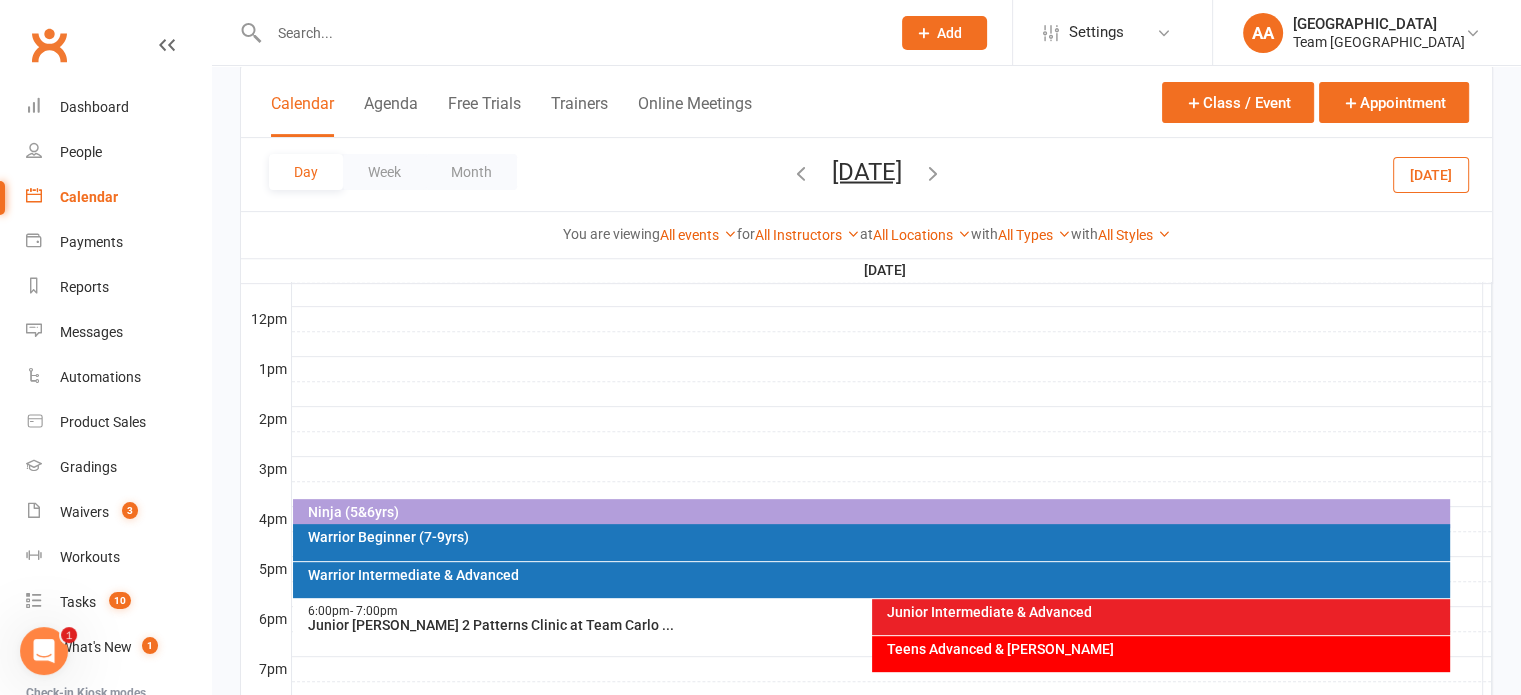 click on "Junior [PERSON_NAME] 2 Patterns Clinic at Team Carlo ..." at bounding box center [866, 625] 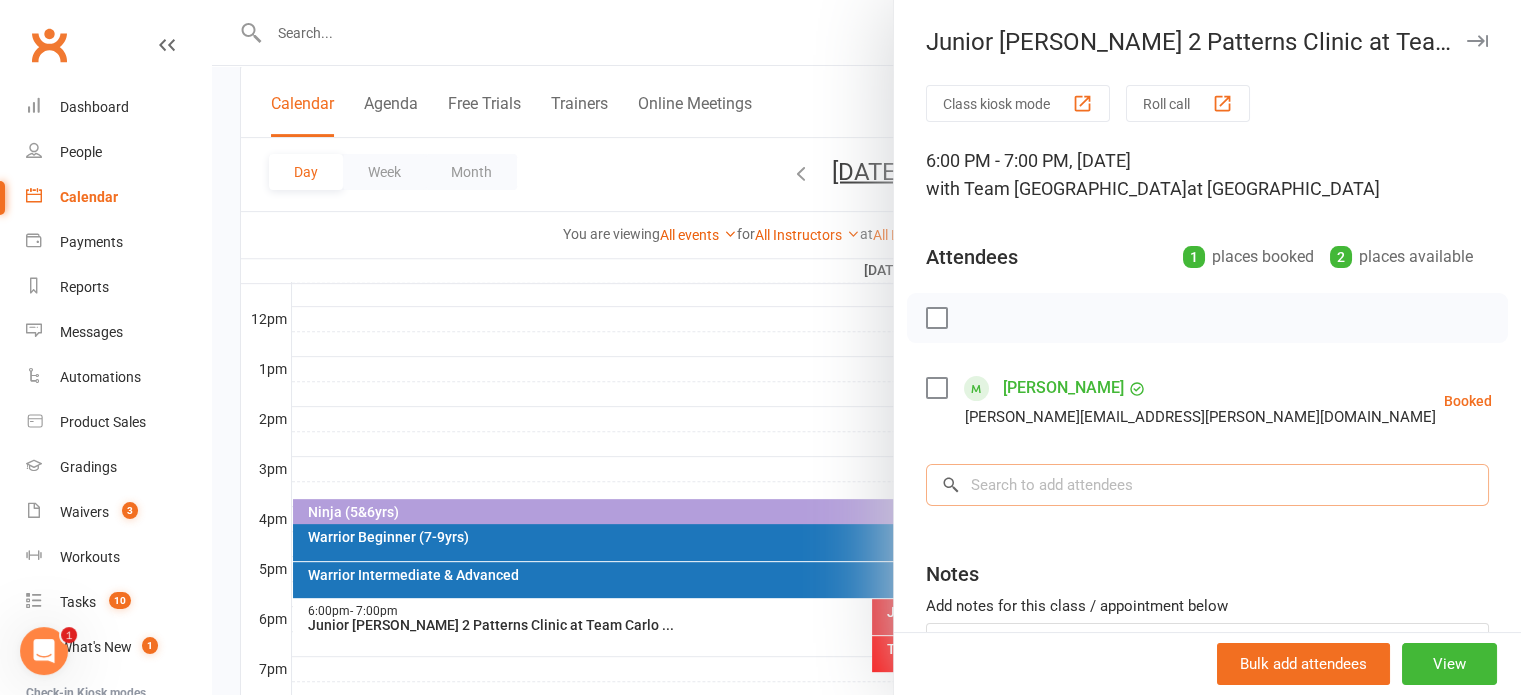click at bounding box center (1207, 485) 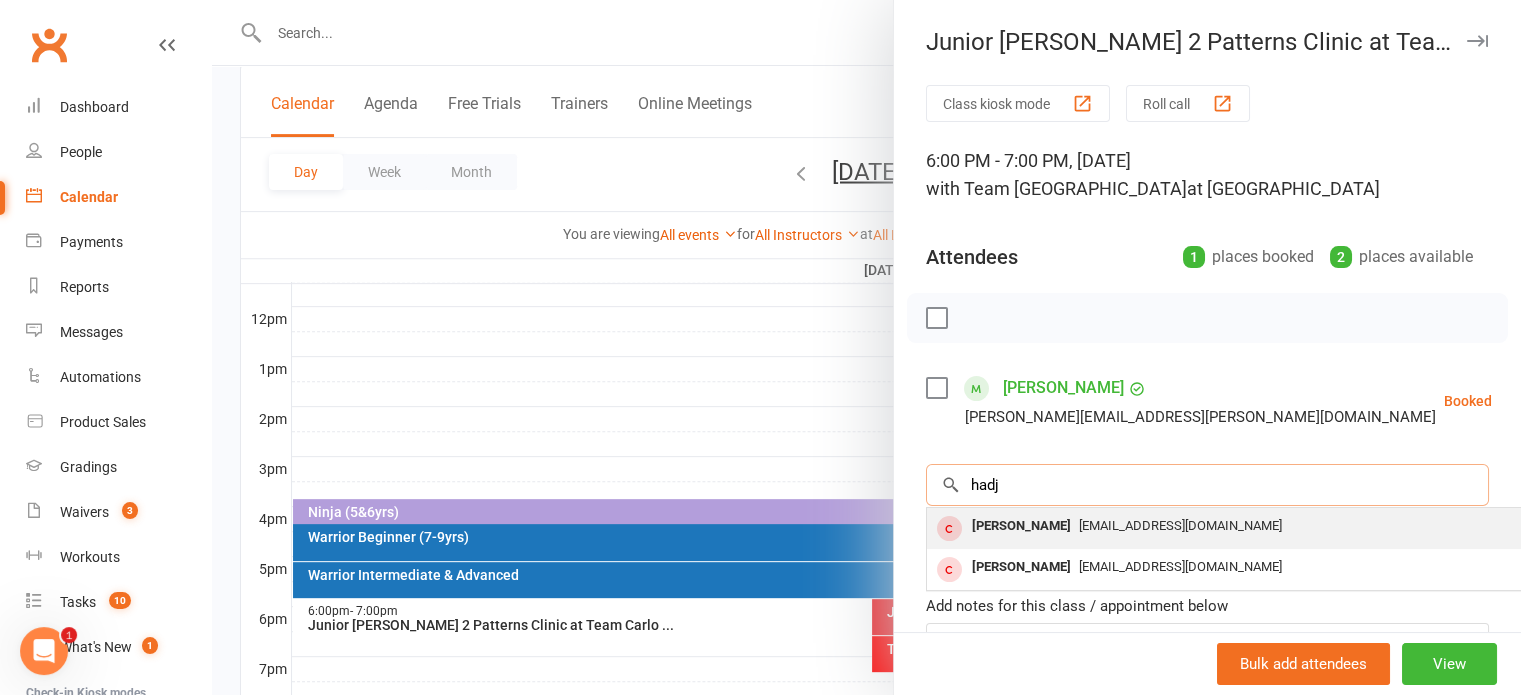 type on "hadj" 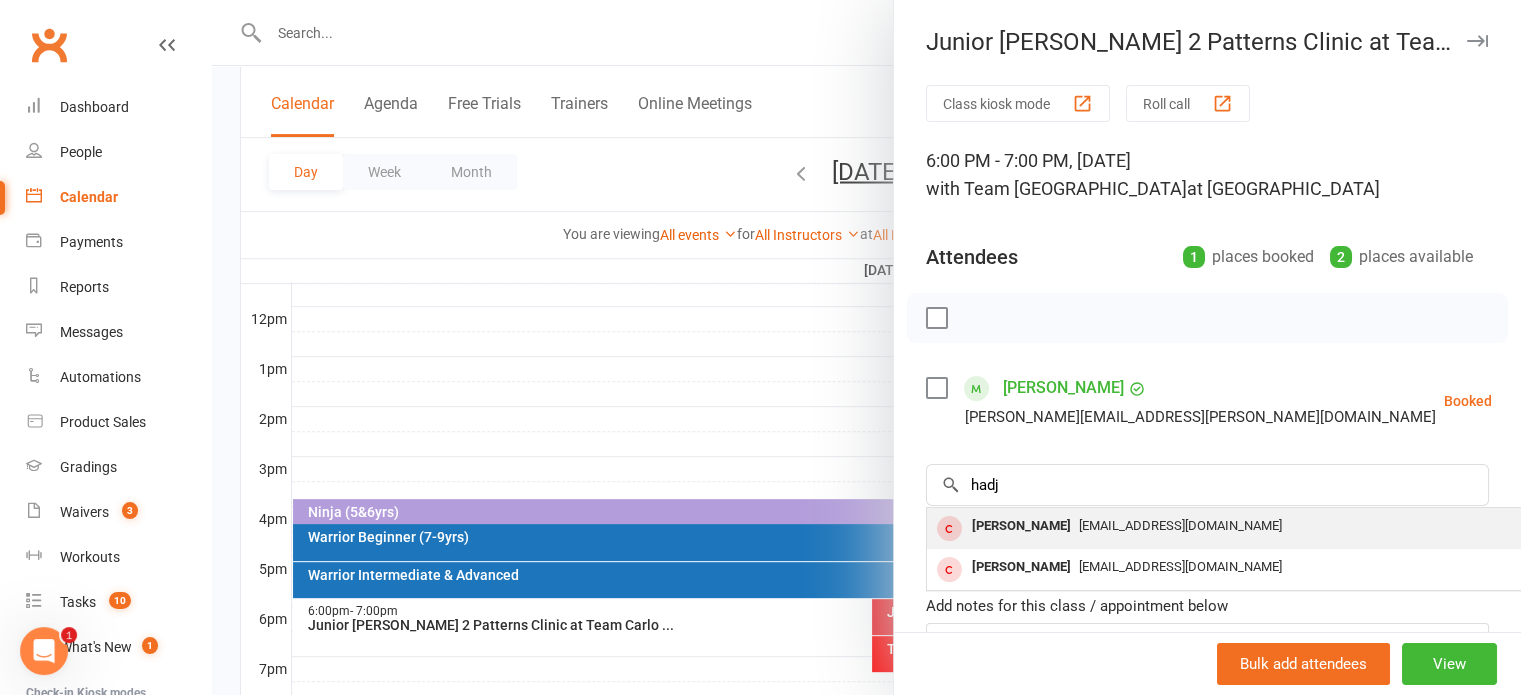 click on "[PERSON_NAME]" at bounding box center [1021, 526] 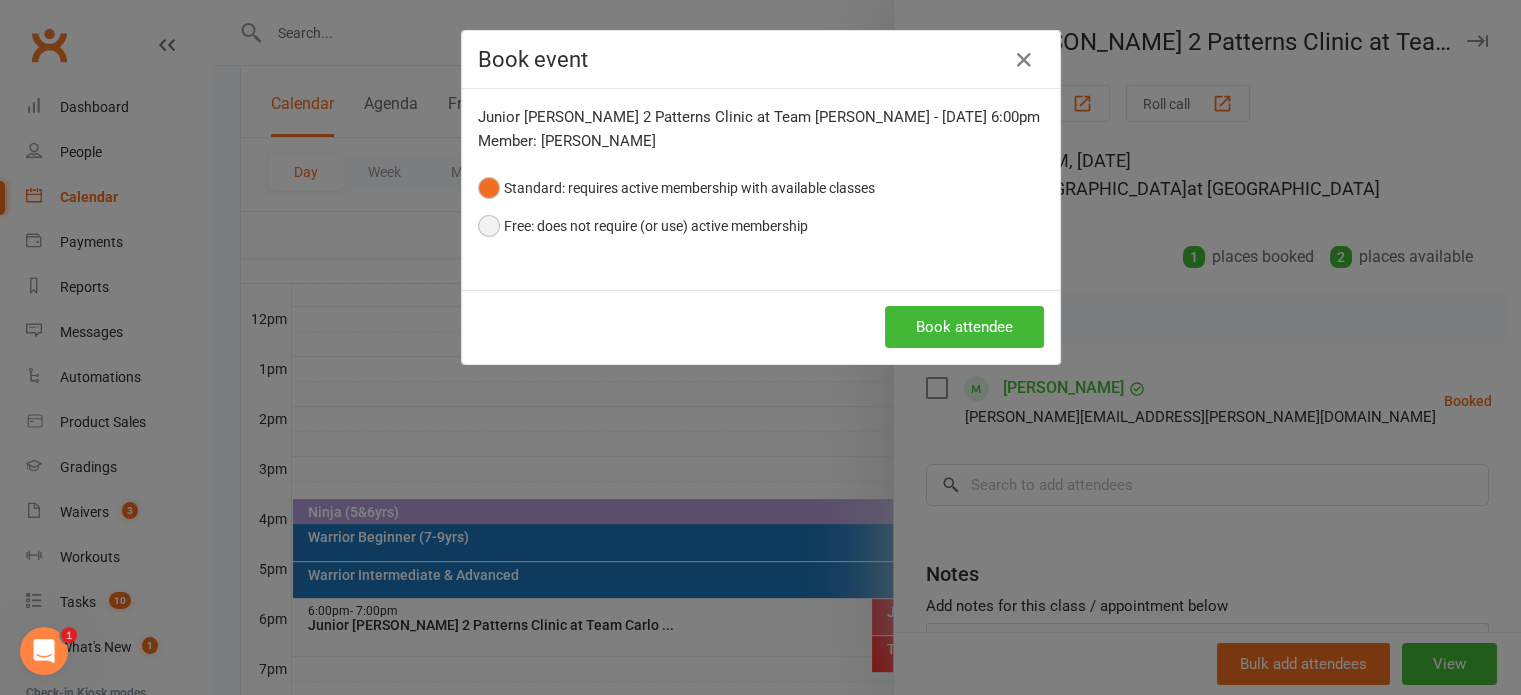 click on "Free: does not require (or use) active membership" at bounding box center (643, 226) 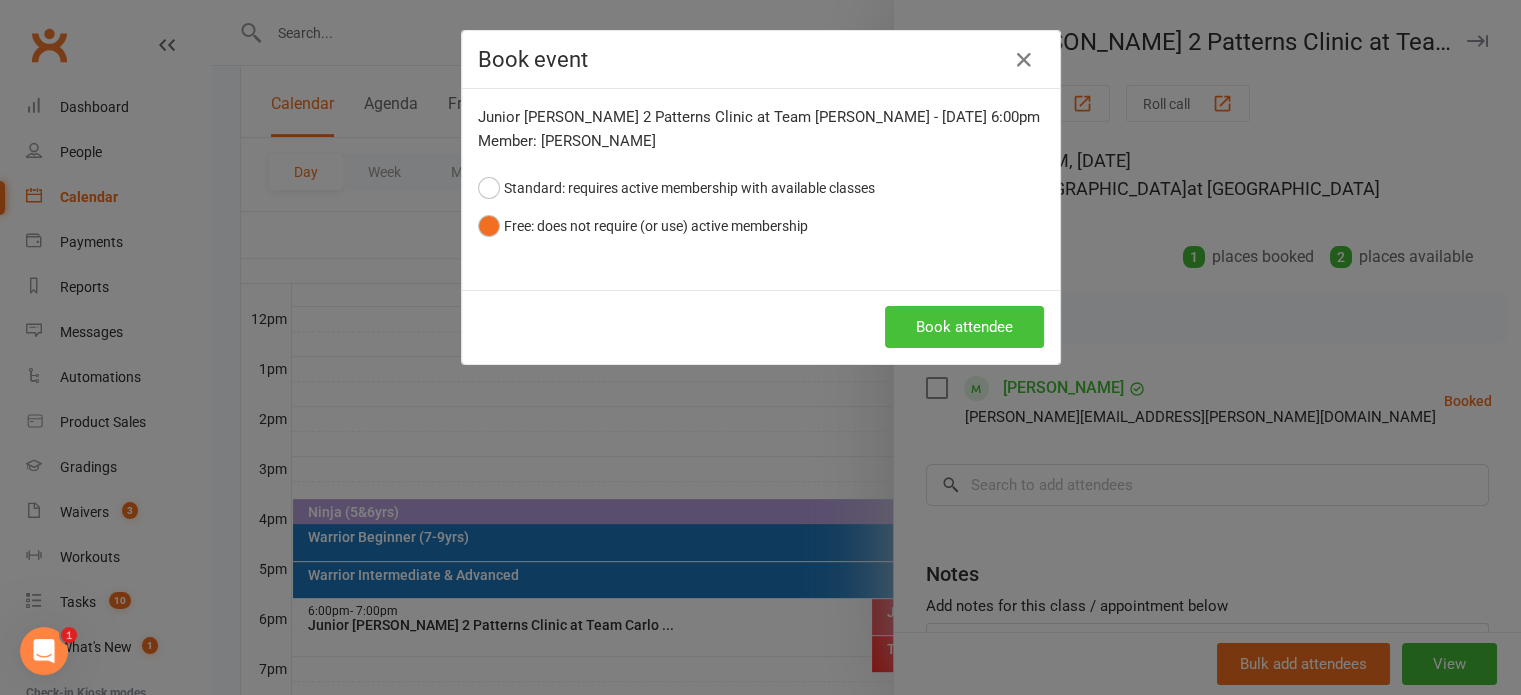 click on "Book attendee" at bounding box center [964, 327] 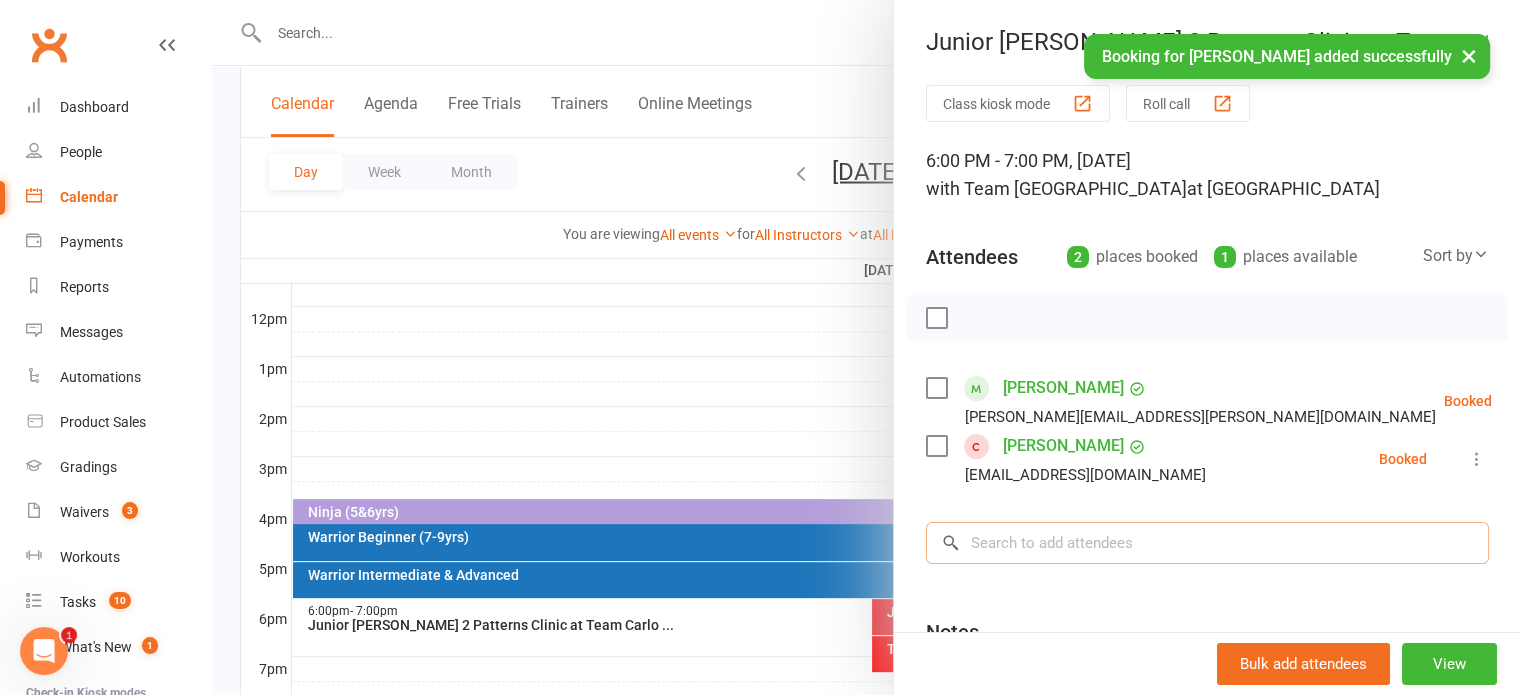 click at bounding box center [1207, 543] 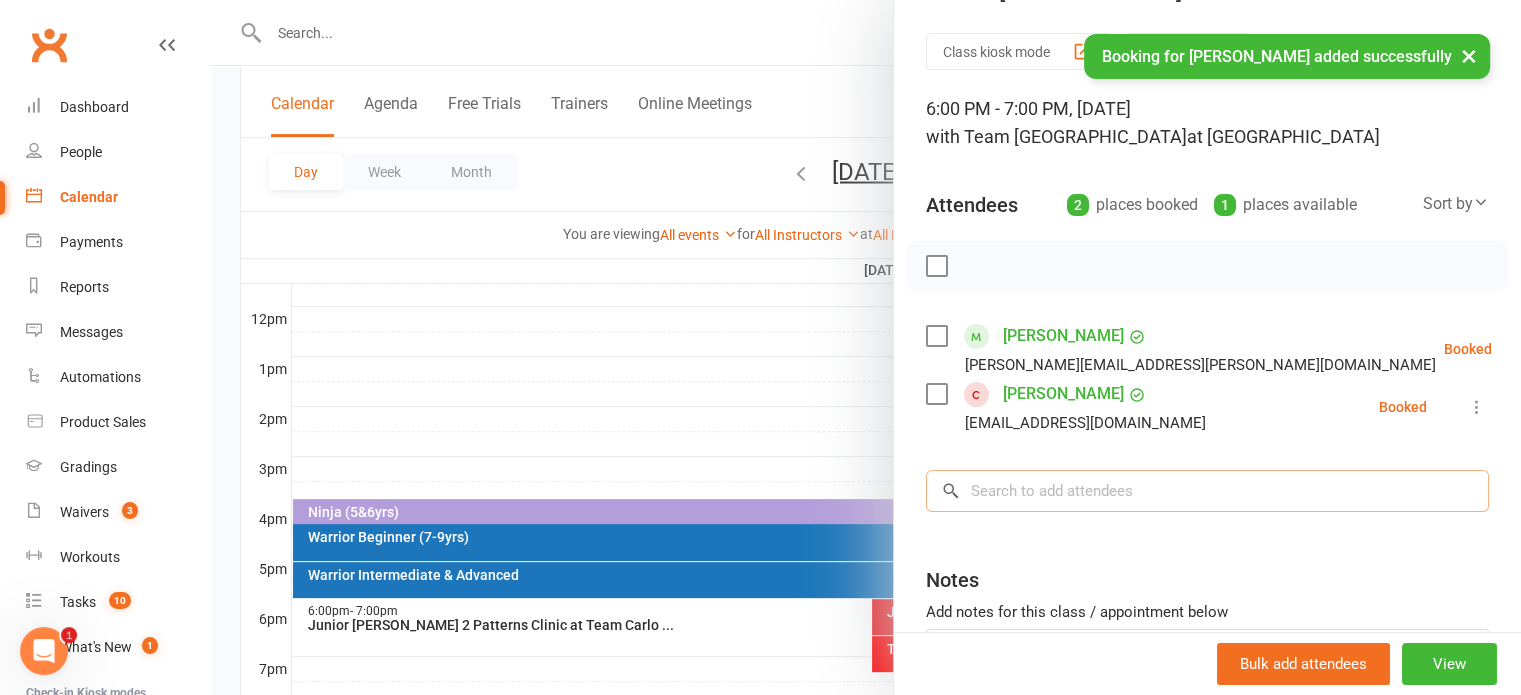 scroll, scrollTop: 100, scrollLeft: 0, axis: vertical 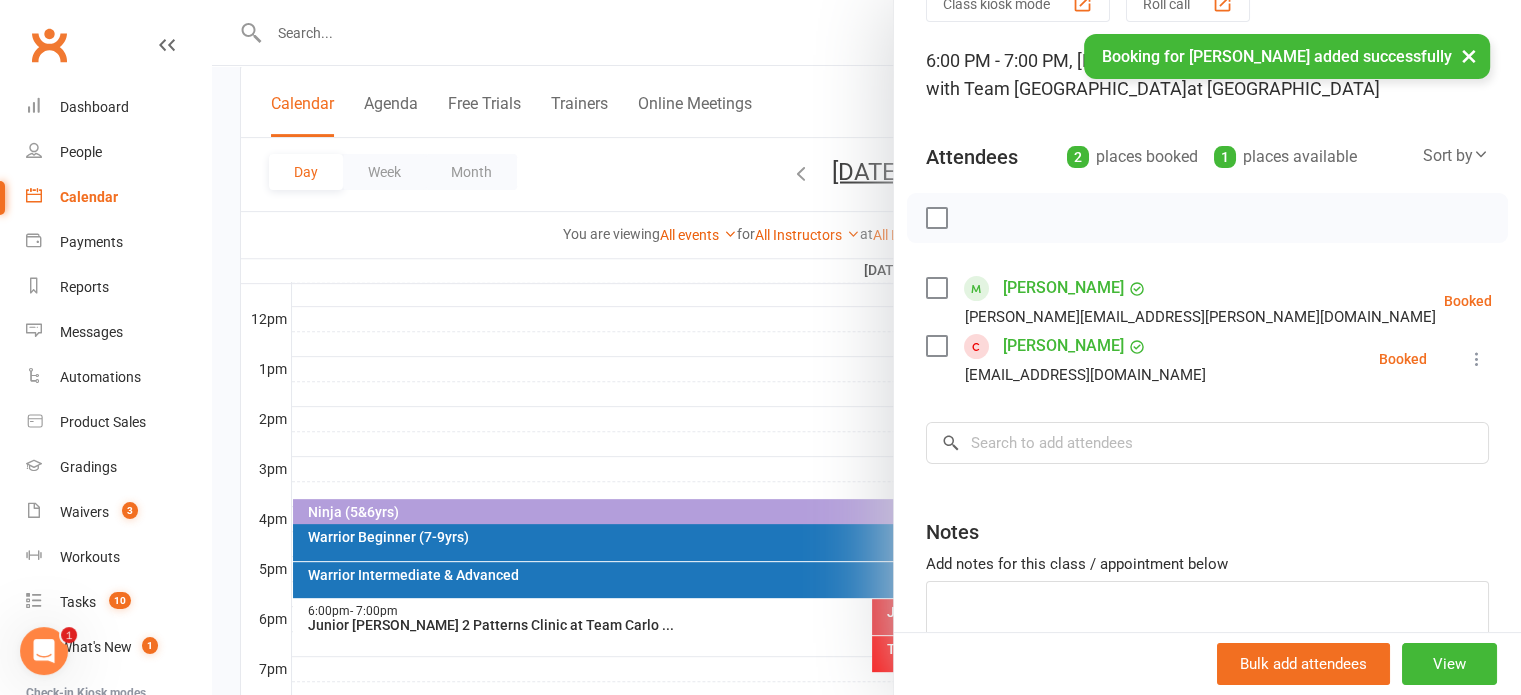 click at bounding box center (936, 218) 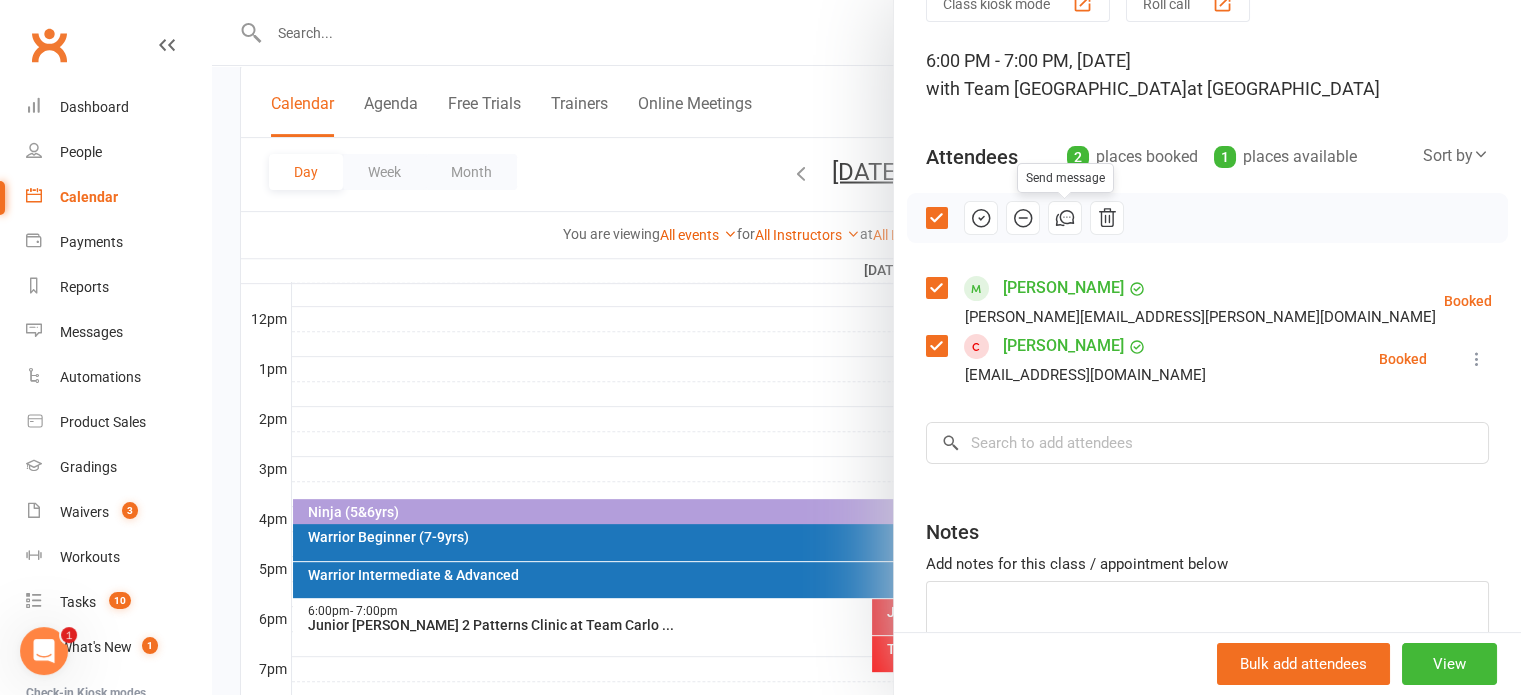 click 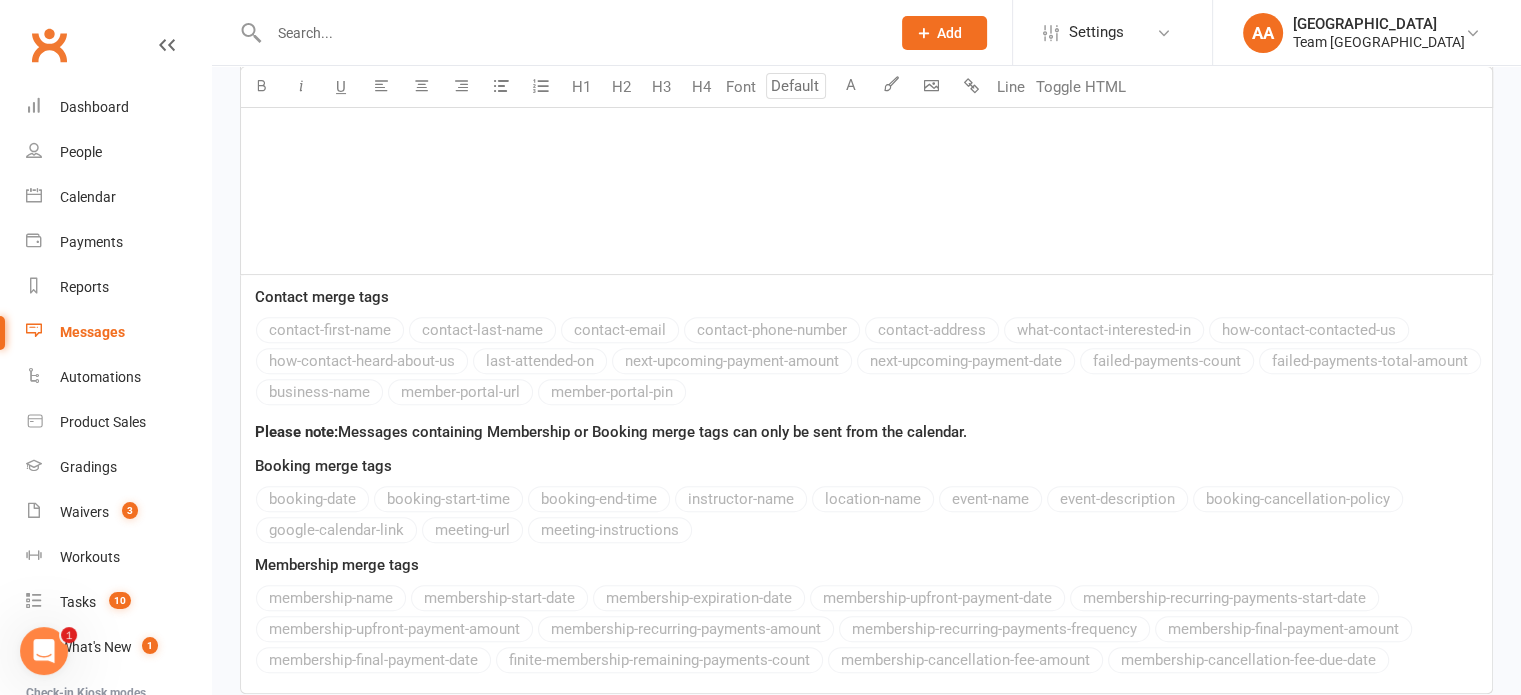 scroll, scrollTop: 0, scrollLeft: 0, axis: both 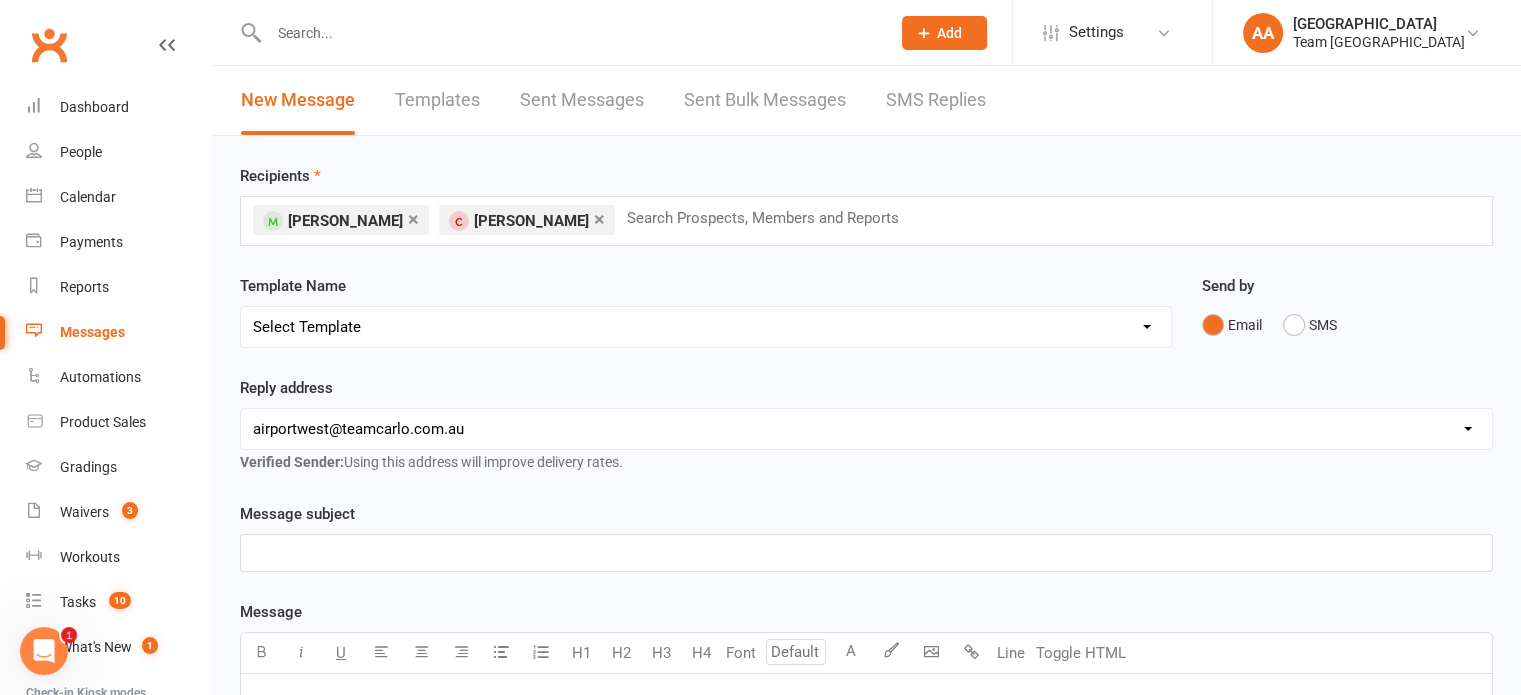 click on "Select Template [SMS] Direct Debit - AT Payment Reminder SMS [SMS] Direct Debit - December Instalment Payment Reminder [SMS] Direct Debit - January Instalment Reminder [SMS] Direct Debit - January Term Payment Reminder [SMS] Event - Holiday Make-Up Class Reminder [SMS] Events - Event Booking Link (members & buddies) [SMS] Events - Event Booking Reminder [SMS] Events - Holiday Program Booking Reminder [SMS] Events - Parent Week Reminder (White Belt Ninja & Warrior Families) [SMS] Events - Parent Week Reminder (White Belt Taekinda Families) [SMS] Finance - Direct Debit update confirmation [SMS] Fitness - Member Portal link SMS [SMS] Fitness - Membership Establishment @ Preston [SMS] Fitness - MyZone Tracker Registration Instructions [SMS] Member - 3 week call SMS [SMS] Member - Discount Reminder [SMS] Member - Referral Gift Notification [SMS] Member - Referral/Testimonial Link [SMS] Member Request - Link Cancellation [SMS] Member Request - Link Change of Class [SMS] Member Request - Link Suspension" at bounding box center (706, 327) 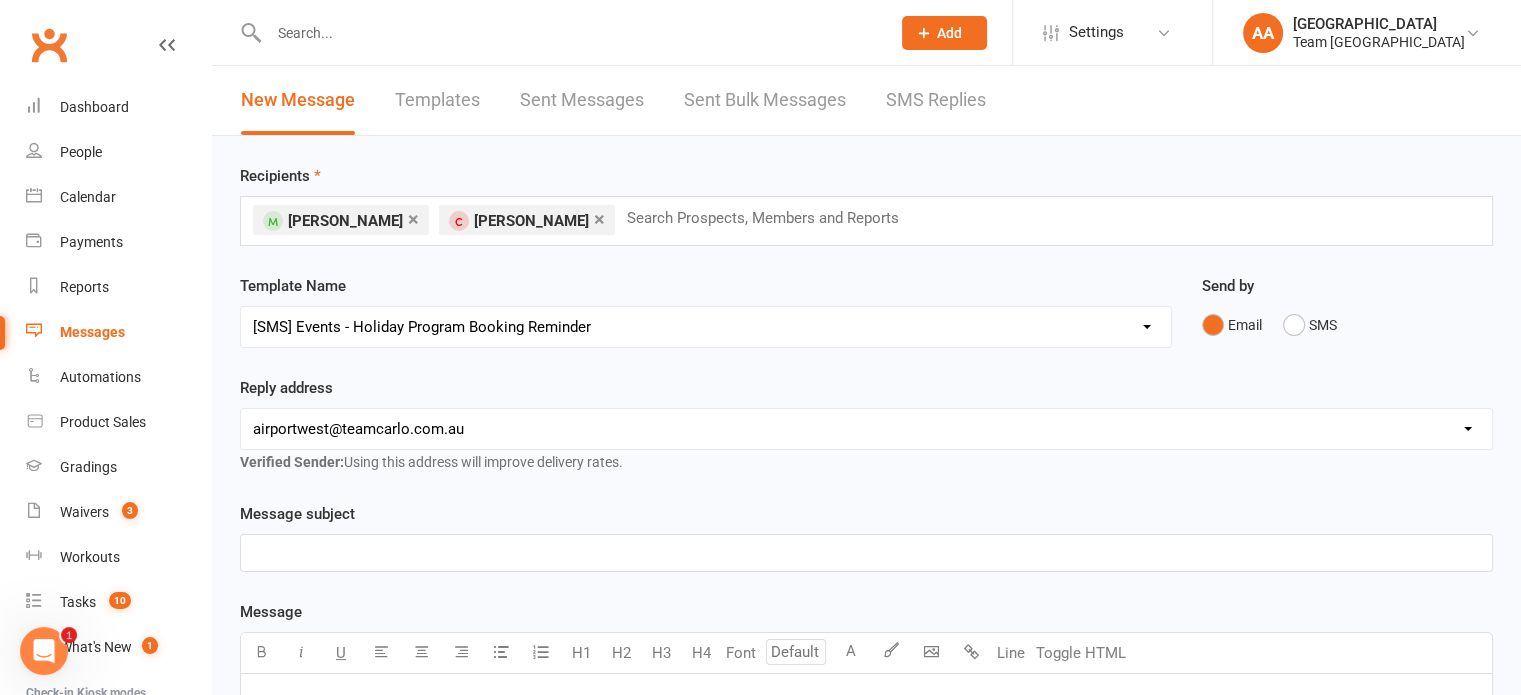 click on "Select Template [SMS] Direct Debit - AT Payment Reminder SMS [SMS] Direct Debit - December Instalment Payment Reminder [SMS] Direct Debit - January Instalment Reminder [SMS] Direct Debit - January Term Payment Reminder [SMS] Event - Holiday Make-Up Class Reminder [SMS] Events - Event Booking Link (members & buddies) [SMS] Events - Event Booking Reminder [SMS] Events - Holiday Program Booking Reminder [SMS] Events - Parent Week Reminder (White Belt Ninja & Warrior Families) [SMS] Events - Parent Week Reminder (White Belt Taekinda Families) [SMS] Finance - Direct Debit update confirmation [SMS] Fitness - Member Portal link SMS [SMS] Fitness - Membership Establishment @ Preston [SMS] Fitness - MyZone Tracker Registration Instructions [SMS] Member - 3 week call SMS [SMS] Member - Discount Reminder [SMS] Member - Referral Gift Notification [SMS] Member - Referral/Testimonial Link [SMS] Member Request - Link Cancellation [SMS] Member Request - Link Change of Class [SMS] Member Request - Link Suspension" at bounding box center (706, 327) 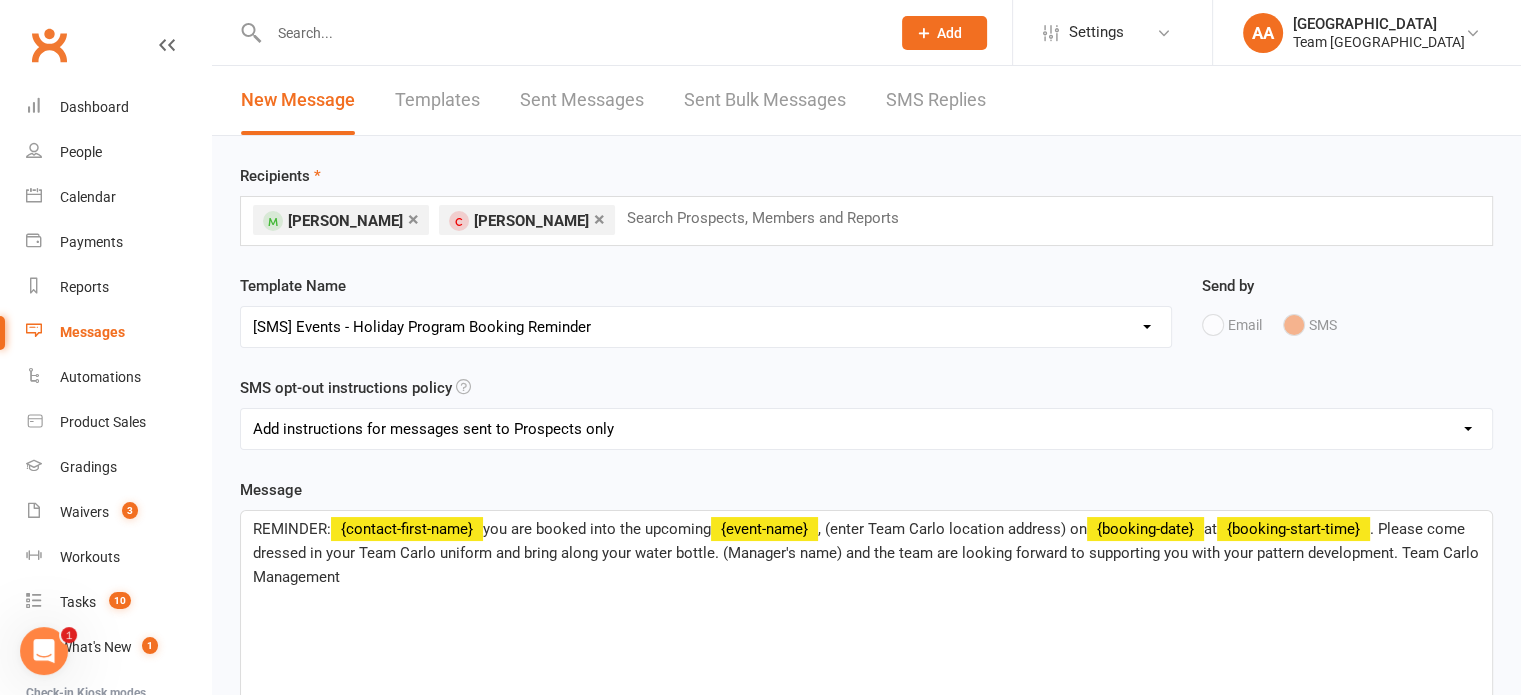 click on ", (enter Team Carlo location address) on" at bounding box center [952, 529] 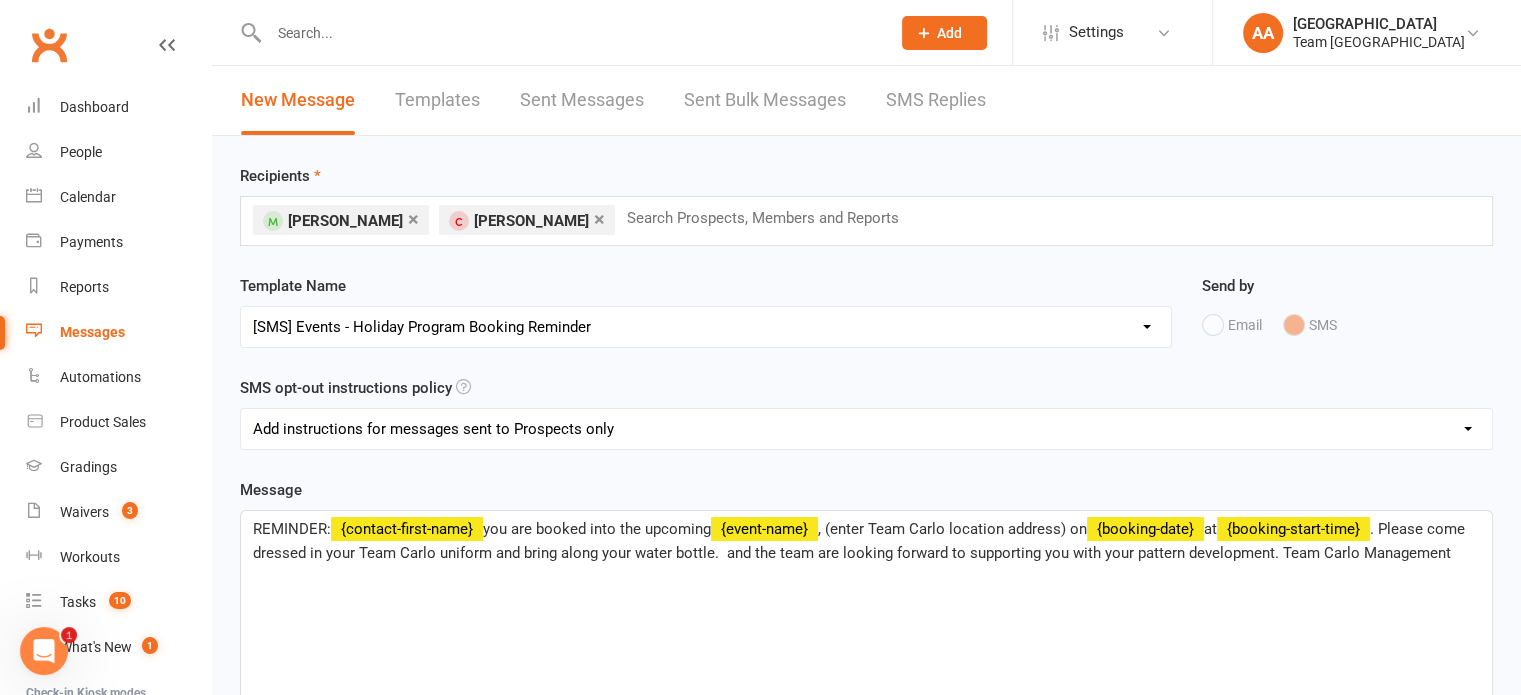 type 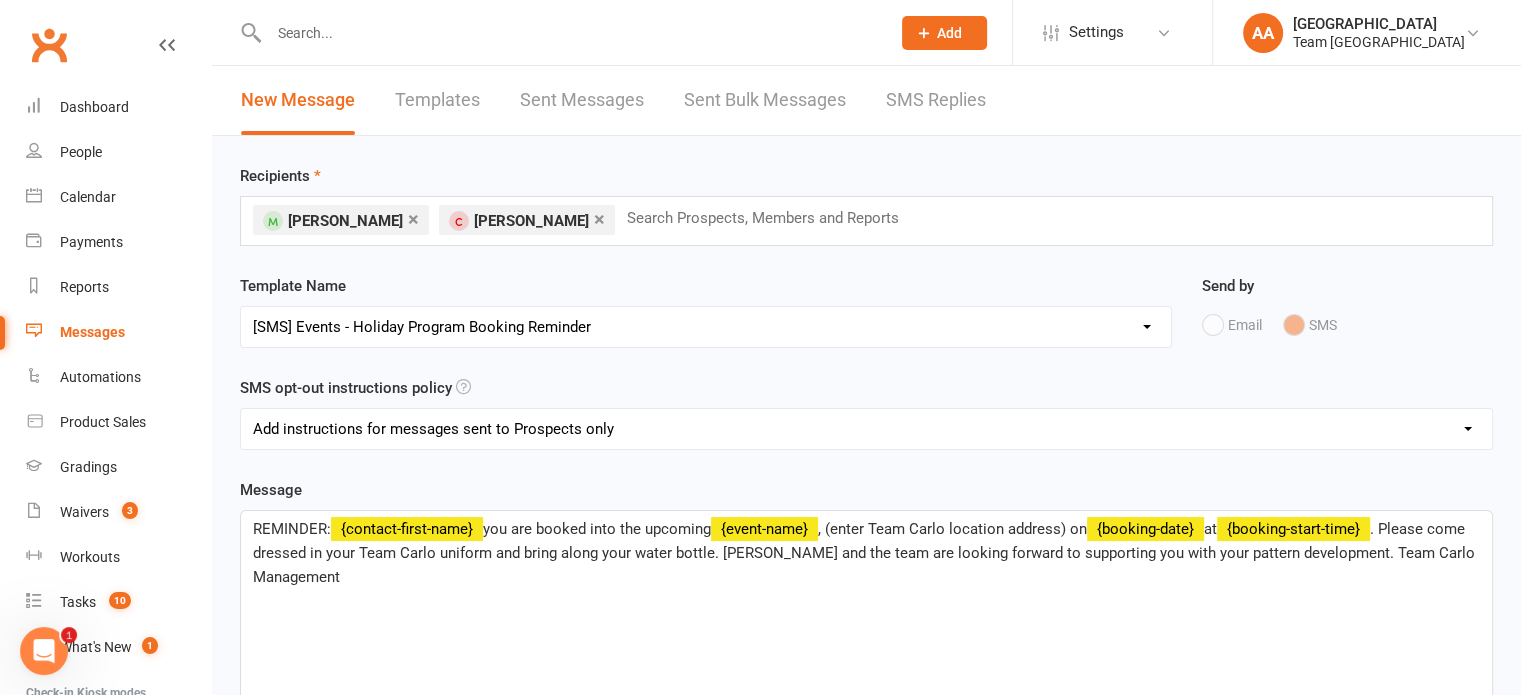 click on ", (enter Team Carlo location address) on" at bounding box center [952, 529] 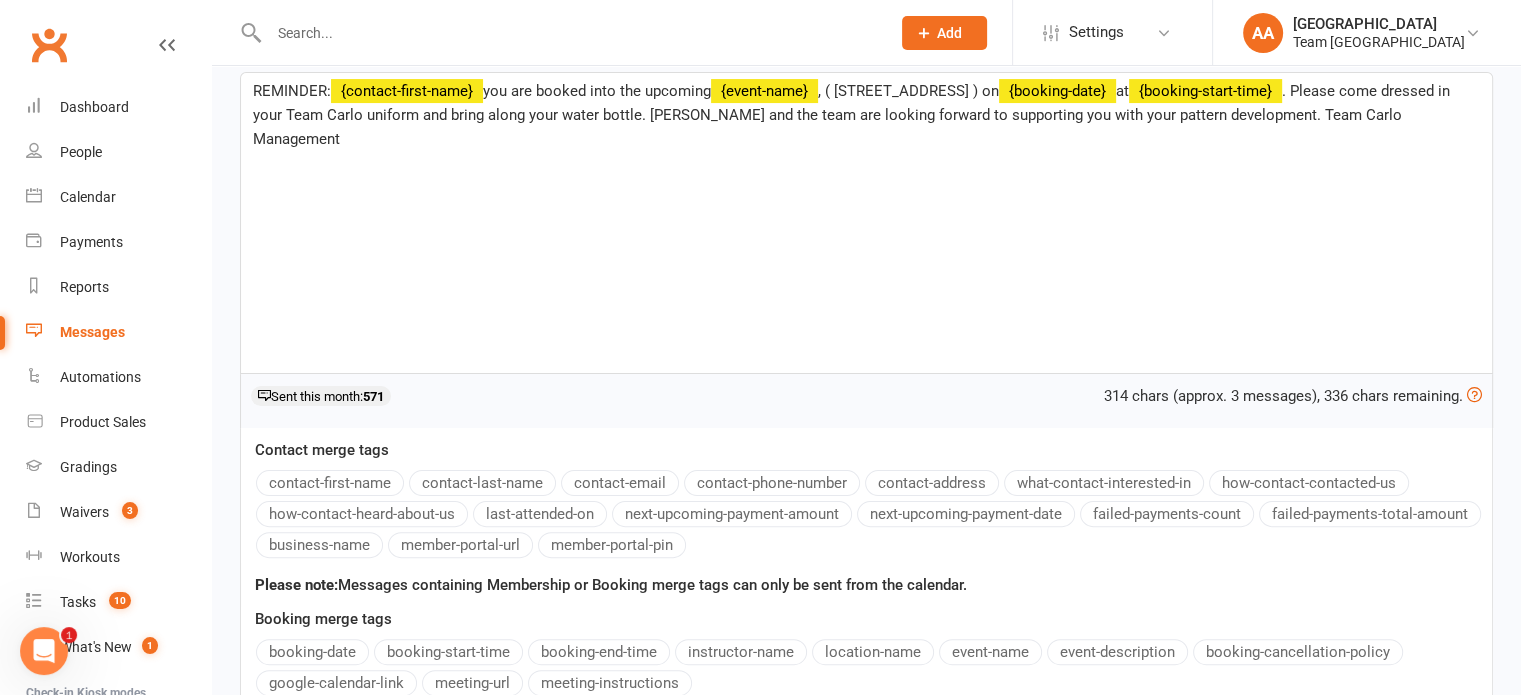scroll, scrollTop: 763, scrollLeft: 0, axis: vertical 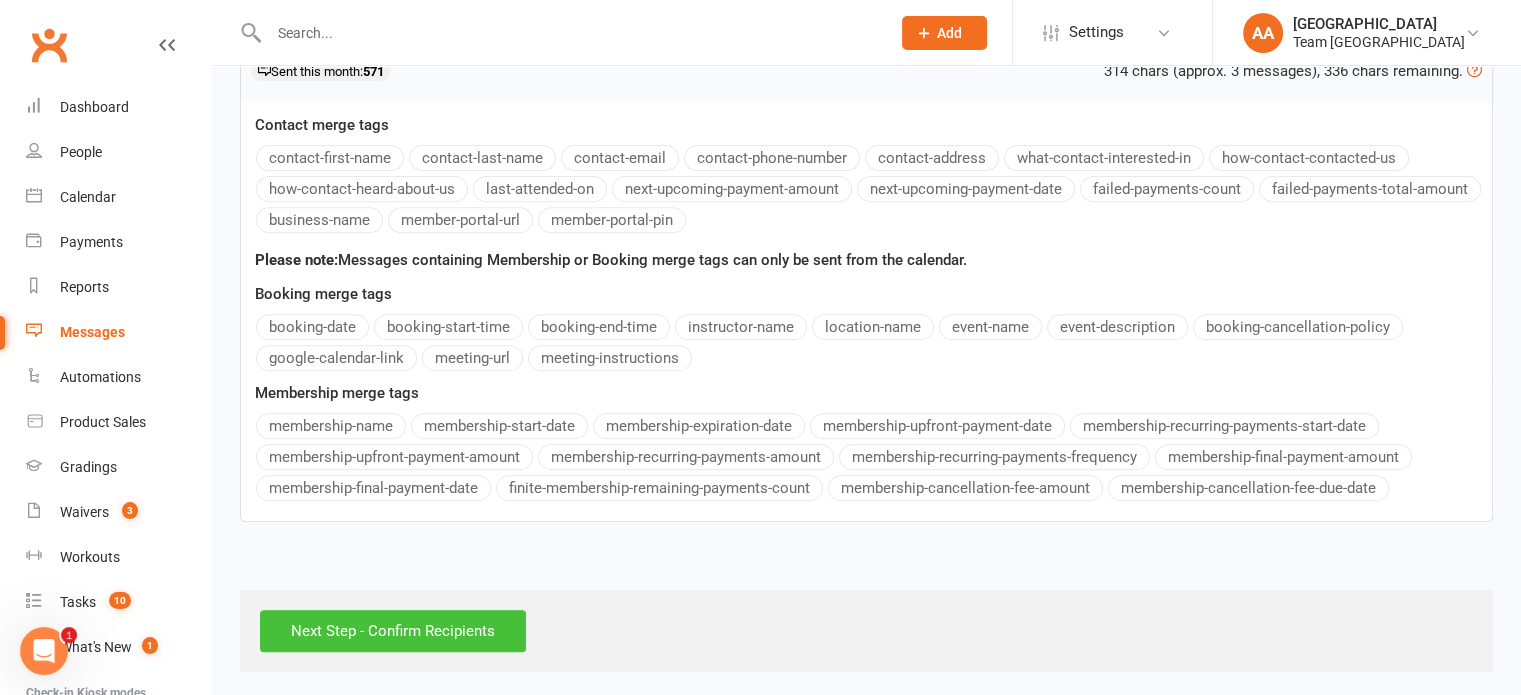click on "Next Step - Confirm Recipients" at bounding box center [393, 631] 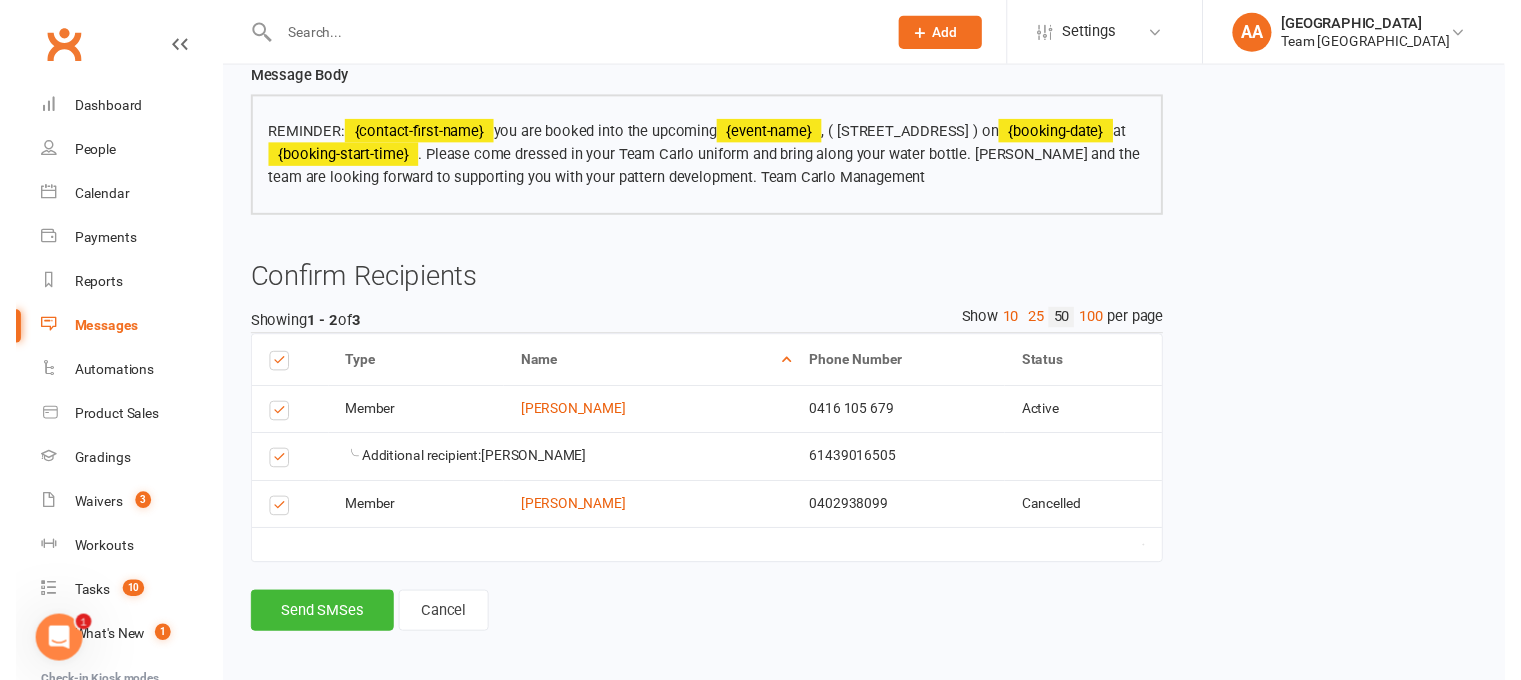 scroll, scrollTop: 167, scrollLeft: 0, axis: vertical 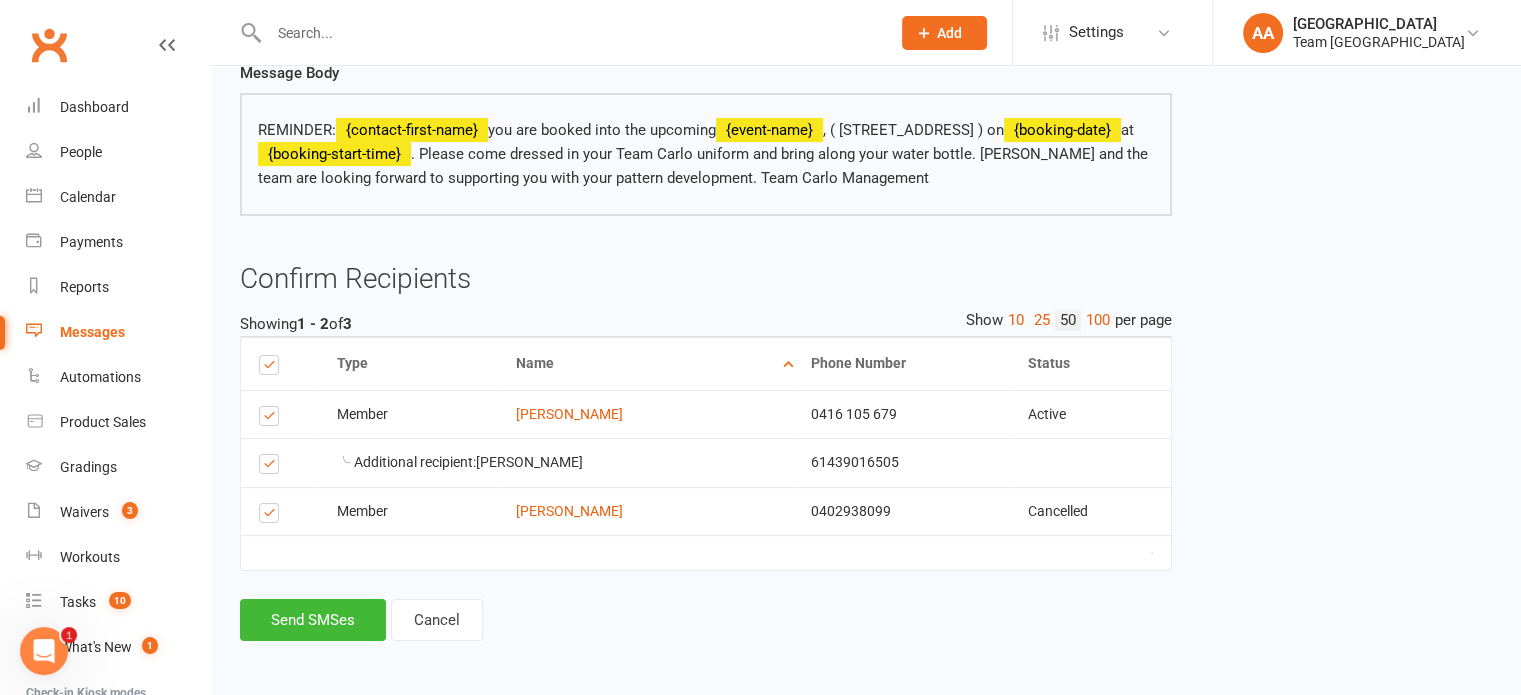 drag, startPoint x: 272, startPoint y: 411, endPoint x: 274, endPoint y: 430, distance: 19.104973 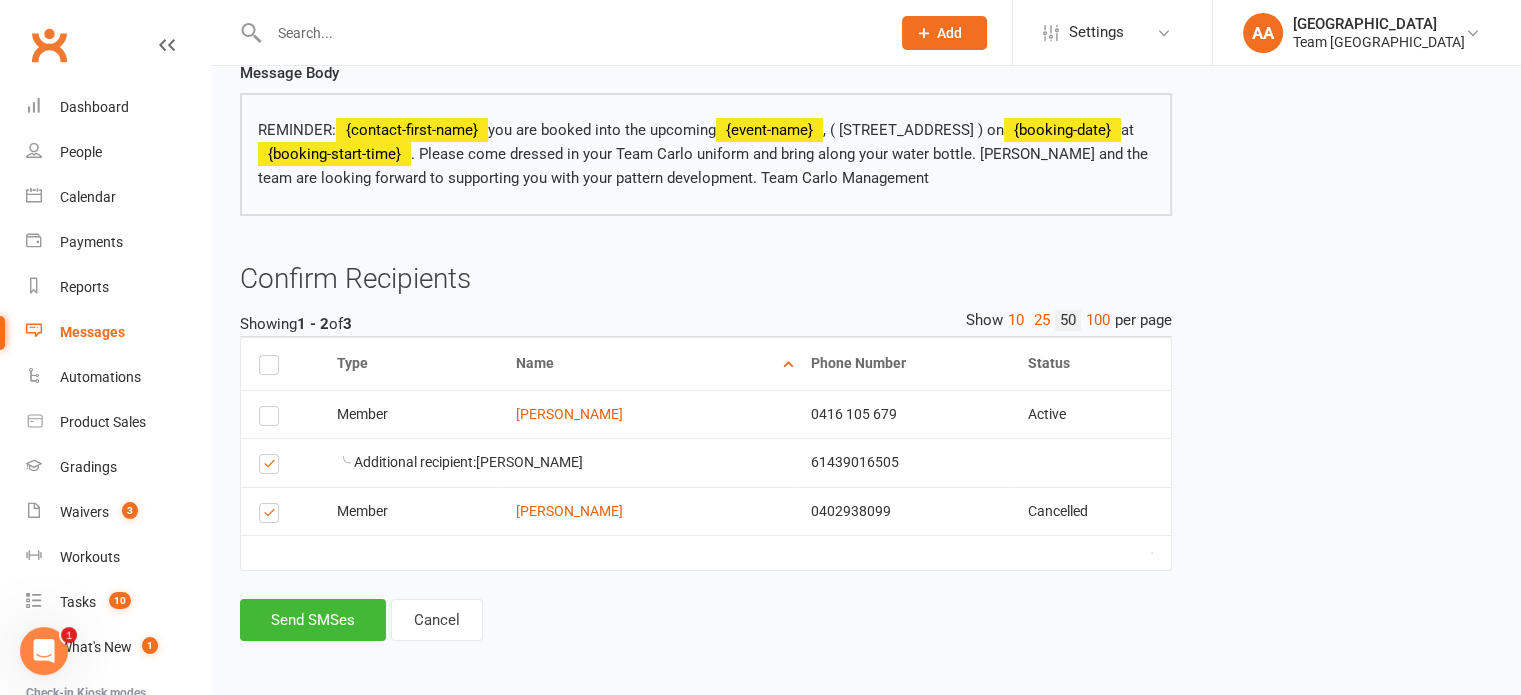click at bounding box center [272, 467] 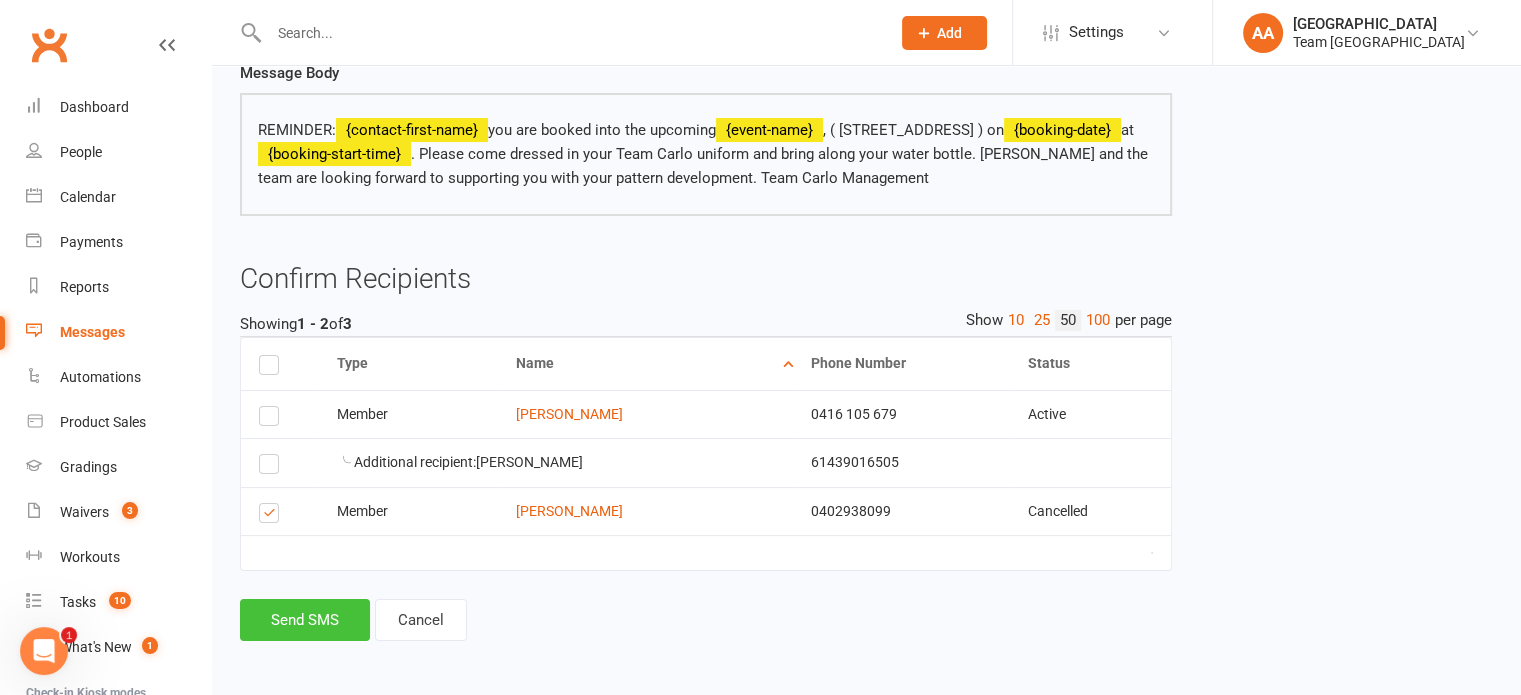 click on "Send SMS" at bounding box center [305, 620] 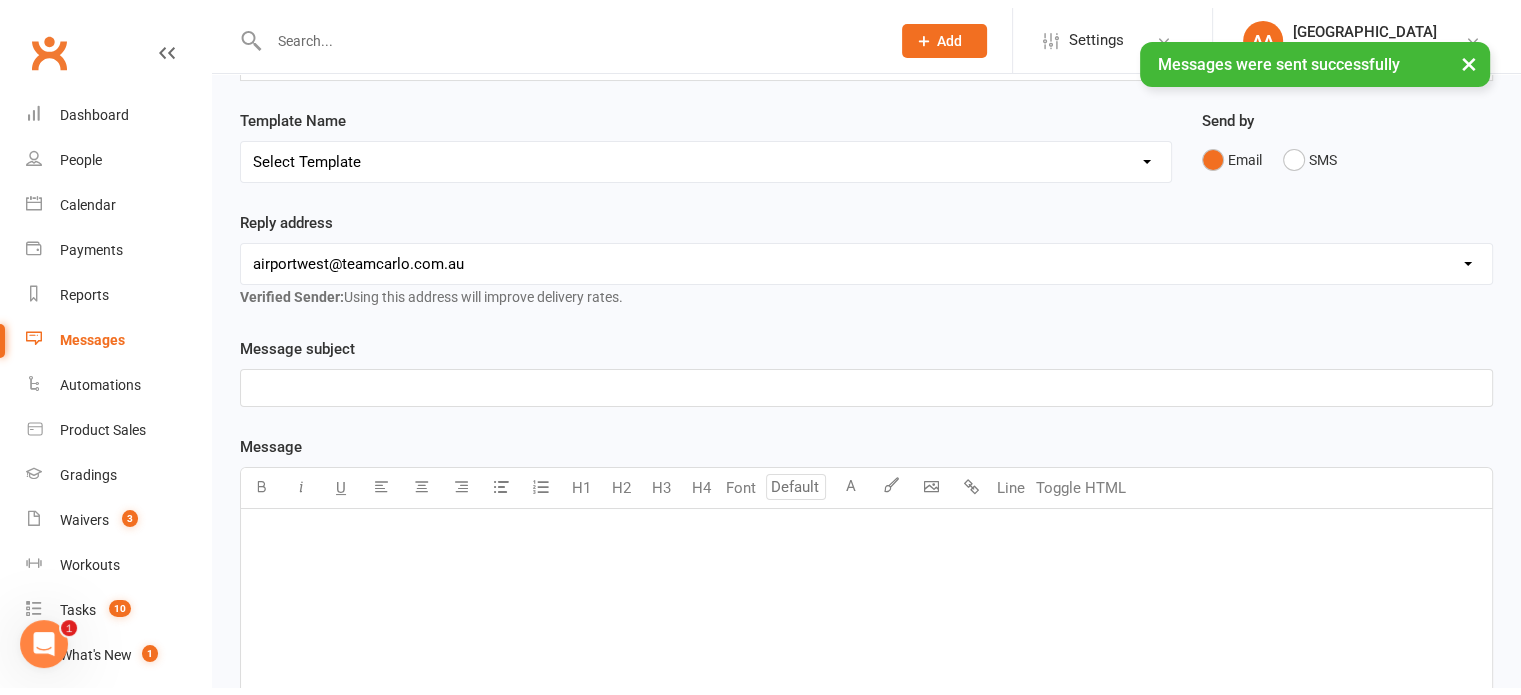 scroll, scrollTop: 0, scrollLeft: 0, axis: both 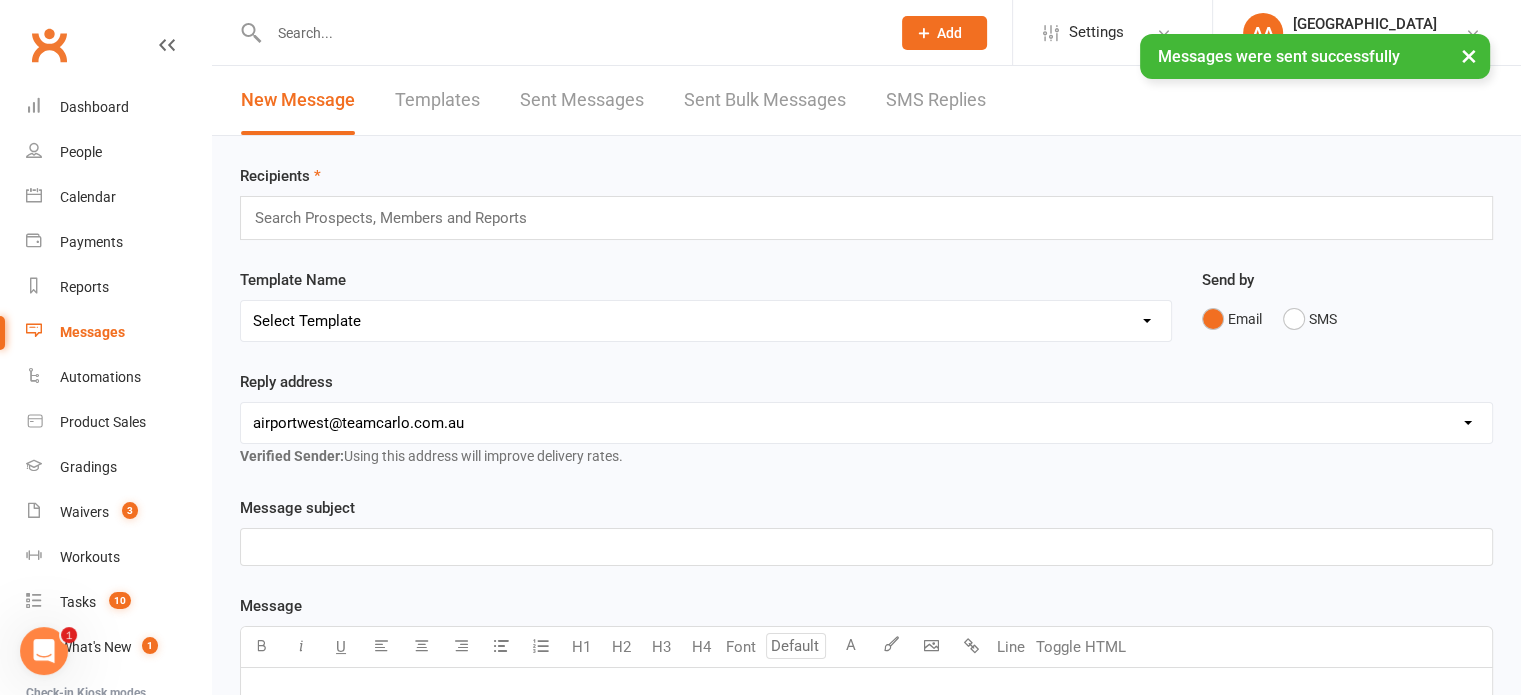 click on "SMS Replies" at bounding box center [936, 100] 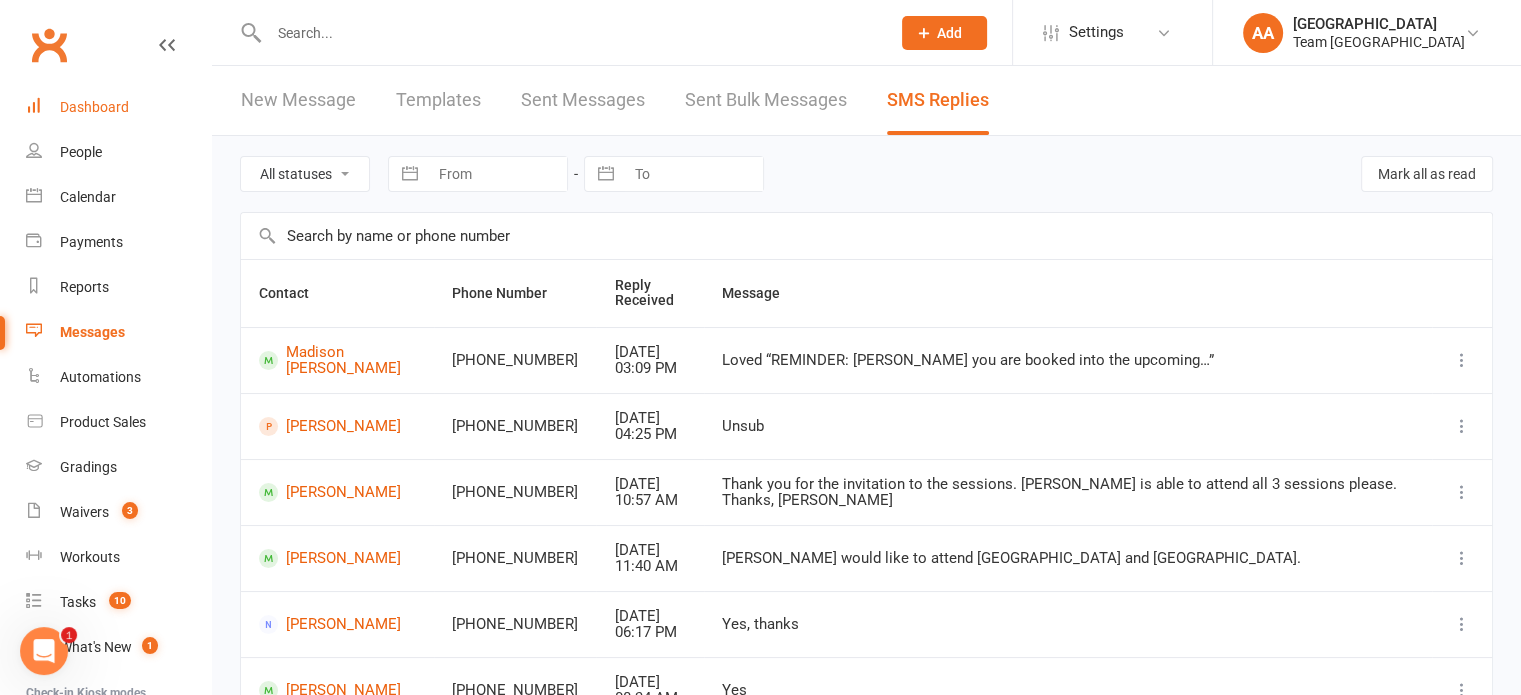 click on "Dashboard" at bounding box center [94, 107] 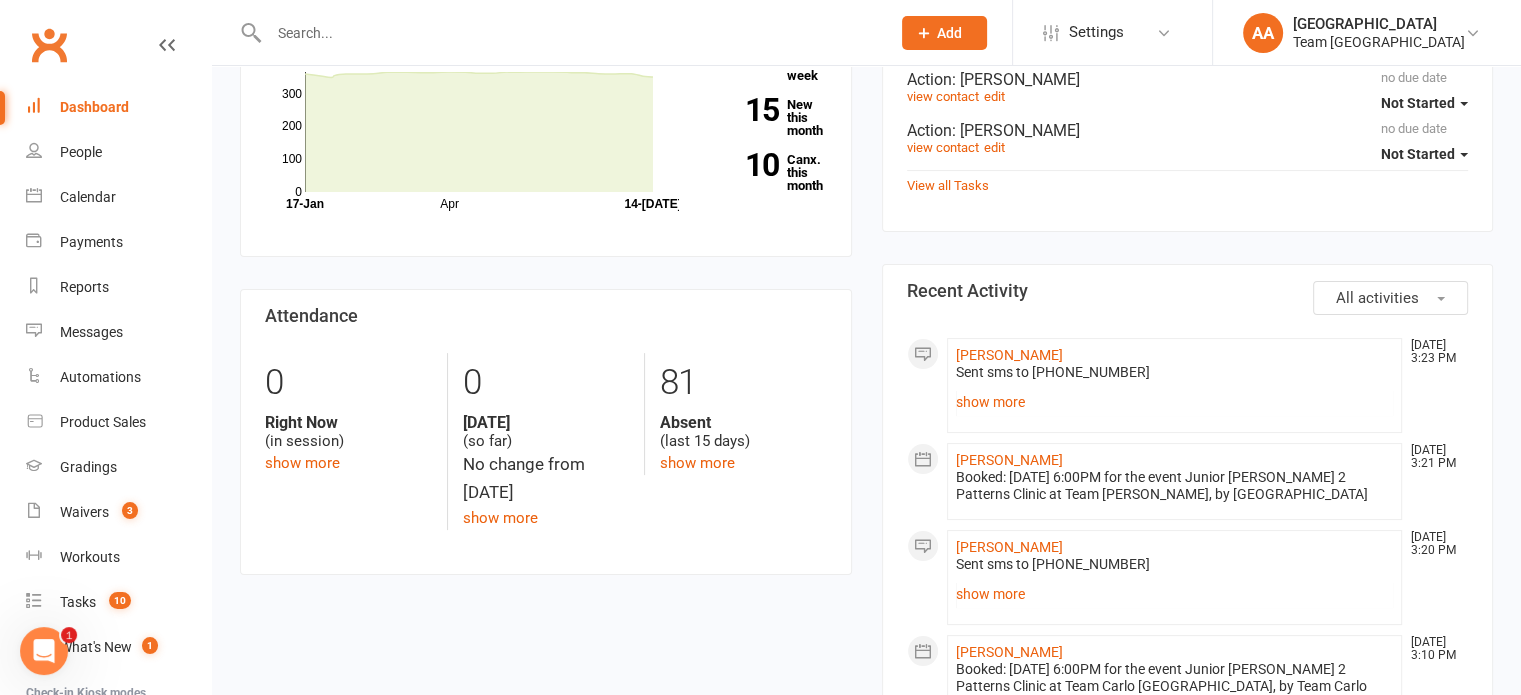 scroll, scrollTop: 300, scrollLeft: 0, axis: vertical 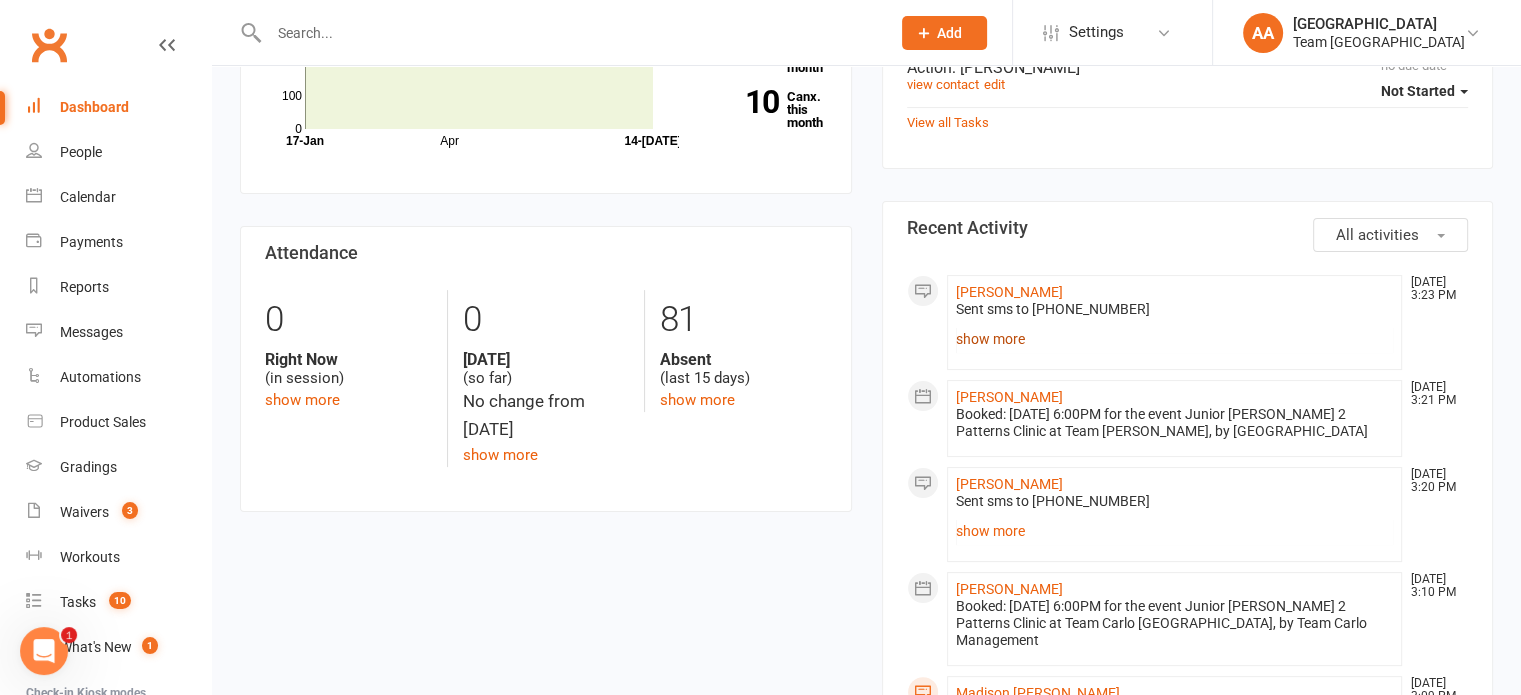 click on "show more" 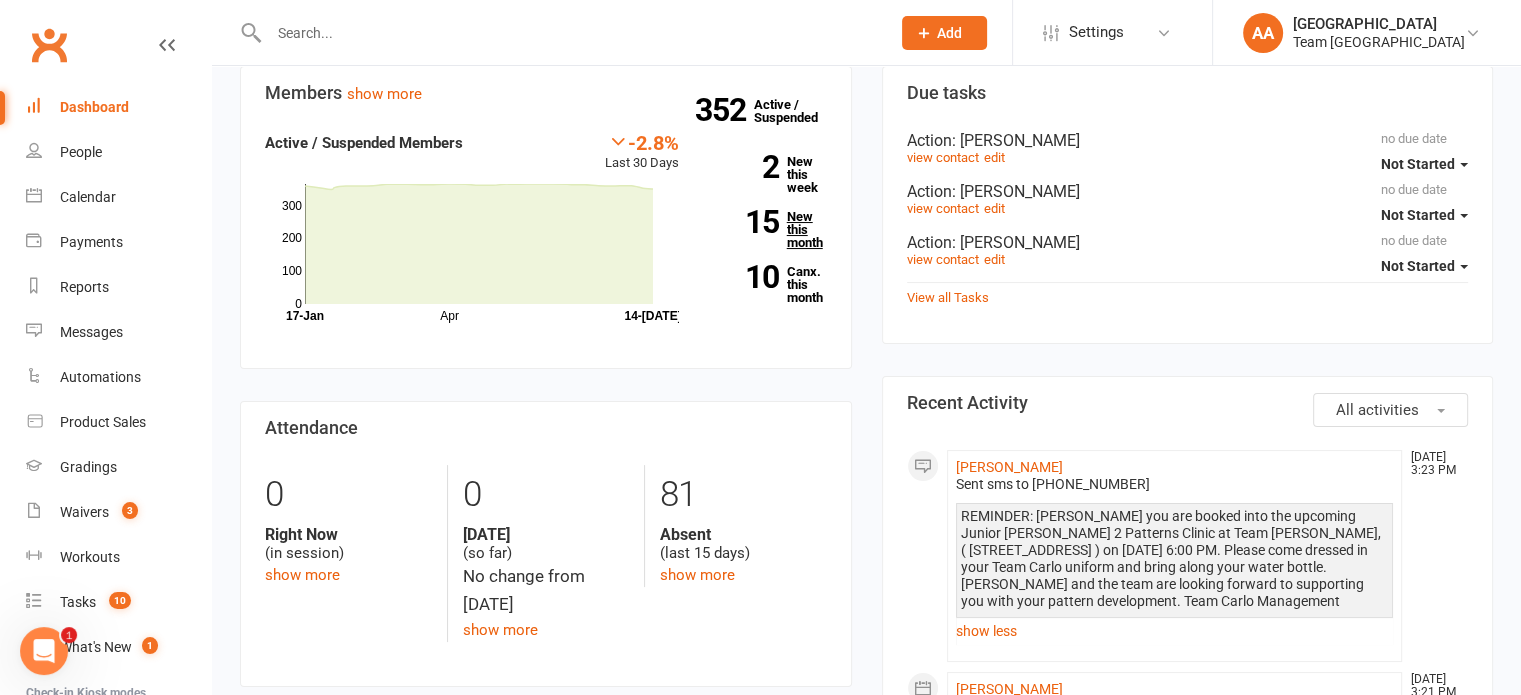 scroll, scrollTop: 0, scrollLeft: 0, axis: both 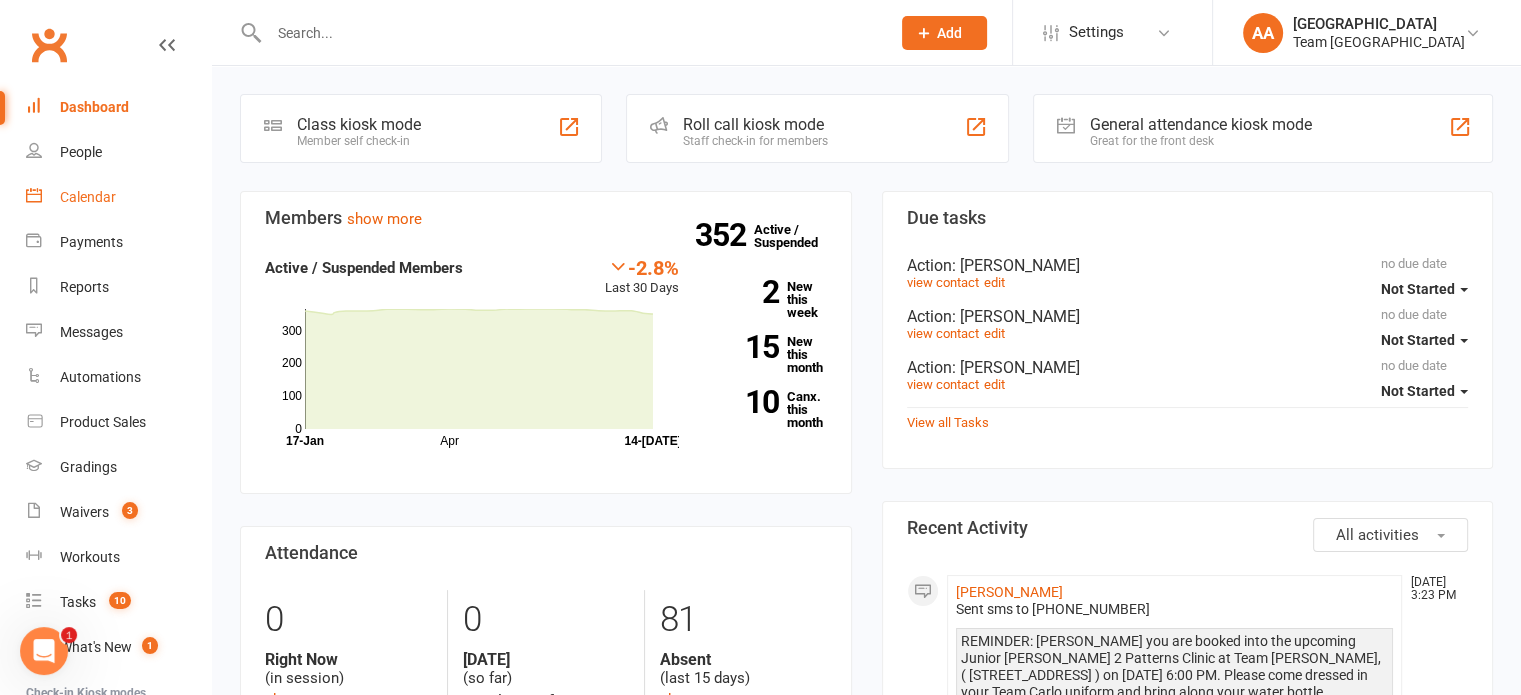 click on "Calendar" at bounding box center (88, 197) 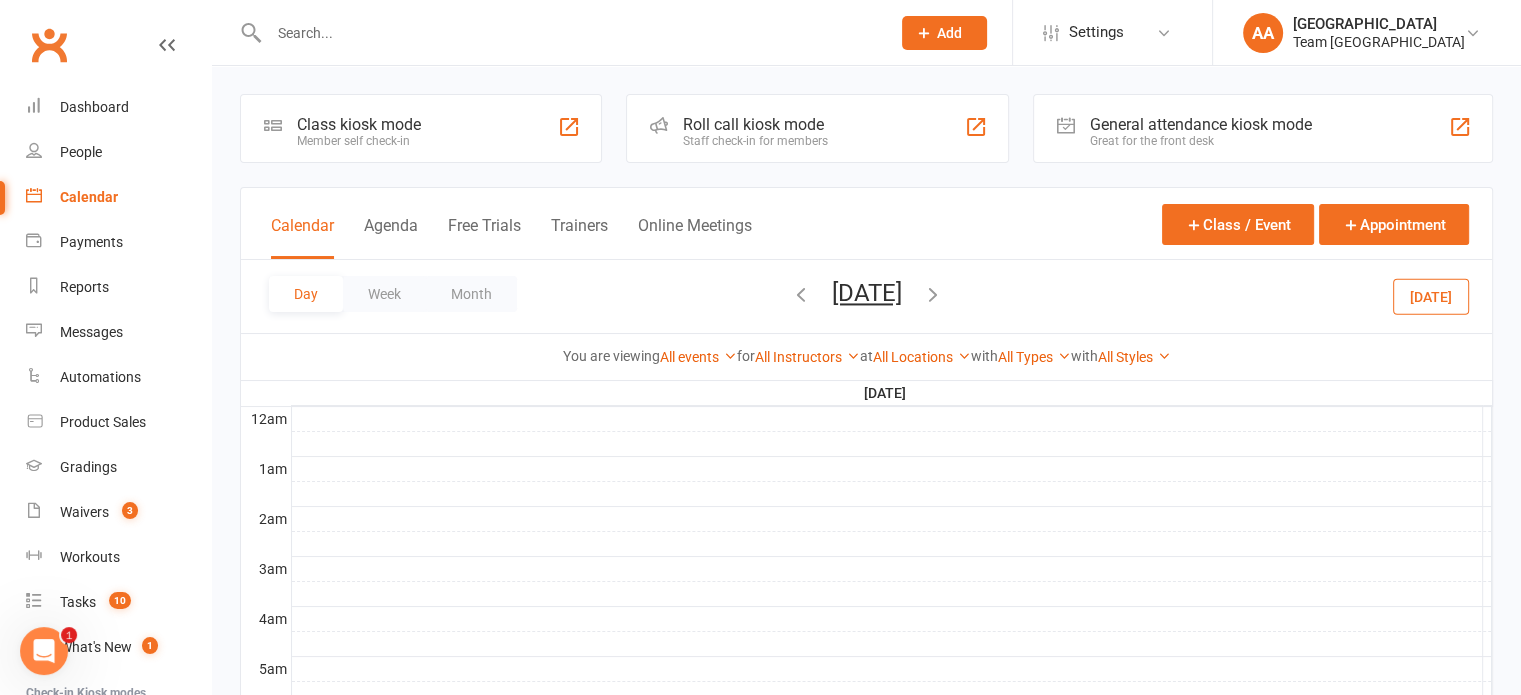 click on "[DATE]" at bounding box center [867, 293] 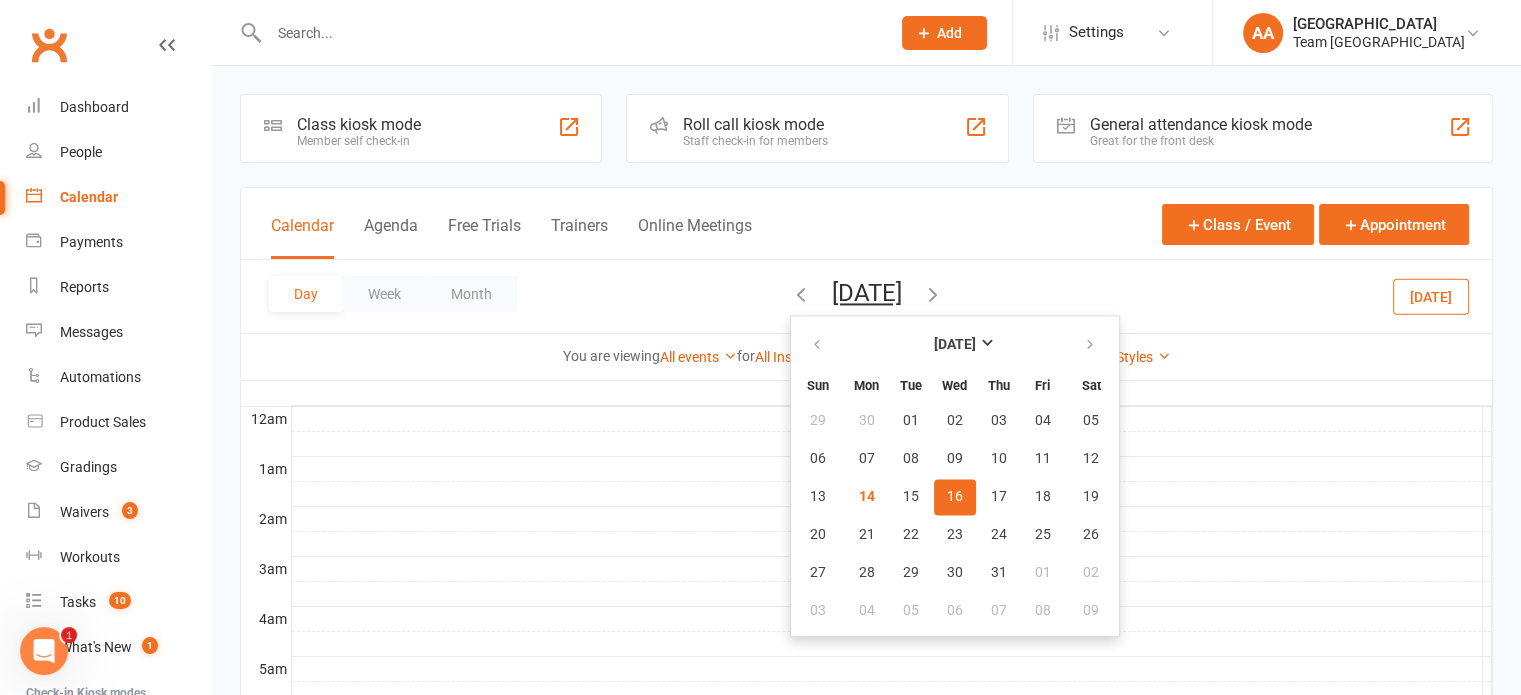 click on "16" at bounding box center (955, 497) 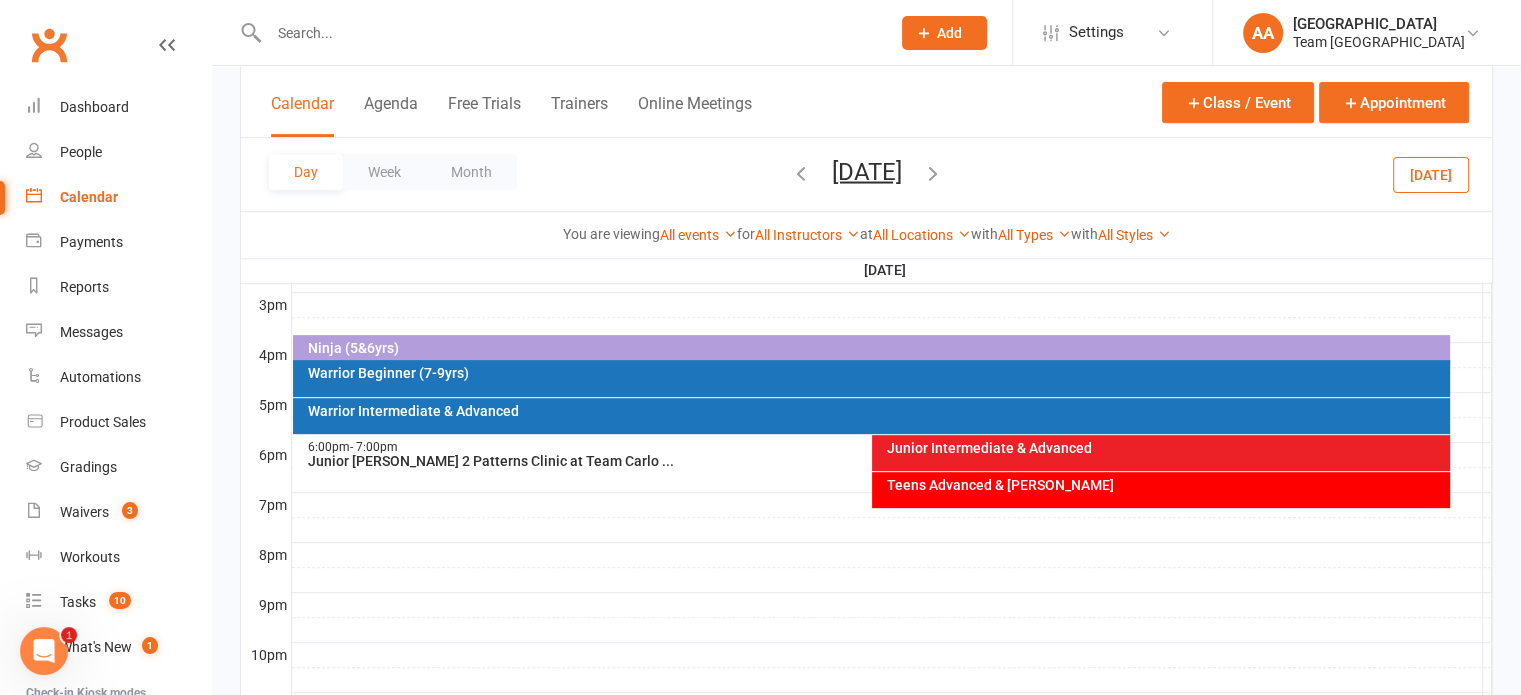 scroll, scrollTop: 900, scrollLeft: 0, axis: vertical 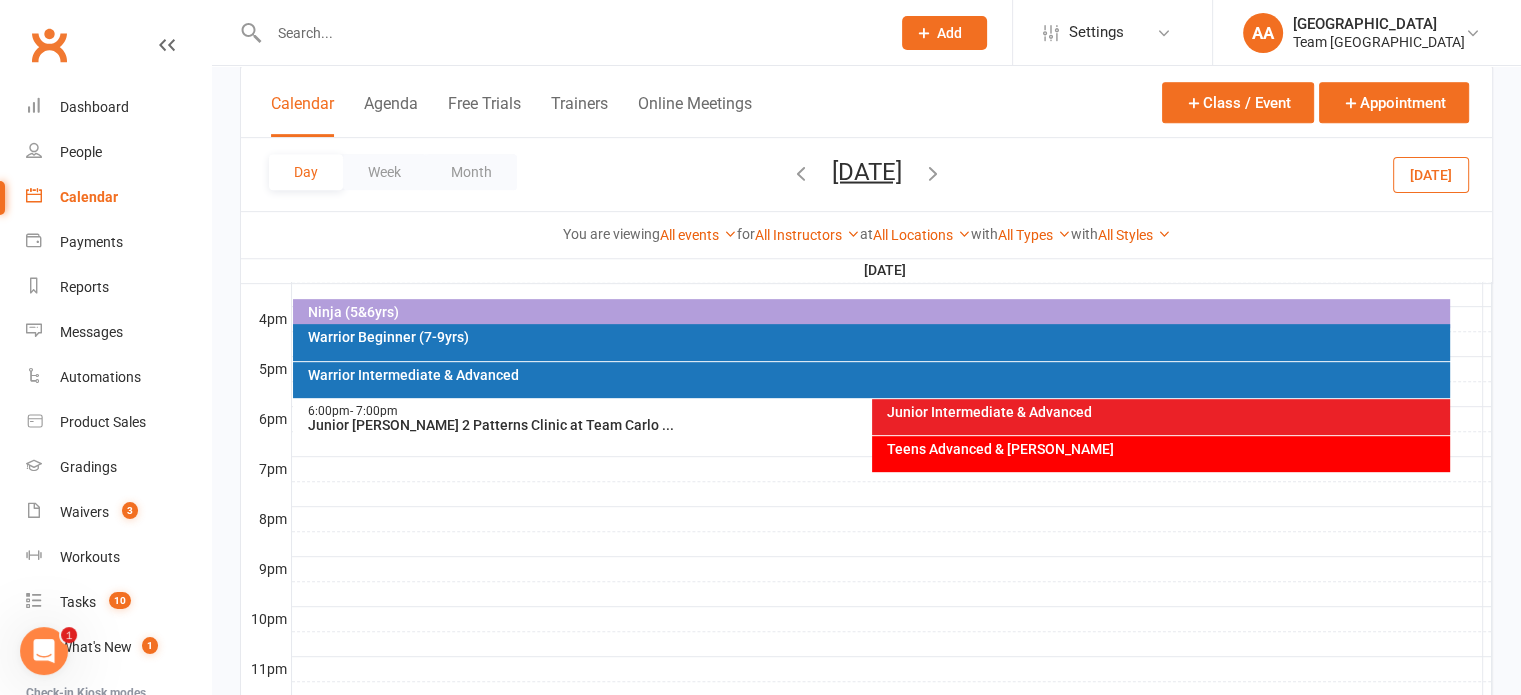 click on "Junior [PERSON_NAME] 2 Patterns Clinic at Team Carlo ..." at bounding box center [866, 425] 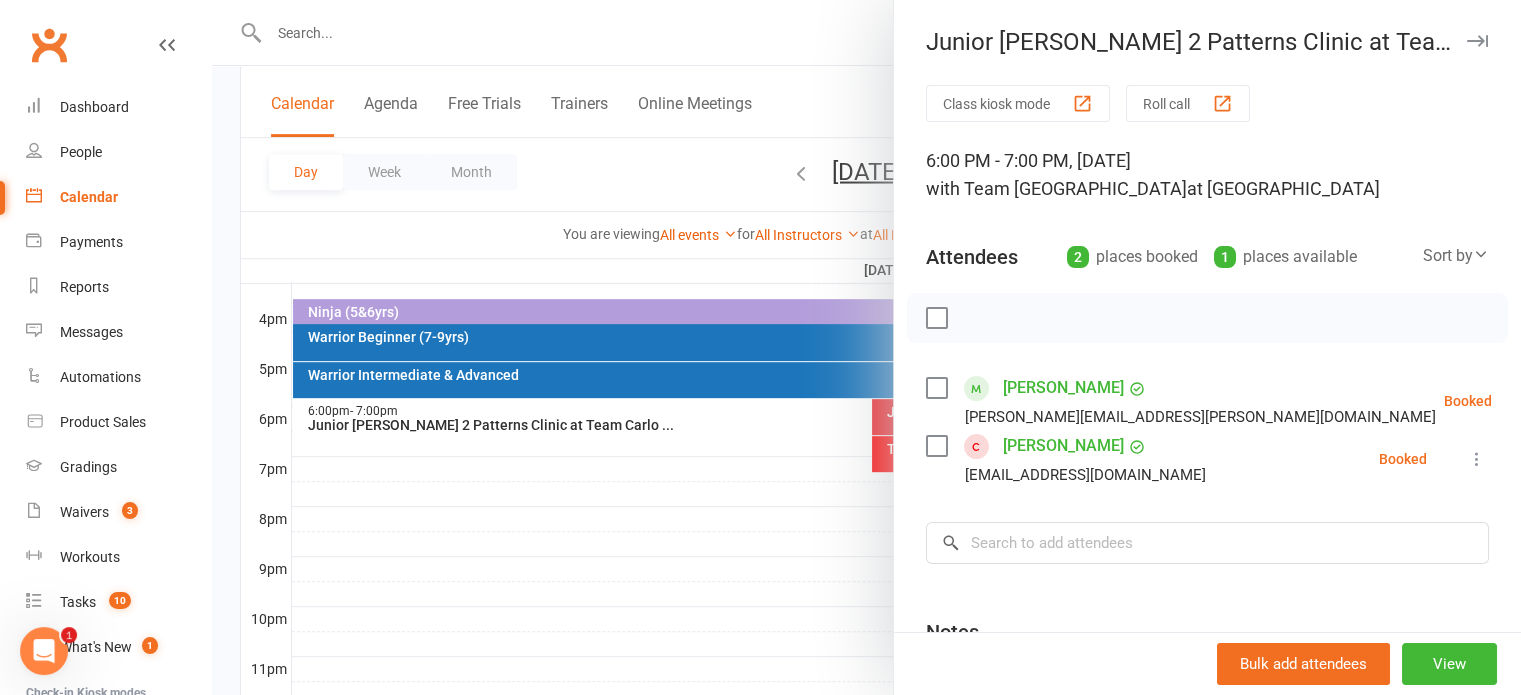 click at bounding box center [936, 318] 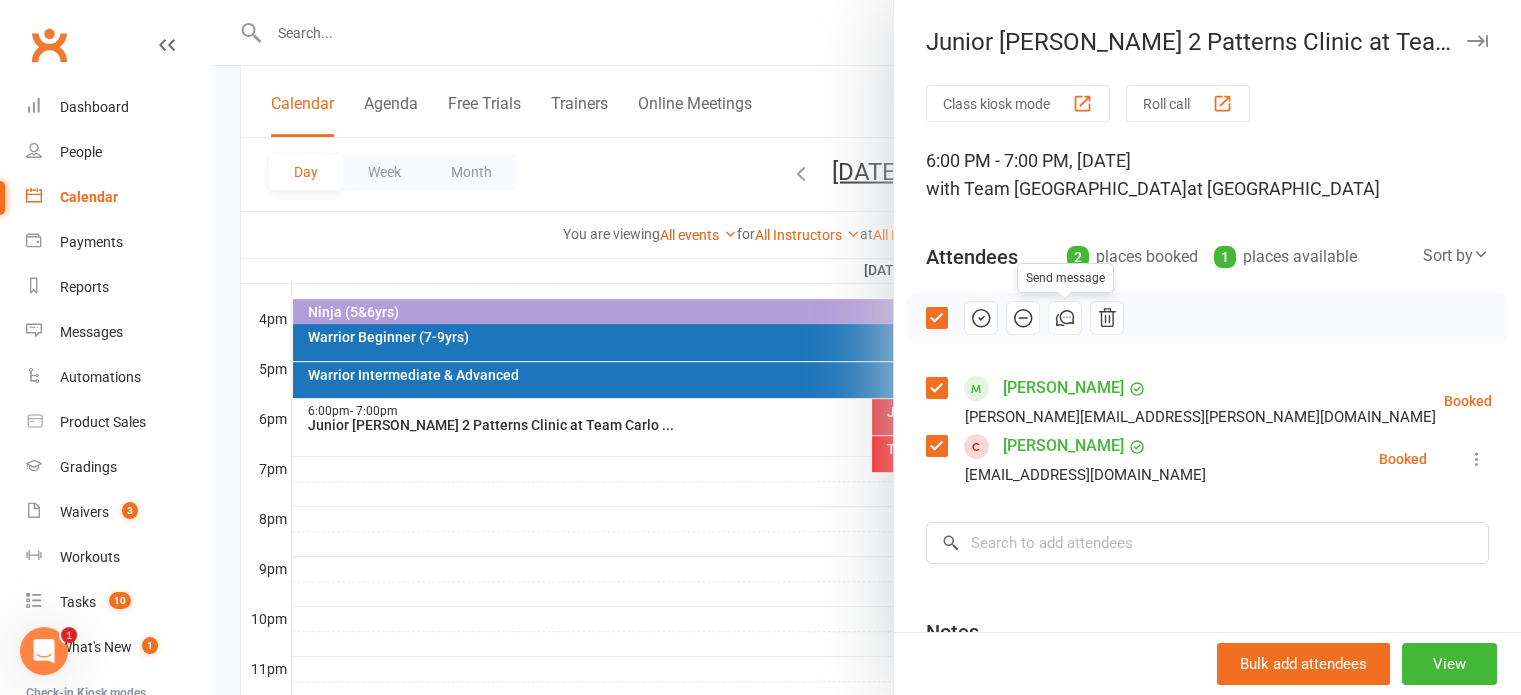 click 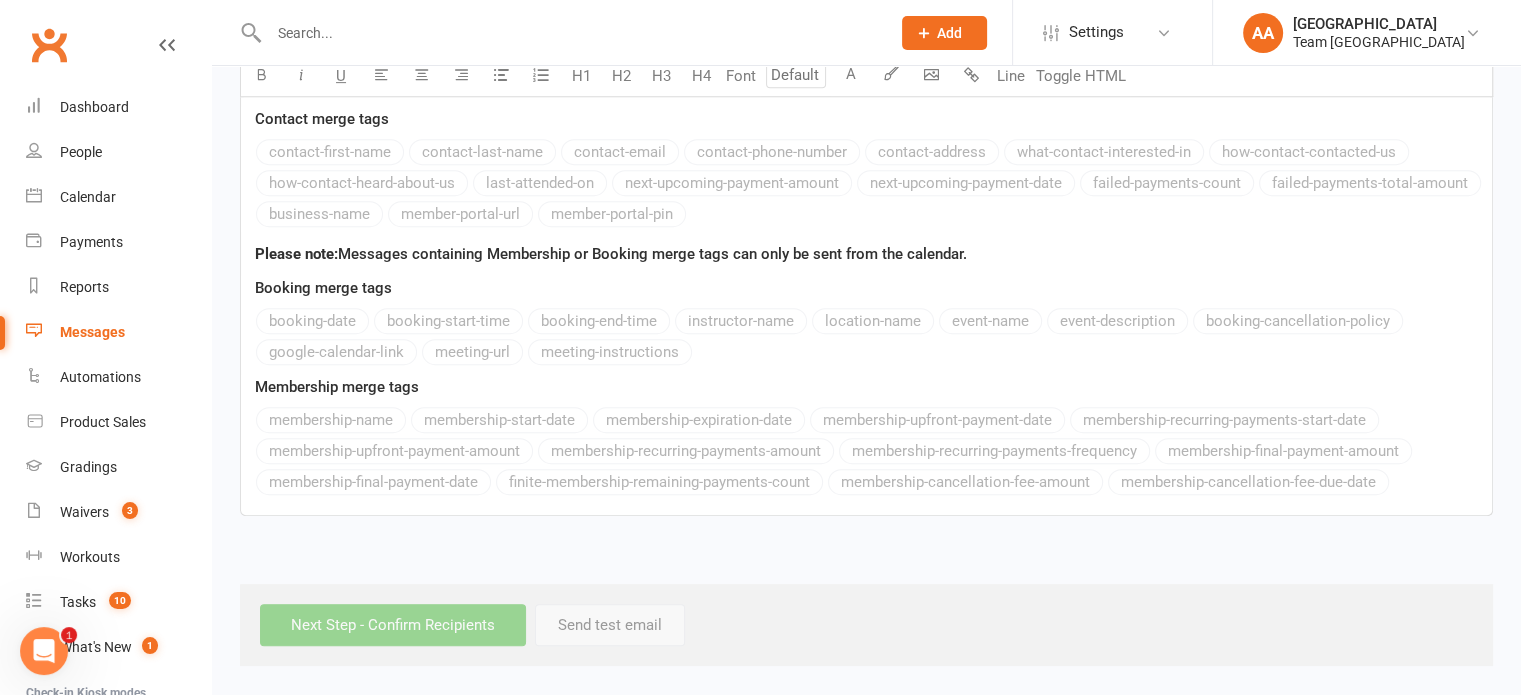 scroll, scrollTop: 0, scrollLeft: 0, axis: both 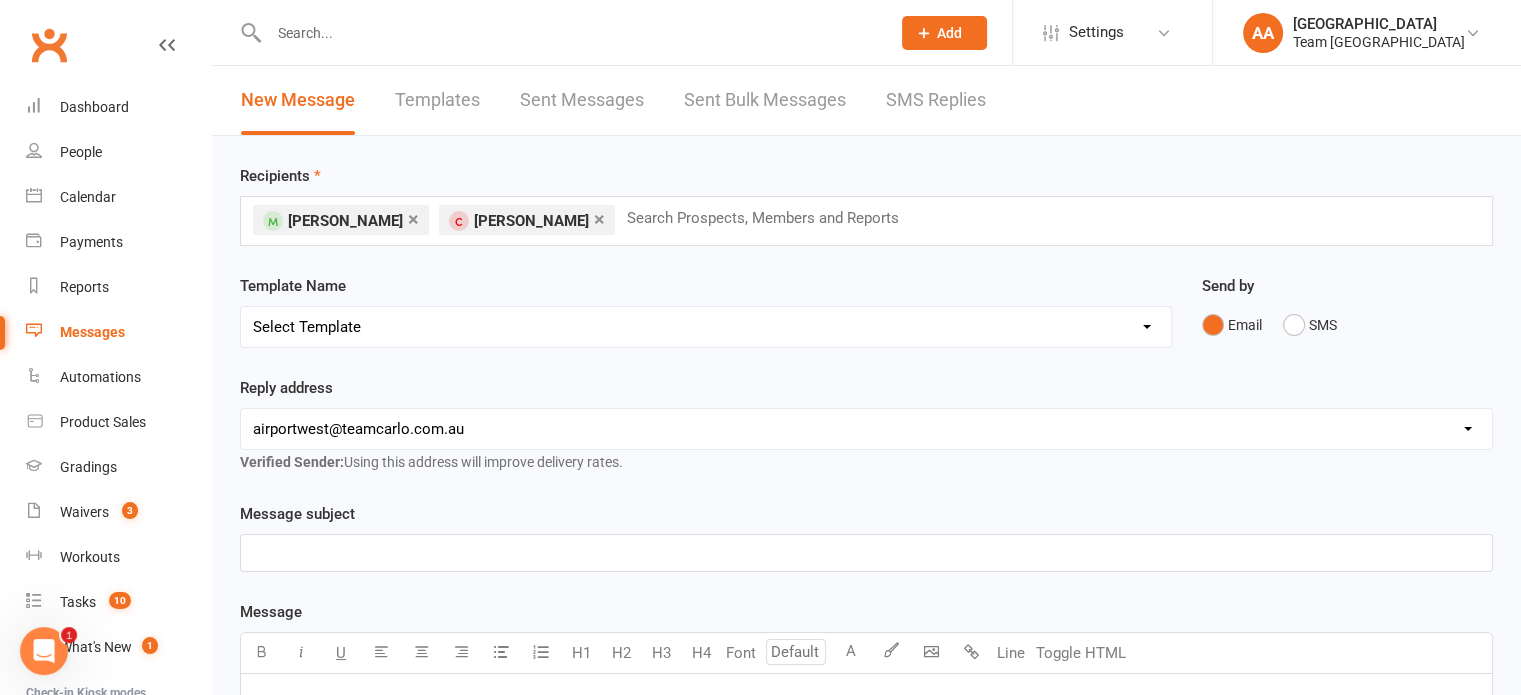 click on "Select Template [SMS] Direct Debit - AT Payment Reminder SMS [SMS] Direct Debit - December Instalment Payment Reminder [SMS] Direct Debit - January Instalment Reminder [SMS] Direct Debit - January Term Payment Reminder [SMS] Event - Holiday Make-Up Class Reminder [SMS] Events - Event Booking Link (members & buddies) [SMS] Events - Event Booking Reminder [SMS] Events - Holiday Program Booking Reminder [SMS] Events - Parent Week Reminder (White Belt Ninja & Warrior Families) [SMS] Events - Parent Week Reminder (White Belt Taekinda Families) [SMS] Finance - Direct Debit update confirmation [SMS] Fitness - Member Portal link SMS [SMS] Fitness - Membership Establishment @ Preston [SMS] Fitness - MyZone Tracker Registration Instructions [SMS] Member - 3 week call SMS [SMS] Member - Discount Reminder [SMS] Member - Referral Gift Notification [SMS] Member - Referral/Testimonial Link [SMS] Member Request - Link Cancellation [SMS] Member Request - Link Change of Class [SMS] Member Request - Link Suspension" at bounding box center (706, 327) 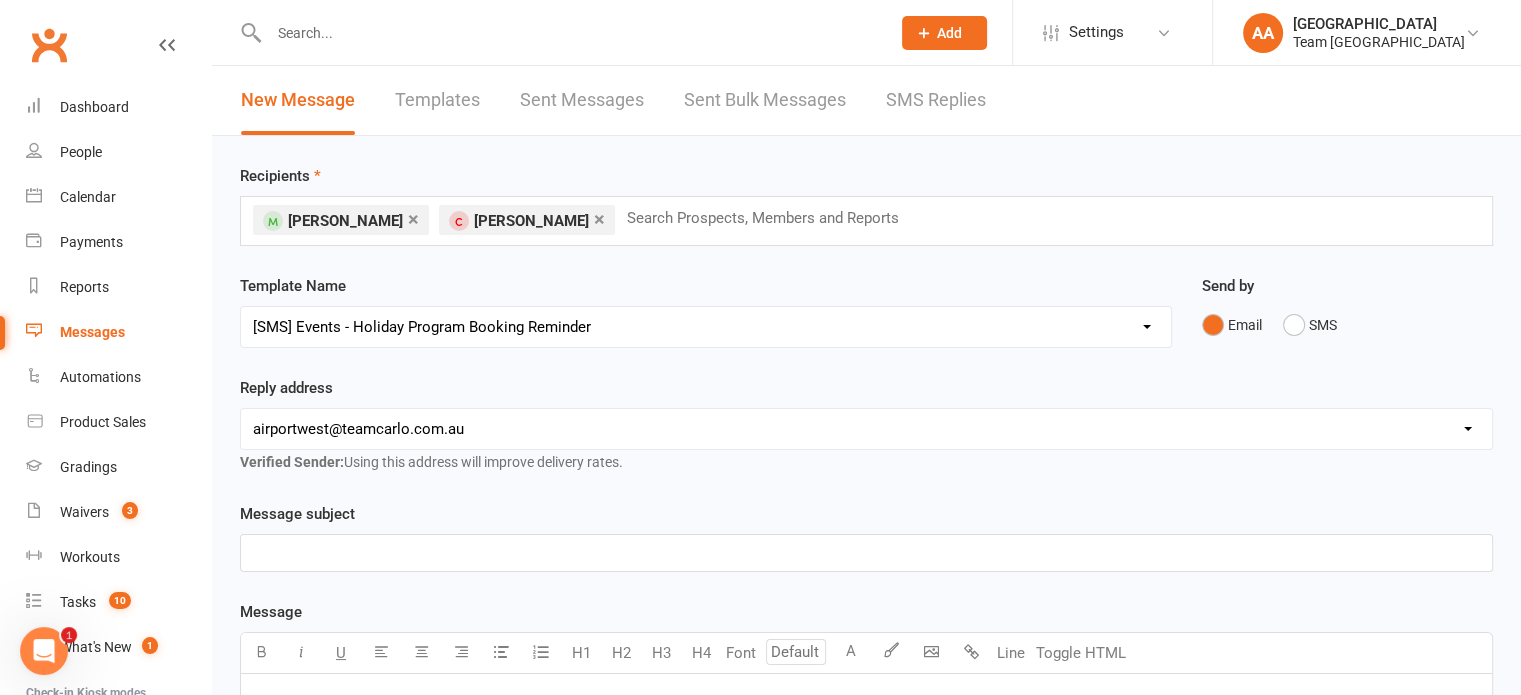 click on "Select Template [SMS] Direct Debit - AT Payment Reminder SMS [SMS] Direct Debit - December Instalment Payment Reminder [SMS] Direct Debit - January Instalment Reminder [SMS] Direct Debit - January Term Payment Reminder [SMS] Event - Holiday Make-Up Class Reminder [SMS] Events - Event Booking Link (members & buddies) [SMS] Events - Event Booking Reminder [SMS] Events - Holiday Program Booking Reminder [SMS] Events - Parent Week Reminder (White Belt Ninja & Warrior Families) [SMS] Events - Parent Week Reminder (White Belt Taekinda Families) [SMS] Finance - Direct Debit update confirmation [SMS] Fitness - Member Portal link SMS [SMS] Fitness - Membership Establishment @ Preston [SMS] Fitness - MyZone Tracker Registration Instructions [SMS] Member - 3 week call SMS [SMS] Member - Discount Reminder [SMS] Member - Referral Gift Notification [SMS] Member - Referral/Testimonial Link [SMS] Member Request - Link Cancellation [SMS] Member Request - Link Change of Class [SMS] Member Request - Link Suspension" at bounding box center [706, 327] 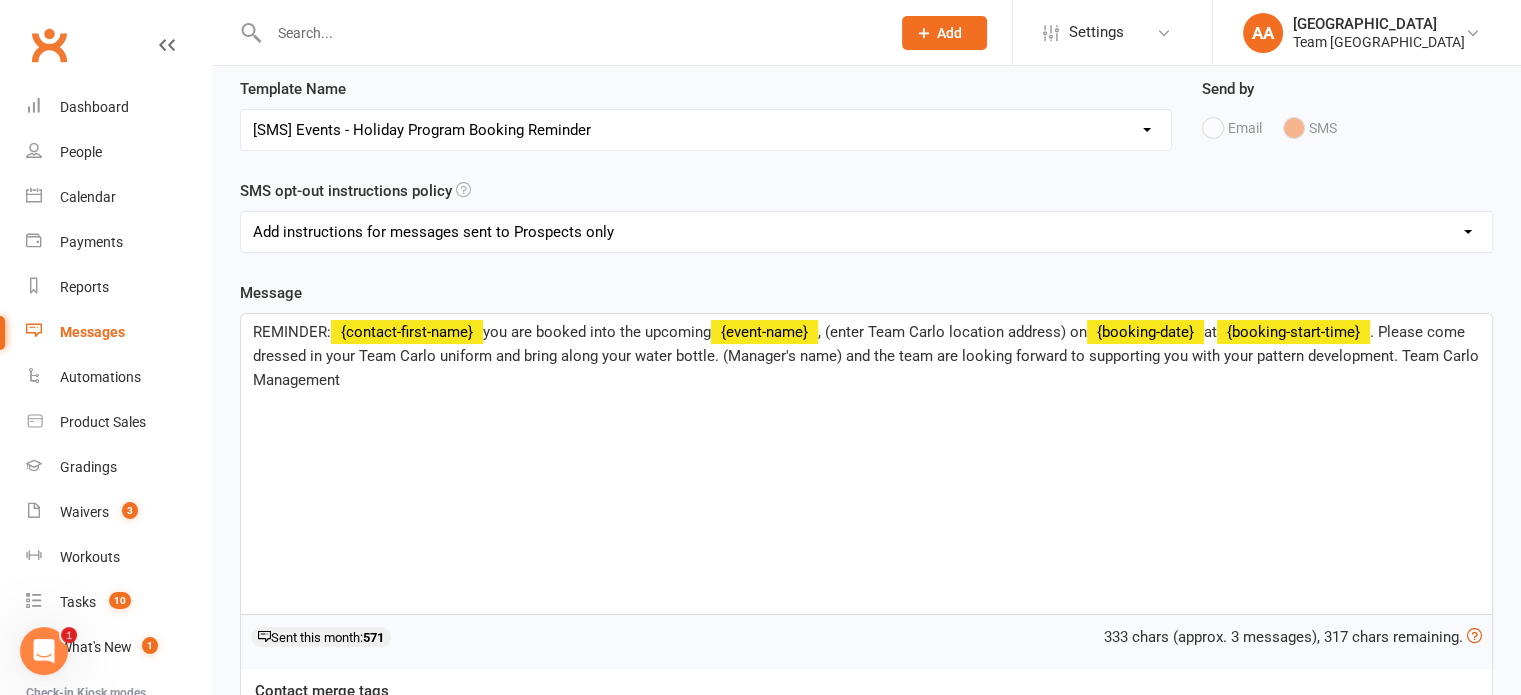 scroll, scrollTop: 200, scrollLeft: 0, axis: vertical 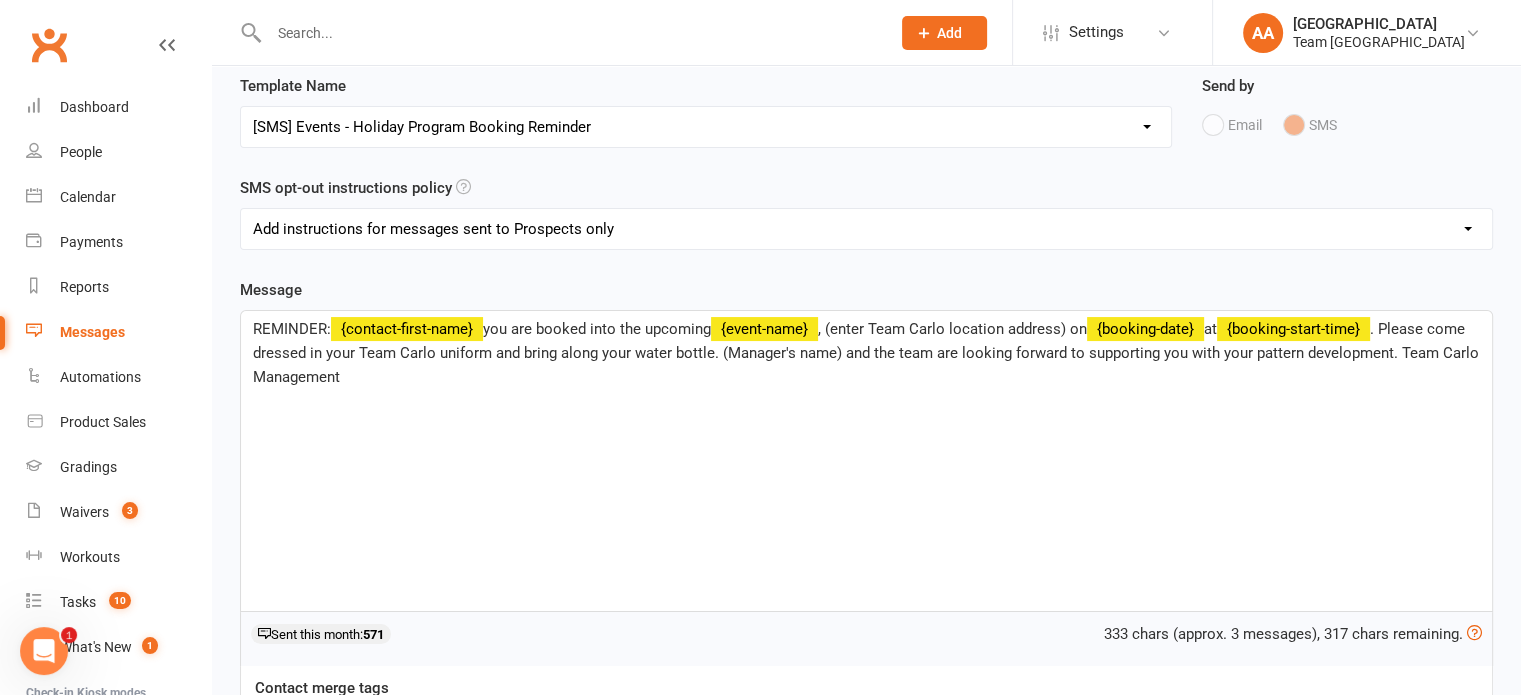 click on ". Please come dressed in your Team Carlo uniform and bring along your water bottle. (Manager's name) and the team are looking forward to supporting you with your pattern development. Team Carlo Management" at bounding box center (868, 353) 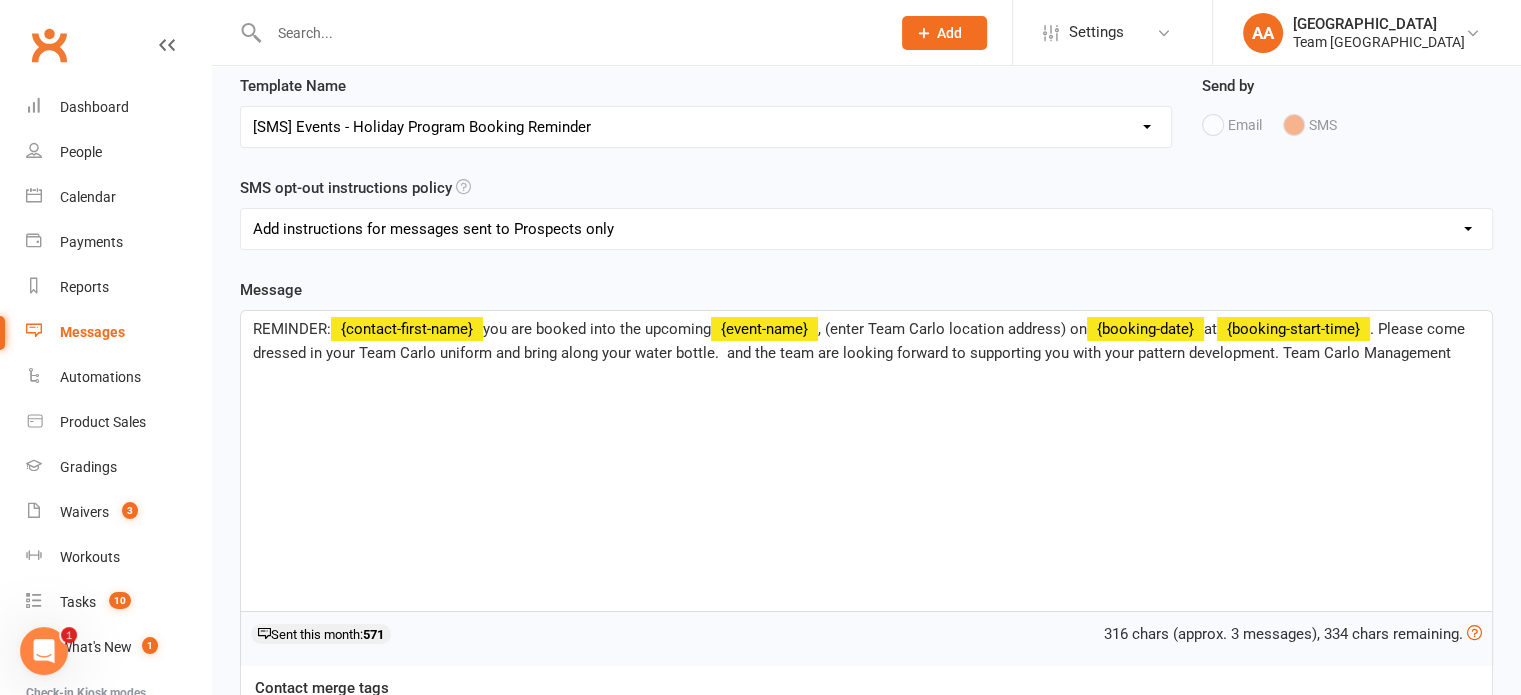 type 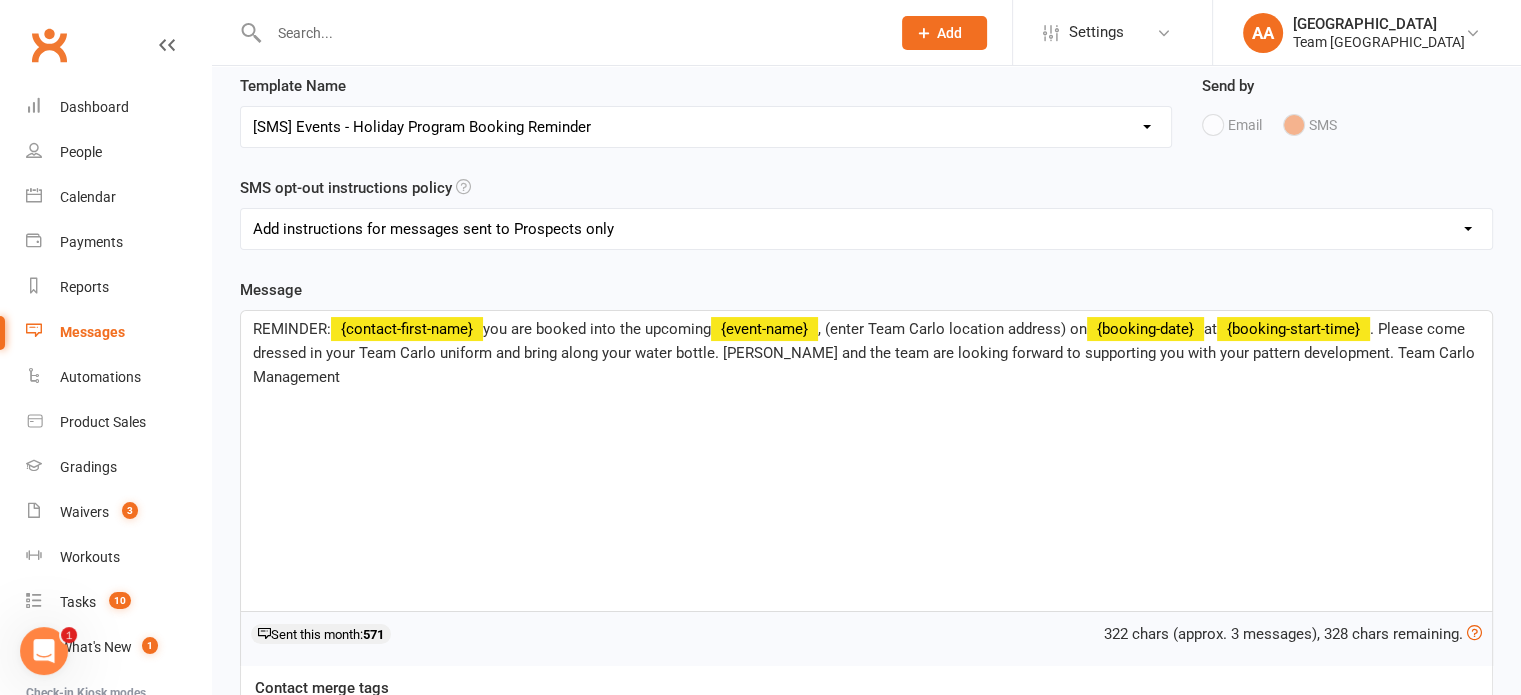 click on ", (enter Team Carlo location address) on" at bounding box center [952, 329] 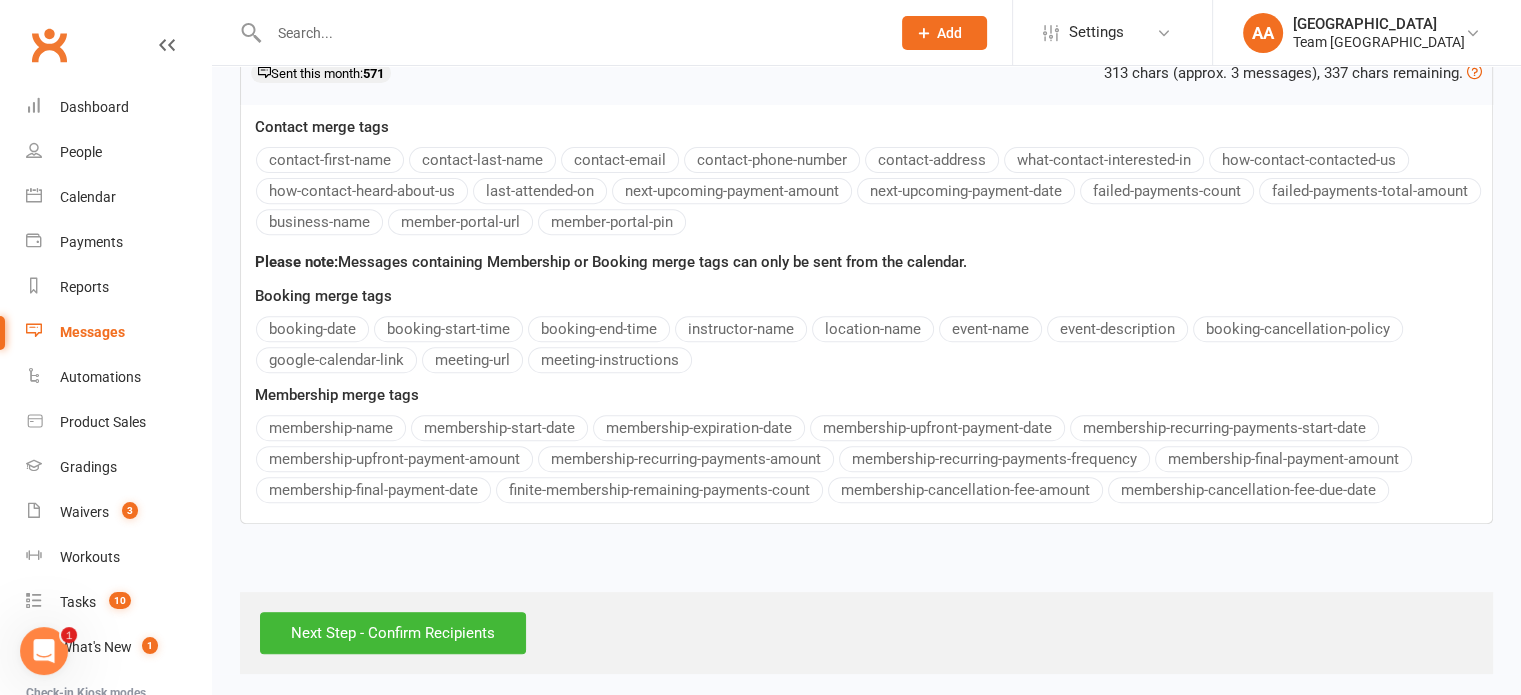 scroll, scrollTop: 763, scrollLeft: 0, axis: vertical 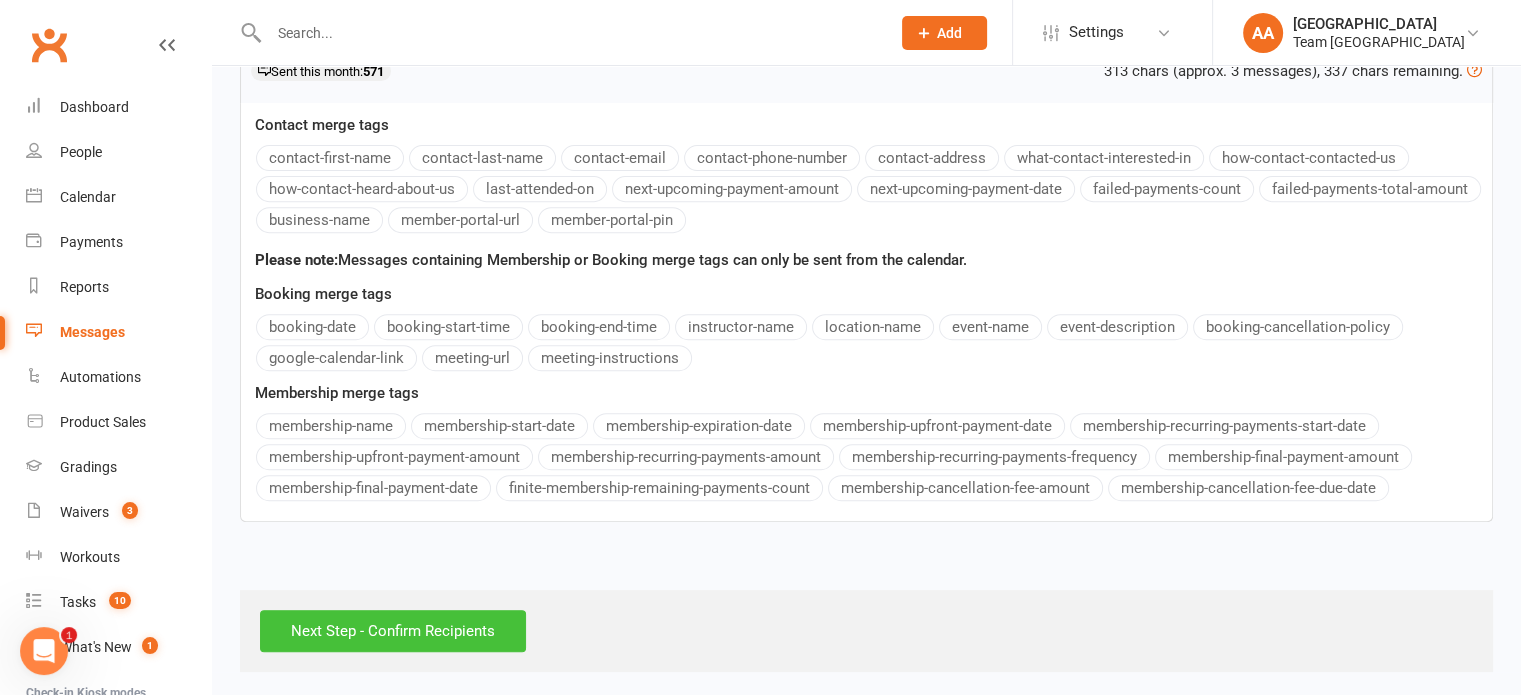 click on "Next Step - Confirm Recipients" at bounding box center (393, 631) 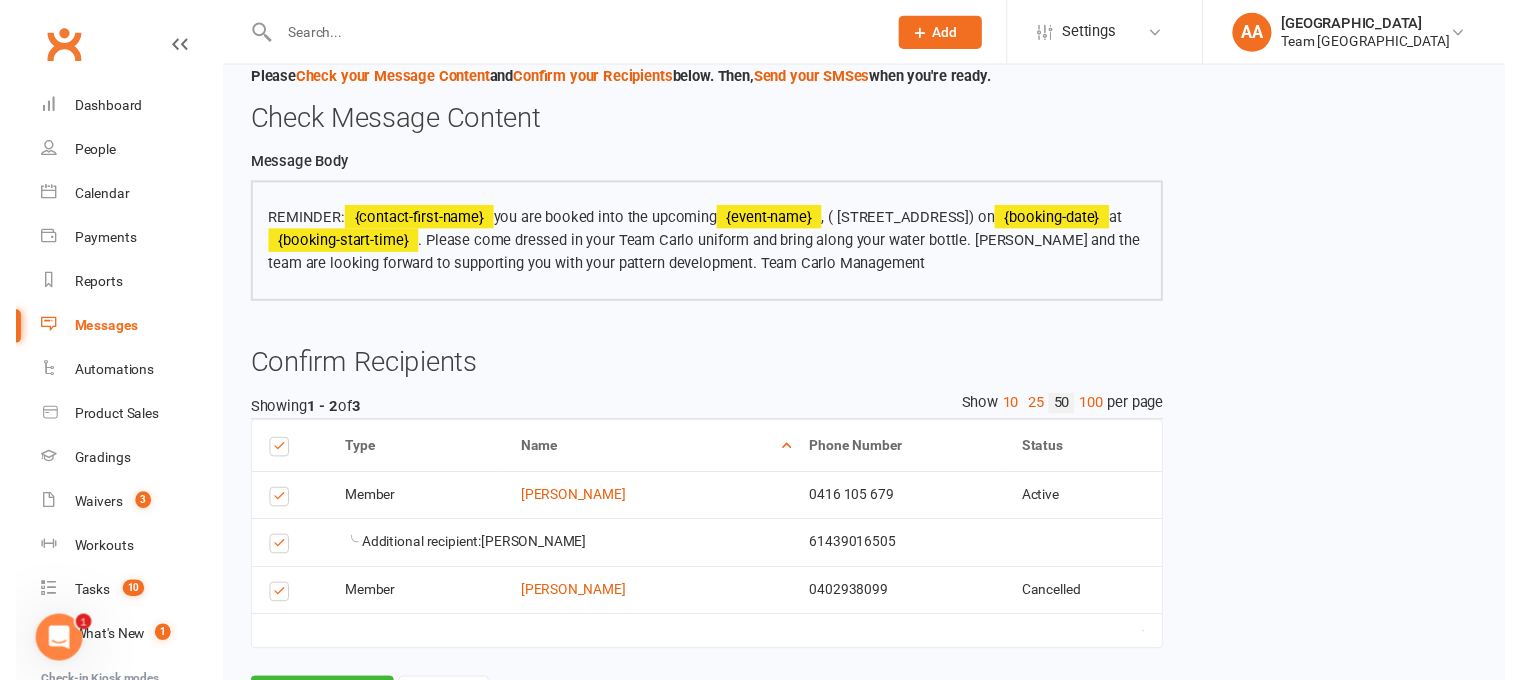 scroll, scrollTop: 167, scrollLeft: 0, axis: vertical 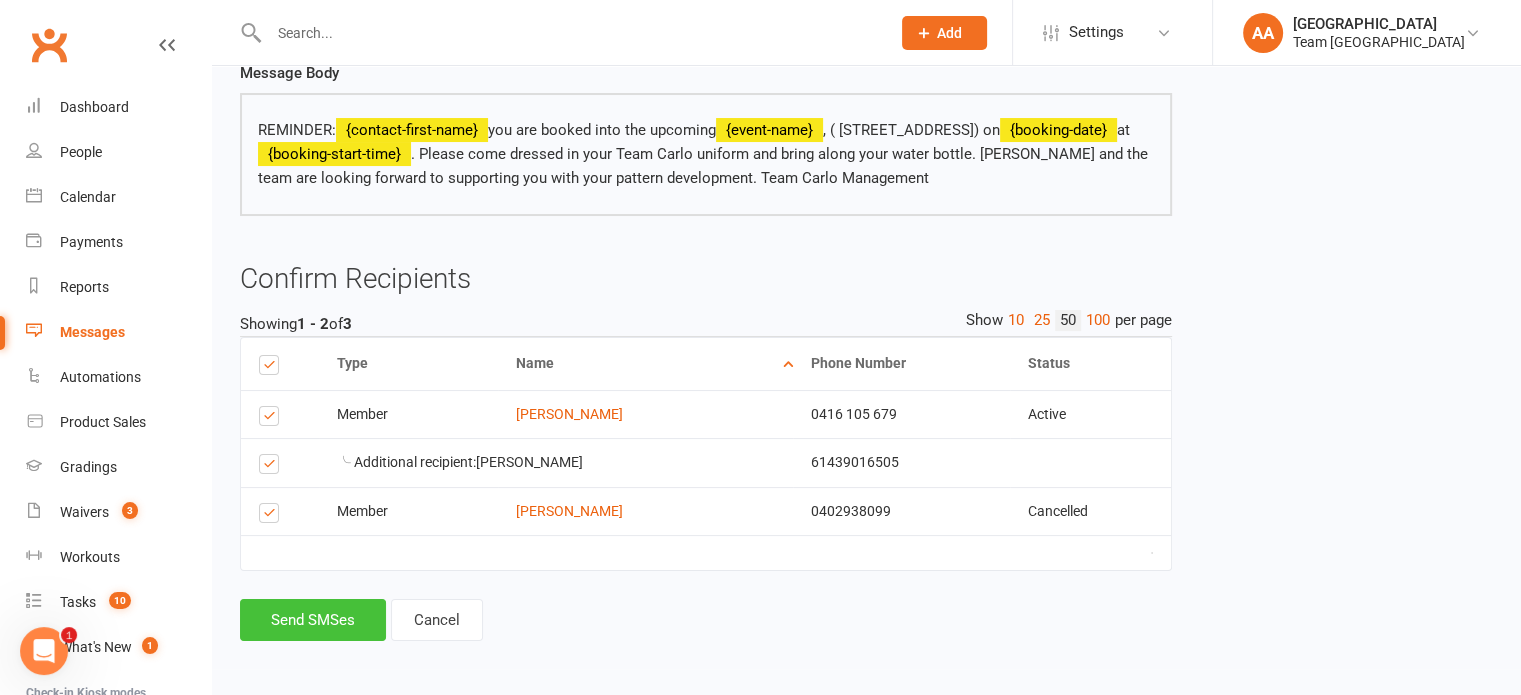 click on "Send SMSes" at bounding box center (313, 620) 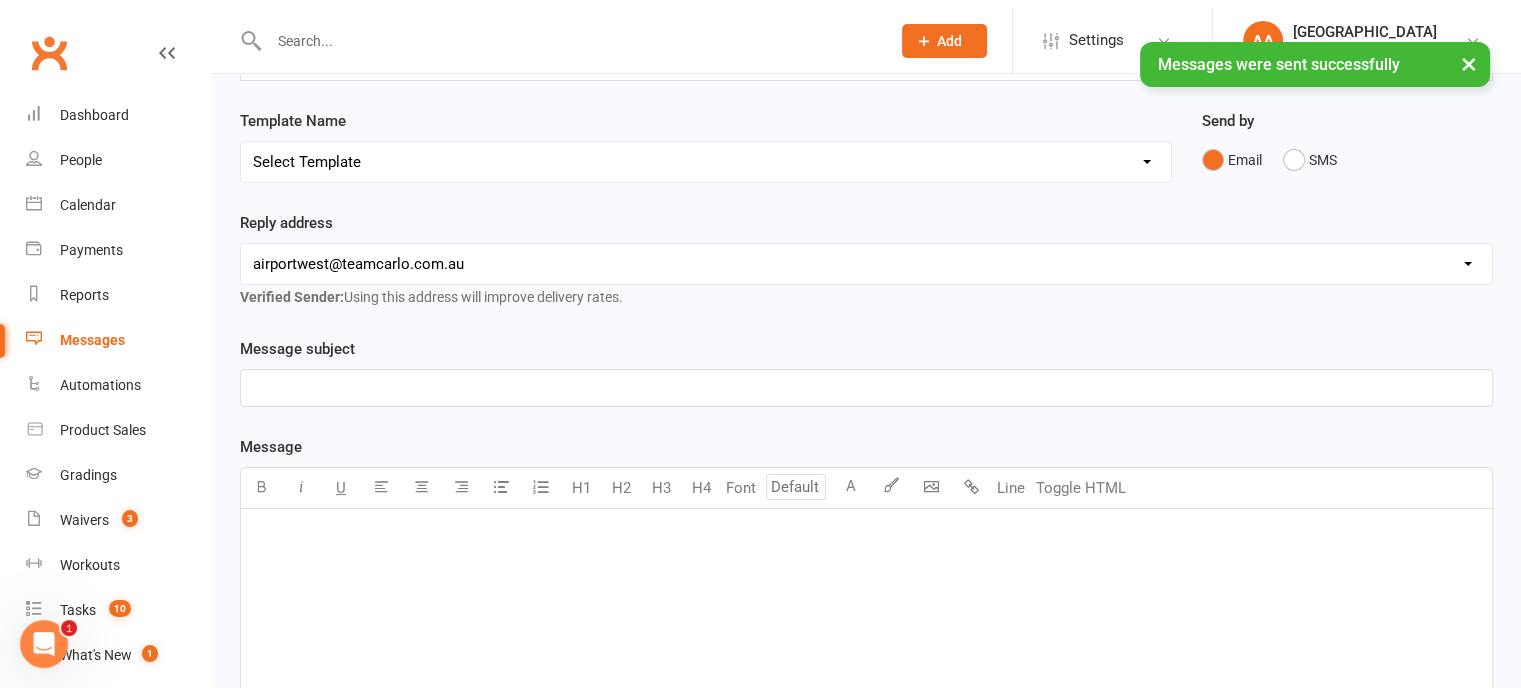 scroll, scrollTop: 0, scrollLeft: 0, axis: both 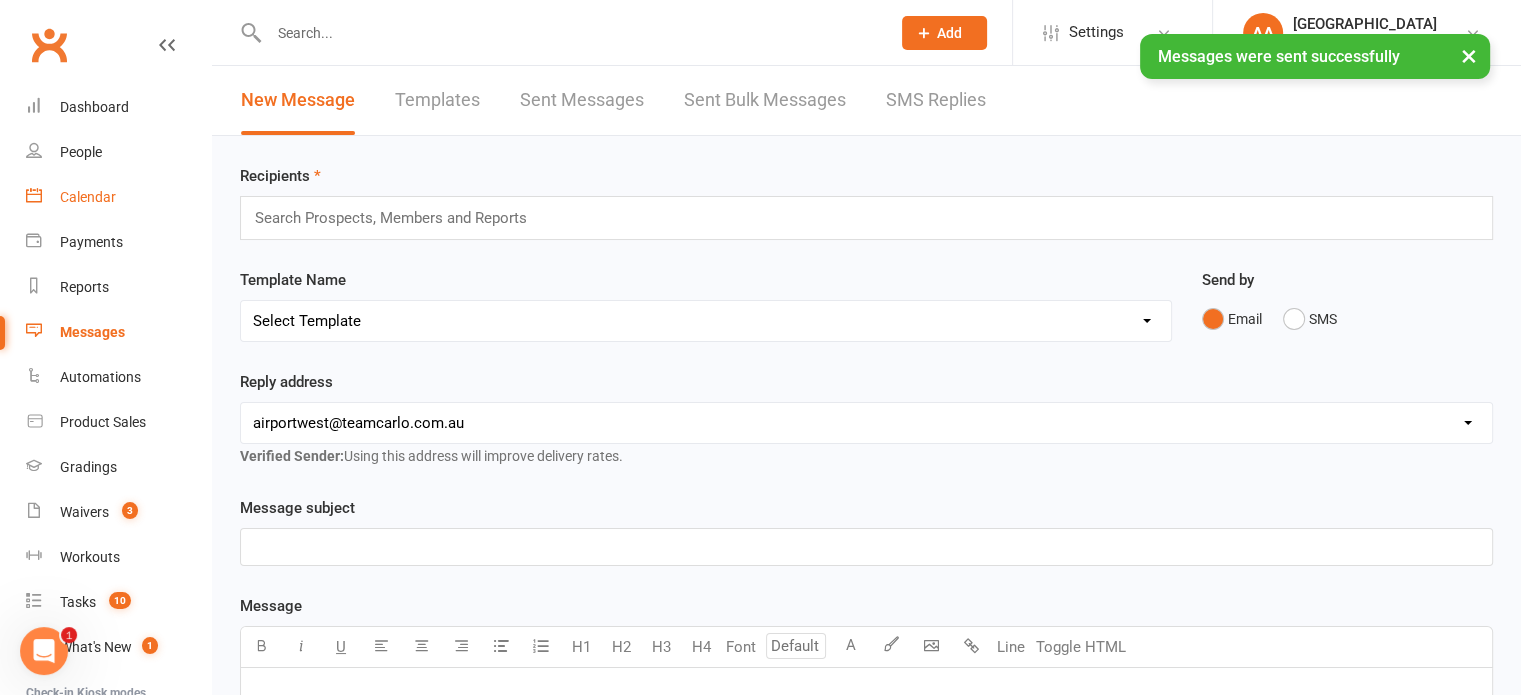 click on "Calendar" at bounding box center (88, 197) 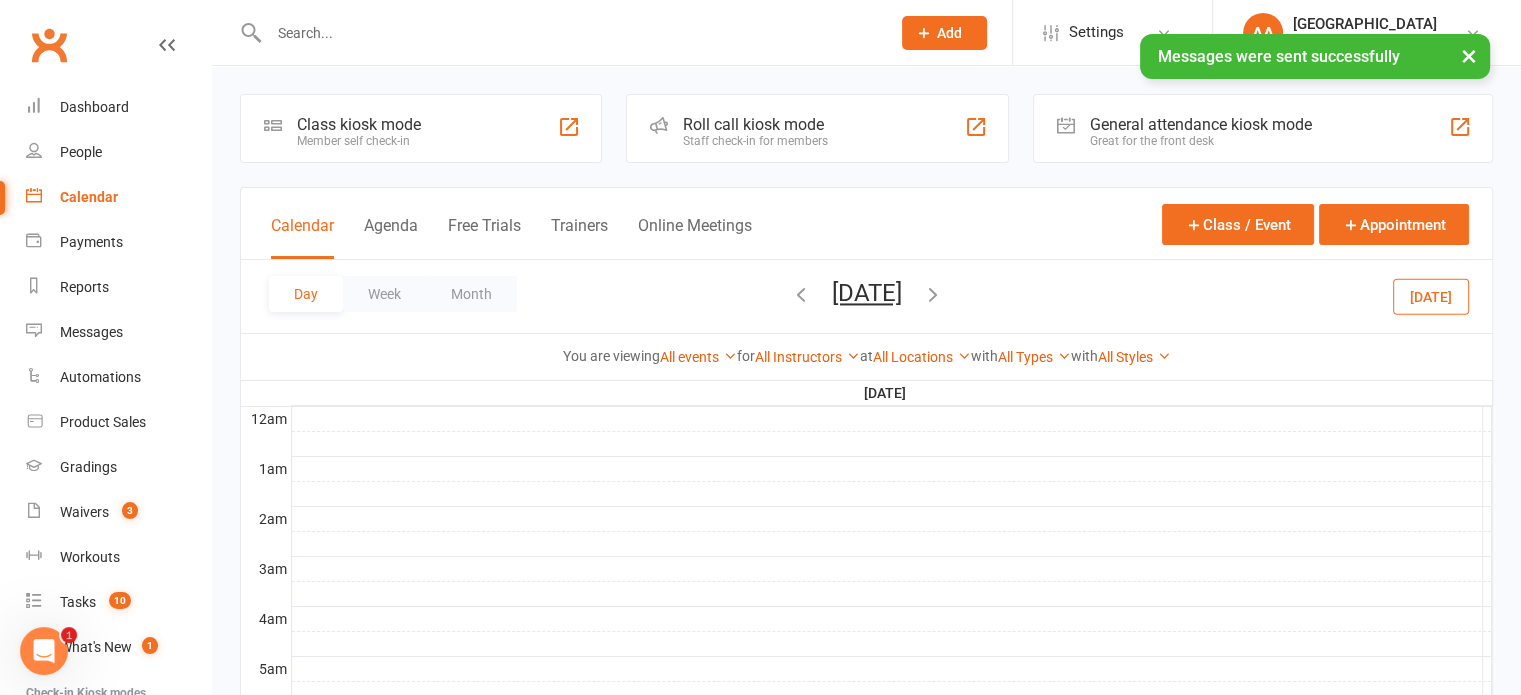 click on "[DATE]" at bounding box center [867, 293] 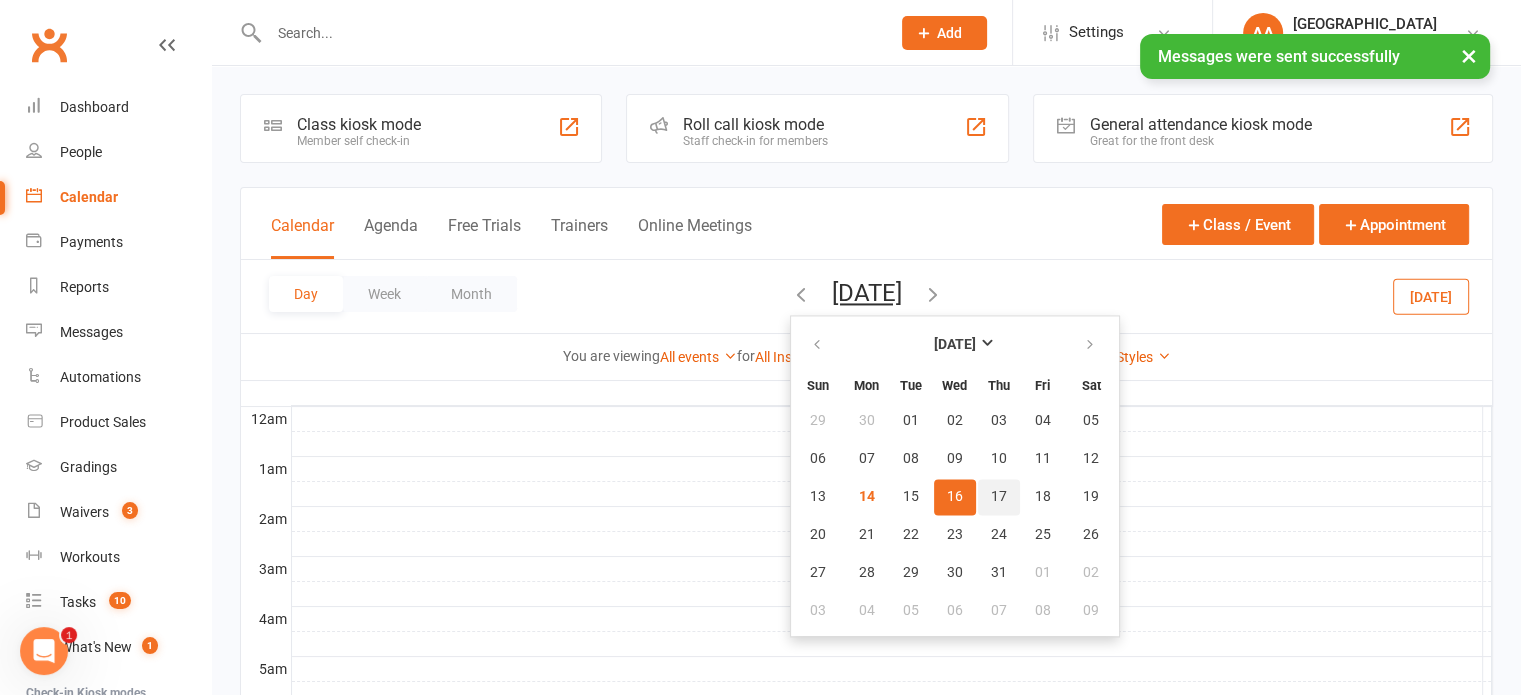 click on "17" at bounding box center [999, 497] 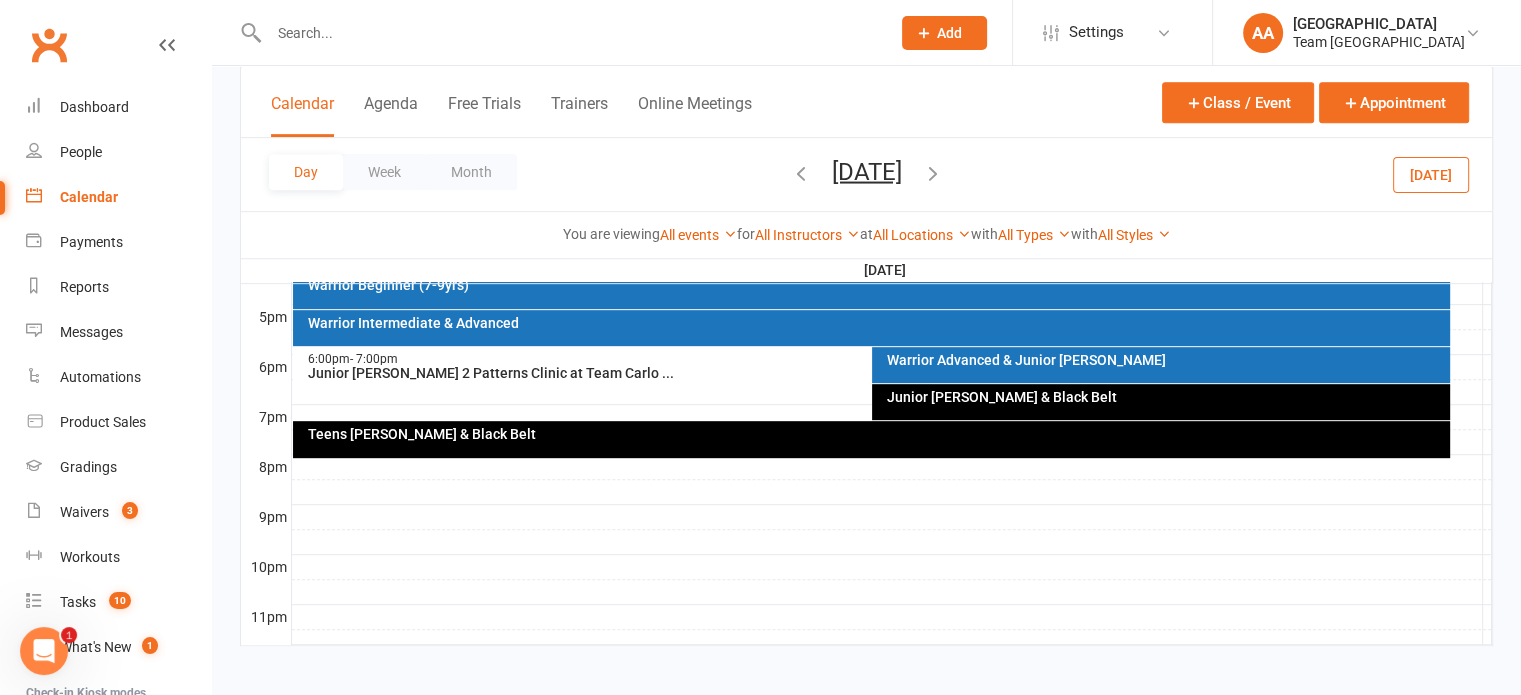 scroll, scrollTop: 959, scrollLeft: 0, axis: vertical 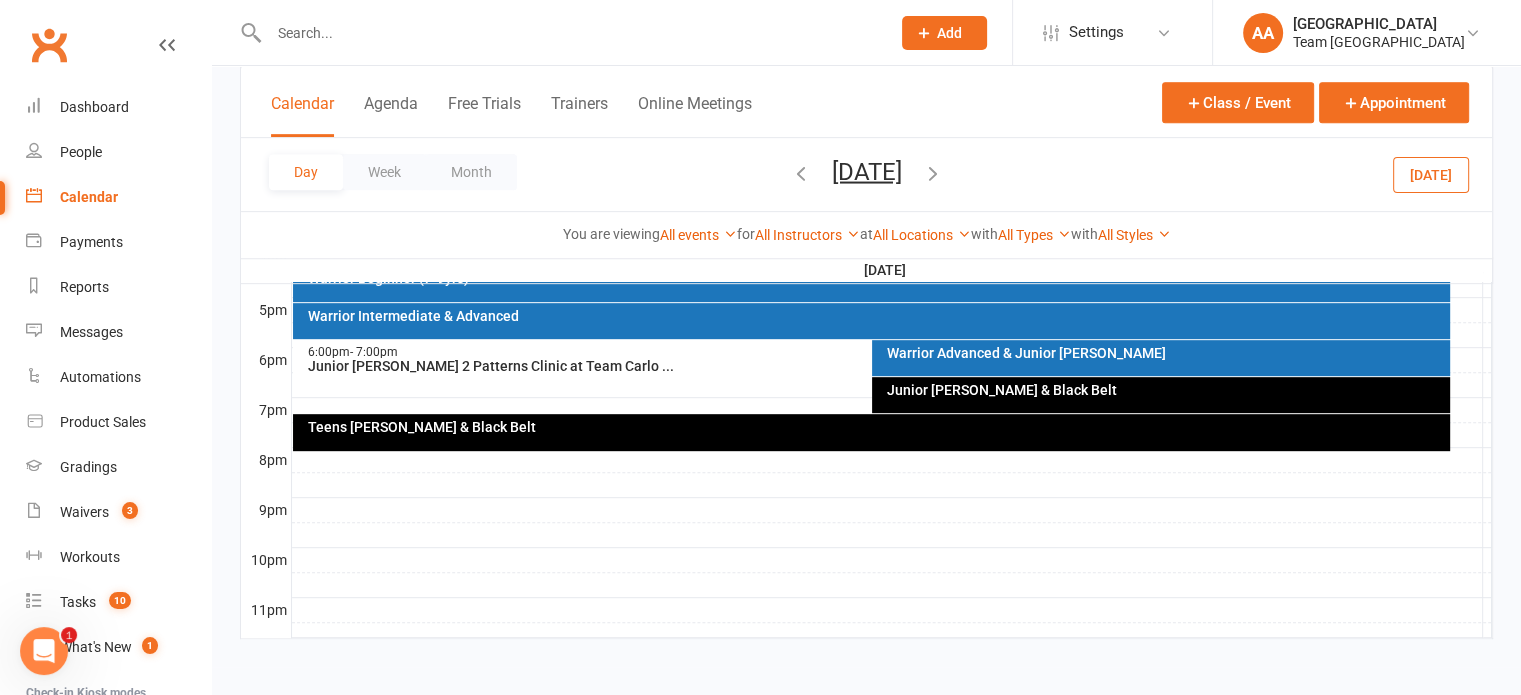 click on "Junior [PERSON_NAME] 2 Patterns Clinic at Team Carlo ..." at bounding box center (866, 366) 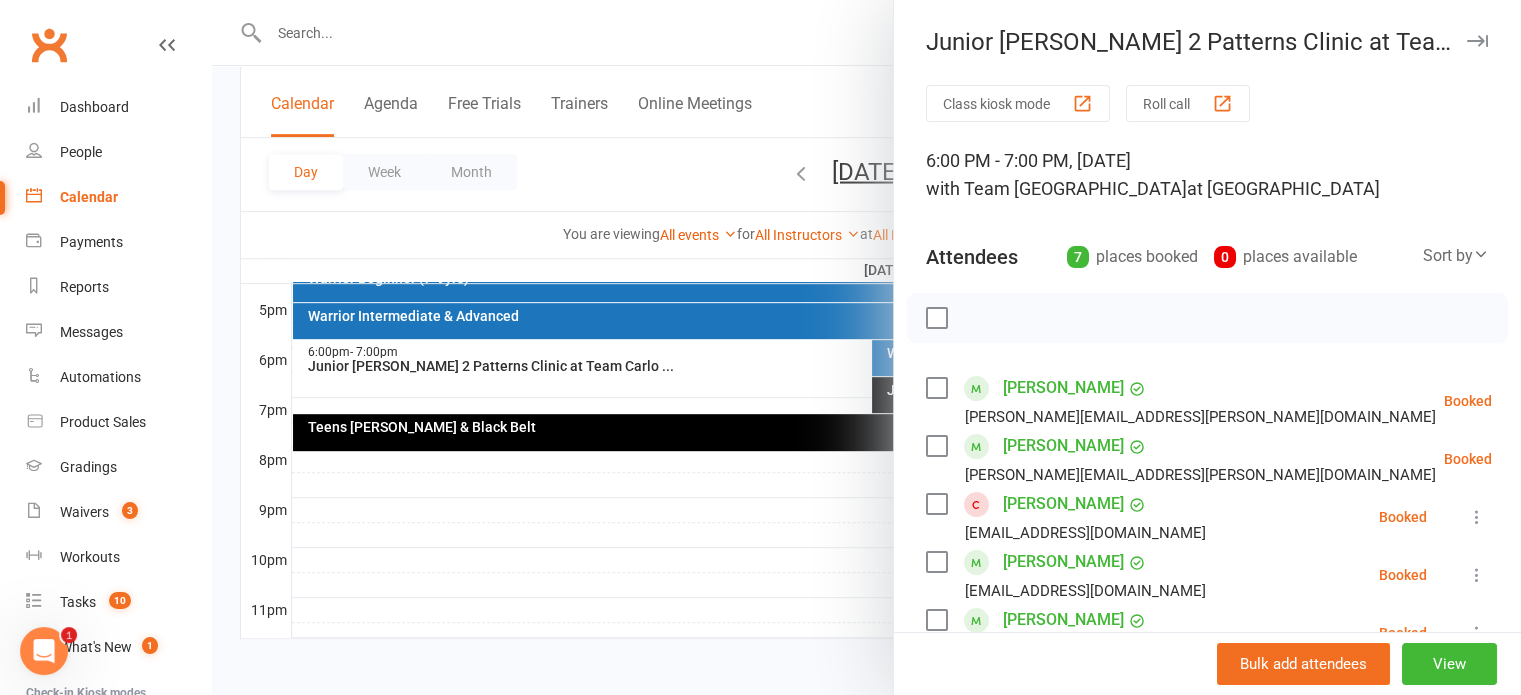 click at bounding box center (936, 318) 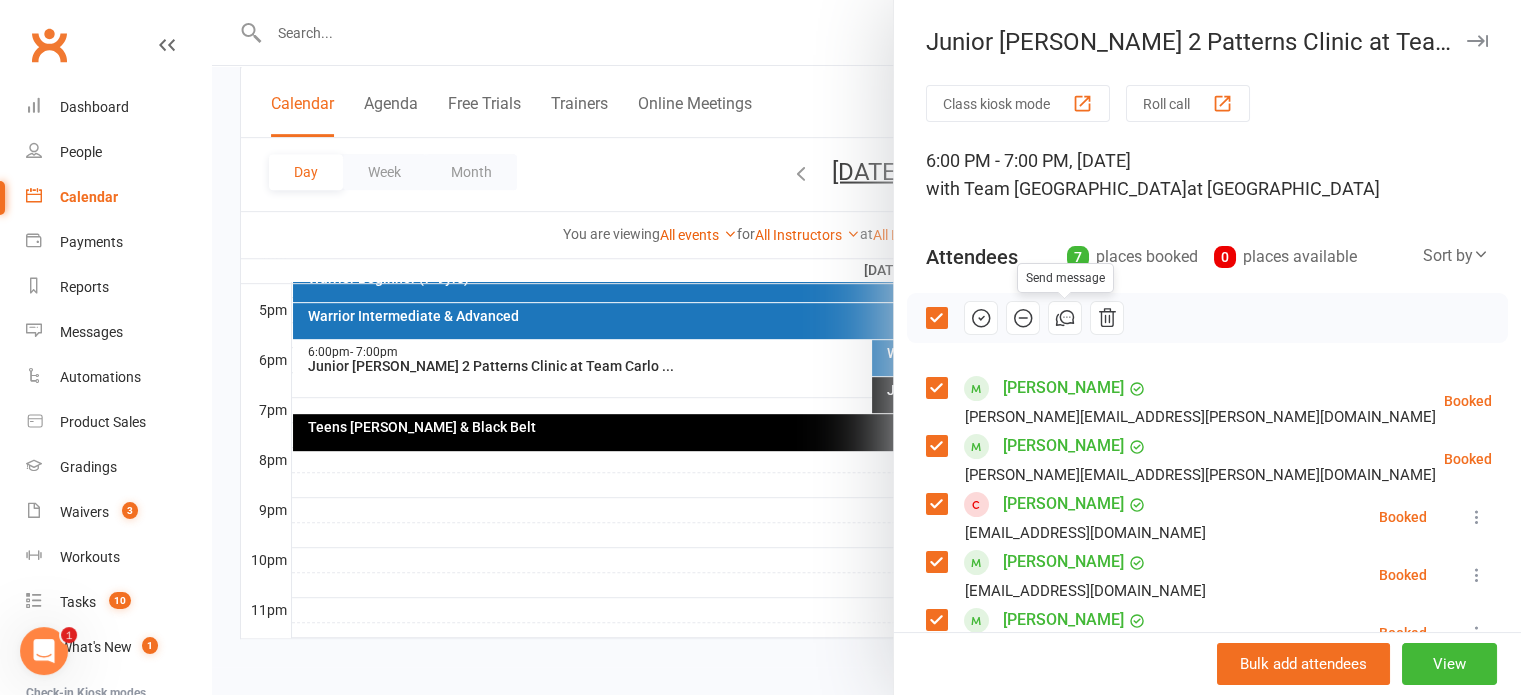 click 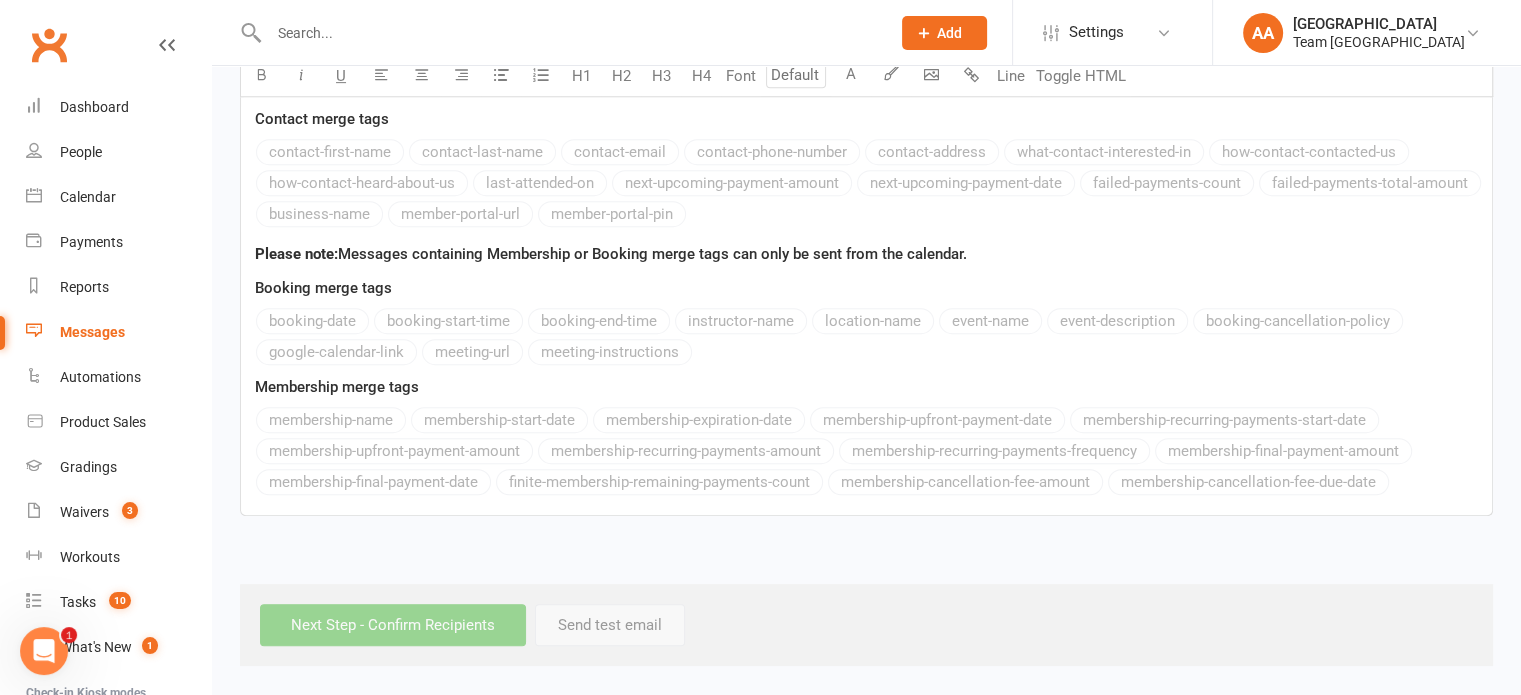 scroll, scrollTop: 0, scrollLeft: 0, axis: both 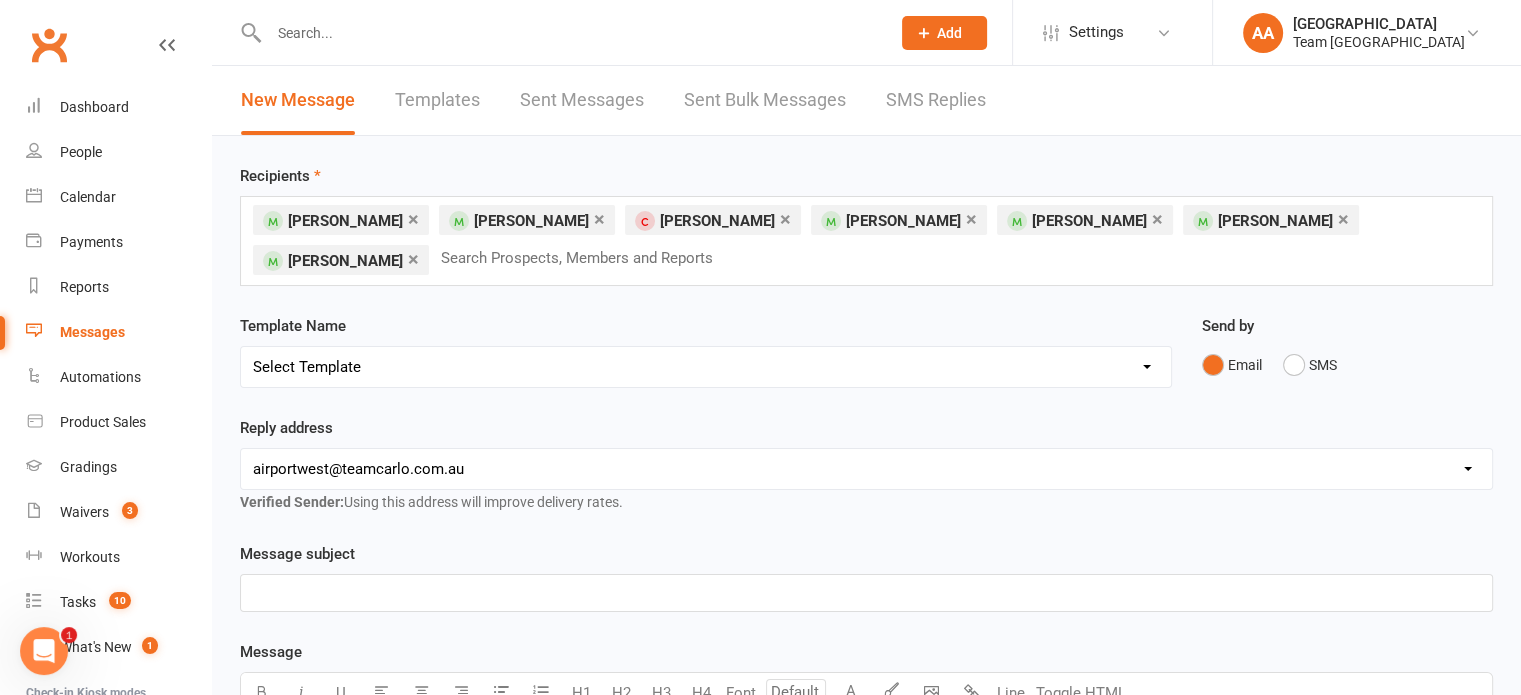 click on "Select Template [SMS] Direct Debit - AT Payment Reminder SMS [SMS] Direct Debit - December Instalment Payment Reminder [SMS] Direct Debit - January Instalment Reminder [SMS] Direct Debit - January Term Payment Reminder [SMS] Event - Holiday Make-Up Class Reminder [SMS] Events - Event Booking Link (members & buddies) [SMS] Events - Event Booking Reminder [SMS] Events - Holiday Program Booking Reminder [SMS] Events - Parent Week Reminder (White Belt Ninja & Warrior Families) [SMS] Events - Parent Week Reminder (White Belt Taekinda Families) [SMS] Finance - Direct Debit update confirmation [SMS] Fitness - Member Portal link SMS [SMS] Fitness - Membership Establishment @ Preston [SMS] Fitness - MyZone Tracker Registration Instructions [SMS] Member - 3 week call SMS [SMS] Member - Discount Reminder [SMS] Member - Referral Gift Notification [SMS] Member - Referral/Testimonial Link [SMS] Member Request - Link Cancellation [SMS] Member Request - Link Change of Class [SMS] Member Request - Link Suspension" at bounding box center (706, 367) 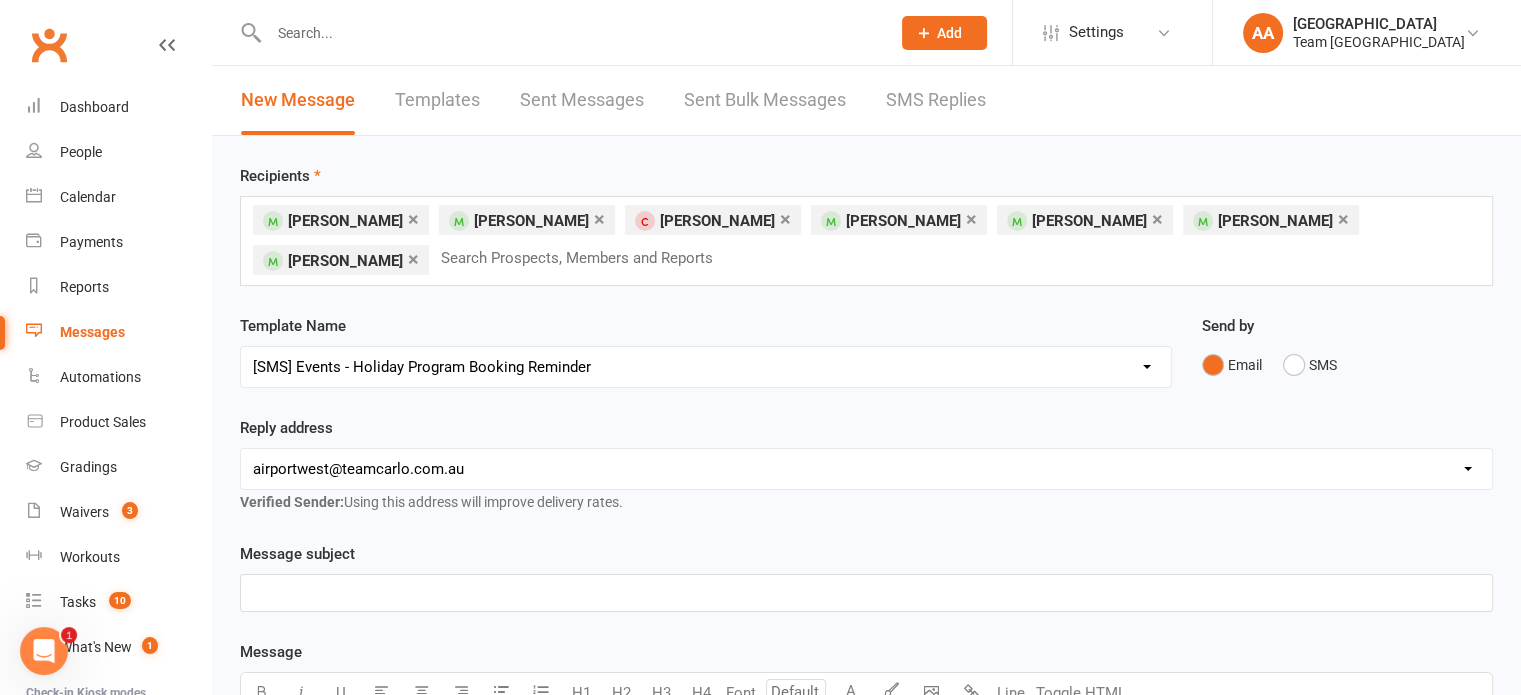 click on "Select Template [SMS] Direct Debit - AT Payment Reminder SMS [SMS] Direct Debit - December Instalment Payment Reminder [SMS] Direct Debit - January Instalment Reminder [SMS] Direct Debit - January Term Payment Reminder [SMS] Event - Holiday Make-Up Class Reminder [SMS] Events - Event Booking Link (members & buddies) [SMS] Events - Event Booking Reminder [SMS] Events - Holiday Program Booking Reminder [SMS] Events - Parent Week Reminder (White Belt Ninja & Warrior Families) [SMS] Events - Parent Week Reminder (White Belt Taekinda Families) [SMS] Finance - Direct Debit update confirmation [SMS] Fitness - Member Portal link SMS [SMS] Fitness - Membership Establishment @ Preston [SMS] Fitness - MyZone Tracker Registration Instructions [SMS] Member - 3 week call SMS [SMS] Member - Discount Reminder [SMS] Member - Referral Gift Notification [SMS] Member - Referral/Testimonial Link [SMS] Member Request - Link Cancellation [SMS] Member Request - Link Change of Class [SMS] Member Request - Link Suspension" at bounding box center [706, 367] 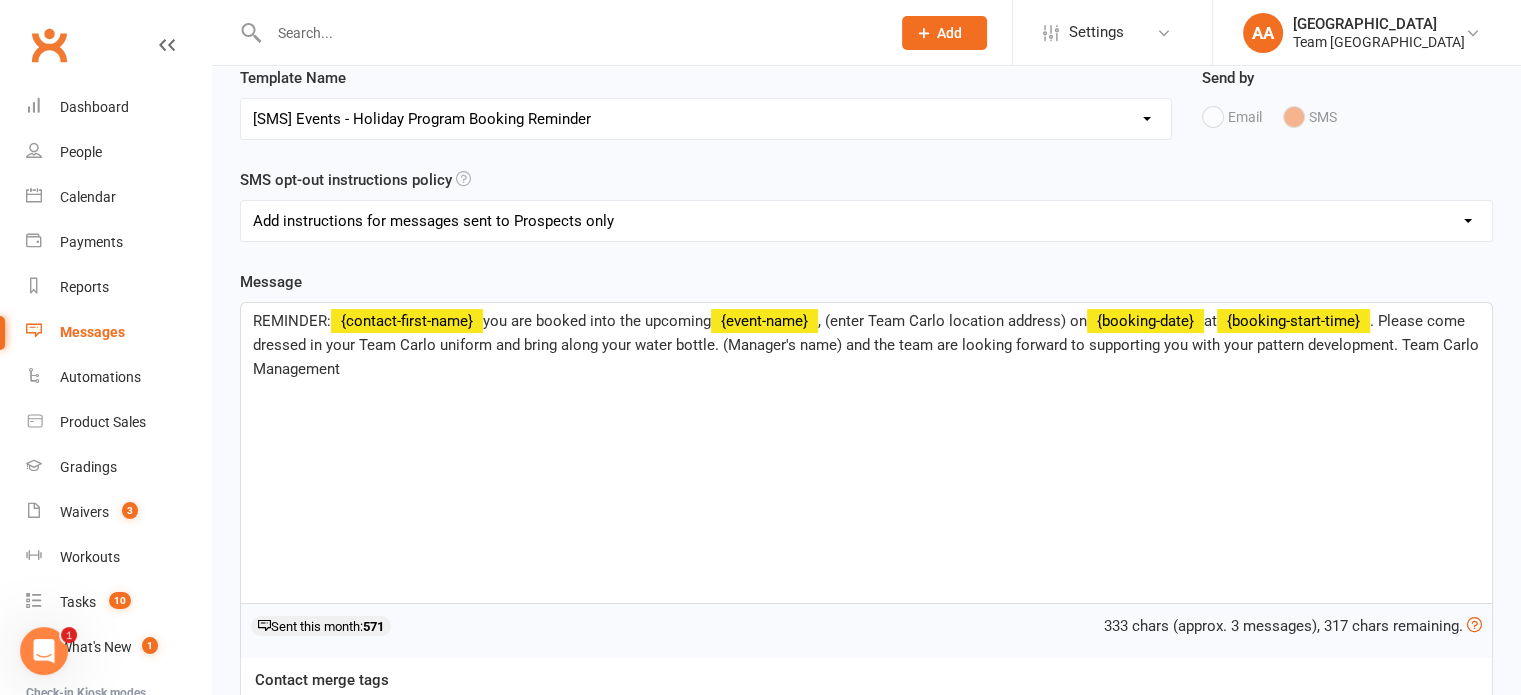 scroll, scrollTop: 200, scrollLeft: 0, axis: vertical 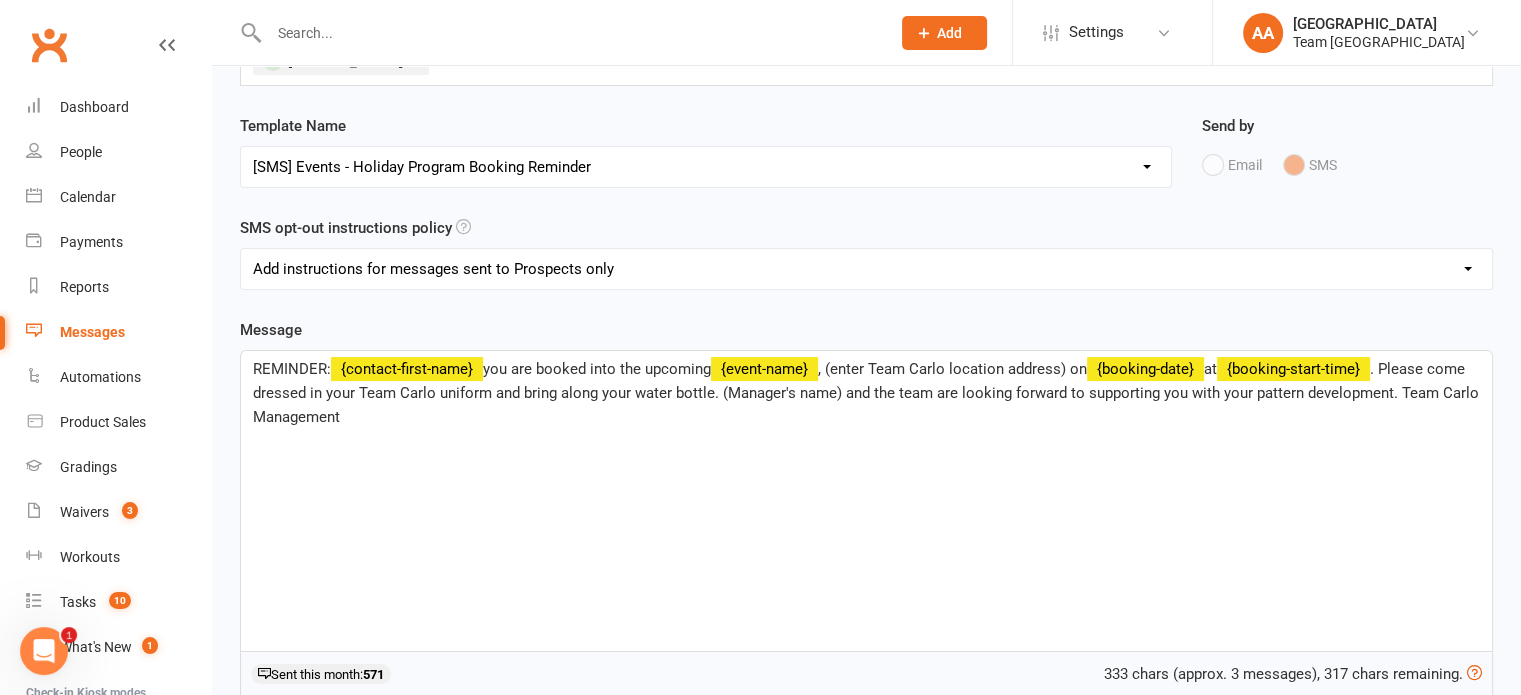 click on ". Please come dressed in your Team Carlo uniform and bring along your water bottle. (Manager's name) and the team are looking forward to supporting you with your pattern development. Team Carlo Management" at bounding box center [868, 393] 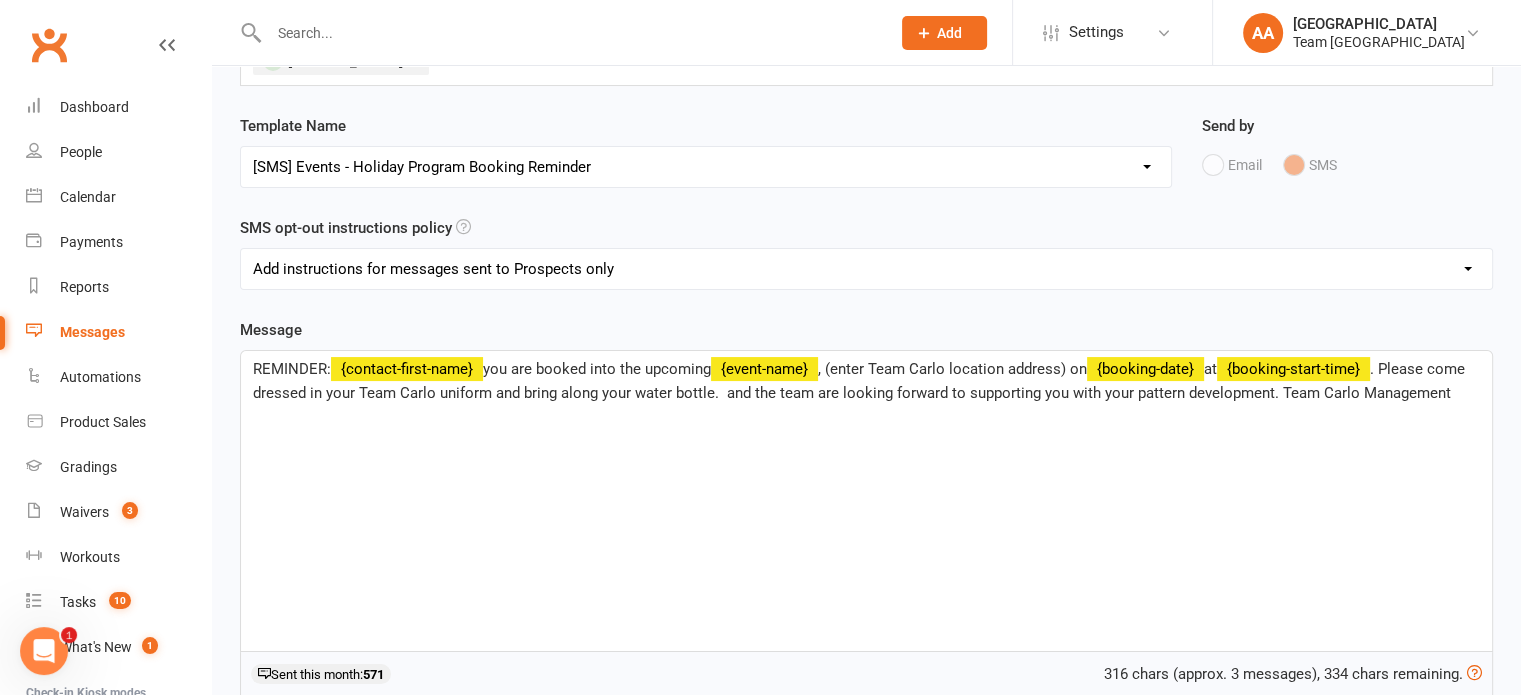 type 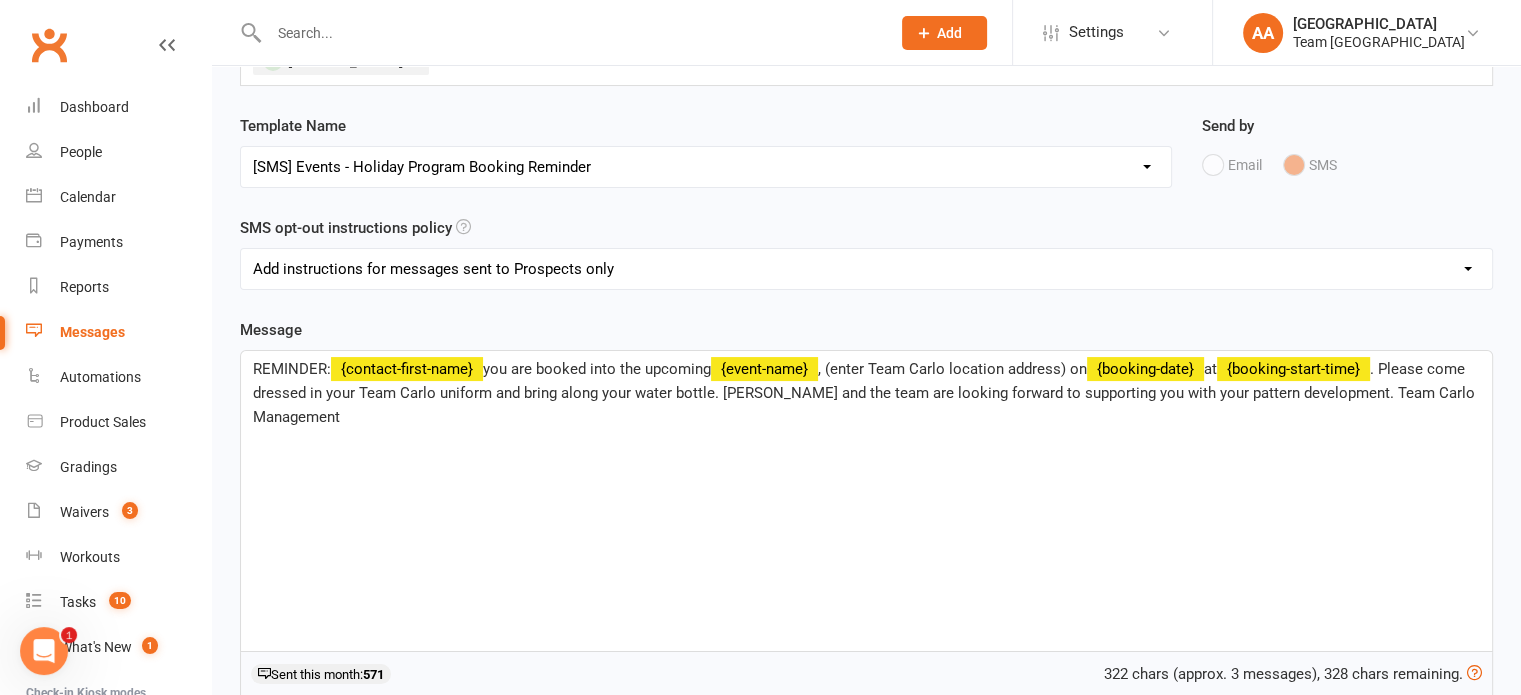click on ", (enter Team Carlo location address) on" at bounding box center [952, 369] 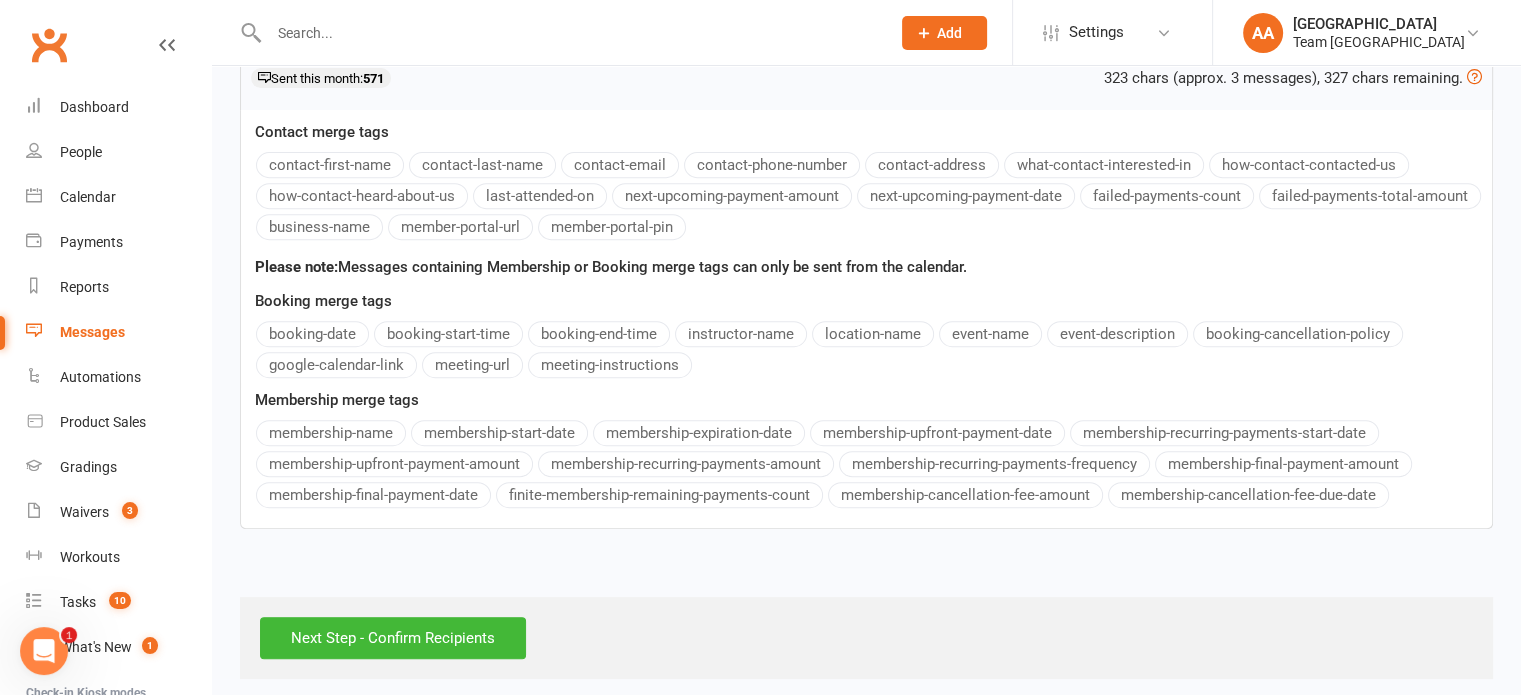 scroll, scrollTop: 797, scrollLeft: 0, axis: vertical 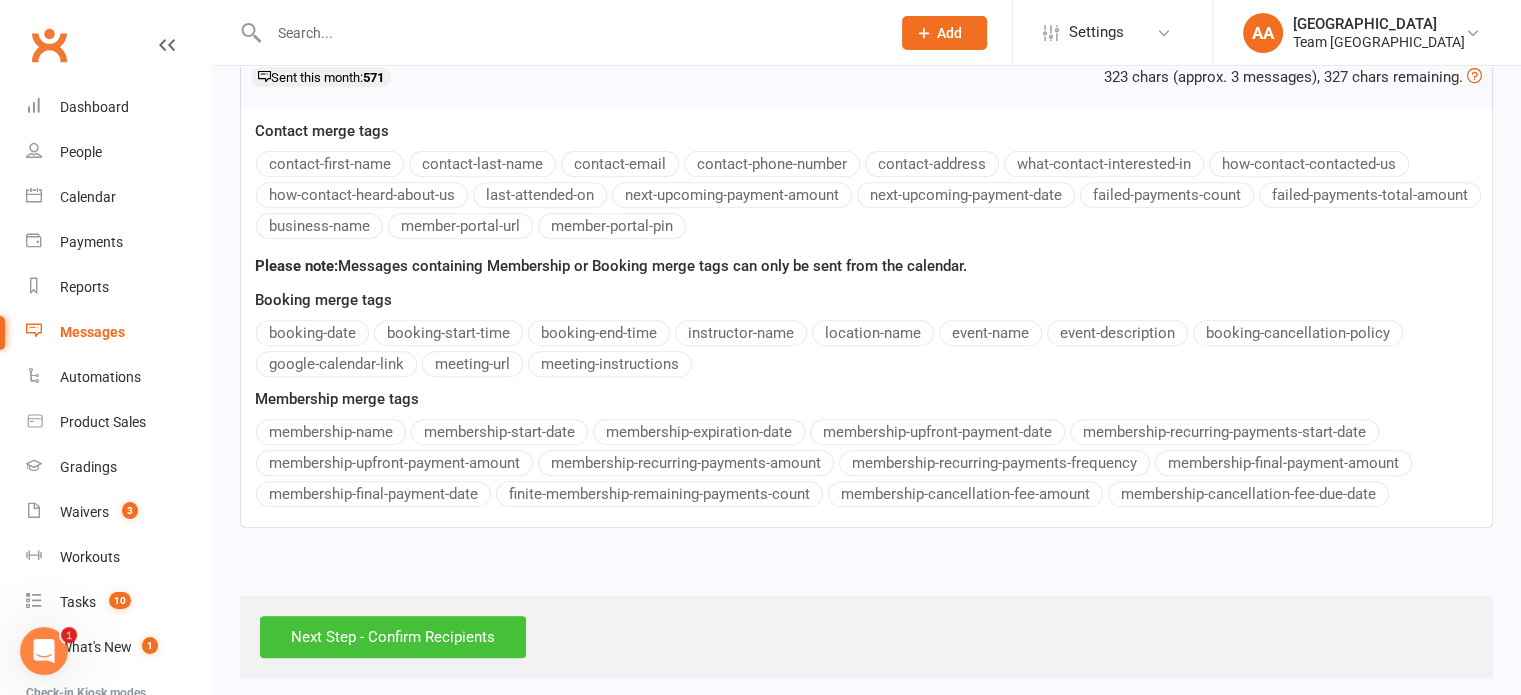 click on "Next Step - Confirm Recipients" at bounding box center [393, 637] 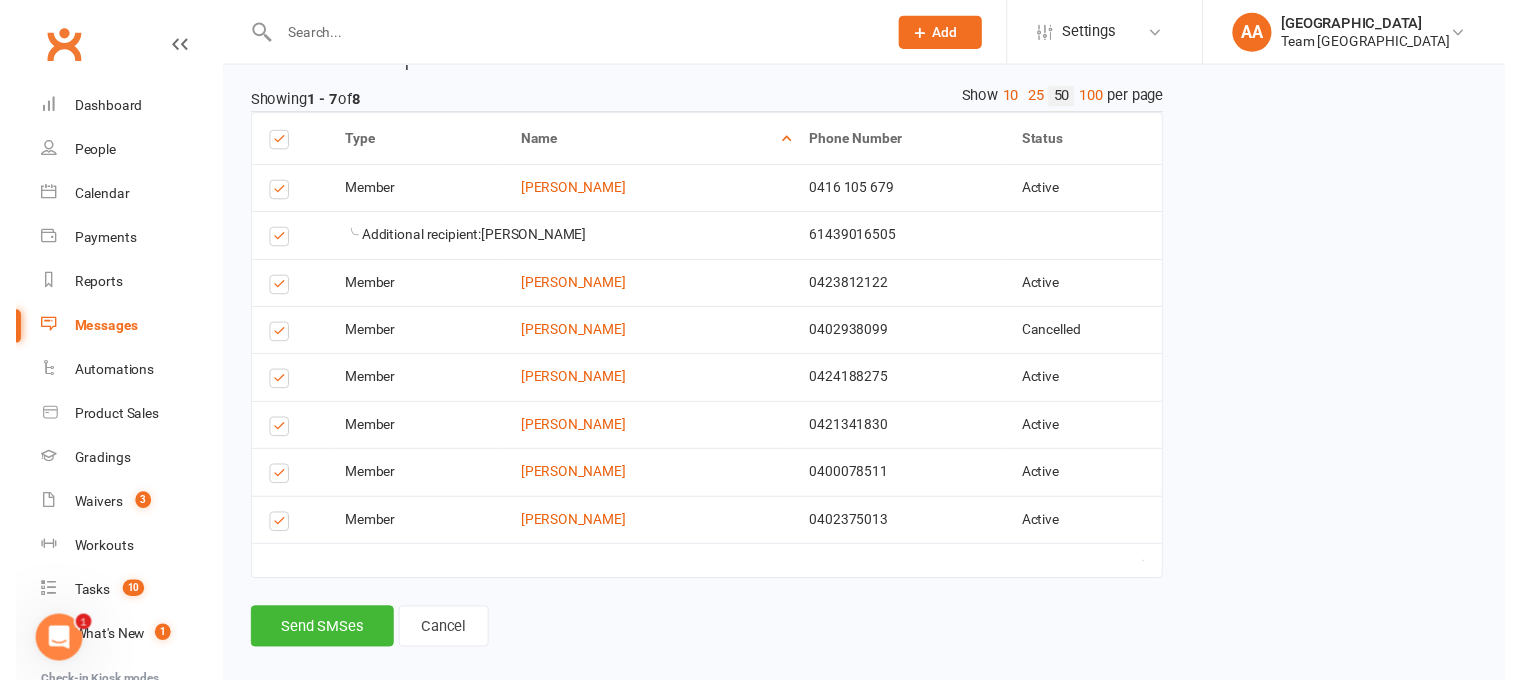scroll, scrollTop: 408, scrollLeft: 0, axis: vertical 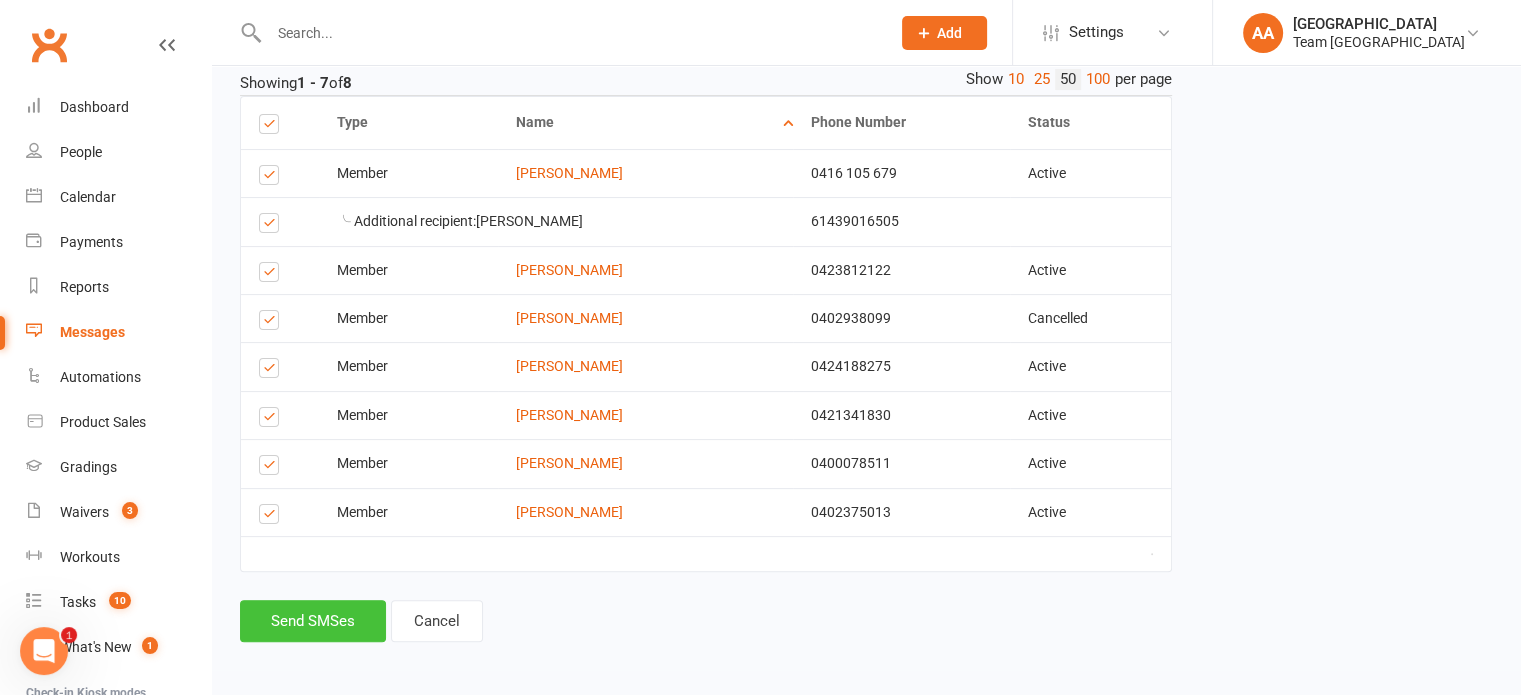 click on "Send SMSes" at bounding box center (313, 621) 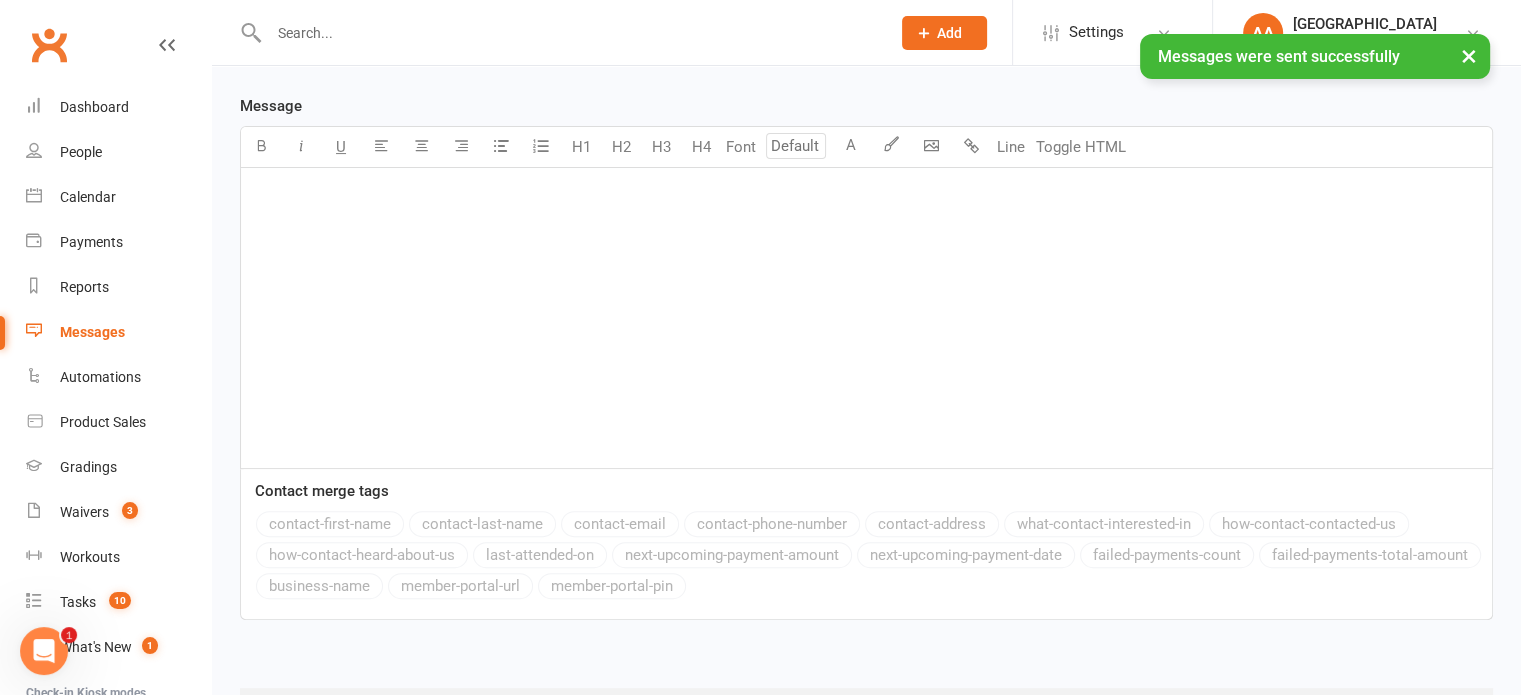 scroll, scrollTop: 0, scrollLeft: 0, axis: both 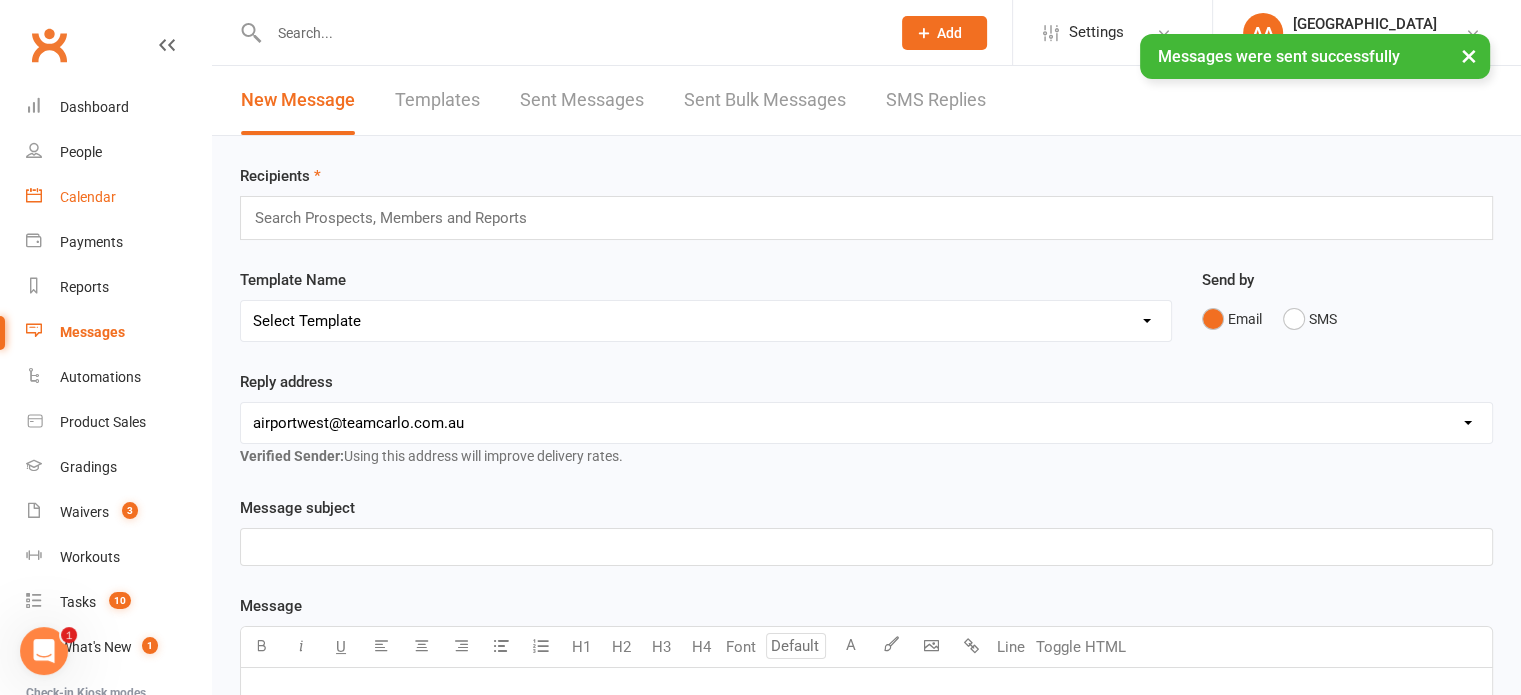 click on "Calendar" at bounding box center (88, 197) 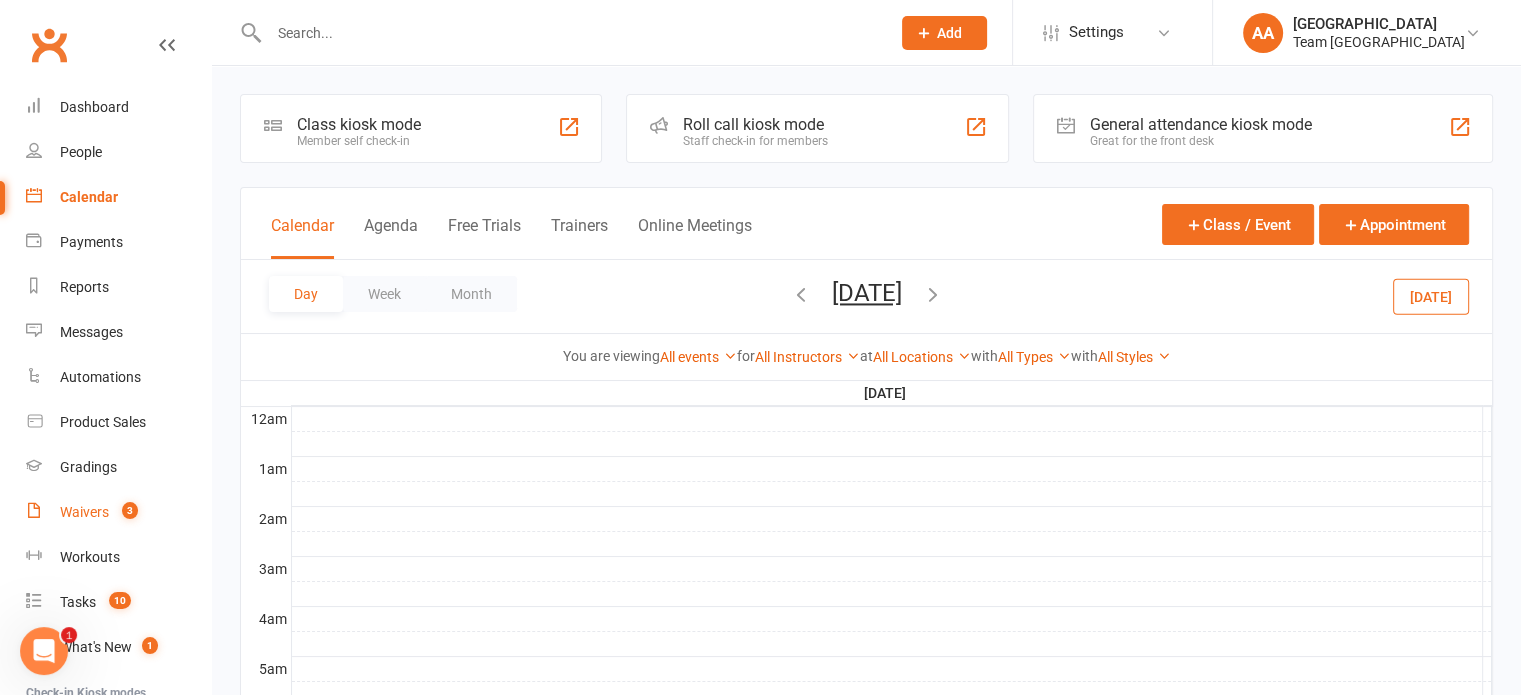 click on "Waivers" at bounding box center (84, 512) 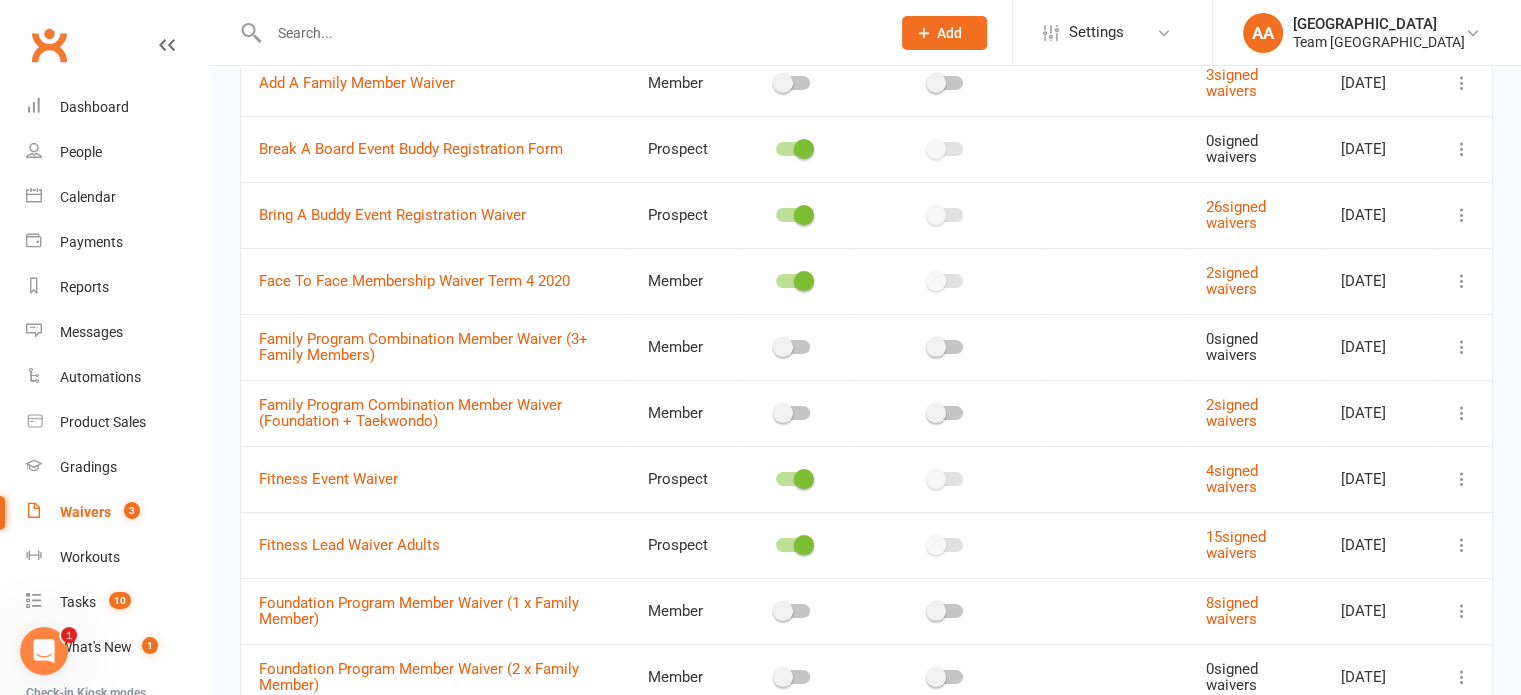 scroll, scrollTop: 195, scrollLeft: 0, axis: vertical 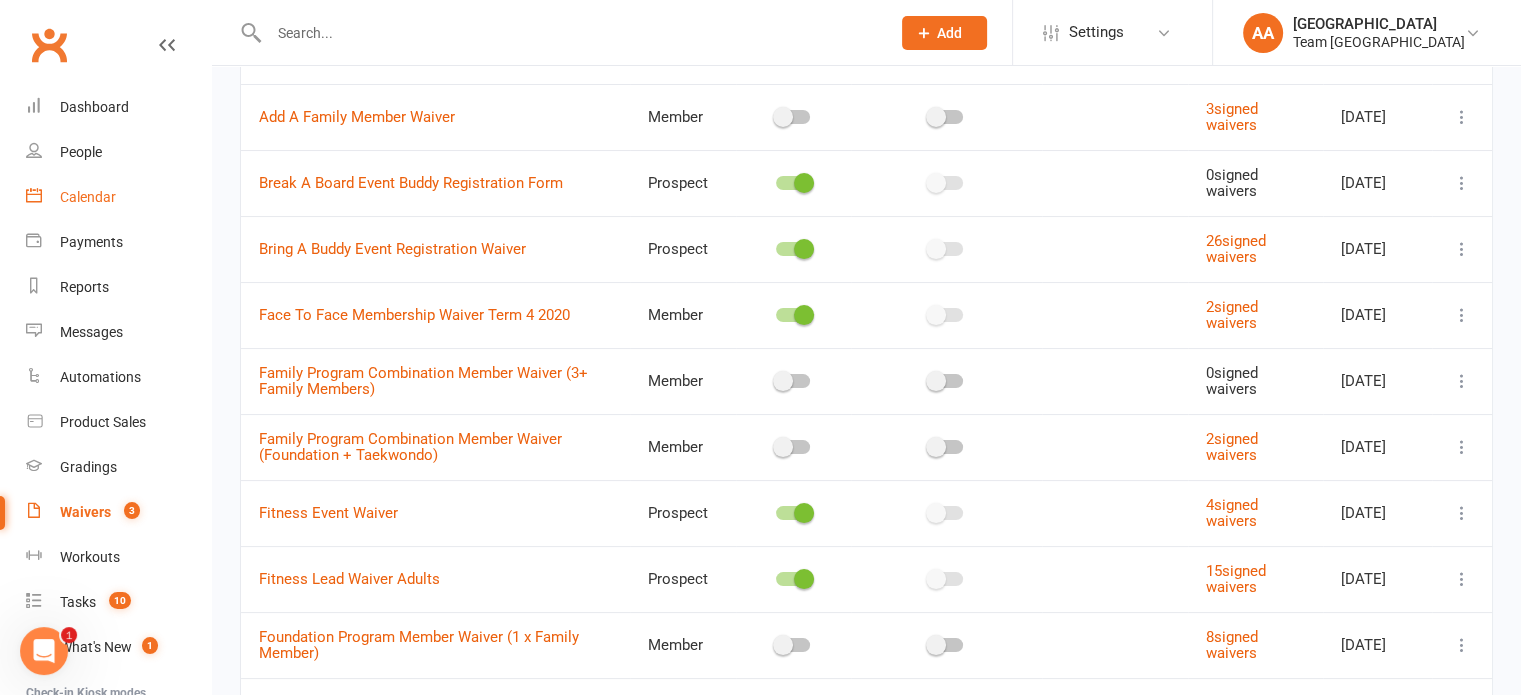 click on "Calendar" at bounding box center [118, 197] 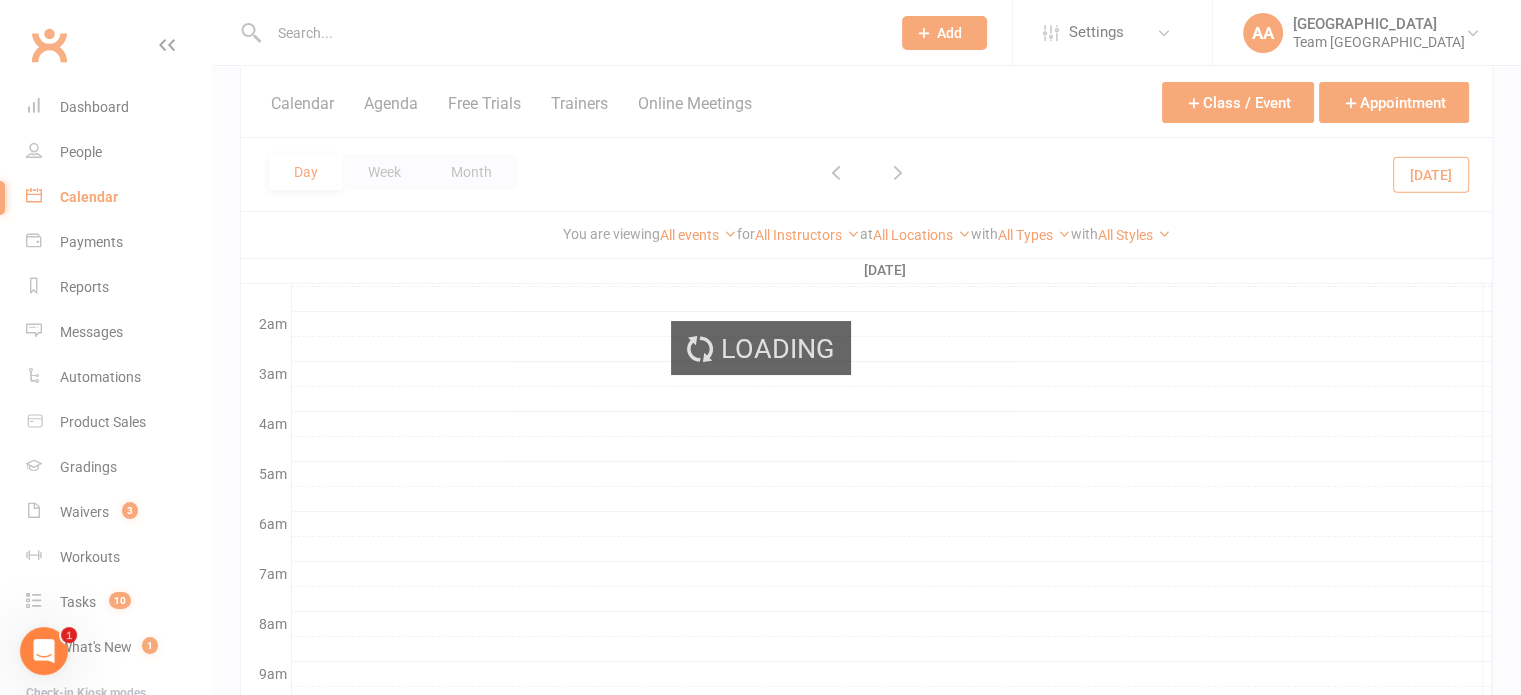 scroll, scrollTop: 0, scrollLeft: 0, axis: both 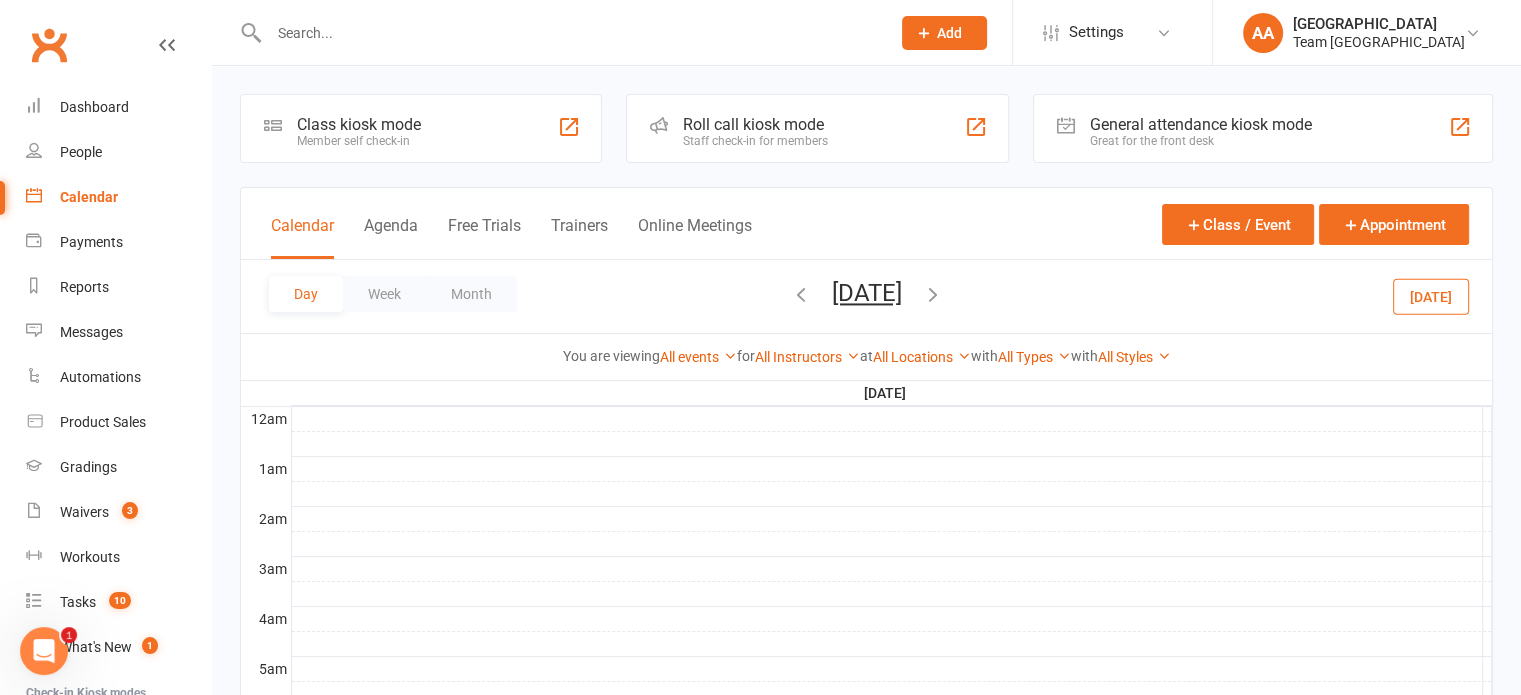 click on "[DATE]" at bounding box center (867, 293) 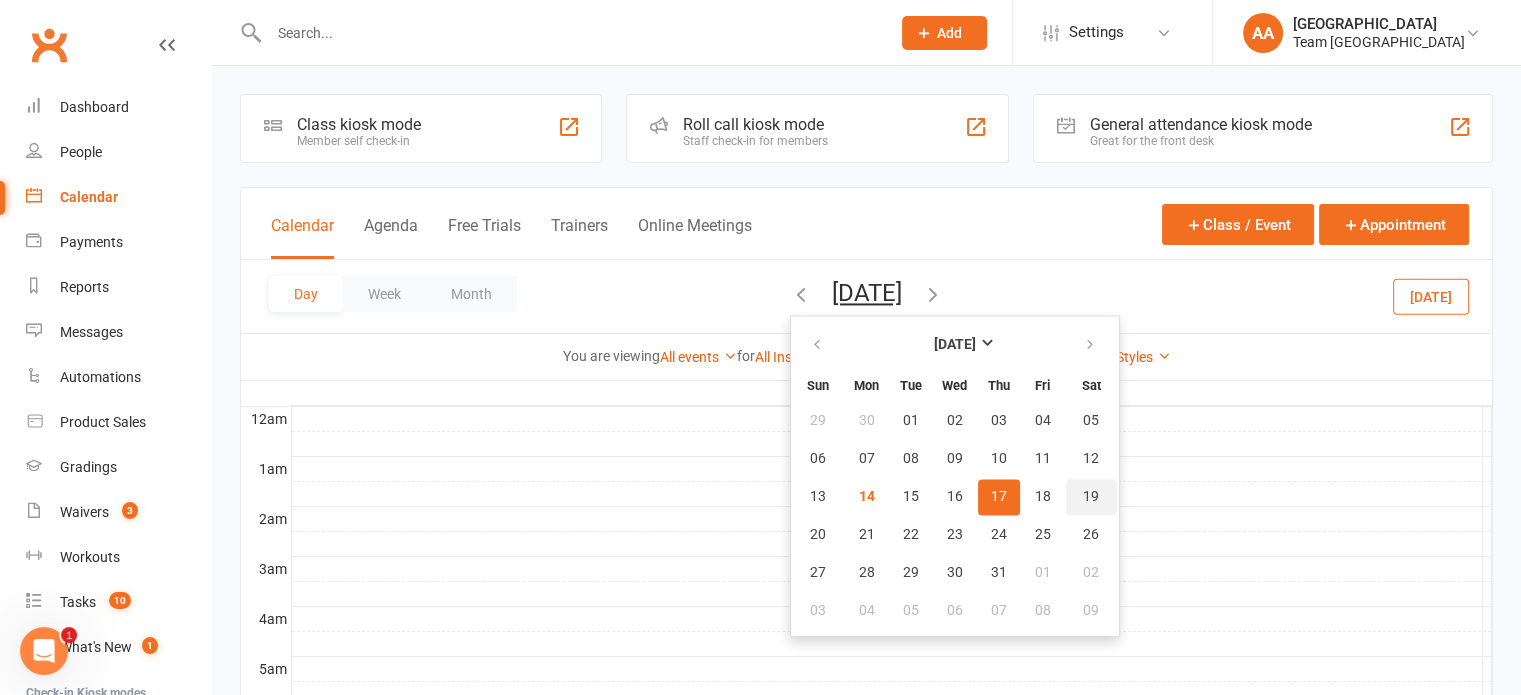 click on "19" at bounding box center (1091, 497) 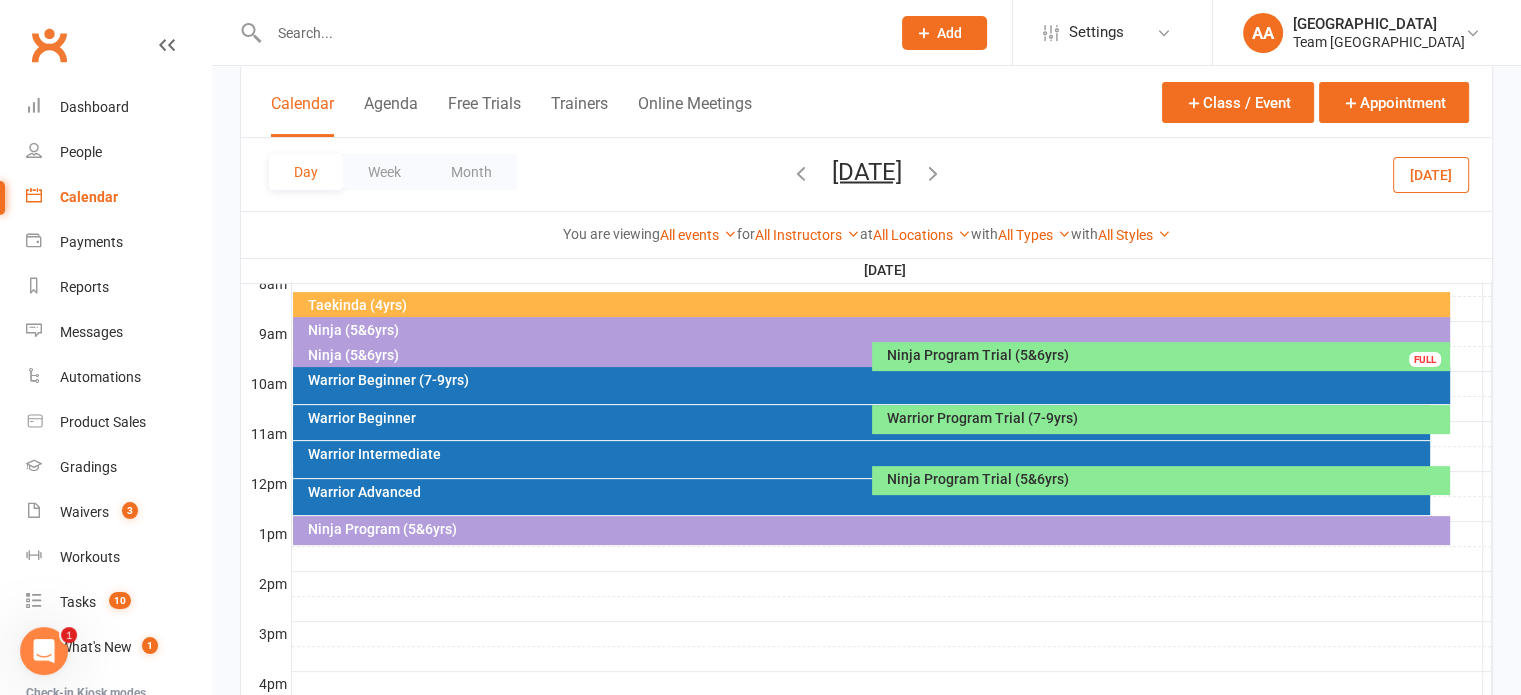 scroll, scrollTop: 500, scrollLeft: 0, axis: vertical 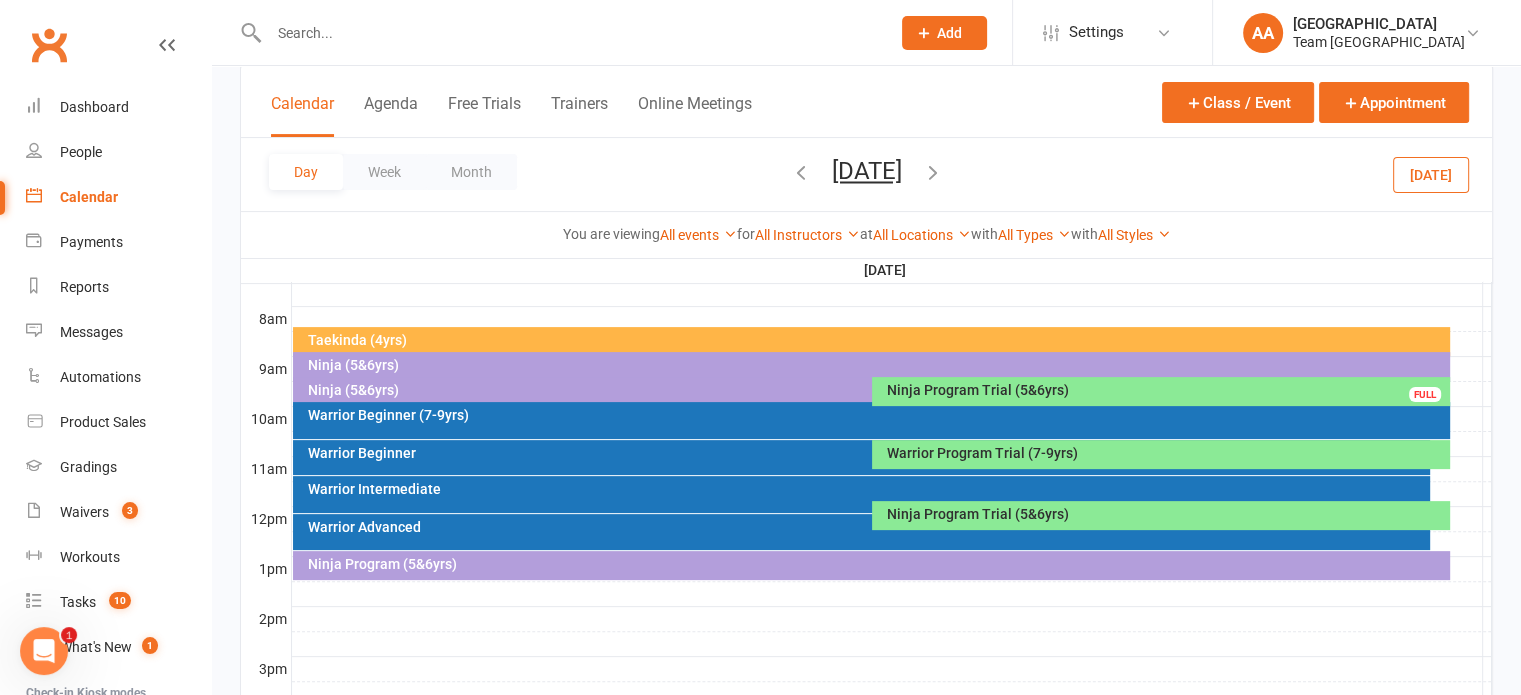 click on "Ninja Program Trial (5&6yrs)" at bounding box center [1166, 390] 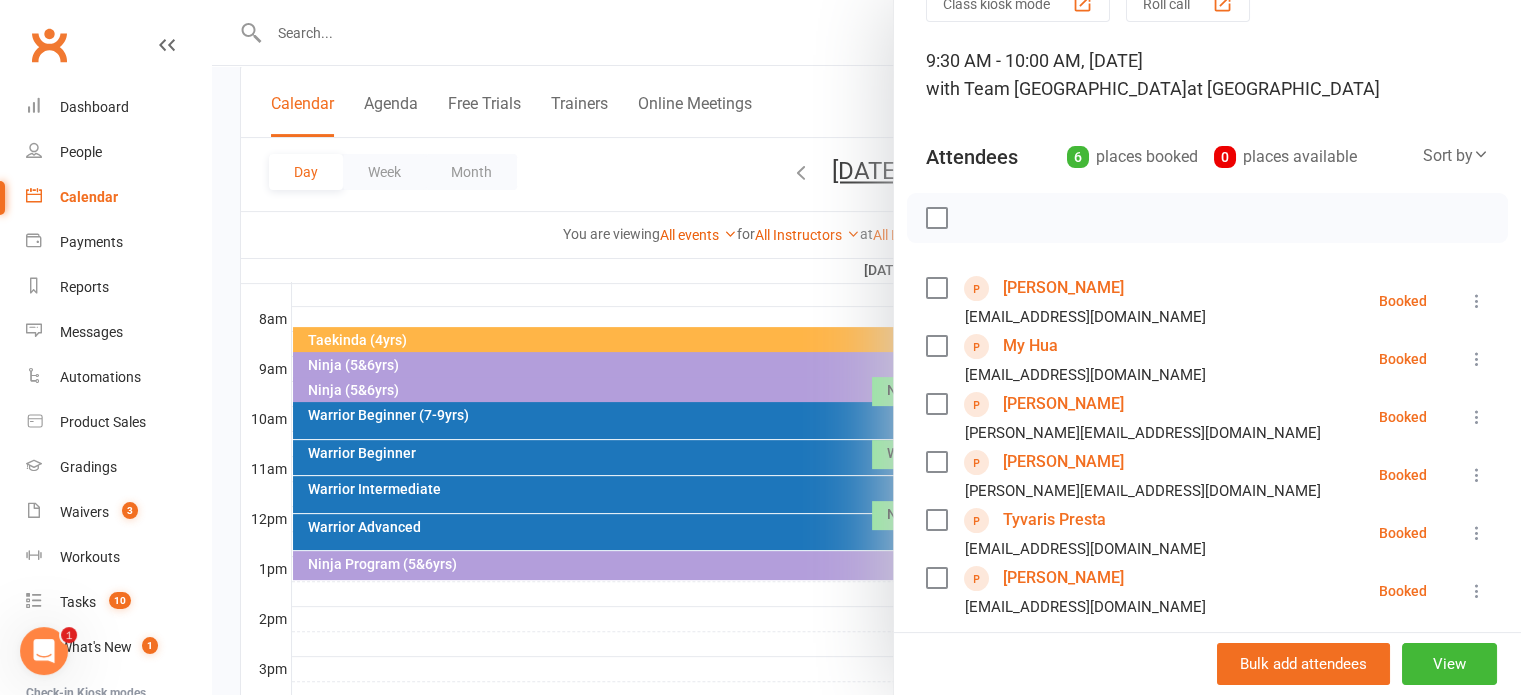 scroll, scrollTop: 200, scrollLeft: 0, axis: vertical 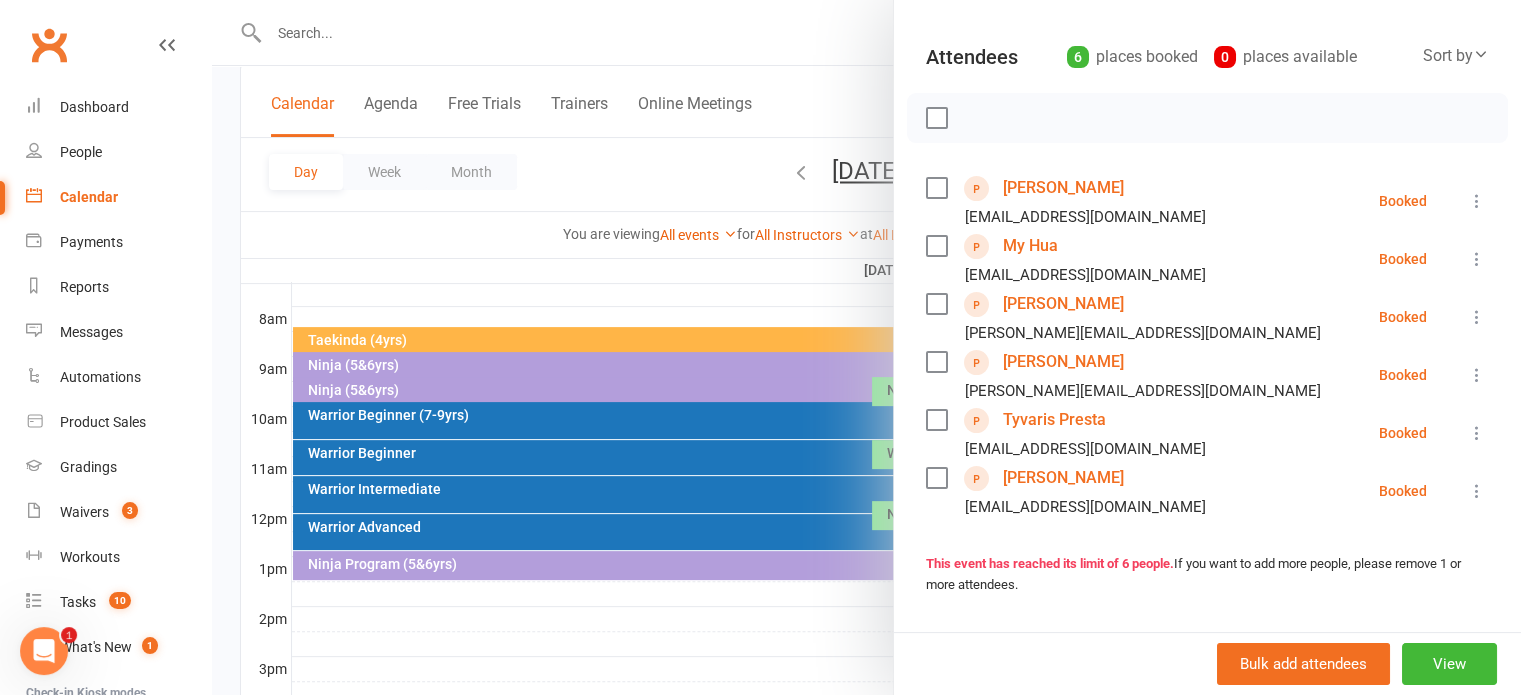 click at bounding box center [866, 347] 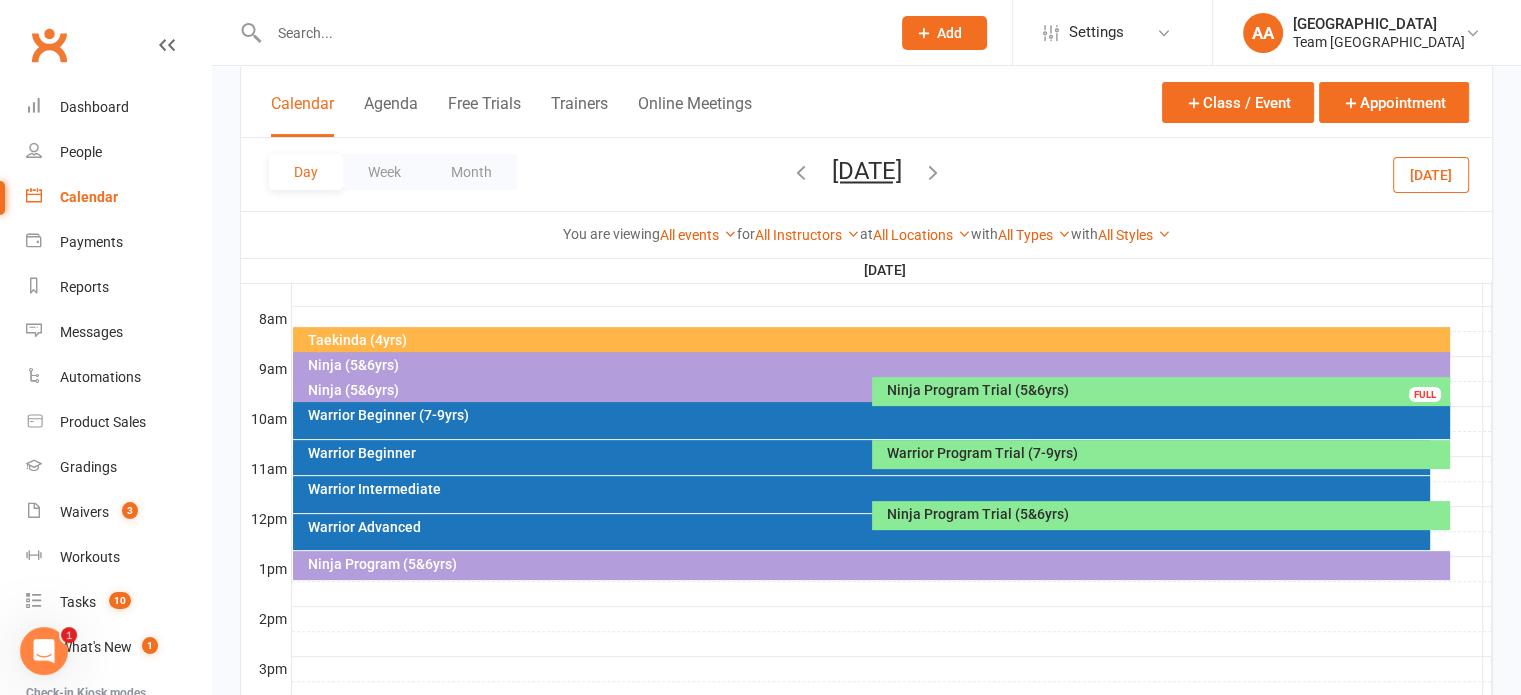 click on "Warrior Program Trial (7-9yrs)" at bounding box center [1166, 453] 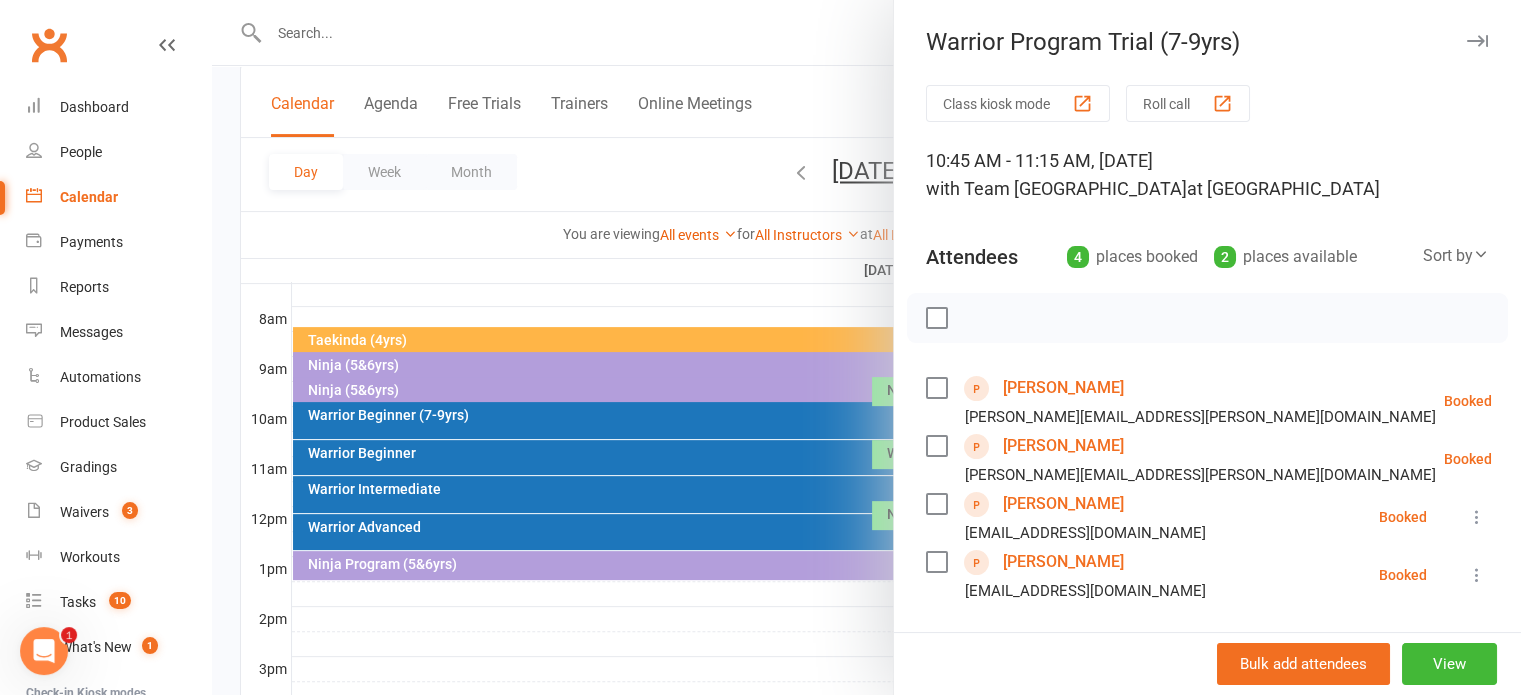 scroll, scrollTop: 100, scrollLeft: 0, axis: vertical 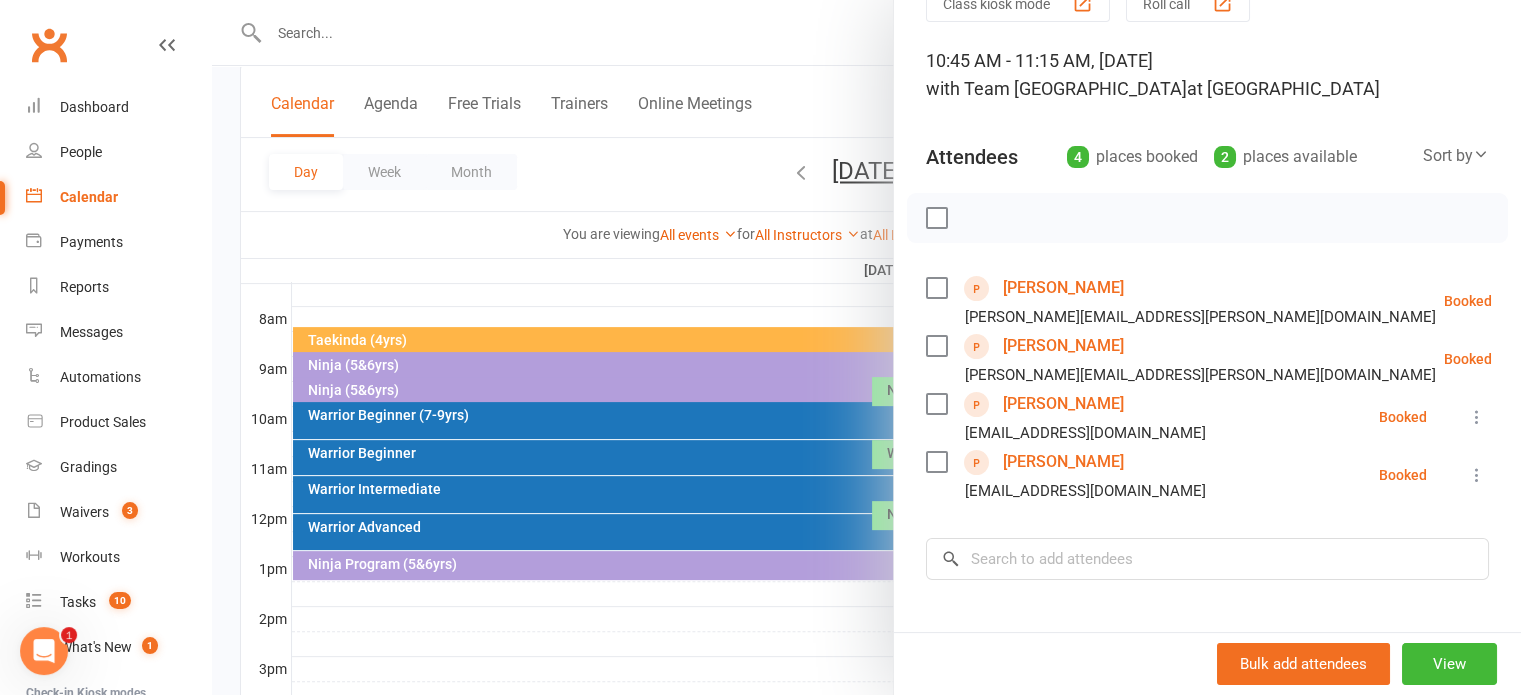 click at bounding box center [866, 347] 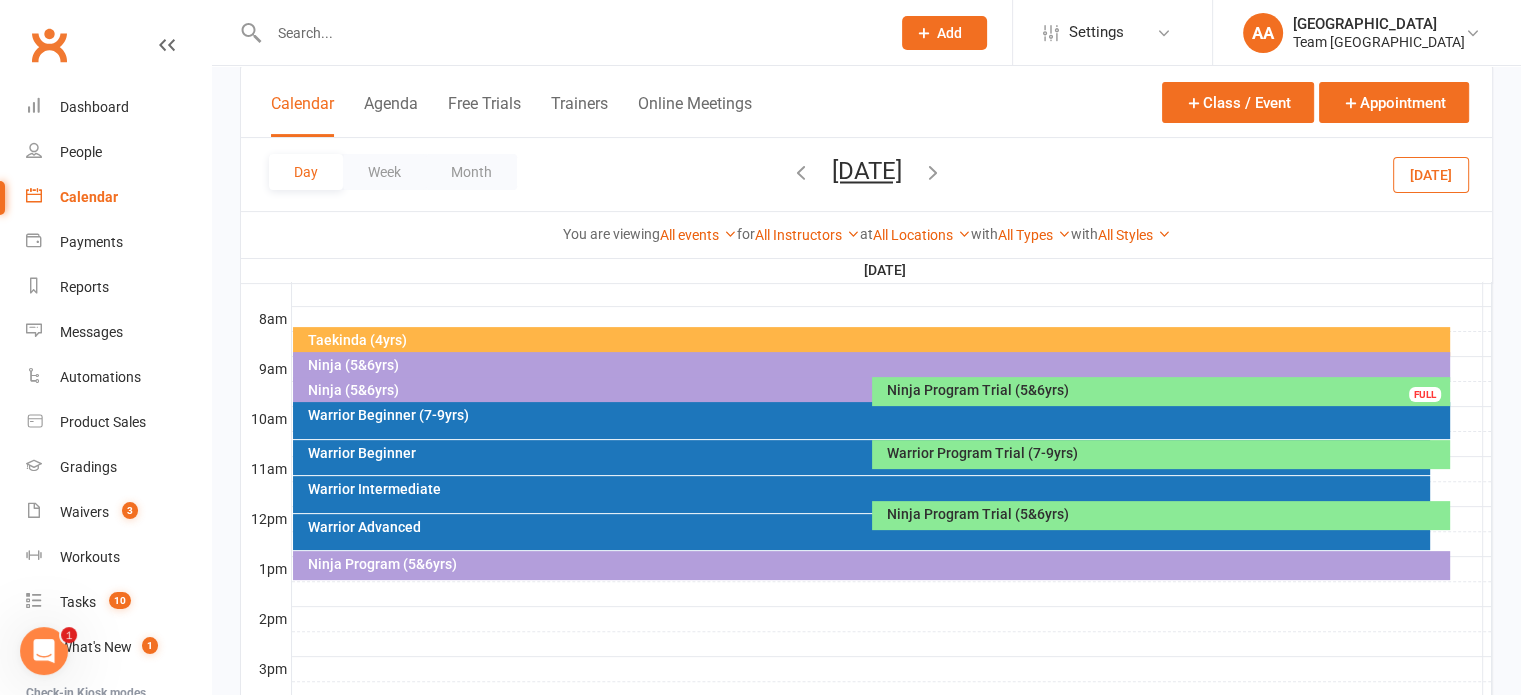 click on "Ninja Program Trial (5&6yrs)" at bounding box center (1166, 514) 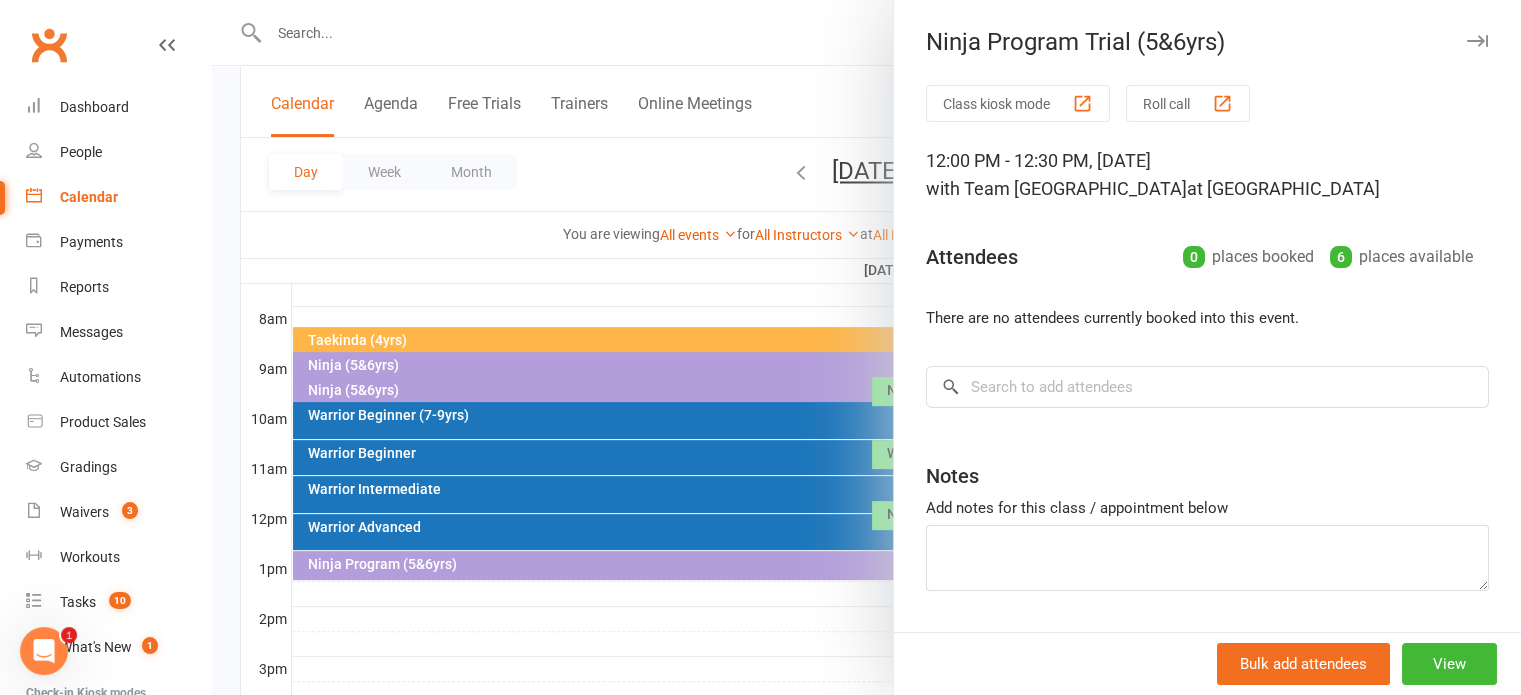 click at bounding box center (866, 347) 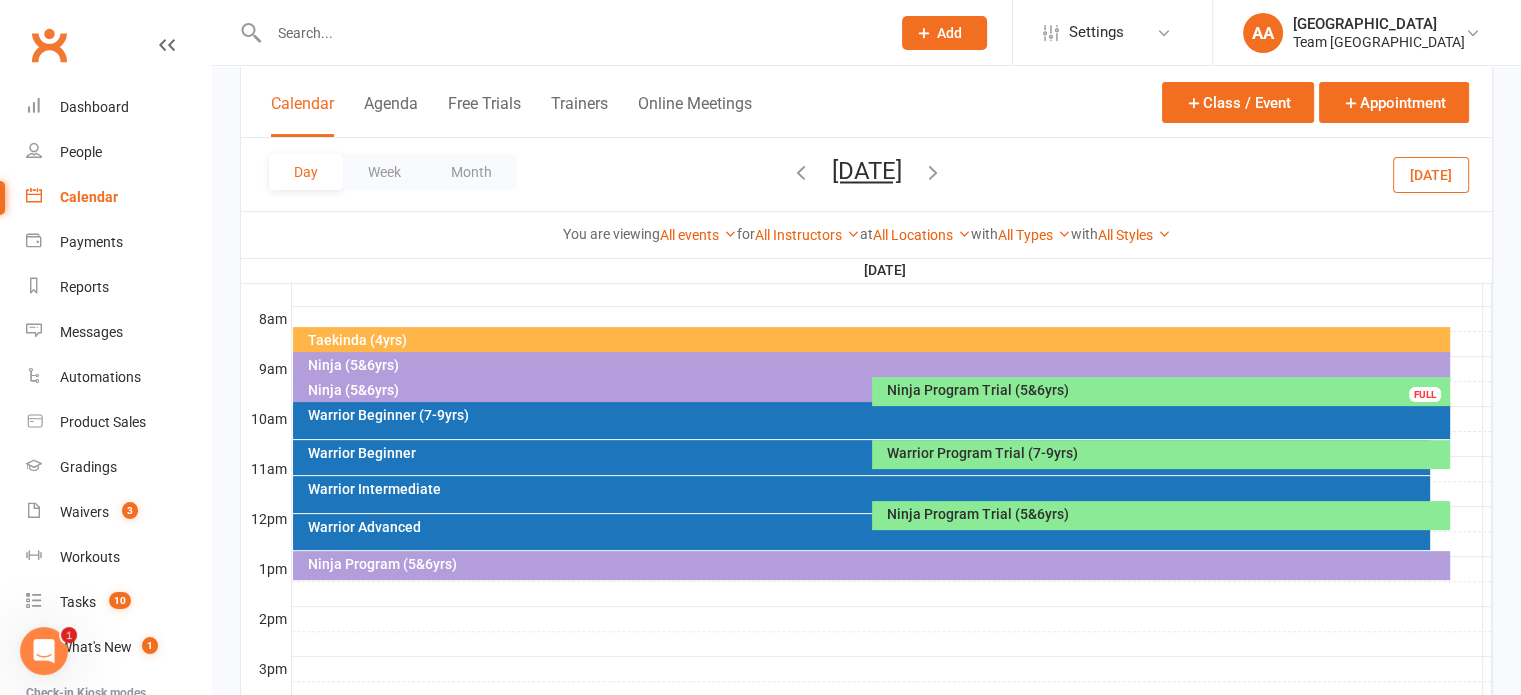 click on "Warrior Program Trial (7-9yrs)" at bounding box center (1166, 453) 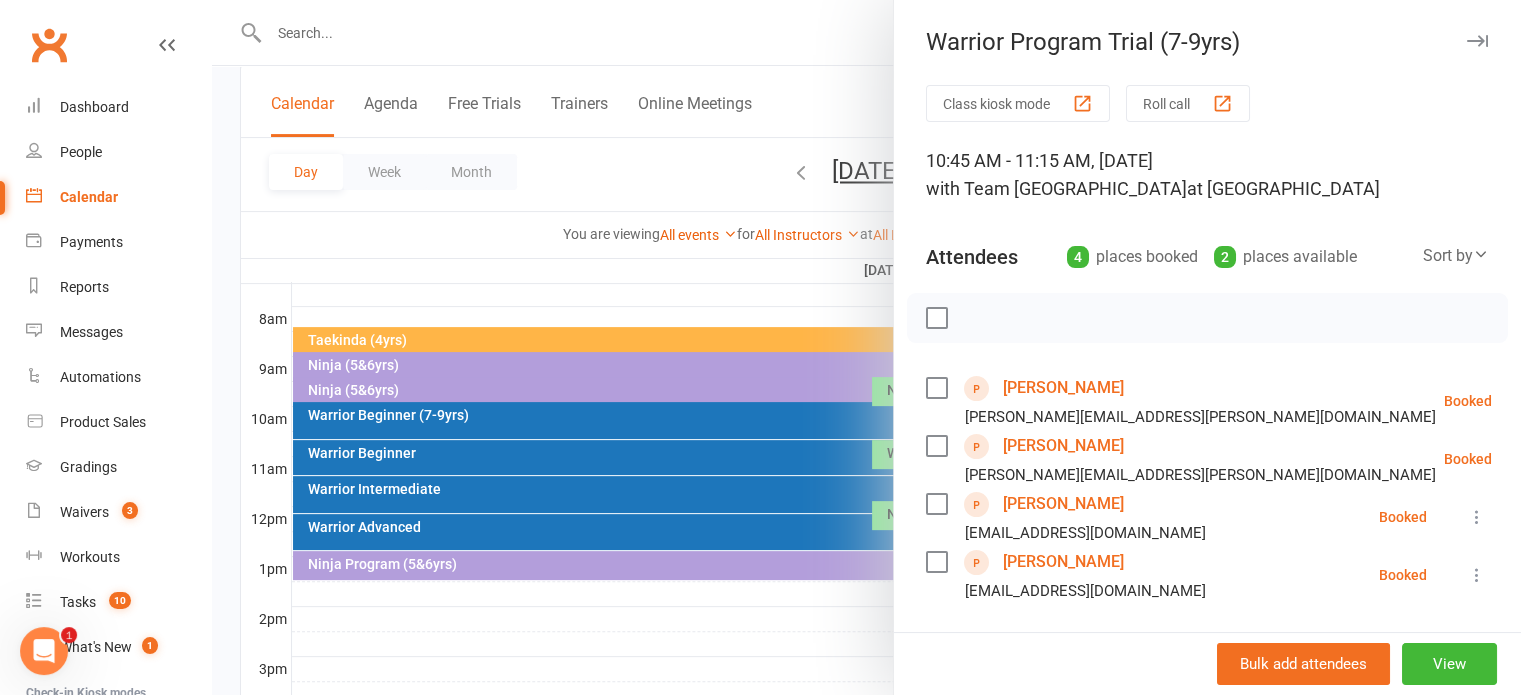 click on "[PERSON_NAME]" at bounding box center [1063, 446] 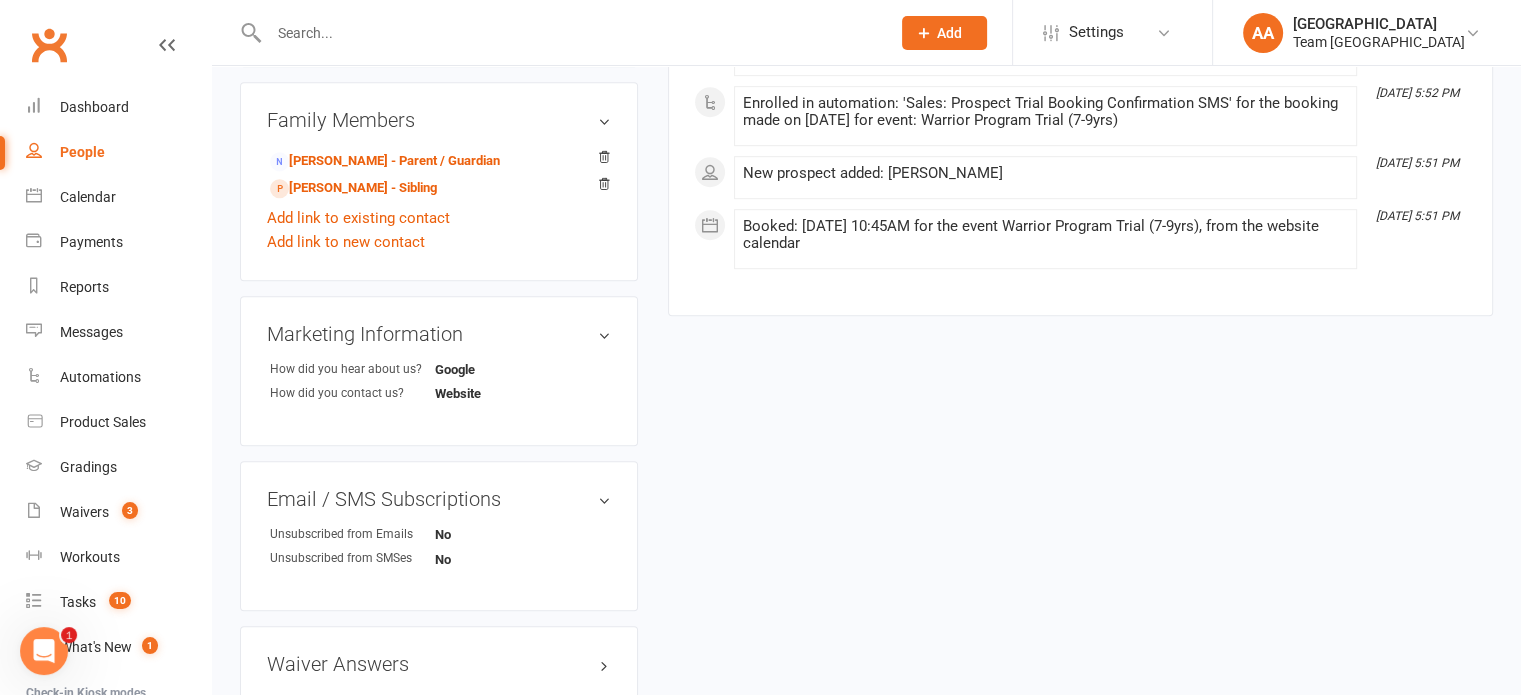scroll, scrollTop: 1239, scrollLeft: 0, axis: vertical 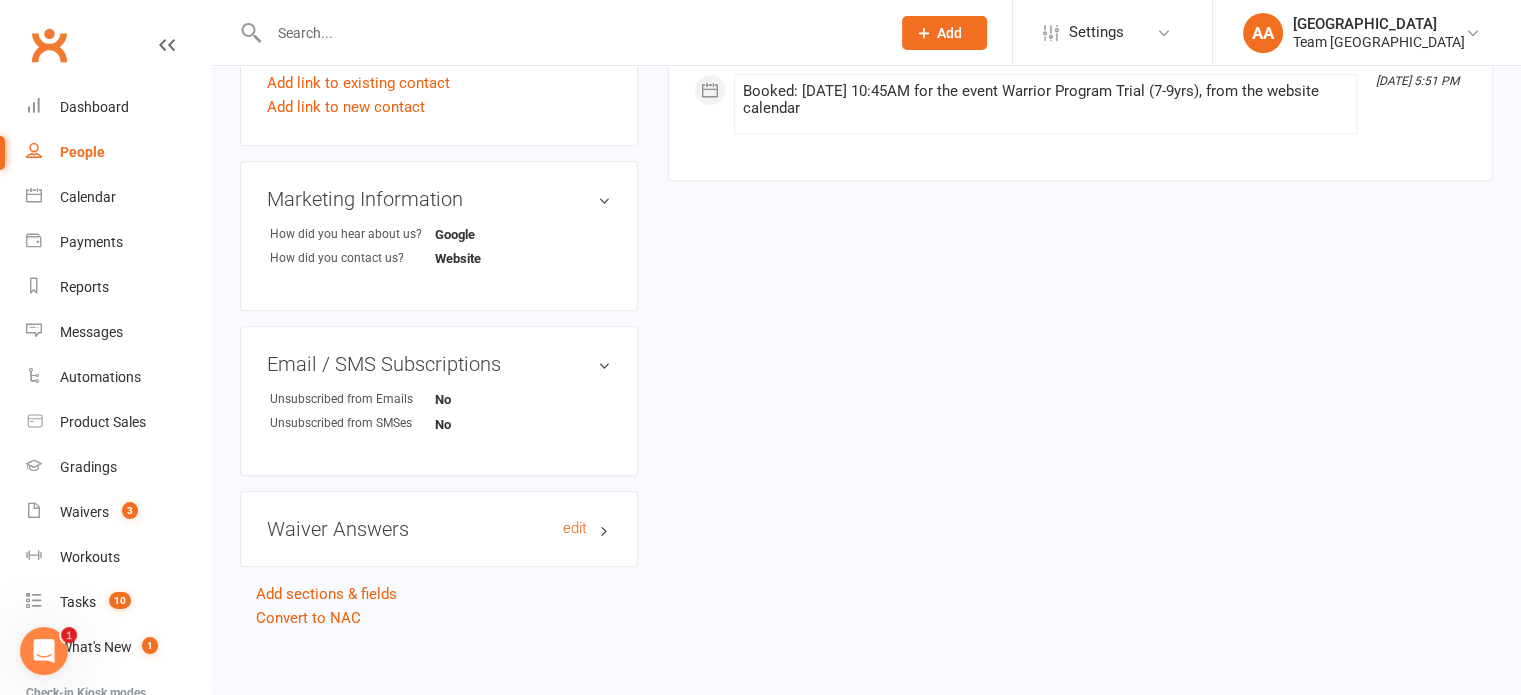 click on "Waiver Answers  edit" at bounding box center [439, 529] 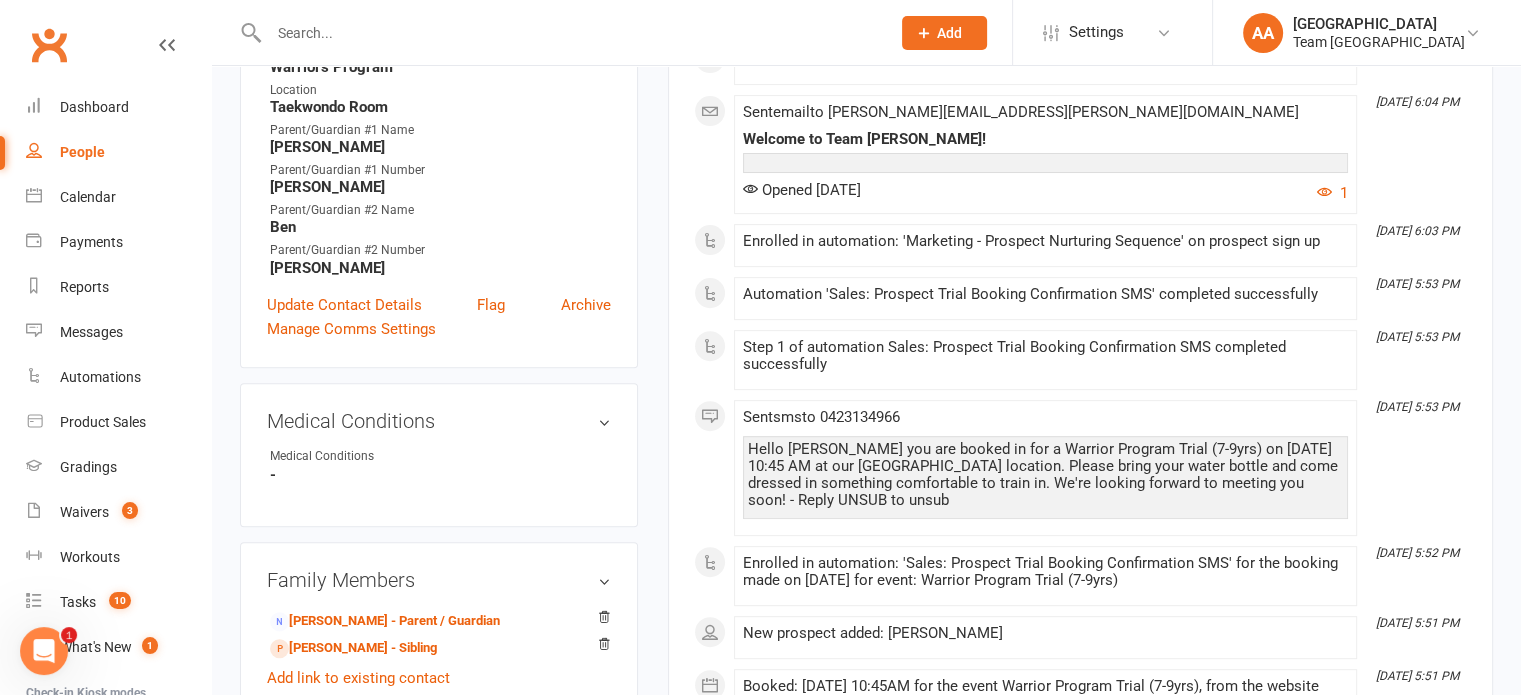 scroll, scrollTop: 700, scrollLeft: 0, axis: vertical 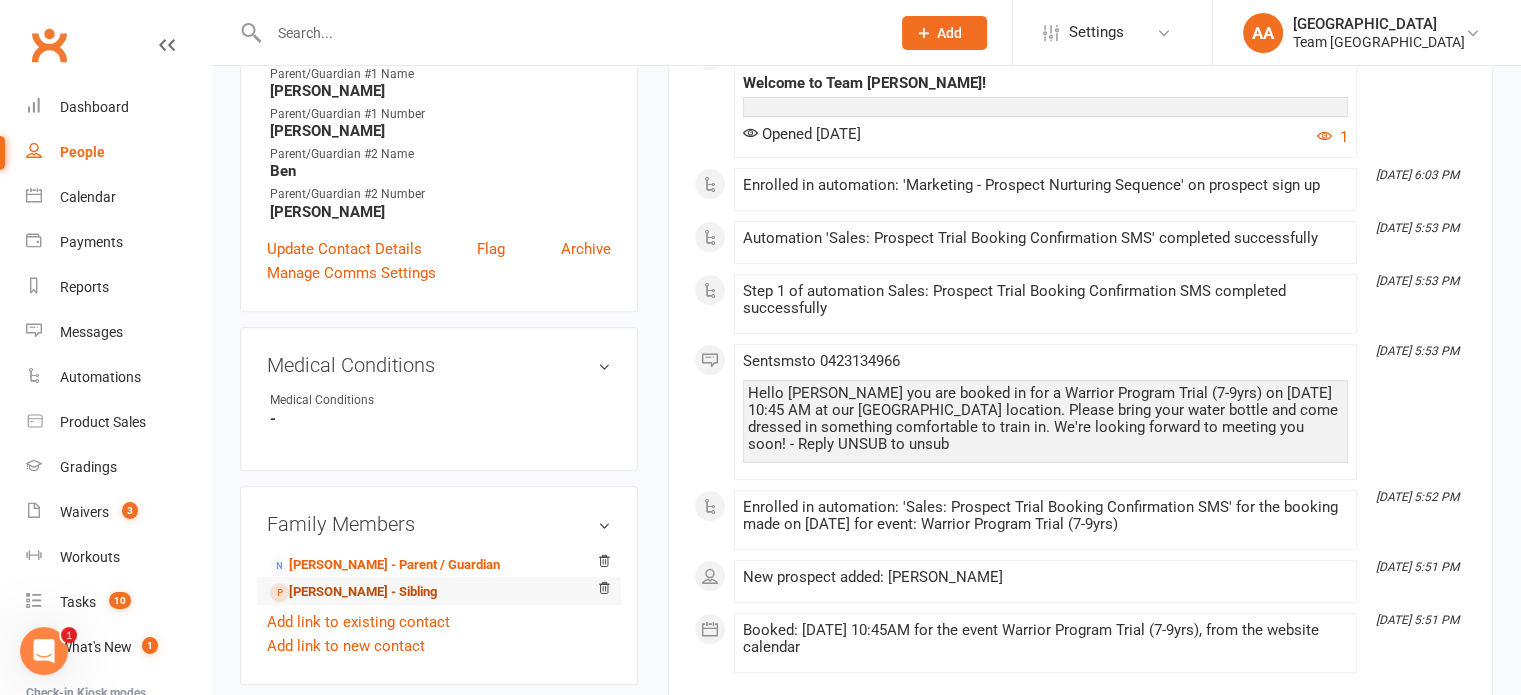click on "[PERSON_NAME] - Sibling" at bounding box center (353, 592) 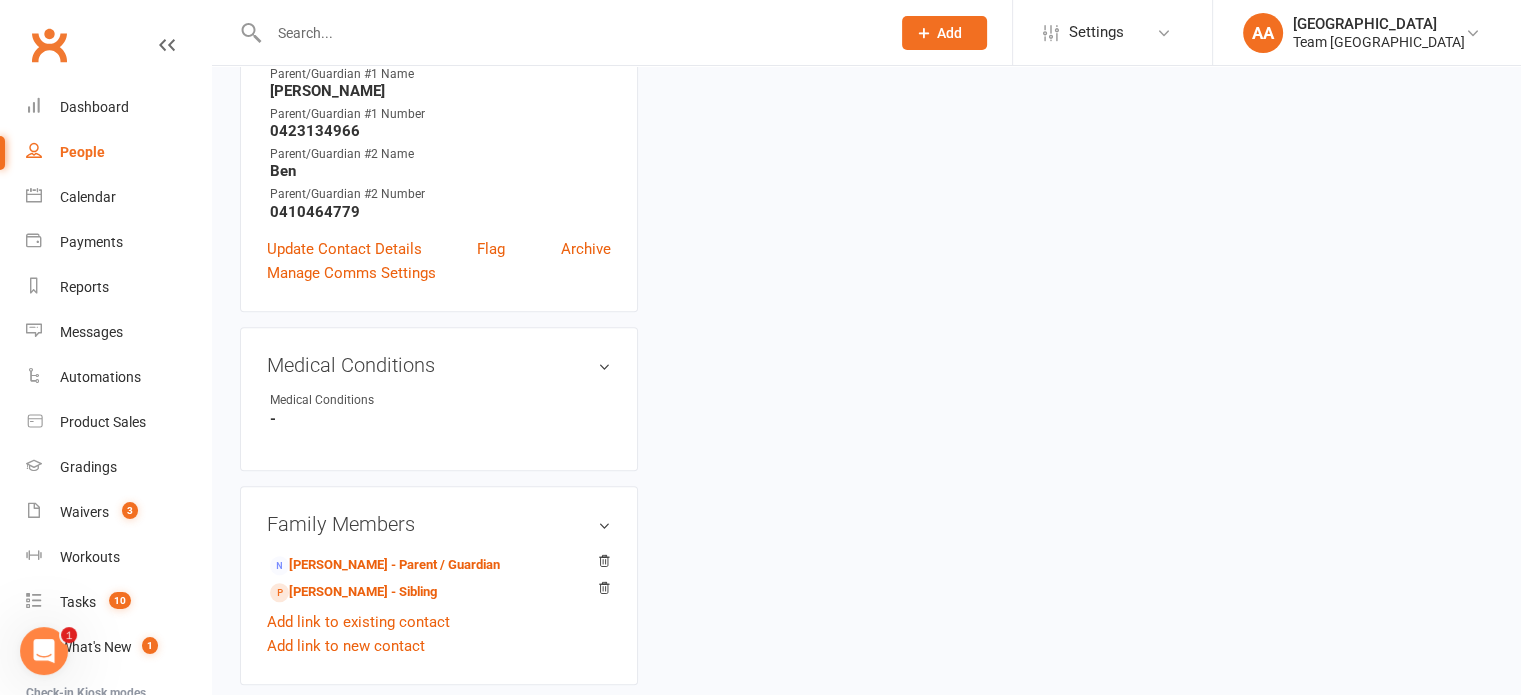 scroll, scrollTop: 0, scrollLeft: 0, axis: both 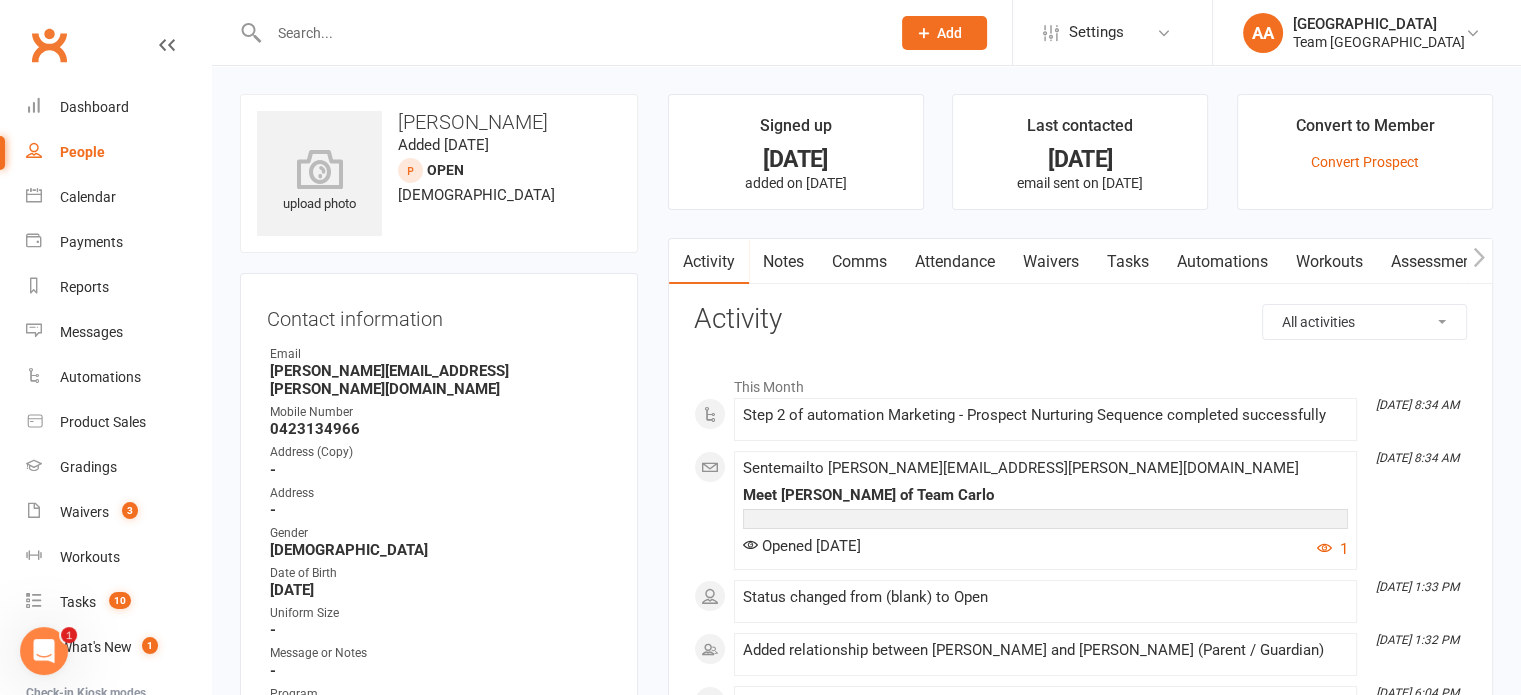 click on "Notes" at bounding box center [783, 262] 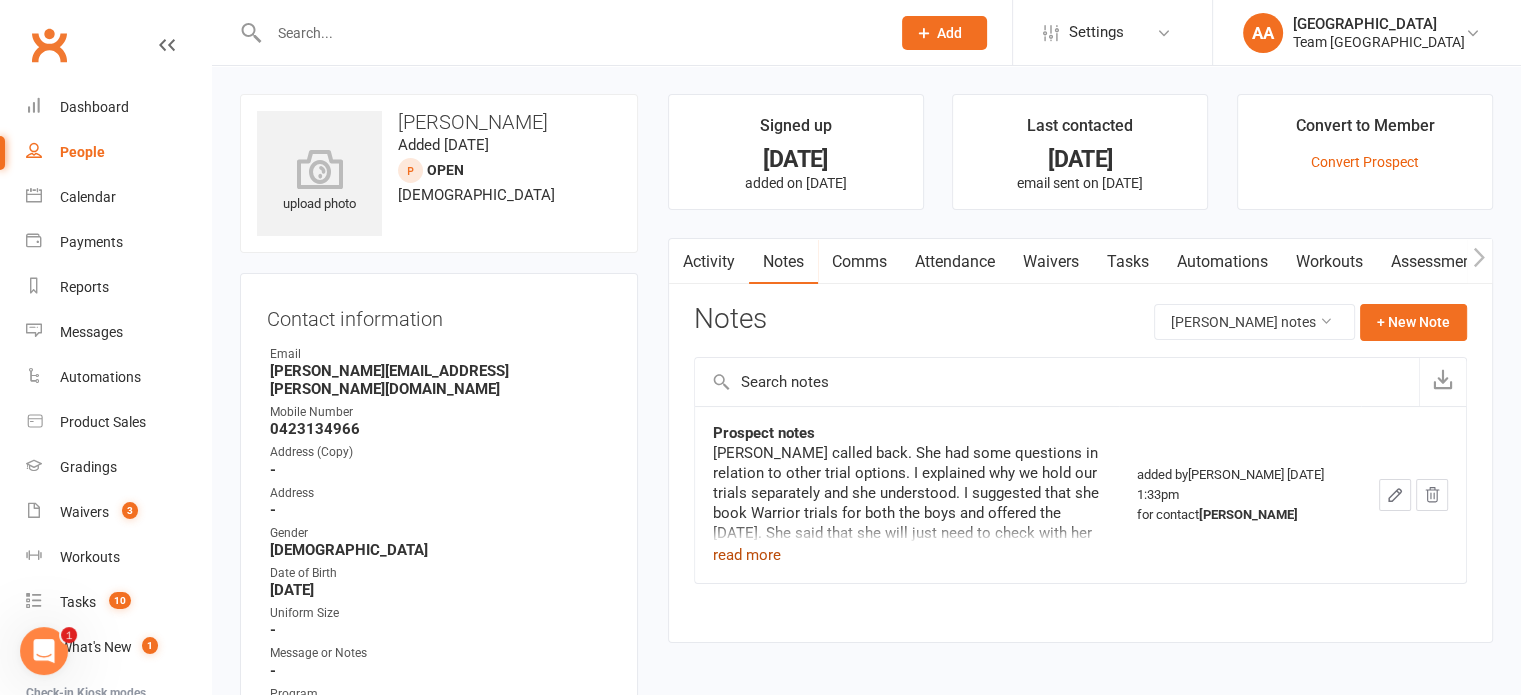click on "read more" at bounding box center [747, 555] 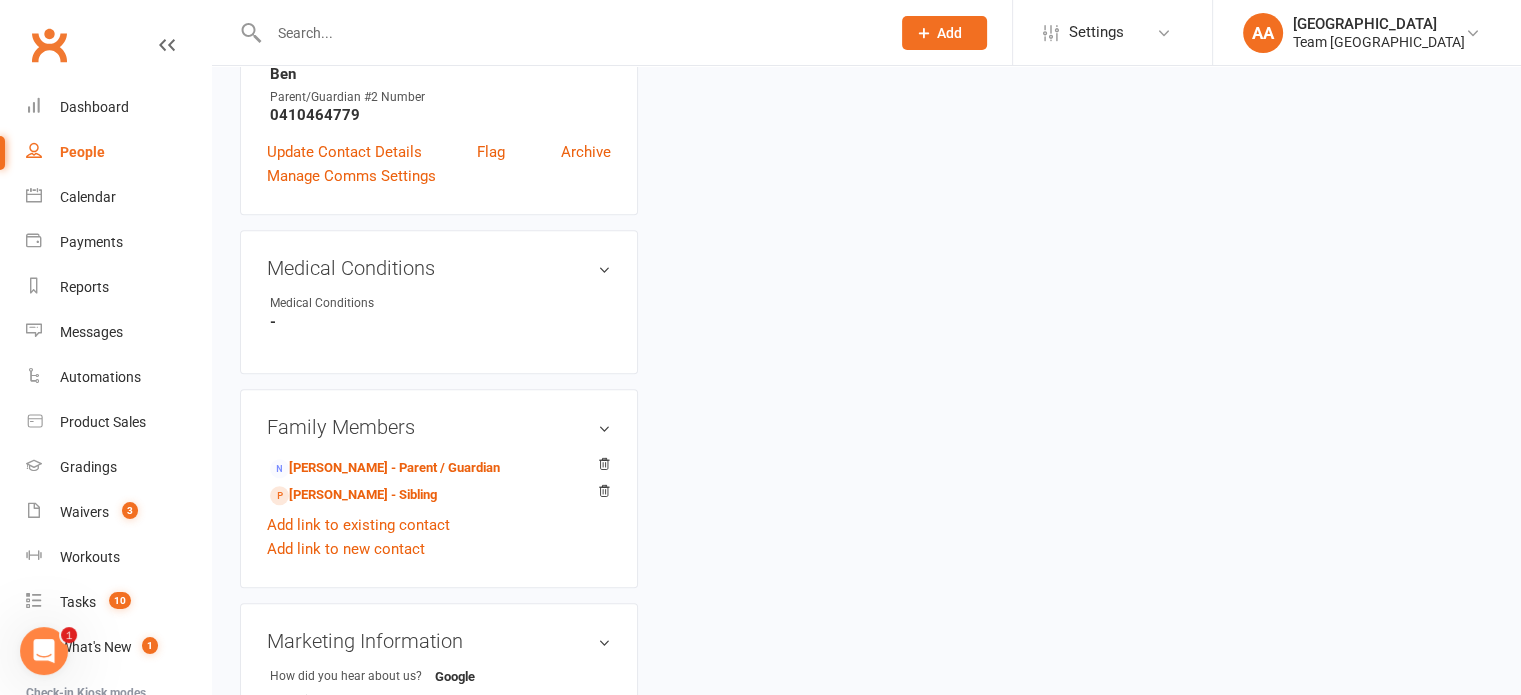 scroll, scrollTop: 800, scrollLeft: 0, axis: vertical 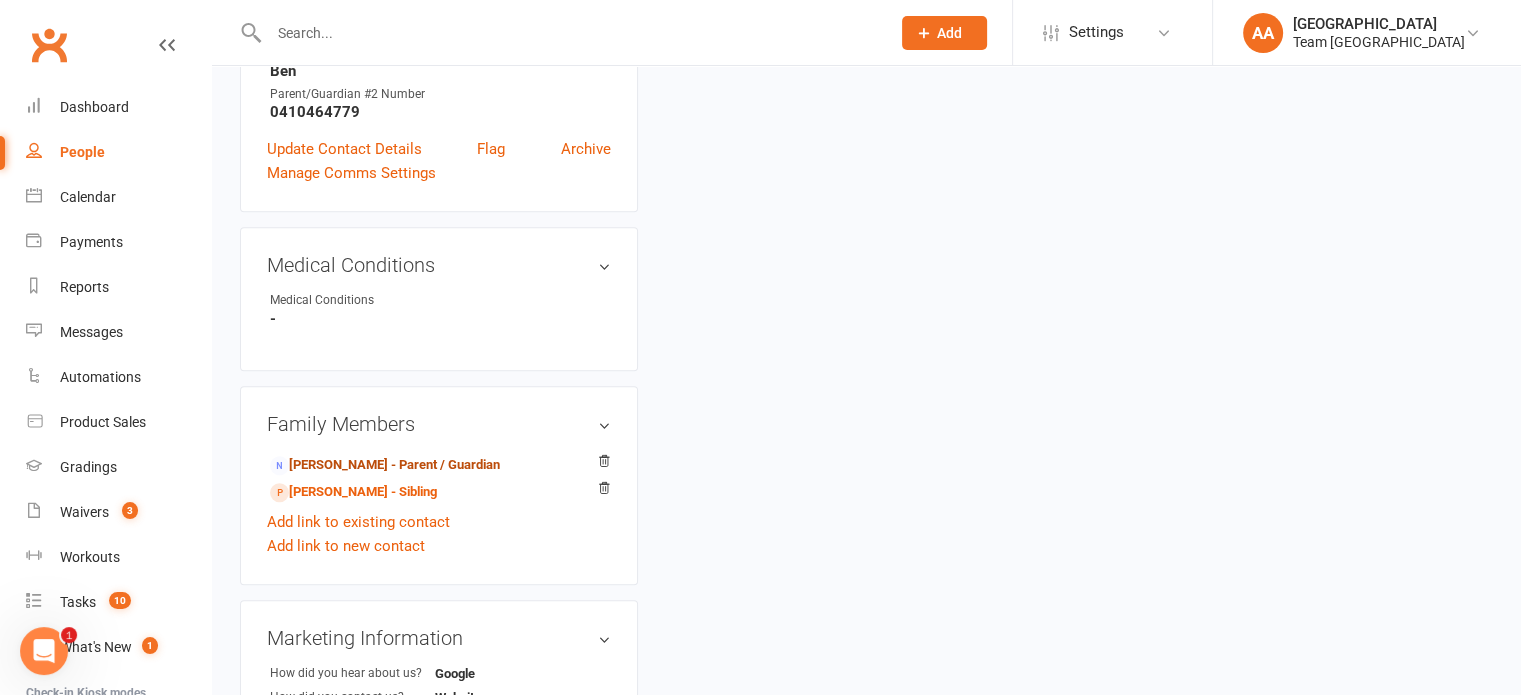 click on "[PERSON_NAME] - Parent / Guardian" at bounding box center (385, 465) 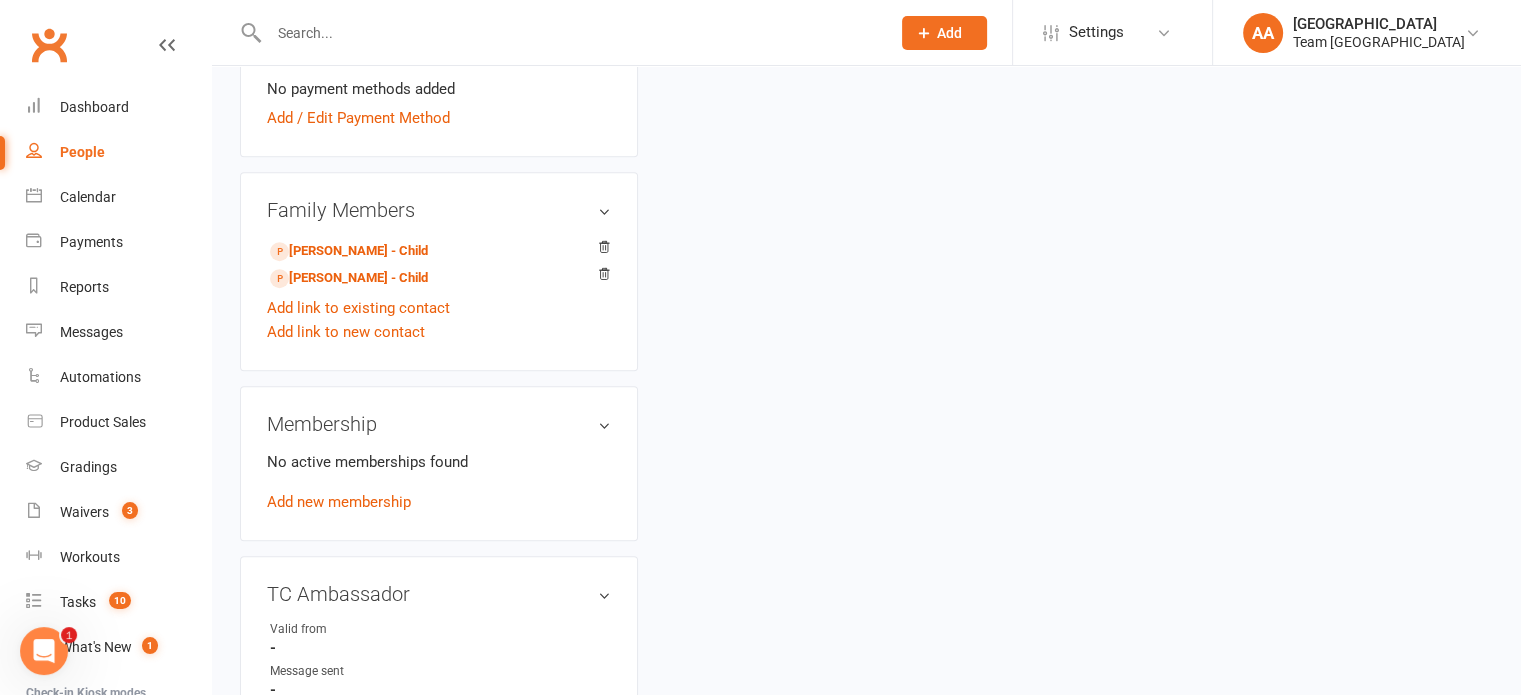 scroll, scrollTop: 0, scrollLeft: 0, axis: both 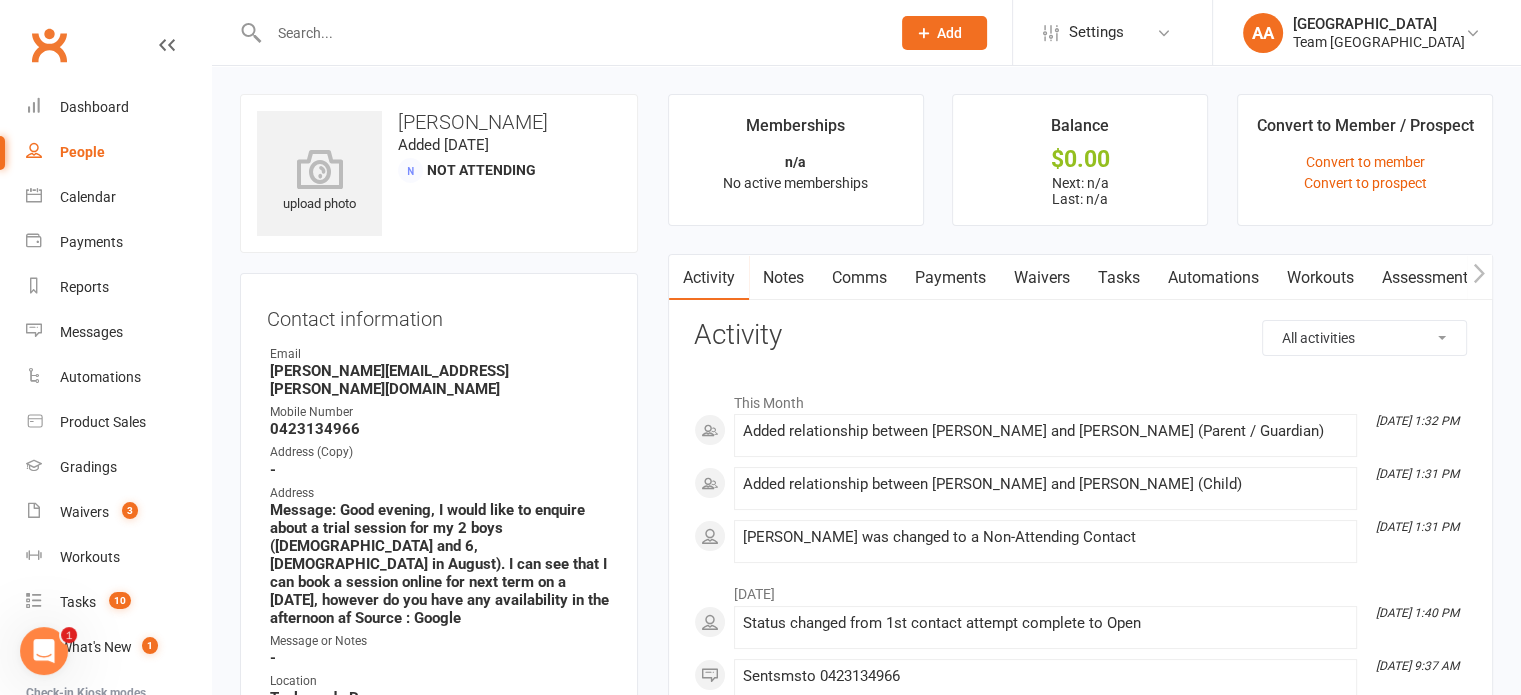 click on "Waivers" at bounding box center (1042, 278) 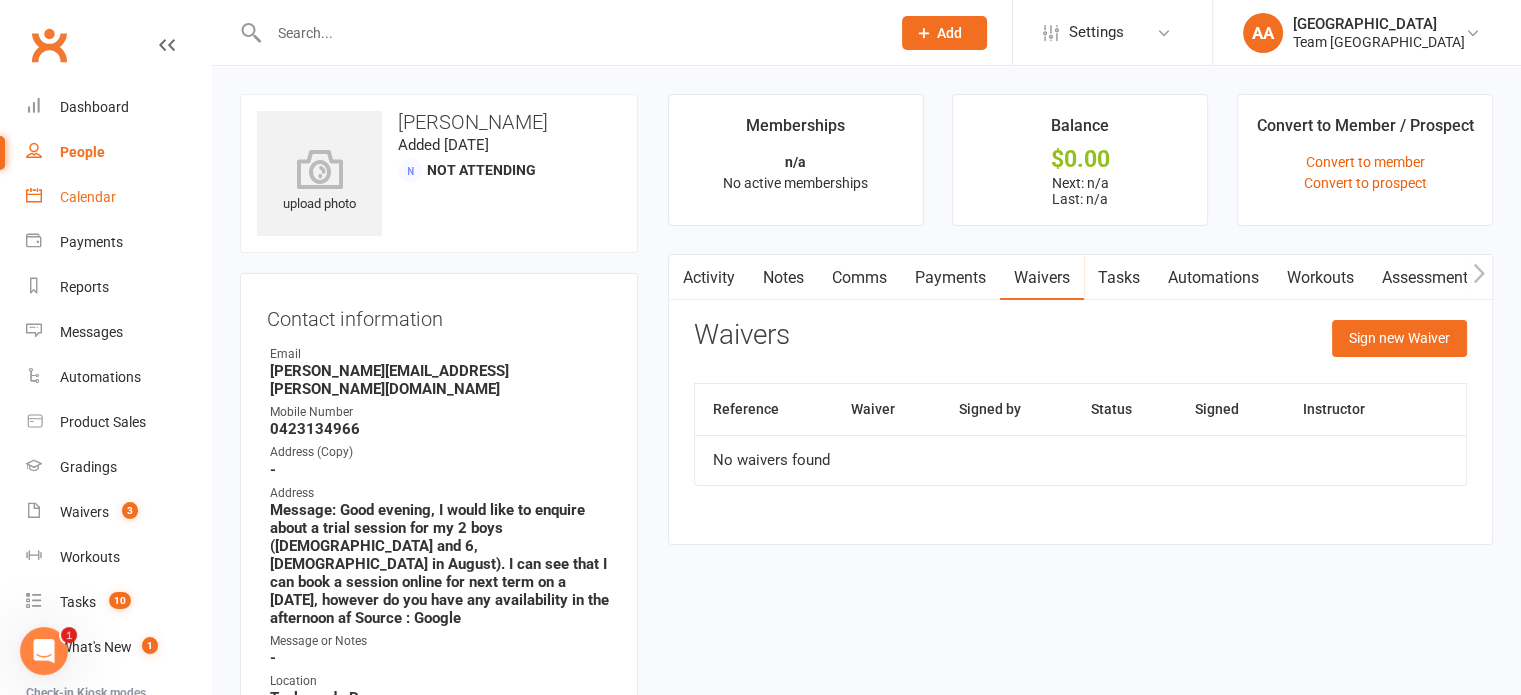 click on "Calendar" at bounding box center [88, 197] 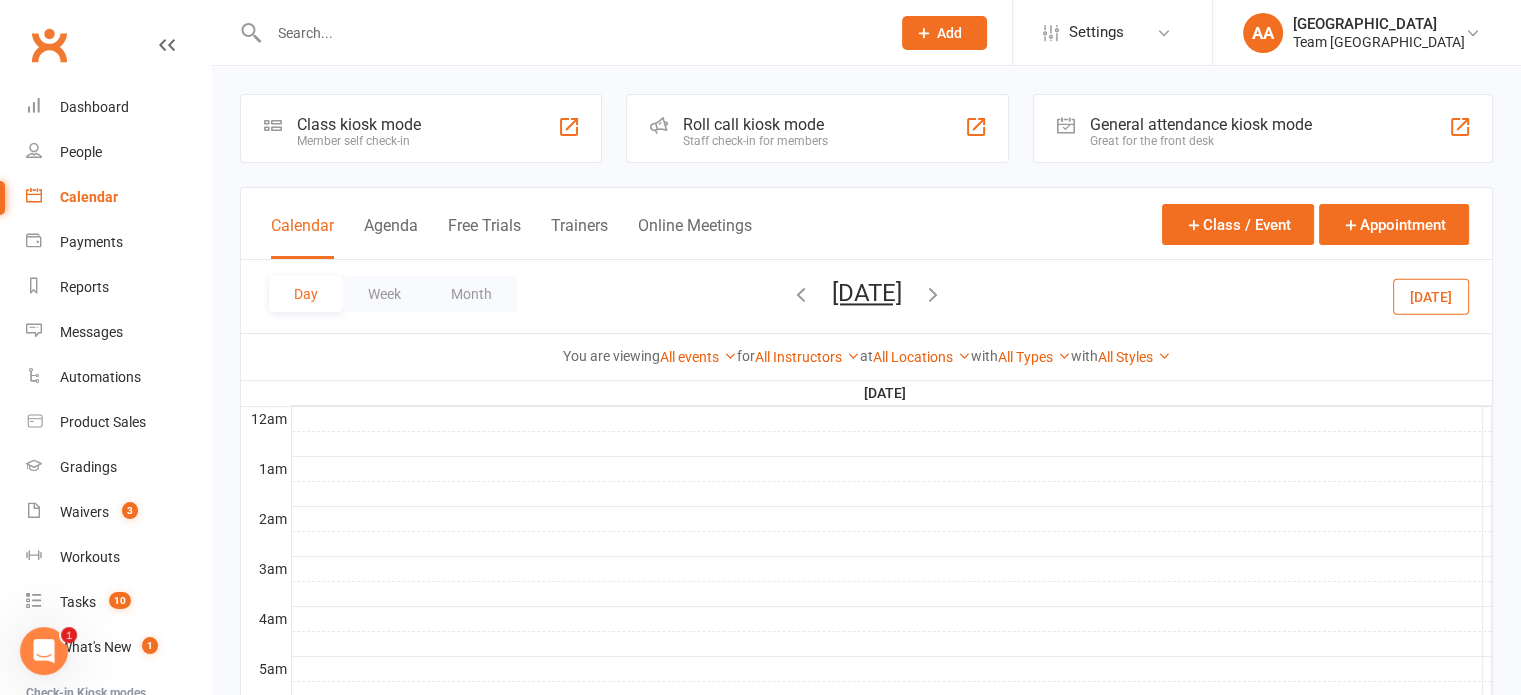 click on "[DATE]" at bounding box center [867, 293] 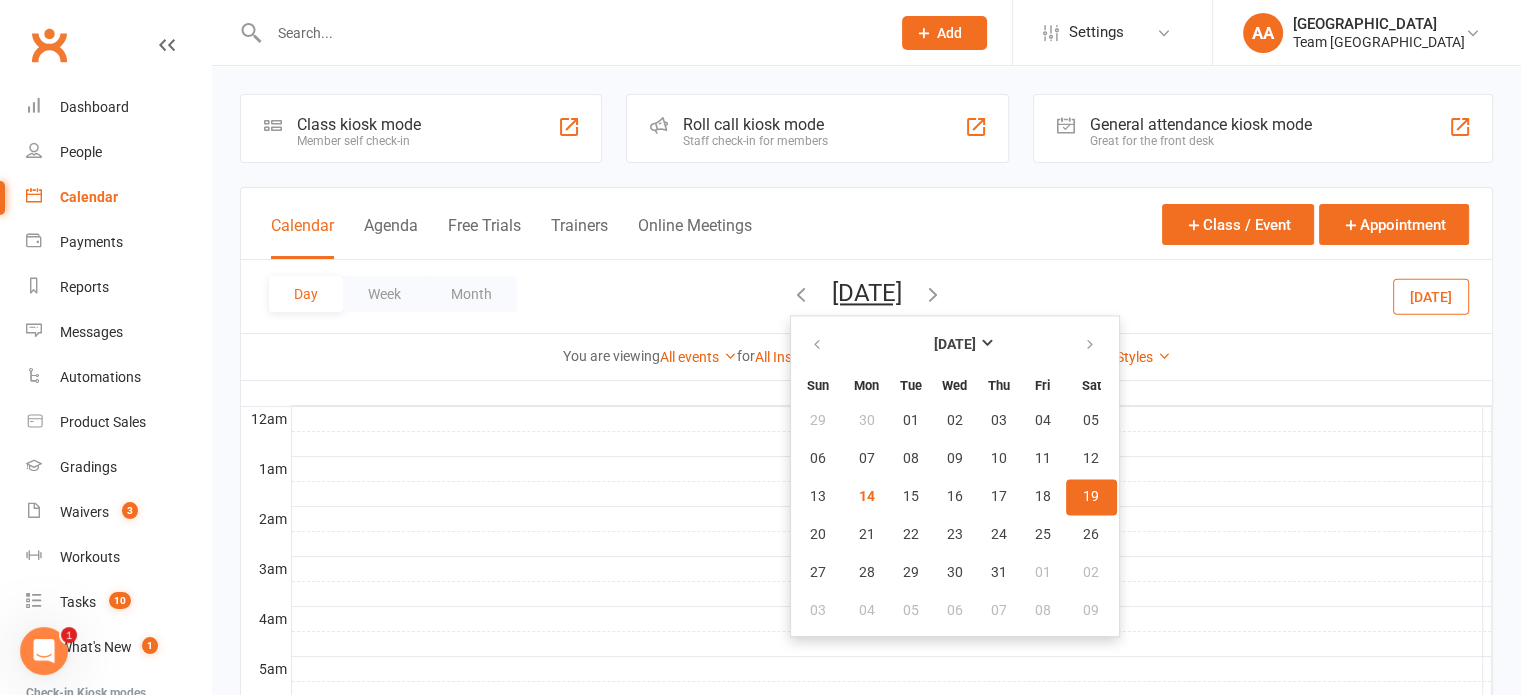 click on "19" at bounding box center [1091, 497] 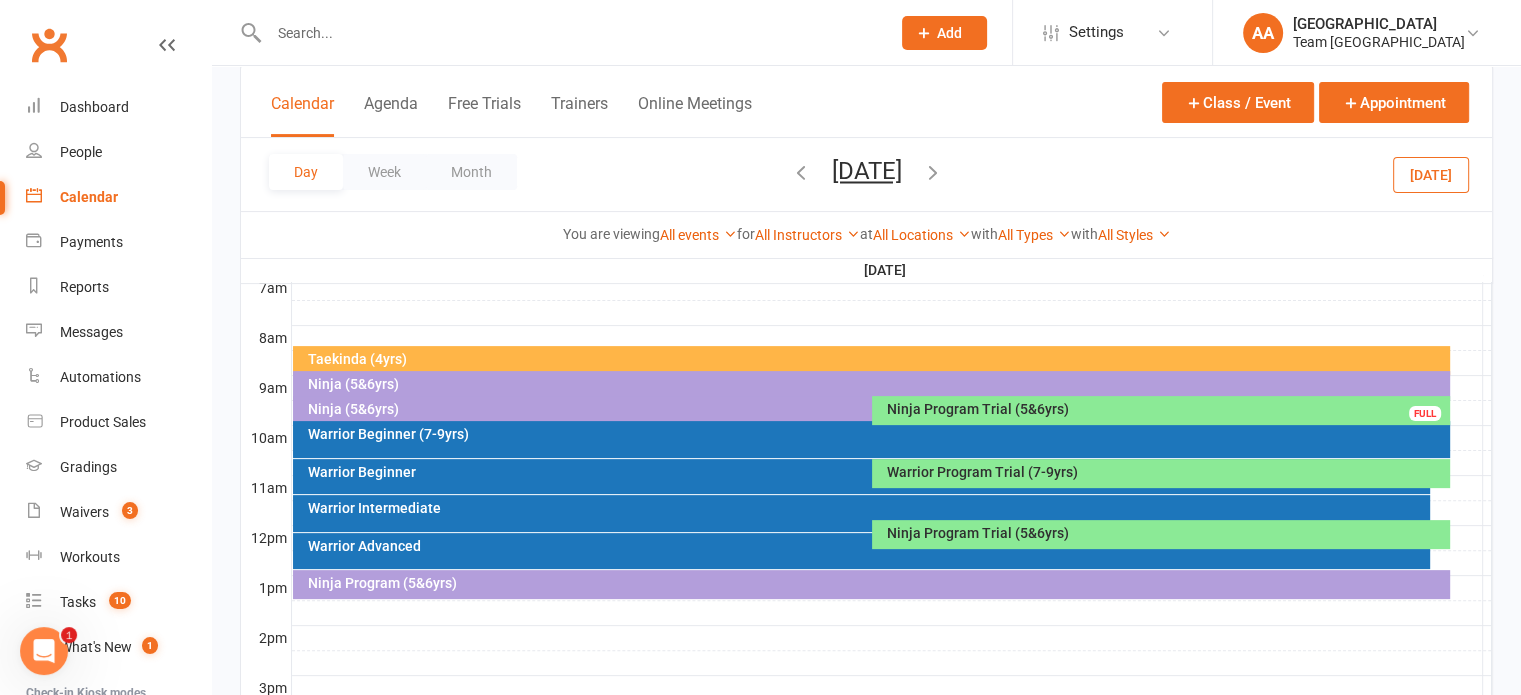 scroll, scrollTop: 500, scrollLeft: 0, axis: vertical 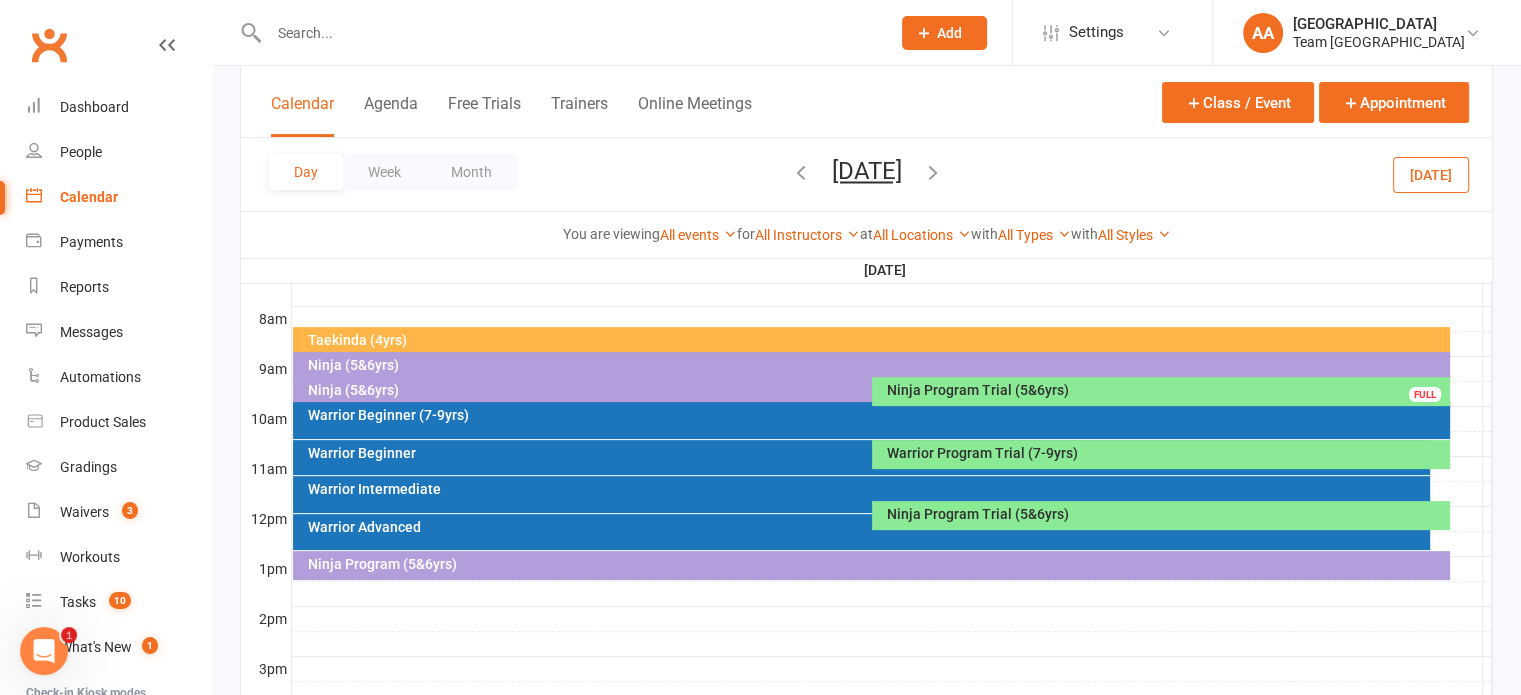 click on "Warrior Program Trial (7-9yrs)" at bounding box center (1166, 453) 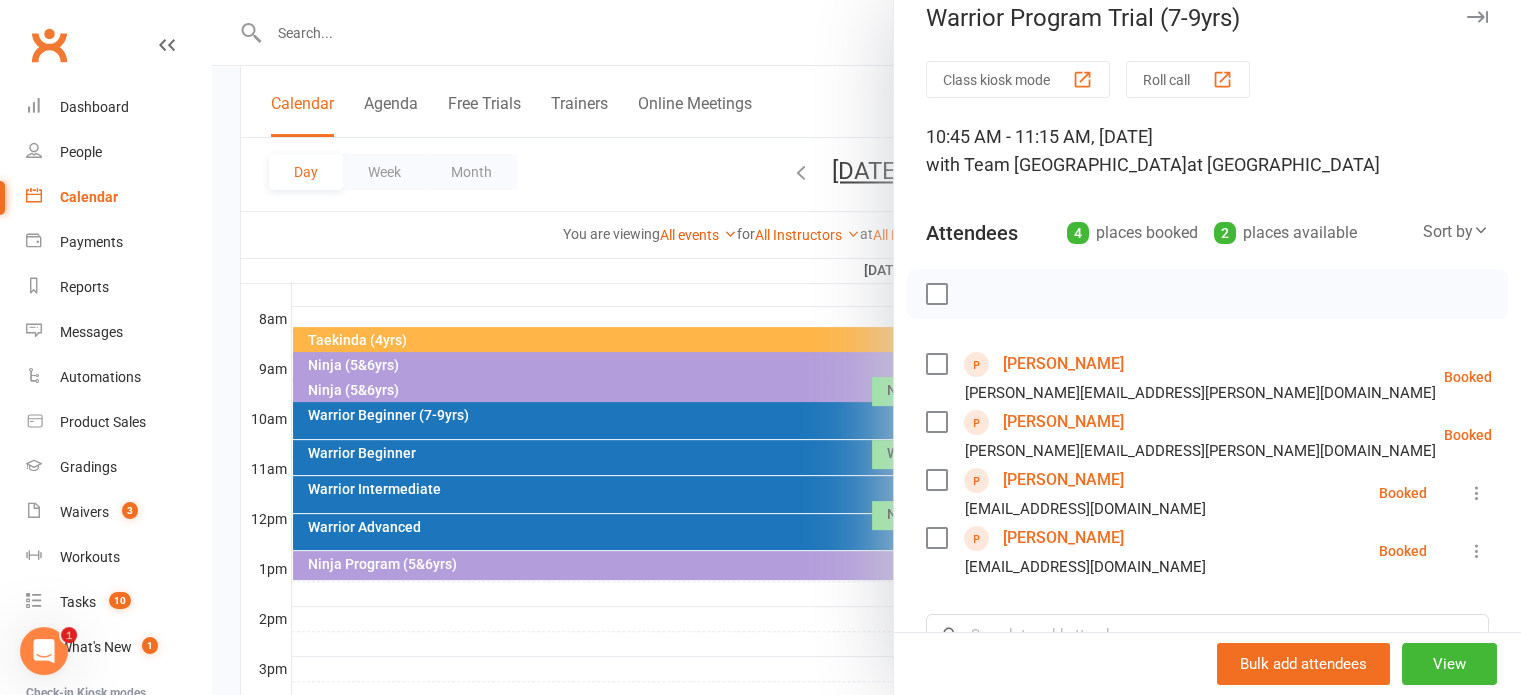 scroll, scrollTop: 0, scrollLeft: 0, axis: both 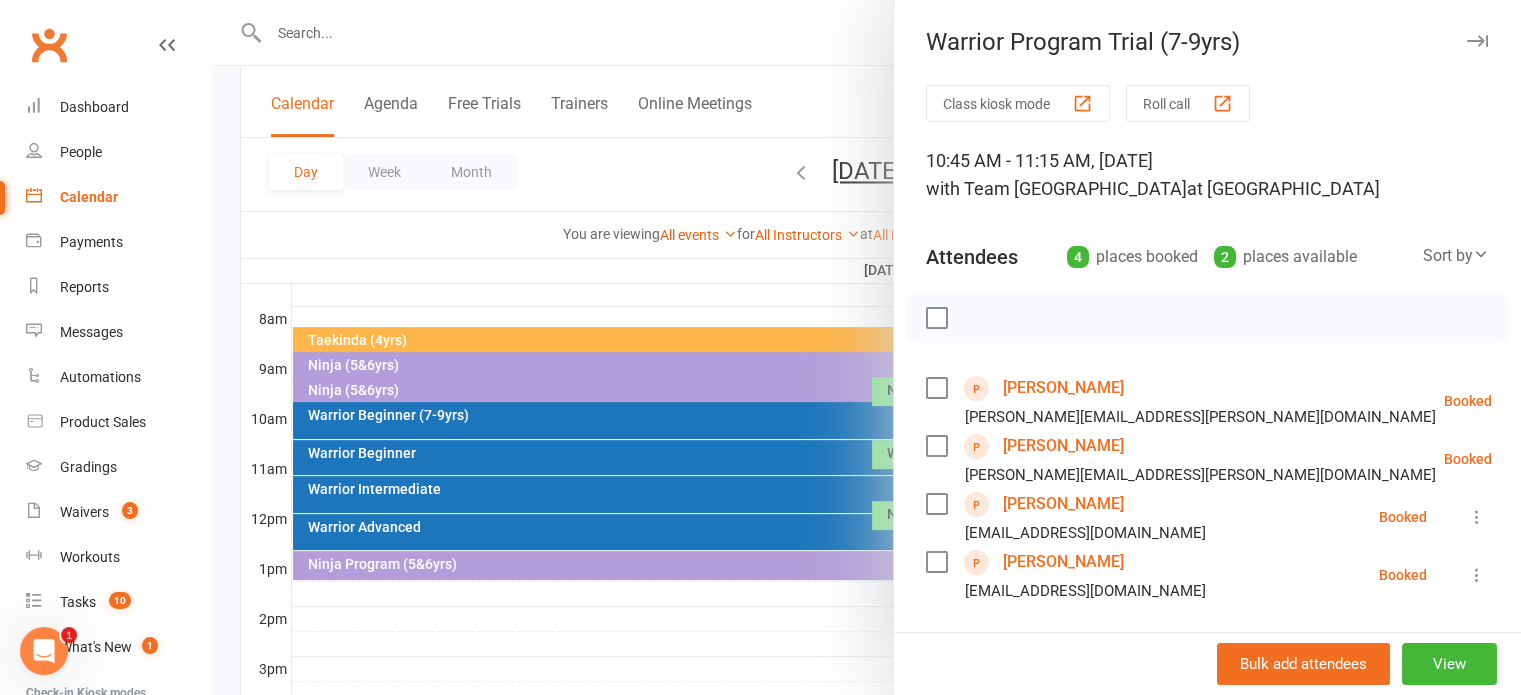 click at bounding box center [866, 347] 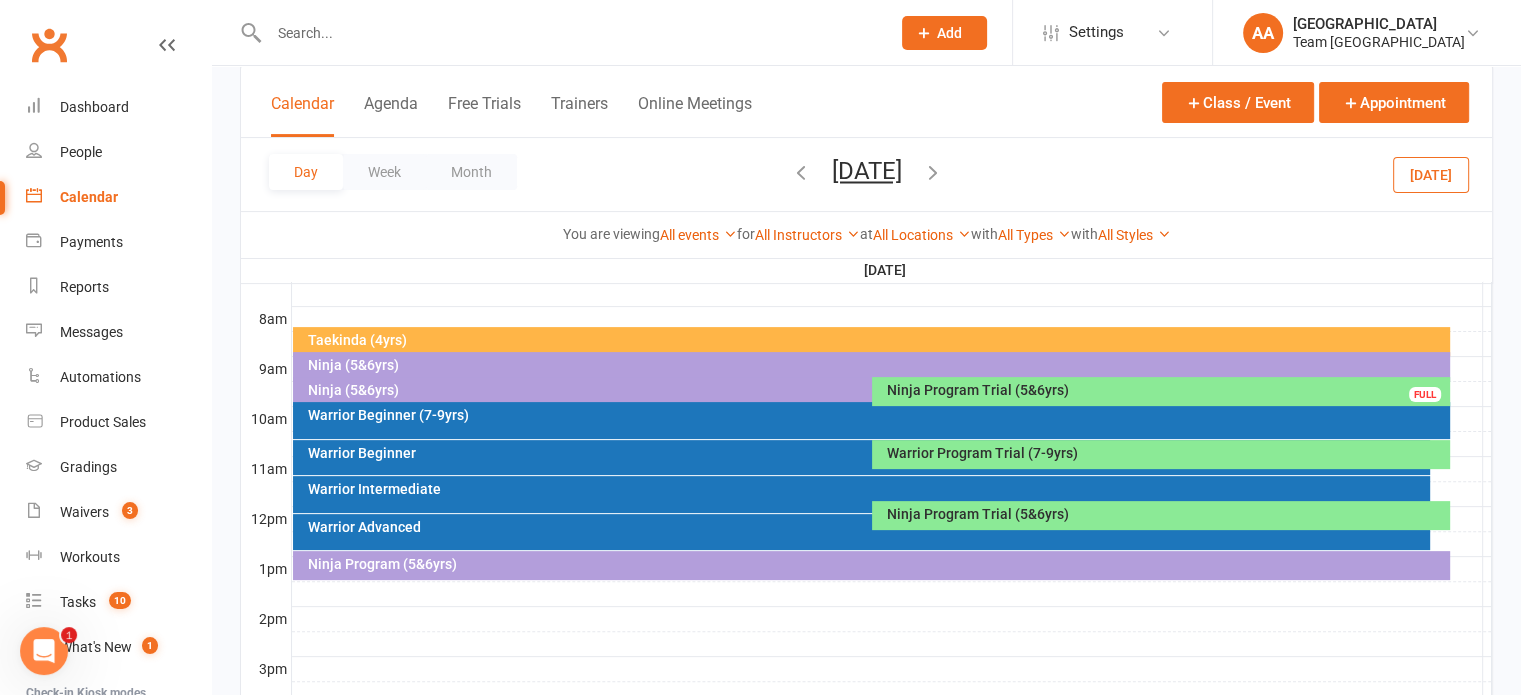 click on "Warrior Program Trial (7-9yrs)" at bounding box center [1161, 454] 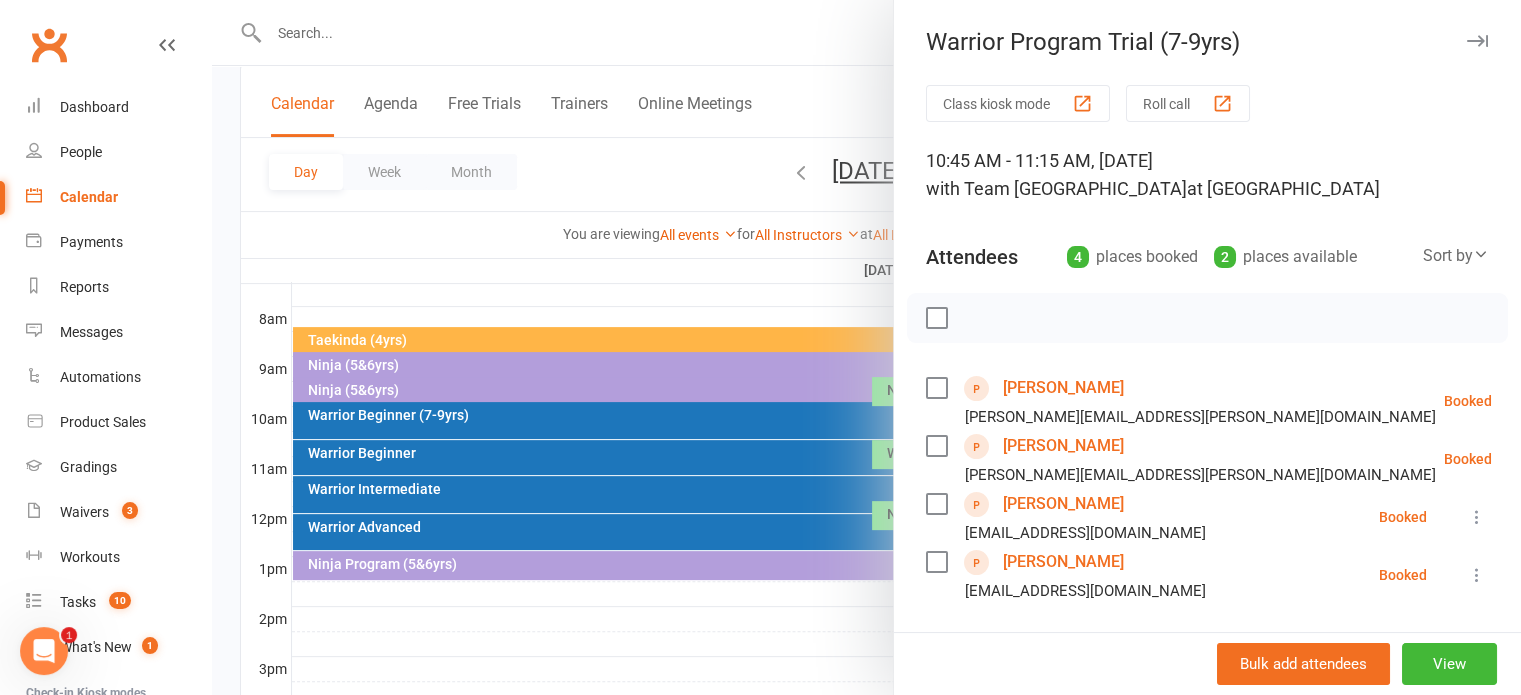 drag, startPoint x: 820, startPoint y: 295, endPoint x: 888, endPoint y: 325, distance: 74.323616 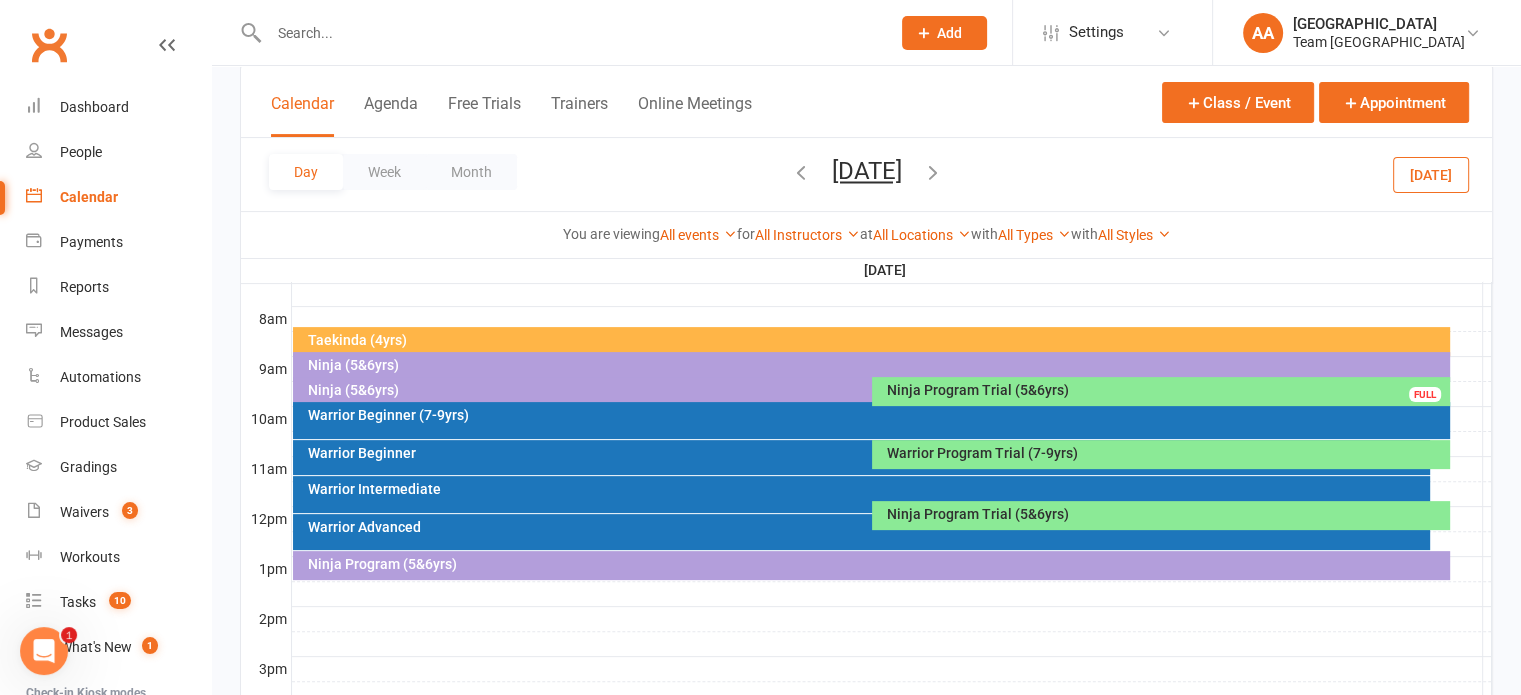 click on "Ninja Program Trial (5&6yrs)" at bounding box center [1166, 390] 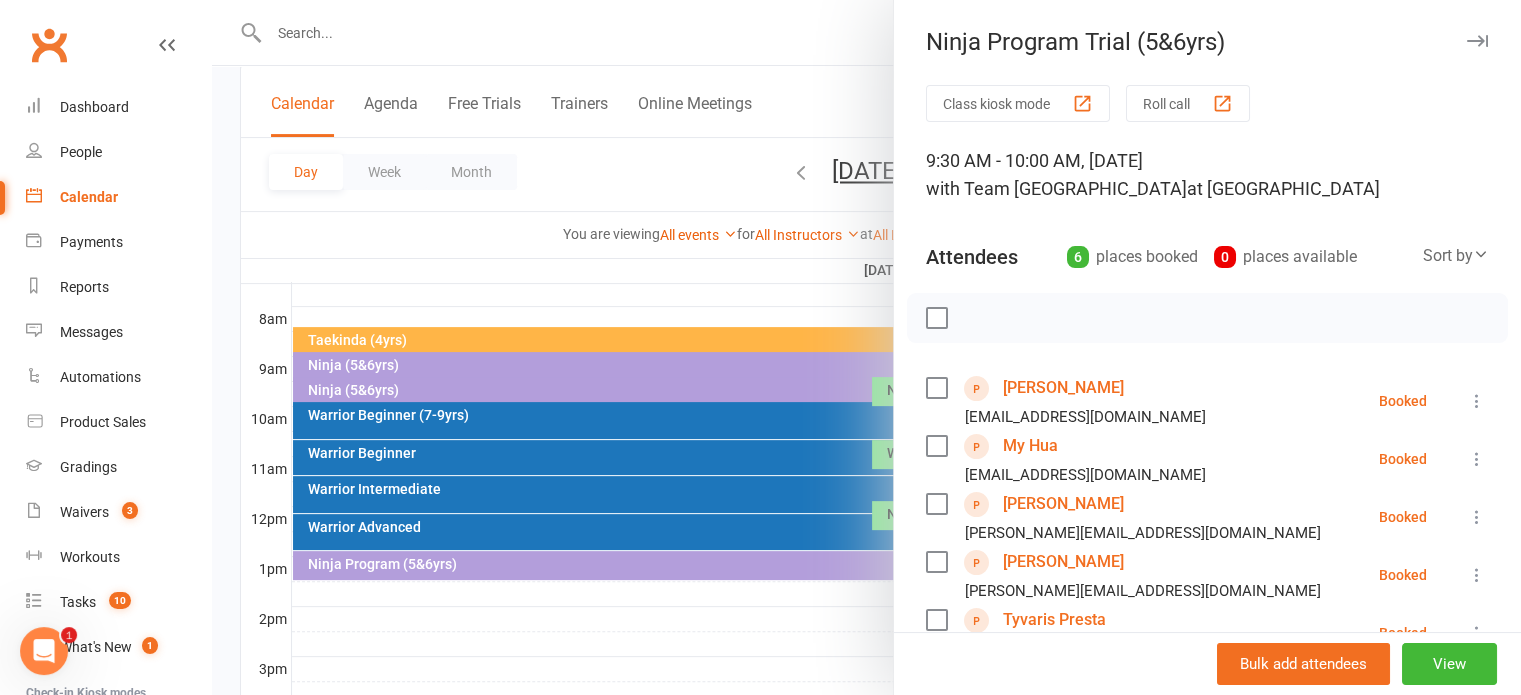 scroll, scrollTop: 100, scrollLeft: 0, axis: vertical 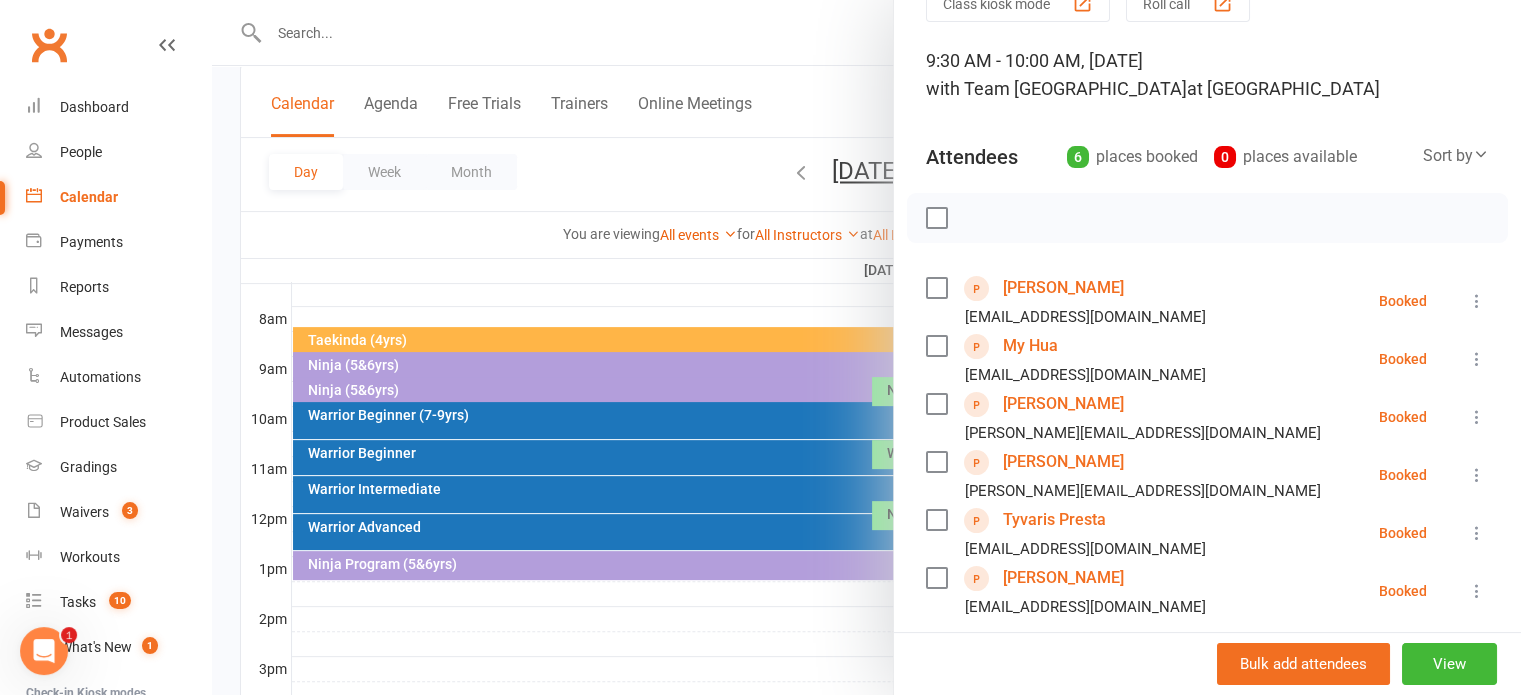 click at bounding box center (866, 347) 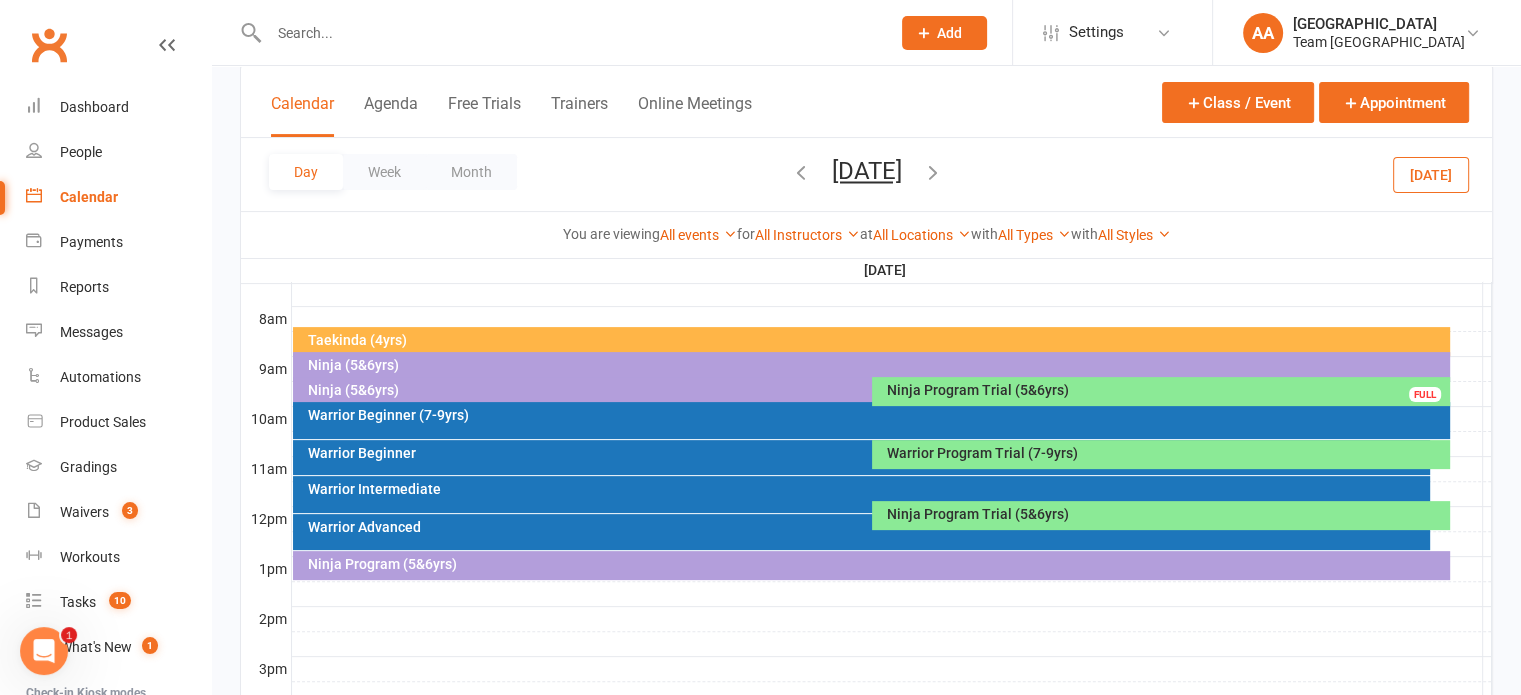 click on "[DATE]" at bounding box center (867, 171) 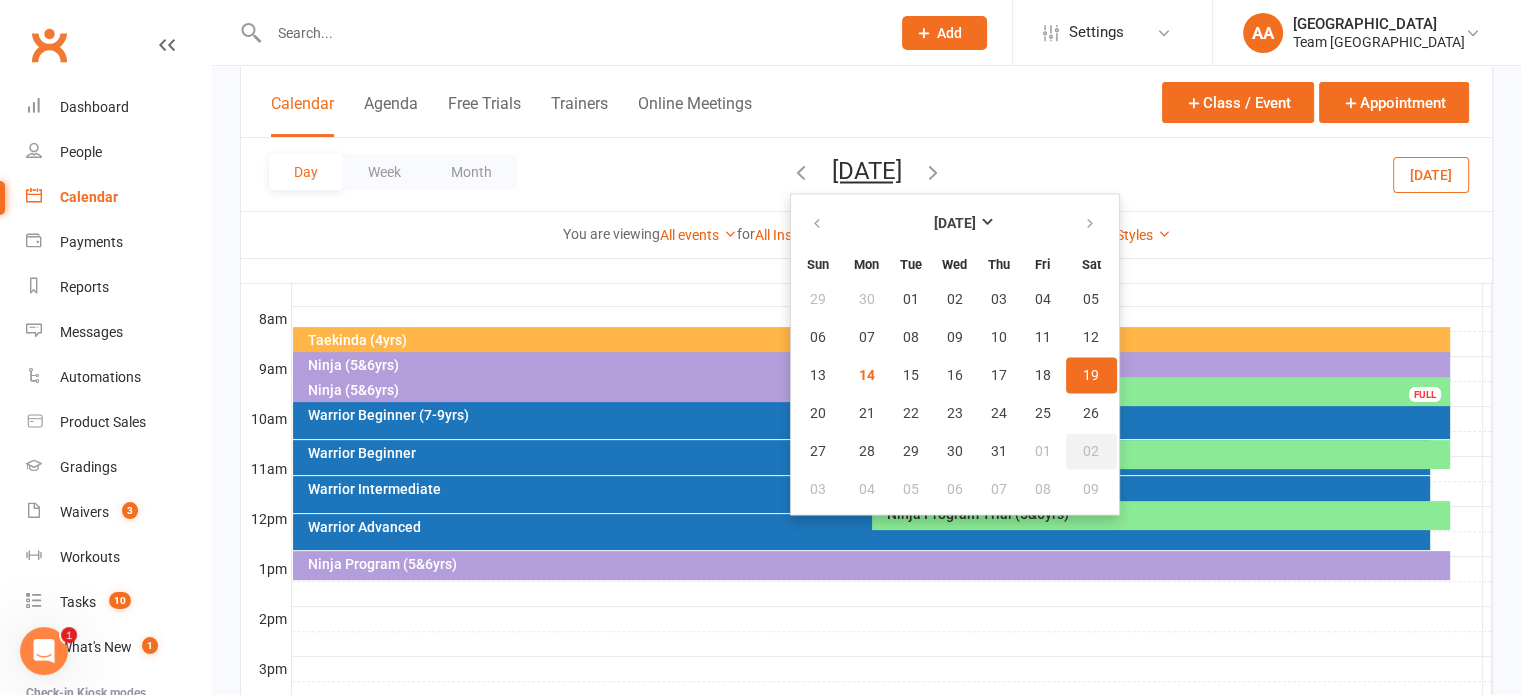 click on "02" at bounding box center [1091, 451] 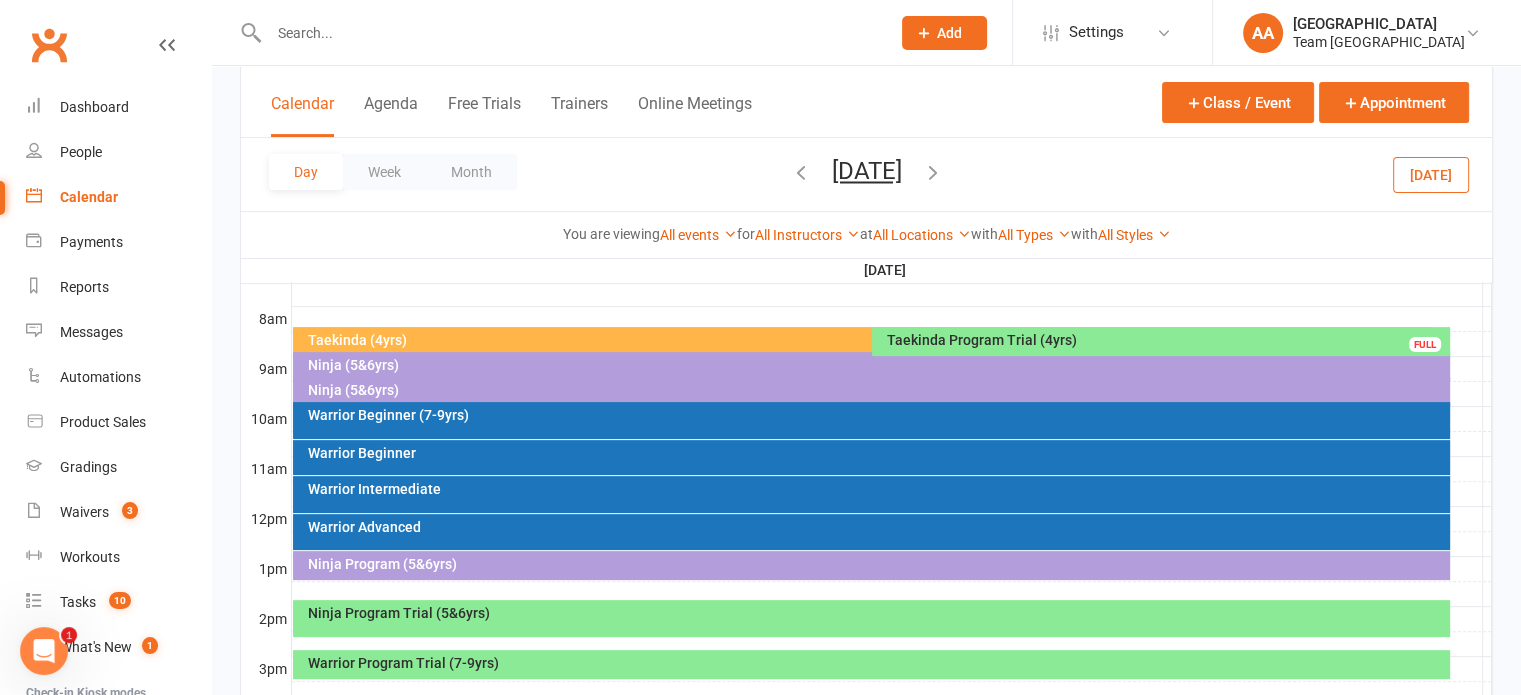 click on "Ninja Program Trial (5&6yrs)" at bounding box center (876, 613) 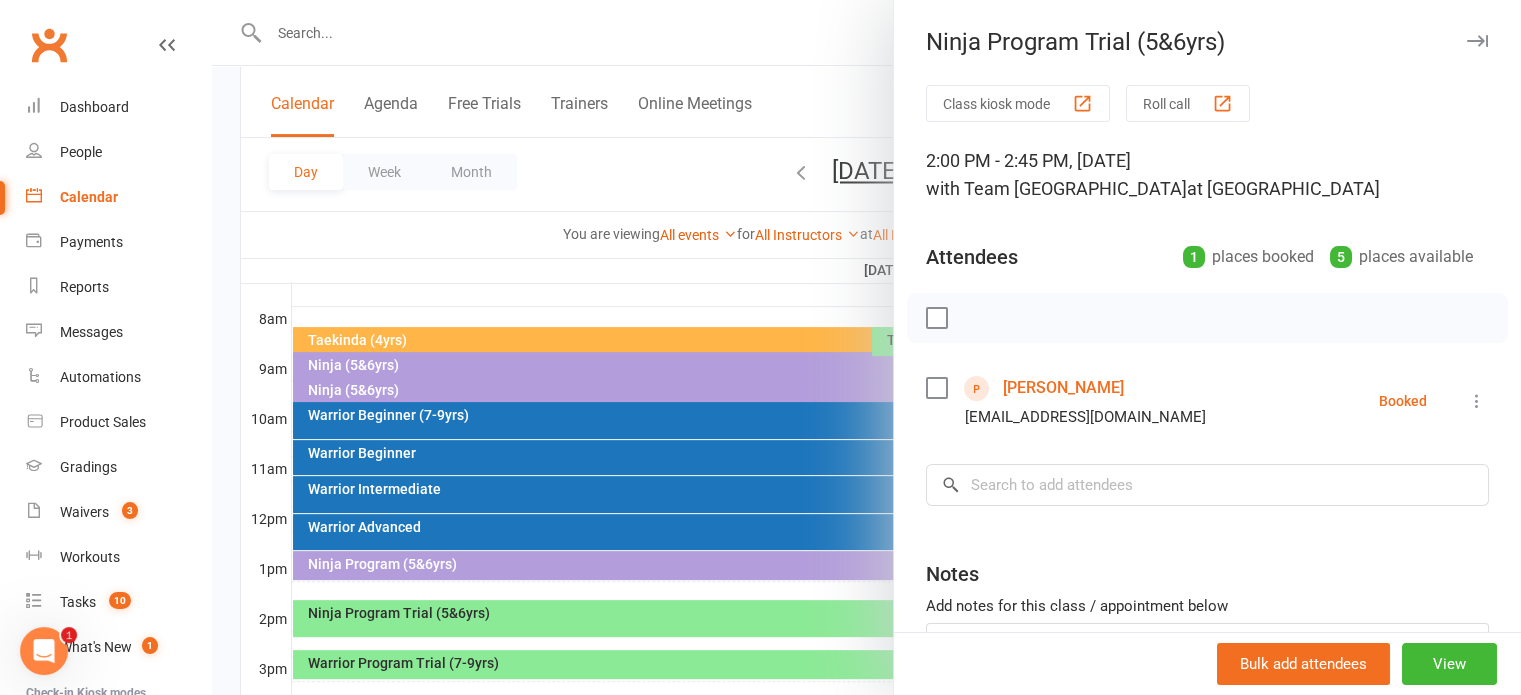 click on "[PERSON_NAME]" at bounding box center (1063, 388) 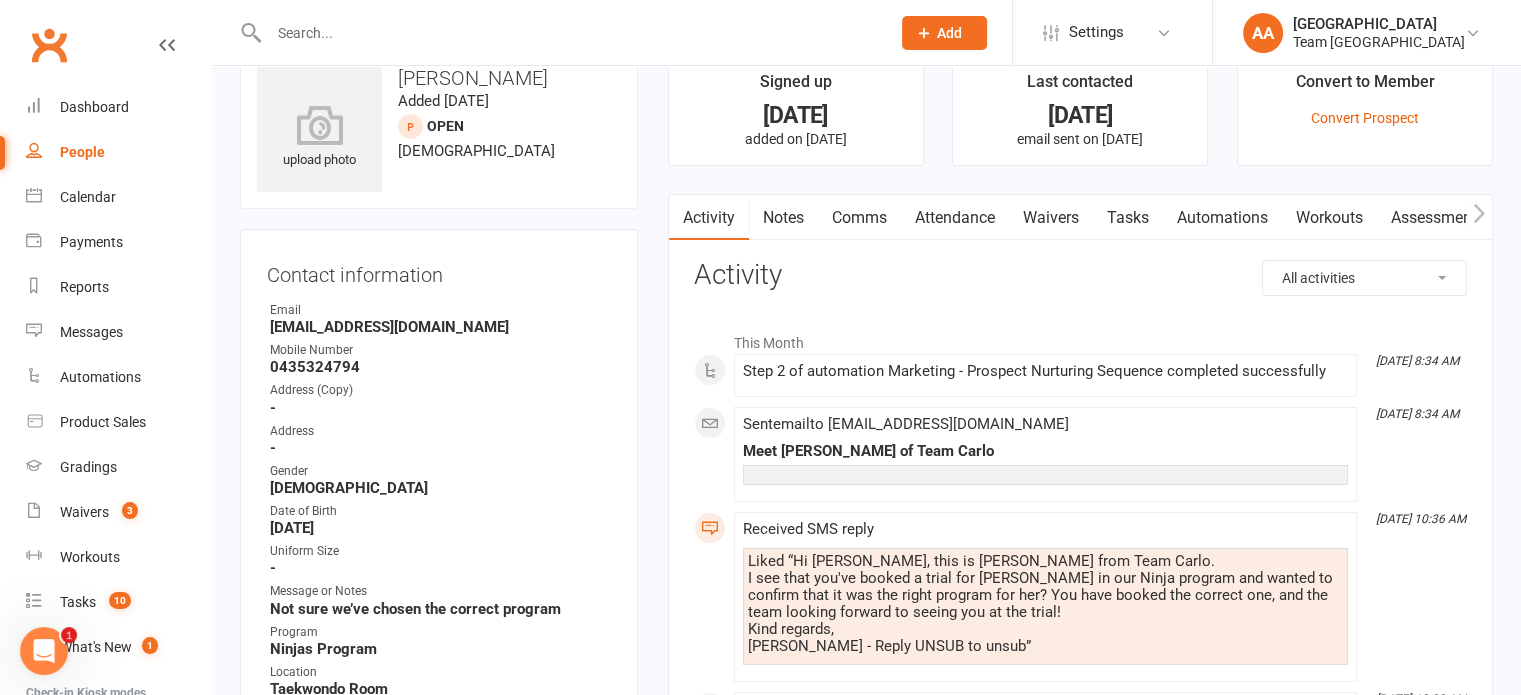 scroll, scrollTop: 0, scrollLeft: 0, axis: both 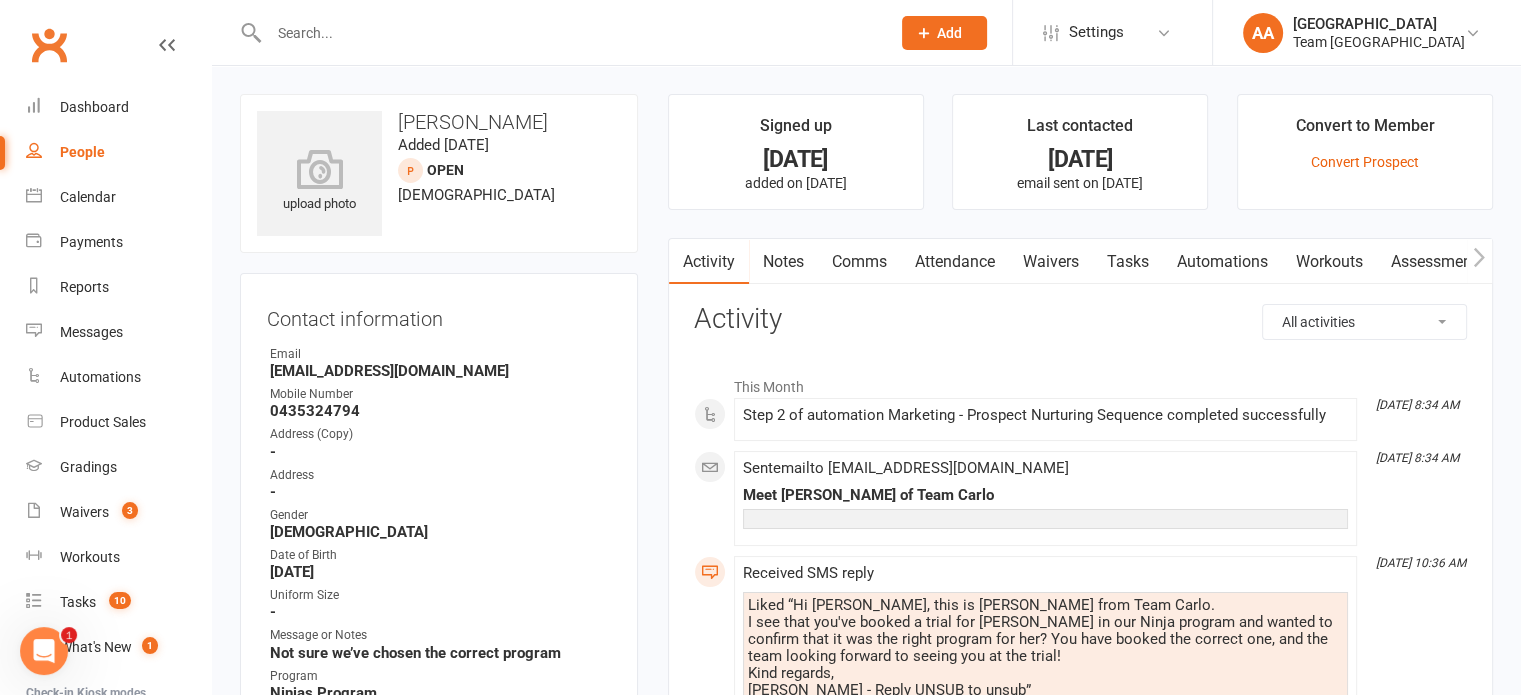 click on "Notes" at bounding box center (783, 262) 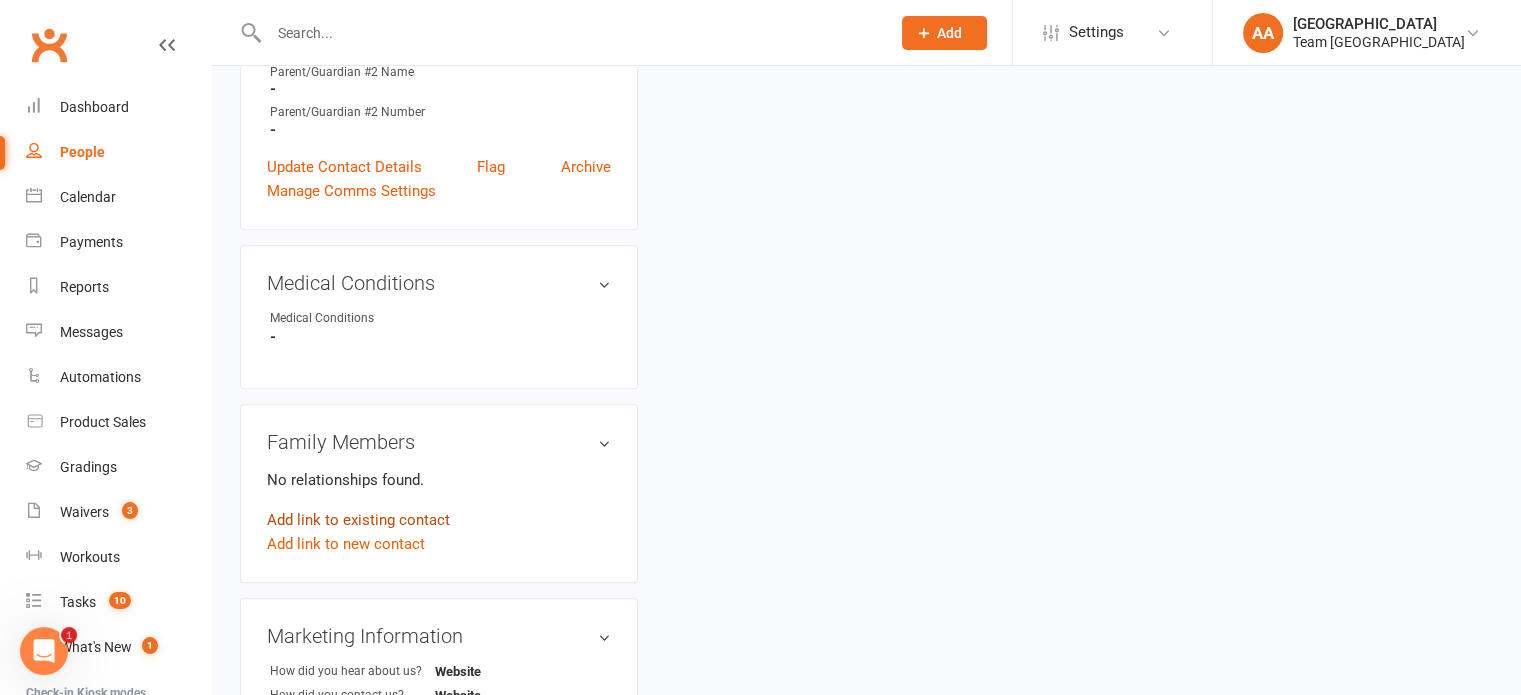 scroll, scrollTop: 800, scrollLeft: 0, axis: vertical 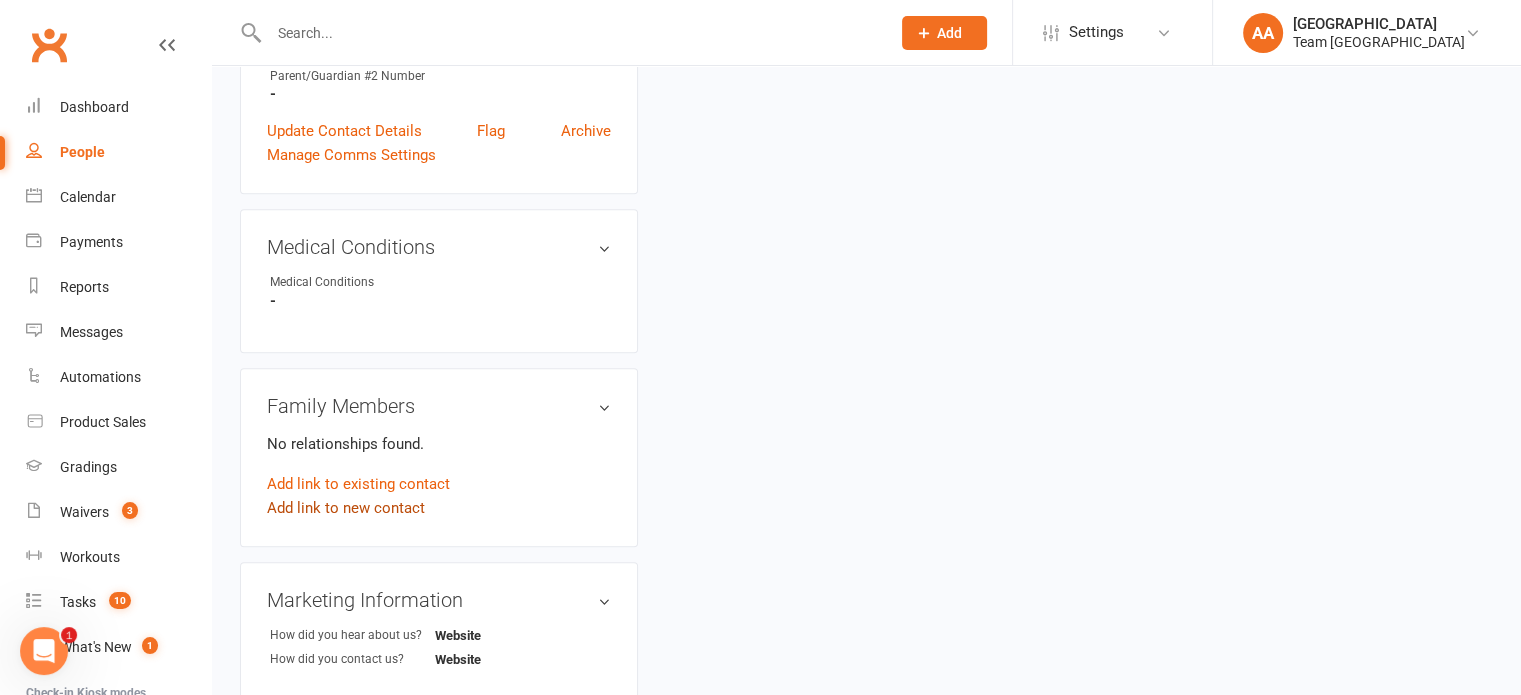 click on "Add link to new contact" at bounding box center (346, 508) 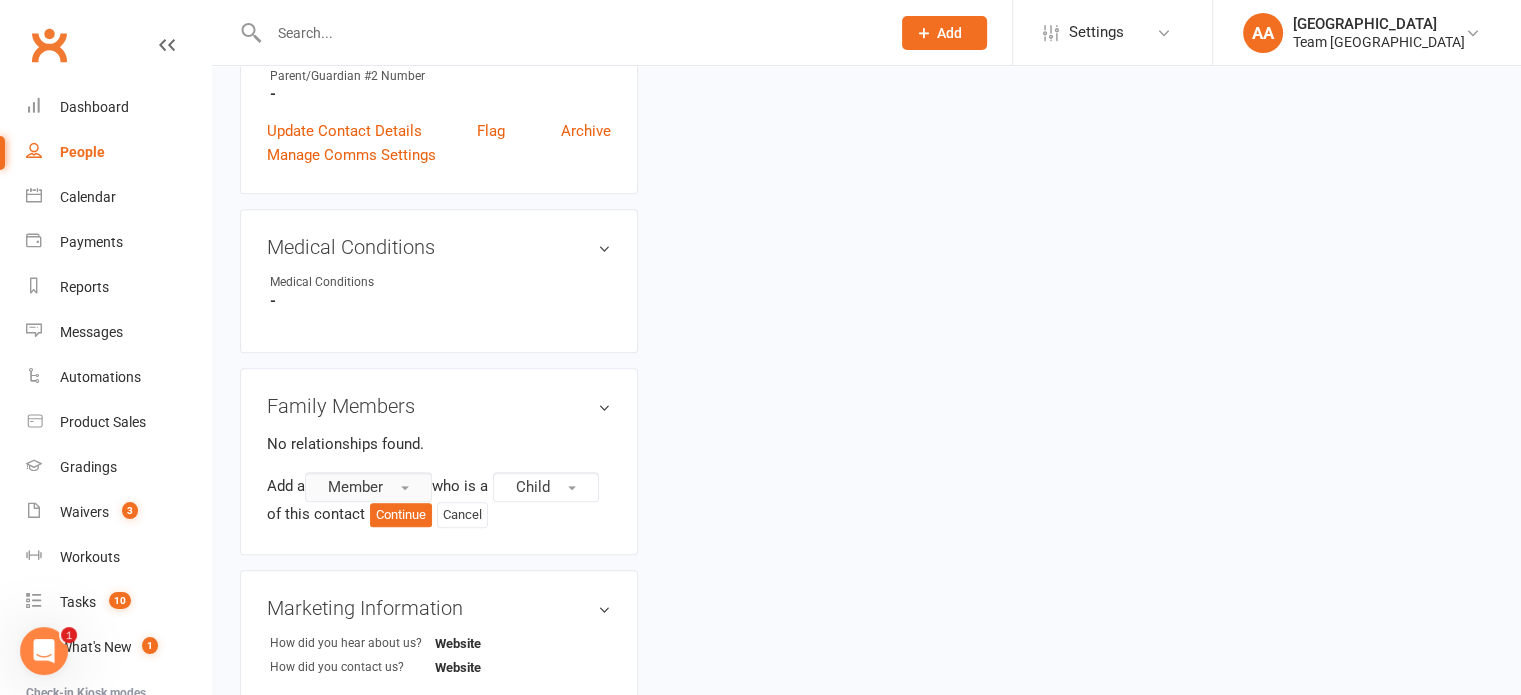 click on "Member" at bounding box center (355, 487) 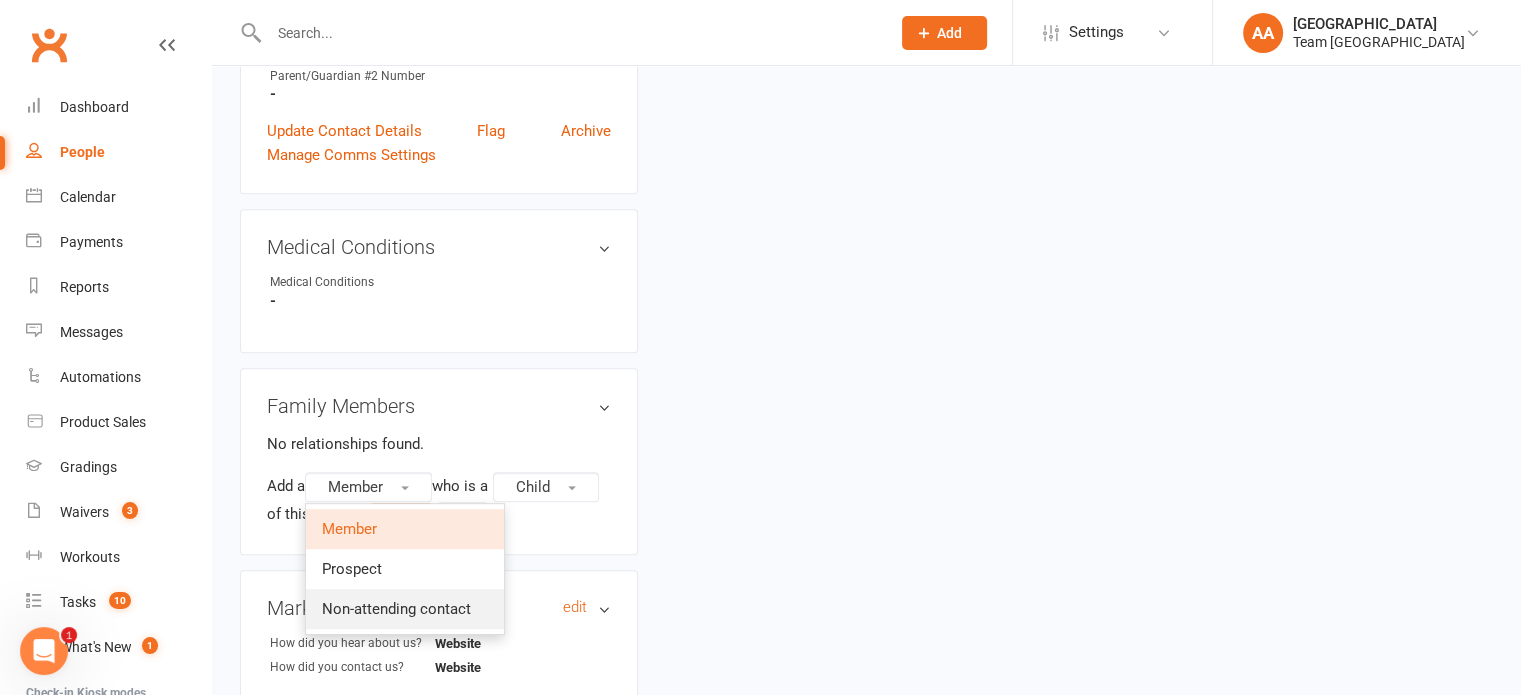 click on "Non-attending contact" at bounding box center [396, 609] 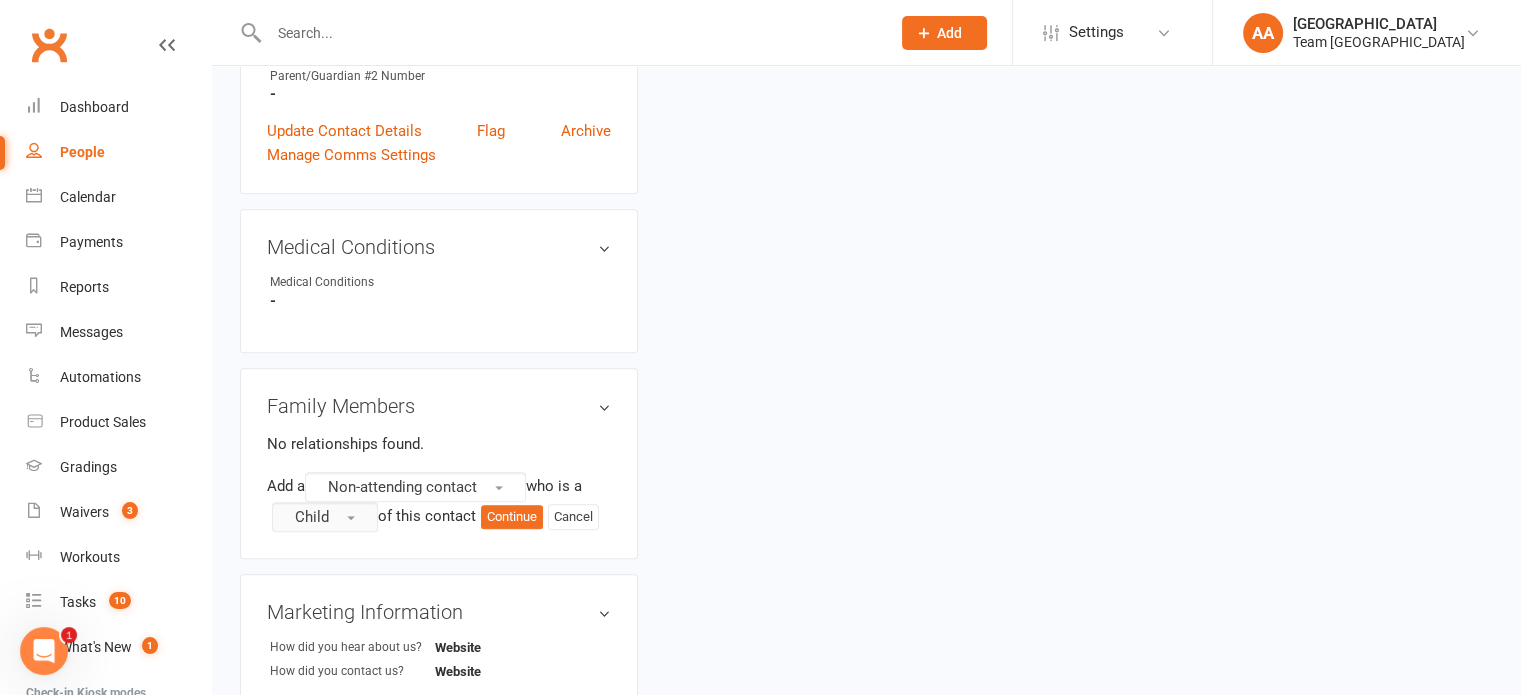 click on "Child" at bounding box center (312, 517) 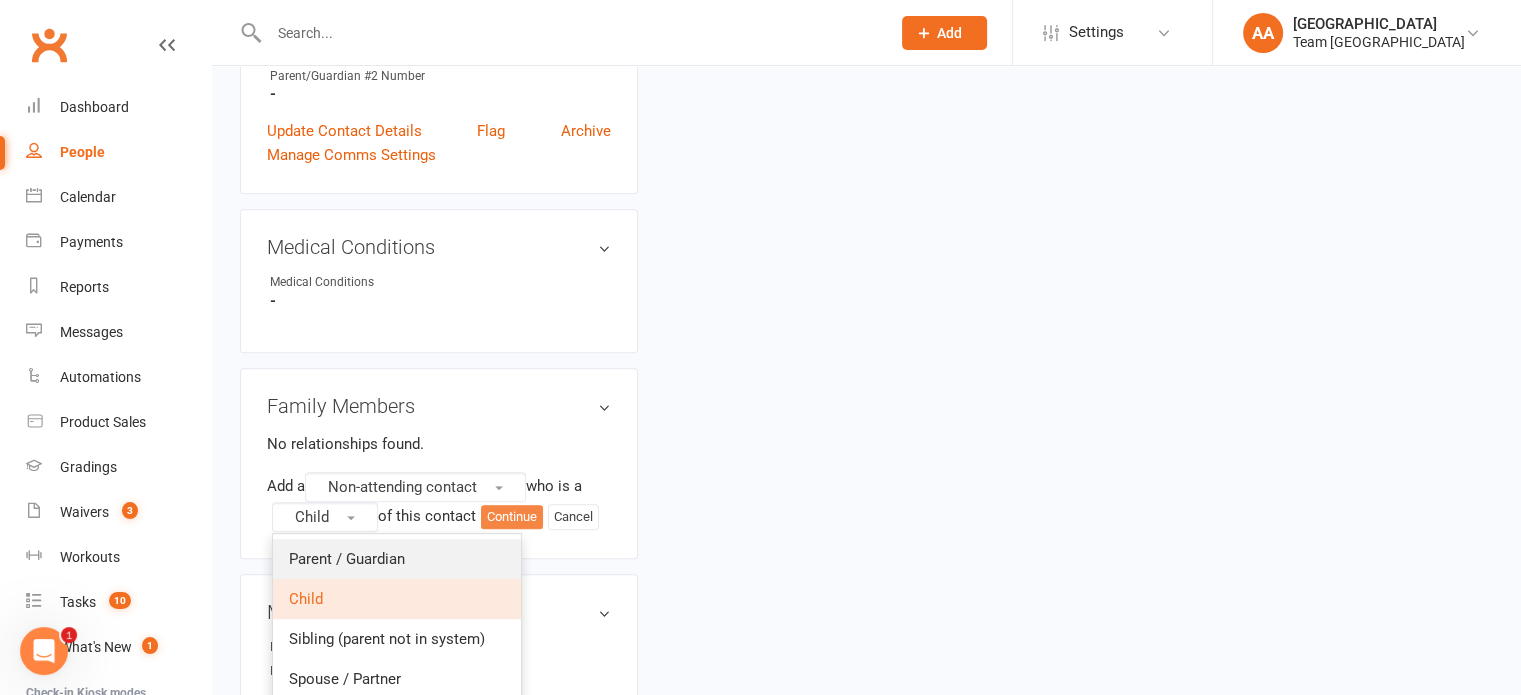 click on "Parent / Guardian" at bounding box center (347, 559) 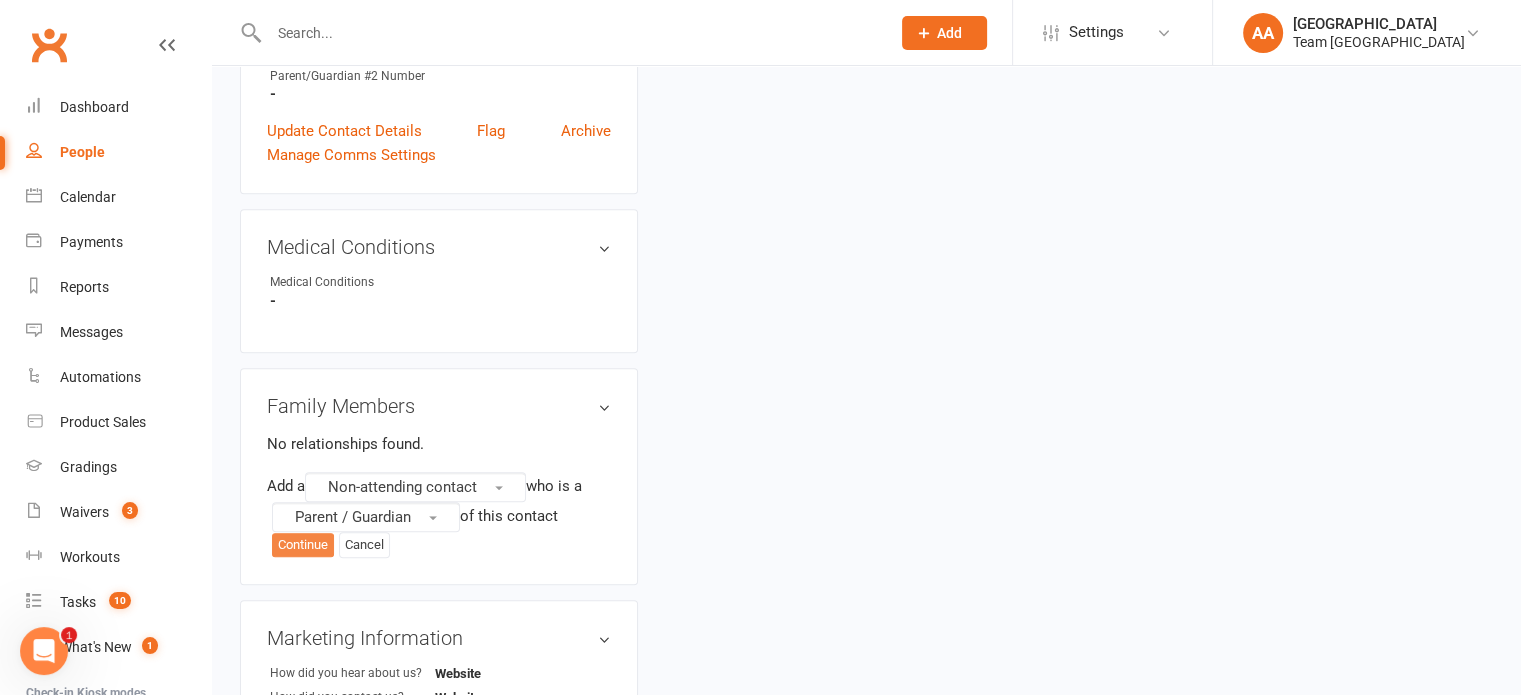 click on "Continue" at bounding box center (303, 545) 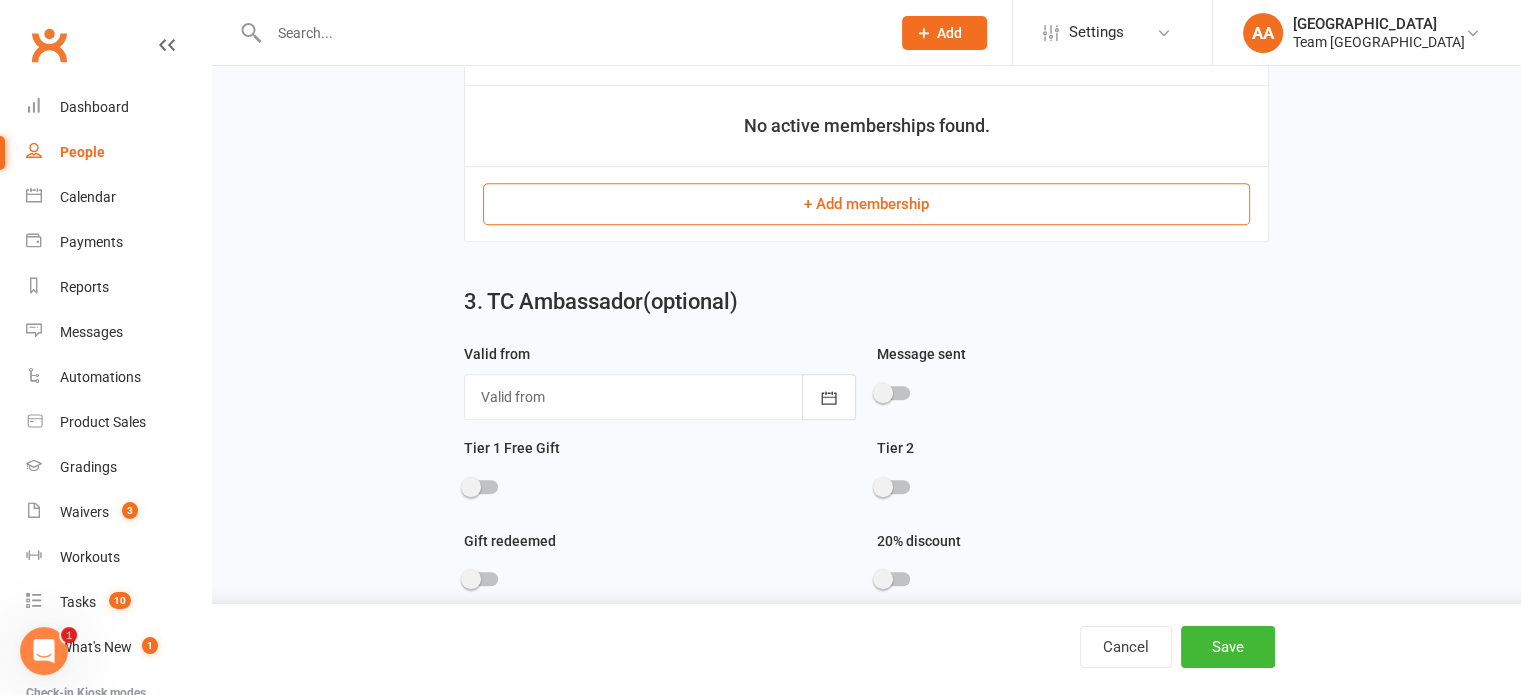 scroll, scrollTop: 0, scrollLeft: 0, axis: both 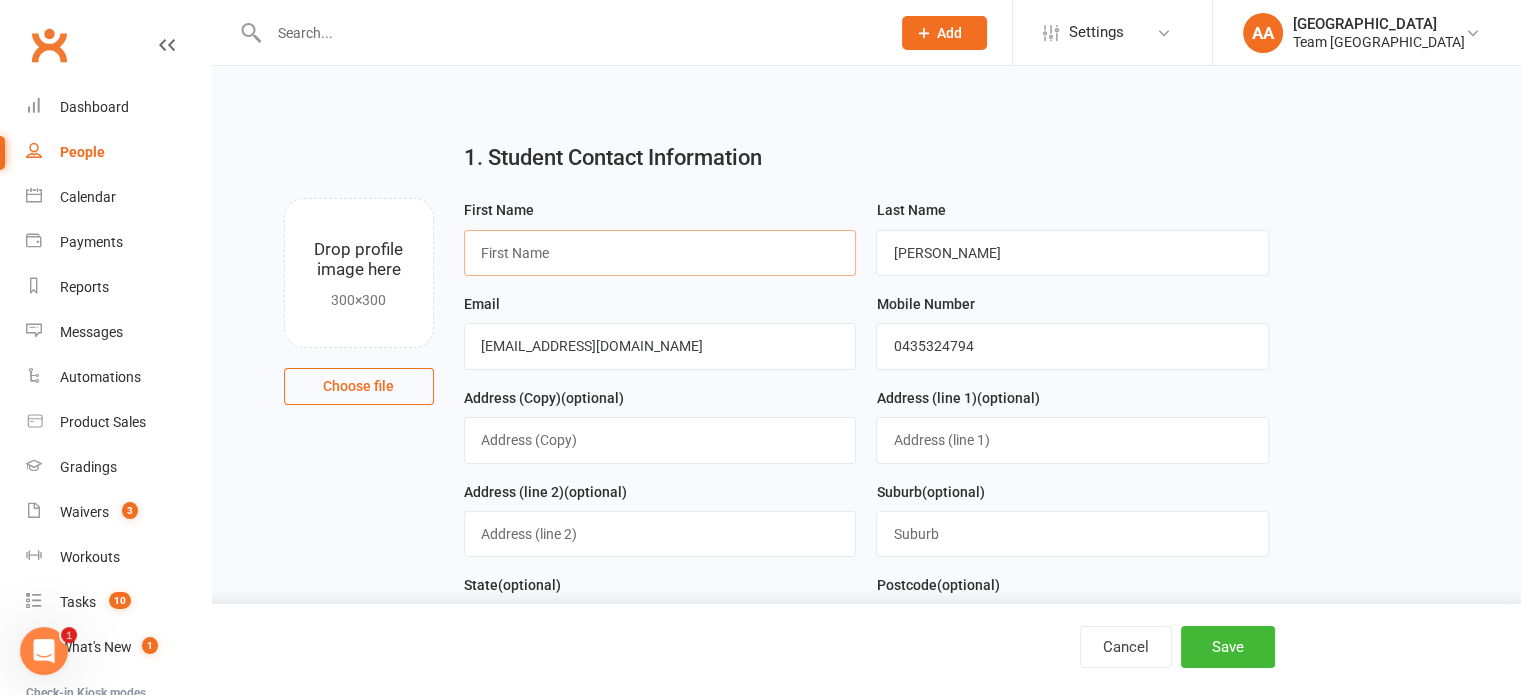 click at bounding box center [660, 253] 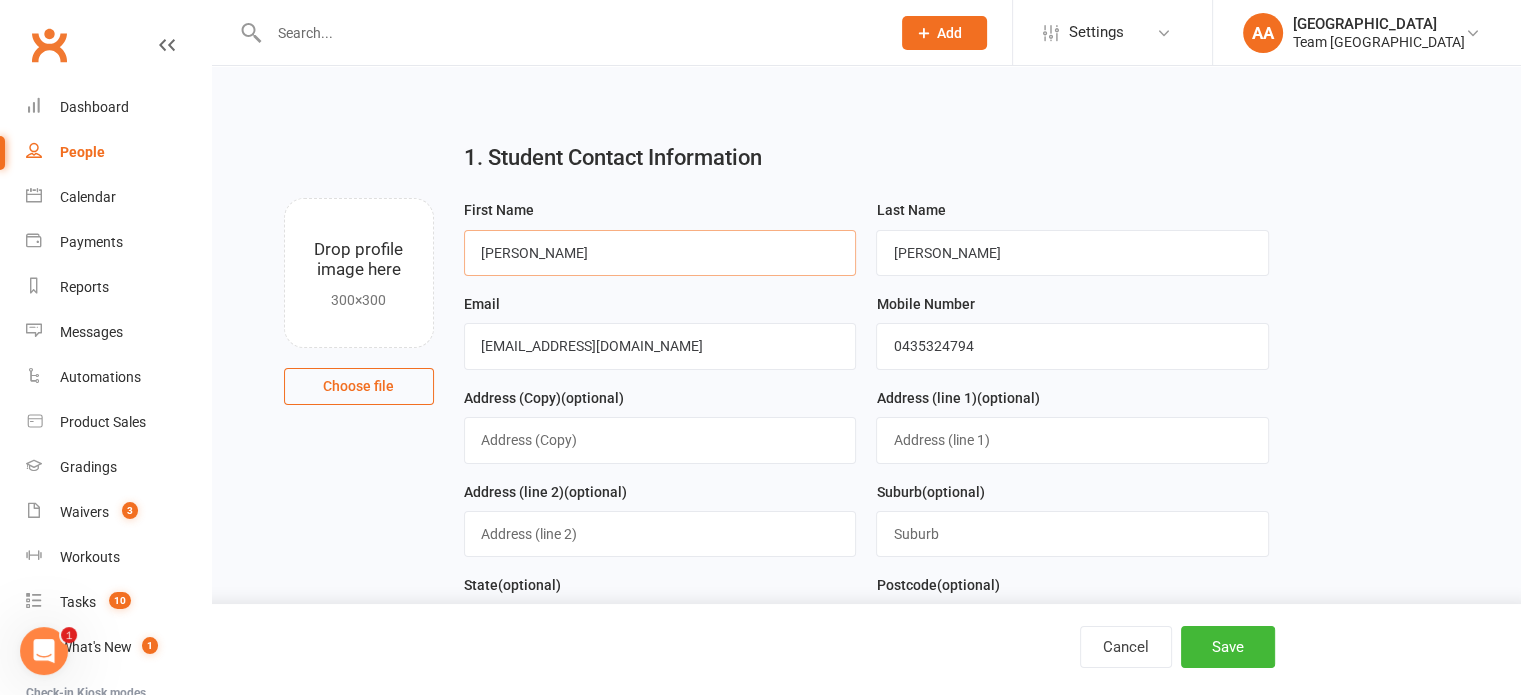 type on "[PERSON_NAME]" 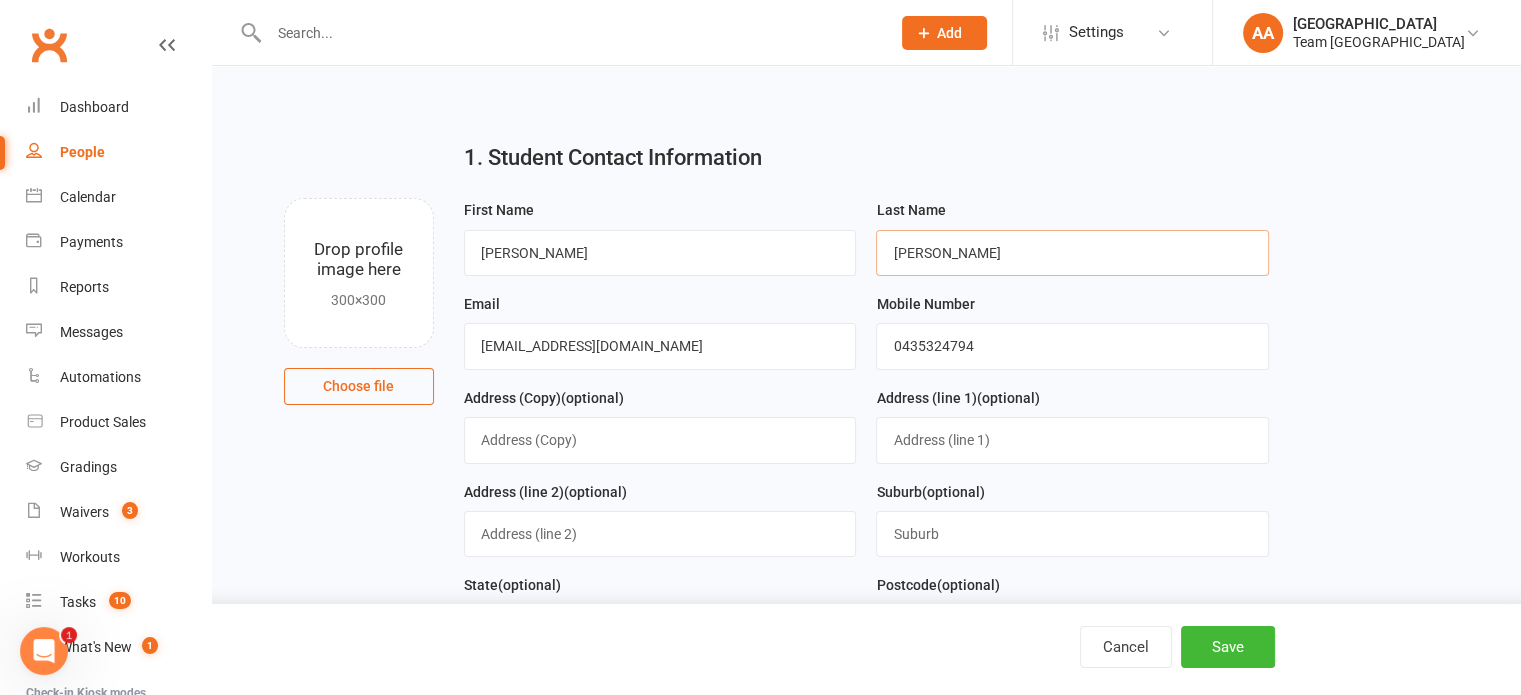 click on "[PERSON_NAME]" at bounding box center (1072, 253) 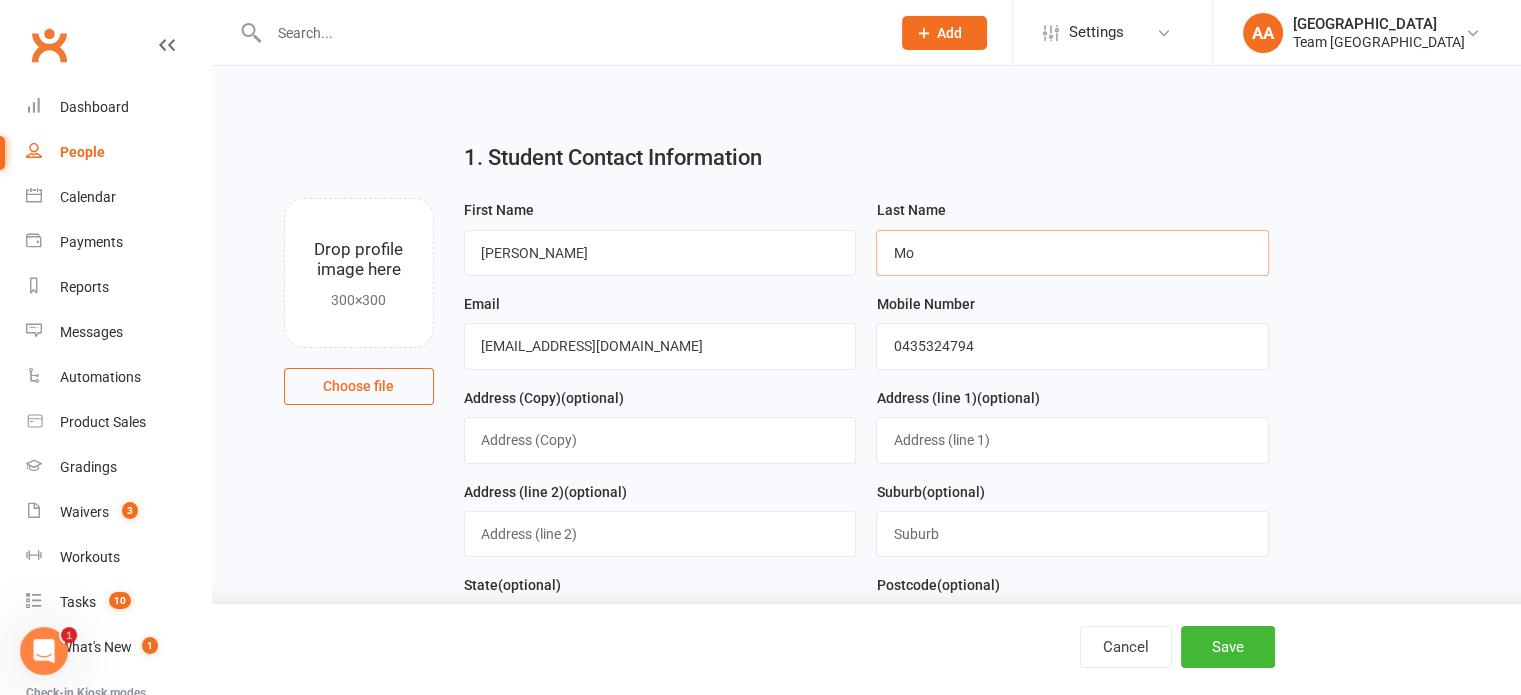 type on "M" 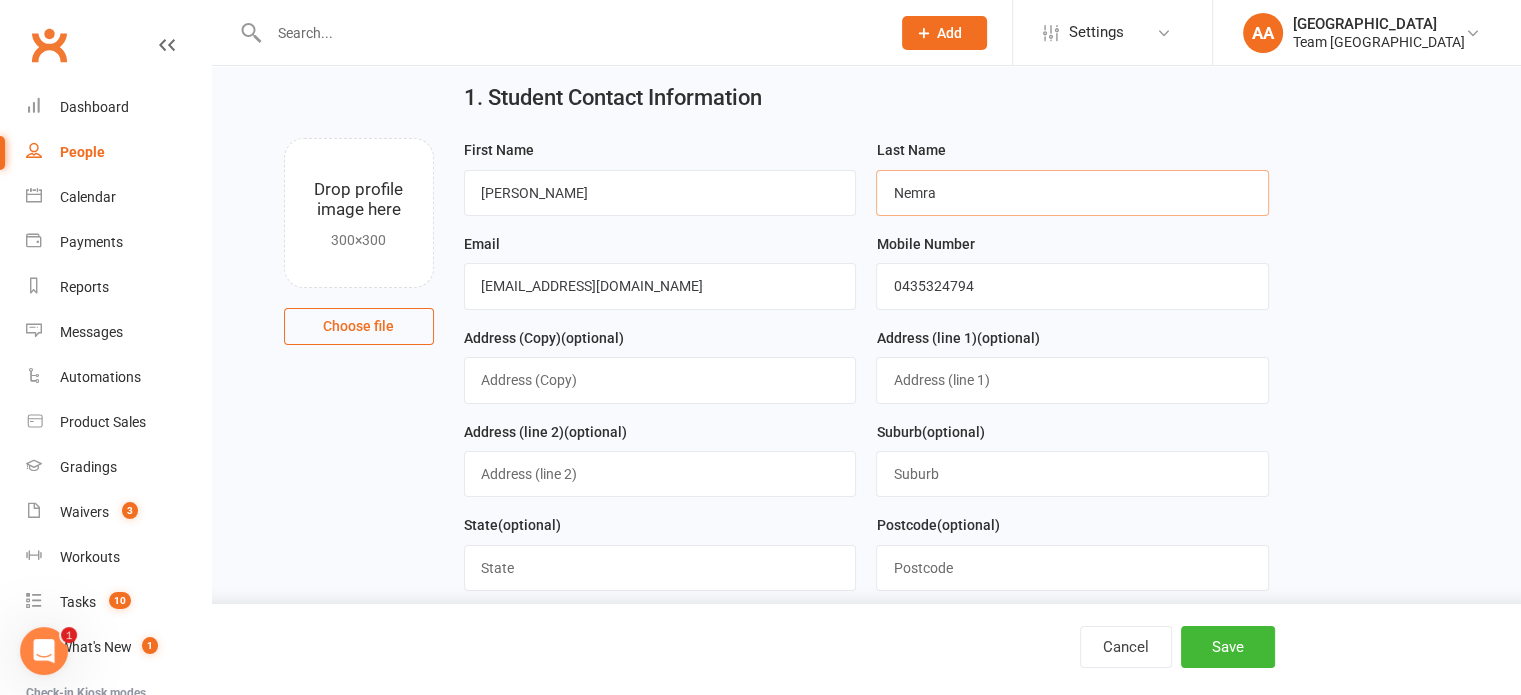 scroll, scrollTop: 400, scrollLeft: 0, axis: vertical 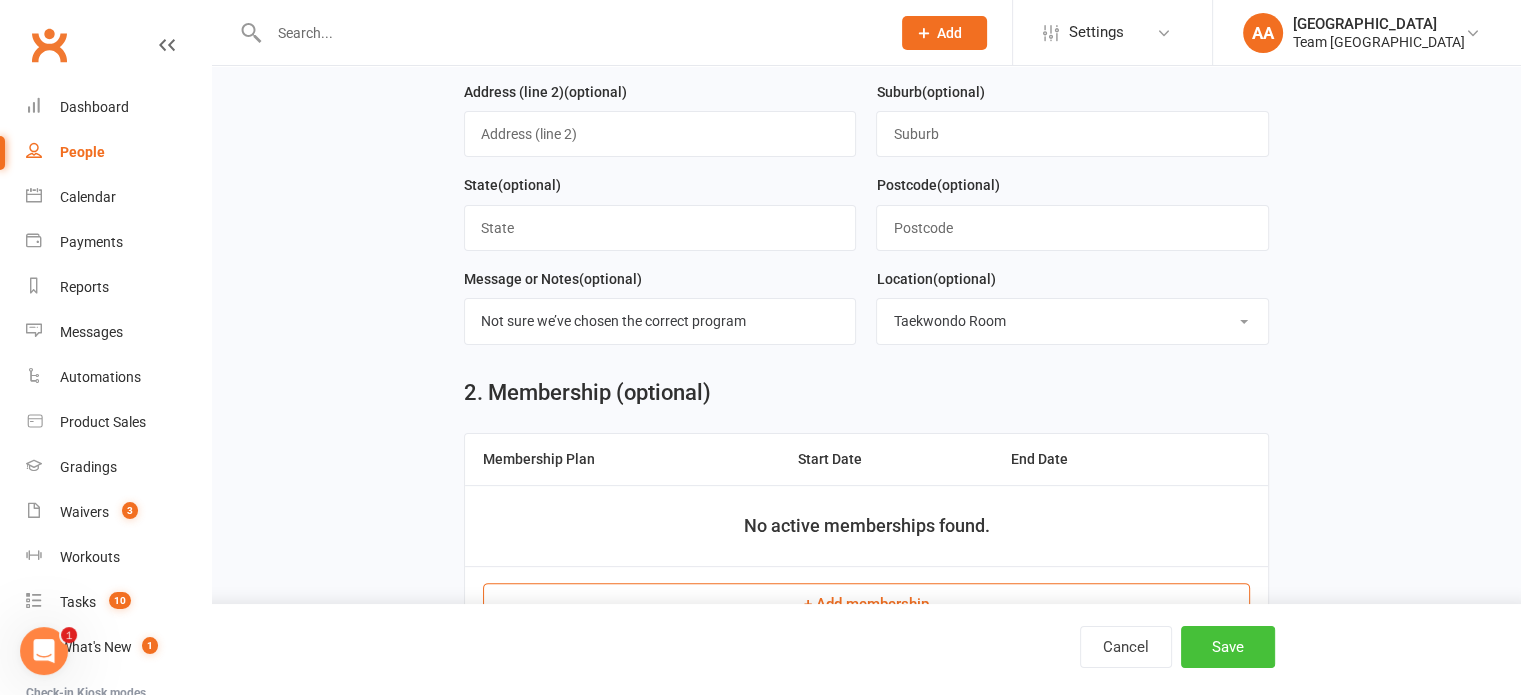 type on "Nemra" 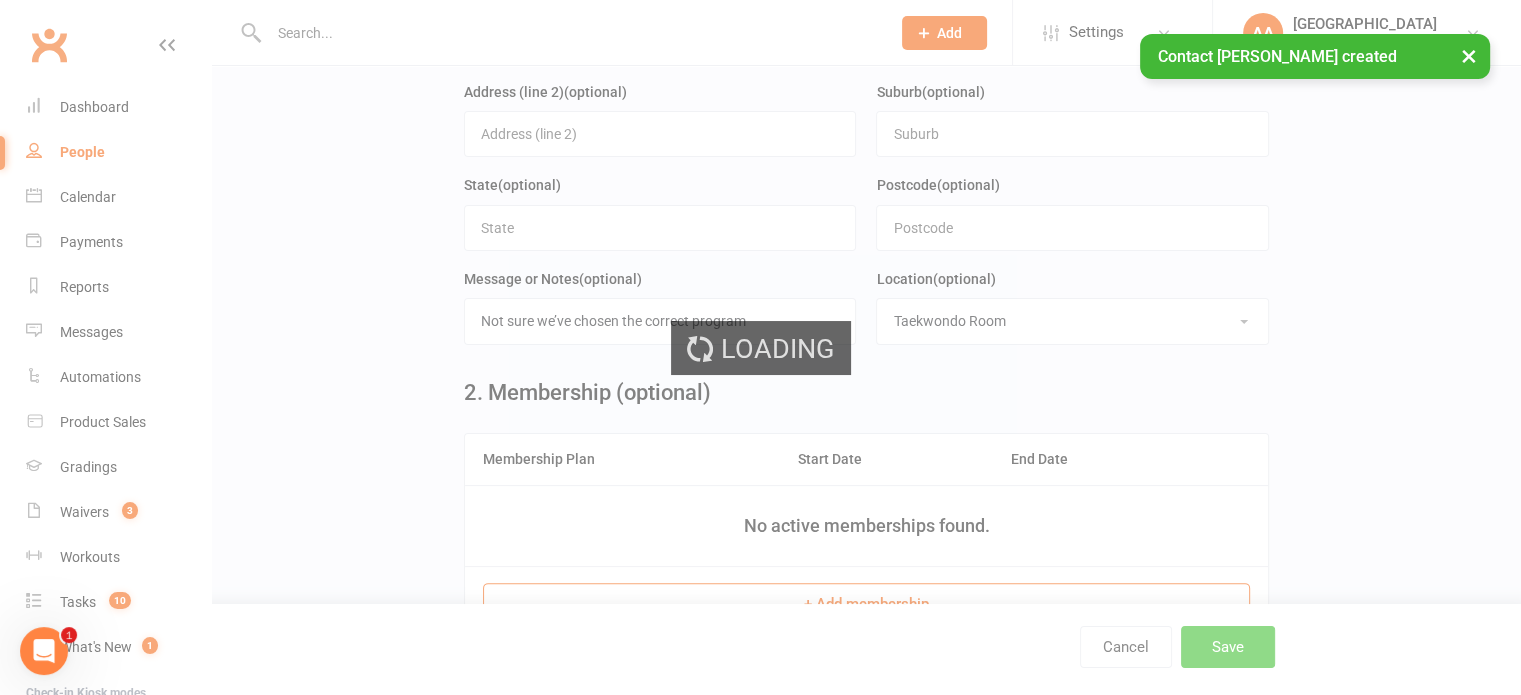 scroll, scrollTop: 0, scrollLeft: 0, axis: both 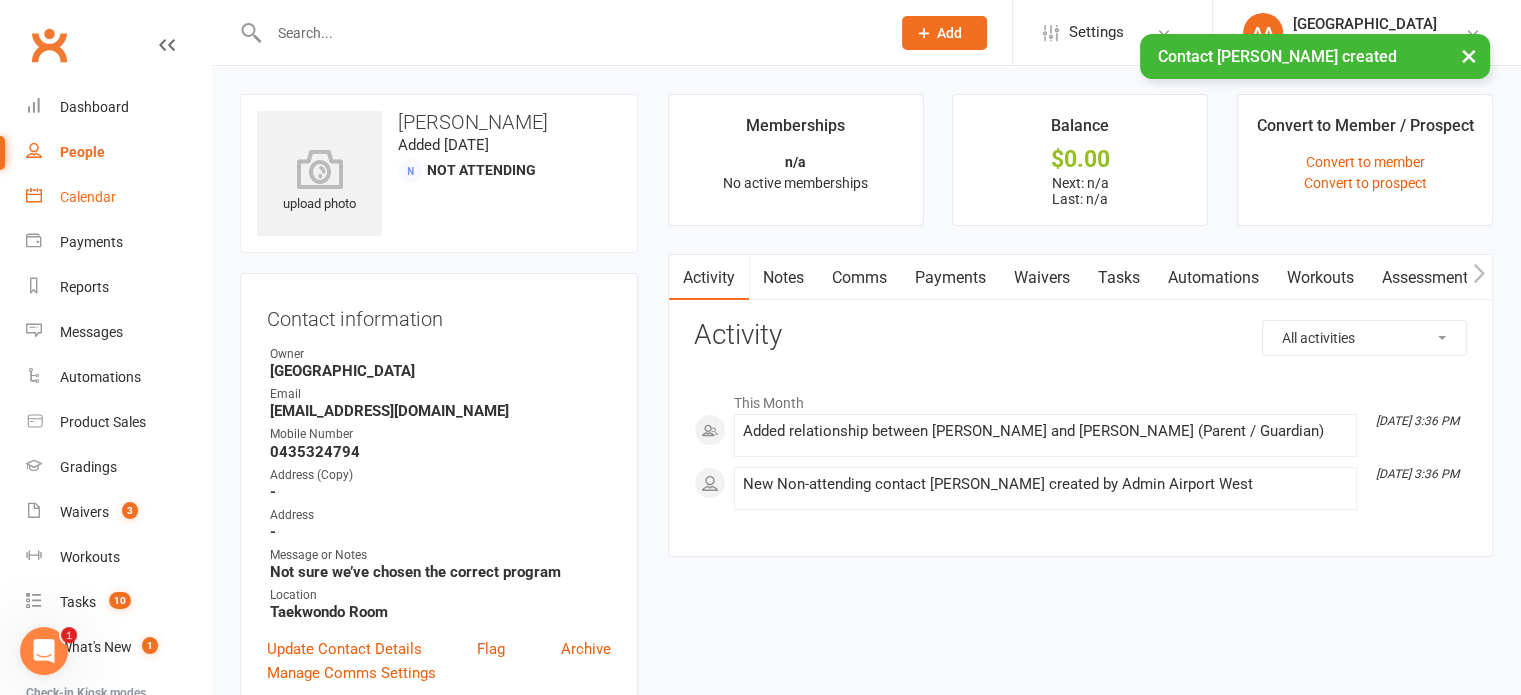 click on "Calendar" at bounding box center [88, 197] 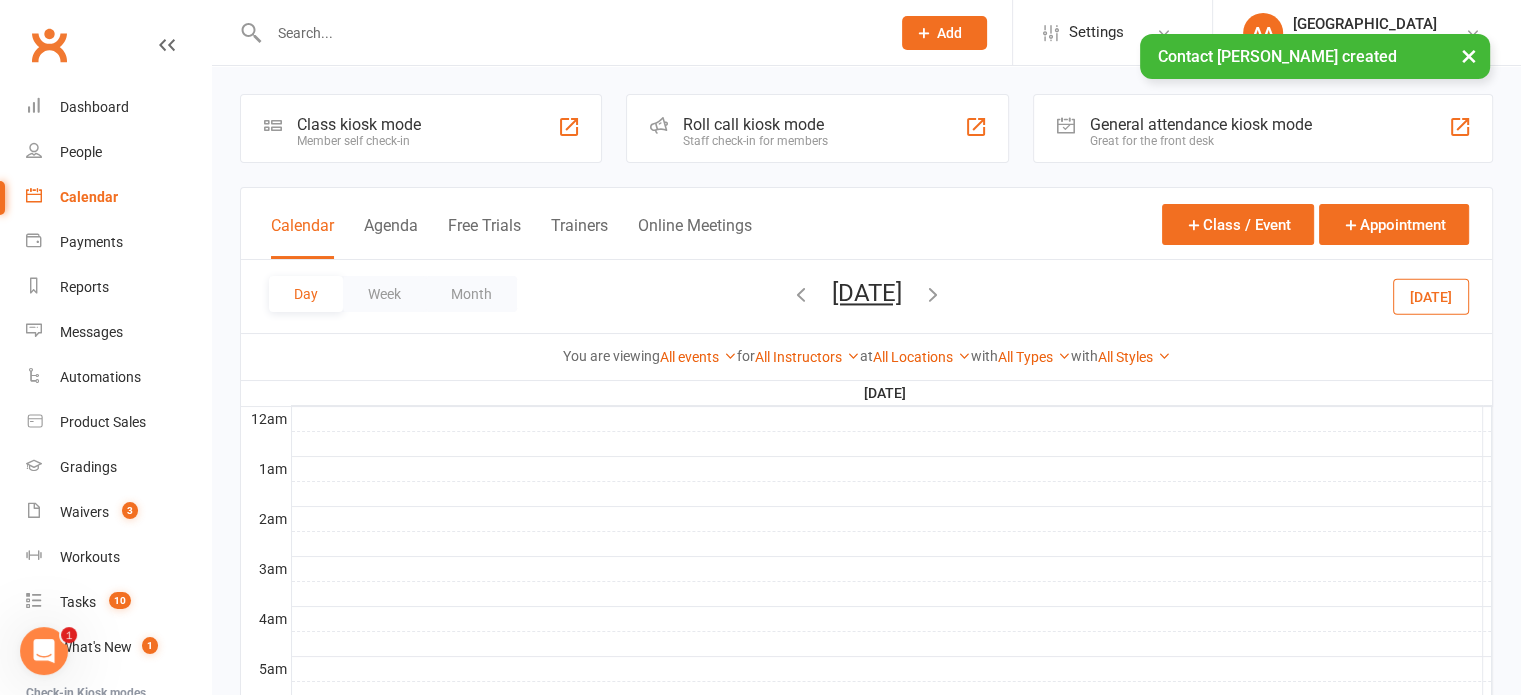 click on "[DATE]" at bounding box center (867, 293) 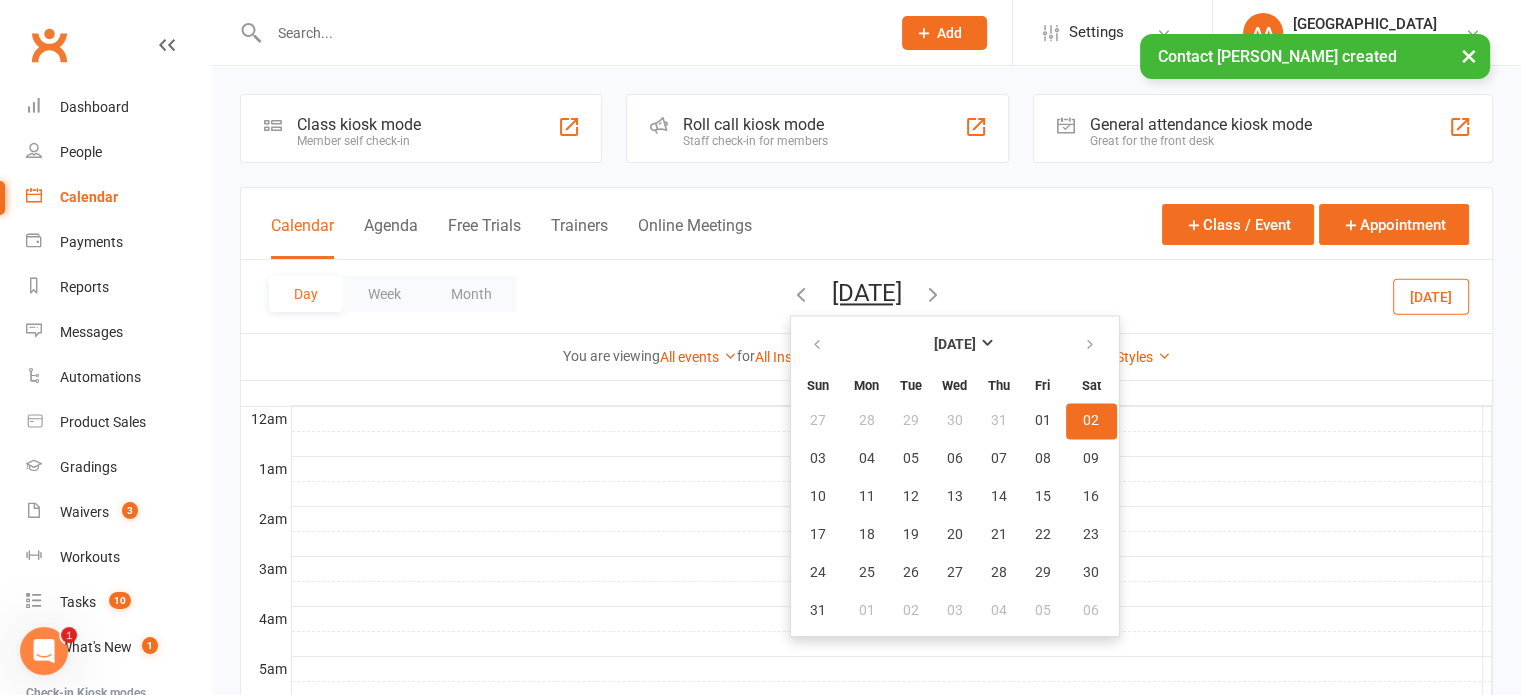 click on "02" at bounding box center [1091, 421] 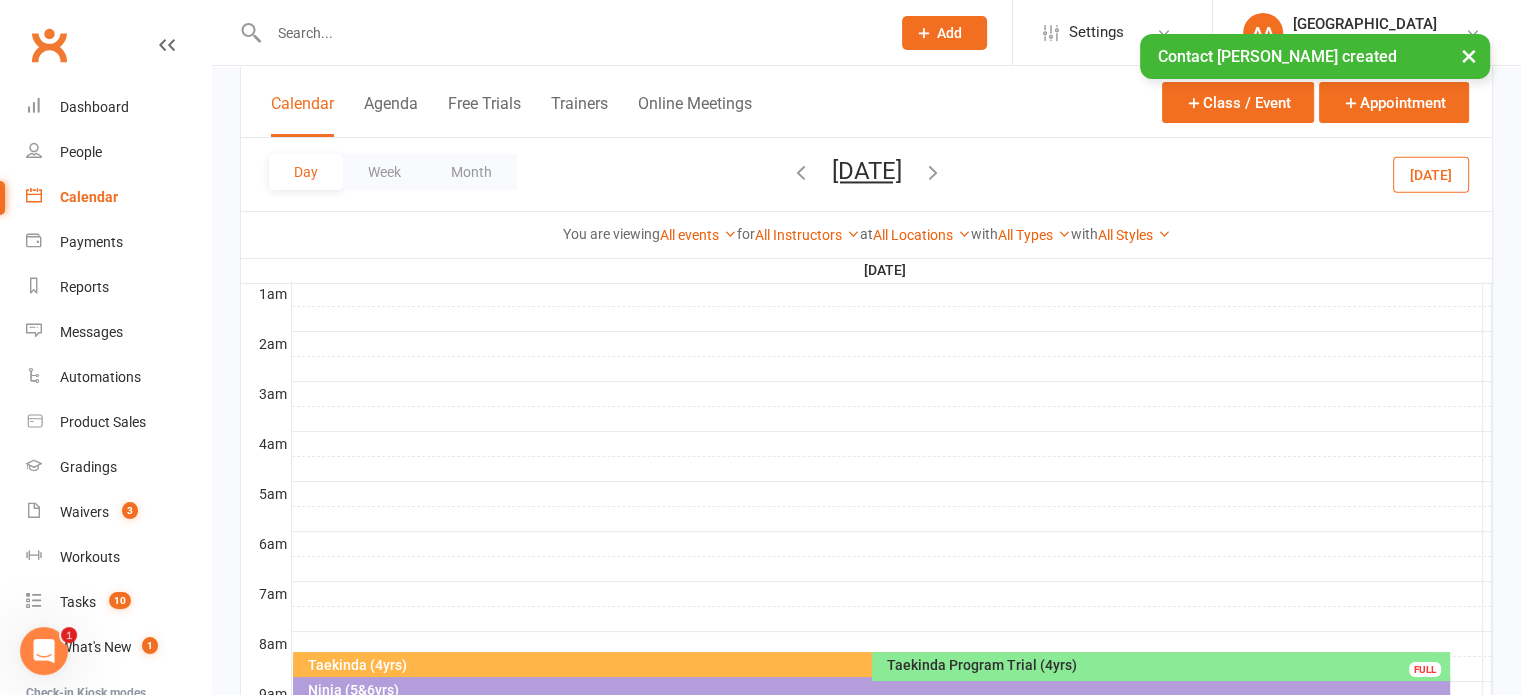 scroll, scrollTop: 500, scrollLeft: 0, axis: vertical 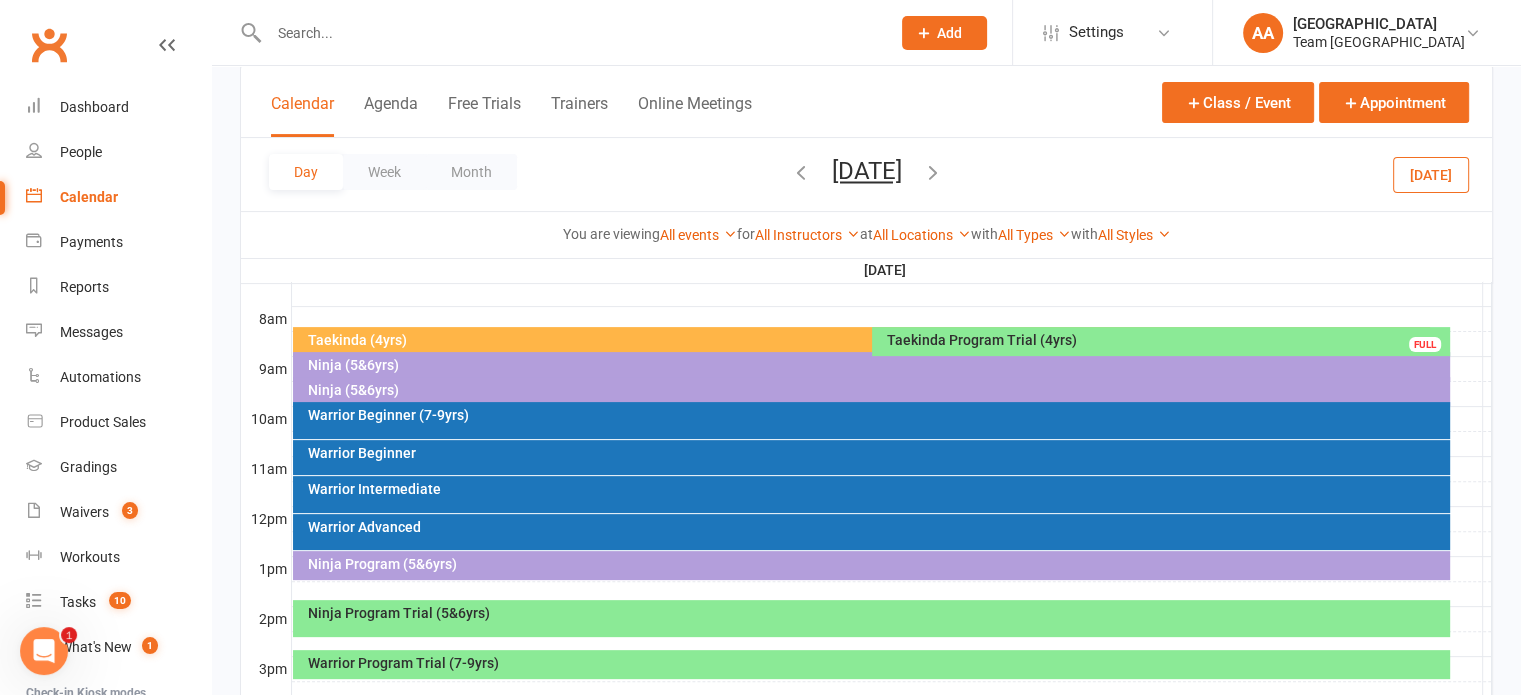 click on "Taekinda Program Trial (4yrs) FULL" at bounding box center (1161, 341) 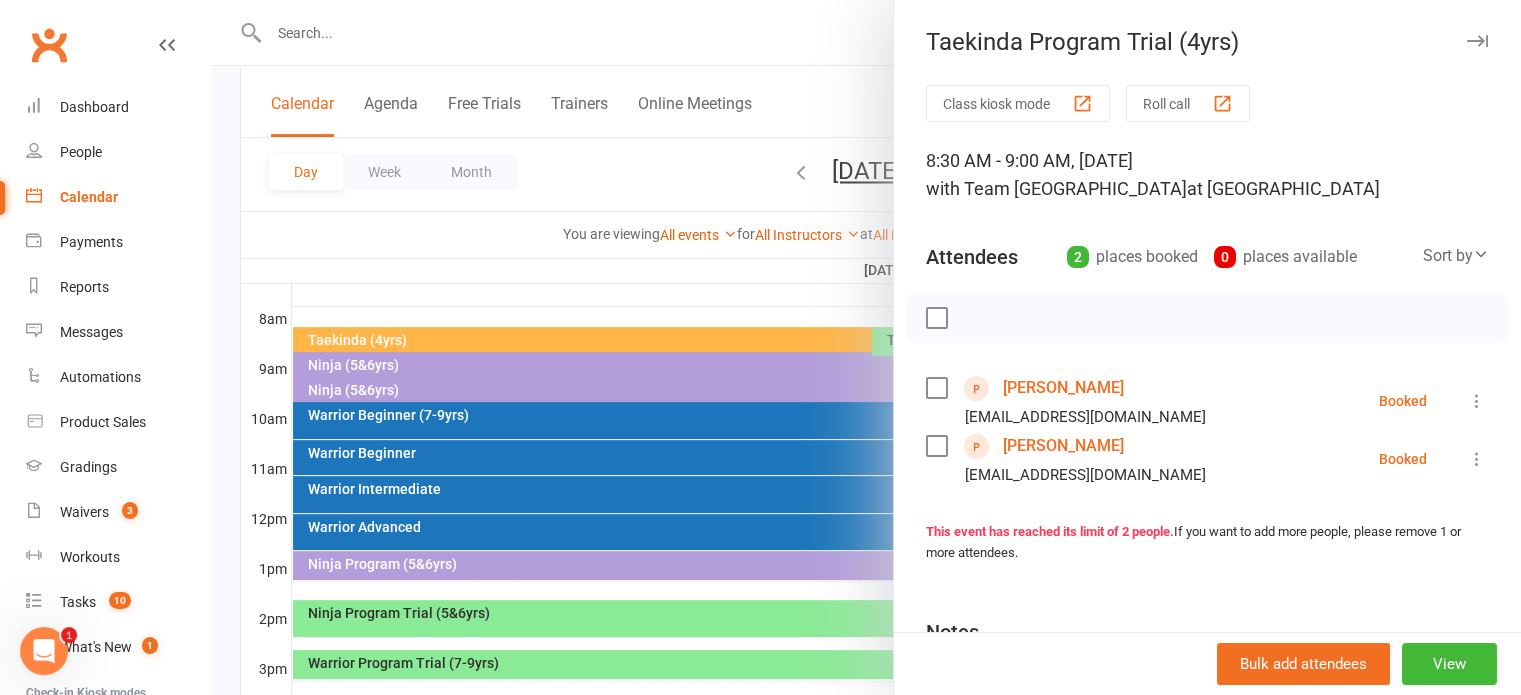 click at bounding box center (866, 347) 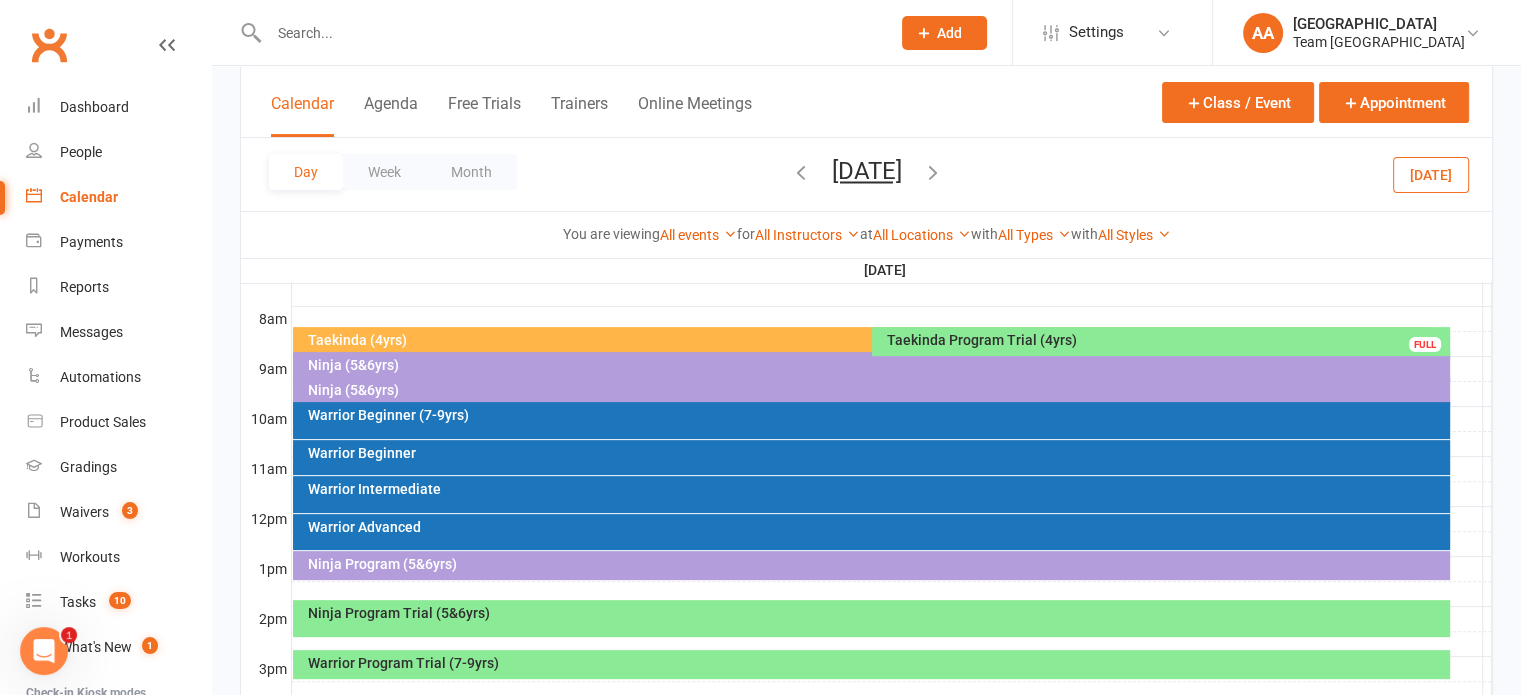 click on "Ninja Program Trial (5&6yrs)" at bounding box center (876, 613) 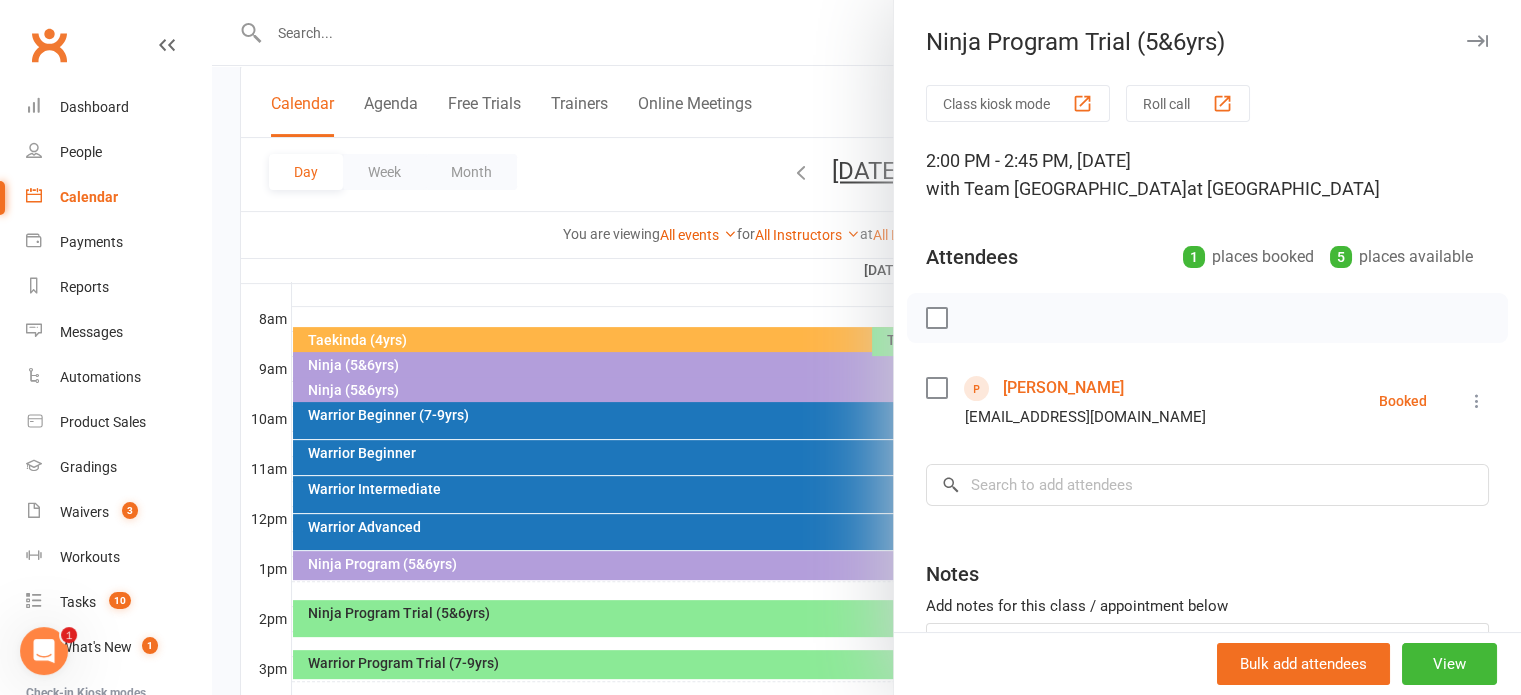 scroll, scrollTop: 700, scrollLeft: 0, axis: vertical 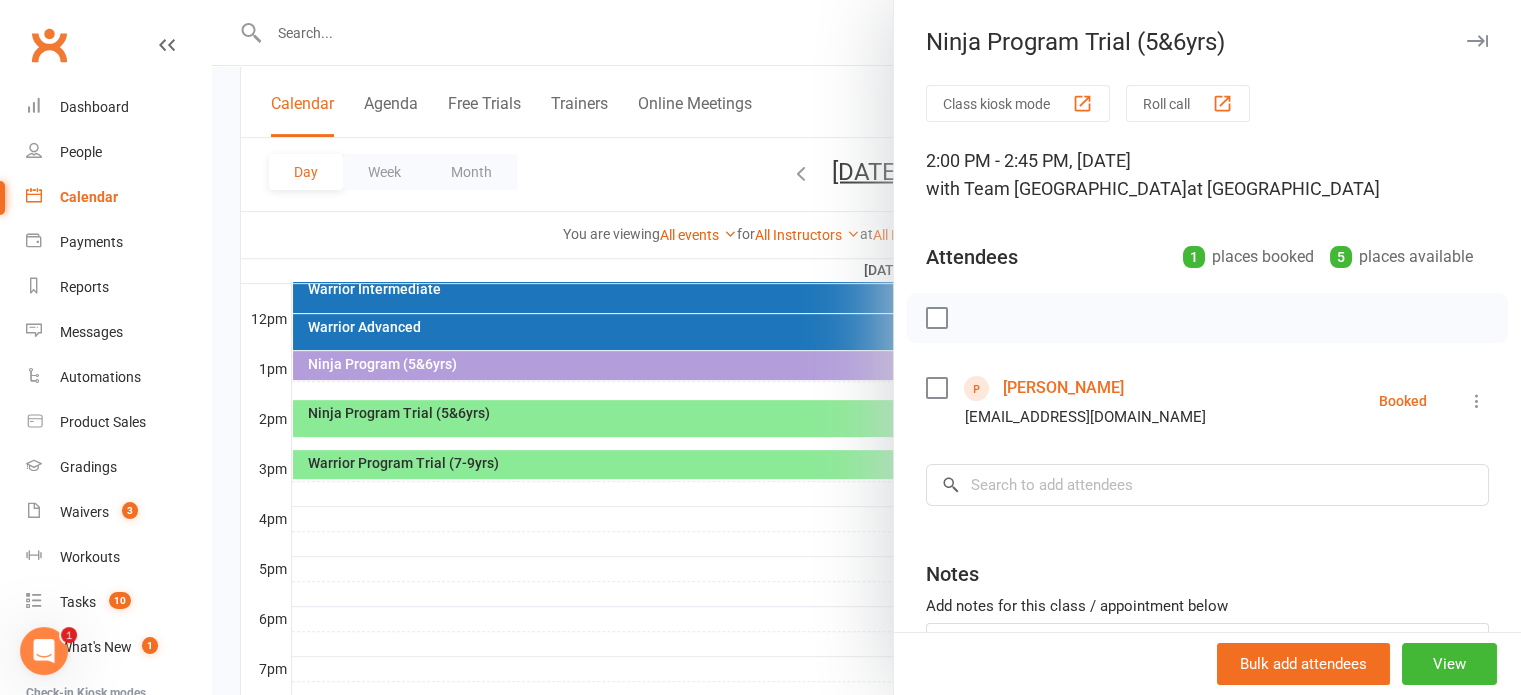 click at bounding box center (866, 347) 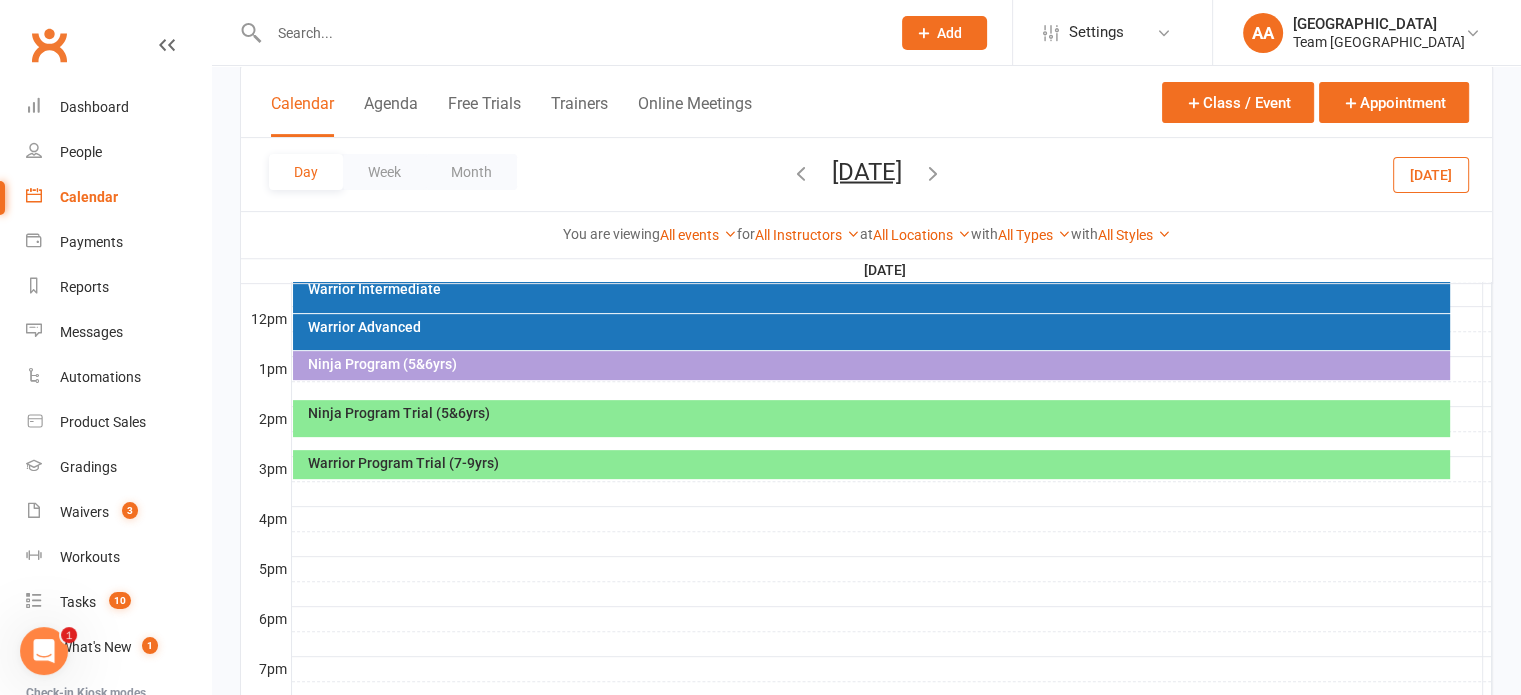 click on "Warrior Program Trial (7-9yrs)" at bounding box center (876, 463) 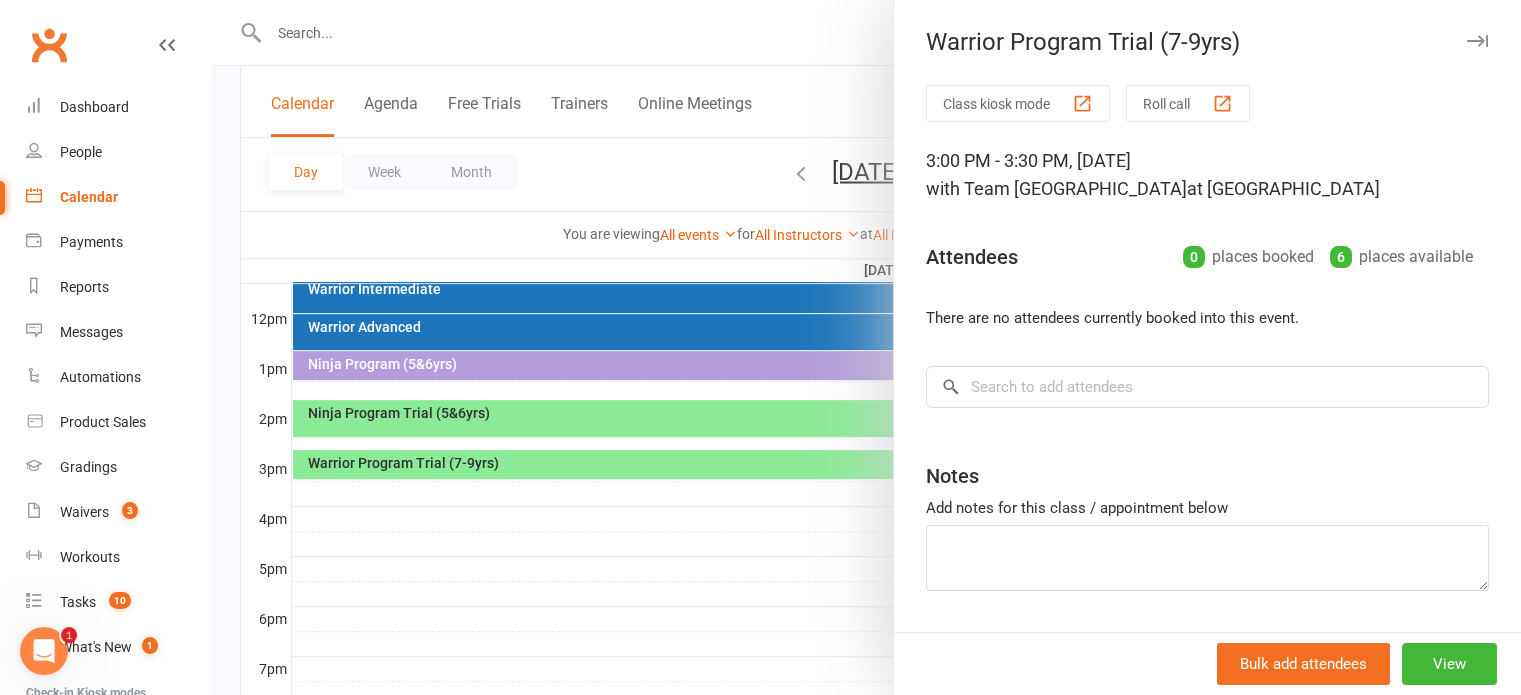 click at bounding box center (866, 347) 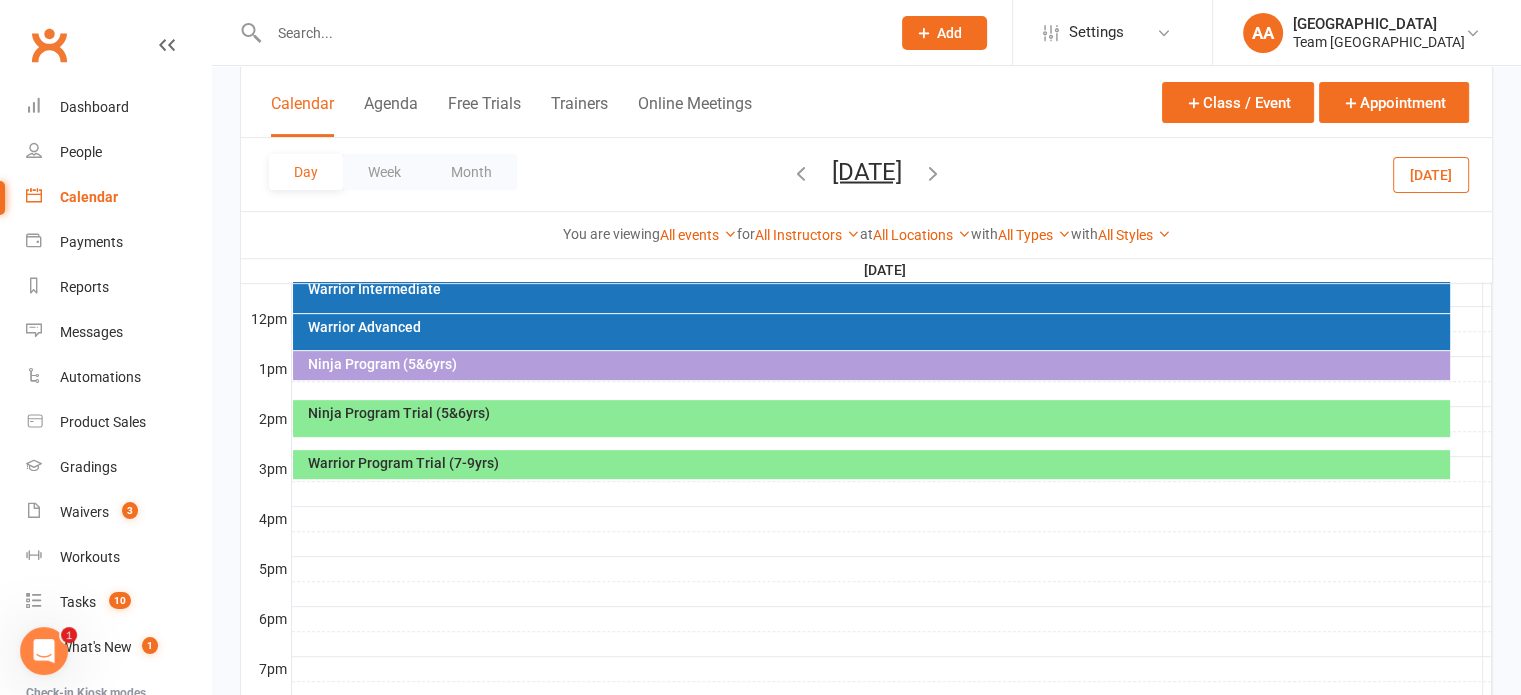 click on "Ninja Program Trial (5&6yrs)" at bounding box center [876, 413] 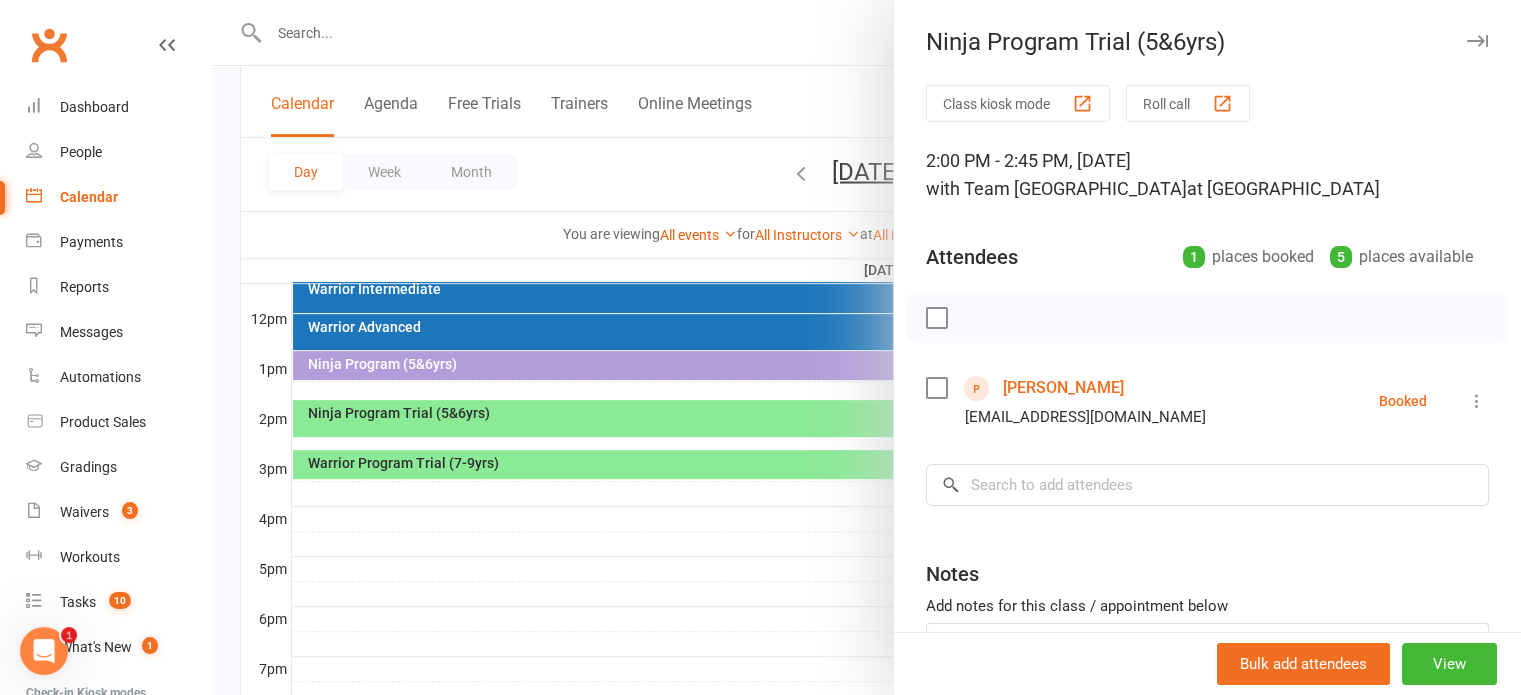 click on "[PERSON_NAME]" at bounding box center [1063, 388] 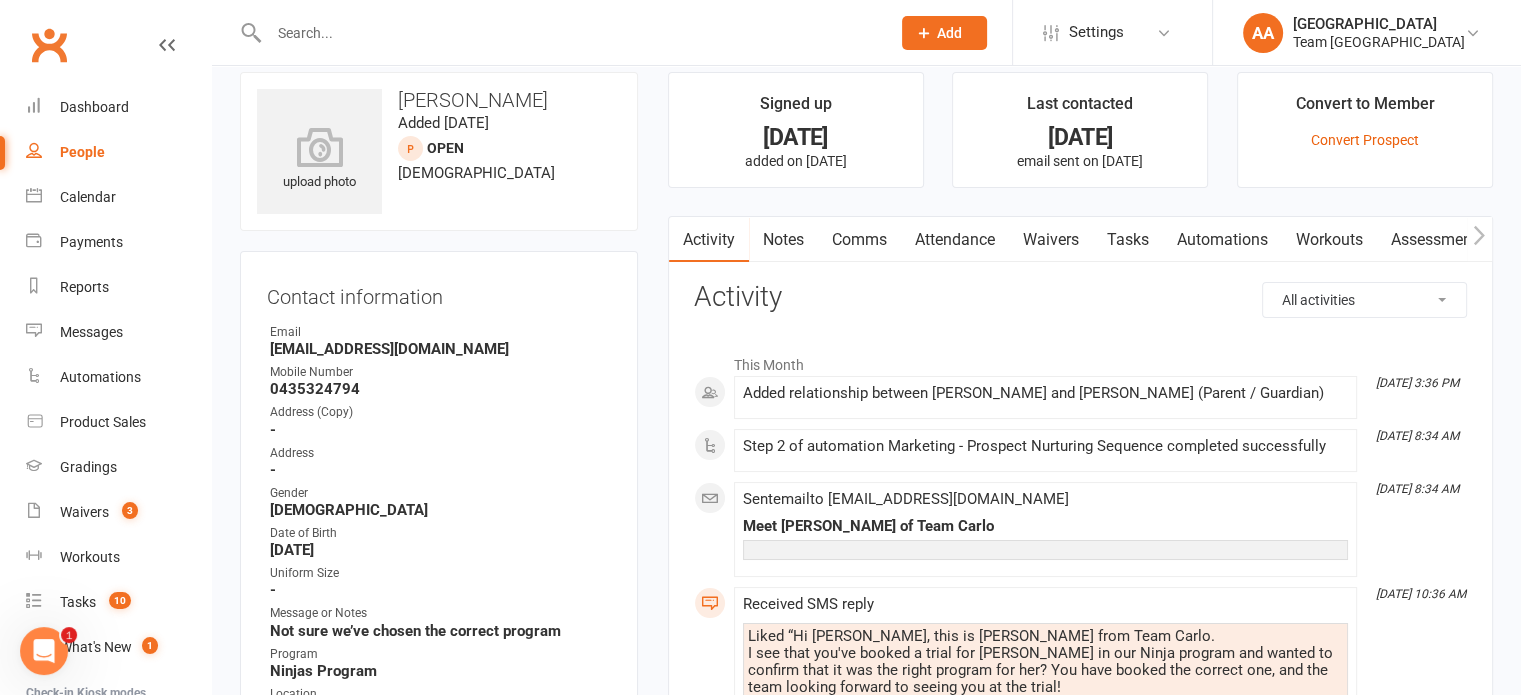 scroll, scrollTop: 0, scrollLeft: 0, axis: both 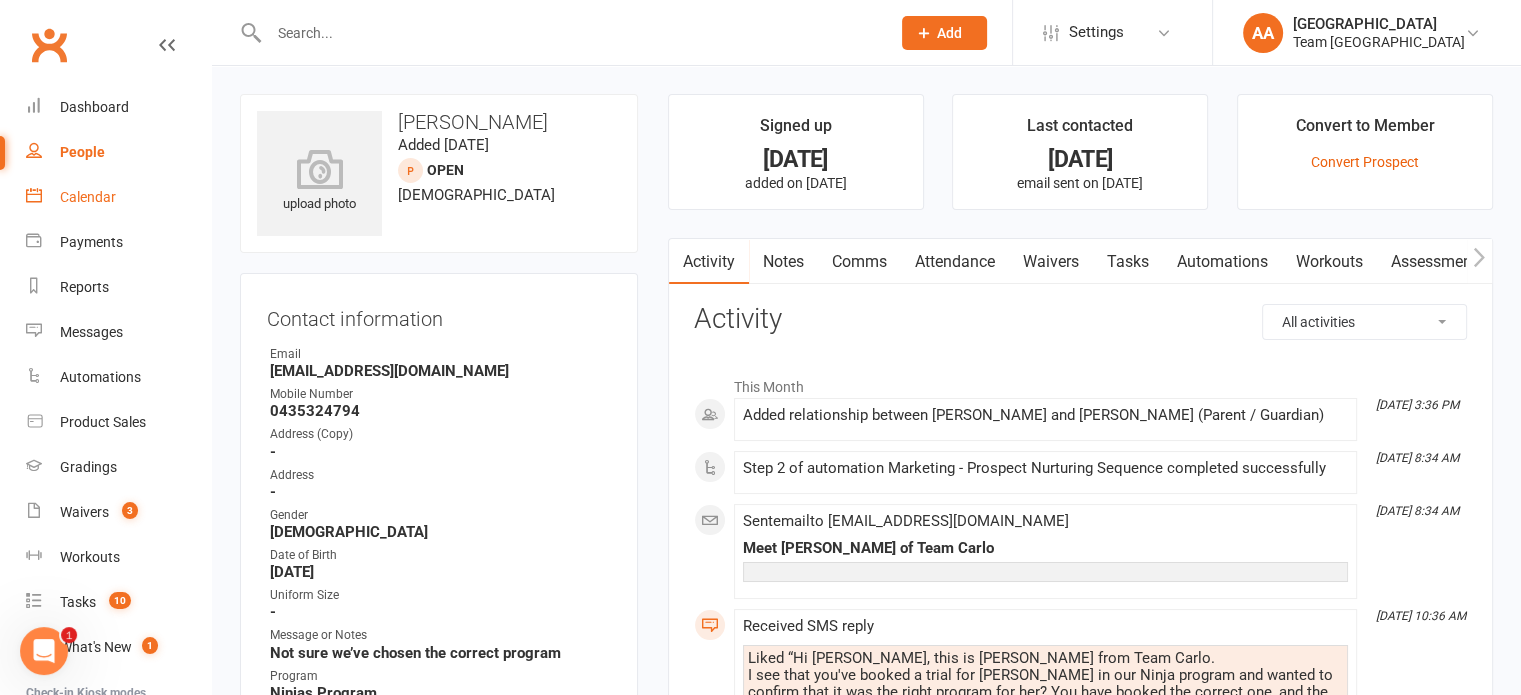 click on "Calendar" at bounding box center [118, 197] 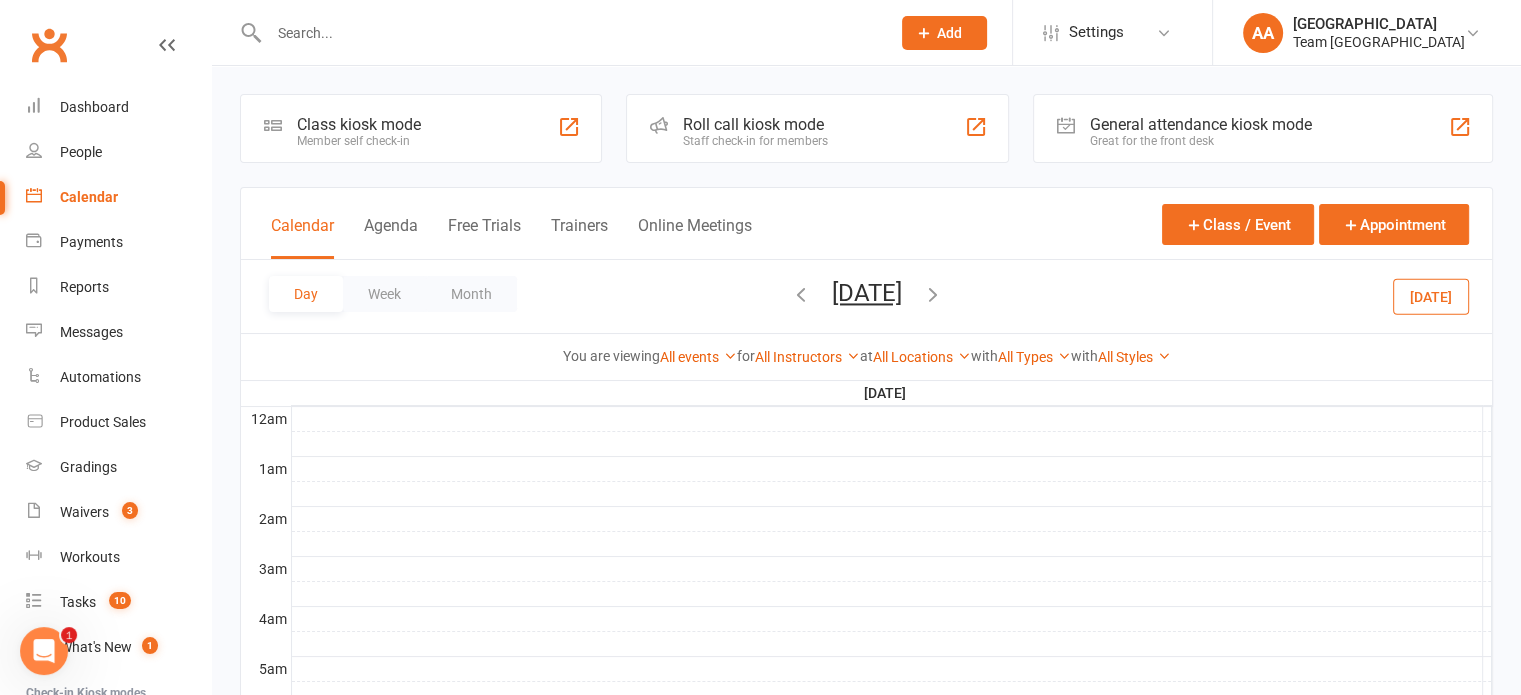 click on "[DATE]" at bounding box center [867, 293] 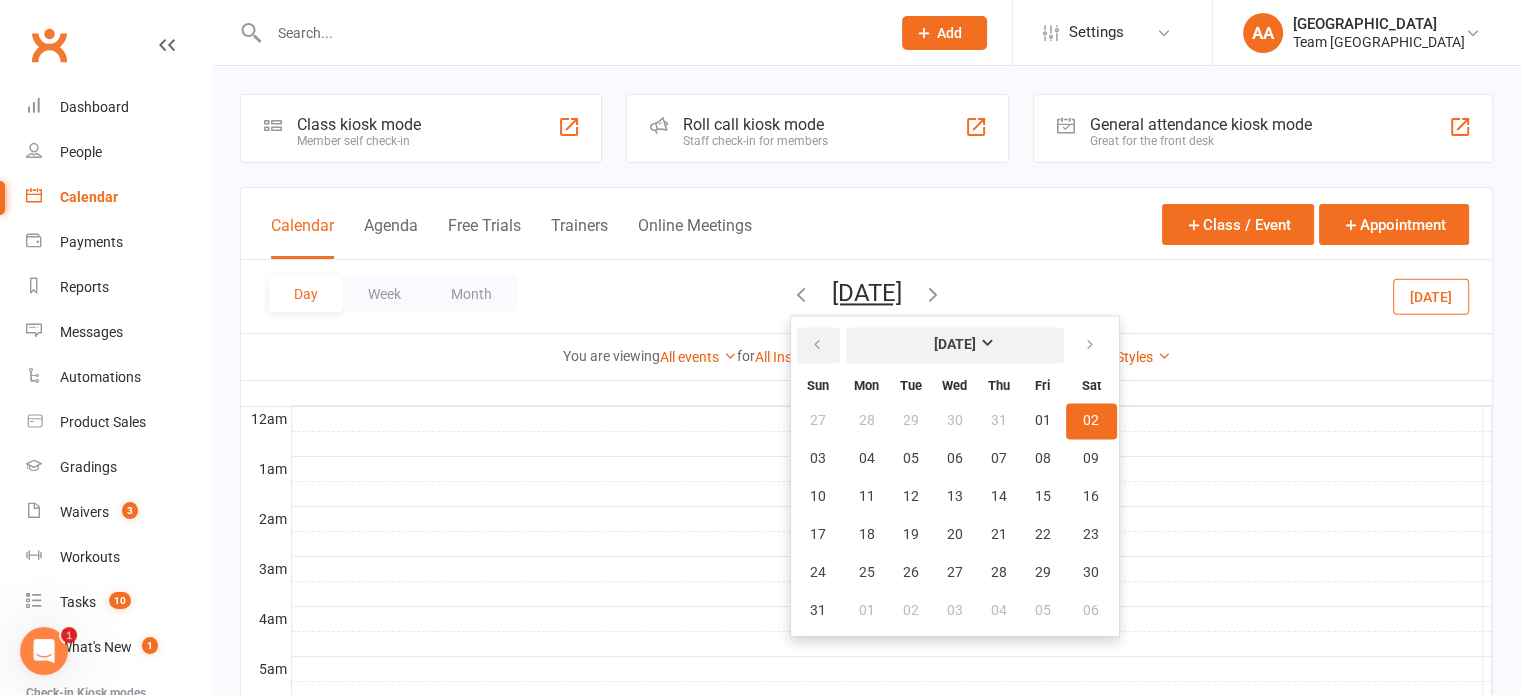 drag, startPoint x: 733, startPoint y: 335, endPoint x: 768, endPoint y: 343, distance: 35.902645 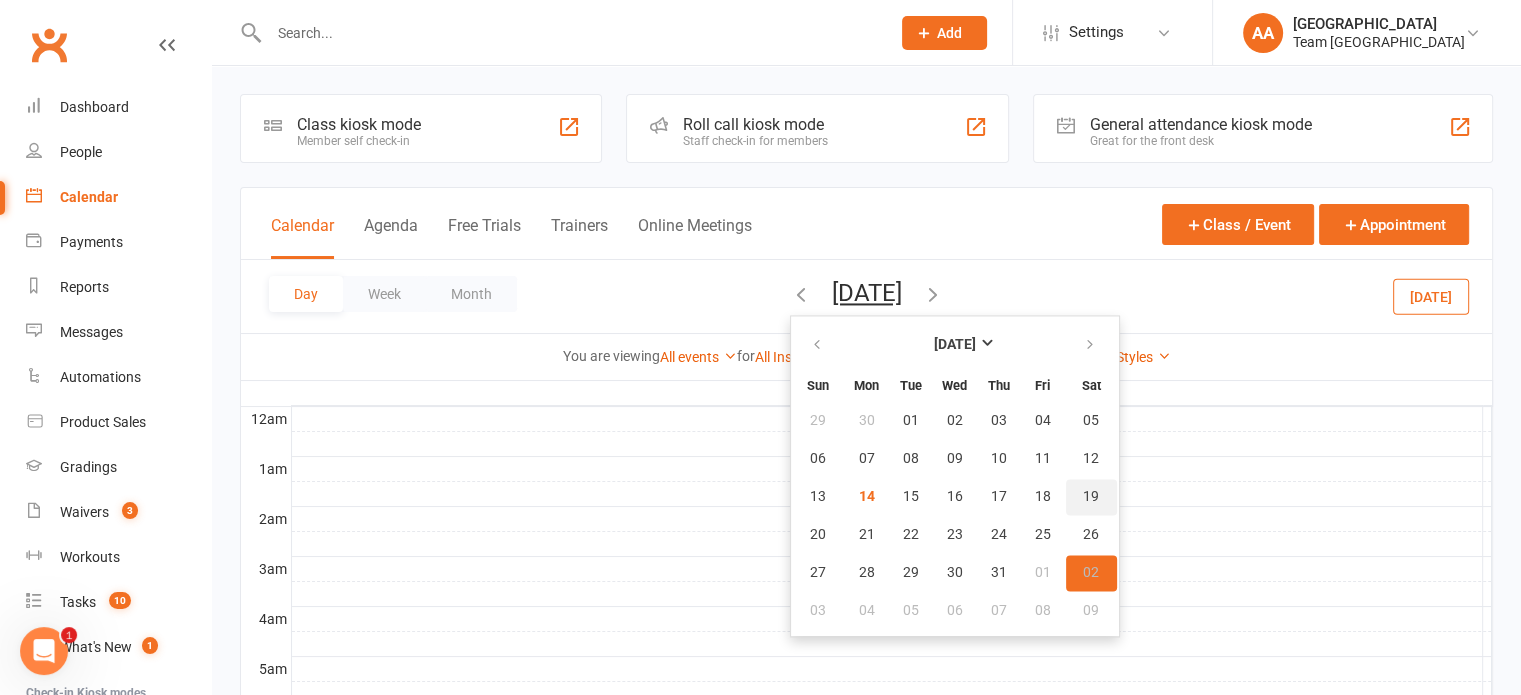 click on "19" at bounding box center [1091, 497] 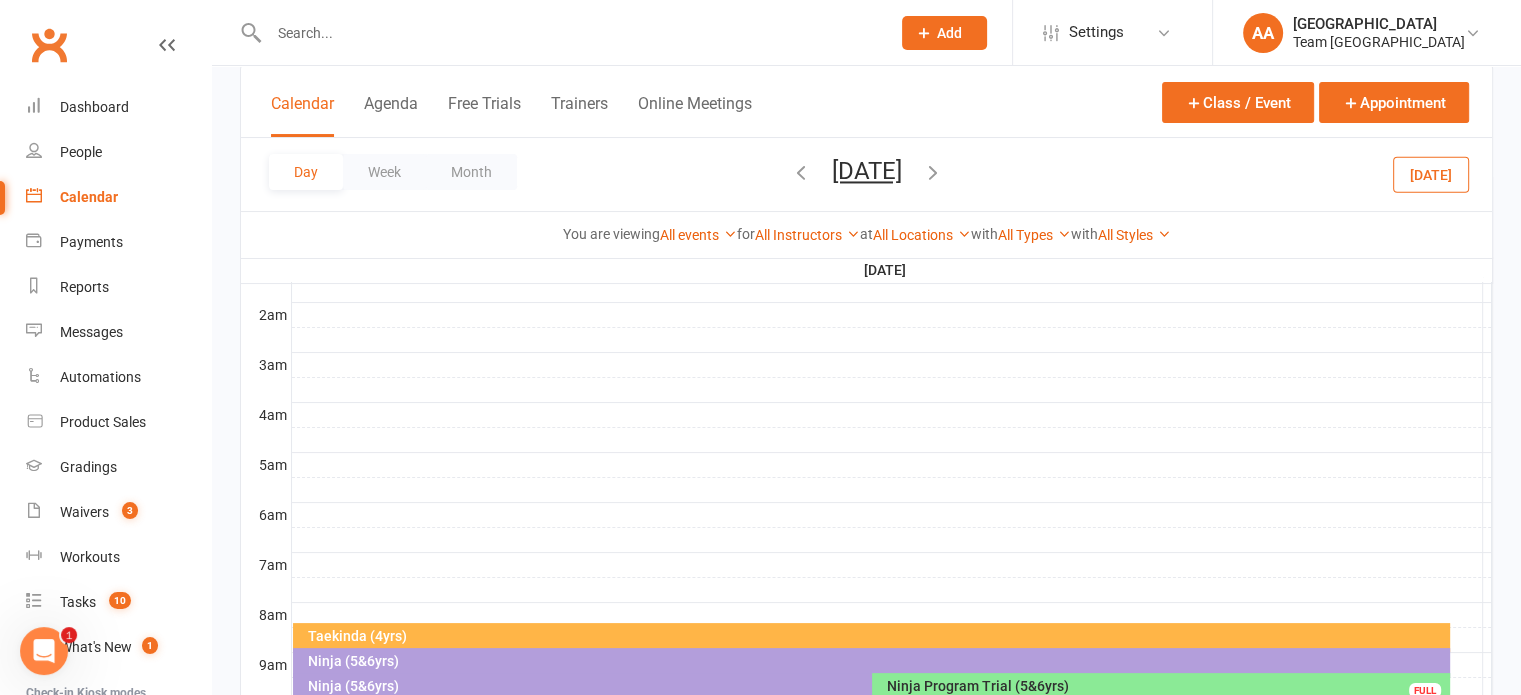 scroll, scrollTop: 400, scrollLeft: 0, axis: vertical 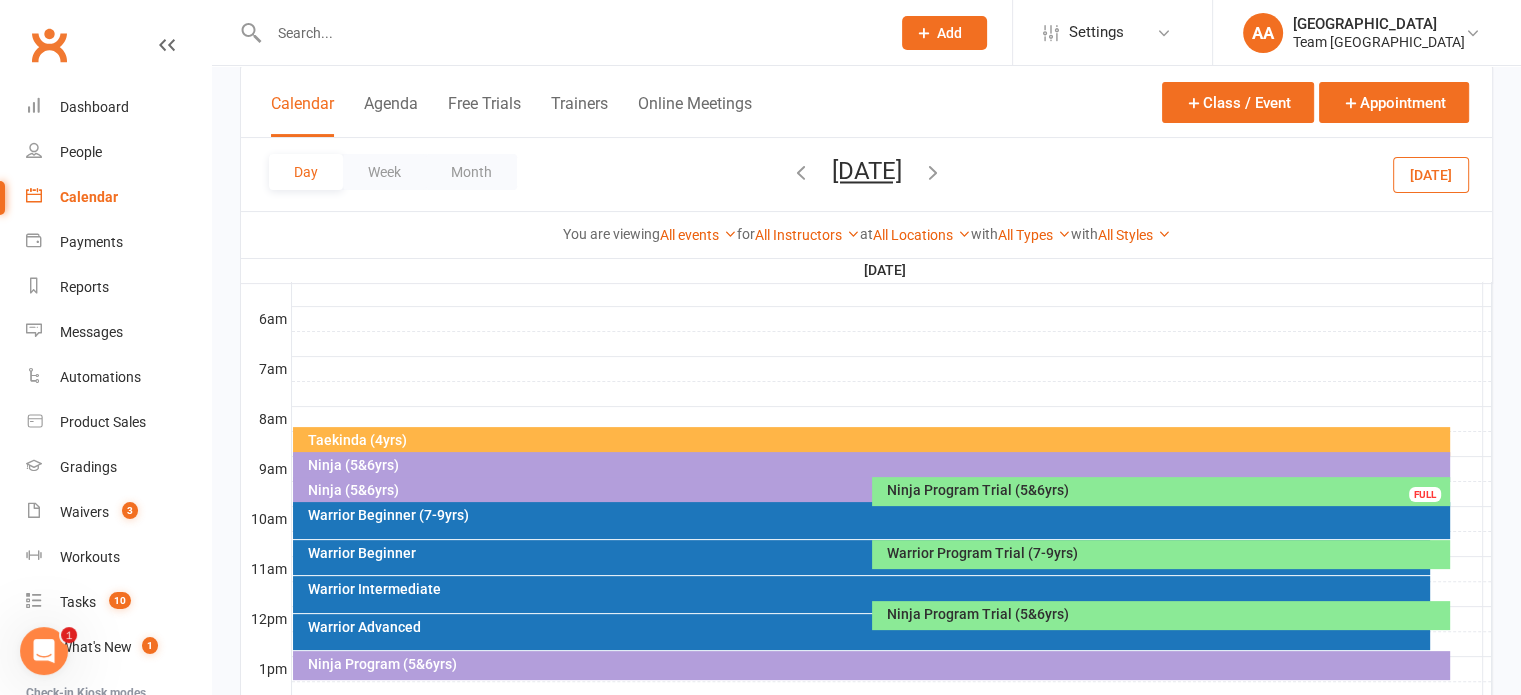 click on "Ninja Program Trial (5&6yrs)" at bounding box center (1166, 490) 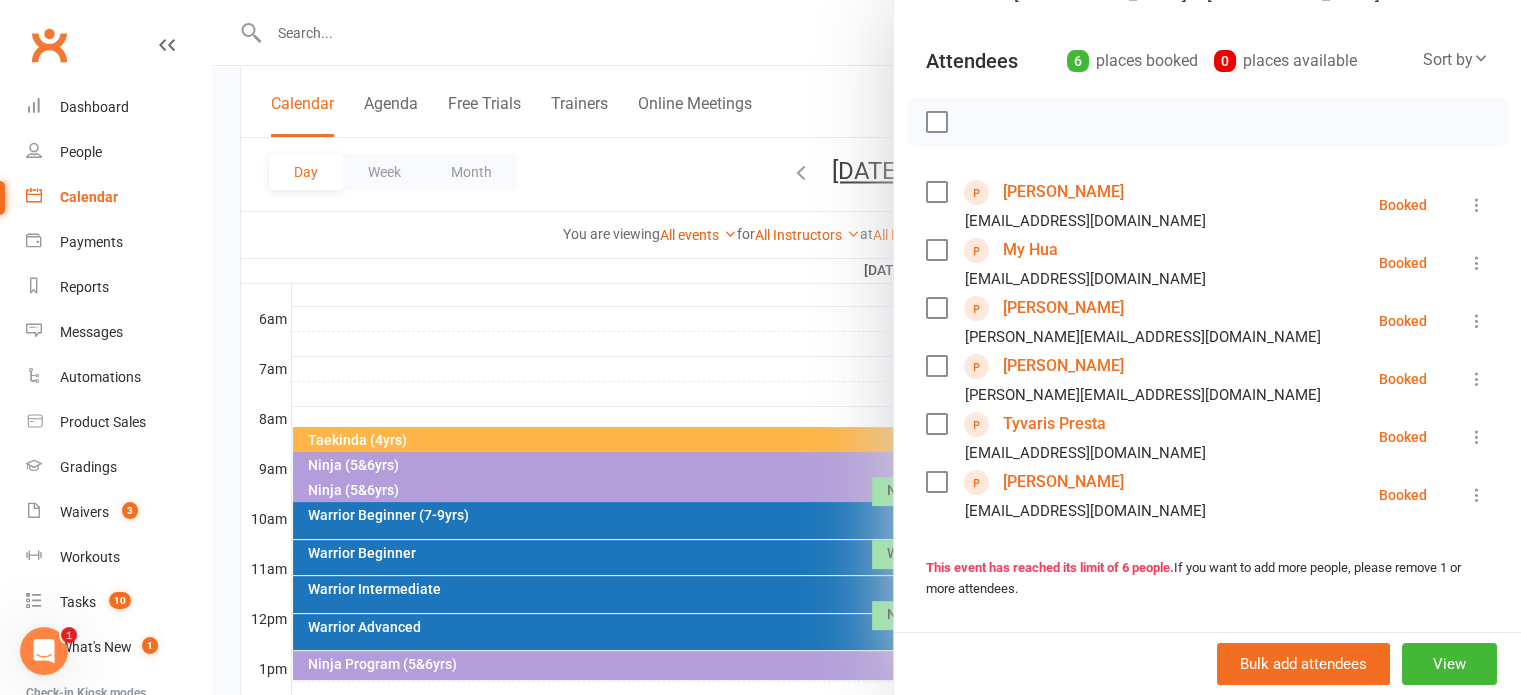 scroll, scrollTop: 200, scrollLeft: 0, axis: vertical 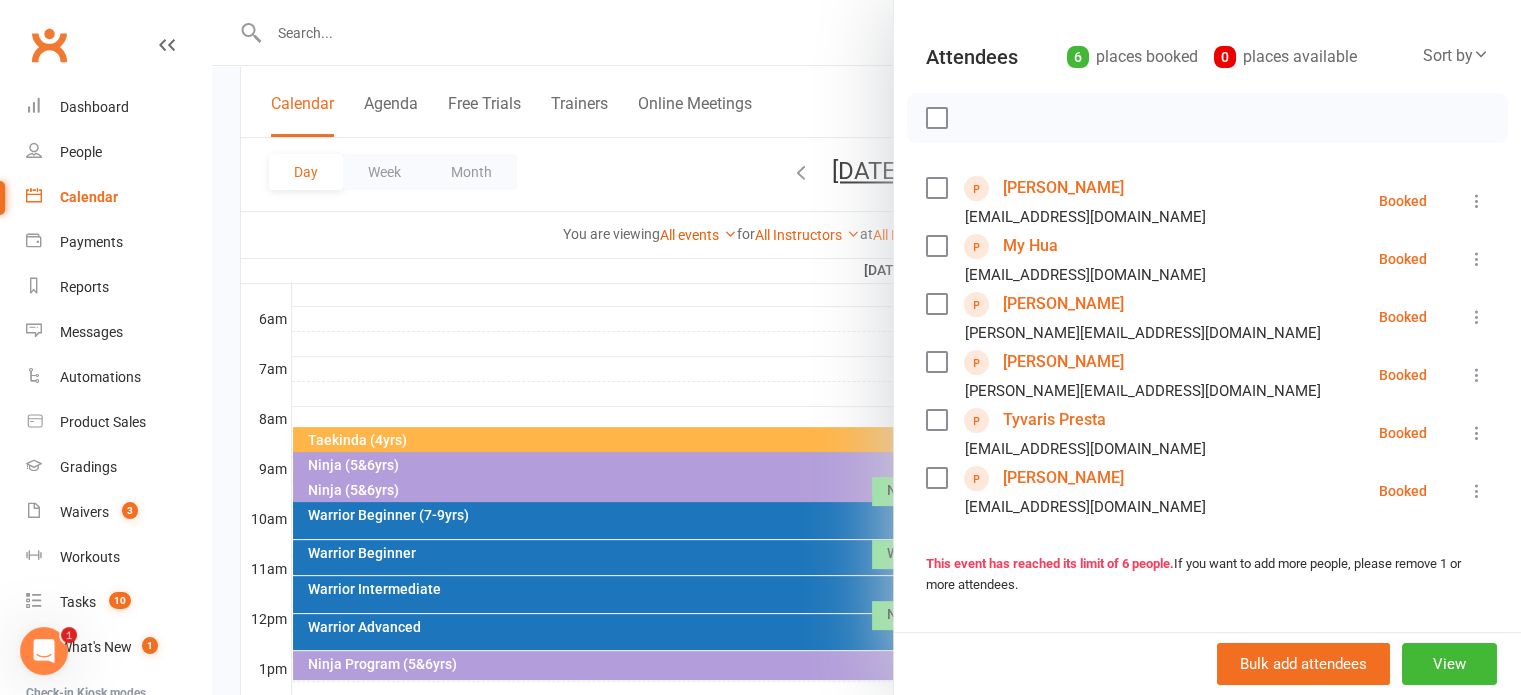 click at bounding box center (866, 347) 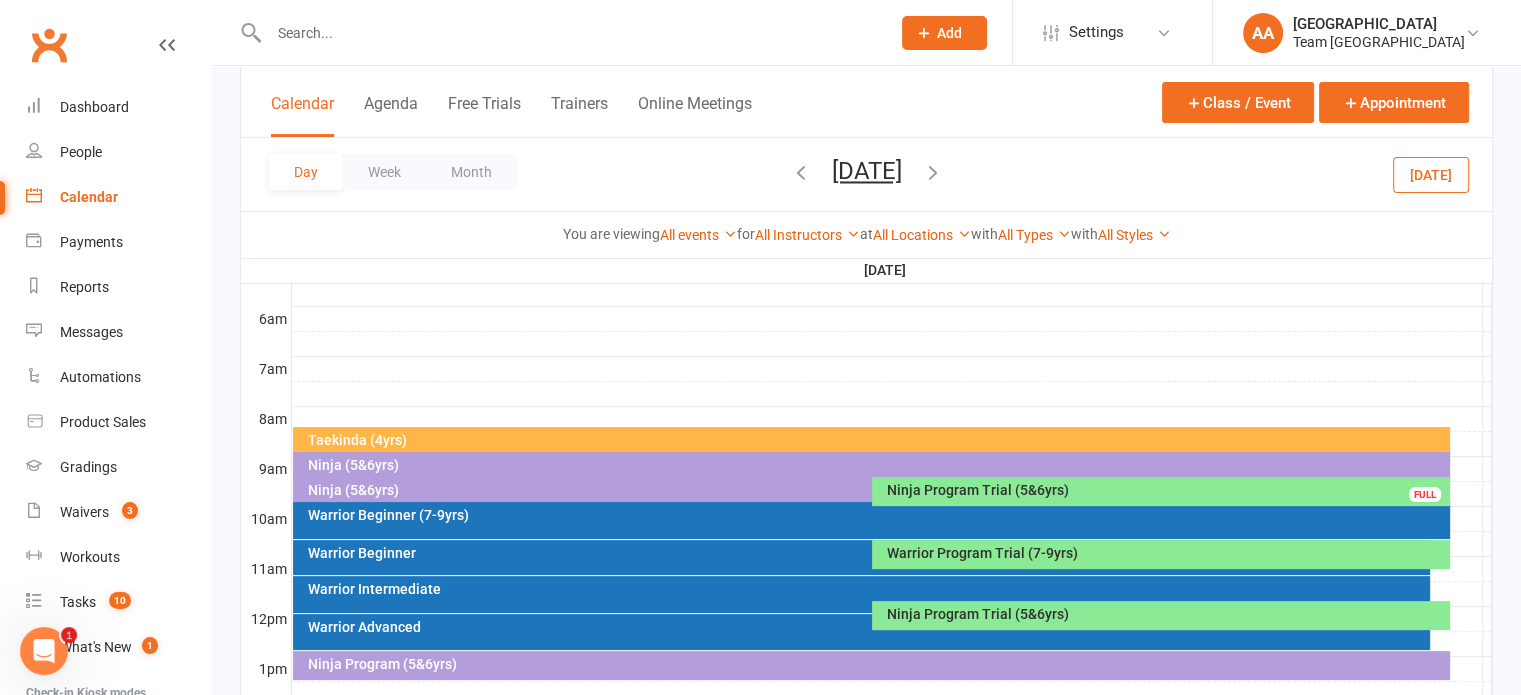 click on "Warrior Program Trial (7-9yrs)" at bounding box center (1166, 553) 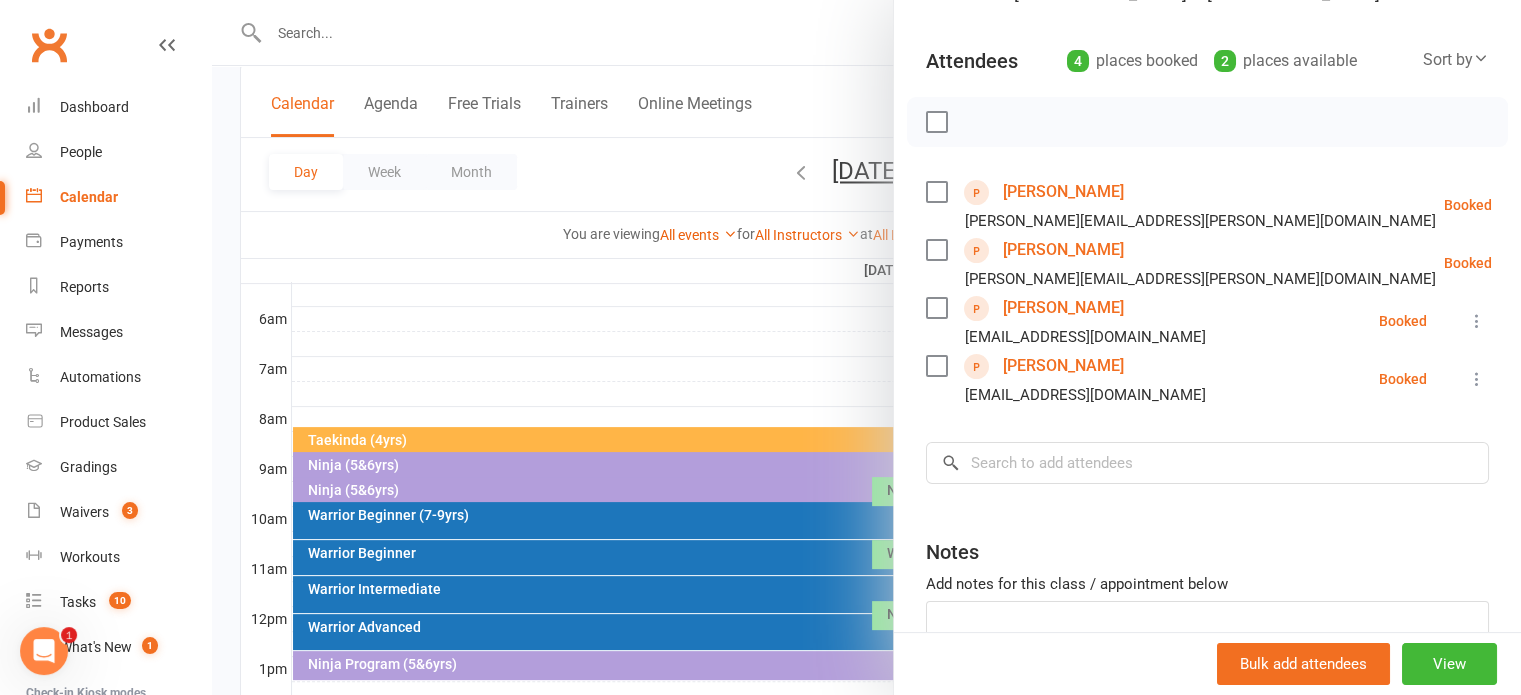 scroll, scrollTop: 200, scrollLeft: 0, axis: vertical 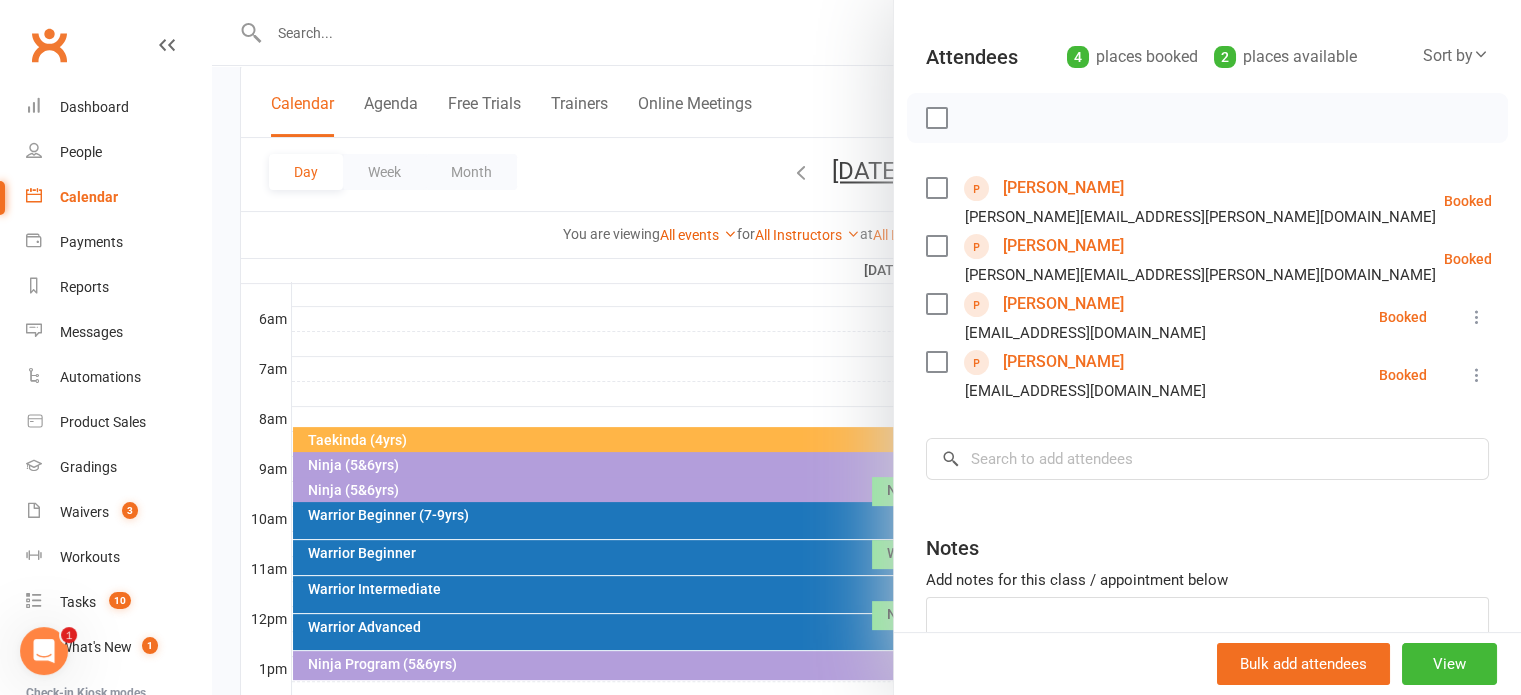 drag, startPoint x: 782, startPoint y: 352, endPoint x: 811, endPoint y: 431, distance: 84.15462 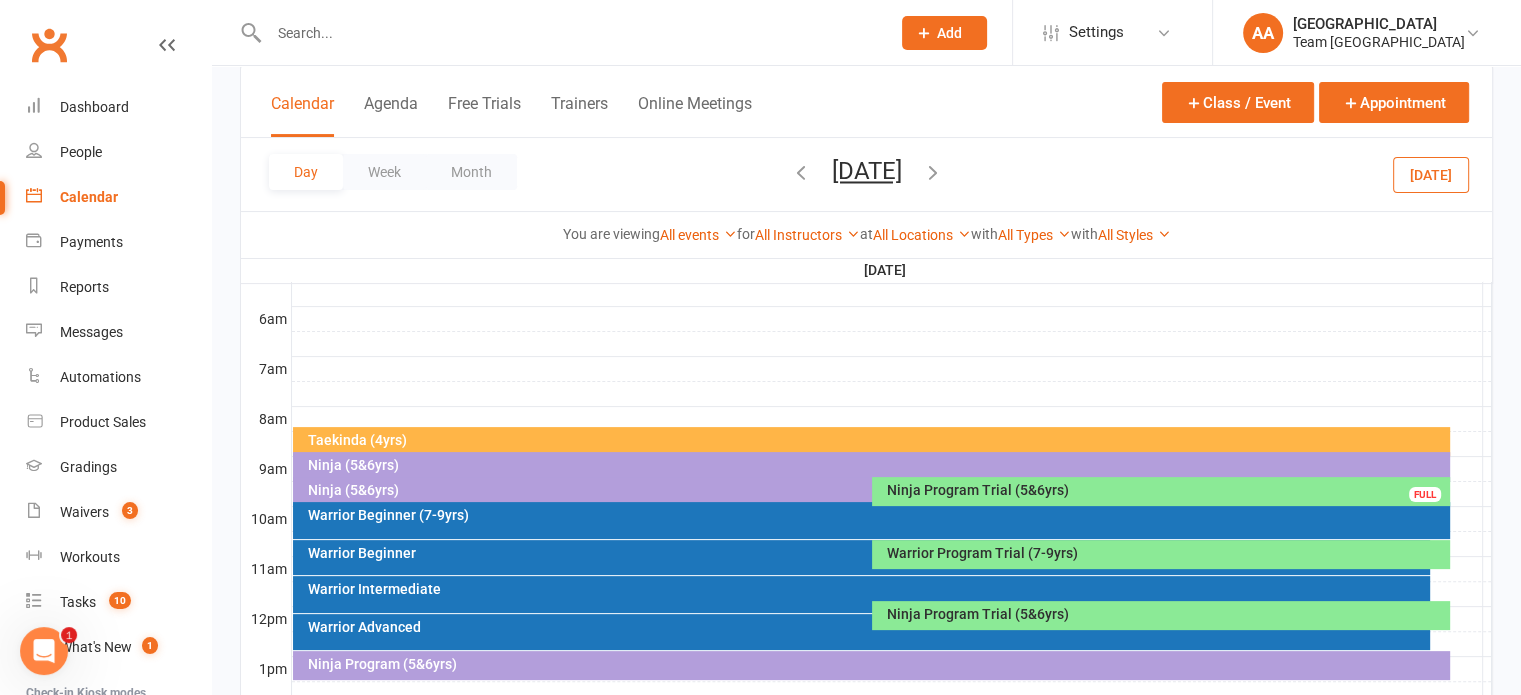 click on "Ninja Program Trial (5&6yrs)" at bounding box center [1166, 614] 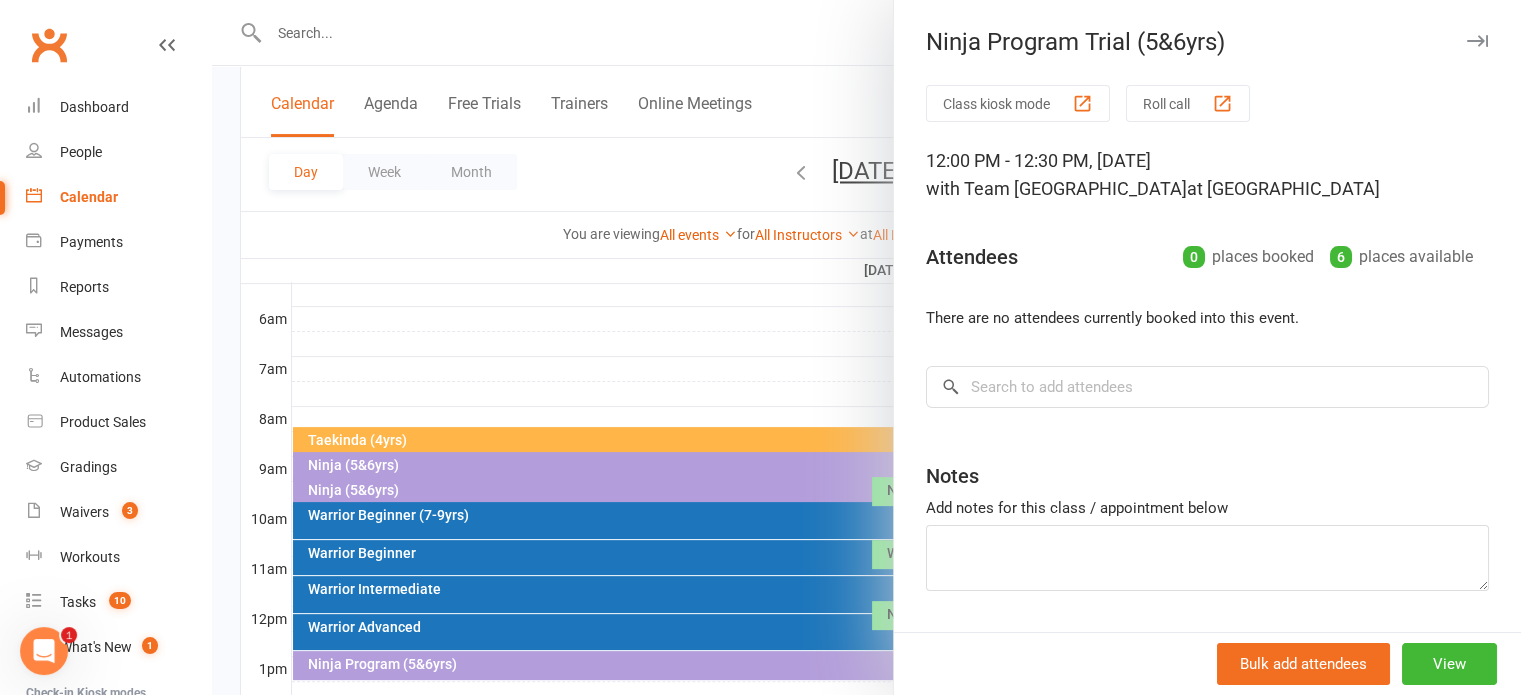 click at bounding box center [866, 347] 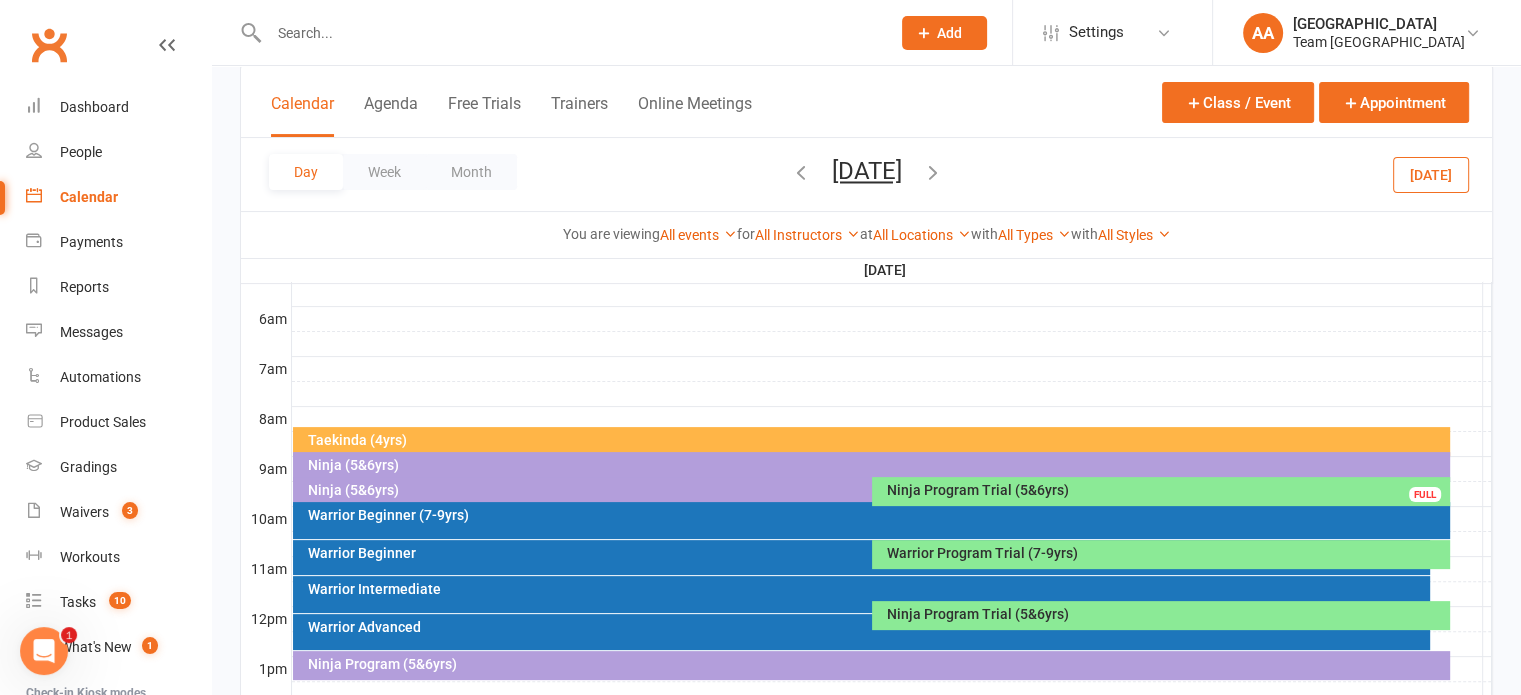 click on "[DATE]" at bounding box center [867, 171] 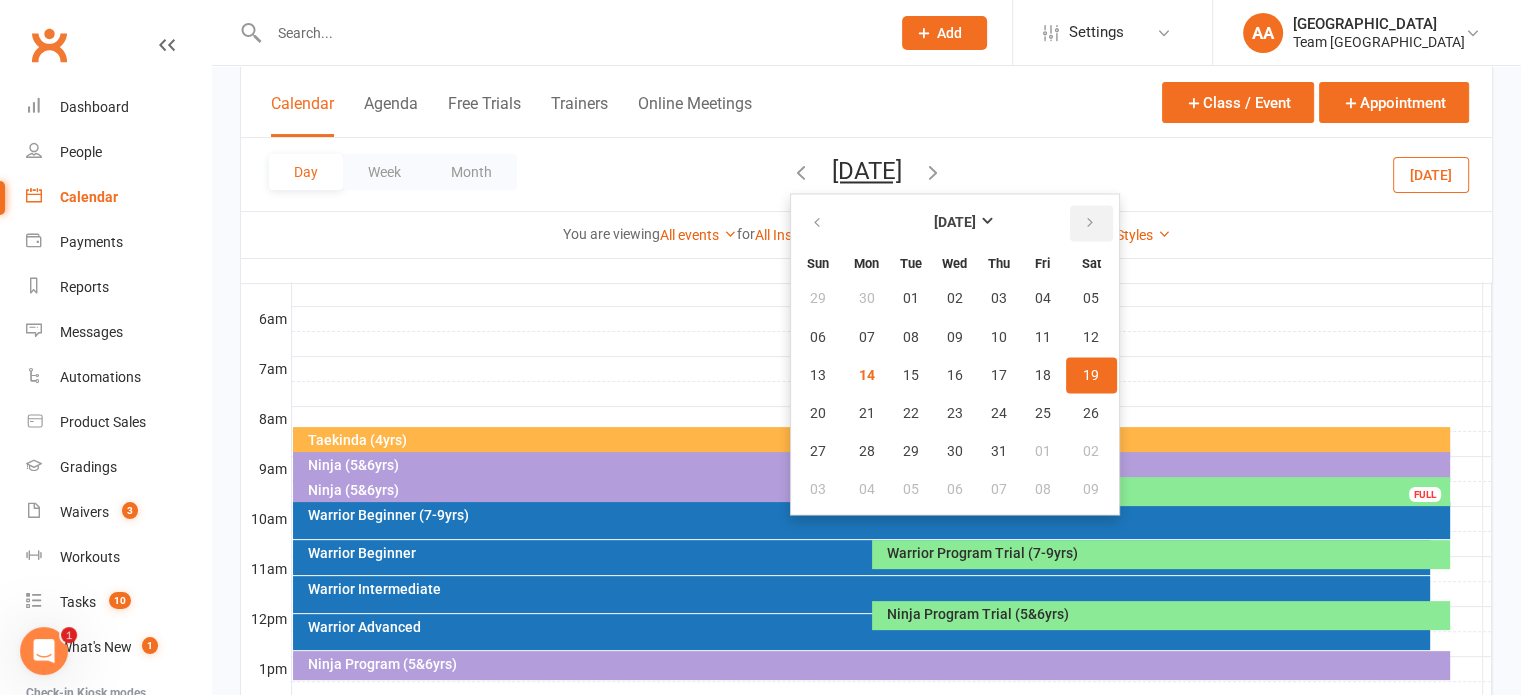 click at bounding box center (1091, 223) 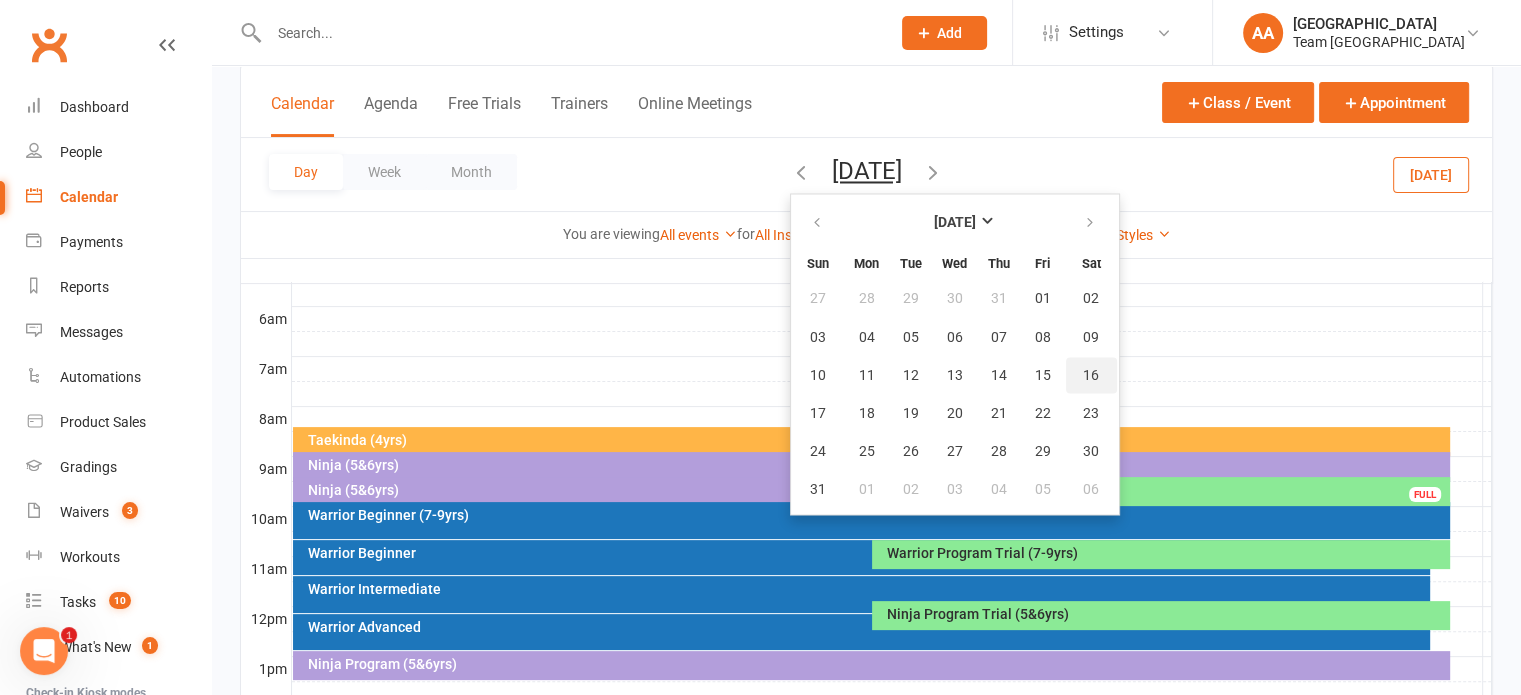 click on "16" at bounding box center (1091, 375) 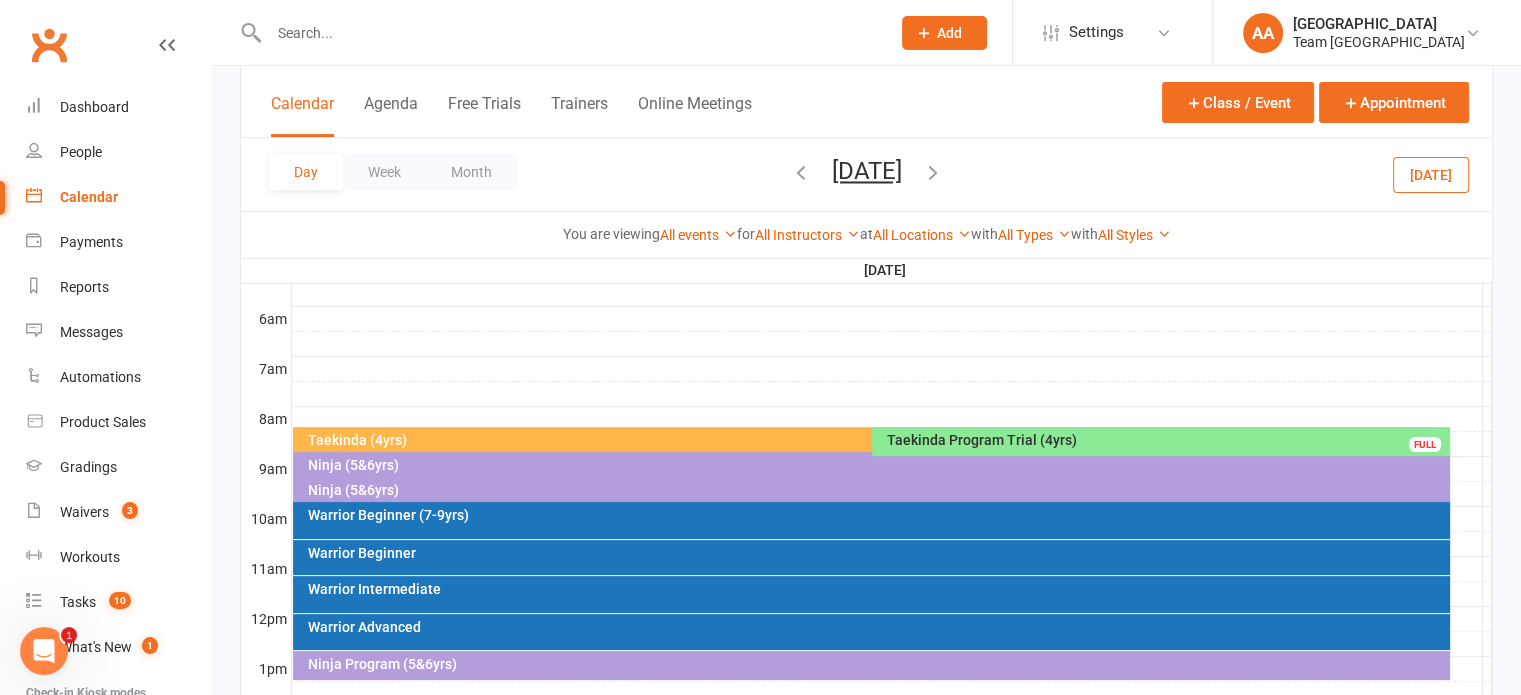 click on "Taekinda Program Trial (4yrs)" at bounding box center [1166, 440] 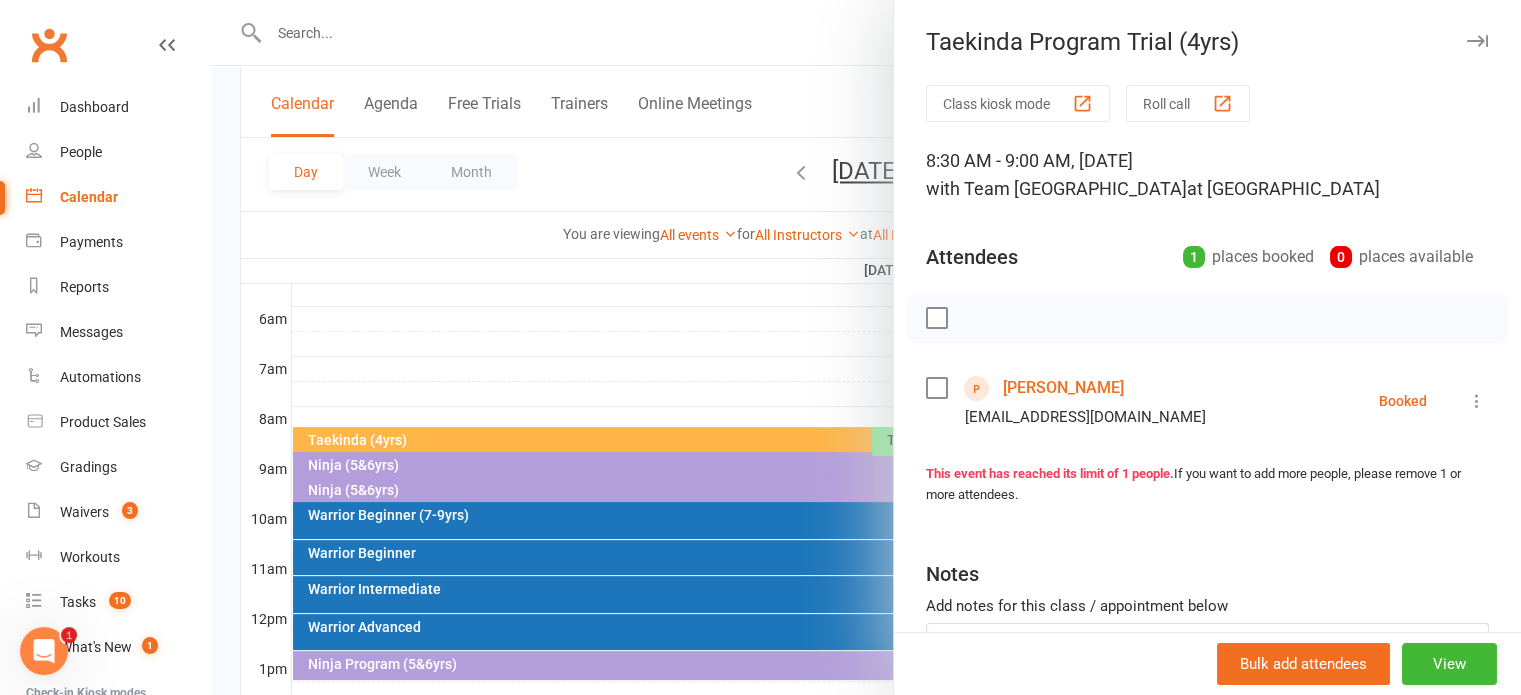 click on "[PERSON_NAME]" at bounding box center [1063, 388] 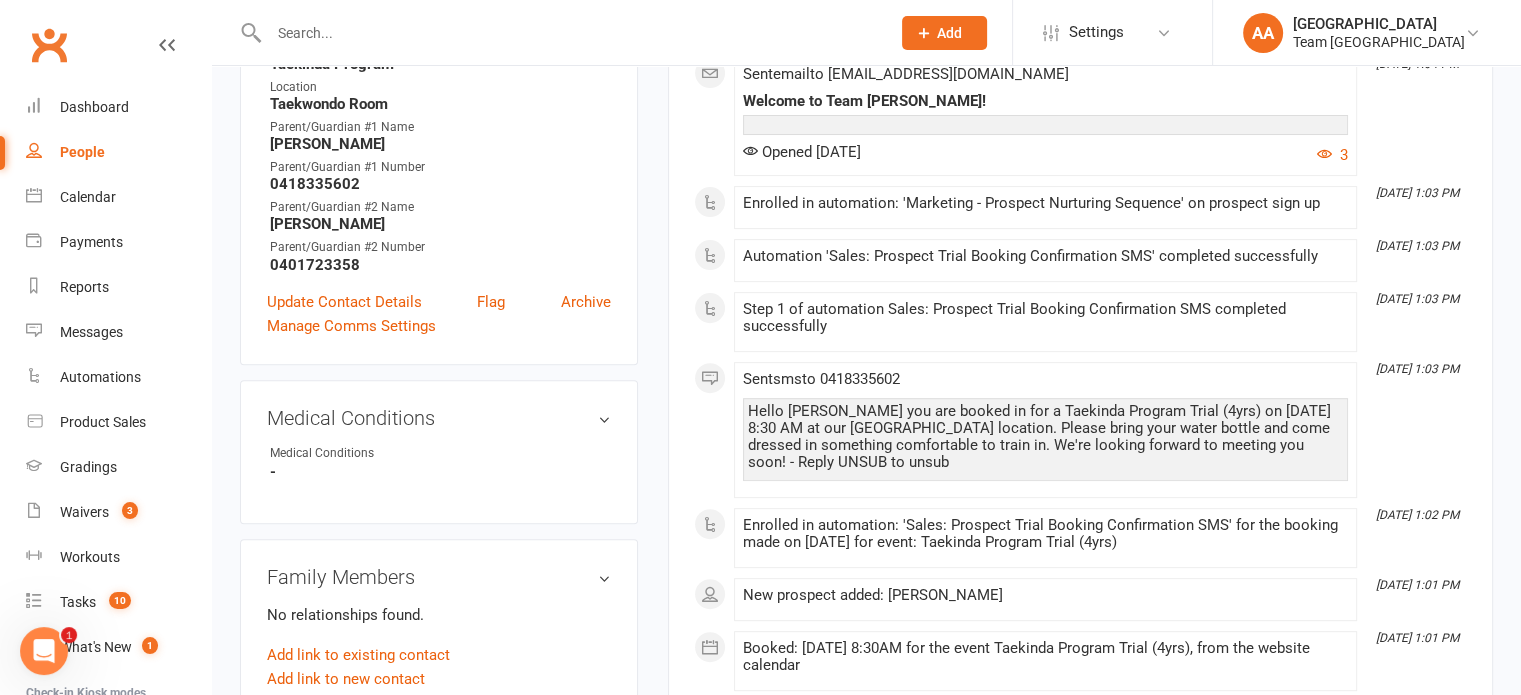 scroll, scrollTop: 700, scrollLeft: 0, axis: vertical 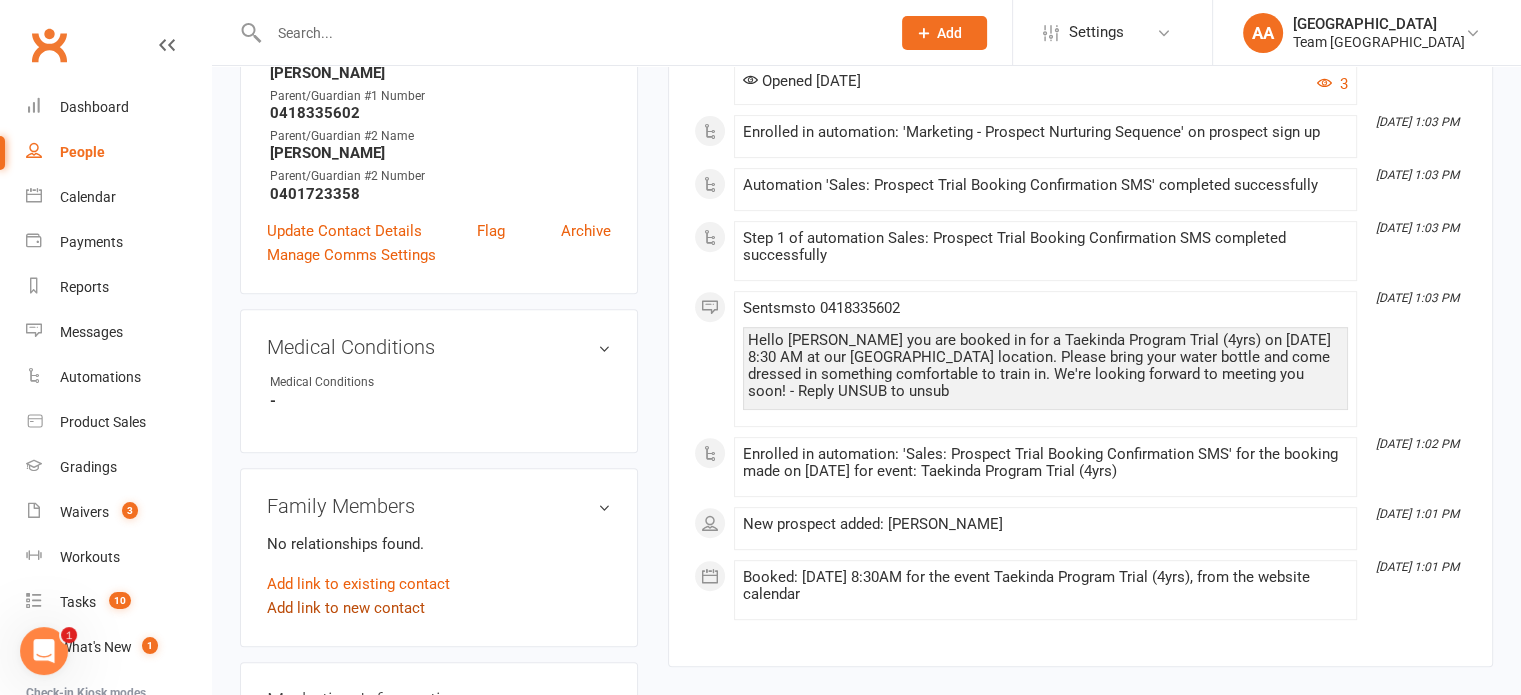 click on "Add link to new contact" at bounding box center [346, 608] 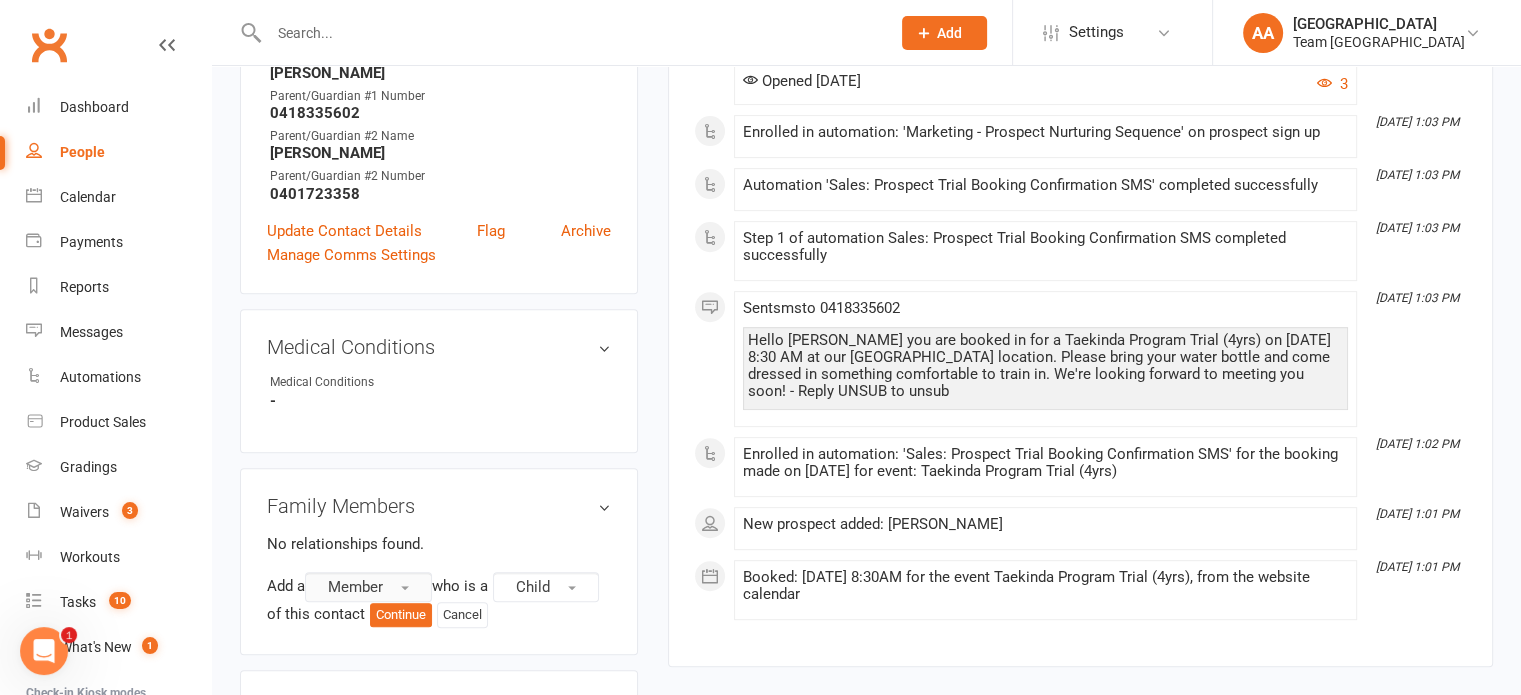 click on "Member" at bounding box center [368, 587] 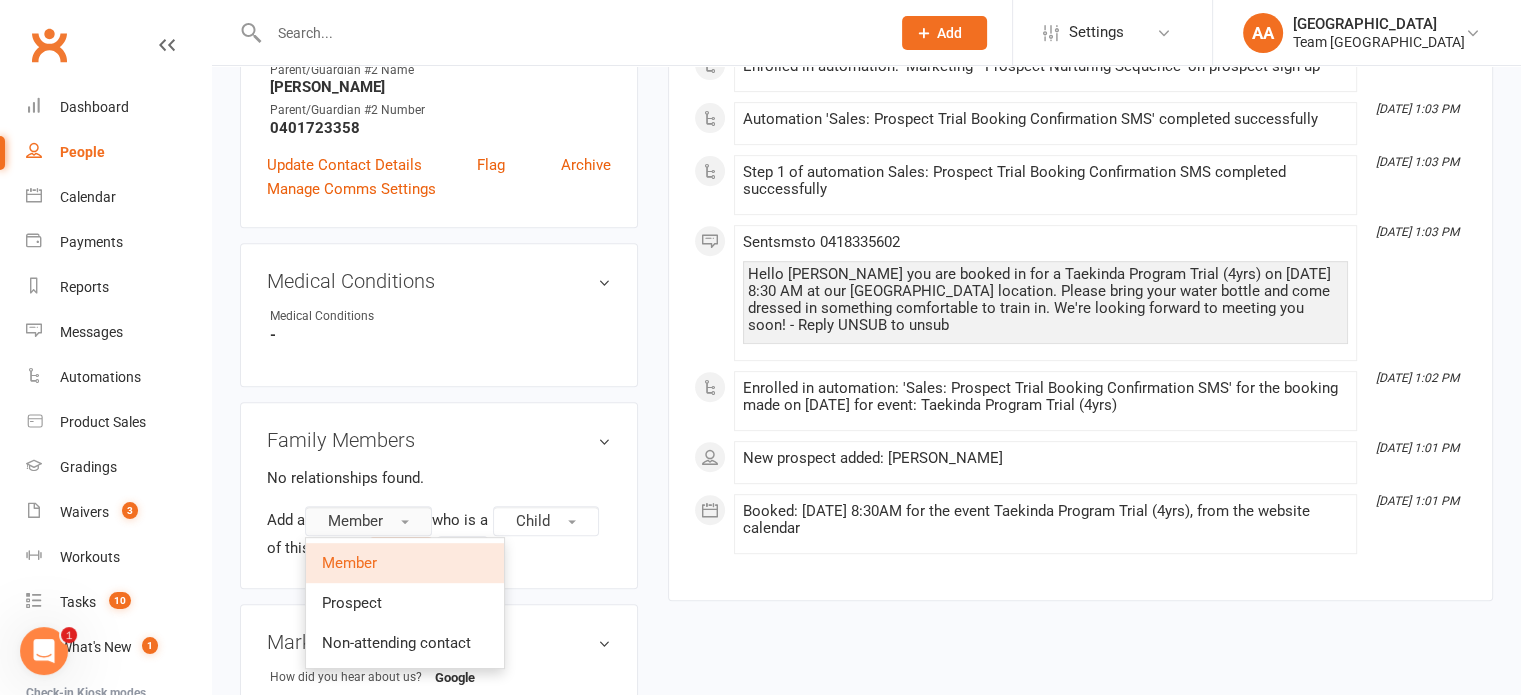 scroll, scrollTop: 800, scrollLeft: 0, axis: vertical 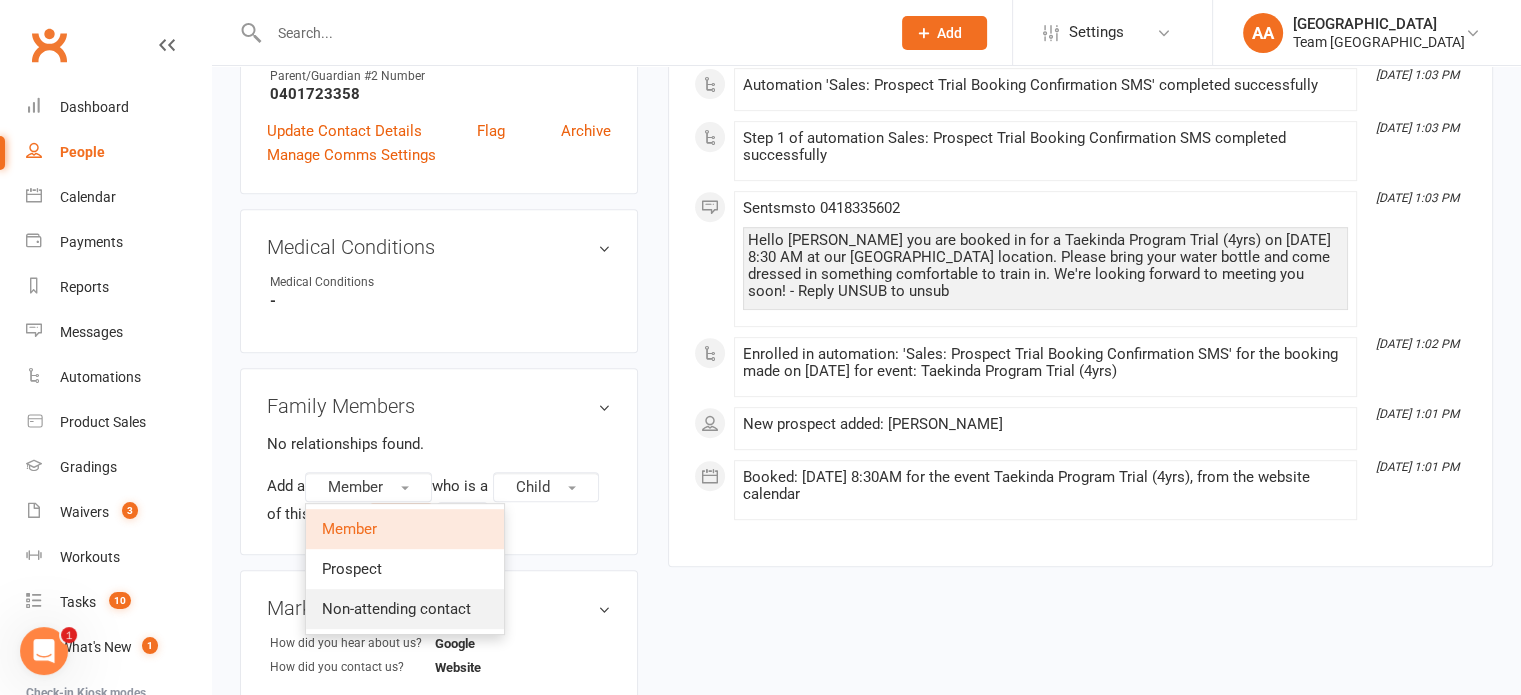 click on "Non-attending contact" at bounding box center [396, 609] 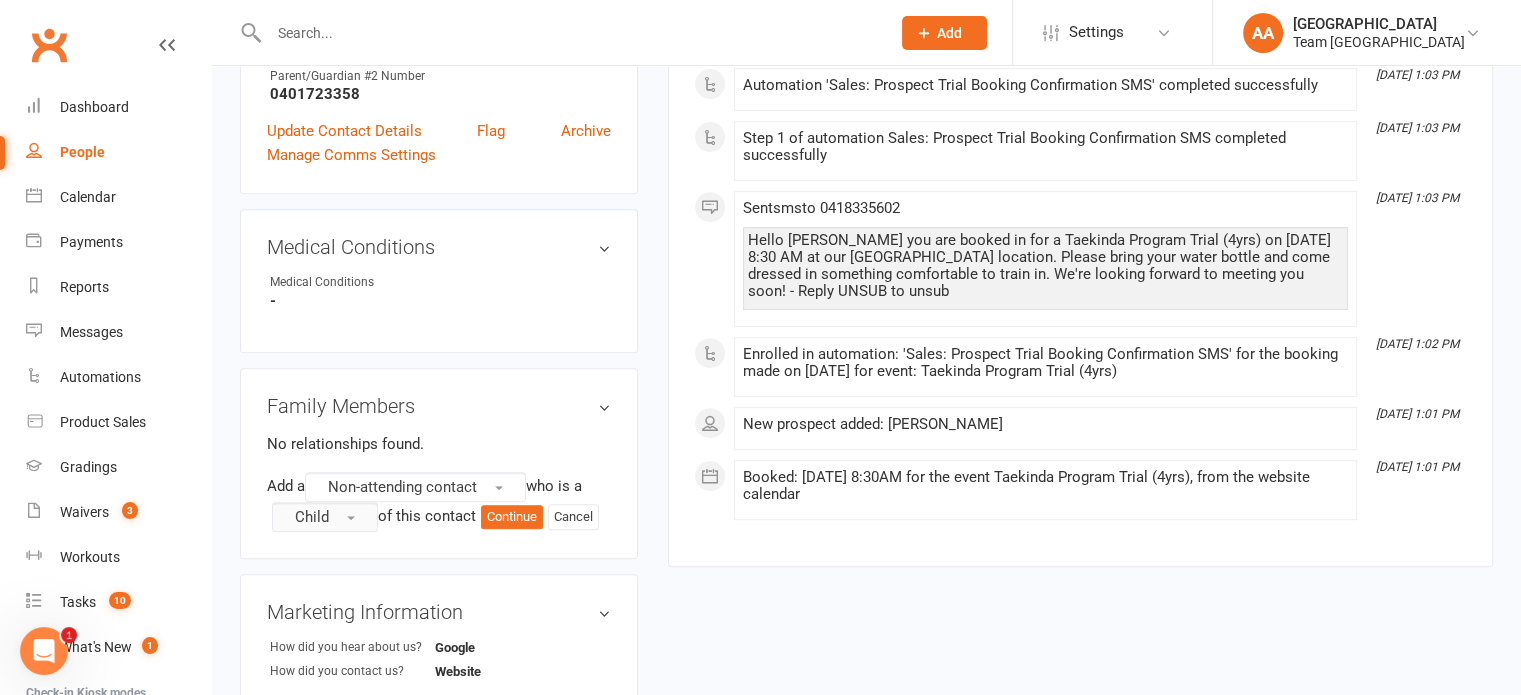 click on "Child" at bounding box center [325, 517] 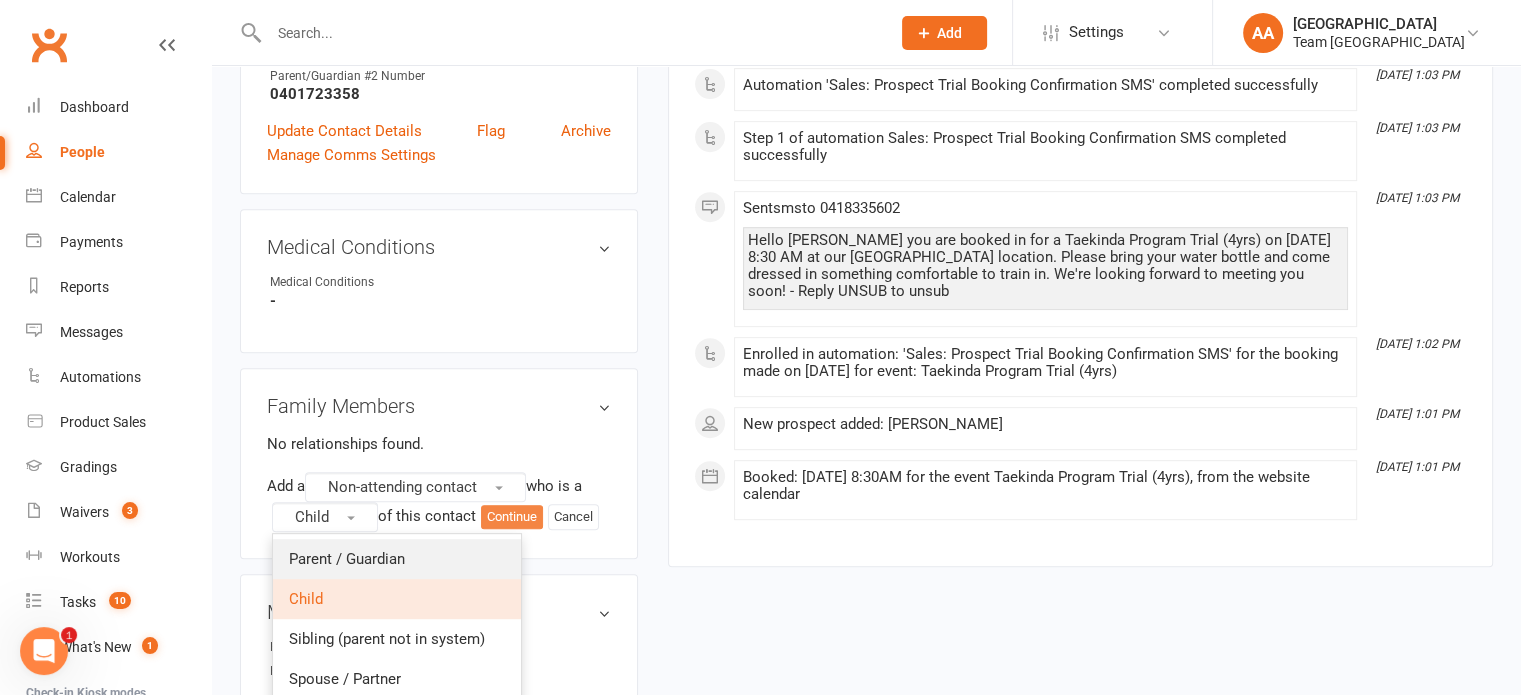click on "Parent / Guardian" at bounding box center [347, 559] 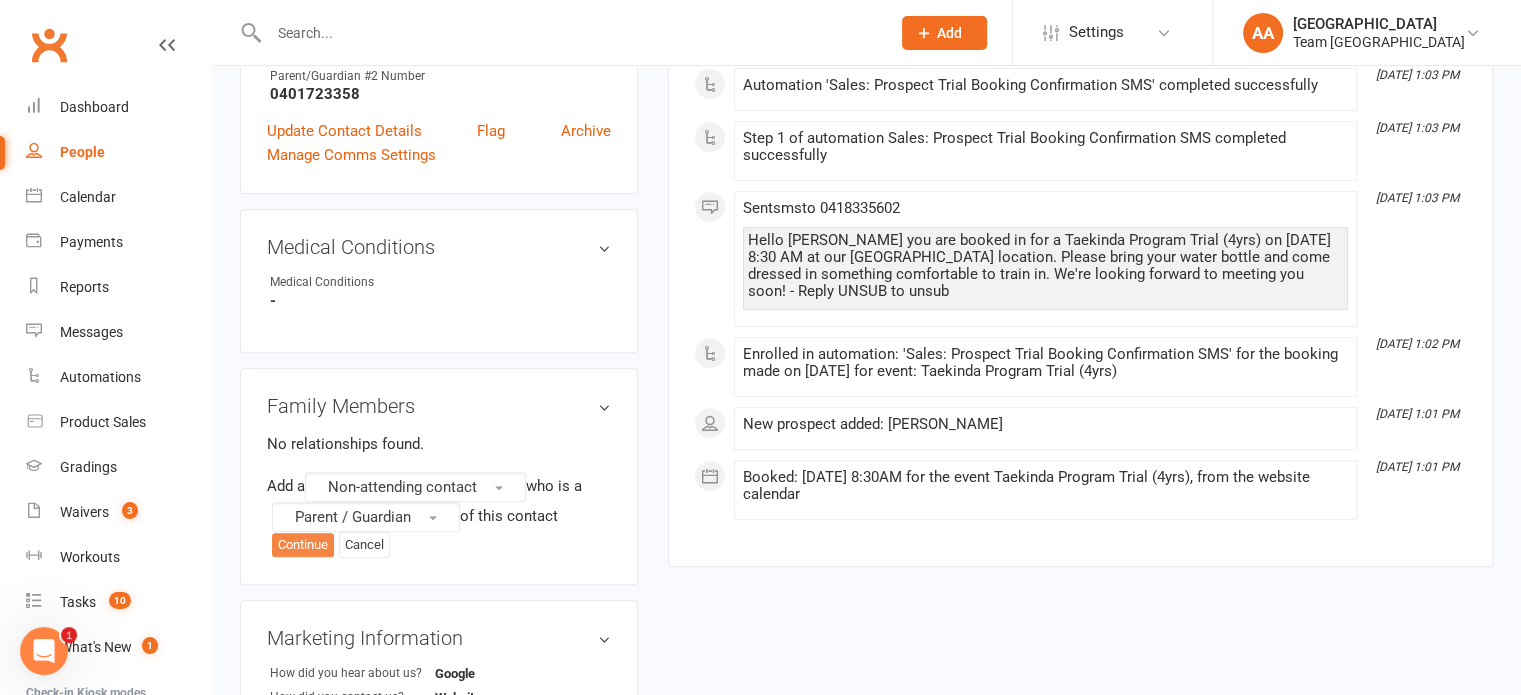 click on "Continue" at bounding box center (303, 545) 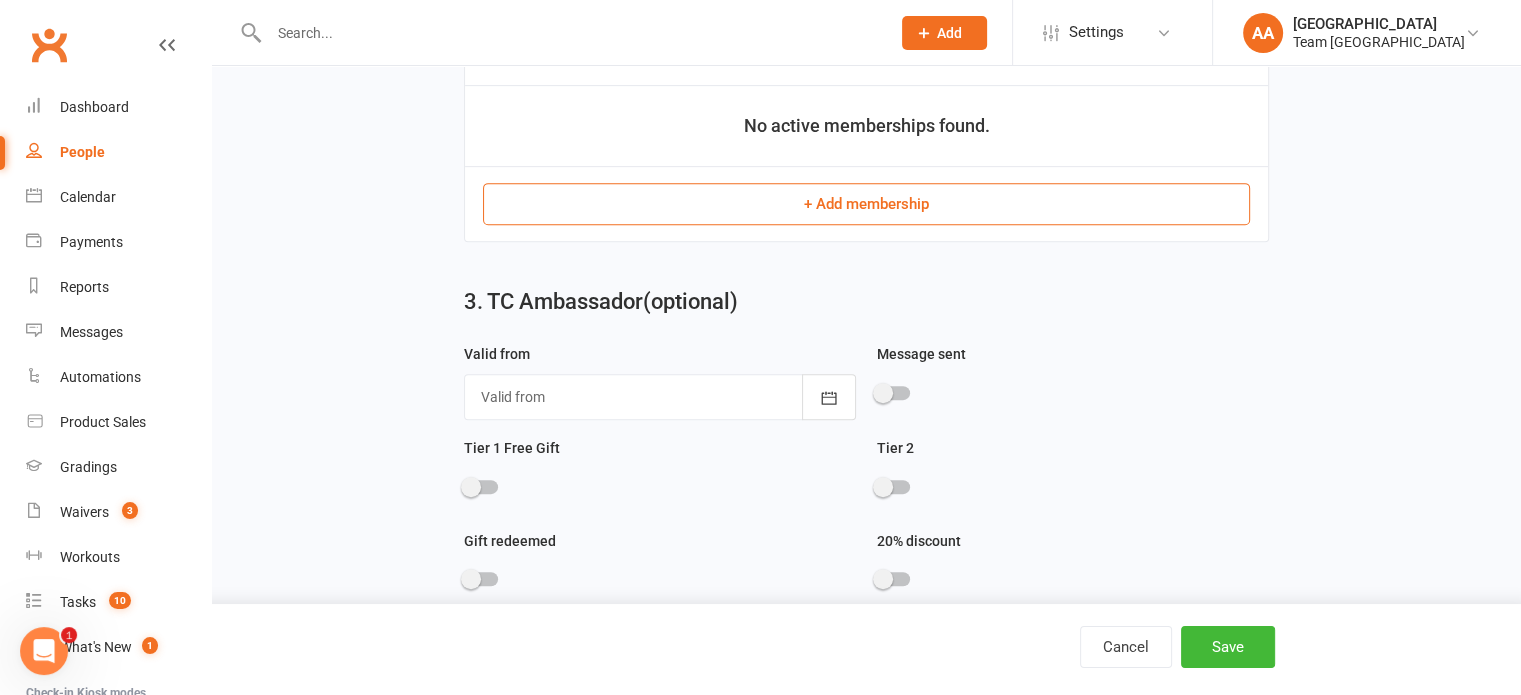 scroll, scrollTop: 0, scrollLeft: 0, axis: both 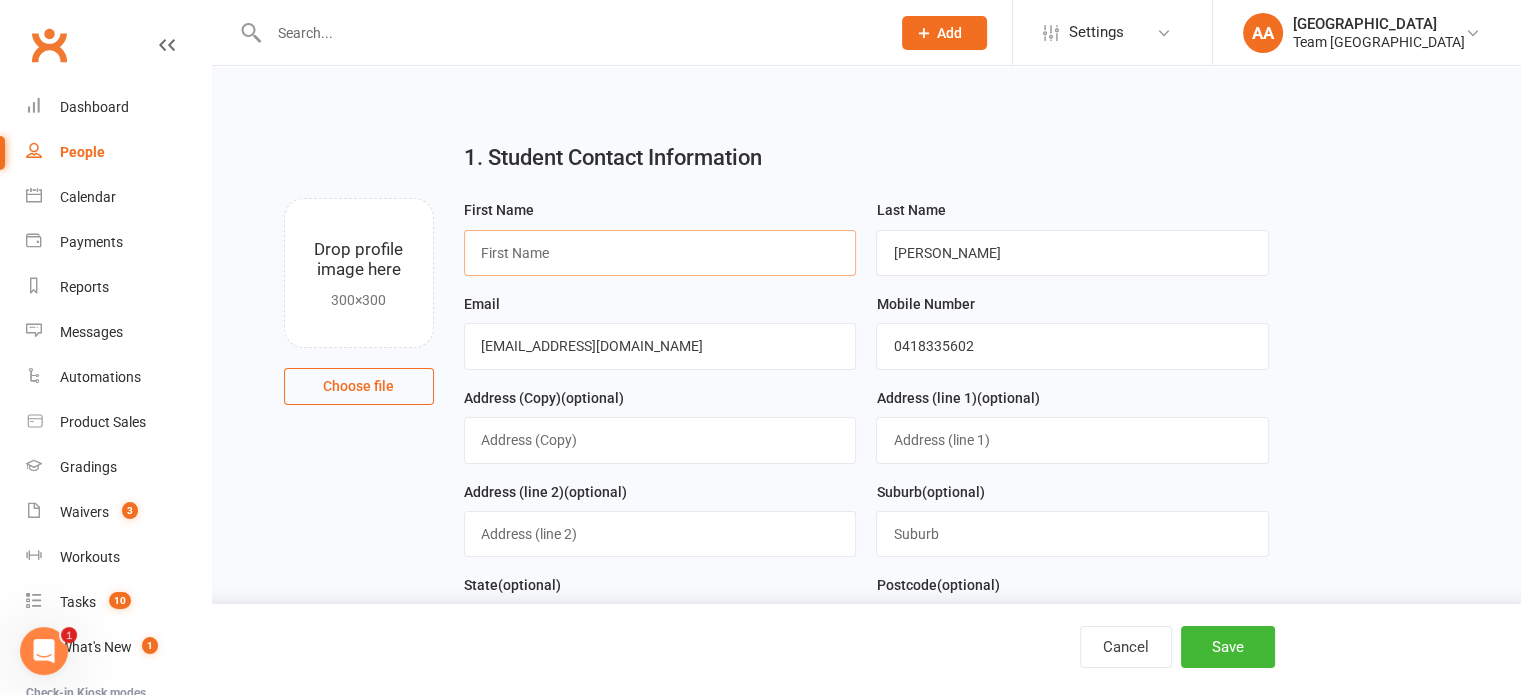 click at bounding box center [660, 253] 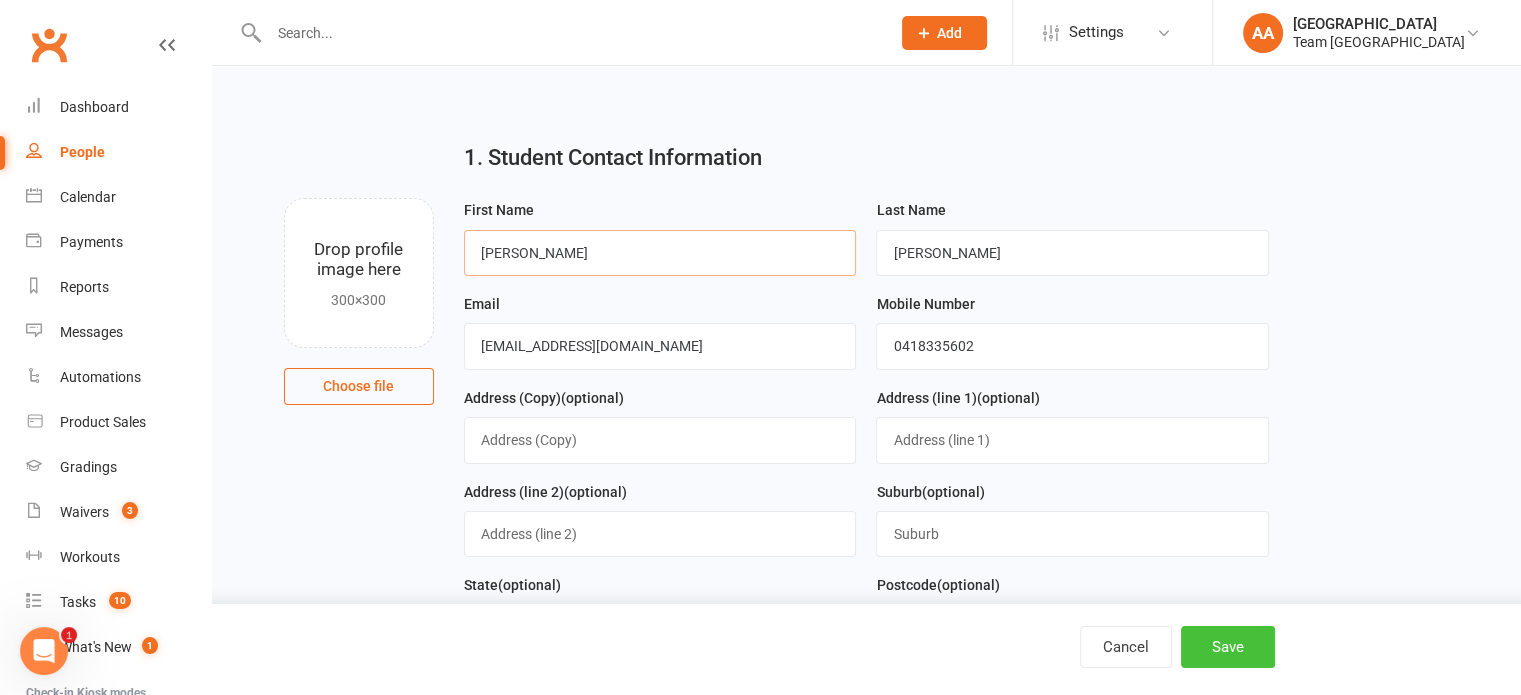 type on "[PERSON_NAME]" 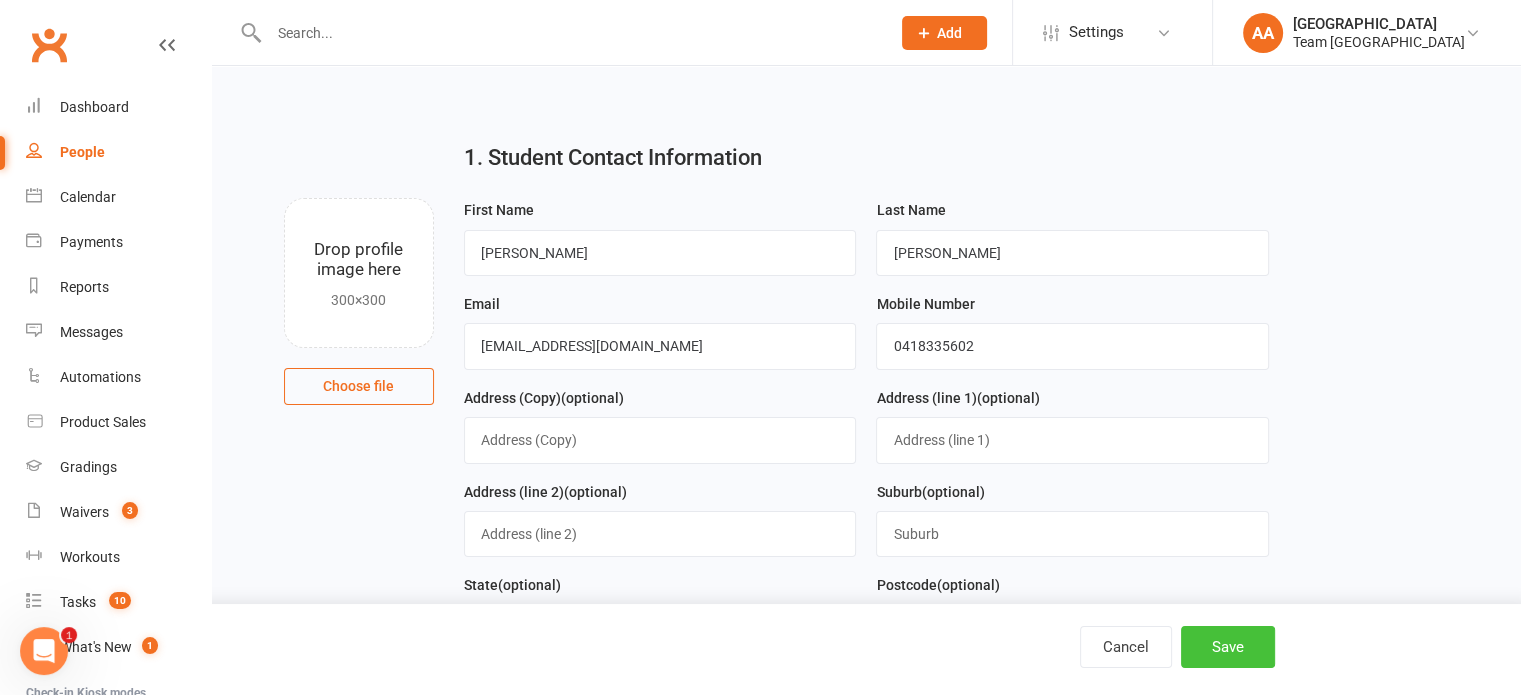 click on "Save" at bounding box center [1228, 647] 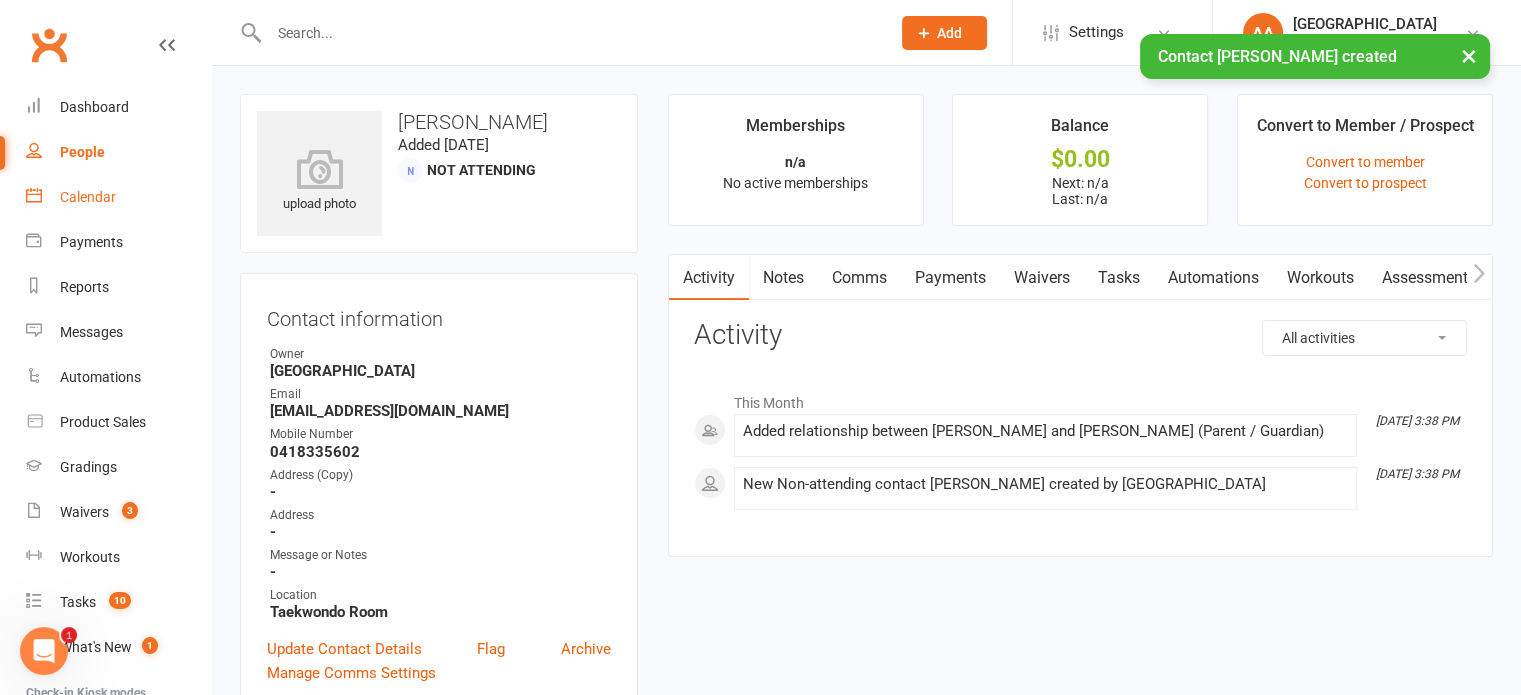 click on "Calendar" at bounding box center (88, 197) 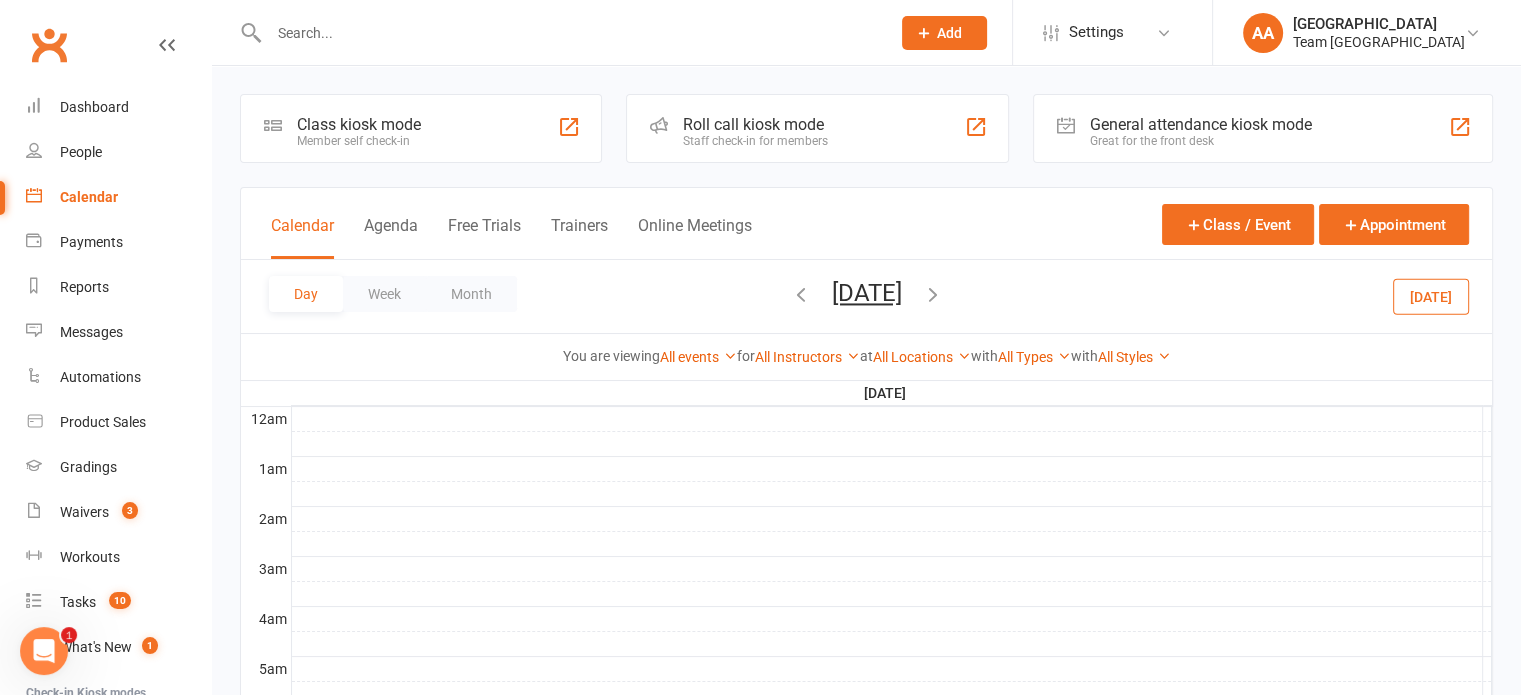 click on "[DATE]" at bounding box center (867, 293) 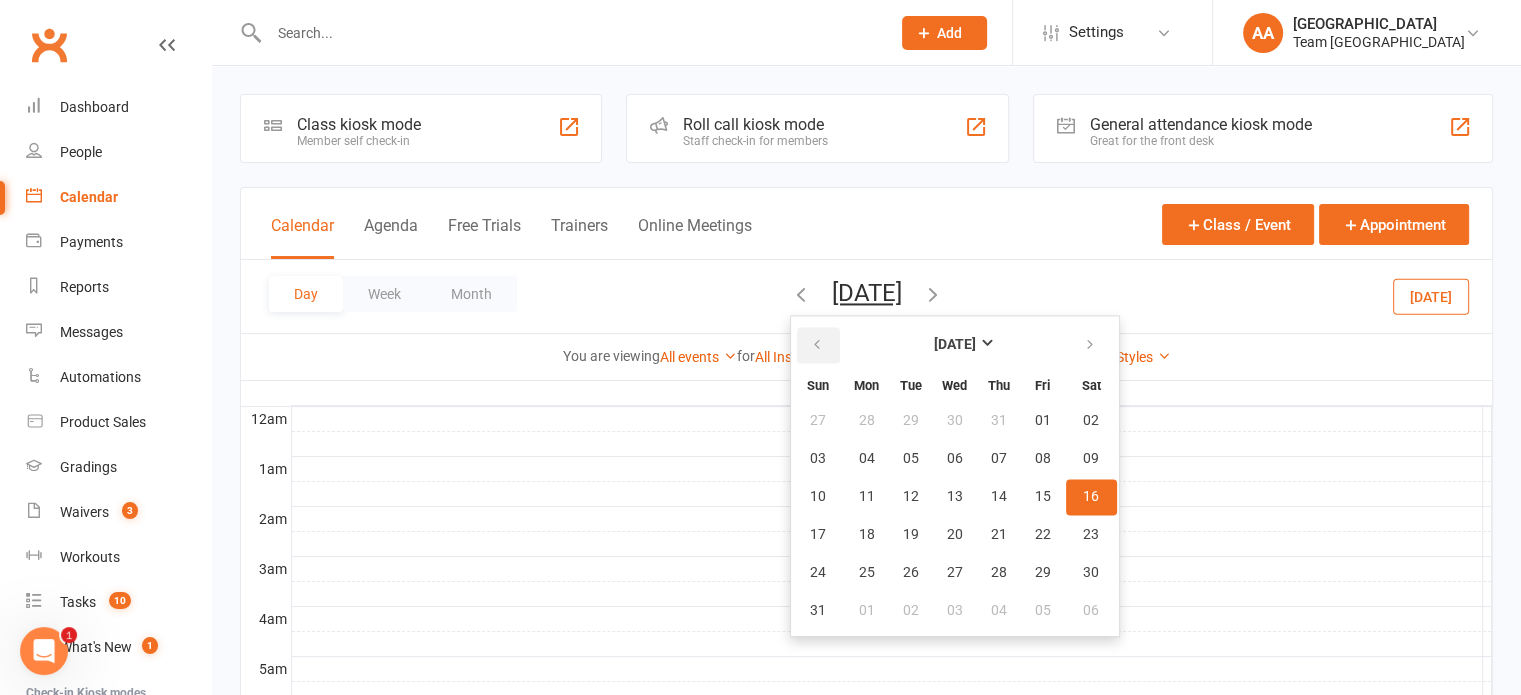 click at bounding box center (817, 345) 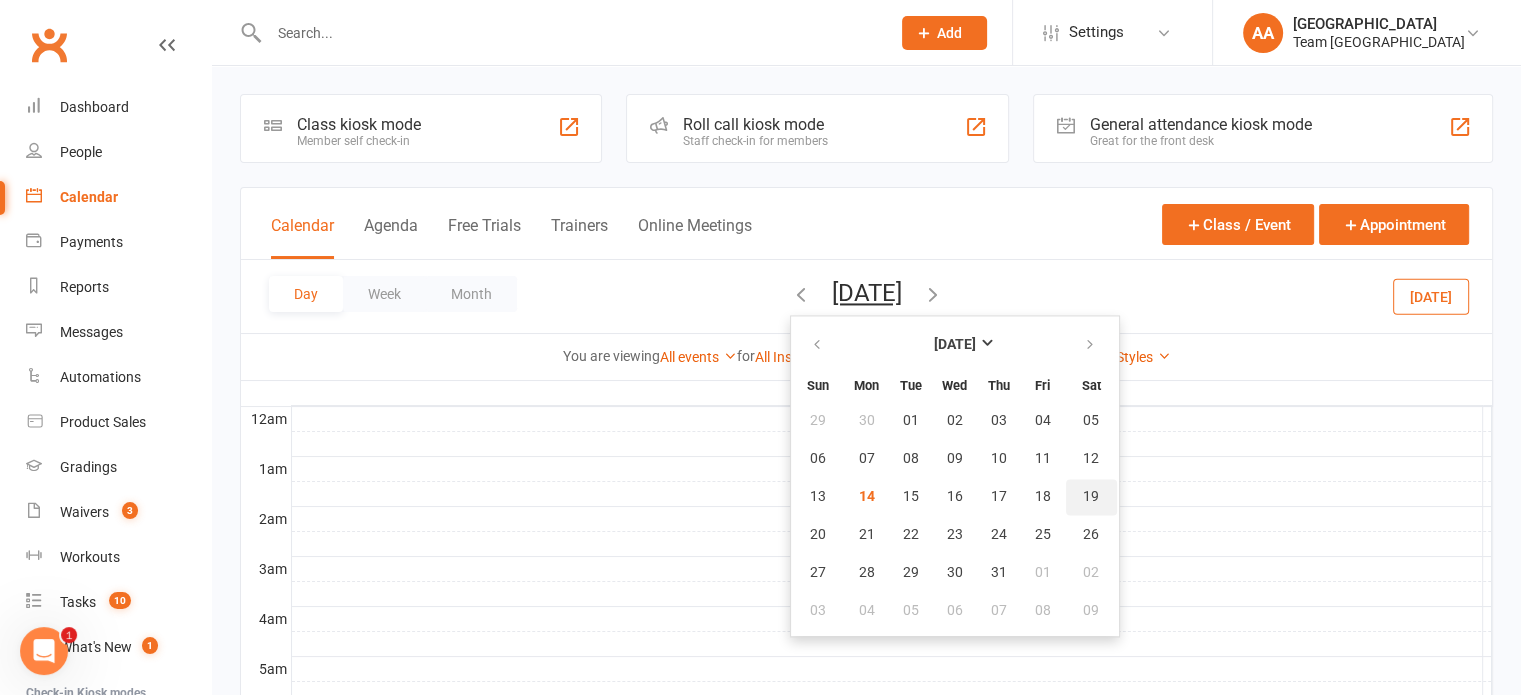 click on "19" at bounding box center [1091, 497] 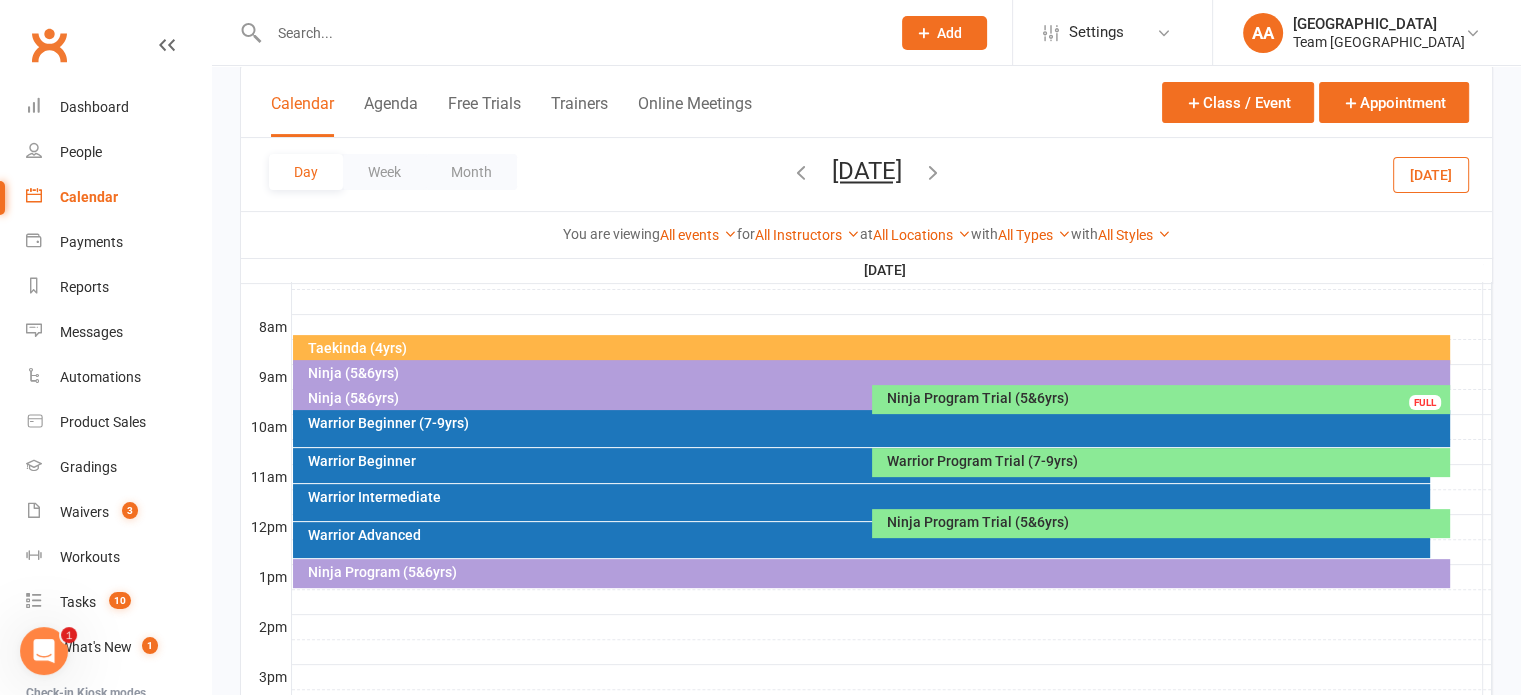 scroll, scrollTop: 500, scrollLeft: 0, axis: vertical 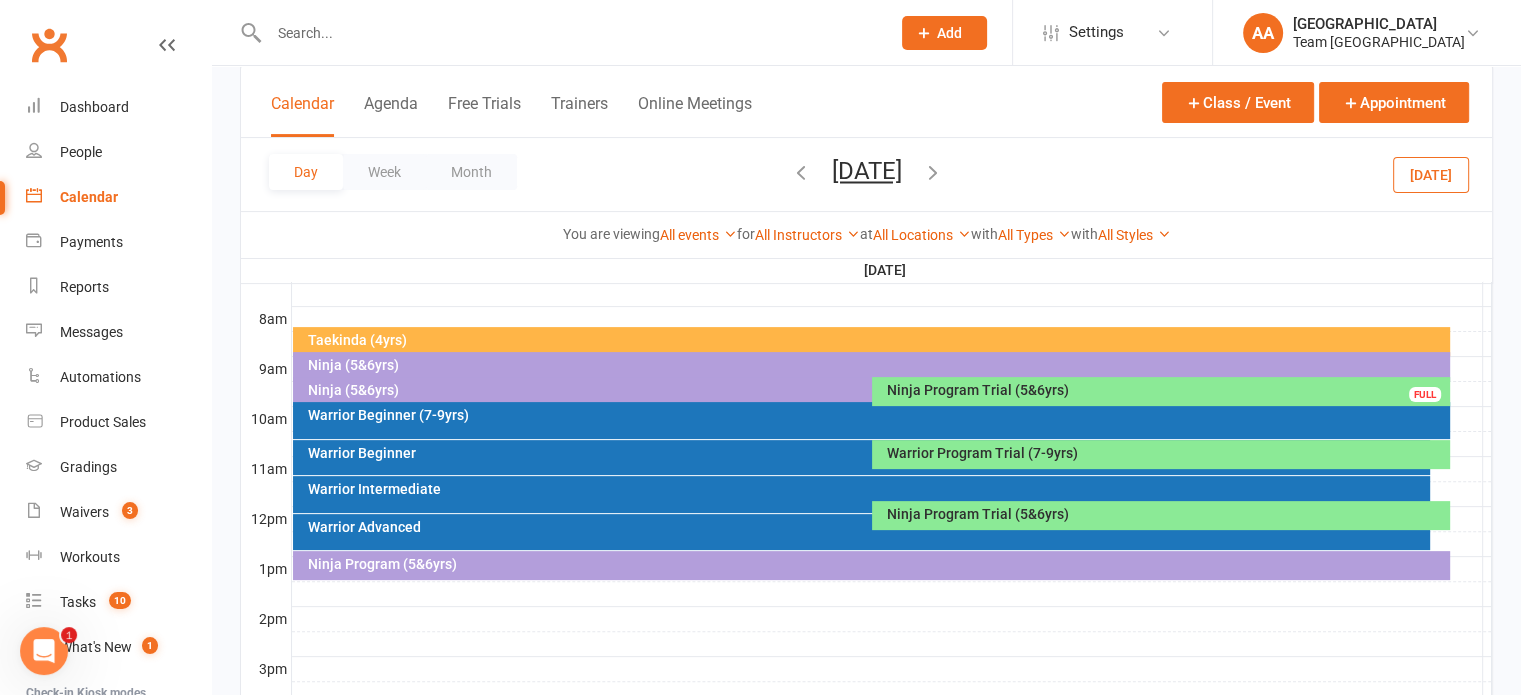 click on "Ninja Program Trial (5&6yrs) FULL" at bounding box center [1161, 391] 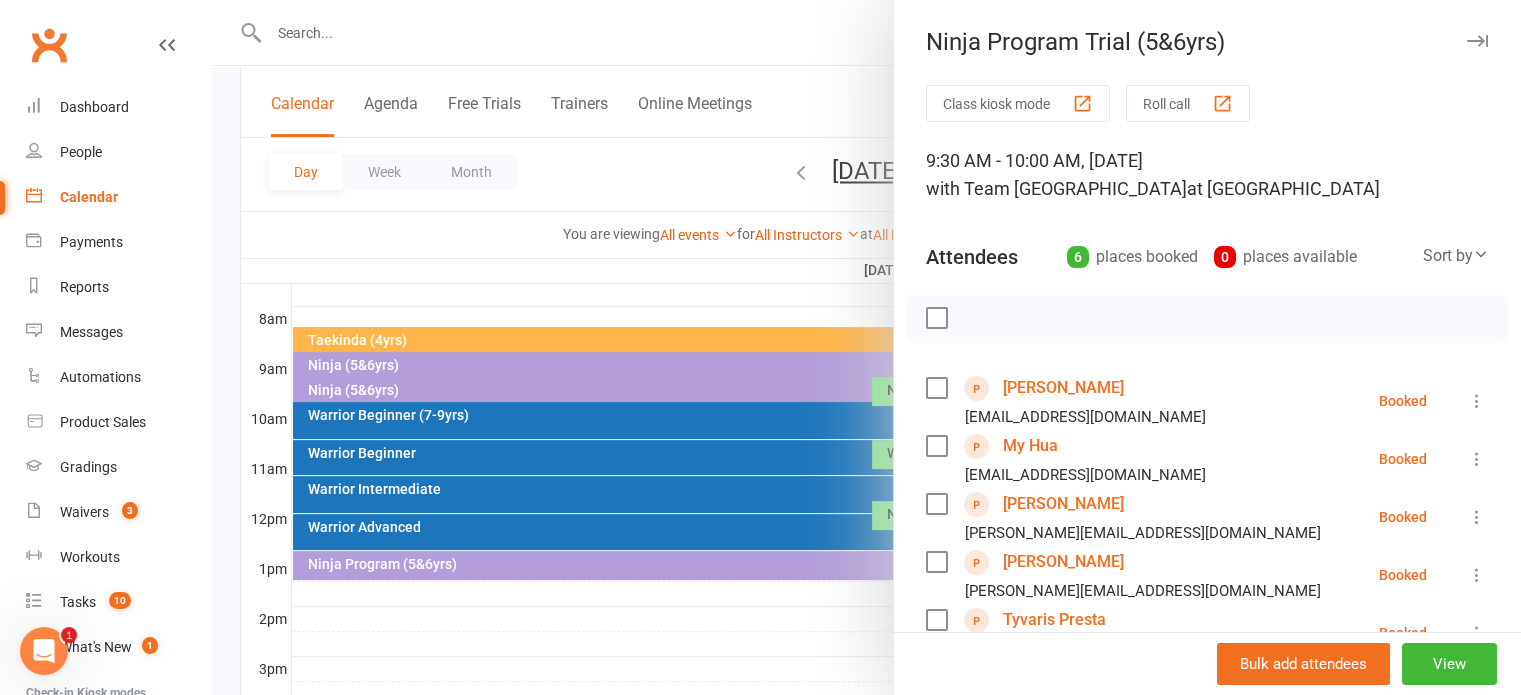 scroll, scrollTop: 100, scrollLeft: 0, axis: vertical 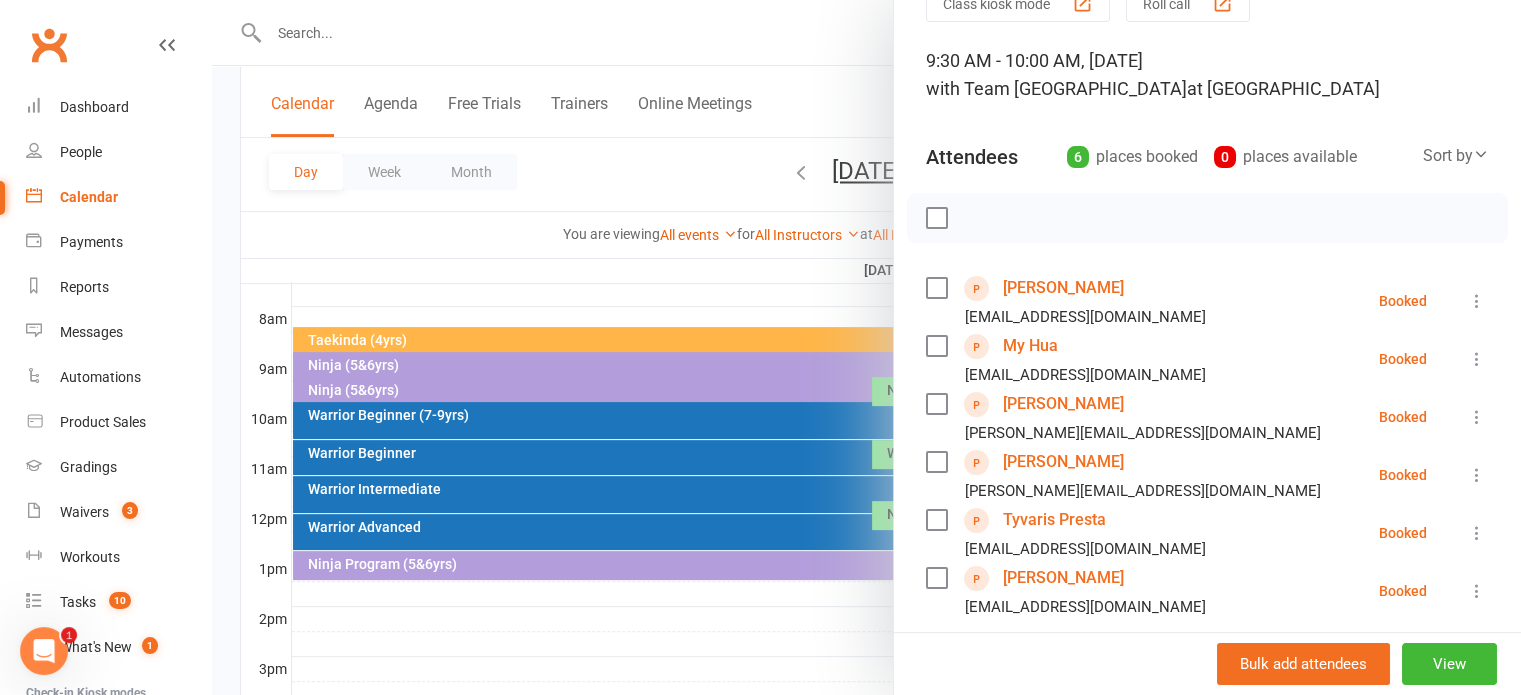 click on "My Hua" at bounding box center [1030, 346] 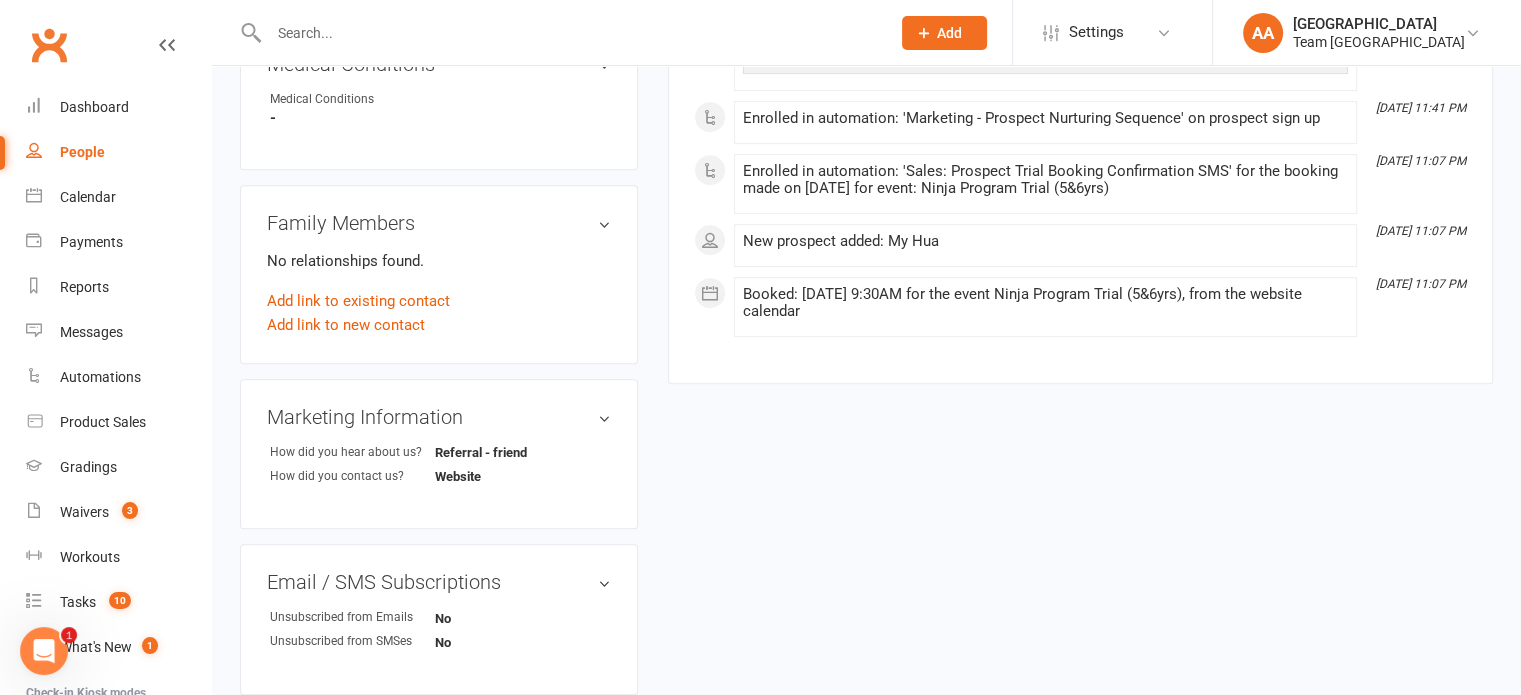 scroll, scrollTop: 1000, scrollLeft: 0, axis: vertical 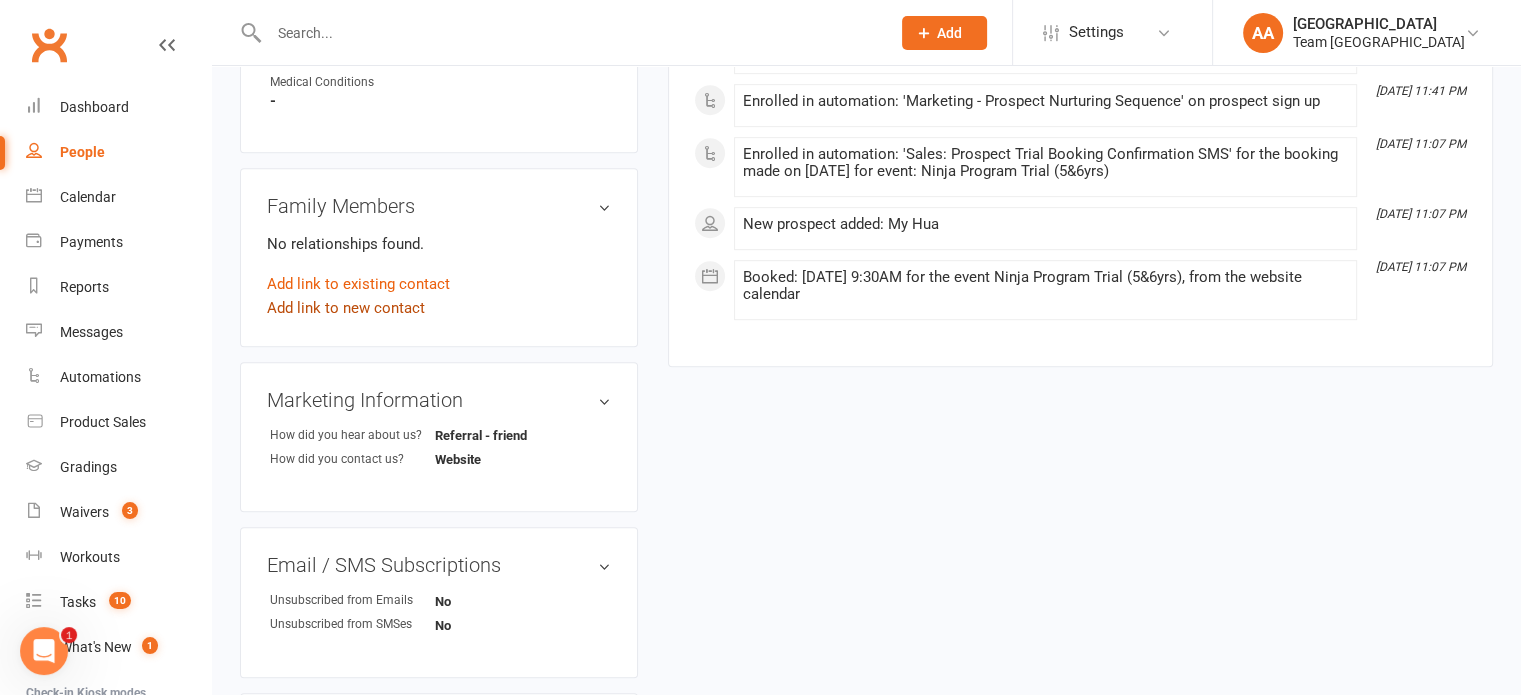 click on "Add link to new contact" at bounding box center (346, 308) 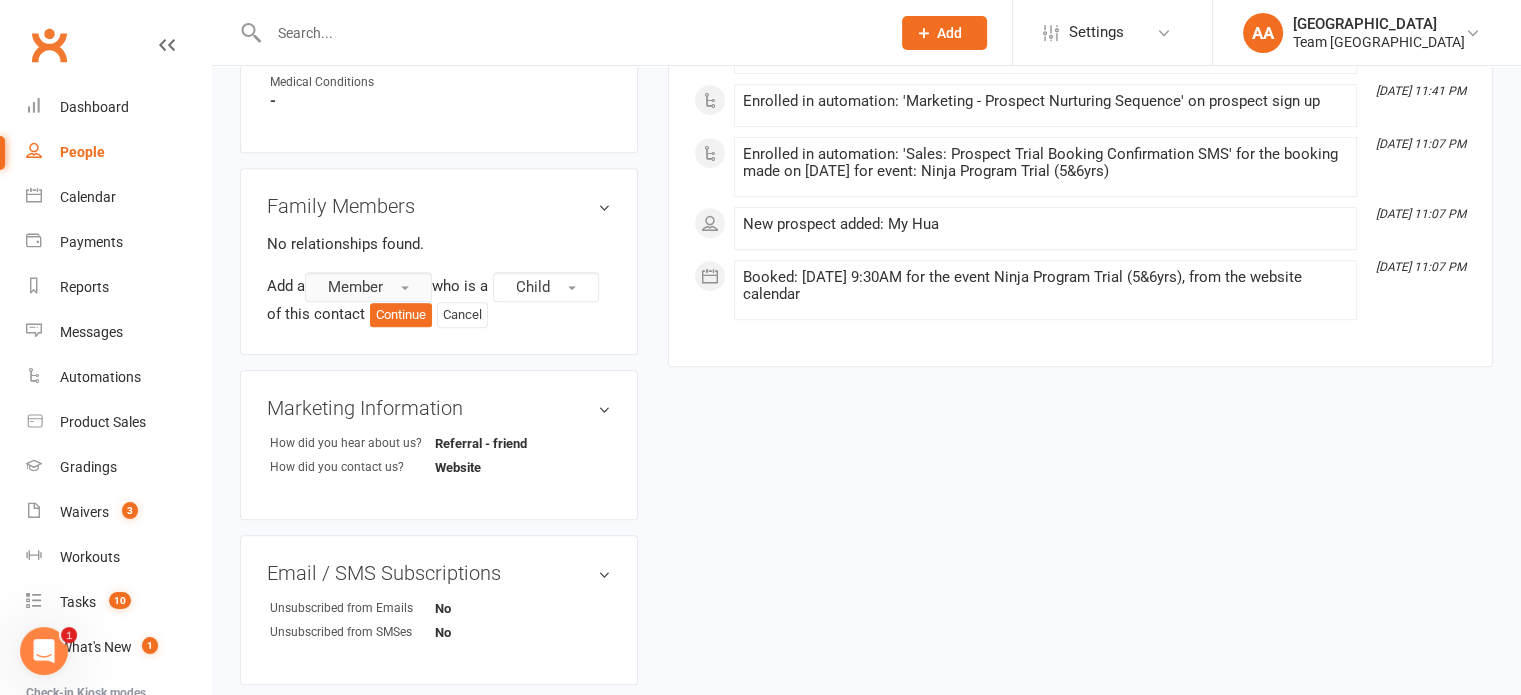 click on "Member" at bounding box center [368, 287] 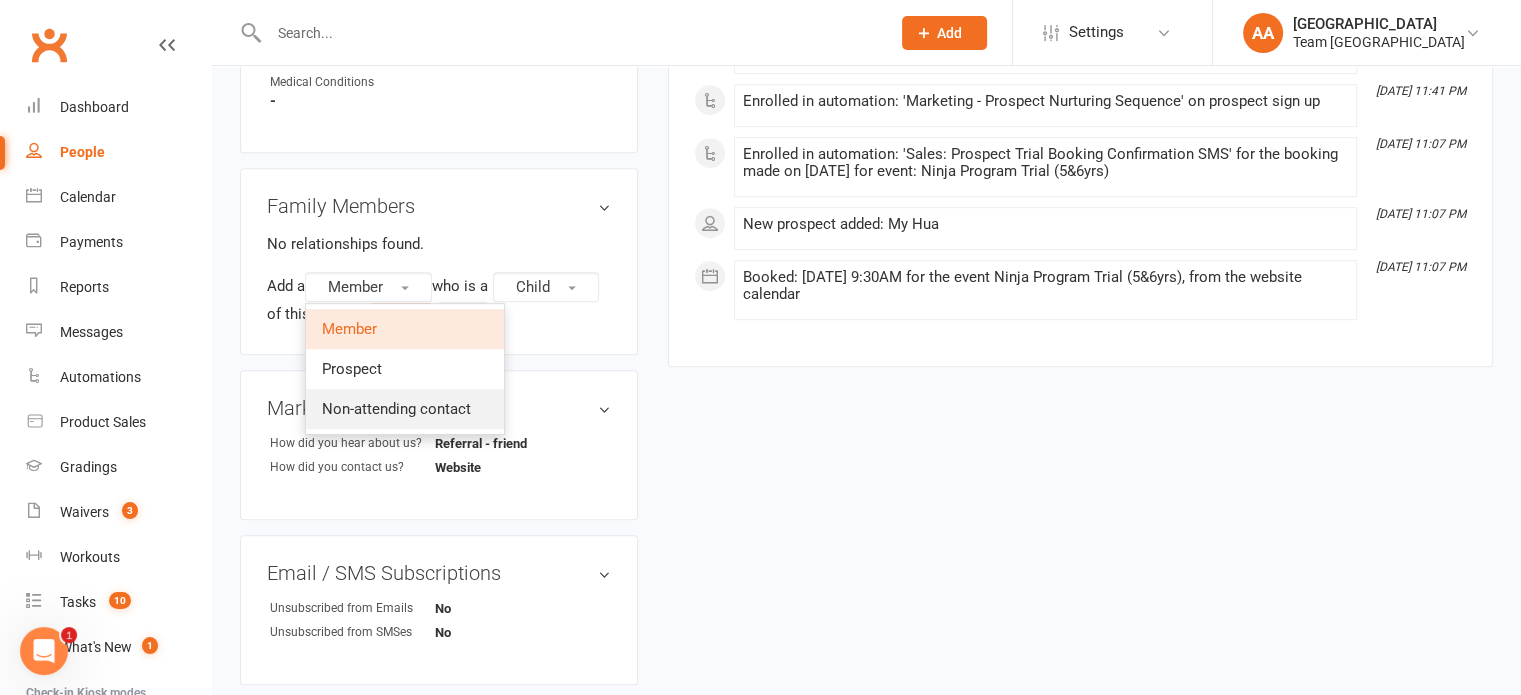 click on "Non-attending contact" at bounding box center (396, 409) 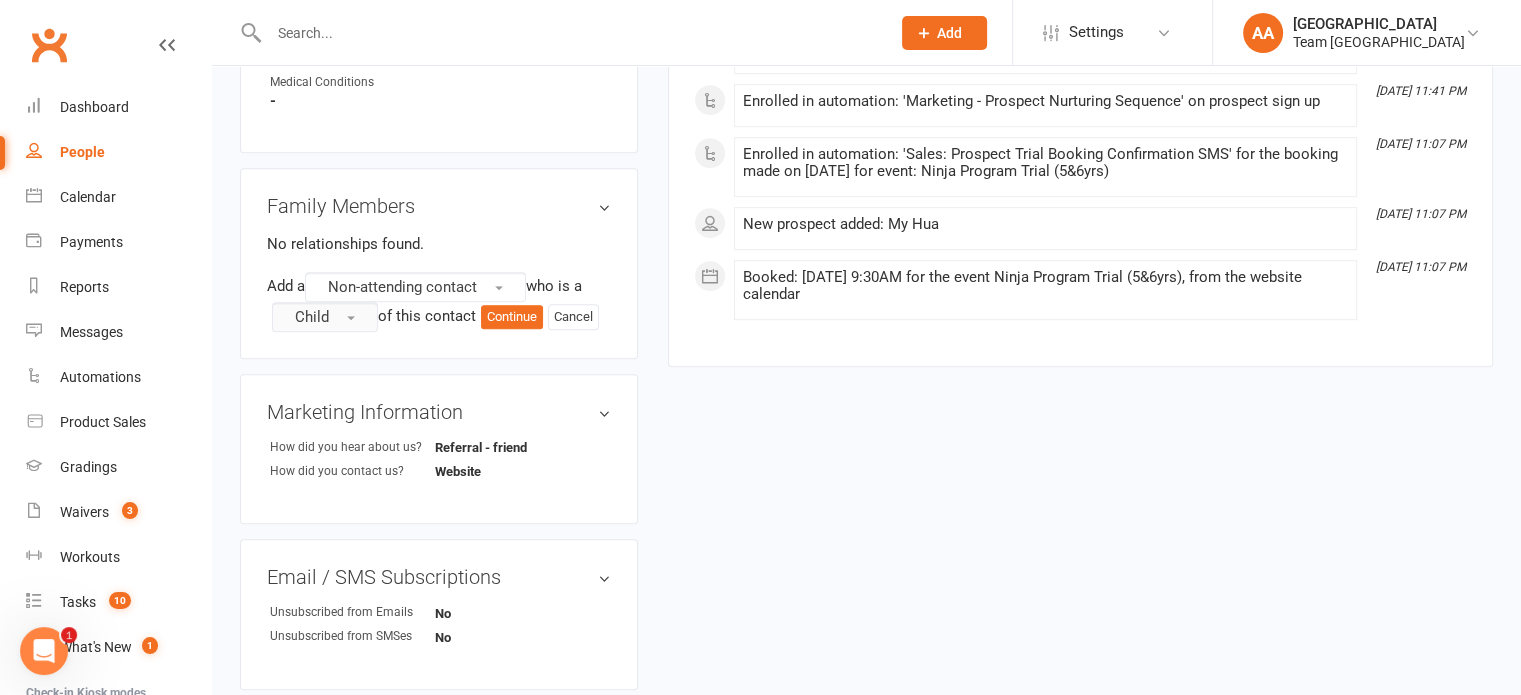 click on "Child" at bounding box center [312, 317] 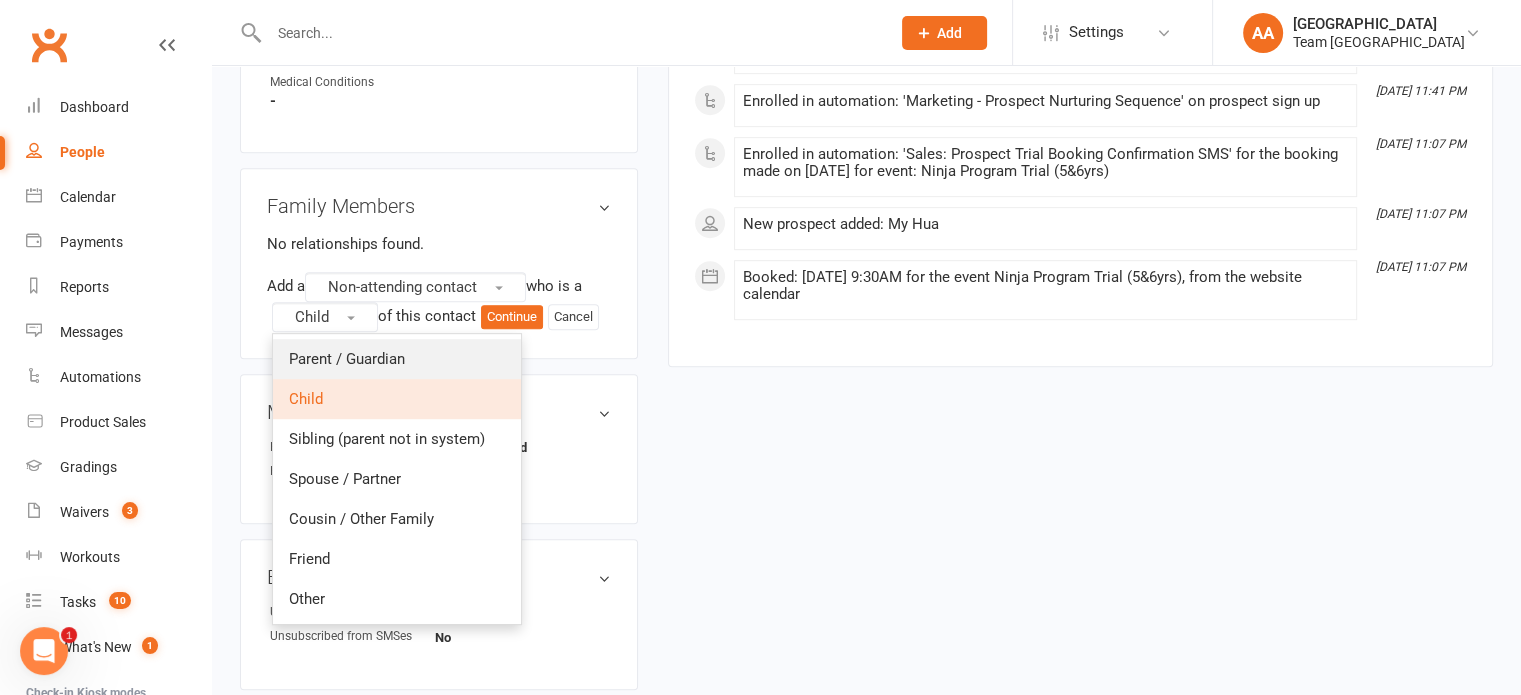 click on "Parent / Guardian" at bounding box center (347, 359) 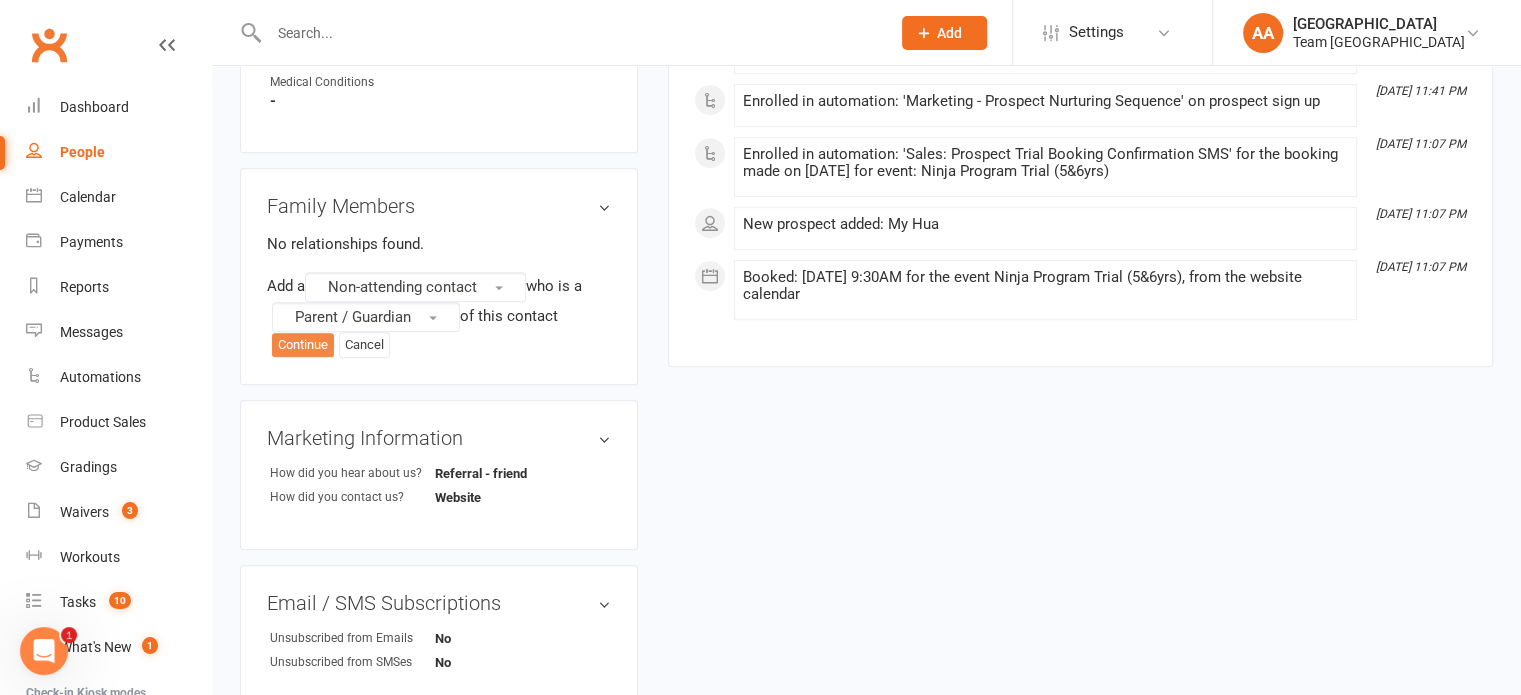 click on "Continue" at bounding box center (303, 345) 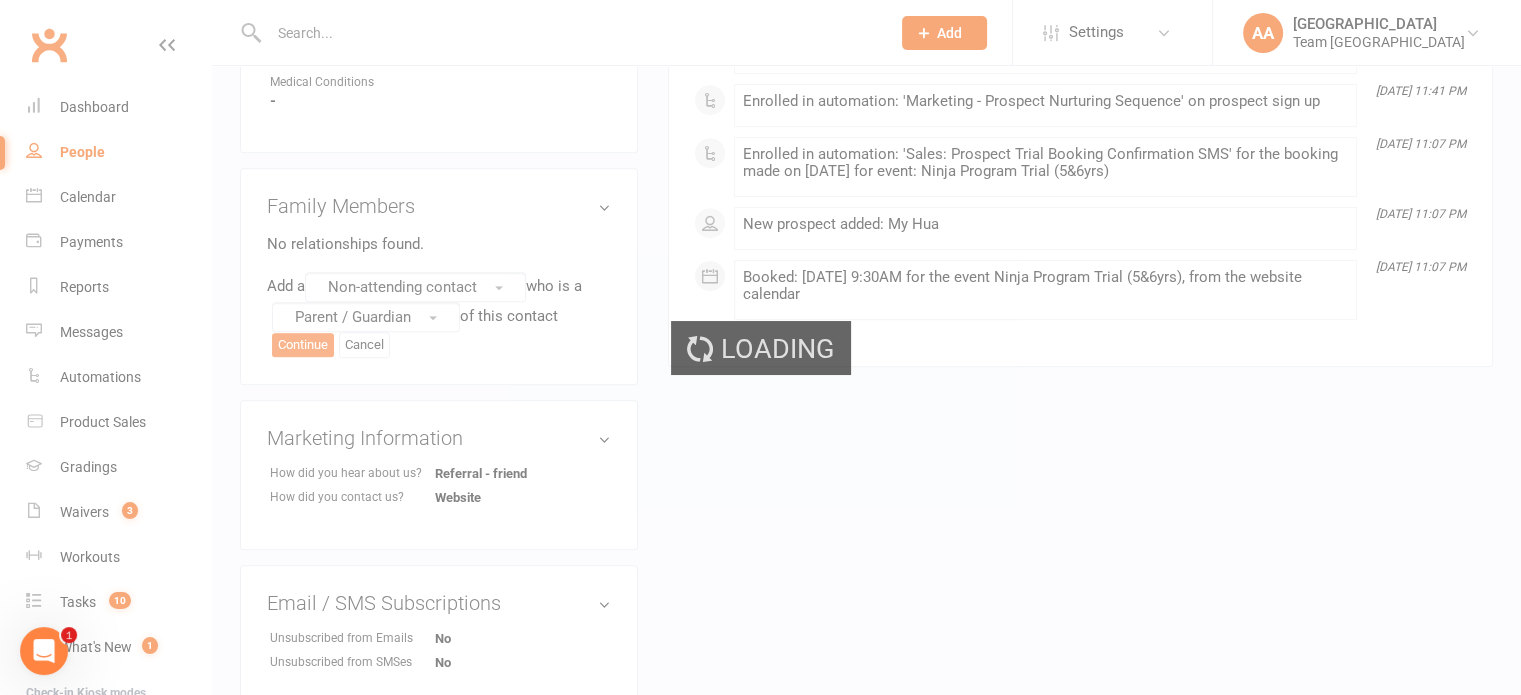 scroll, scrollTop: 0, scrollLeft: 0, axis: both 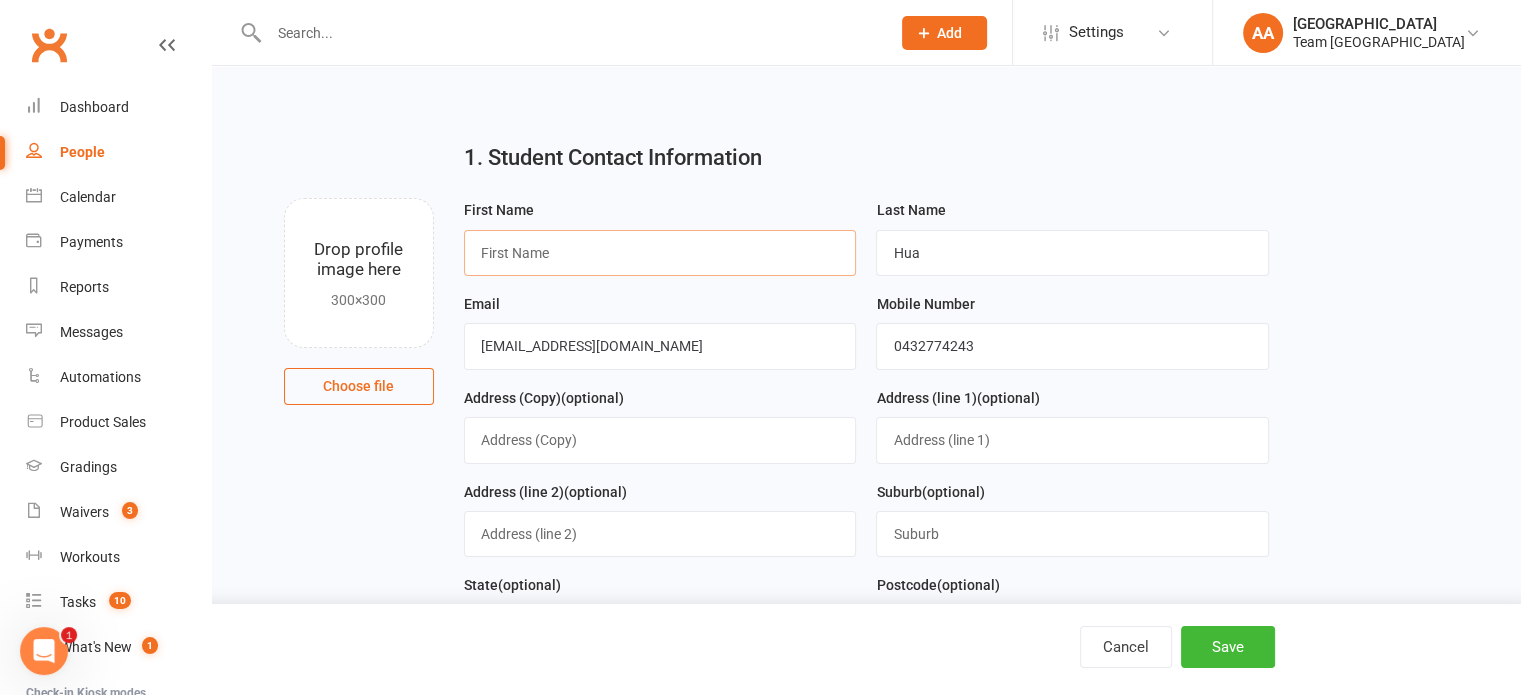click at bounding box center [660, 253] 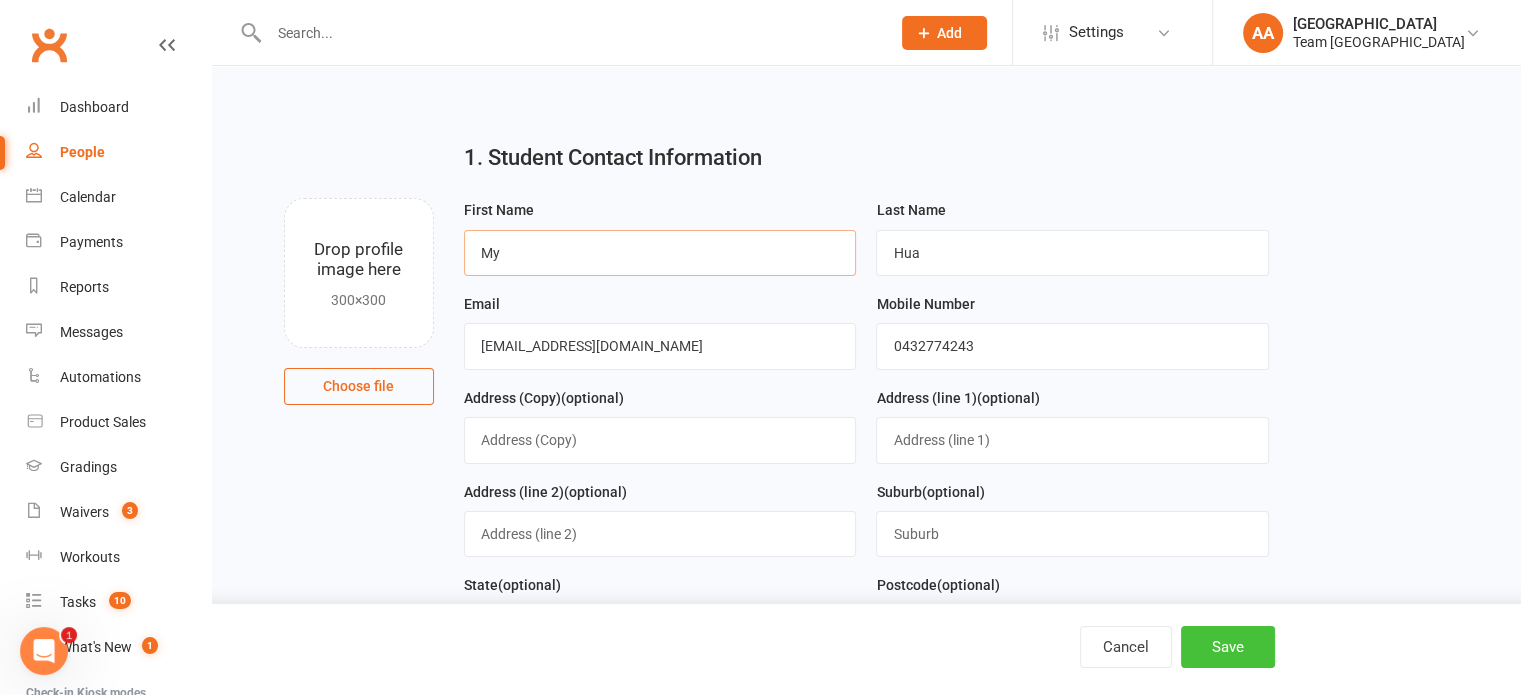 type on "My" 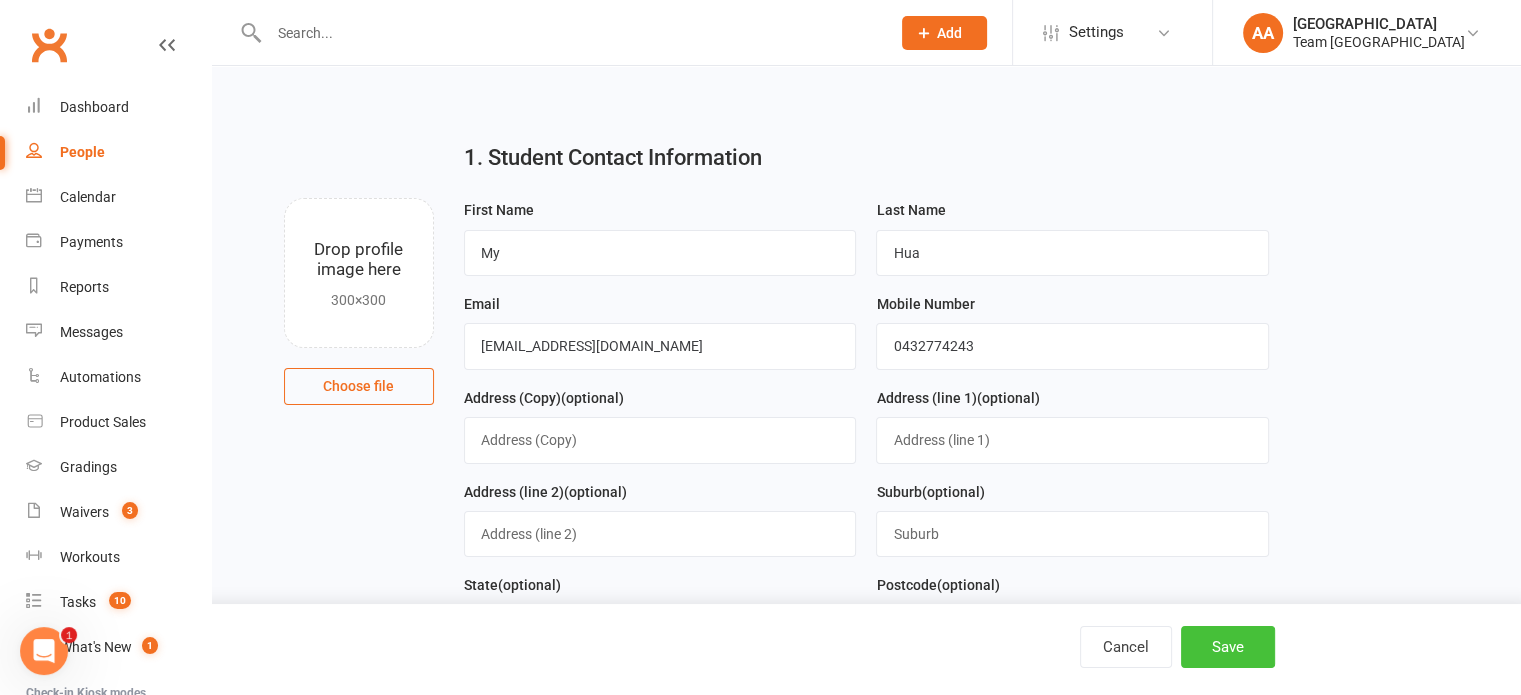 click on "Save" at bounding box center (1228, 647) 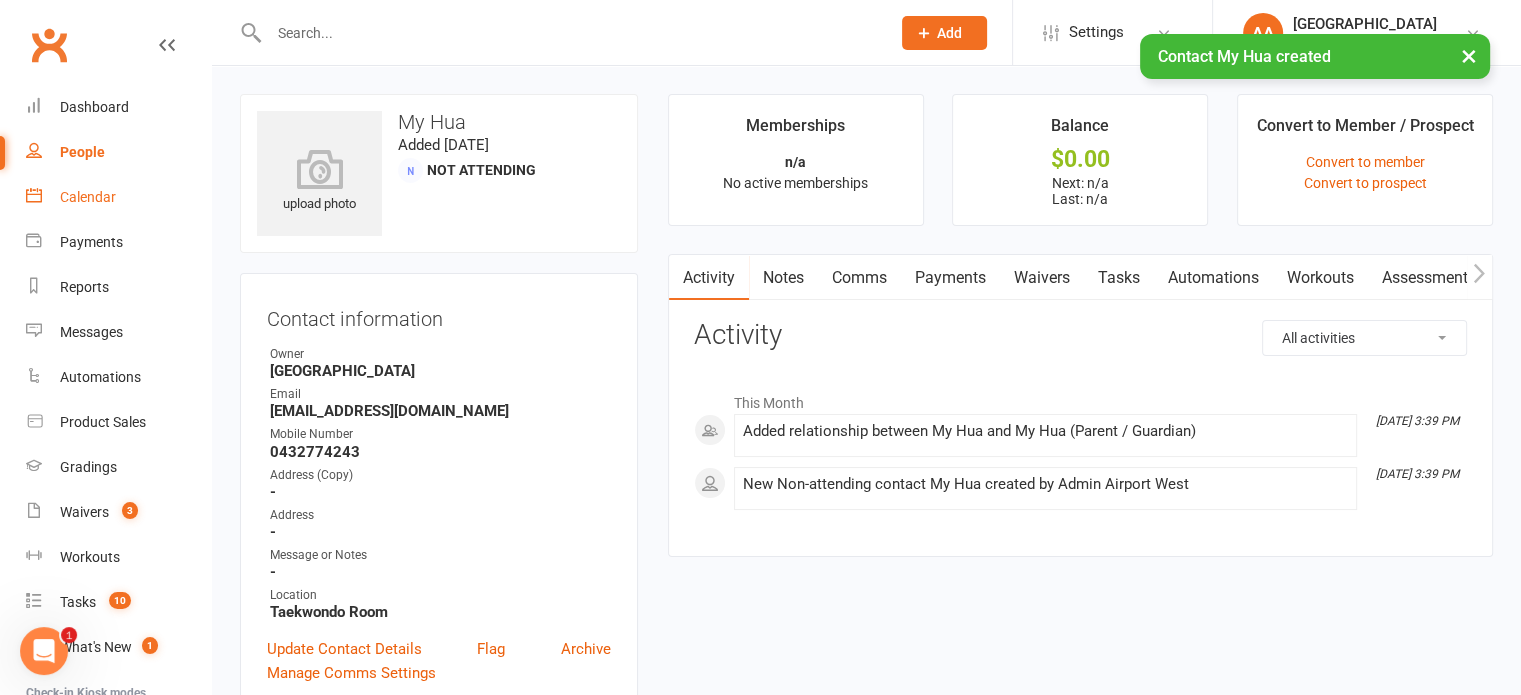 click on "Calendar" at bounding box center (88, 197) 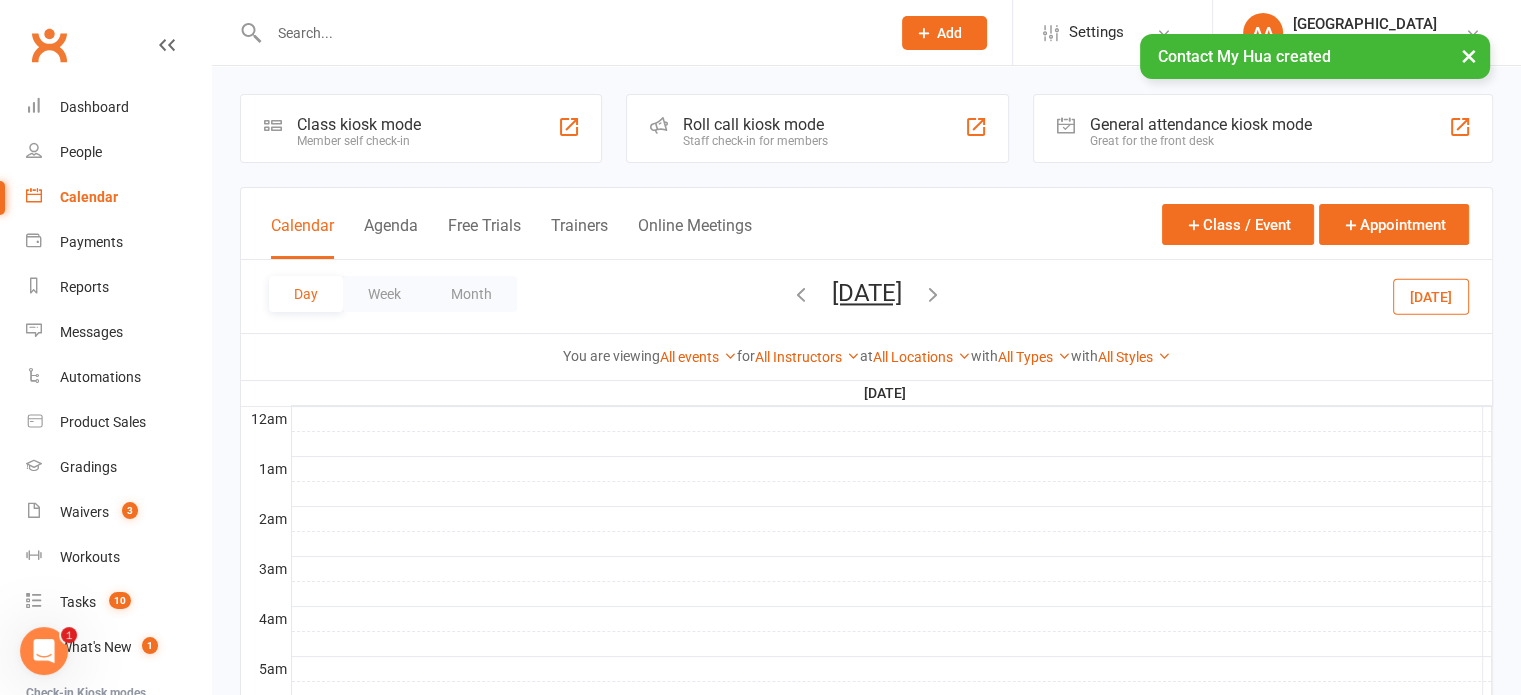 click on "[DATE]" at bounding box center [867, 293] 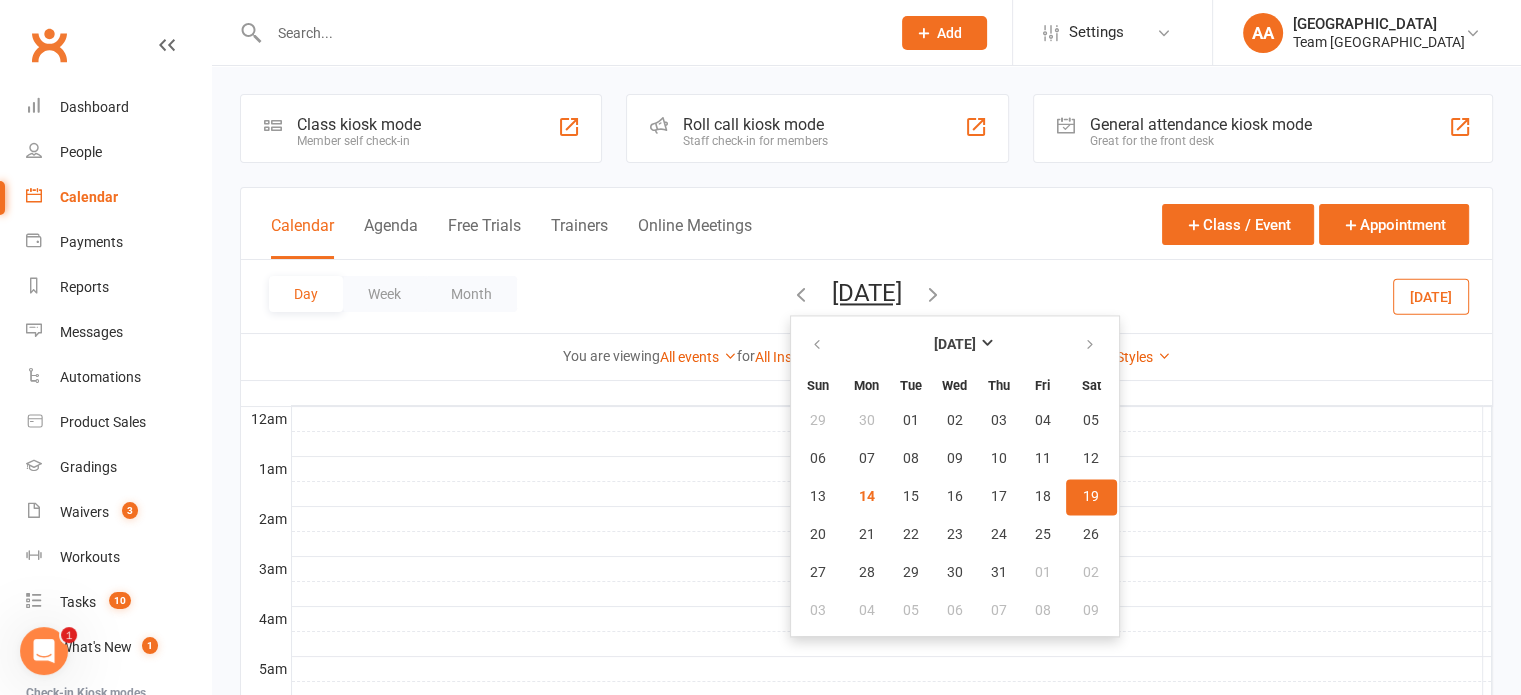 click on "19" at bounding box center [1091, 497] 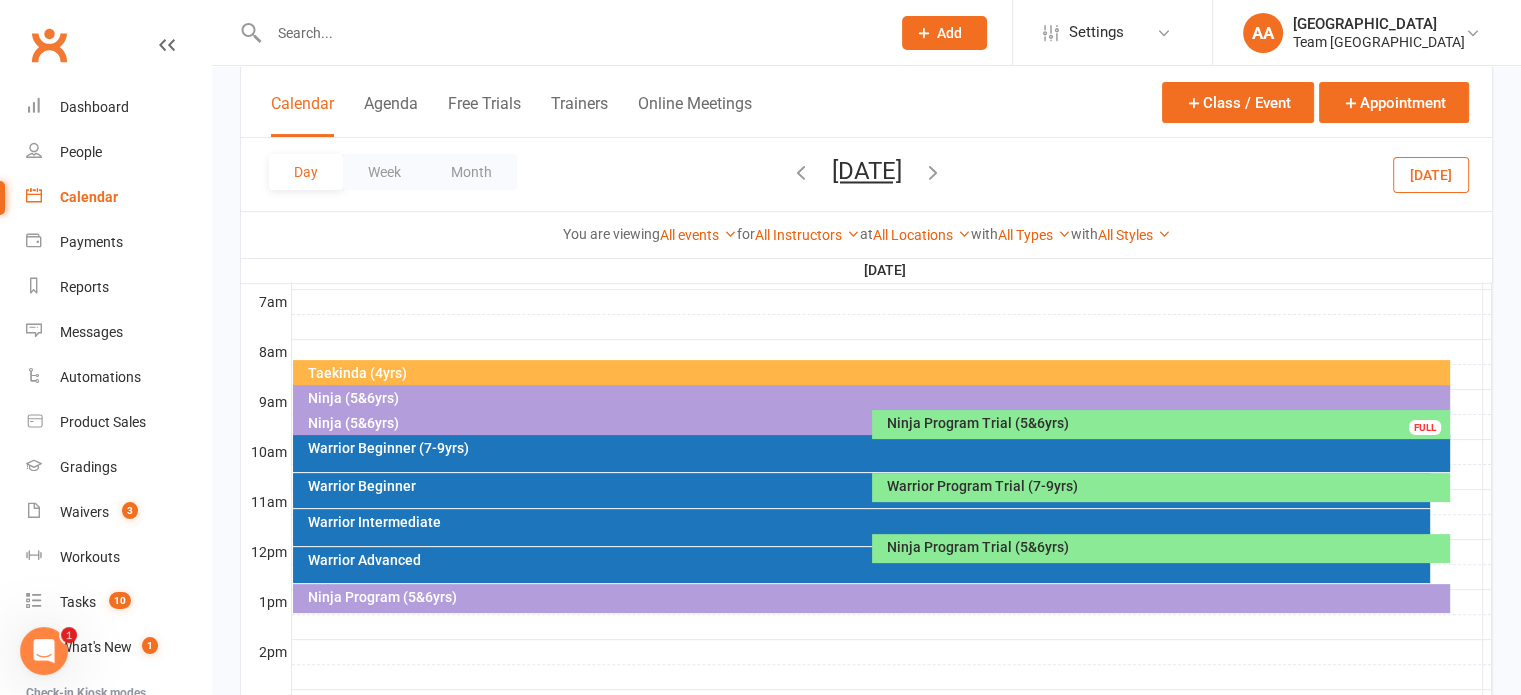 scroll, scrollTop: 500, scrollLeft: 0, axis: vertical 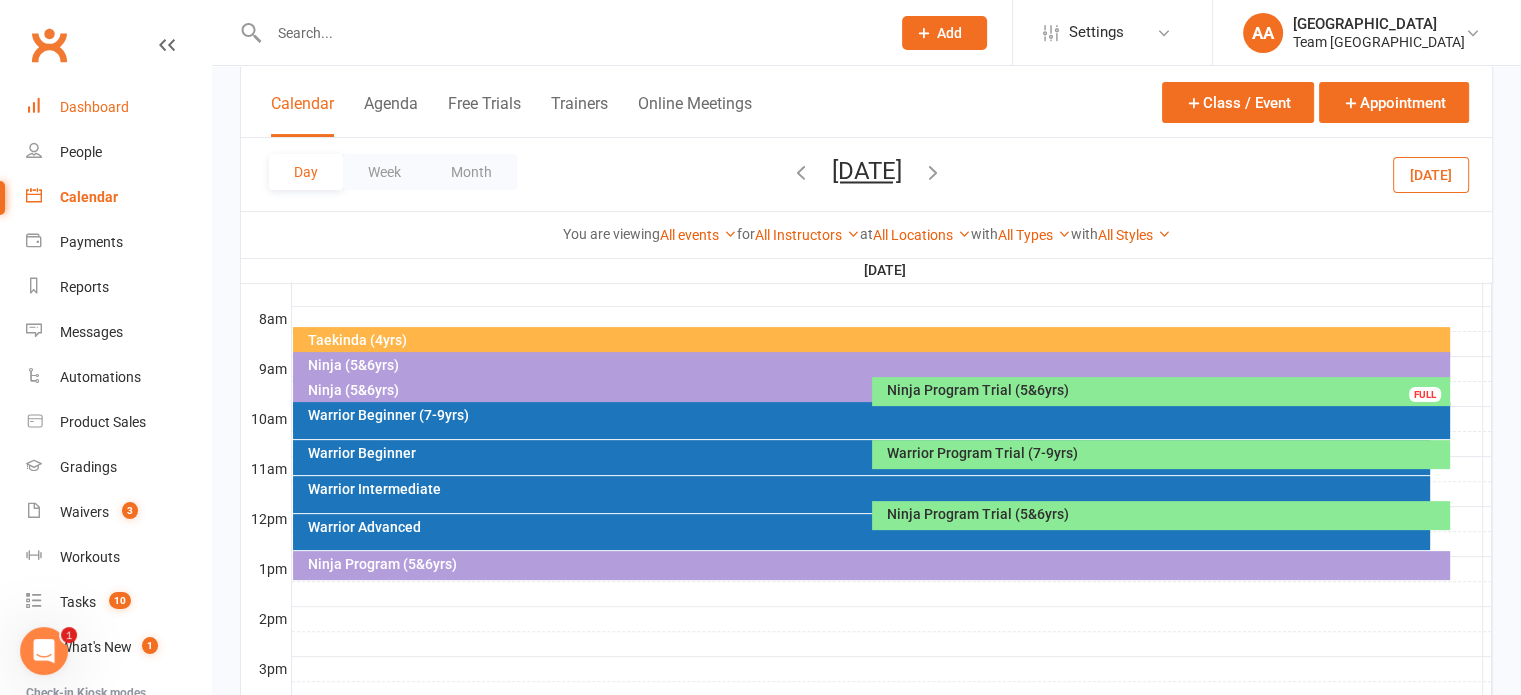 click on "Dashboard" at bounding box center (94, 107) 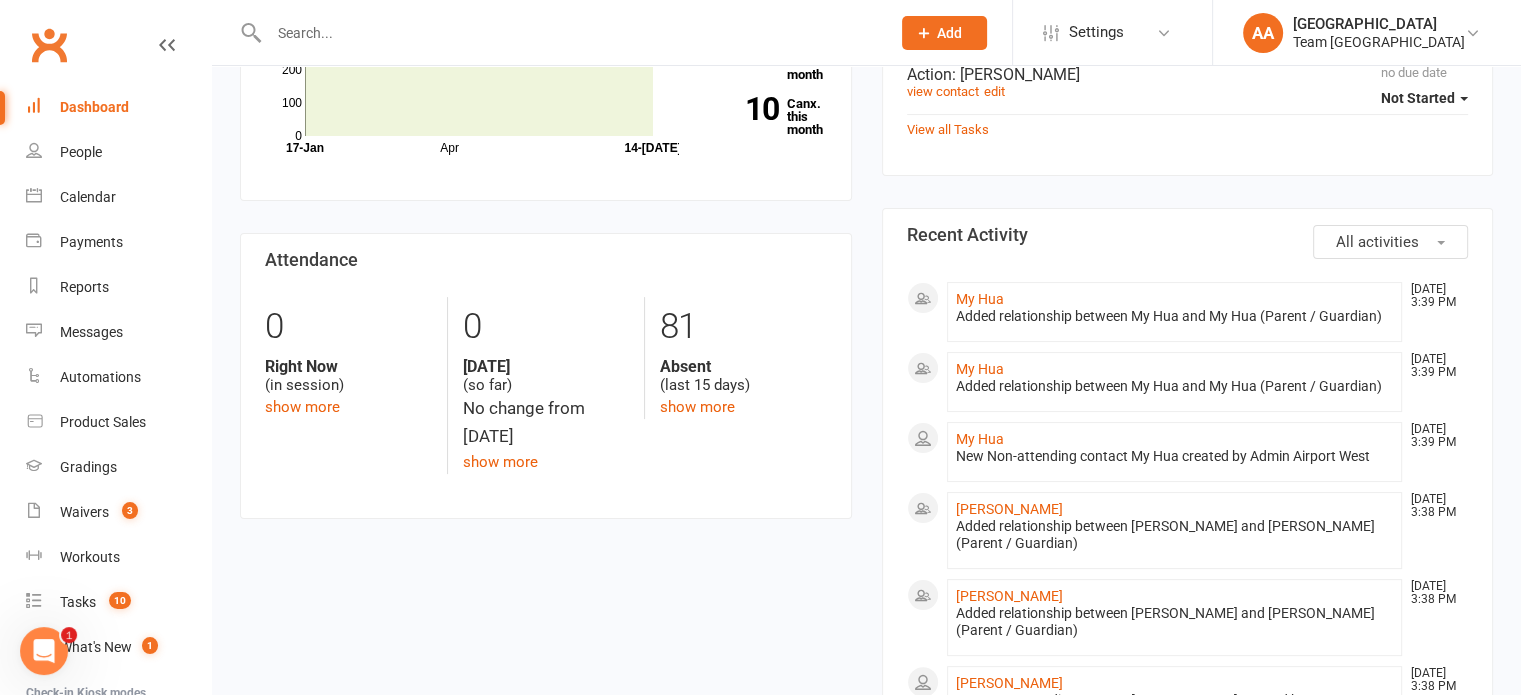 scroll, scrollTop: 0, scrollLeft: 0, axis: both 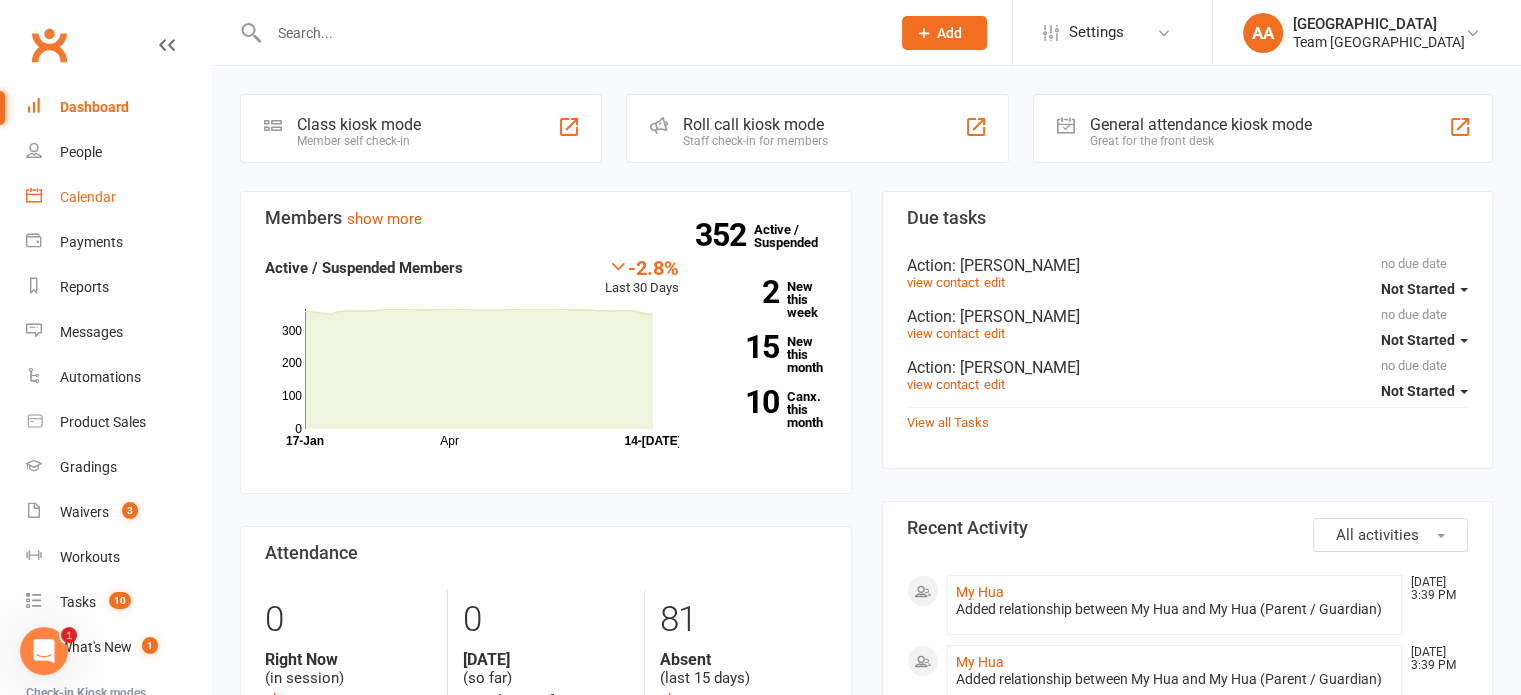 click on "Calendar" at bounding box center (88, 197) 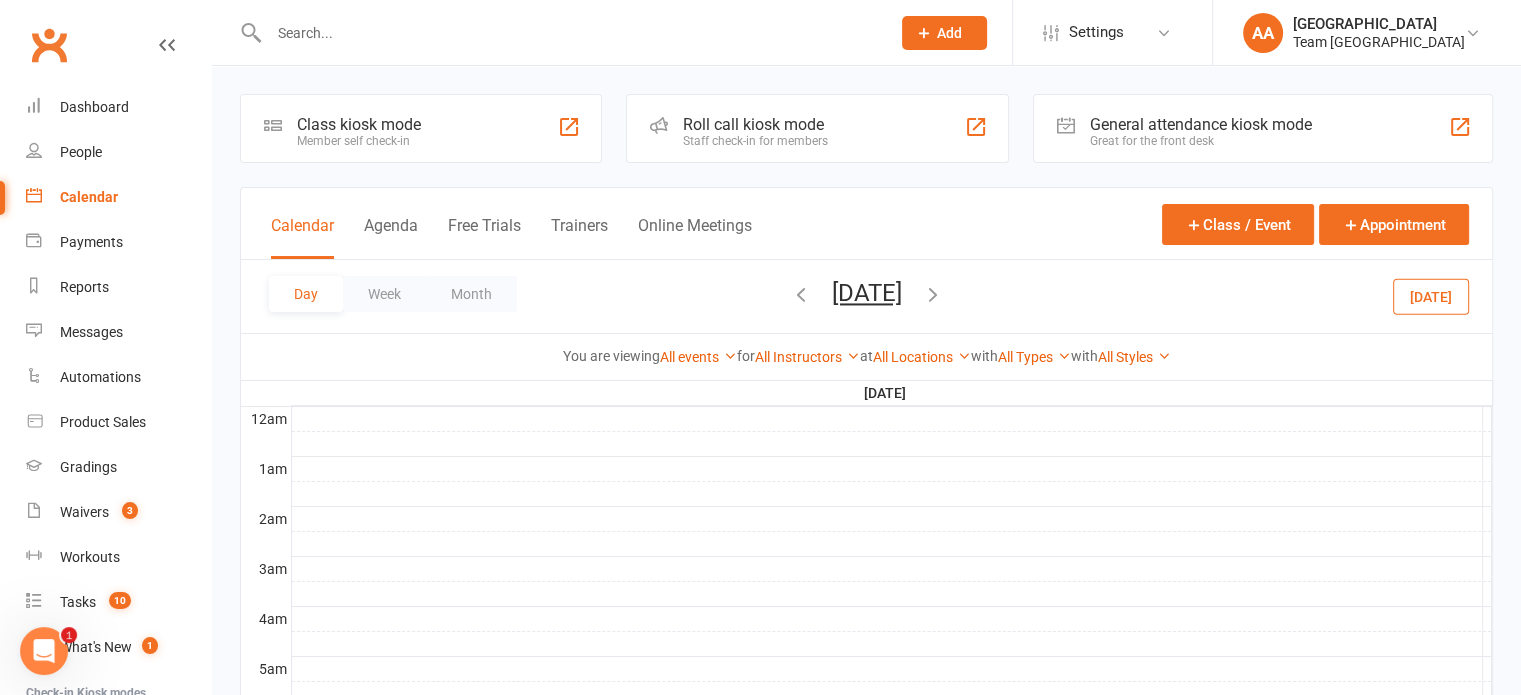 click on "[DATE]" at bounding box center (867, 293) 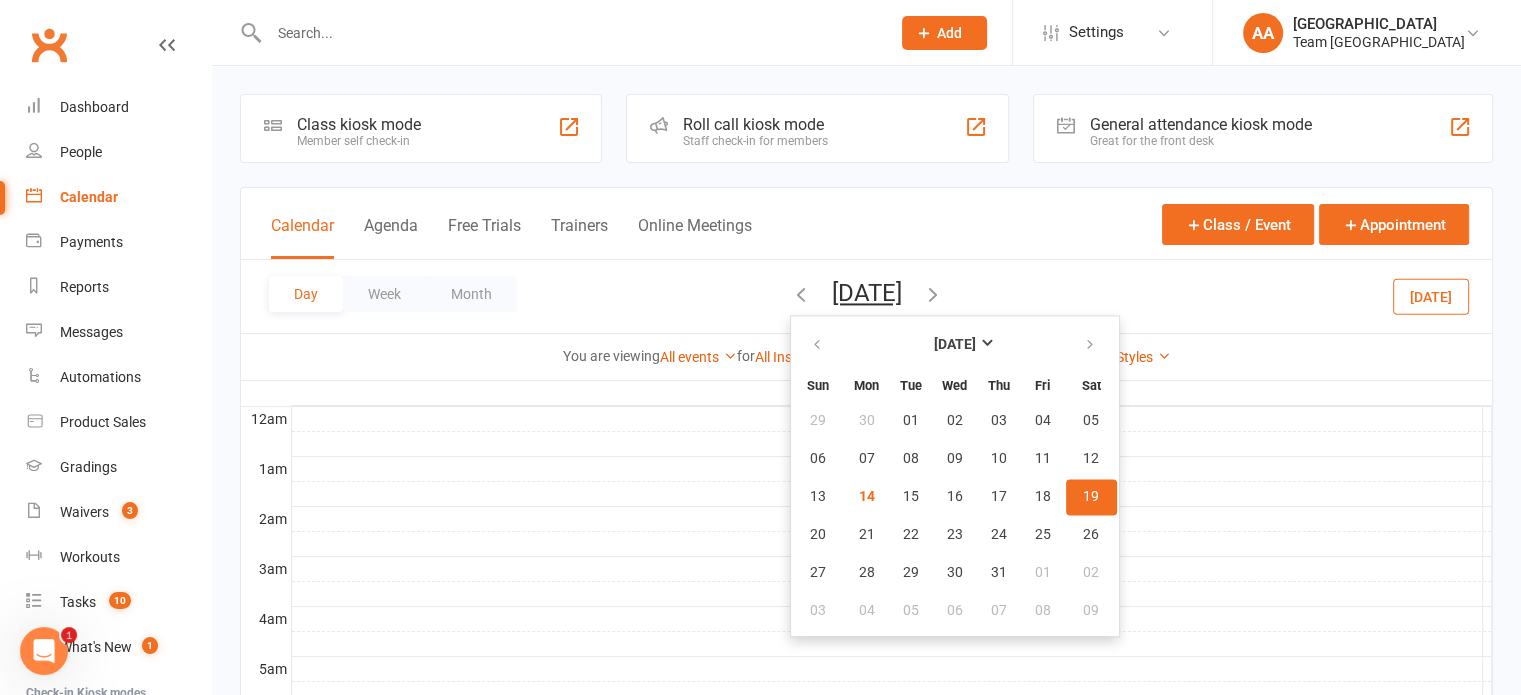 click on "19" at bounding box center [1091, 497] 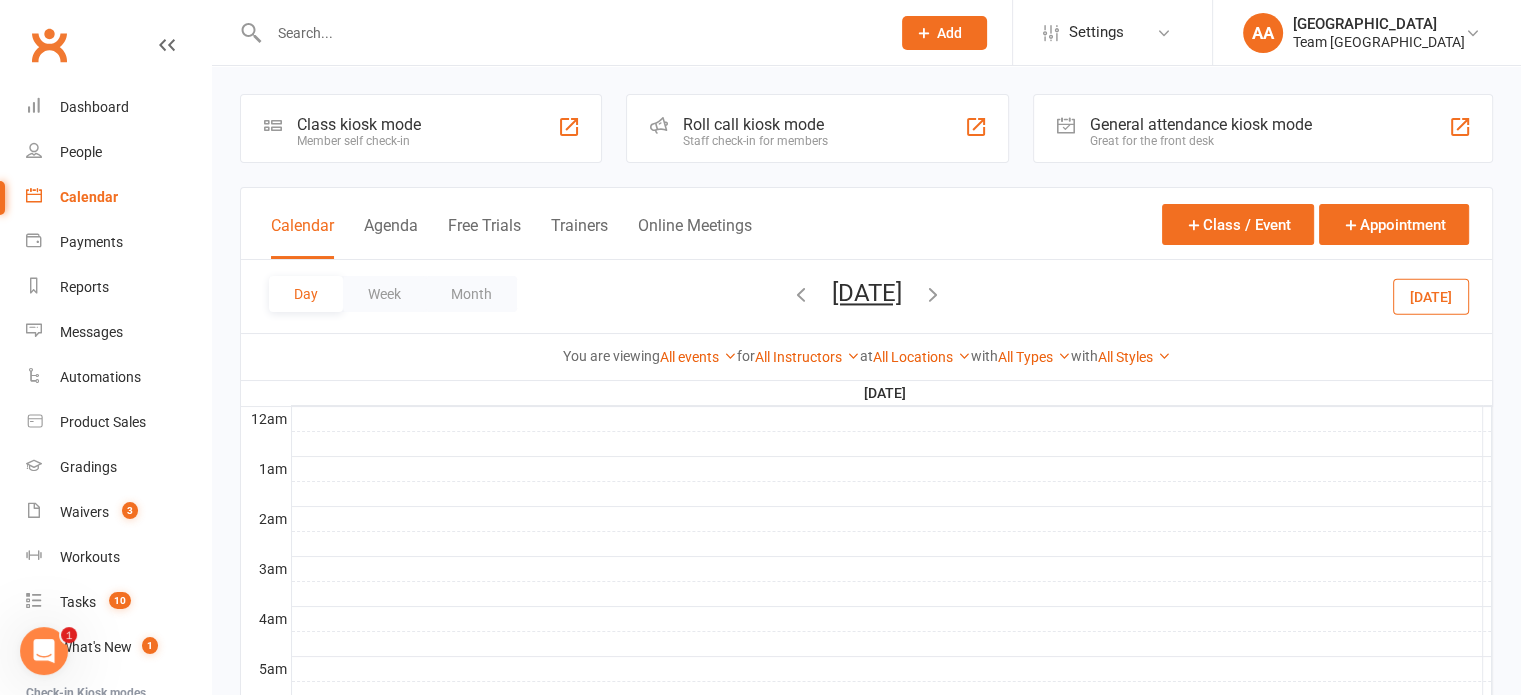 click on "[DATE]" at bounding box center (867, 293) 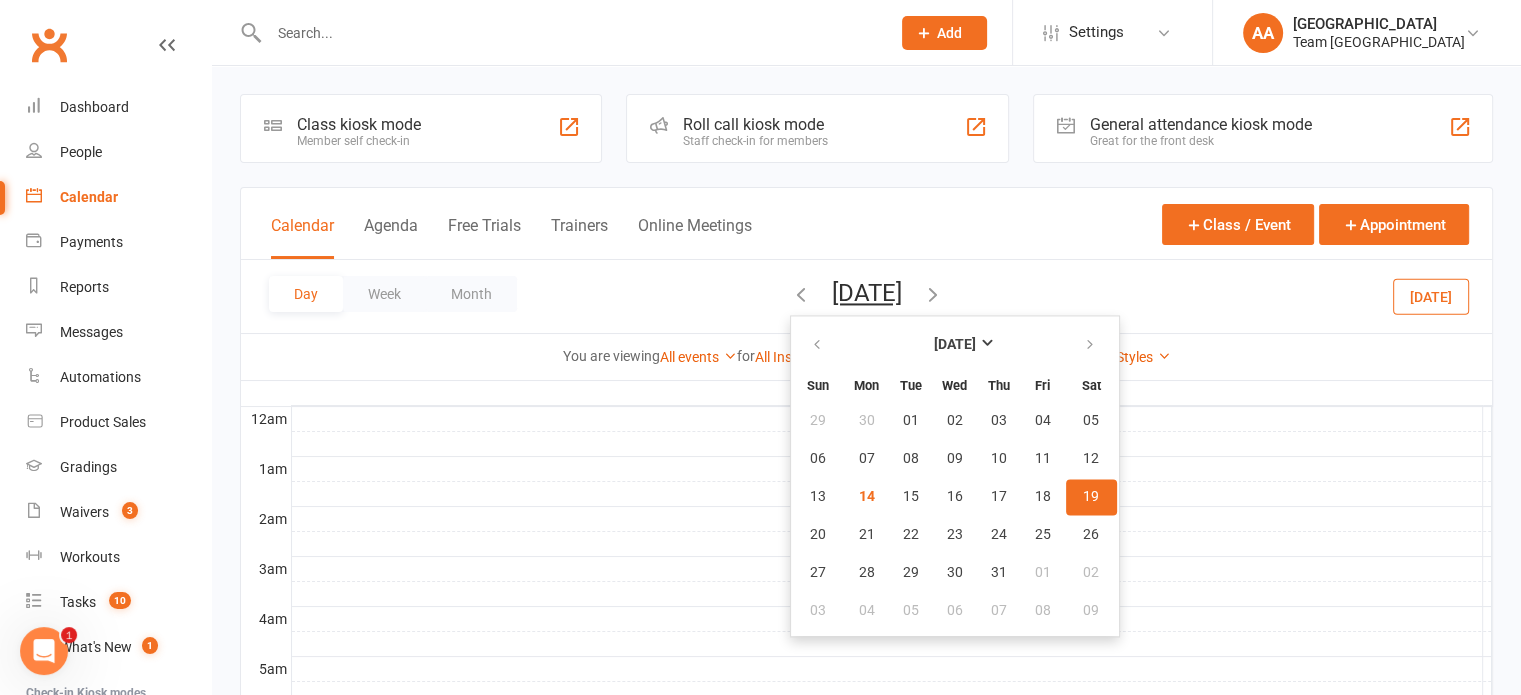 click on "19" at bounding box center [1091, 497] 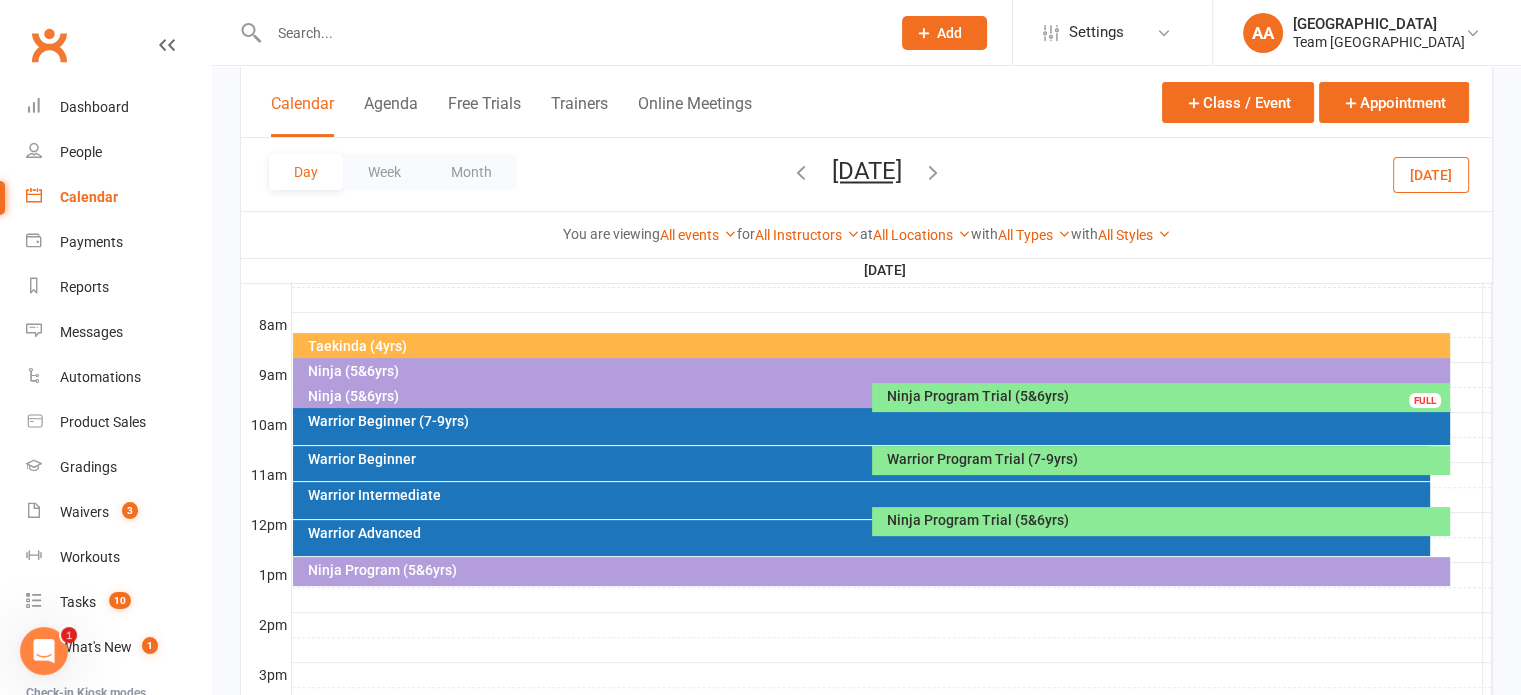 scroll, scrollTop: 500, scrollLeft: 0, axis: vertical 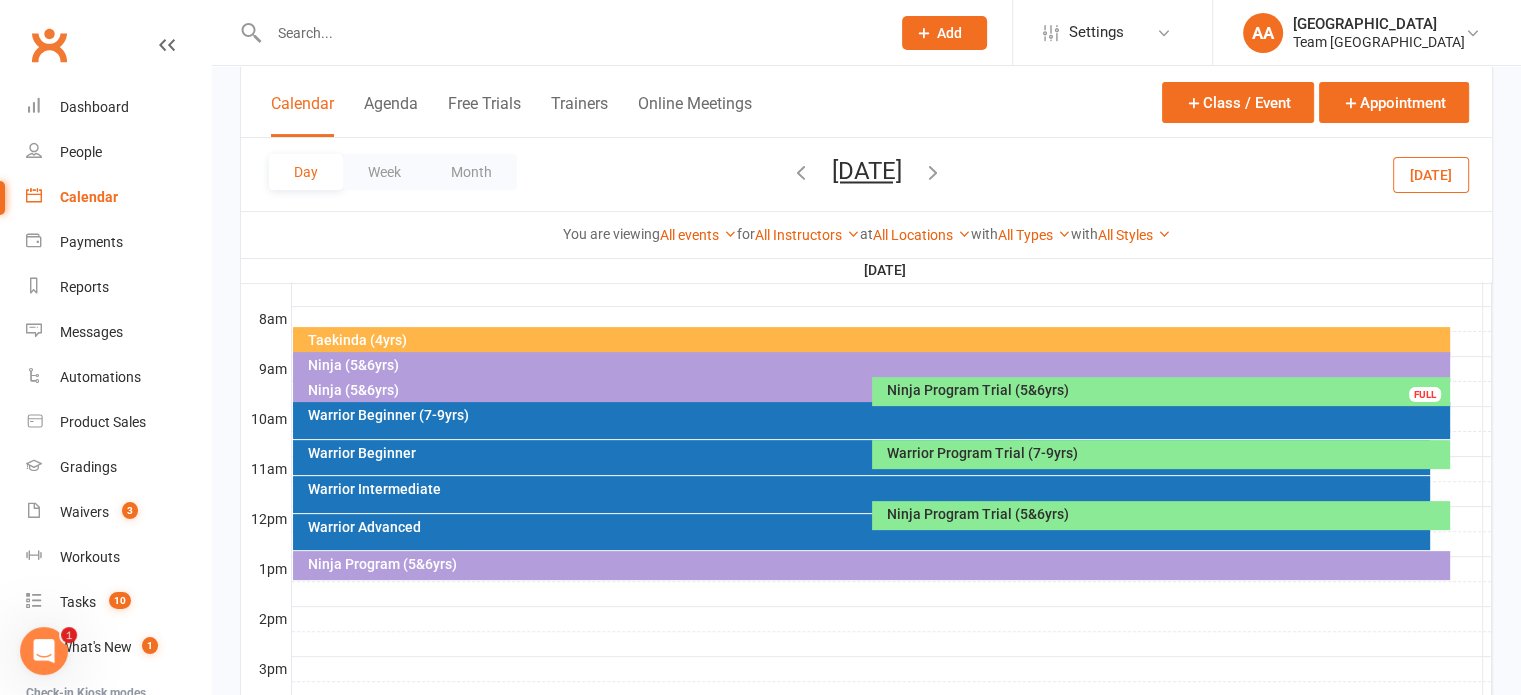 click on "Ninja Program Trial (5&6yrs)" at bounding box center [1166, 390] 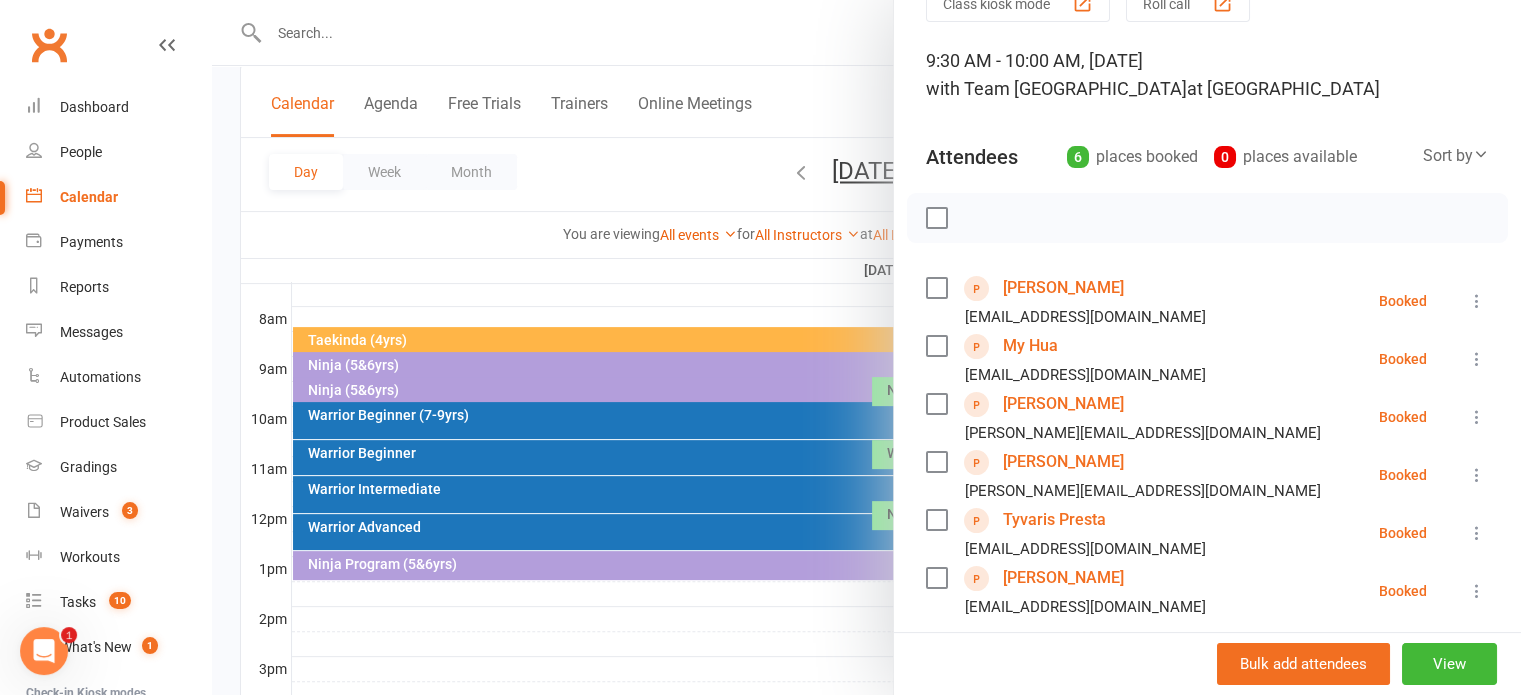 scroll, scrollTop: 200, scrollLeft: 0, axis: vertical 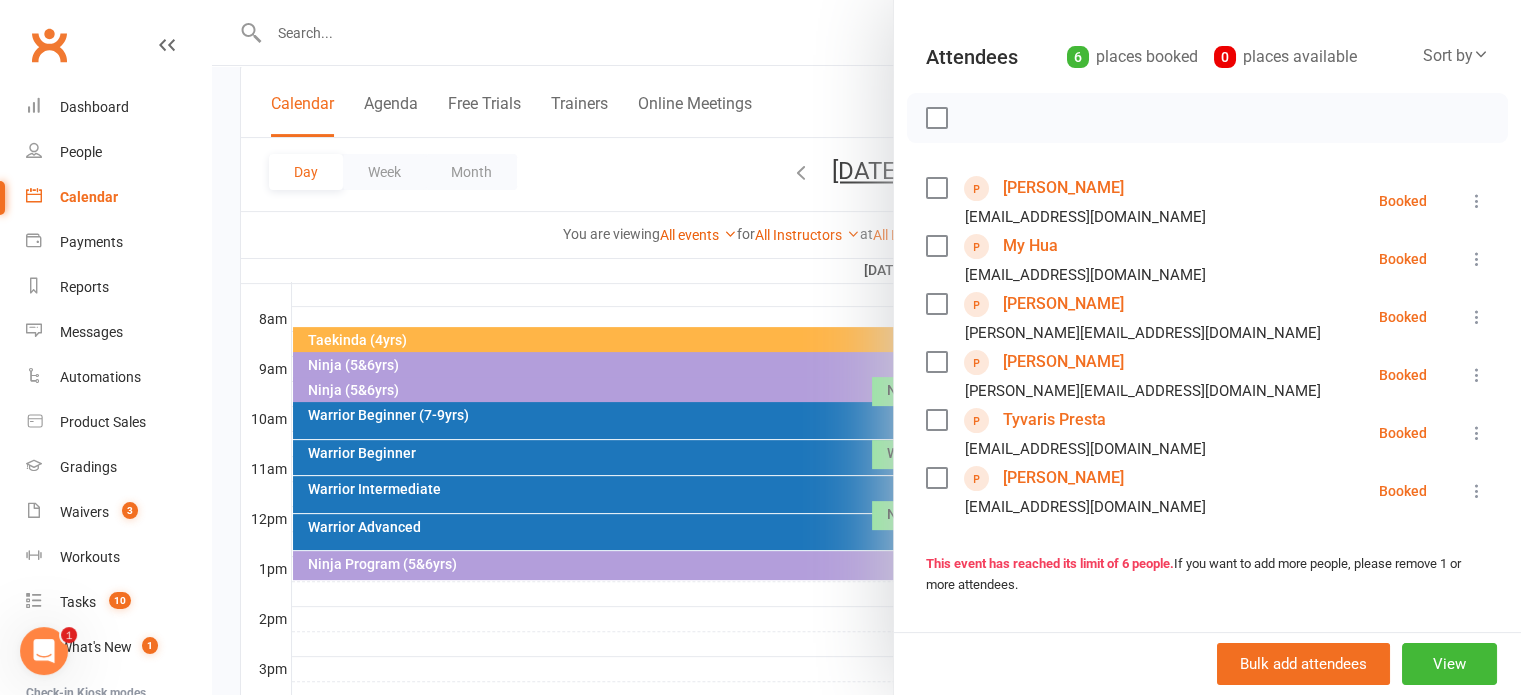 click on "[PERSON_NAME]" at bounding box center [1063, 478] 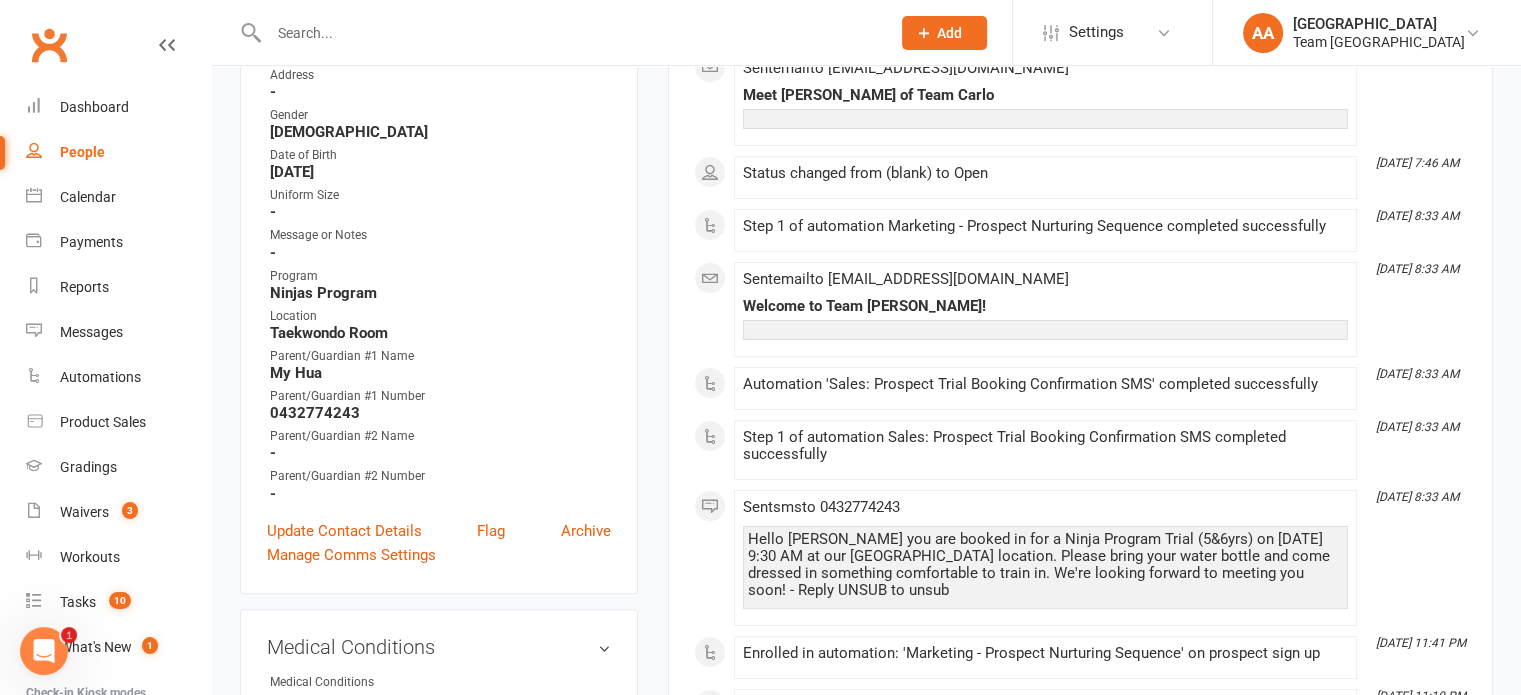 scroll, scrollTop: 800, scrollLeft: 0, axis: vertical 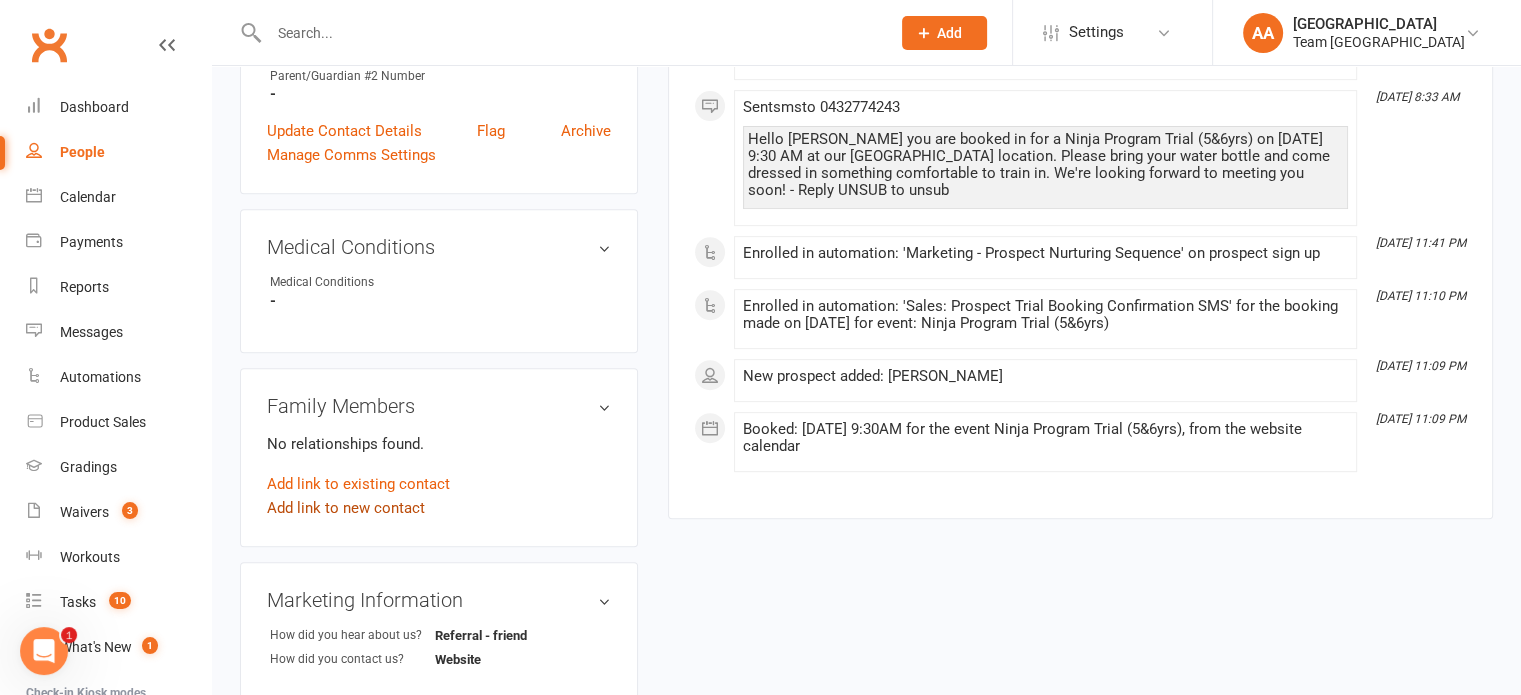 click on "Add link to new contact" at bounding box center [346, 508] 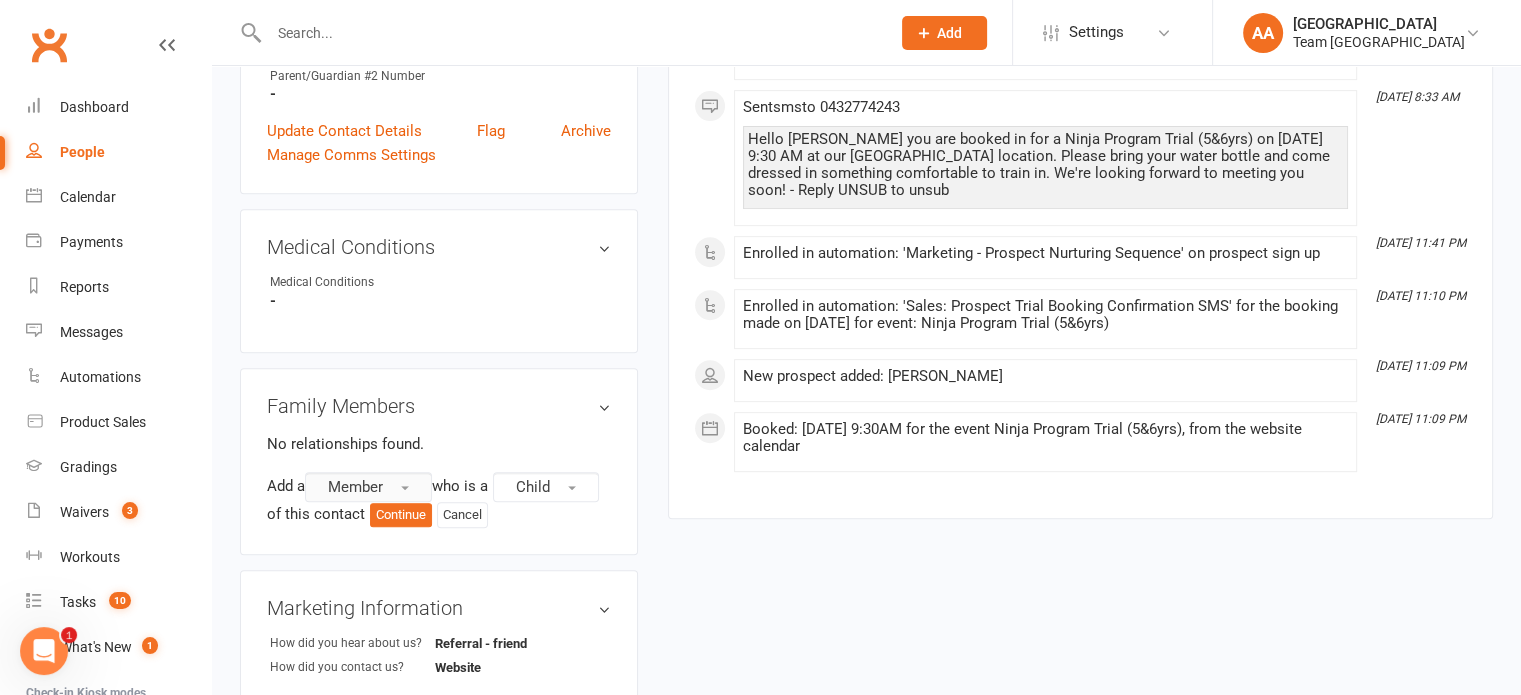 click on "Member" at bounding box center [355, 487] 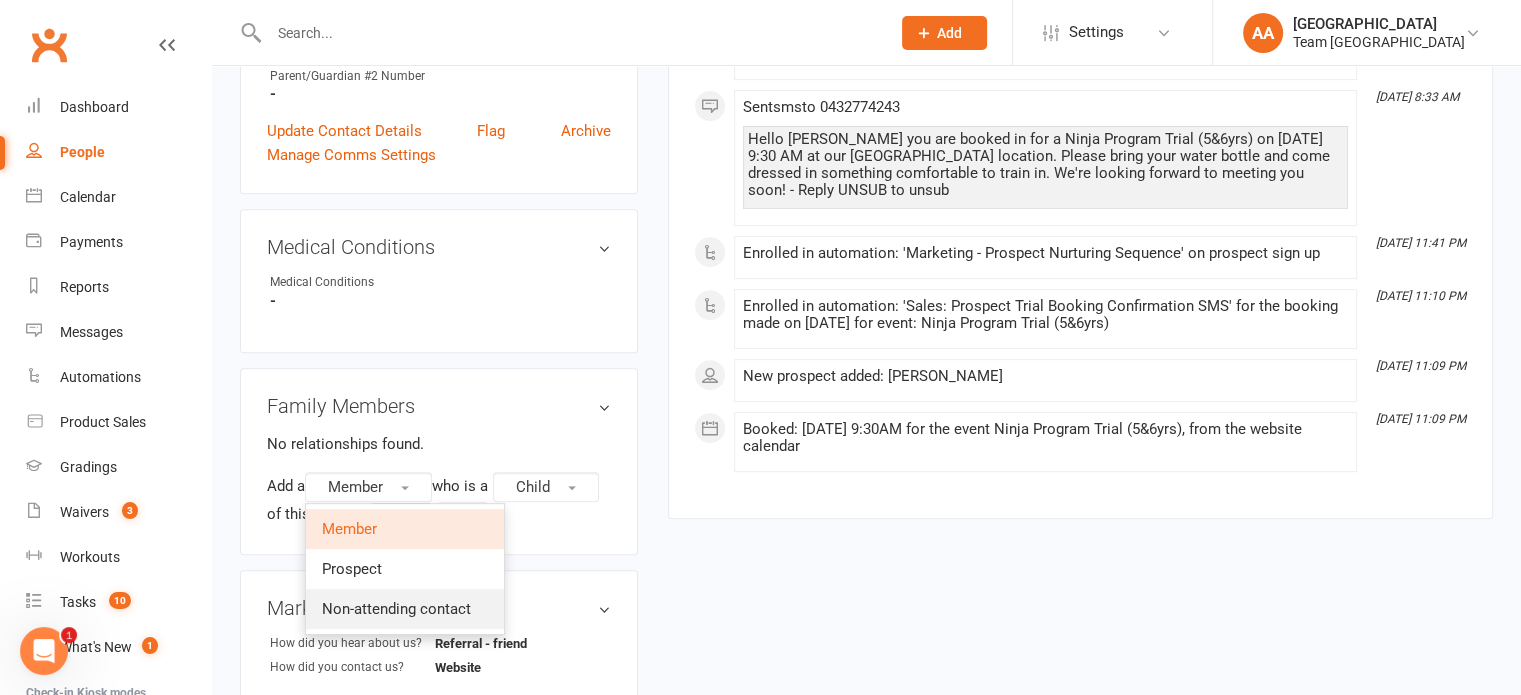 click on "Non-attending contact" at bounding box center (396, 609) 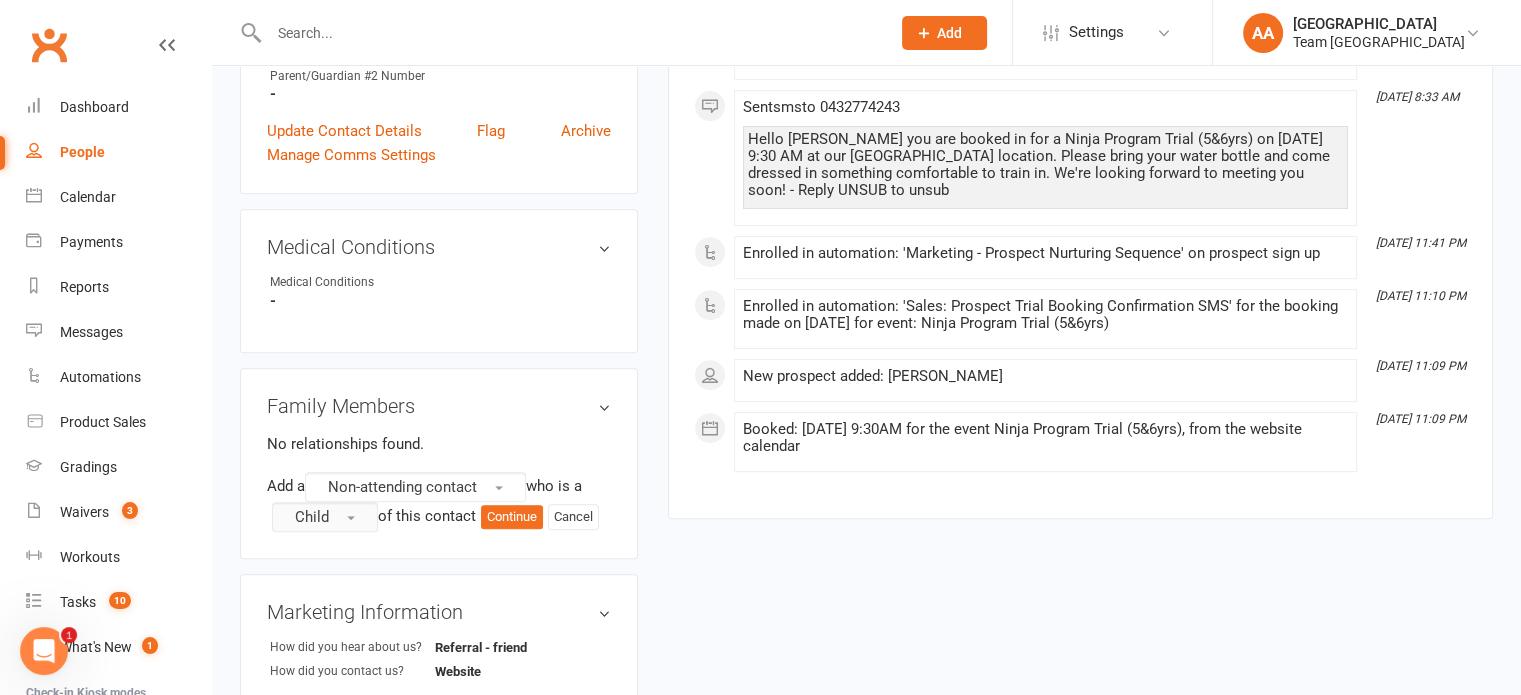 click on "Child" at bounding box center (325, 517) 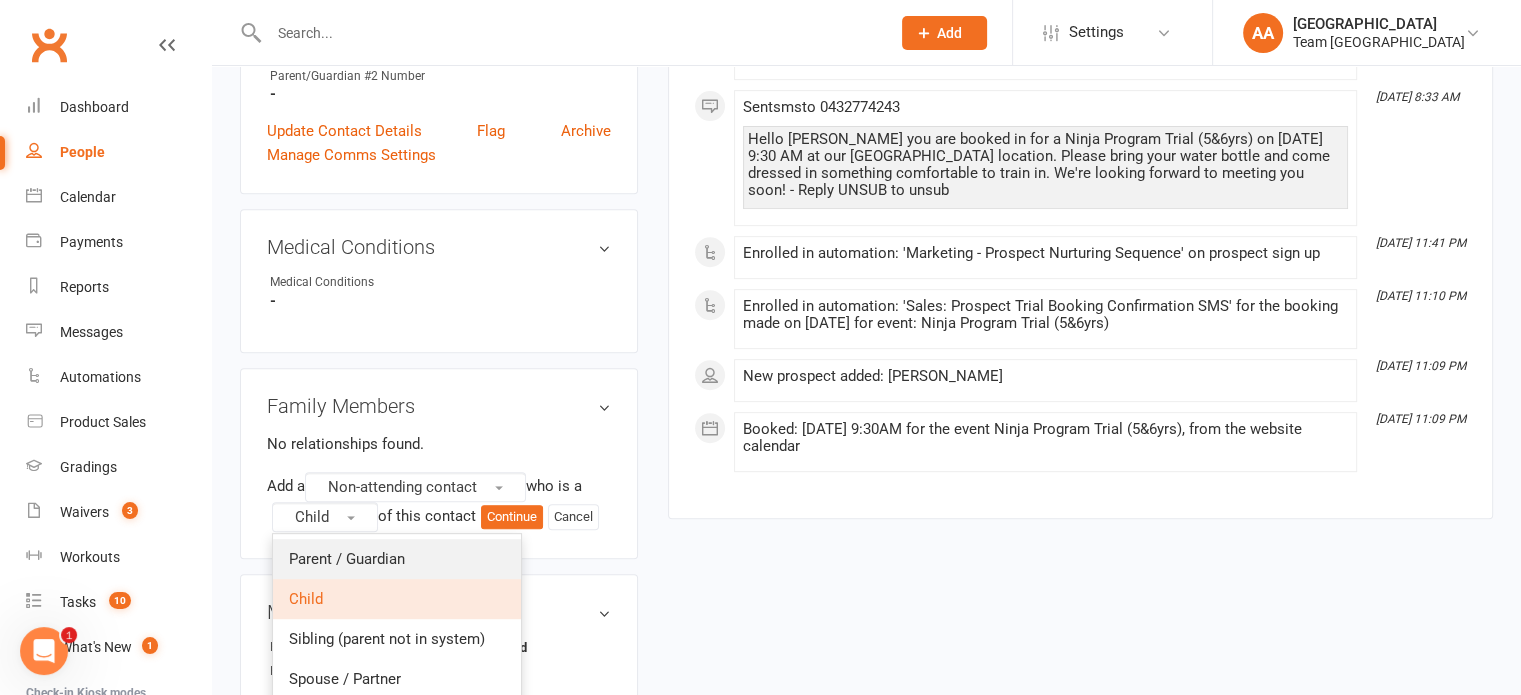 click on "Parent / Guardian" at bounding box center (347, 559) 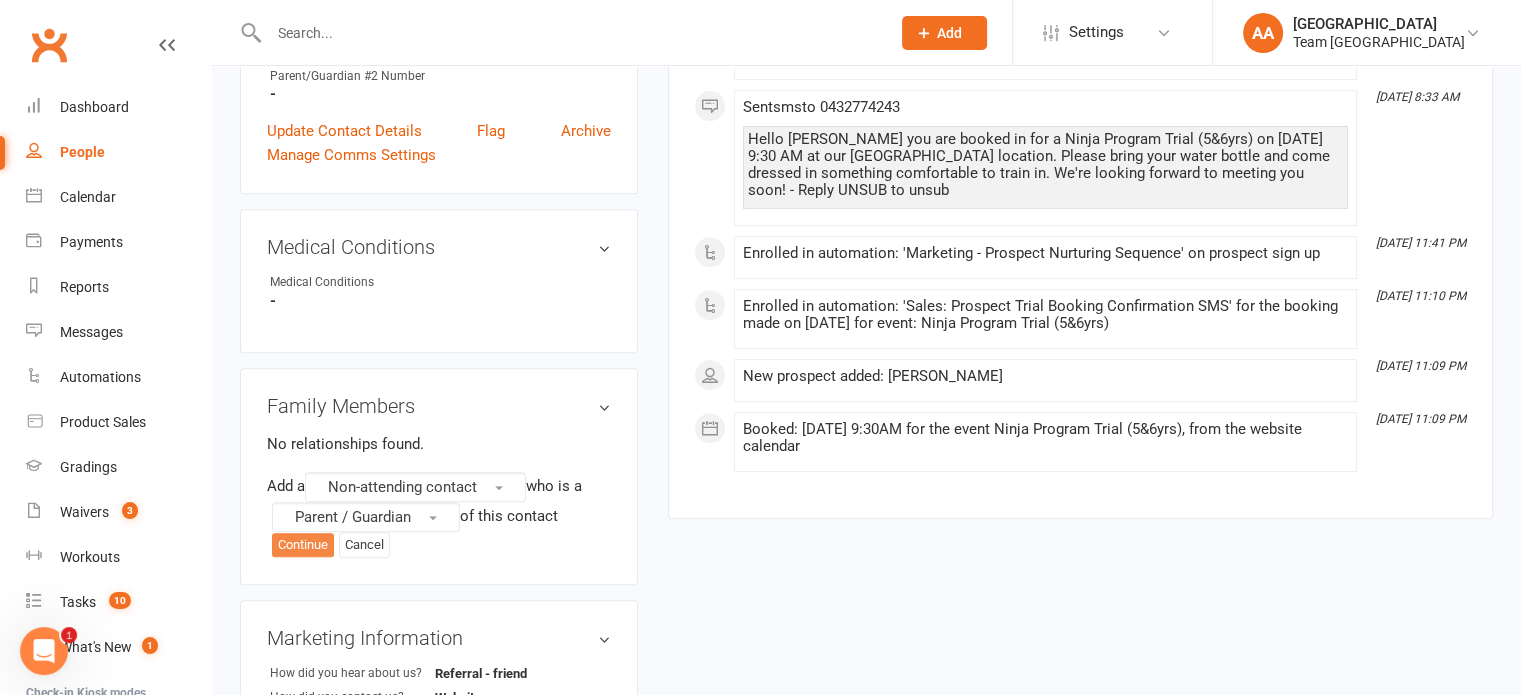 click on "Continue" at bounding box center (303, 545) 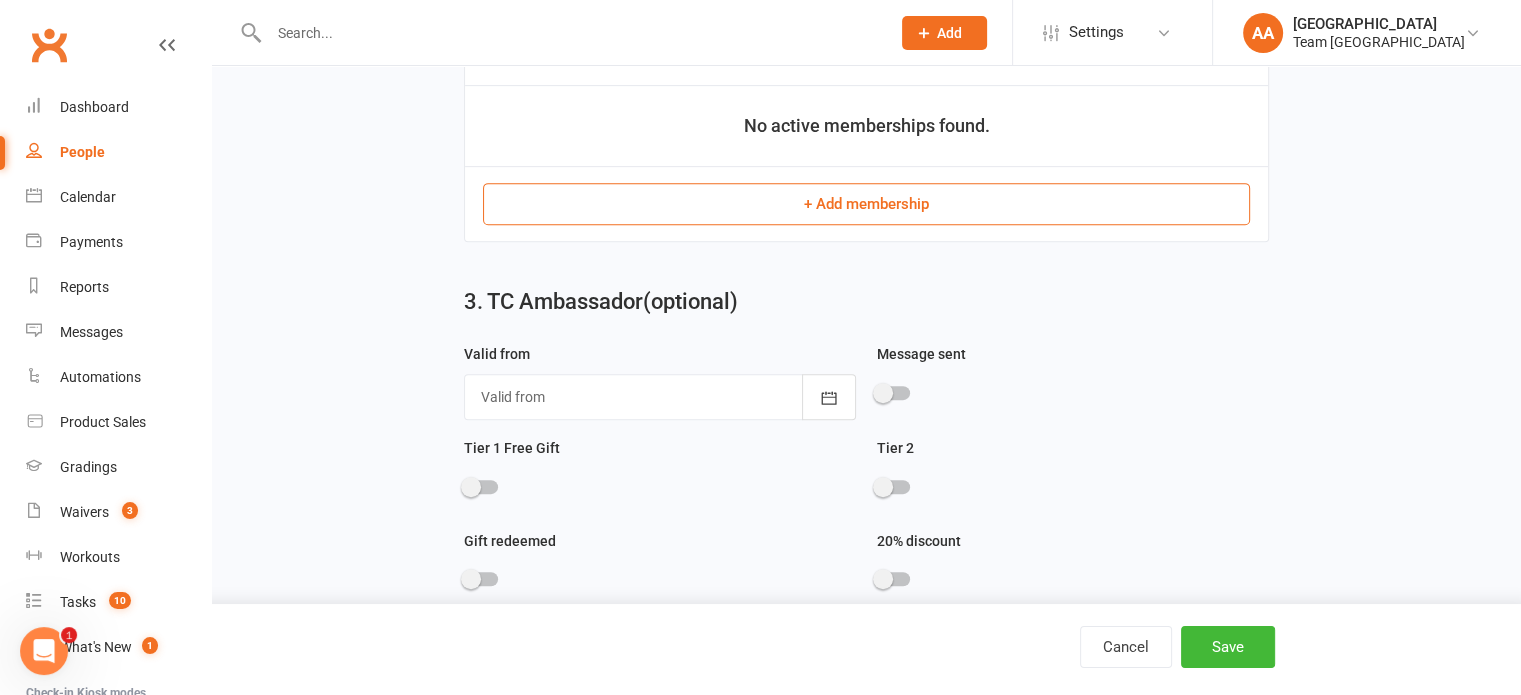scroll, scrollTop: 0, scrollLeft: 0, axis: both 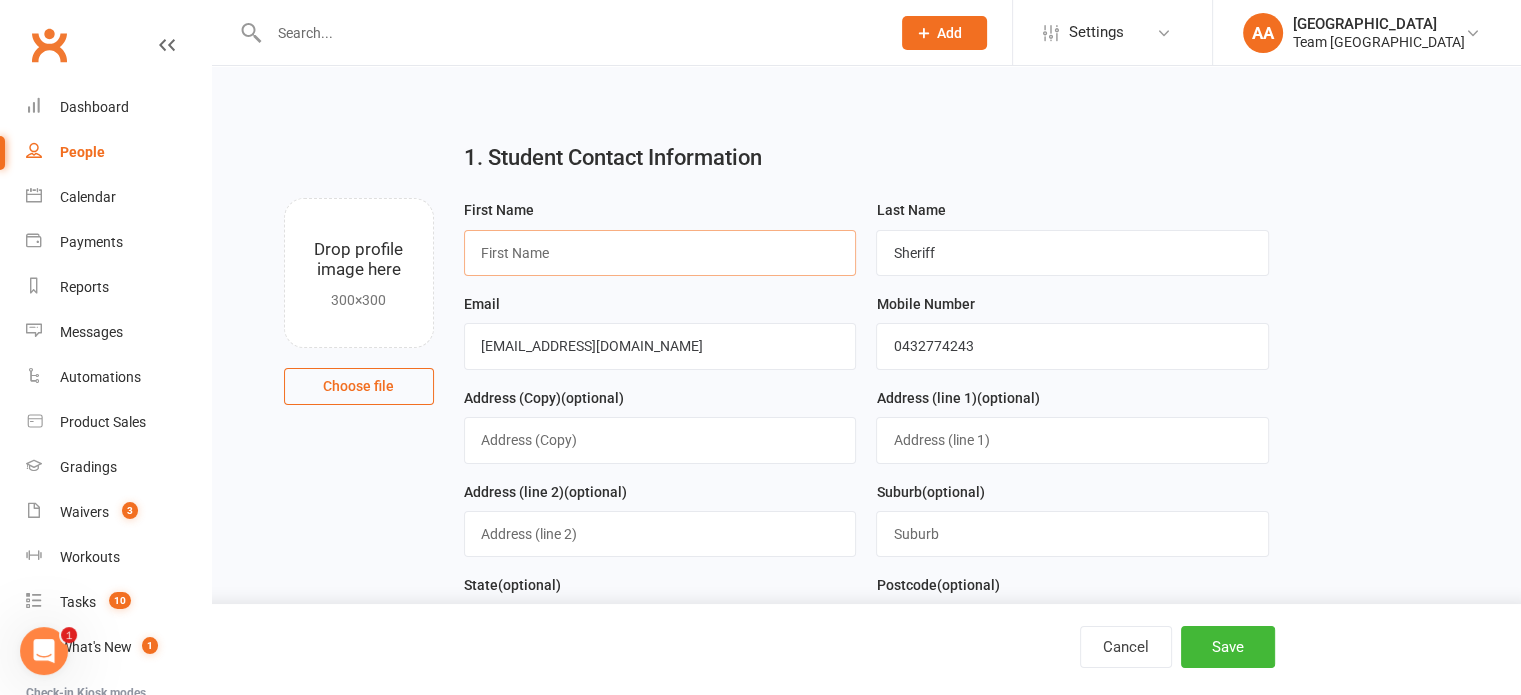click at bounding box center [660, 253] 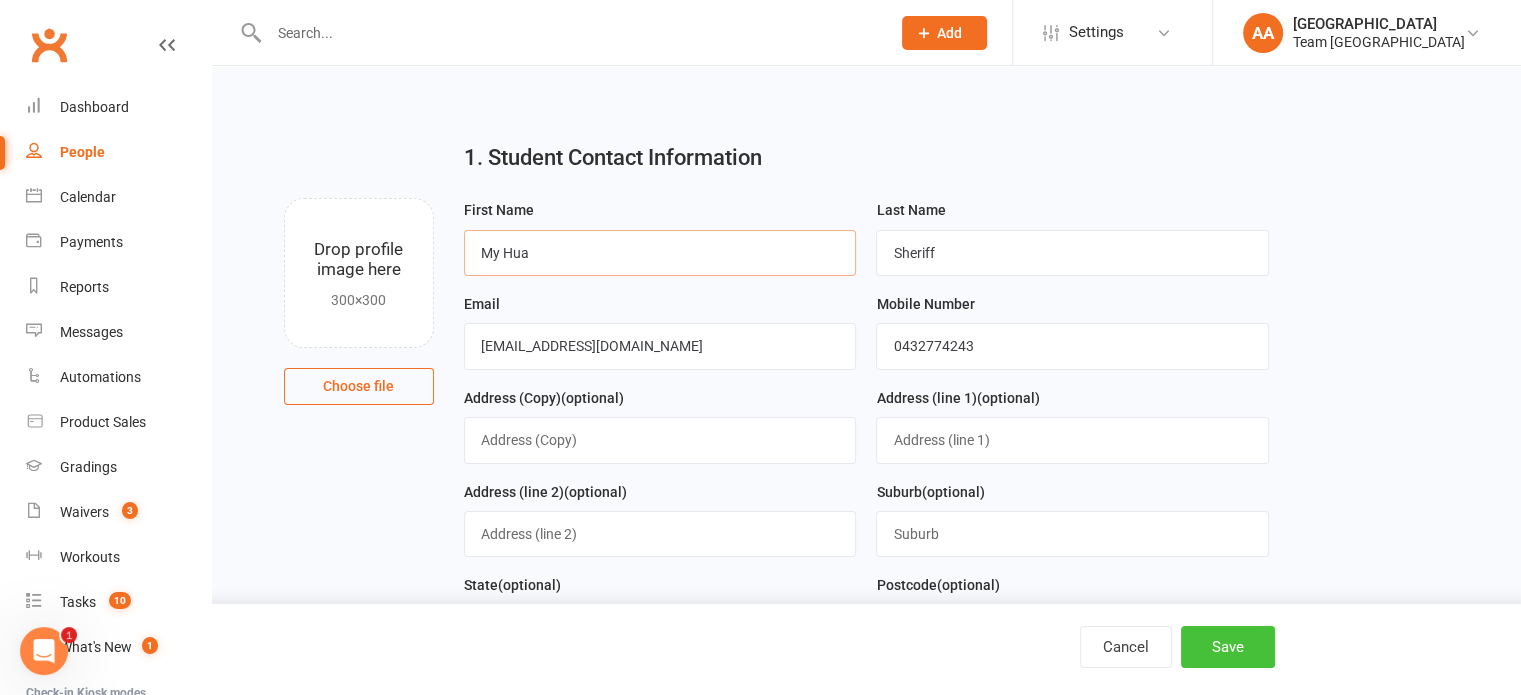 type on "My Hua" 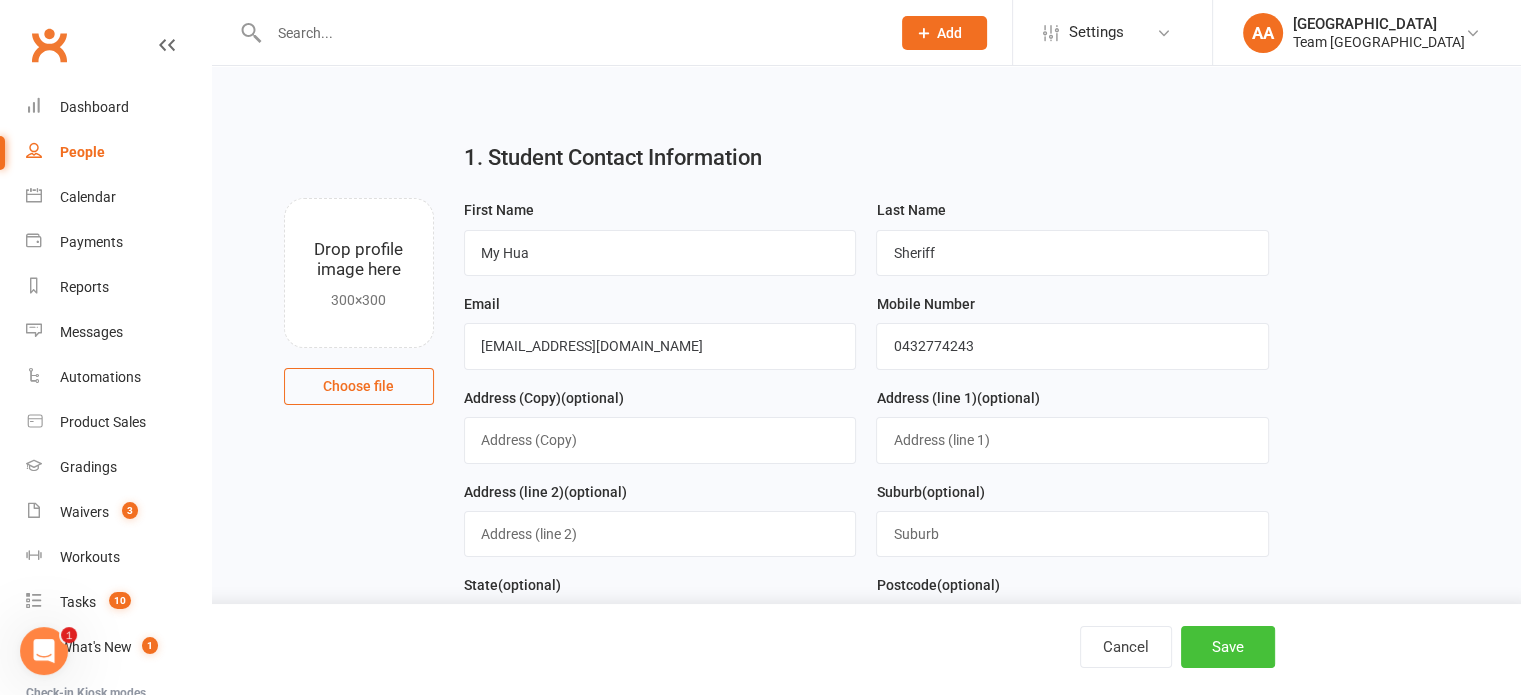 click on "Save" at bounding box center [1228, 647] 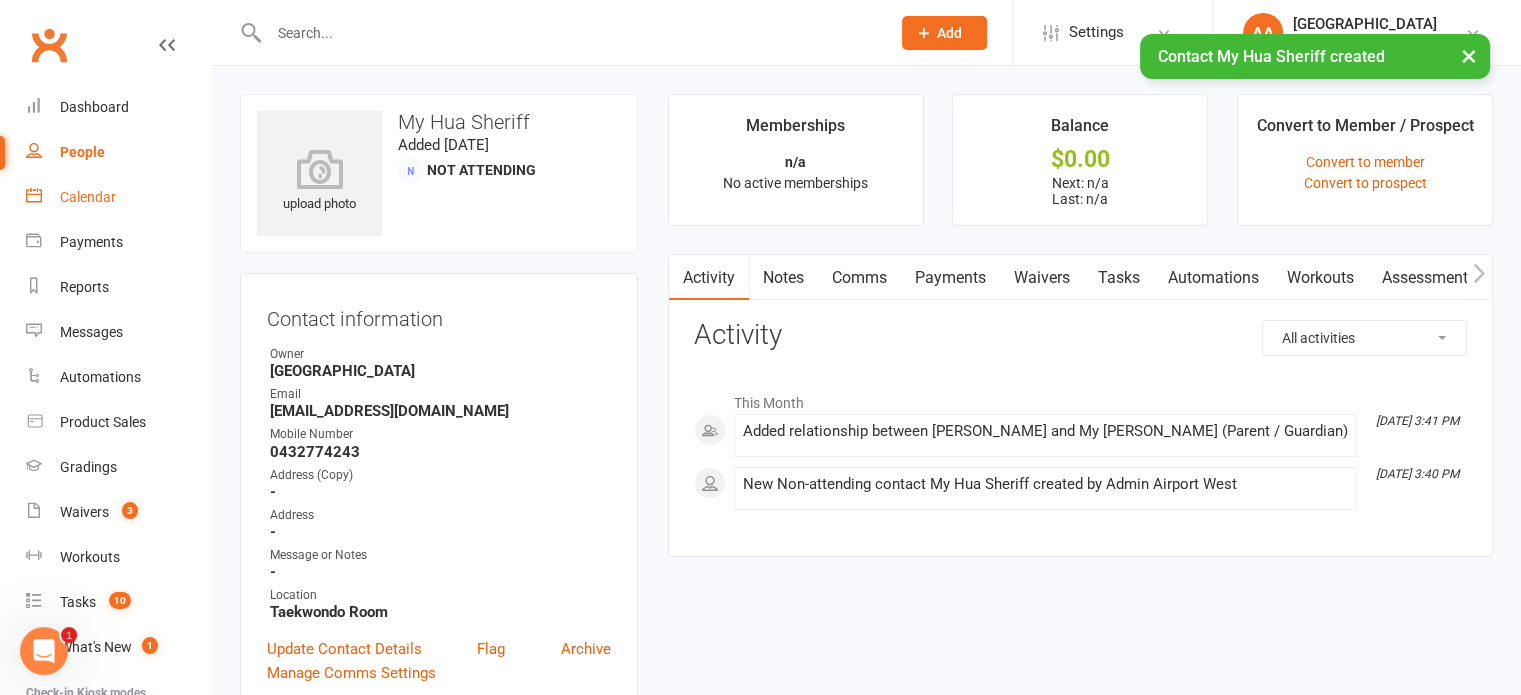 click on "Calendar" at bounding box center [88, 197] 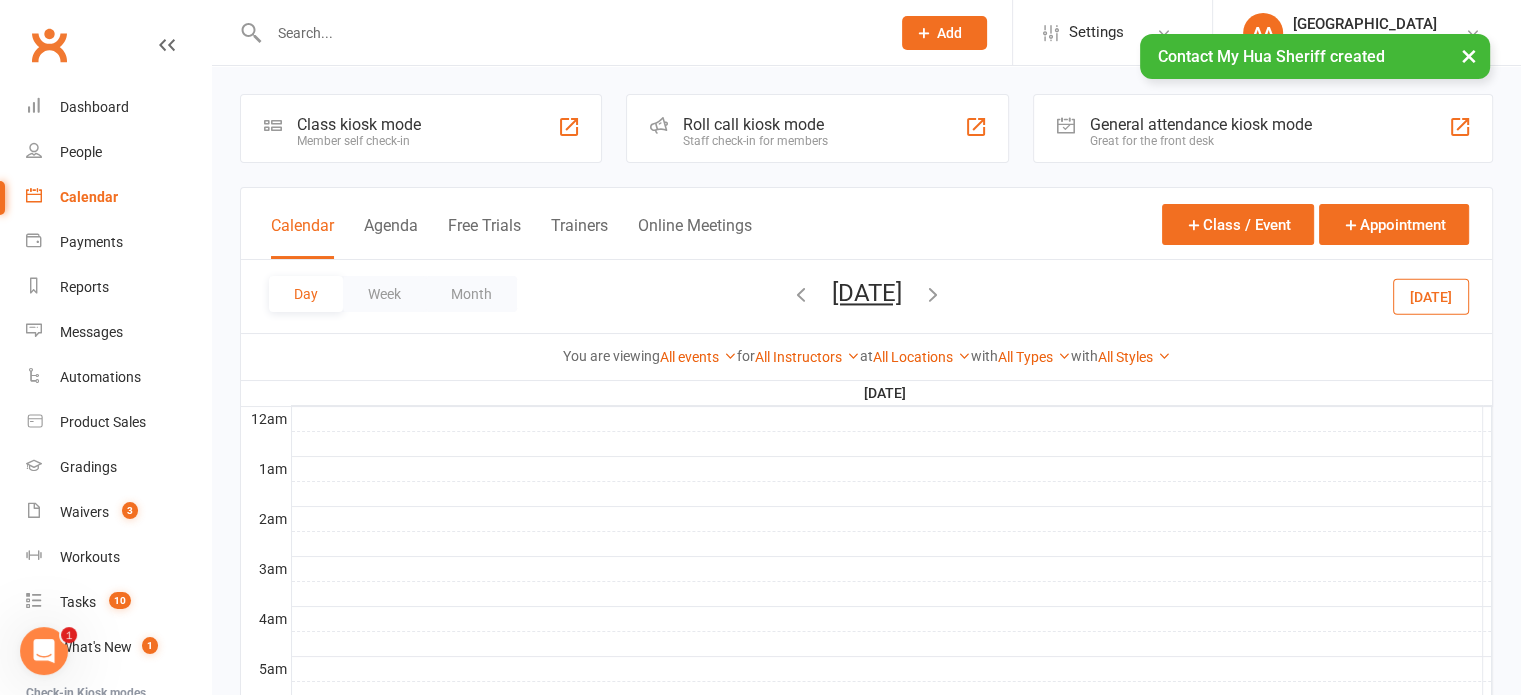 click on "[DATE]" at bounding box center [867, 293] 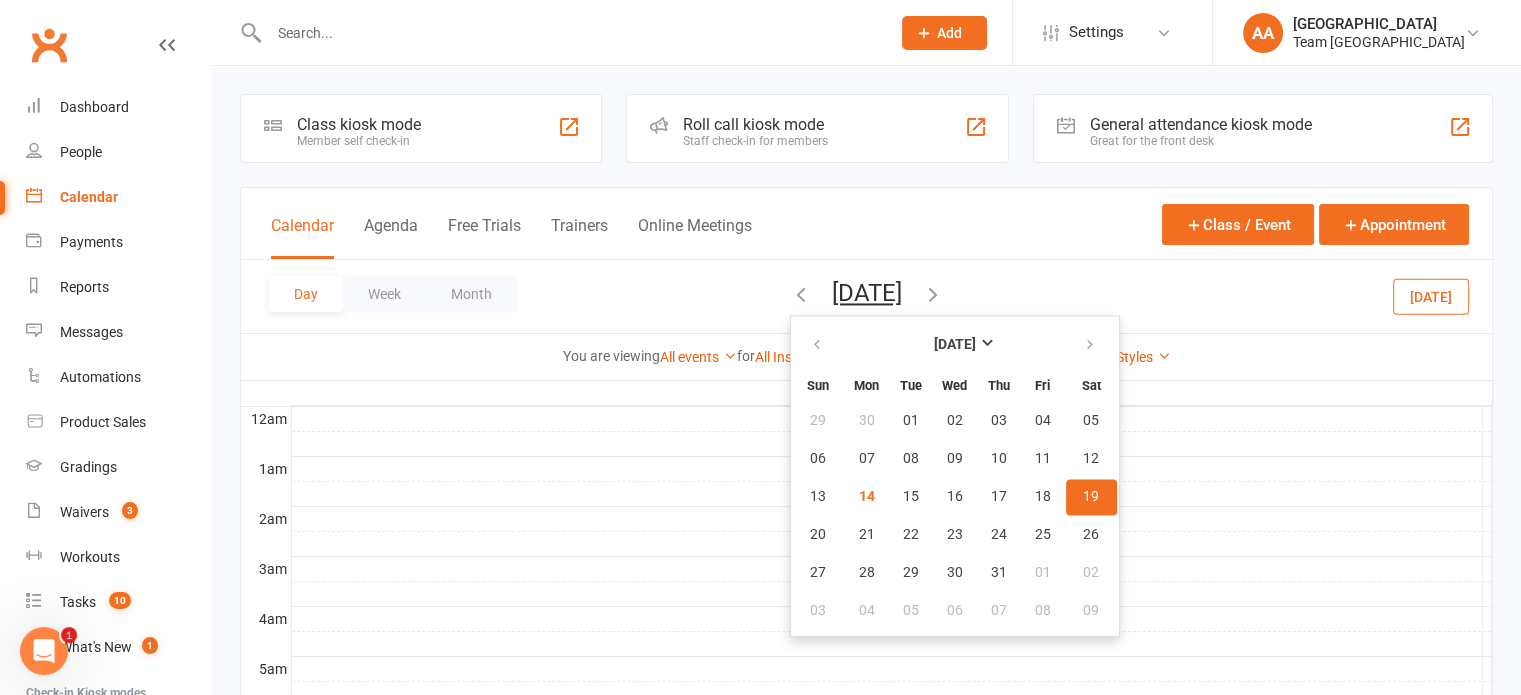 click on "19" at bounding box center (1091, 497) 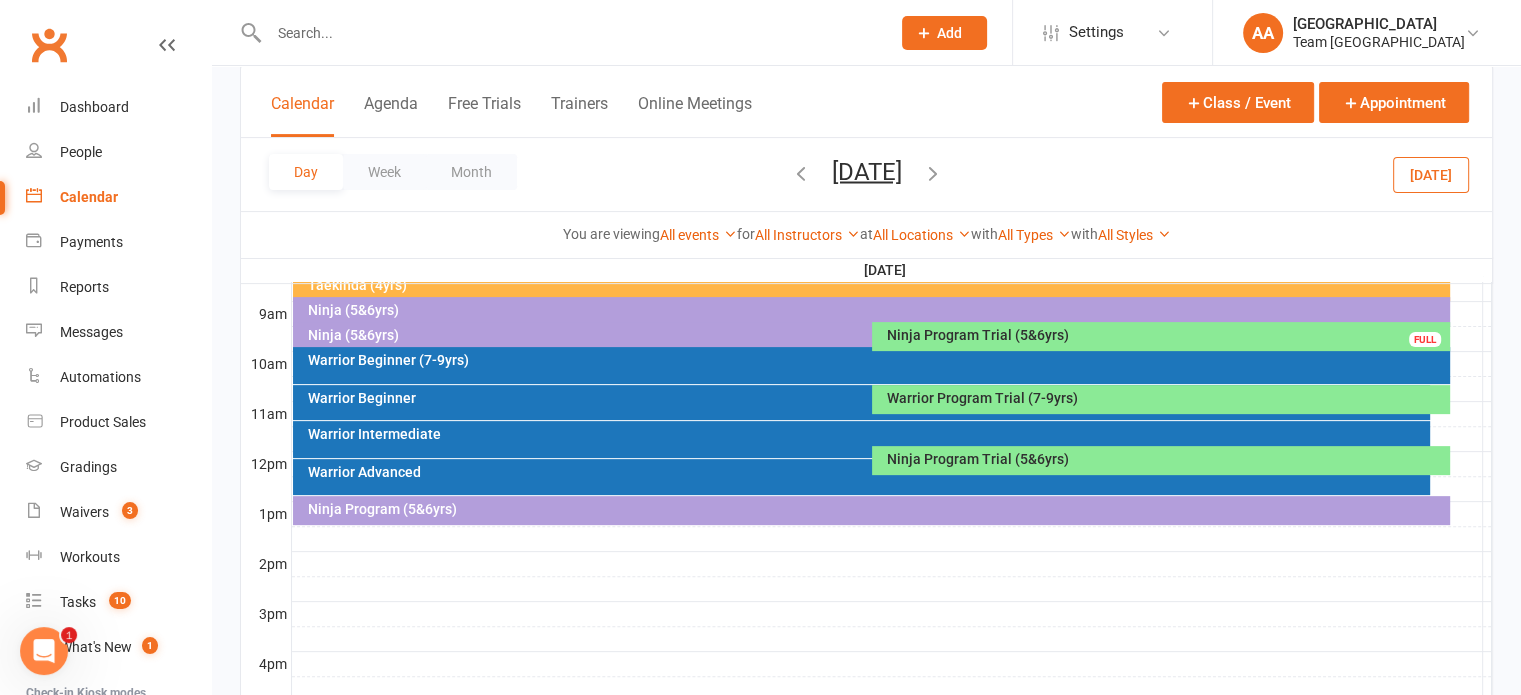 scroll, scrollTop: 600, scrollLeft: 0, axis: vertical 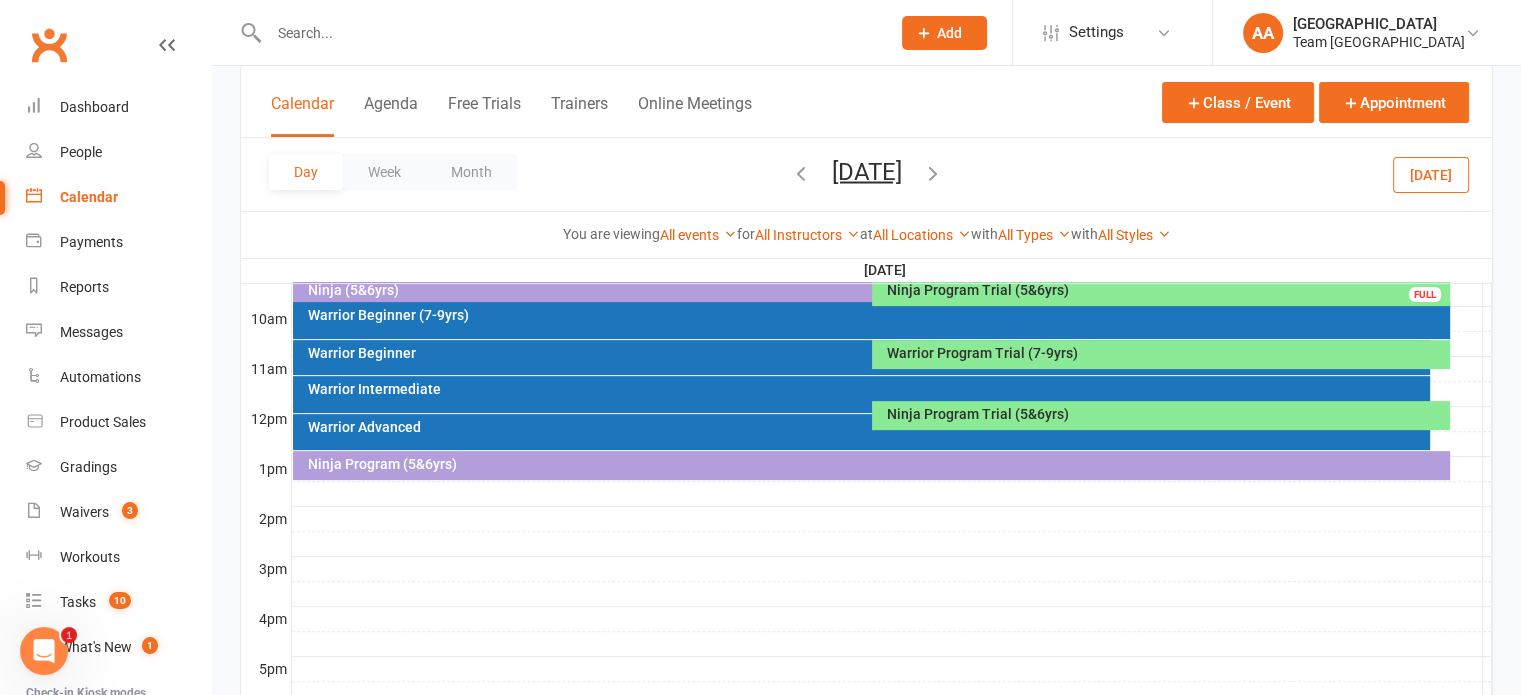 click on "Ninja Program Trial (5&6yrs)" at bounding box center (1166, 290) 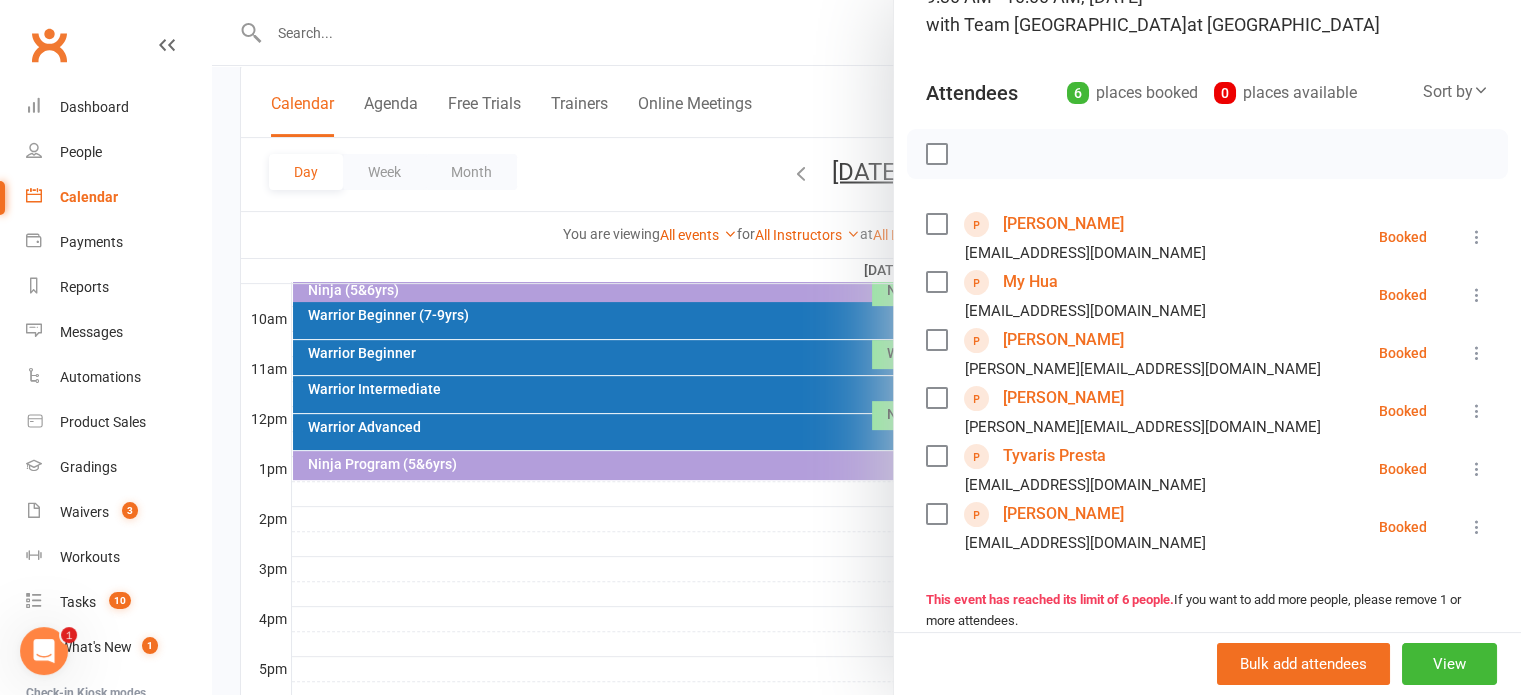 scroll, scrollTop: 200, scrollLeft: 0, axis: vertical 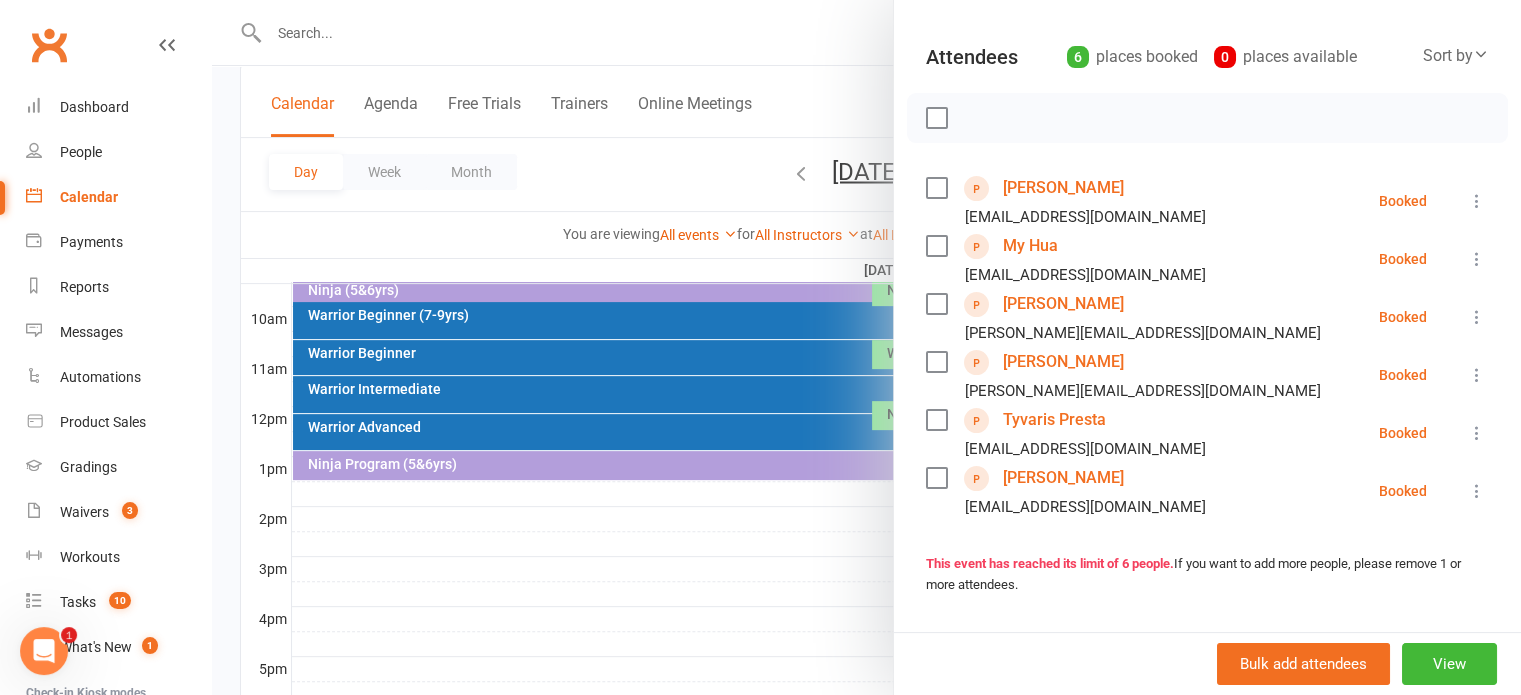 click on "My Hua" at bounding box center (1030, 246) 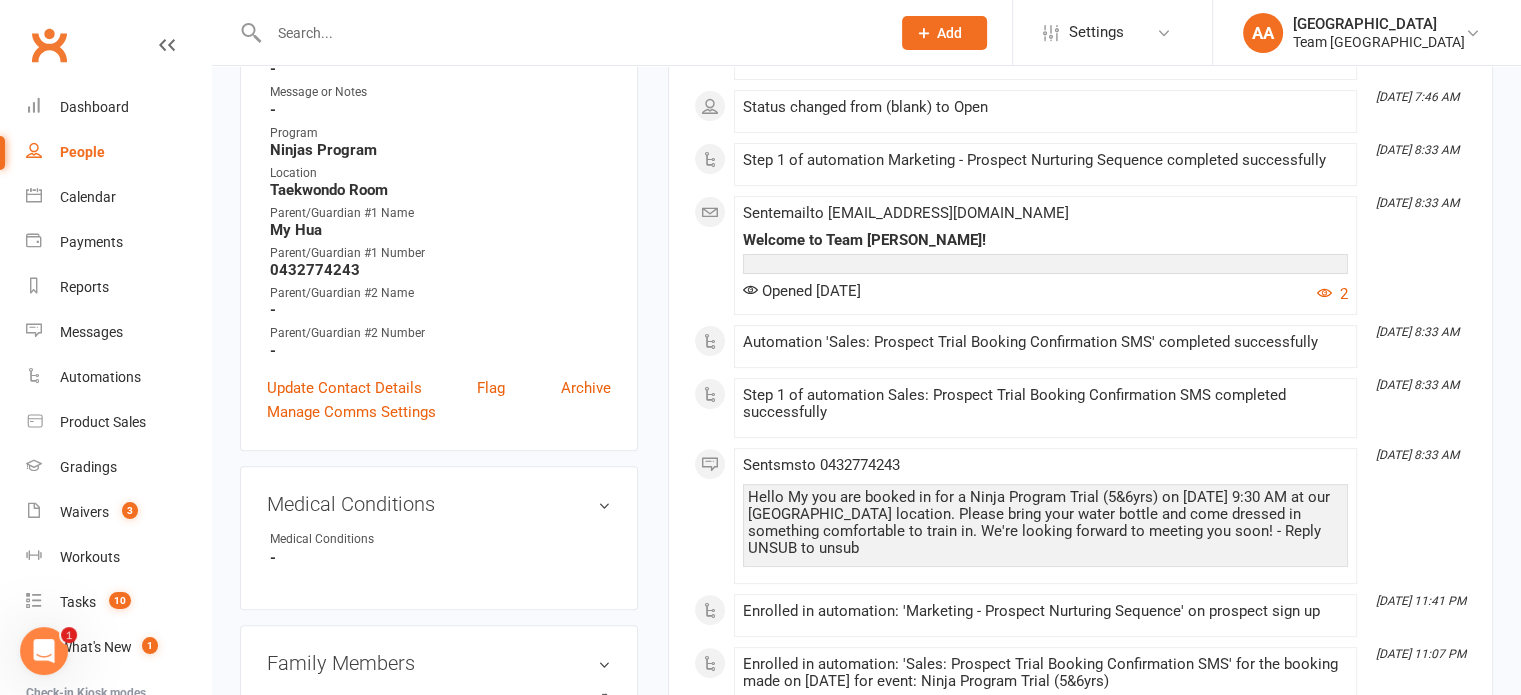 scroll, scrollTop: 0, scrollLeft: 0, axis: both 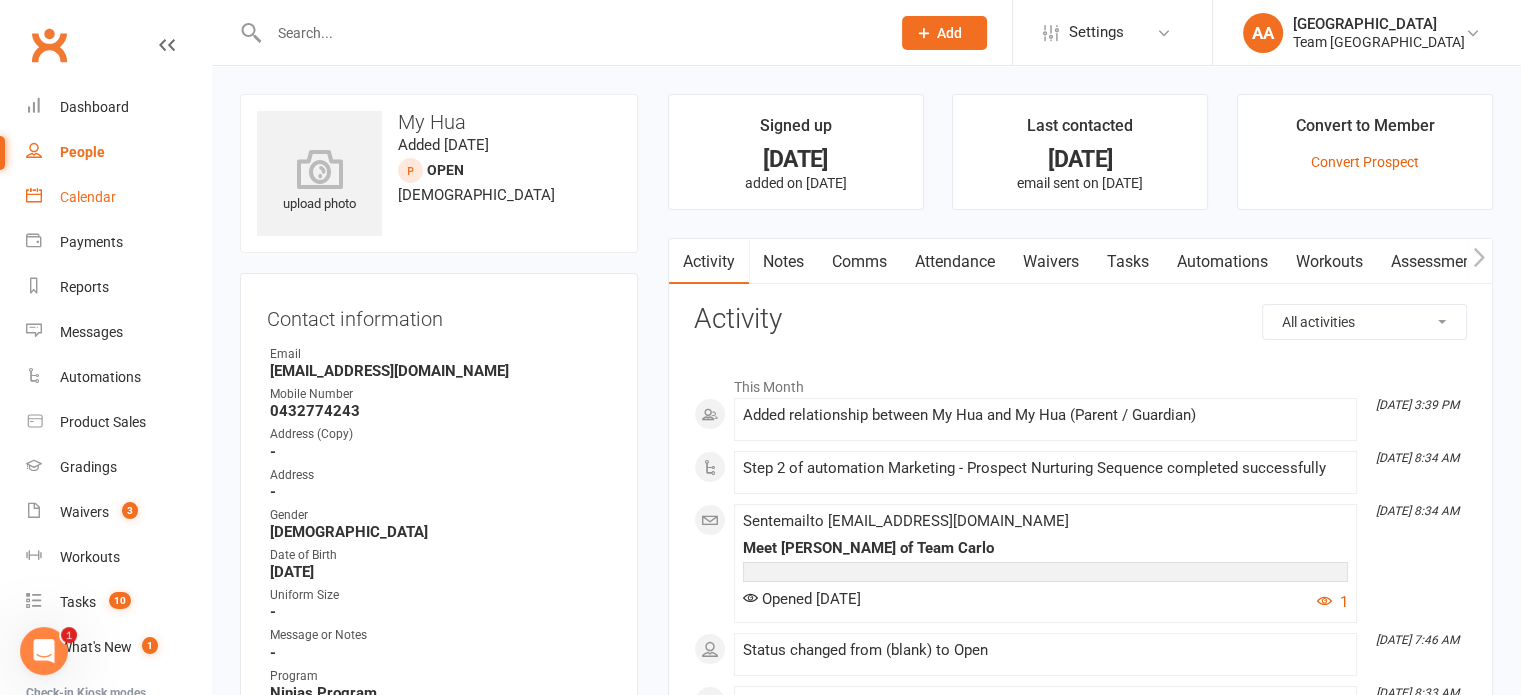 click on "Calendar" at bounding box center (88, 197) 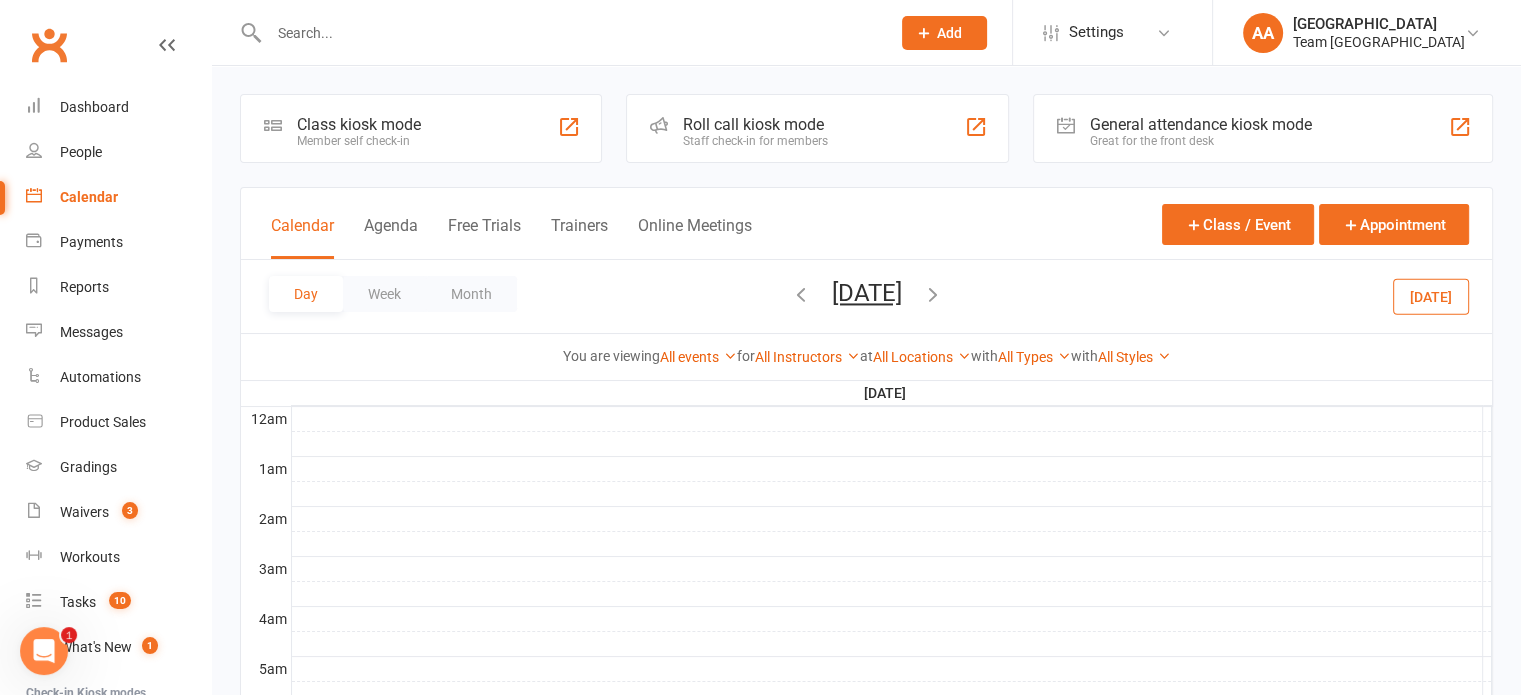 click on "[DATE]
[DATE]
Sun Mon Tue Wed Thu Fri Sat
29
30
01
02
03
04
05
06
07
08
09
10
11
12
13
14
15
16
17
18
19
20
21
22
23
24
25
26
27
28
29
30
31
01
02
03 04" at bounding box center (867, 296) 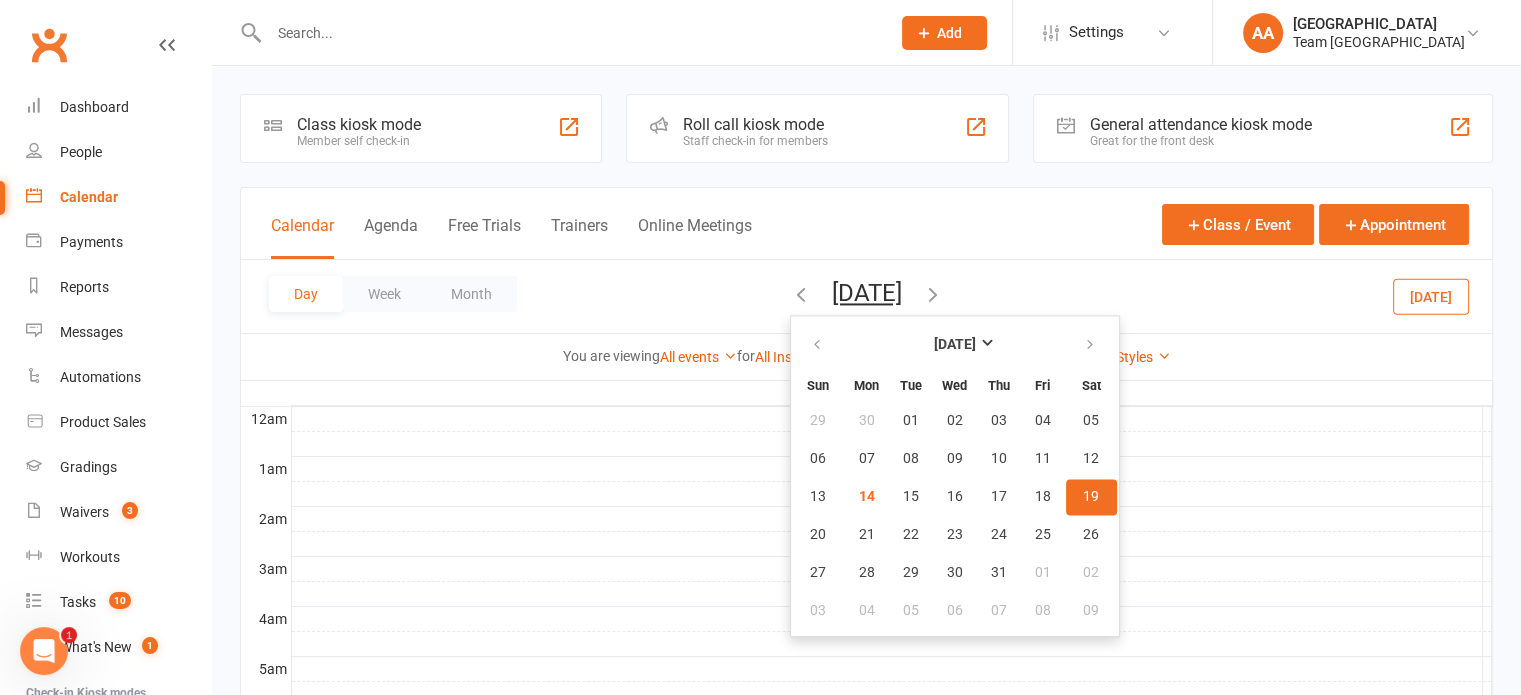 click on "19" at bounding box center [1091, 497] 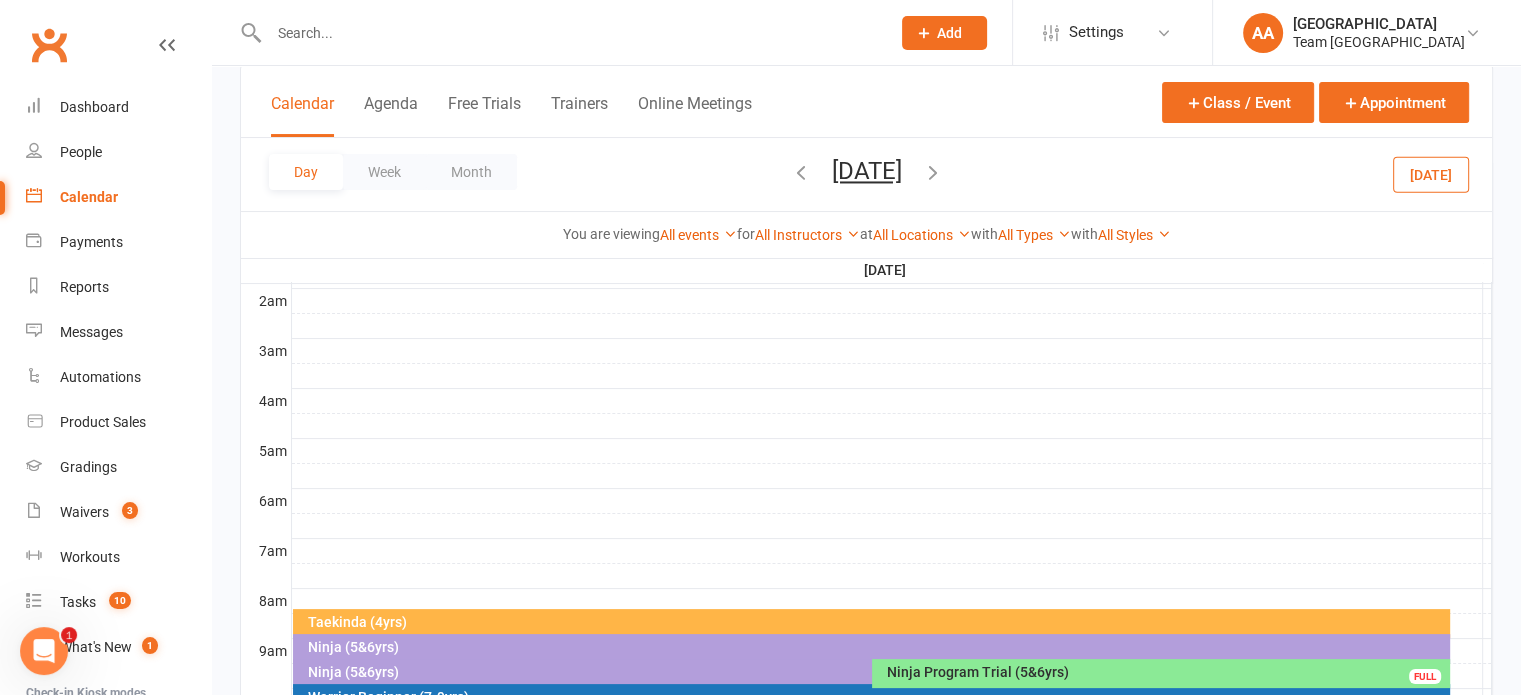 scroll, scrollTop: 600, scrollLeft: 0, axis: vertical 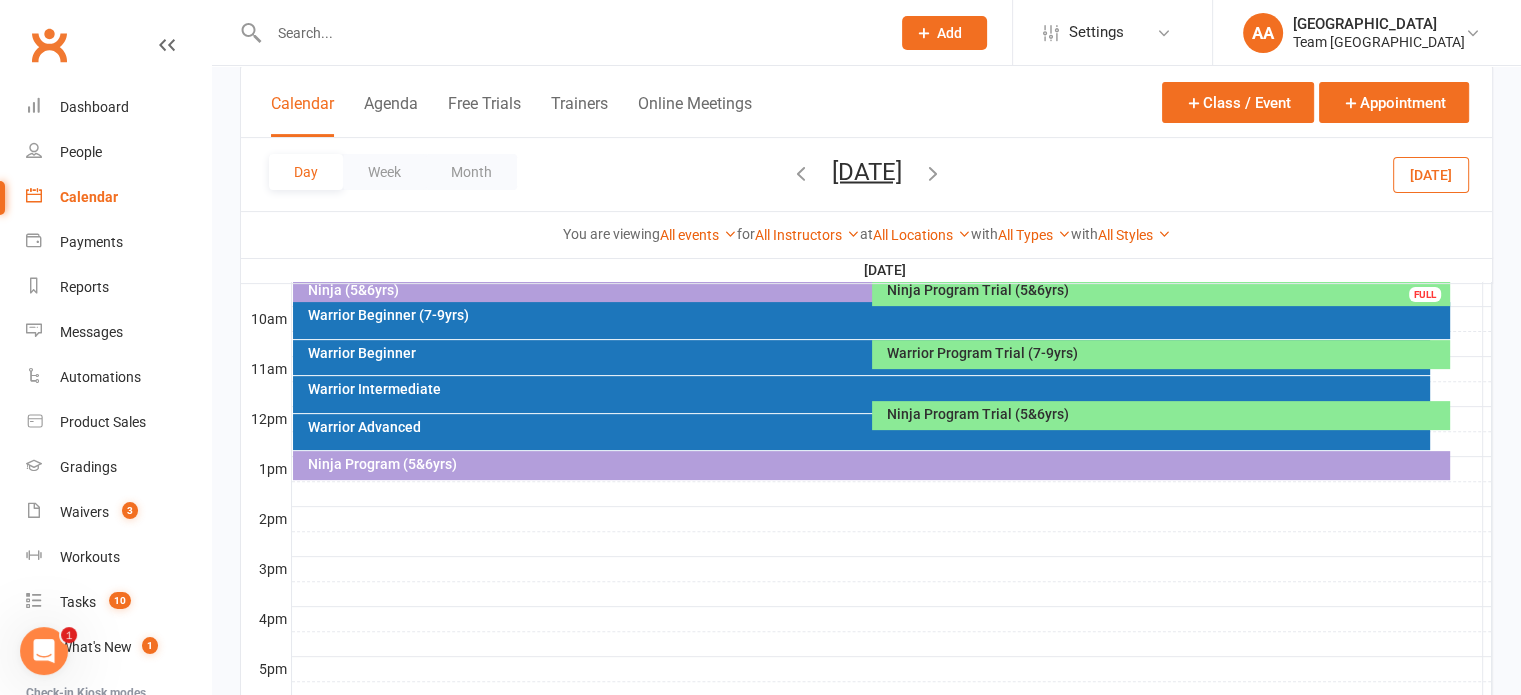 click on "Ninja Program Trial (5&6yrs)" at bounding box center (1166, 290) 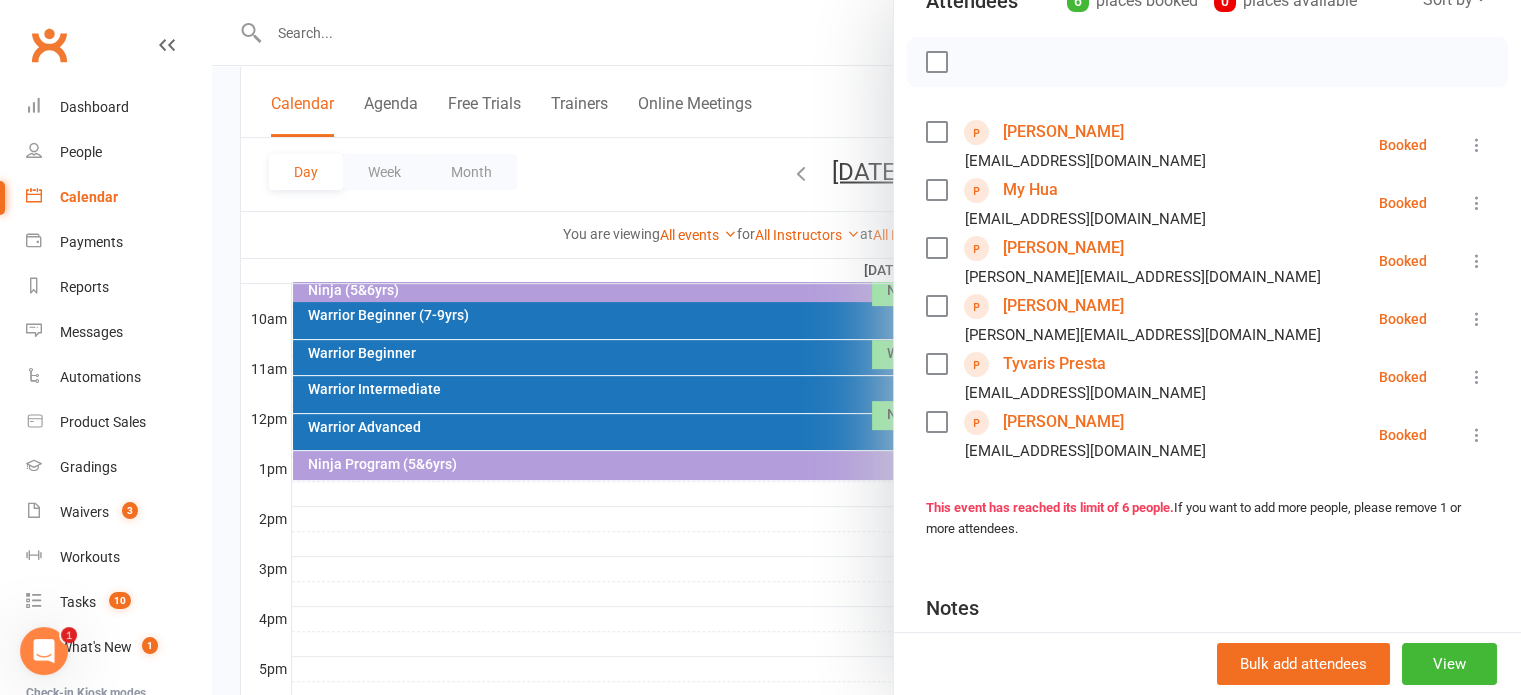 scroll, scrollTop: 300, scrollLeft: 0, axis: vertical 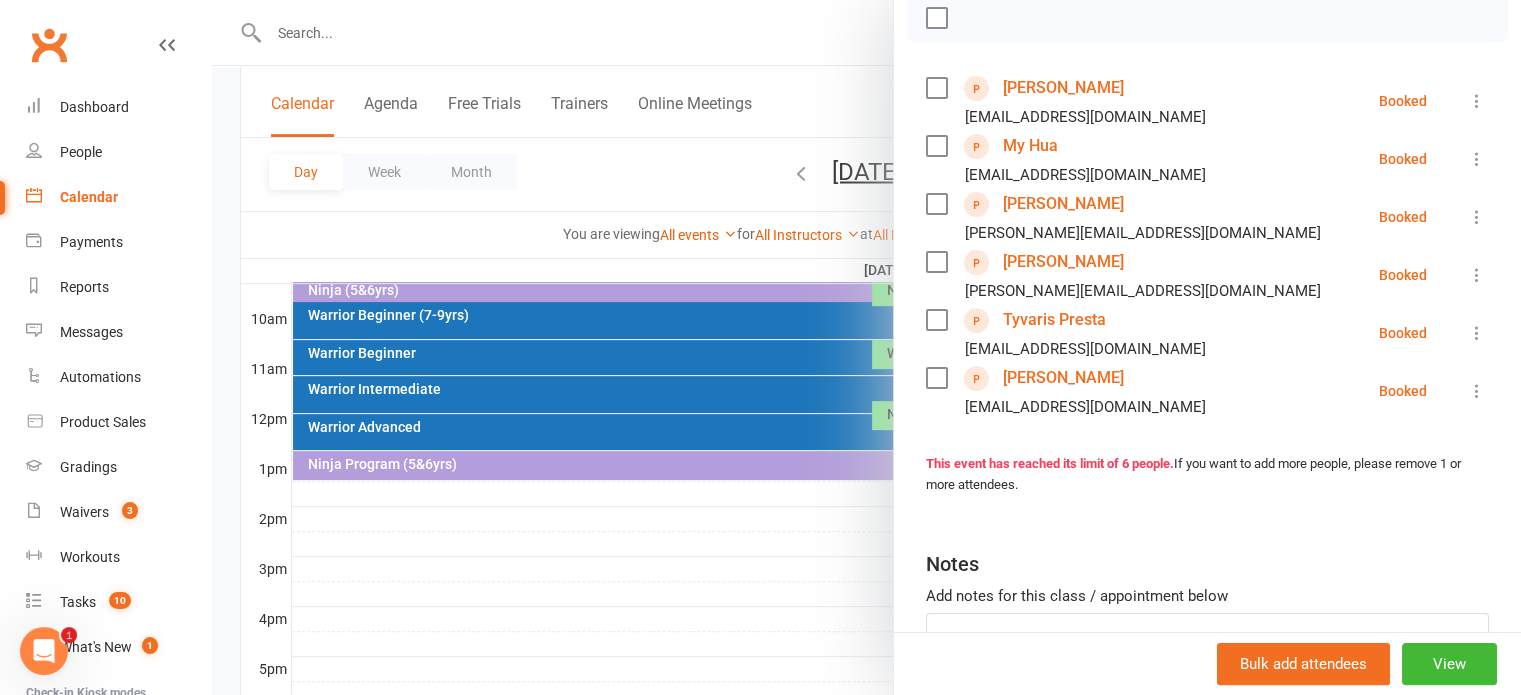 click on "[PERSON_NAME]" at bounding box center [1063, 378] 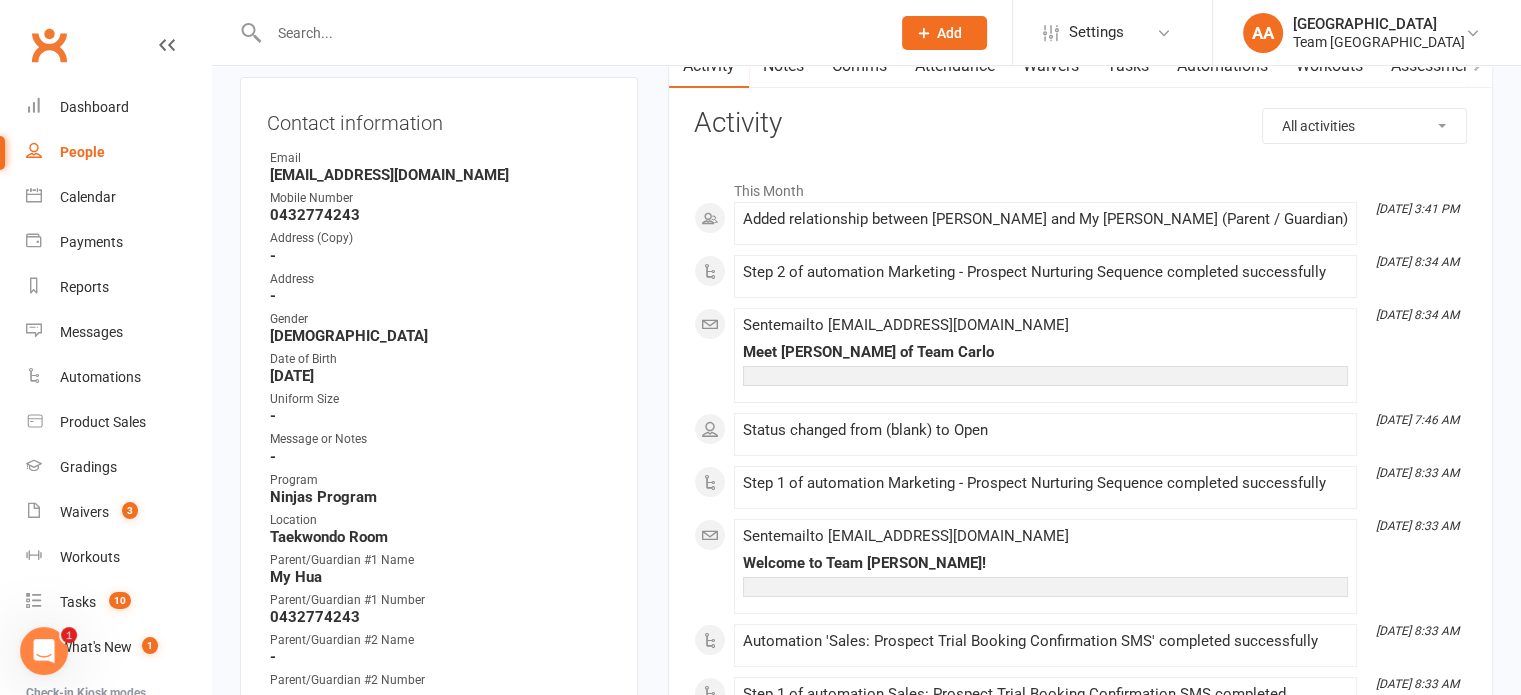 scroll, scrollTop: 0, scrollLeft: 0, axis: both 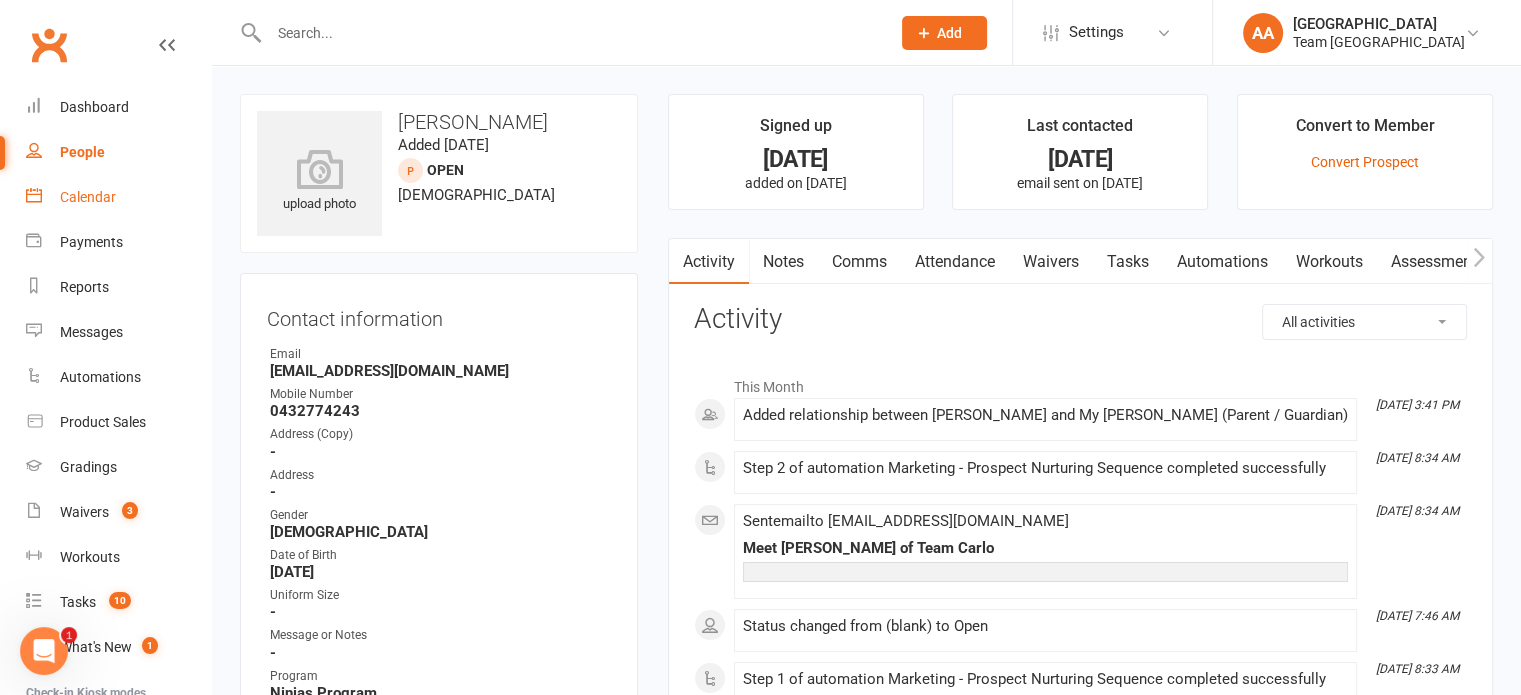 click on "Calendar" at bounding box center (118, 197) 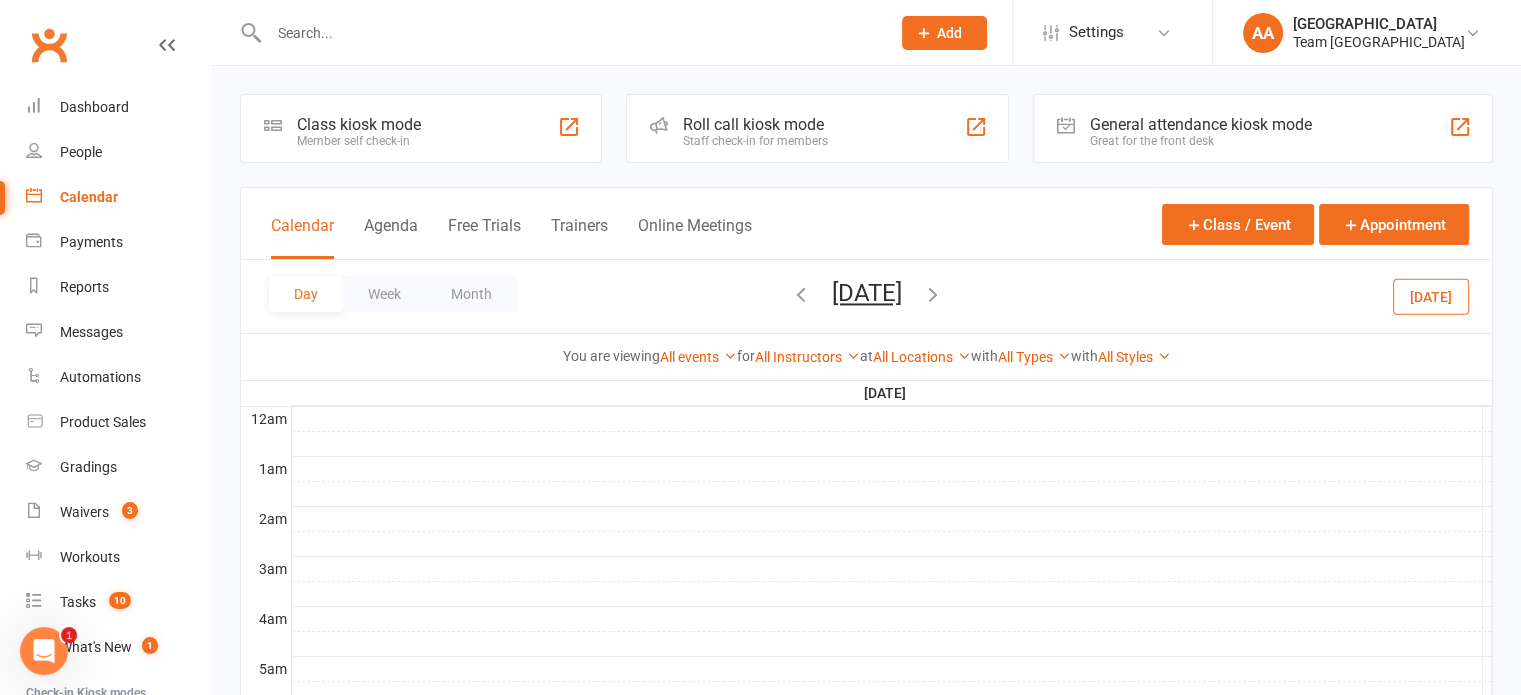 click on "[DATE]" at bounding box center (867, 293) 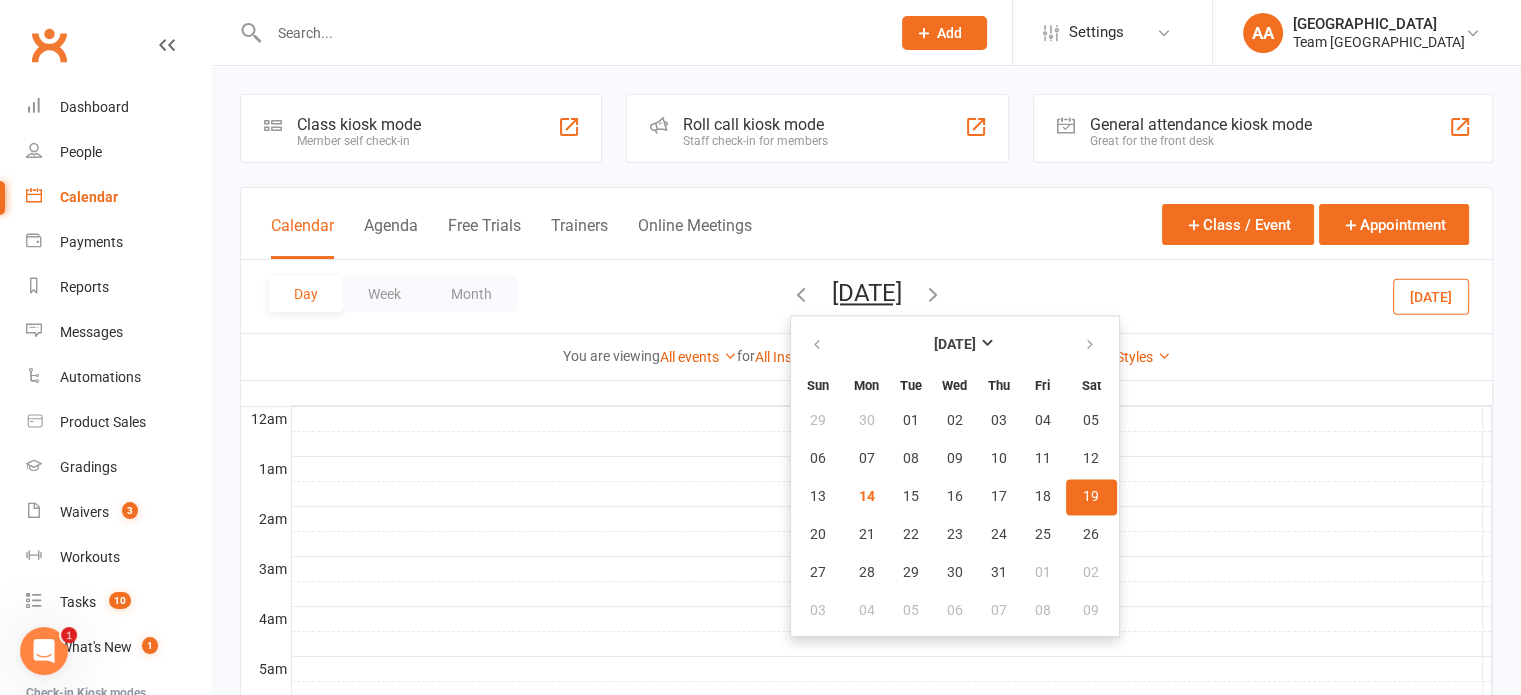 click on "19" at bounding box center [1091, 497] 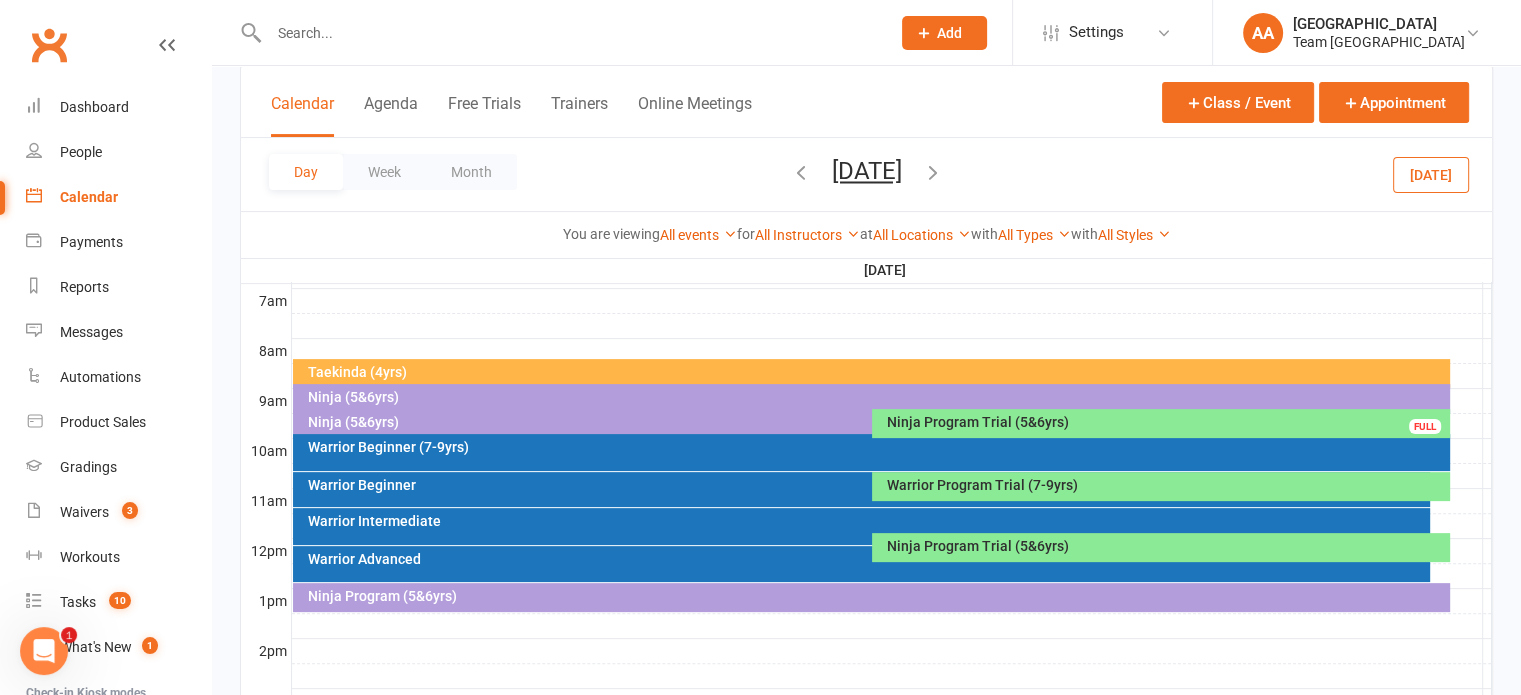 scroll, scrollTop: 600, scrollLeft: 0, axis: vertical 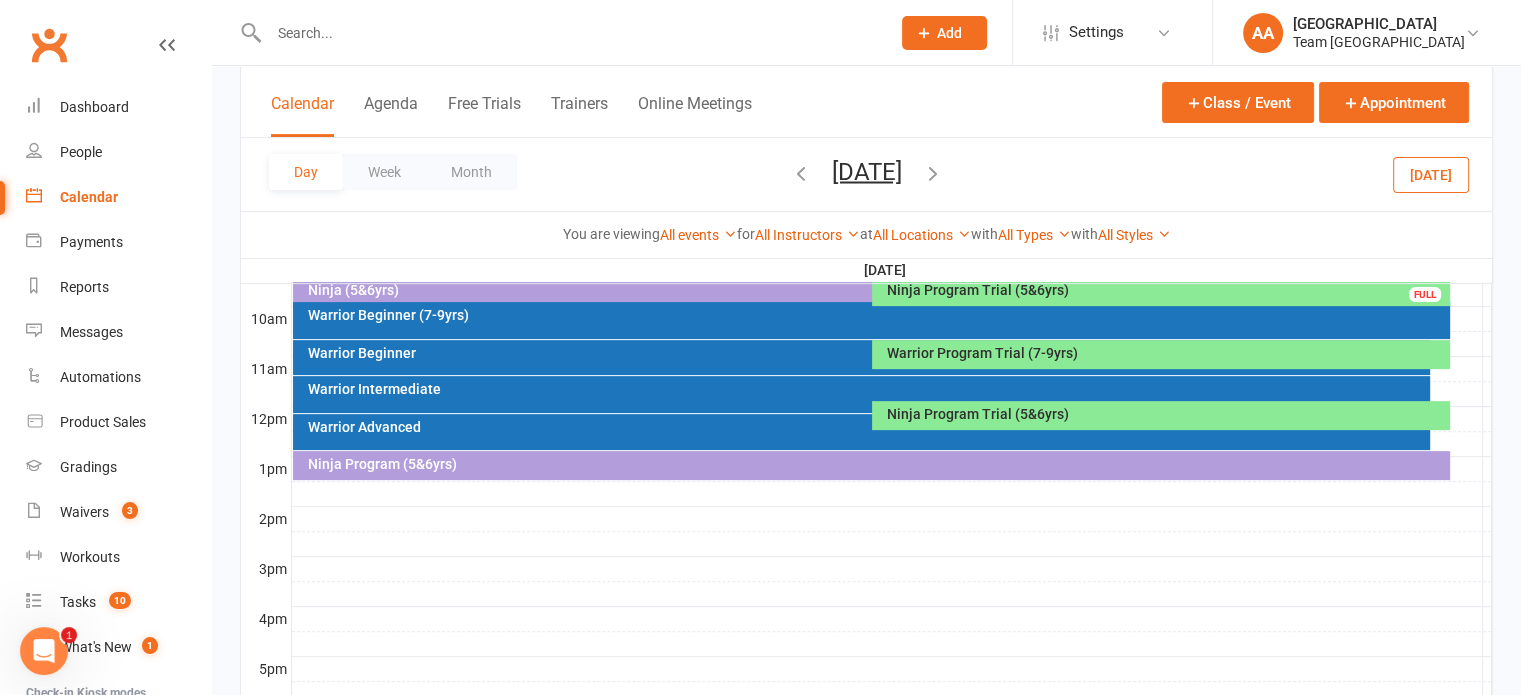 click on "Ninja Program Trial (5&6yrs)" at bounding box center (1166, 290) 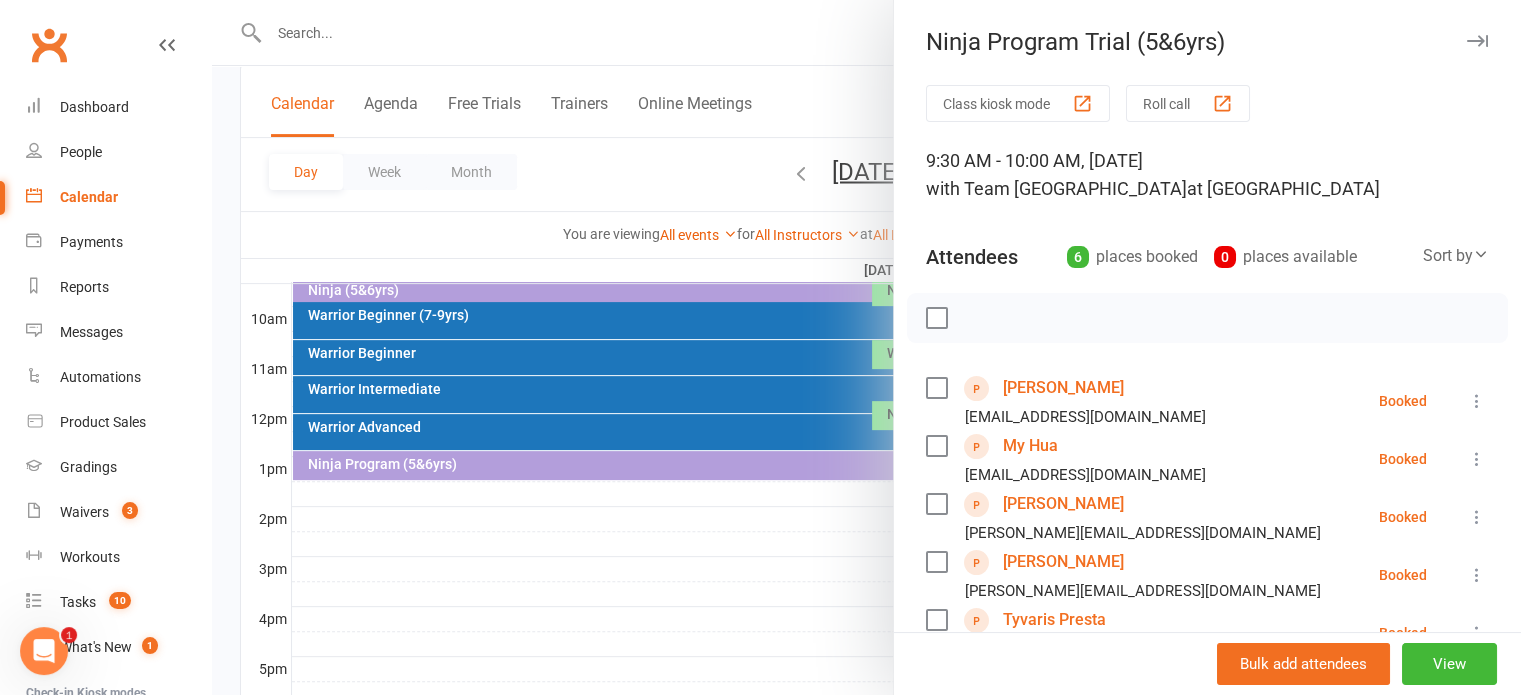click on "My Hua" at bounding box center (1030, 446) 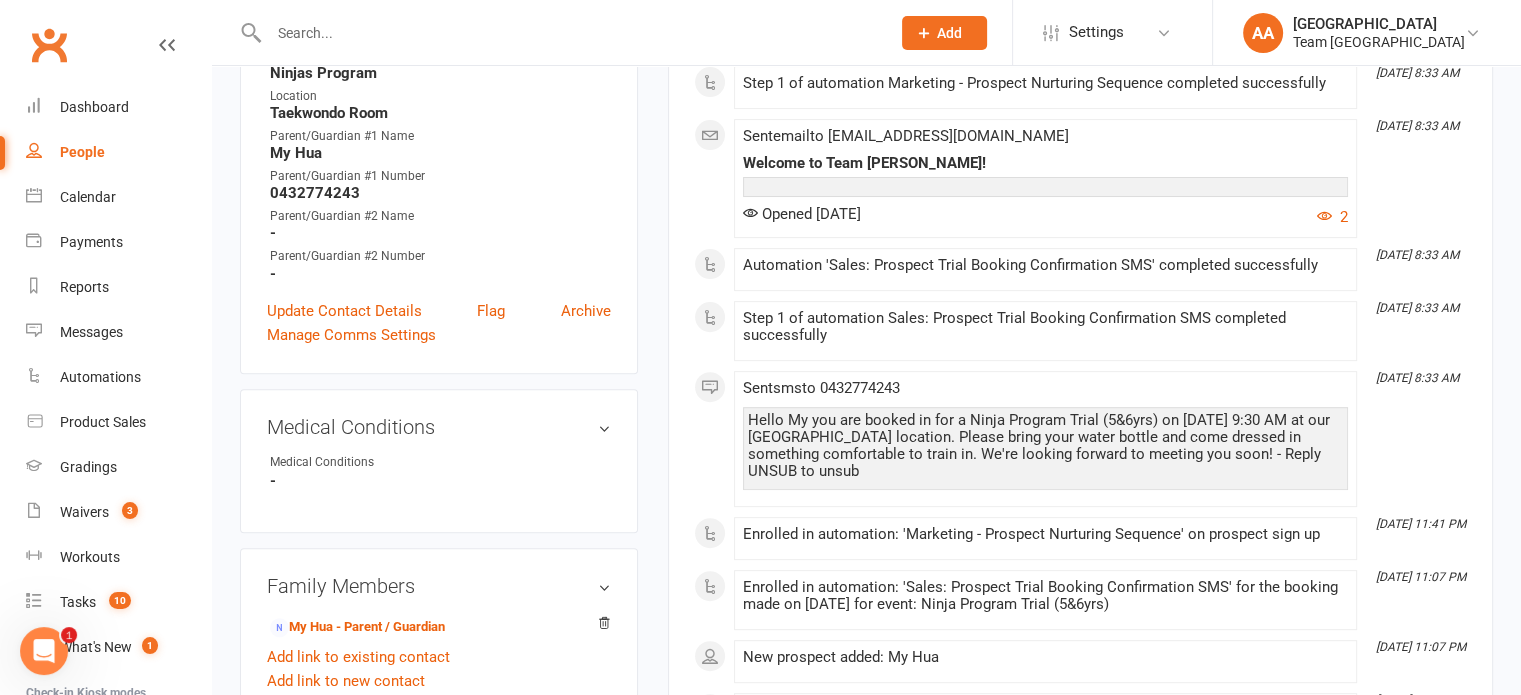 scroll, scrollTop: 700, scrollLeft: 0, axis: vertical 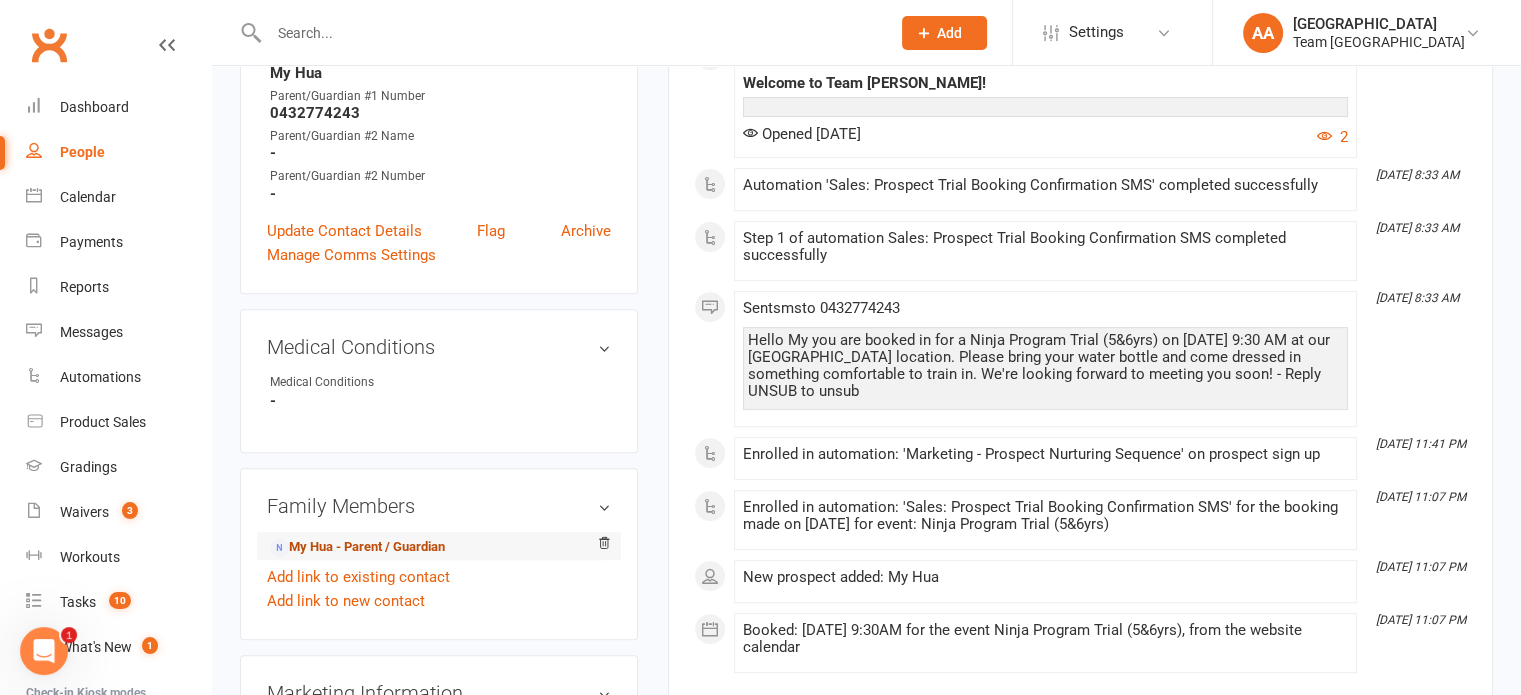 click on "My Hua - Parent / Guardian" at bounding box center [357, 547] 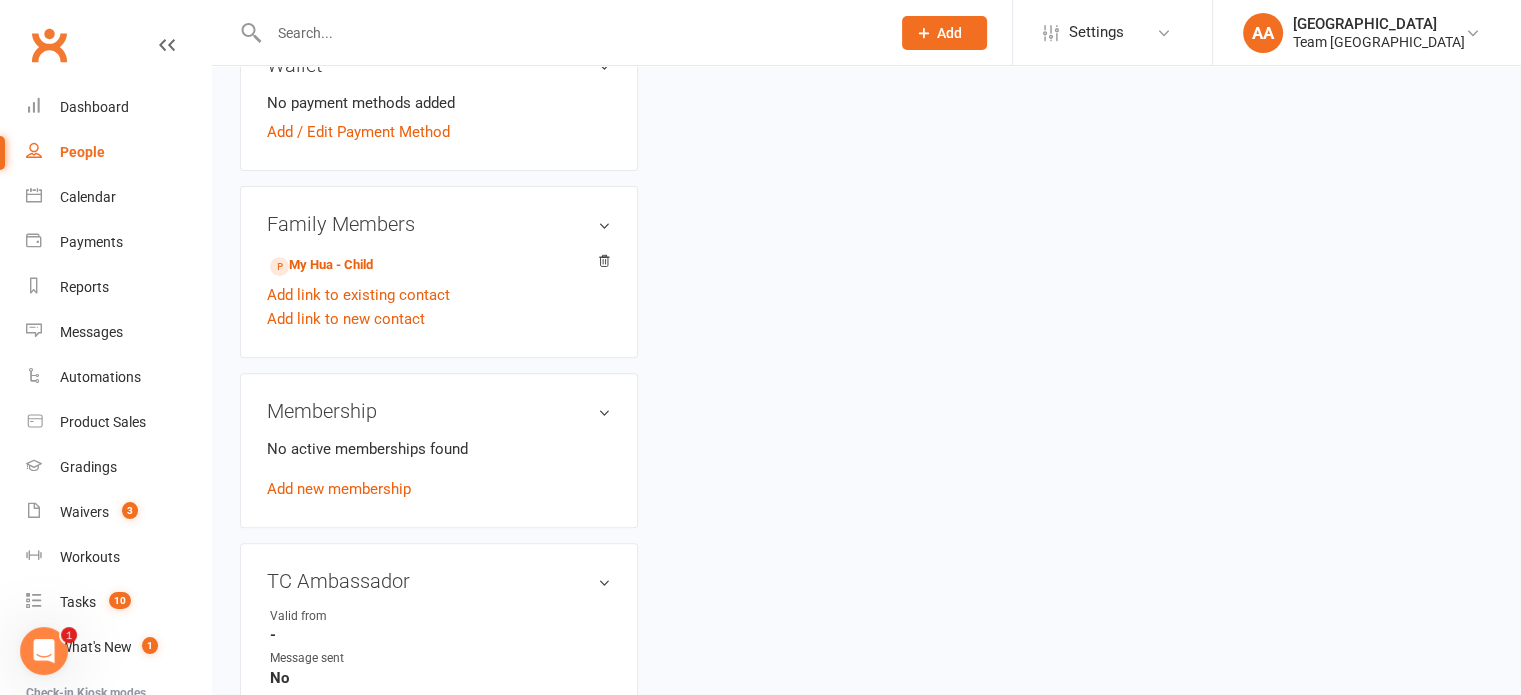 scroll, scrollTop: 0, scrollLeft: 0, axis: both 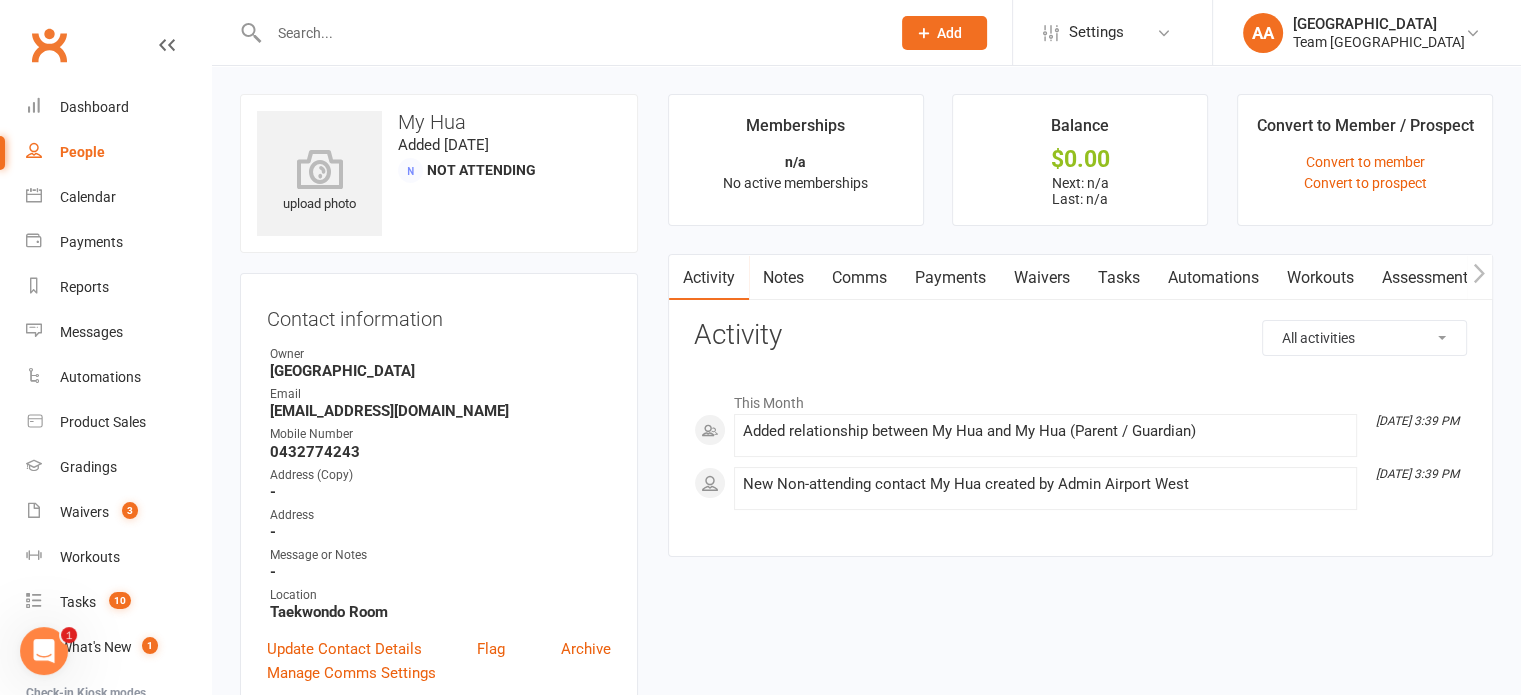 click on "Waivers" at bounding box center (1042, 278) 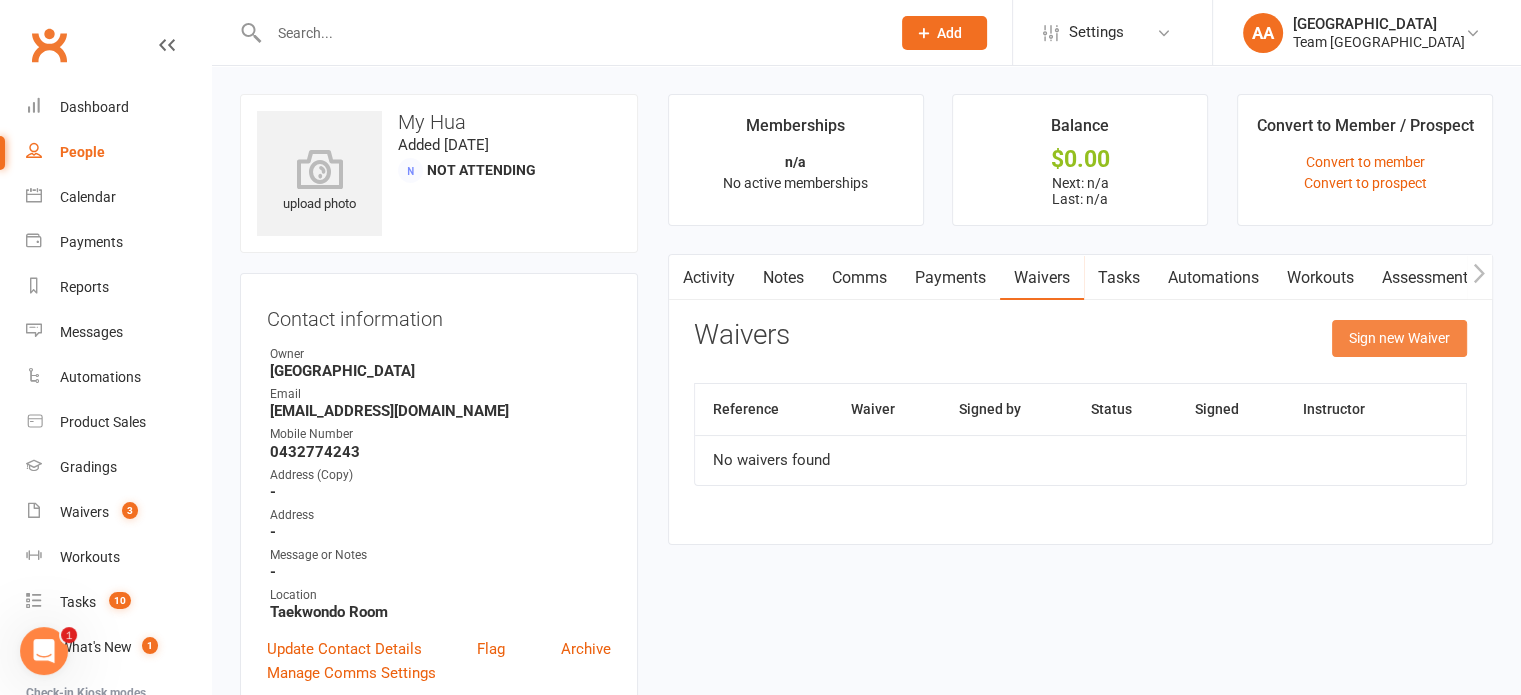 click on "Sign new Waiver" at bounding box center (1399, 338) 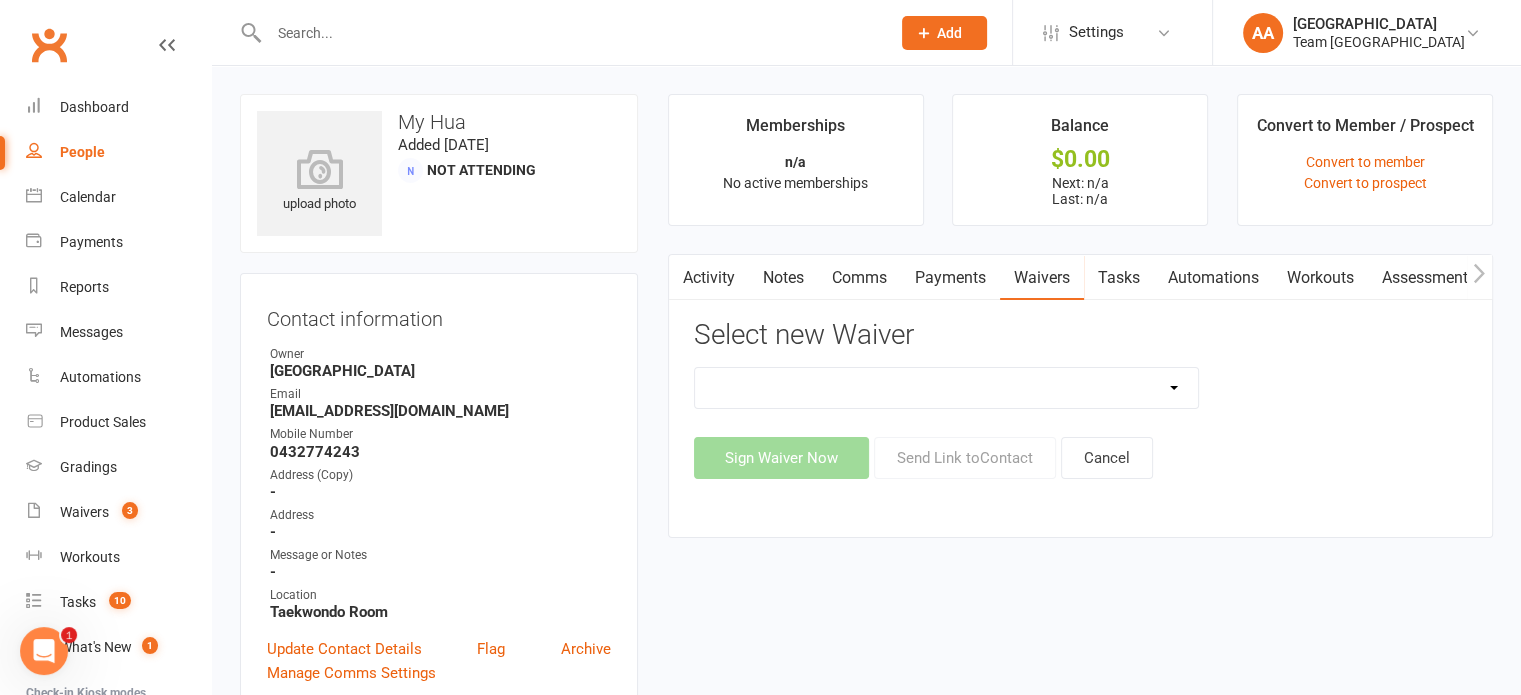 click on "Add A Family Member Waiver Family Program Combination Member Waiver (3+ Family Members) Family Program Combination Member Waiver (Foundation + Taekwondo) Foundation Program Member Waiver (1 x Family Member) Foundation Program Member Waiver (2 x Family Member) Taekwondo Program Member Waiver (1 x Family Member) Taekwondo Program Member Waiver (2 x Family Member) Team Carlo Direct Debit Account Update Team Carlo Personal Contact Details Update Team Carlo Prospect Waiver Team Carlo Student Location Transfer" at bounding box center [947, 388] 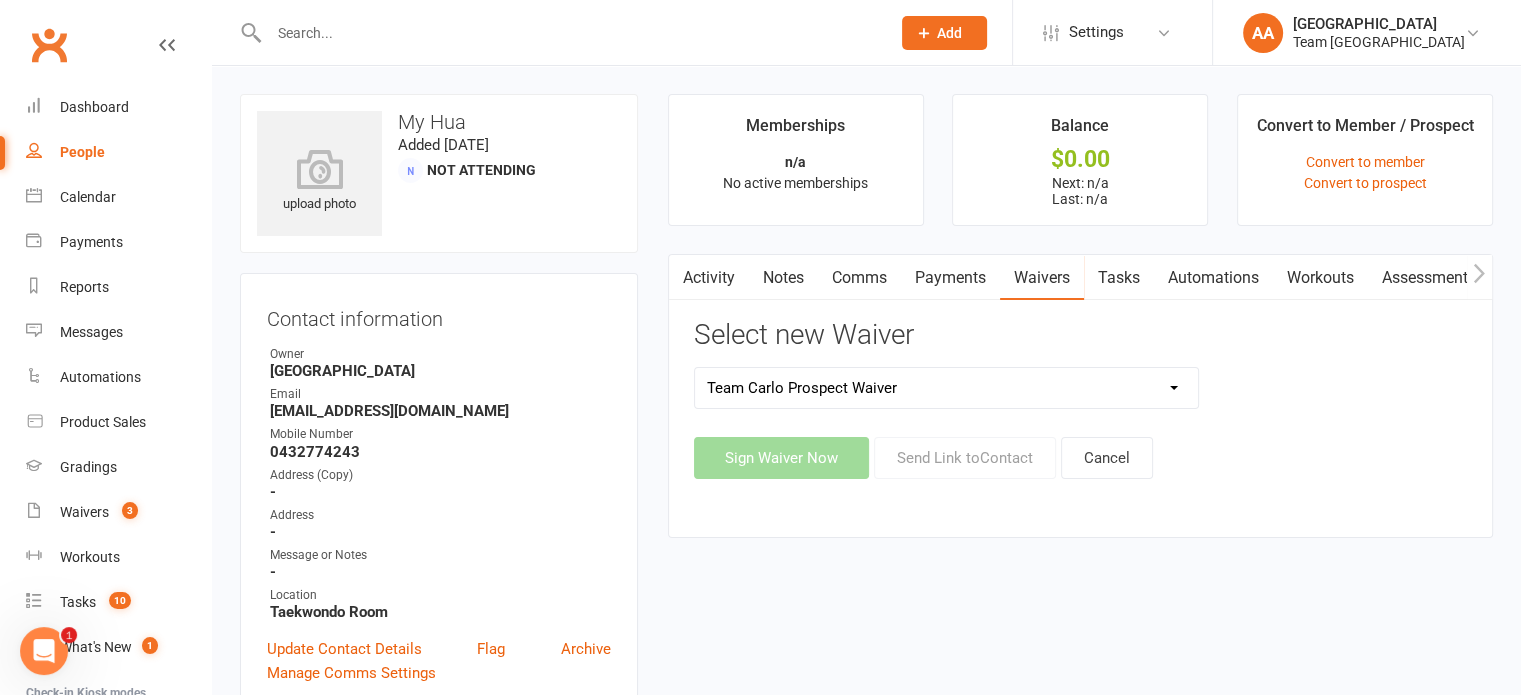 click on "Add A Family Member Waiver Family Program Combination Member Waiver (3+ Family Members) Family Program Combination Member Waiver (Foundation + Taekwondo) Foundation Program Member Waiver (1 x Family Member) Foundation Program Member Waiver (2 x Family Member) Taekwondo Program Member Waiver (1 x Family Member) Taekwondo Program Member Waiver (2 x Family Member) Team Carlo Direct Debit Account Update Team Carlo Personal Contact Details Update Team Carlo Prospect Waiver Team Carlo Student Location Transfer" at bounding box center (947, 388) 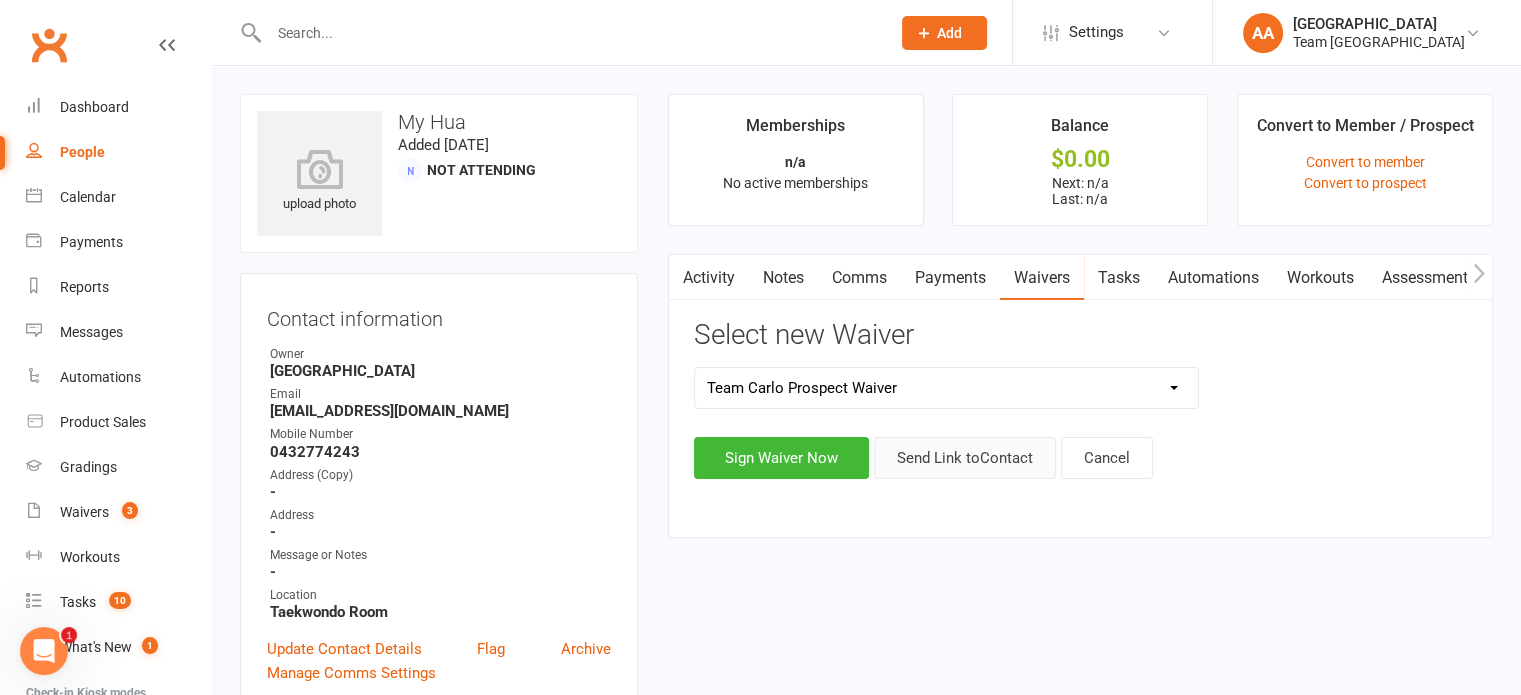 click on "Send Link to  Contact" at bounding box center [965, 458] 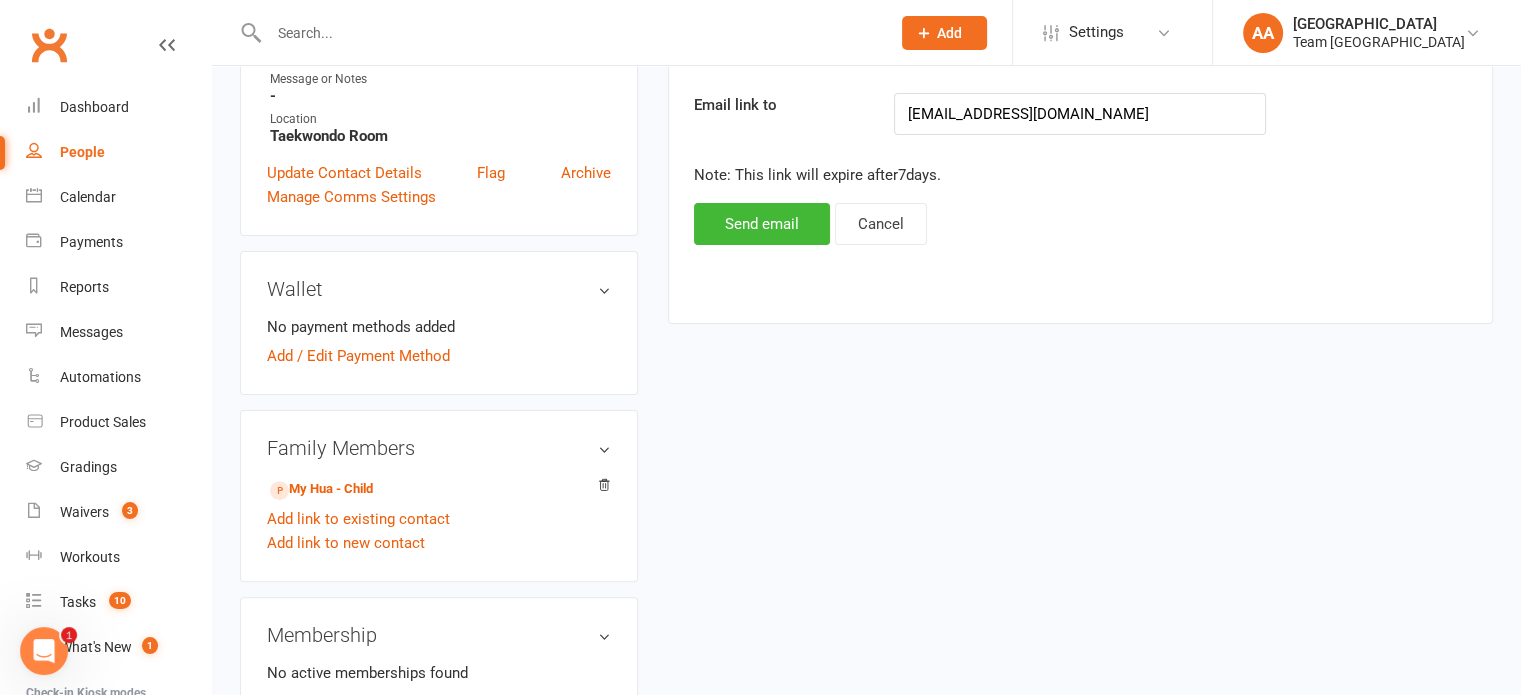 scroll, scrollTop: 500, scrollLeft: 0, axis: vertical 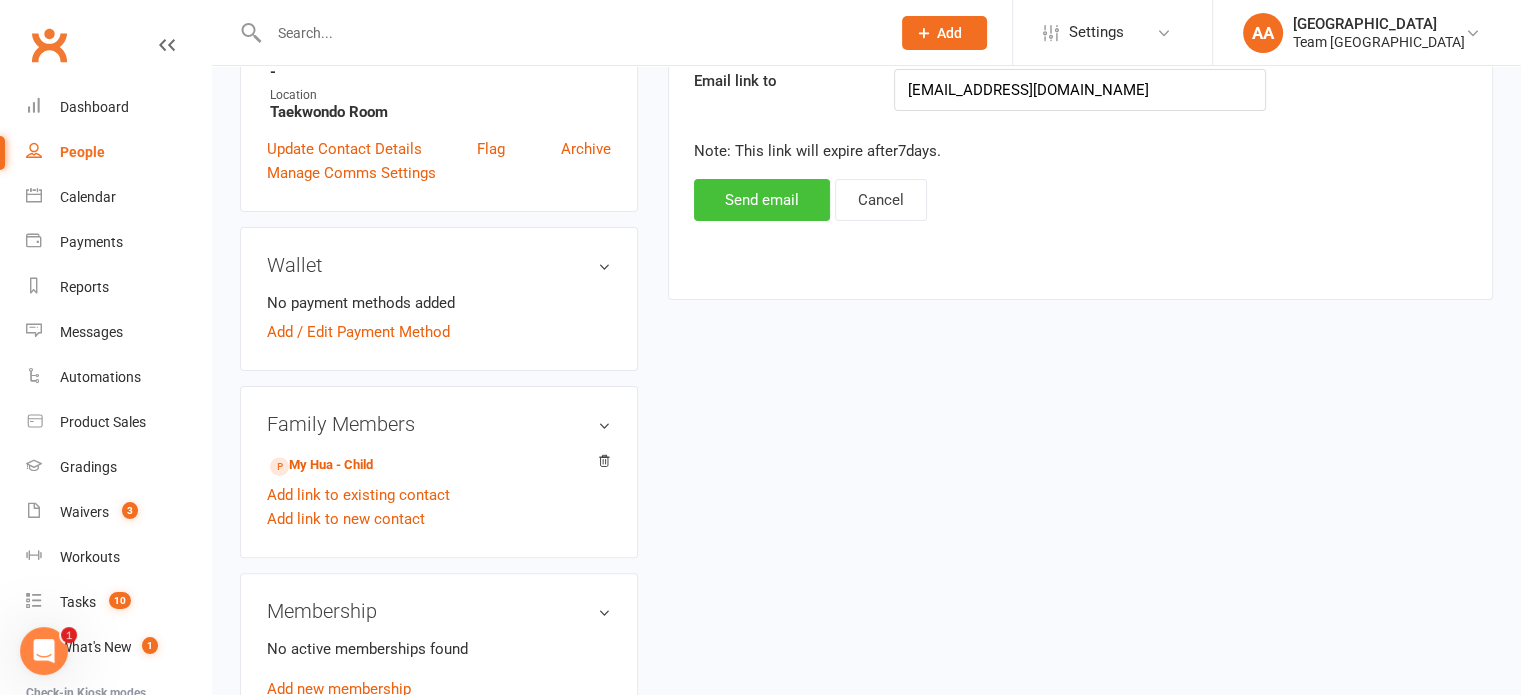 click on "Send email" at bounding box center (762, 200) 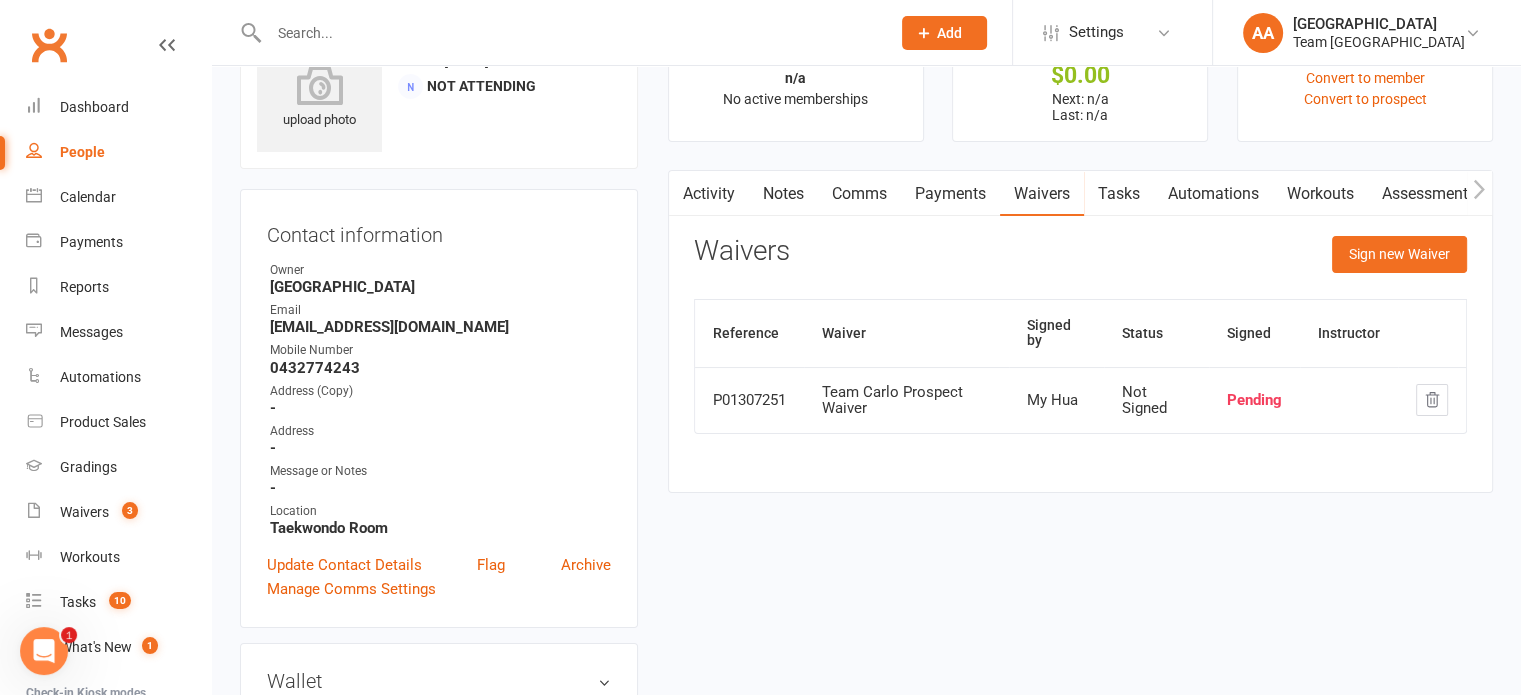 scroll, scrollTop: 0, scrollLeft: 0, axis: both 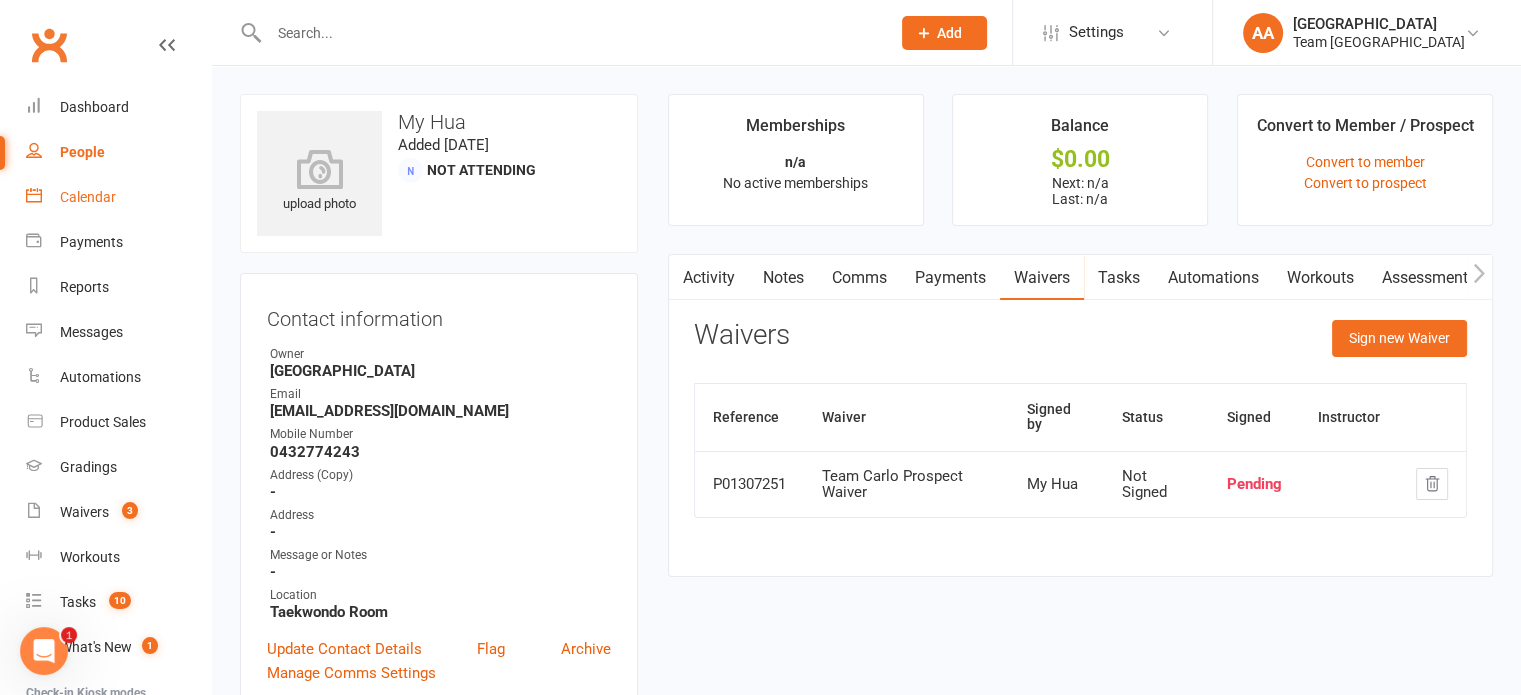 click on "Calendar" at bounding box center (88, 197) 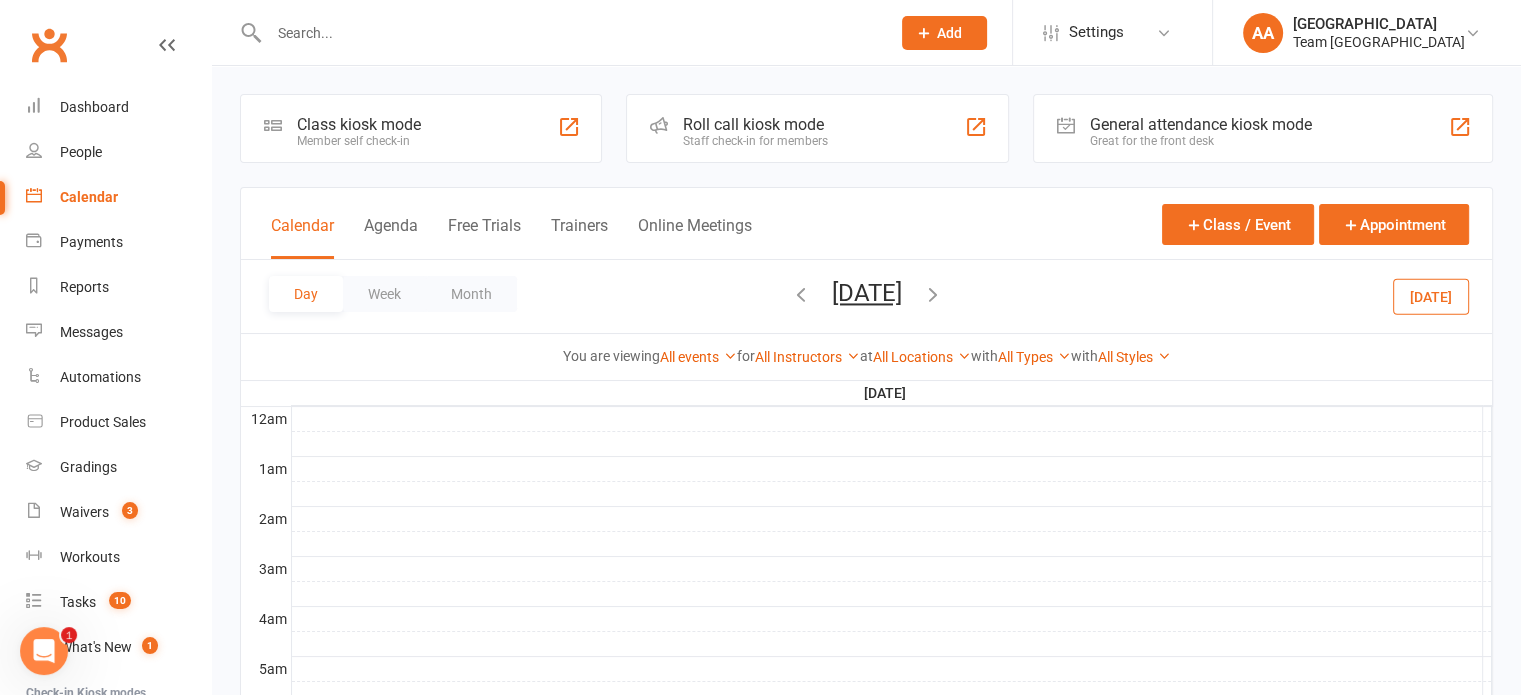 click on "[DATE]" at bounding box center [867, 293] 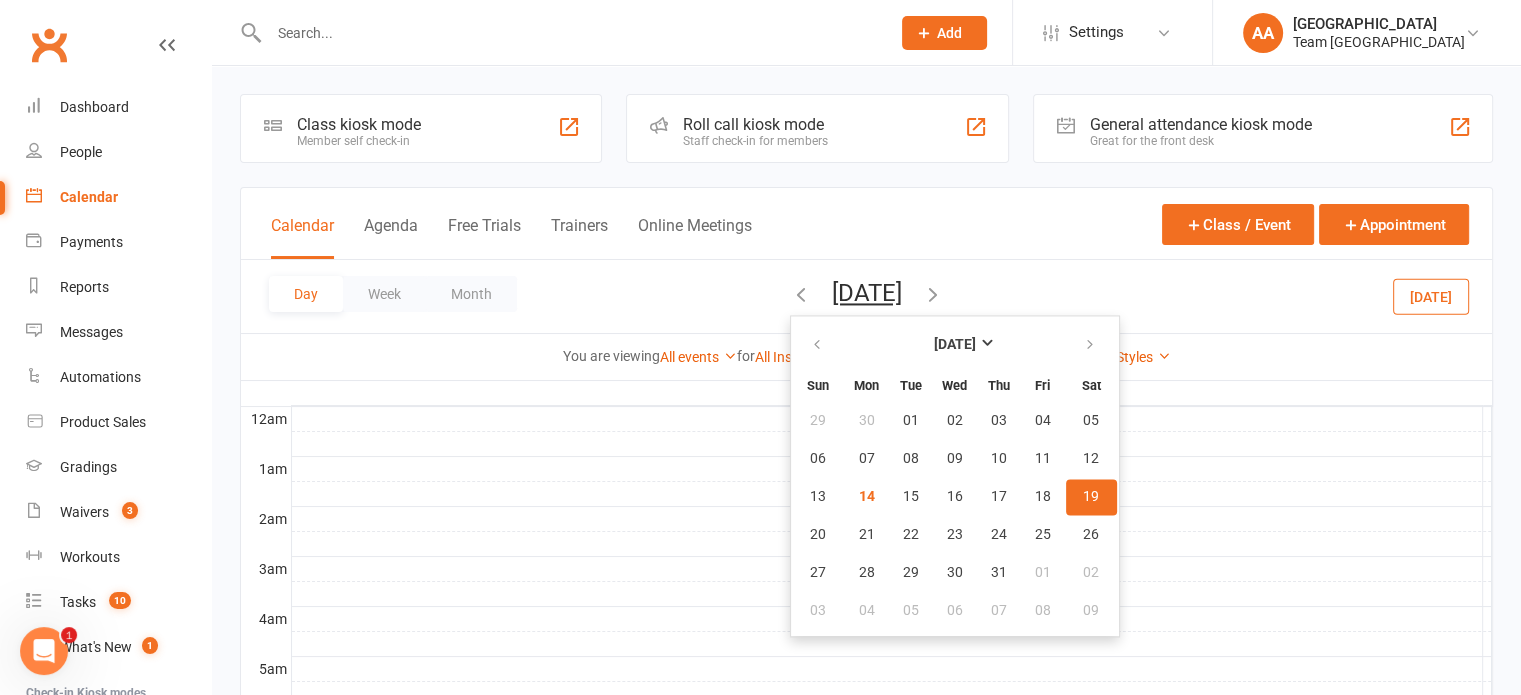 click on "19" at bounding box center [1091, 497] 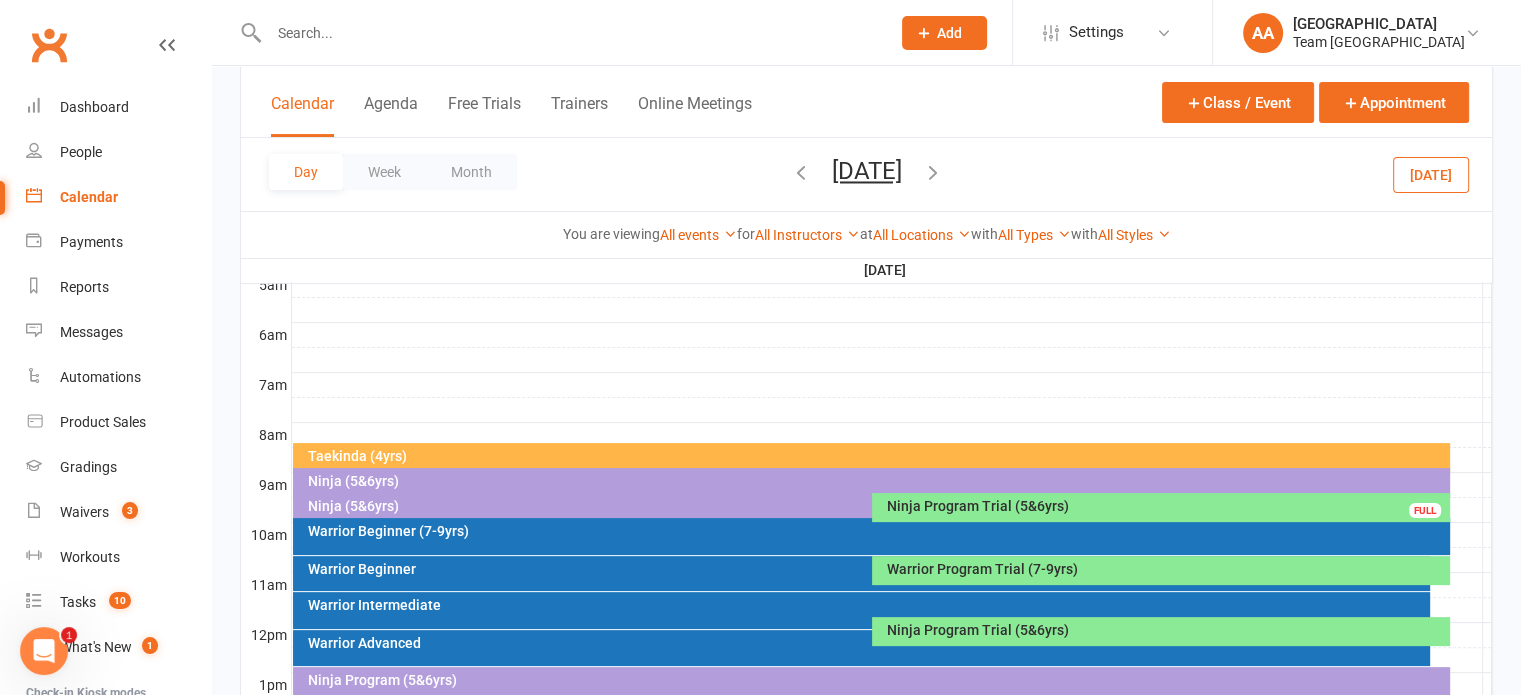 scroll, scrollTop: 400, scrollLeft: 0, axis: vertical 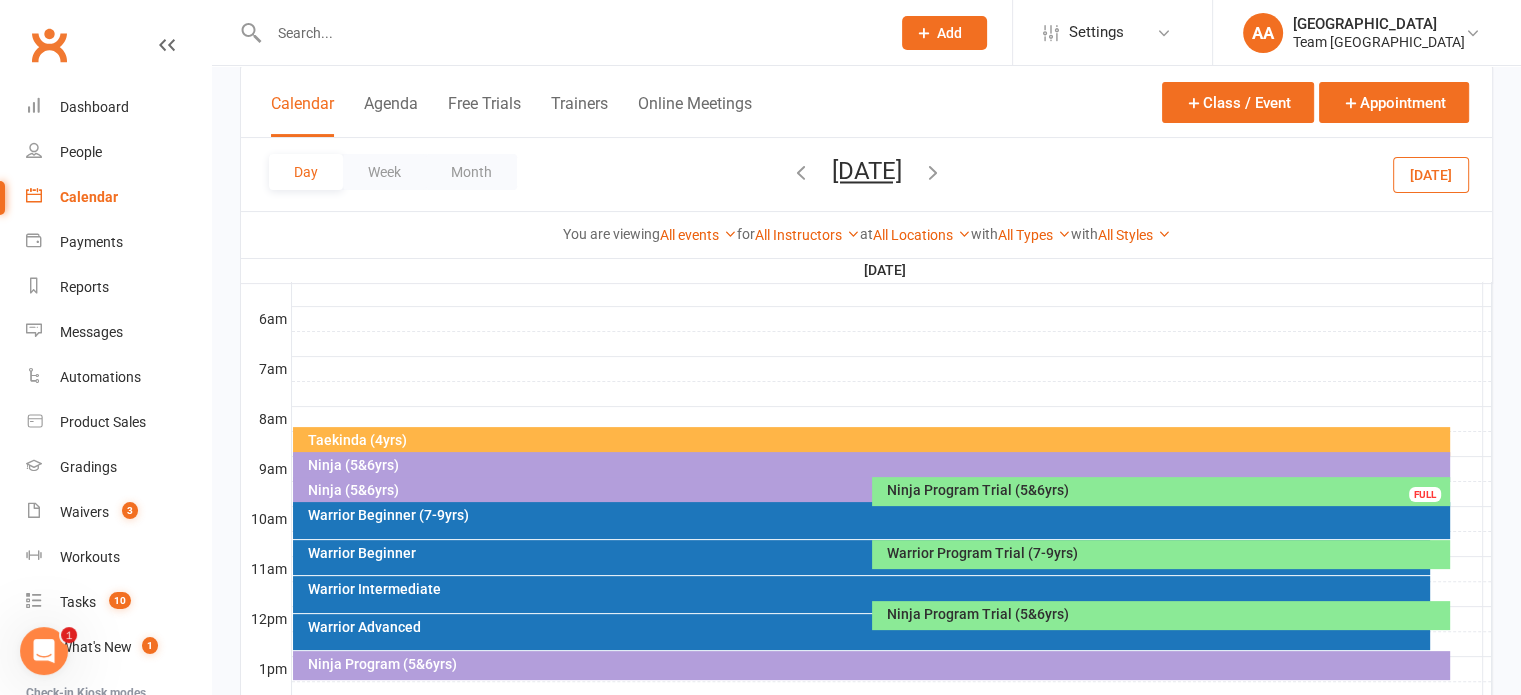 click on "Ninja Program Trial (5&6yrs)" at bounding box center (1166, 490) 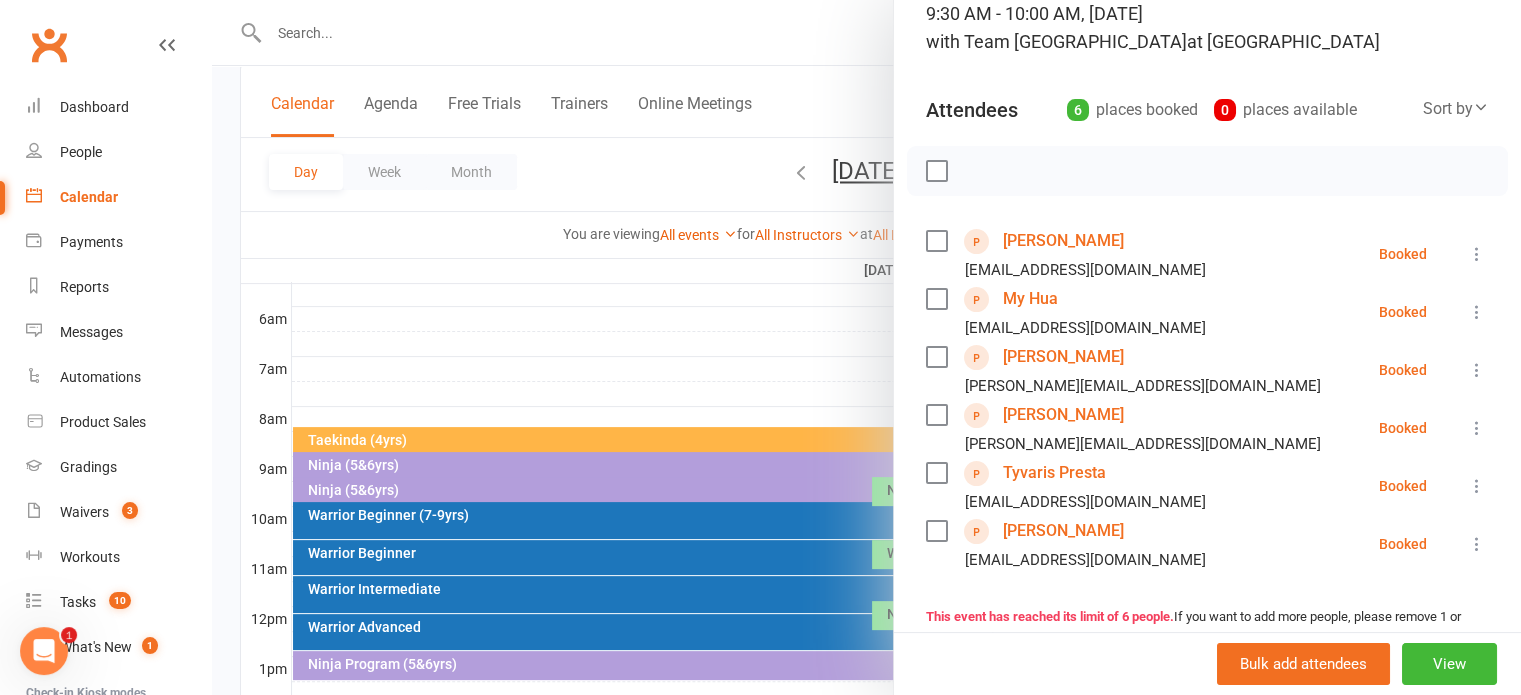 scroll, scrollTop: 200, scrollLeft: 0, axis: vertical 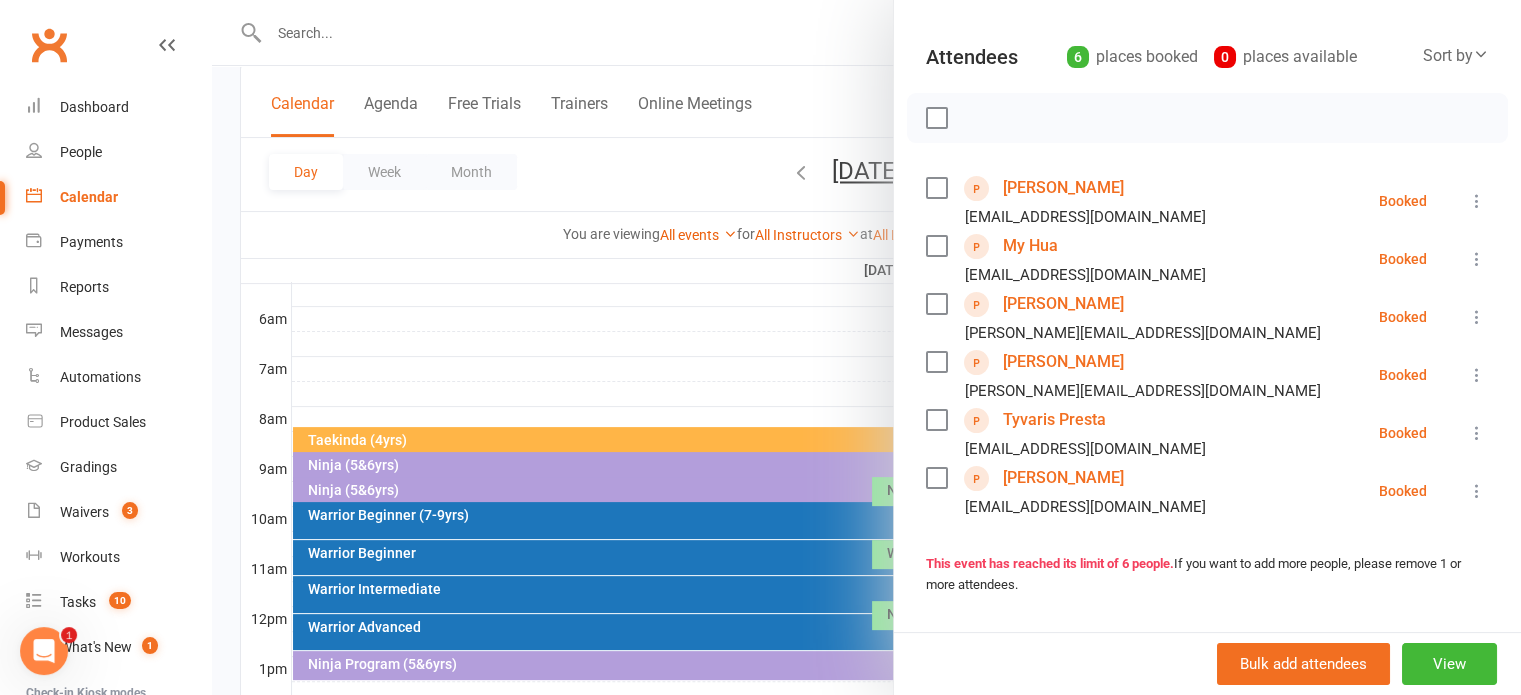 click at bounding box center (866, 347) 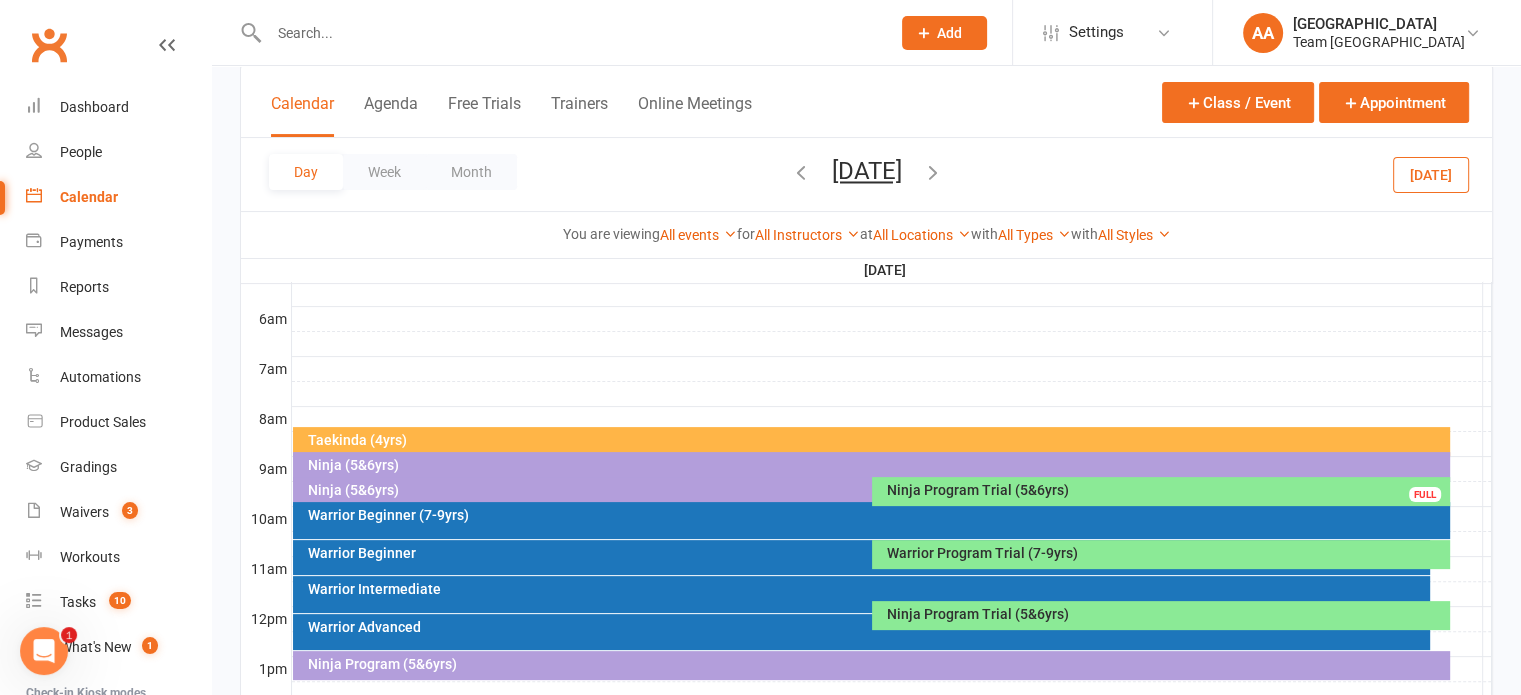 click on "Warrior Program Trial (7-9yrs)" at bounding box center [1166, 553] 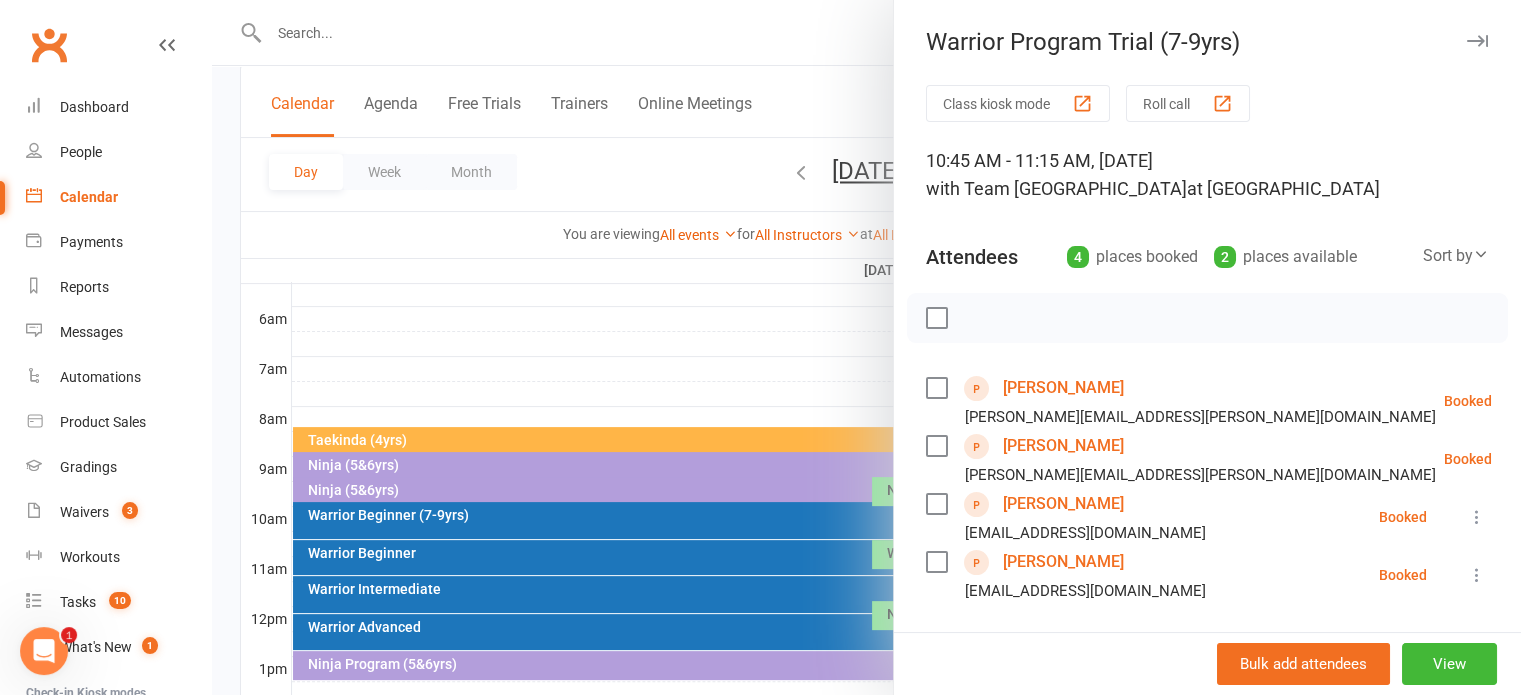 click at bounding box center [866, 347] 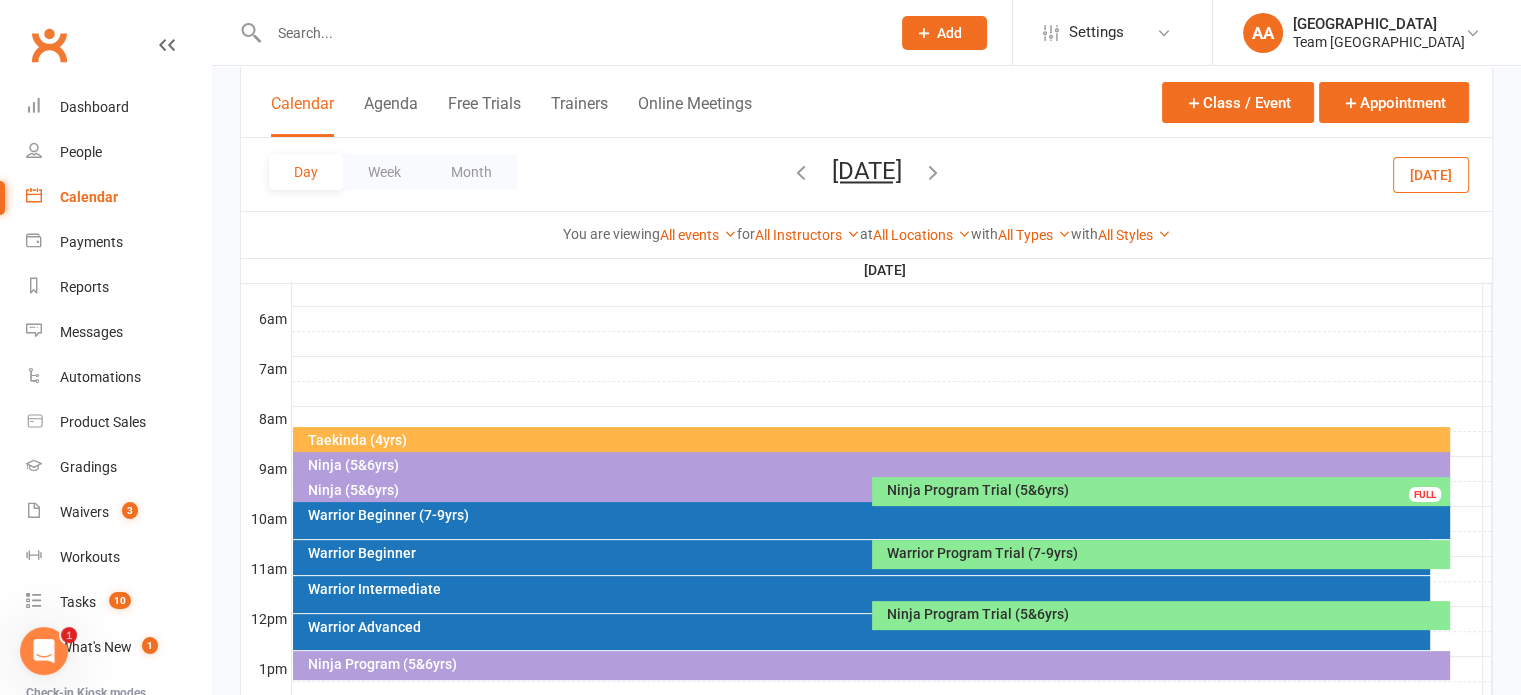 click on "Ninja Program Trial (5&6yrs)" at bounding box center [1166, 614] 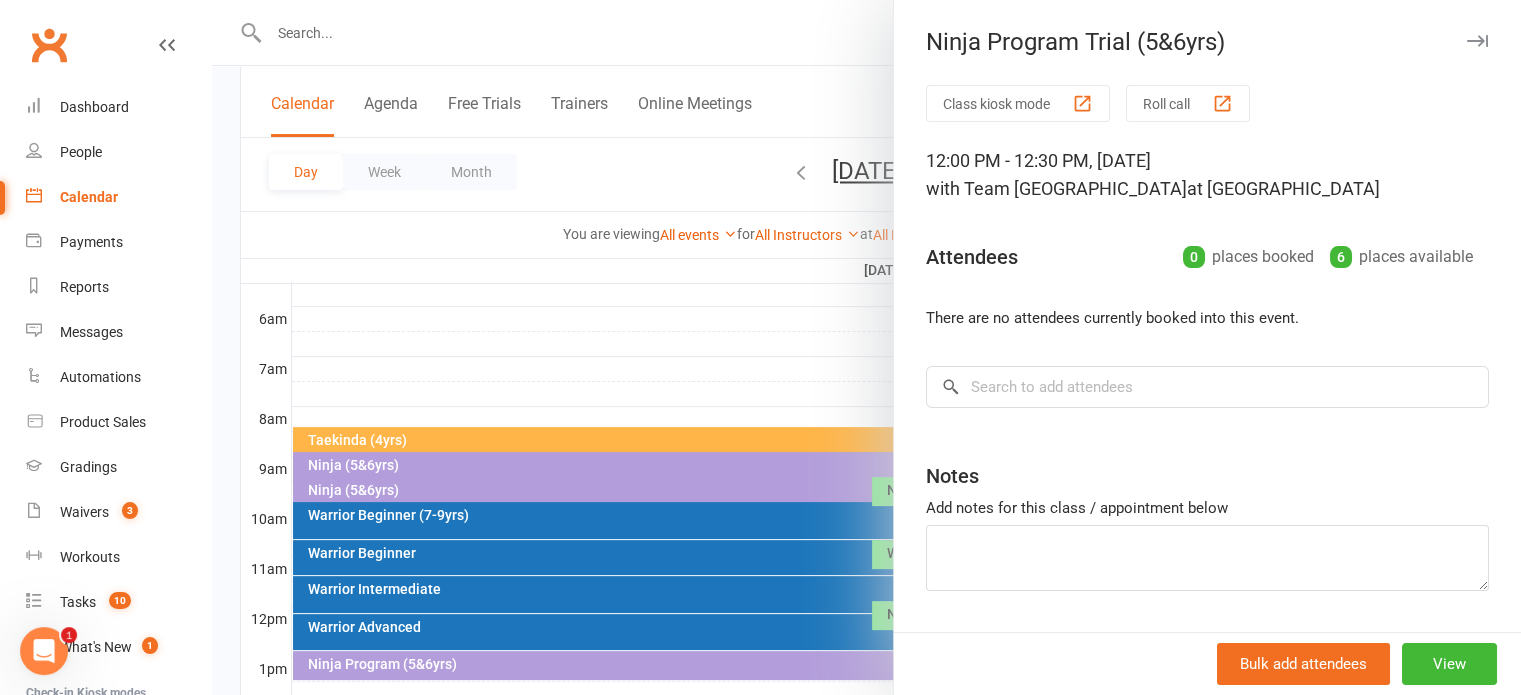 click at bounding box center [866, 347] 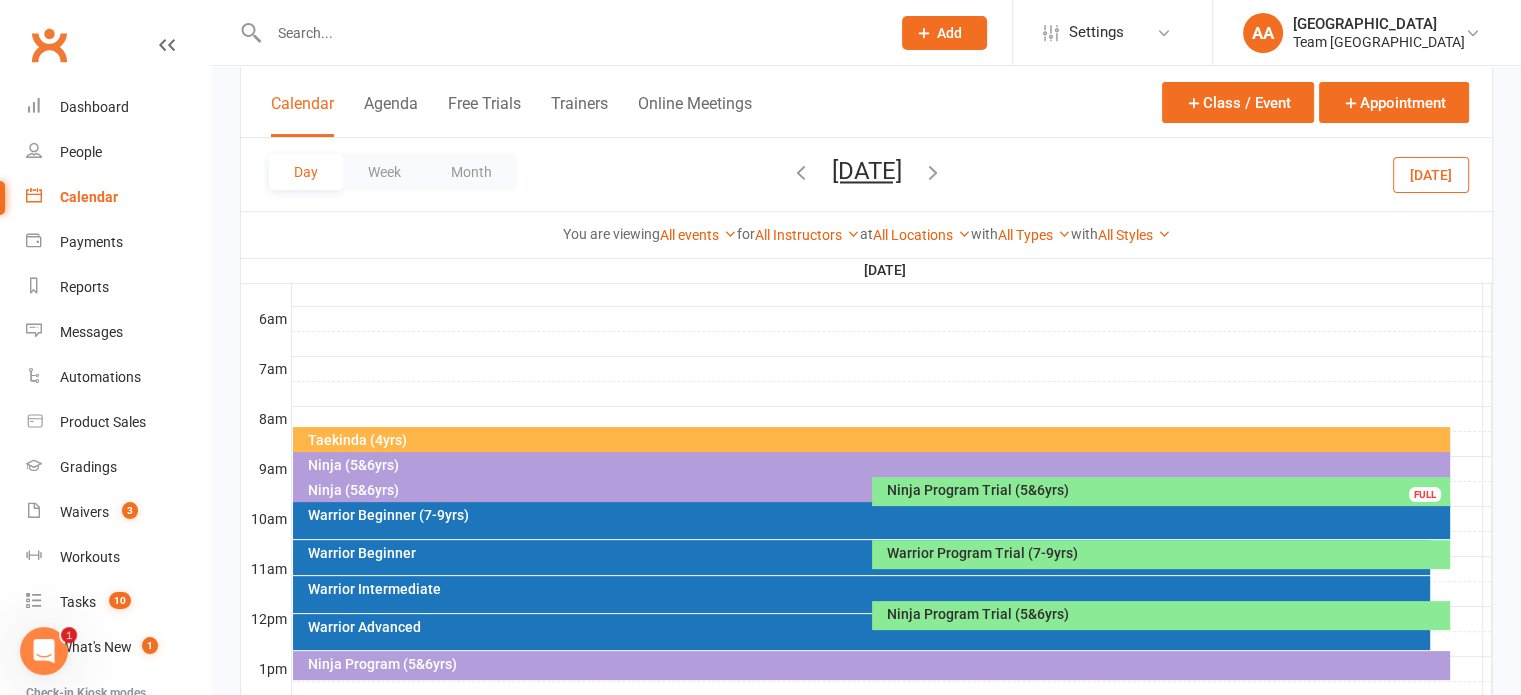 drag, startPoint x: 788, startPoint y: 163, endPoint x: 800, endPoint y: 174, distance: 16.27882 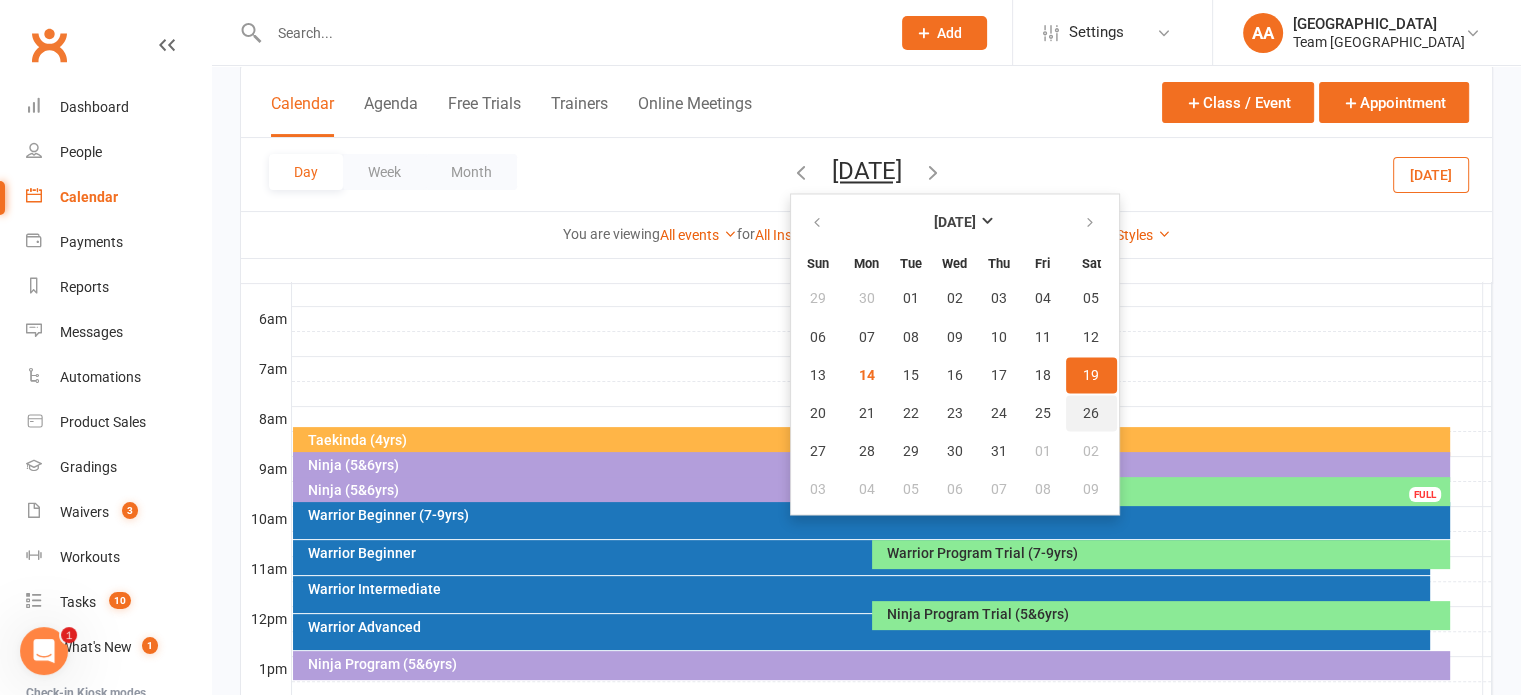 click on "26" at bounding box center [1091, 413] 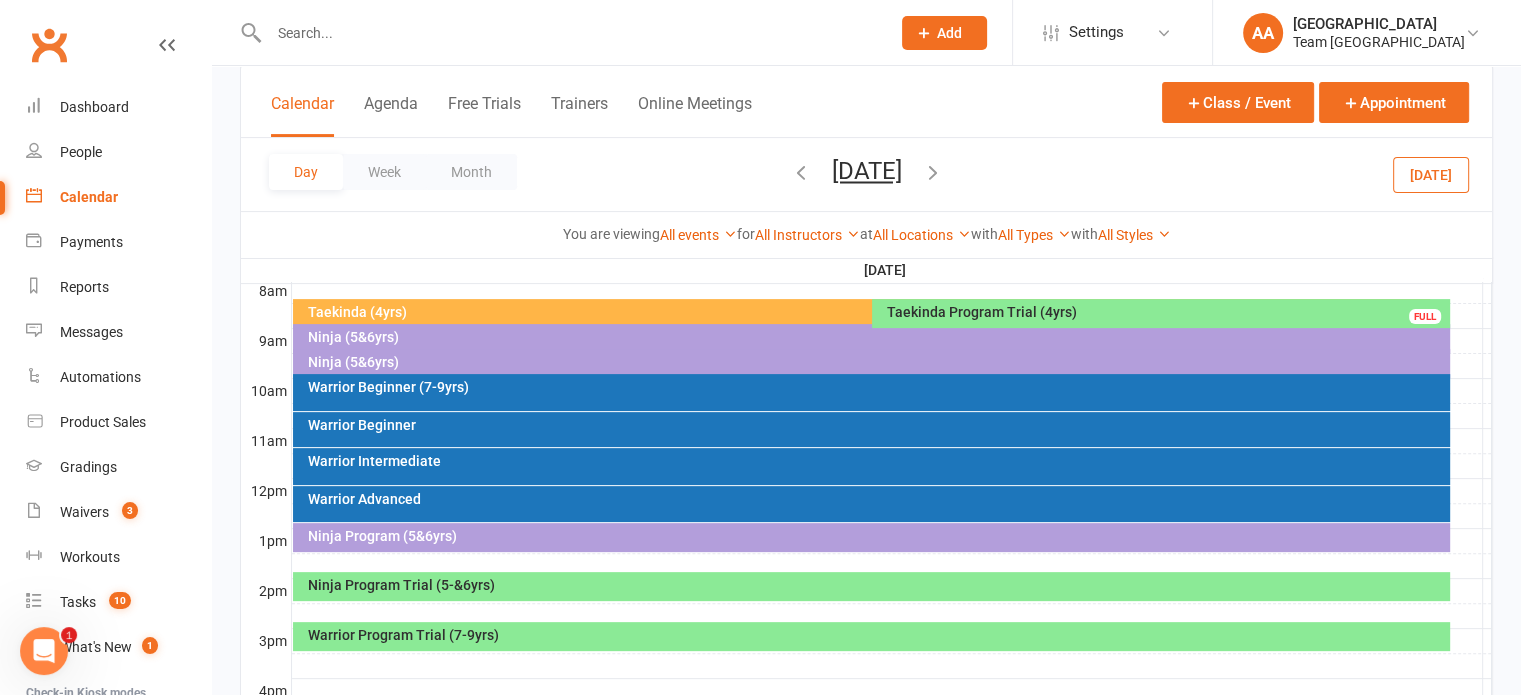 scroll, scrollTop: 500, scrollLeft: 0, axis: vertical 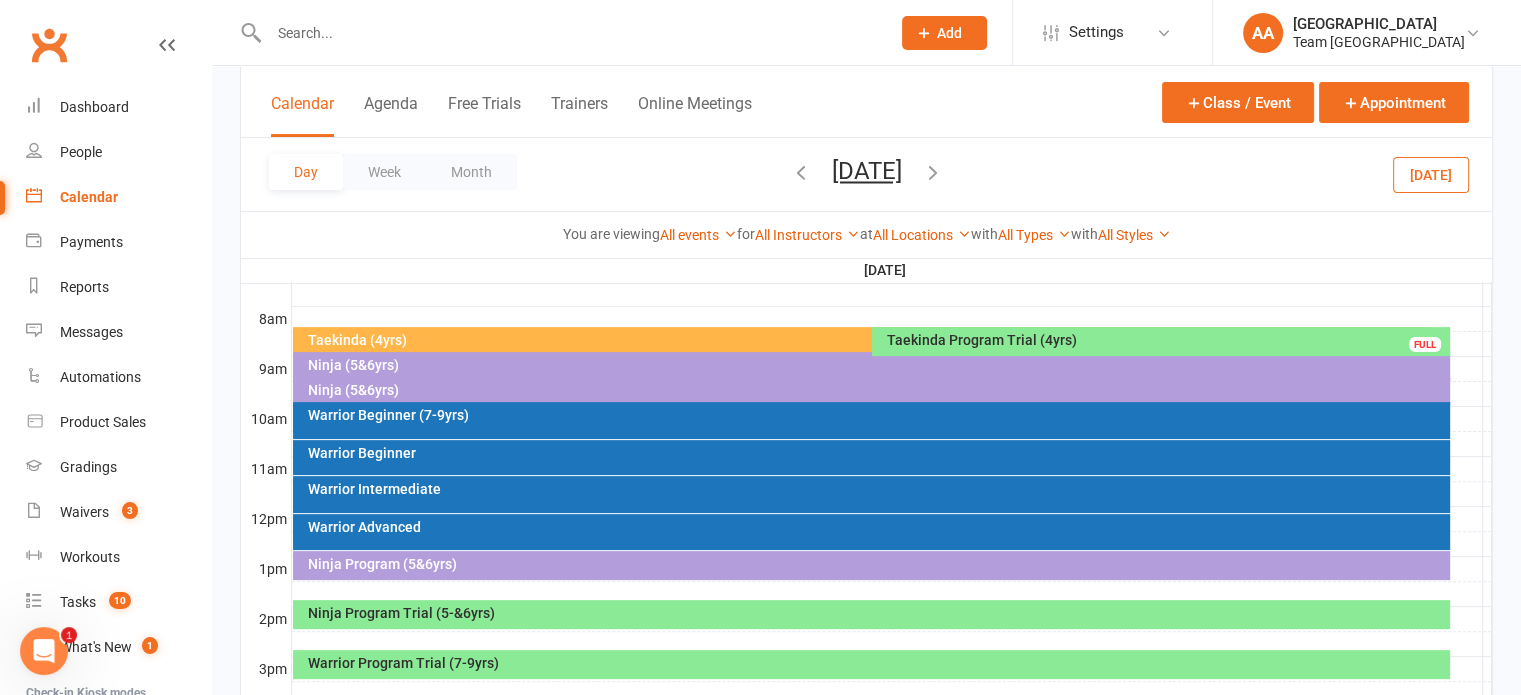 click on "Taekinda Program Trial (4yrs) FULL" at bounding box center (1161, 341) 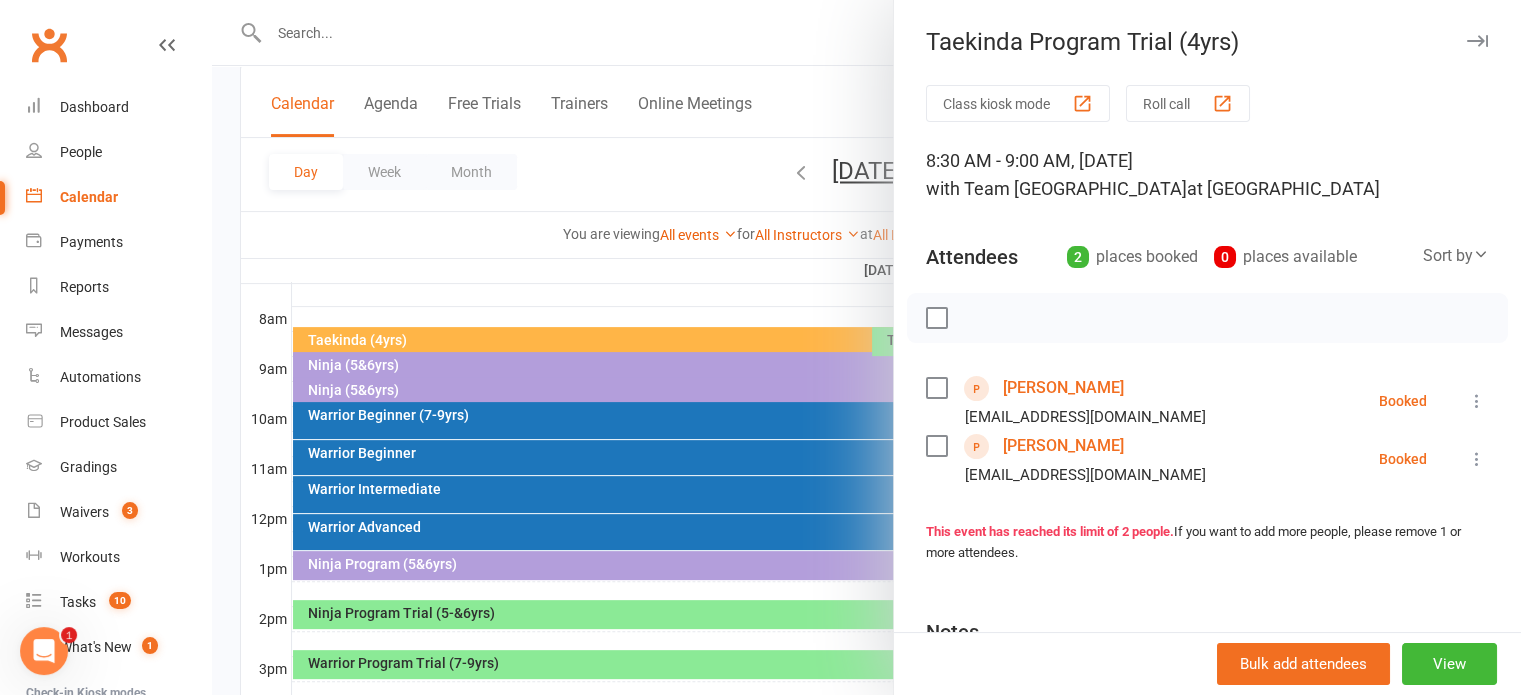 click at bounding box center [866, 347] 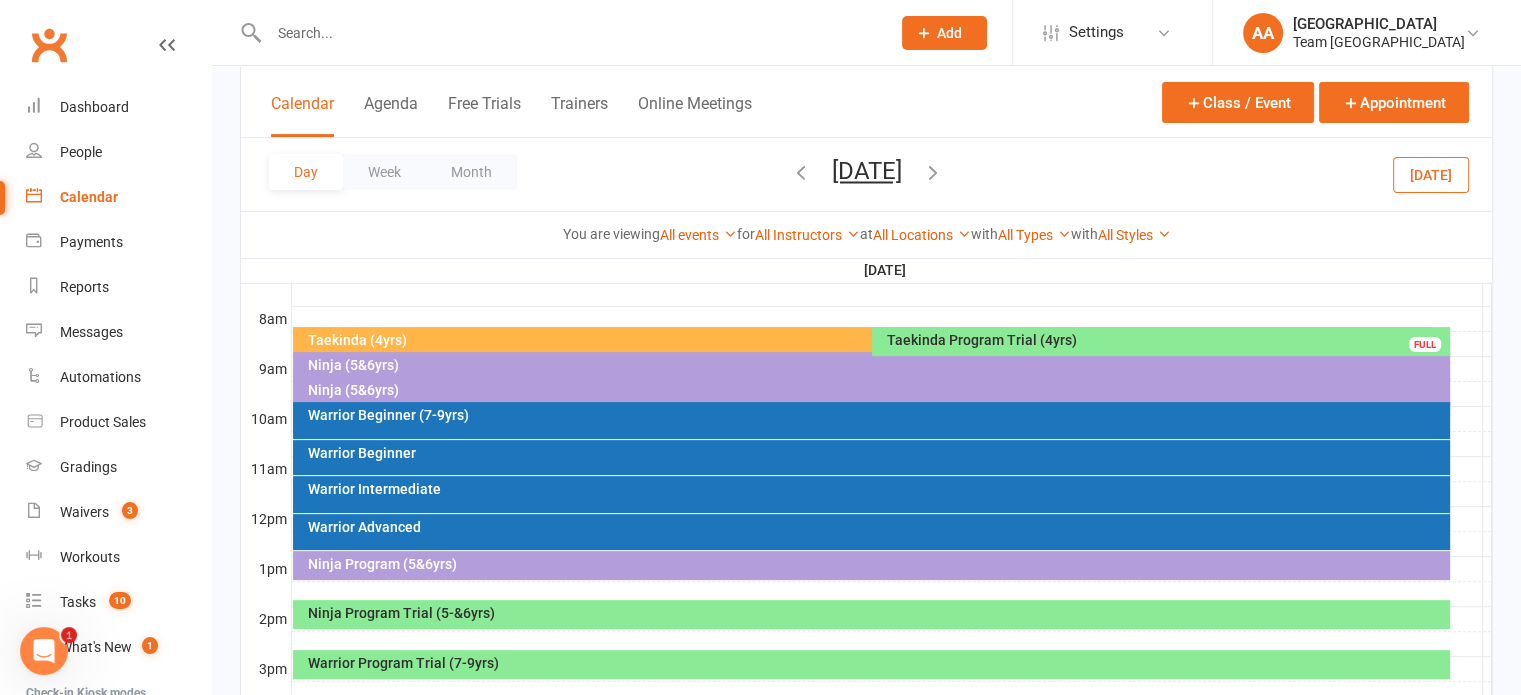 click on "Ninja Program Trial (5-&6yrs)" at bounding box center (876, 613) 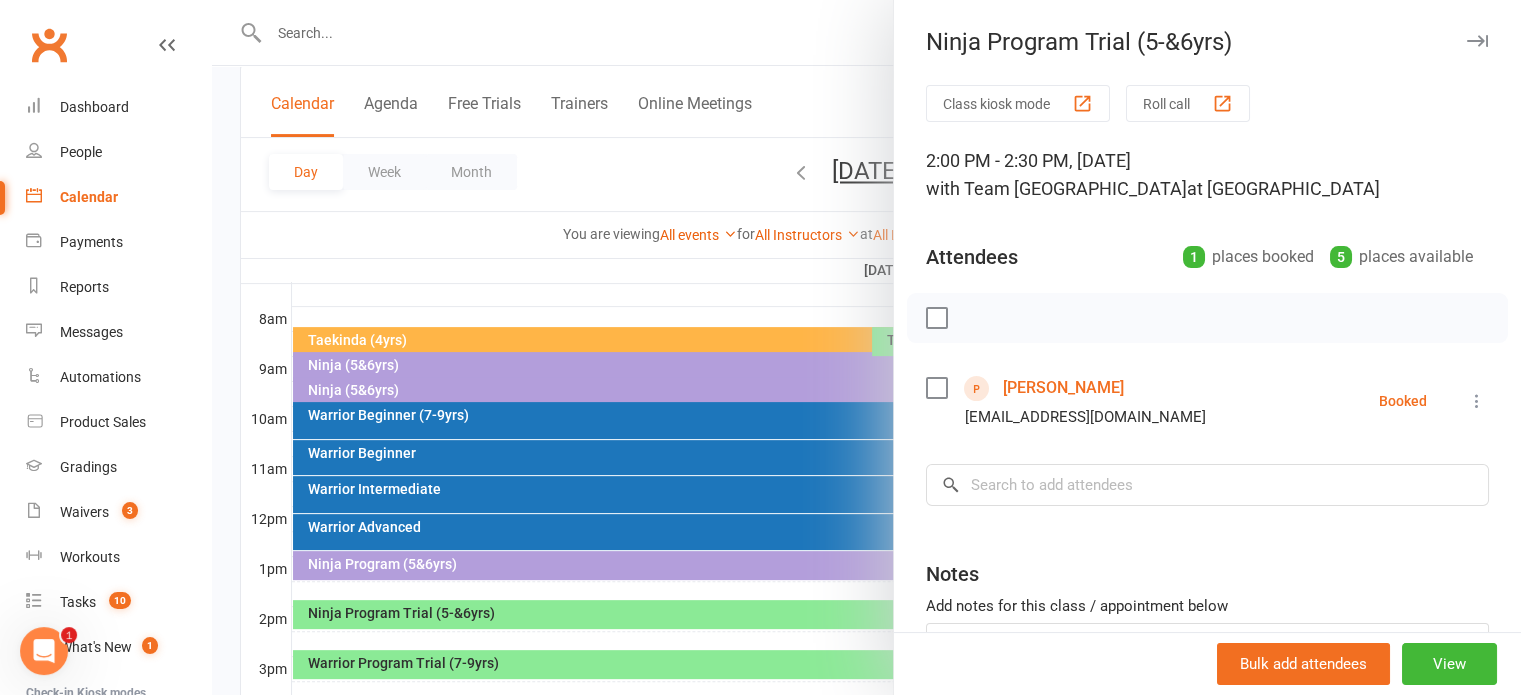 click at bounding box center (866, 347) 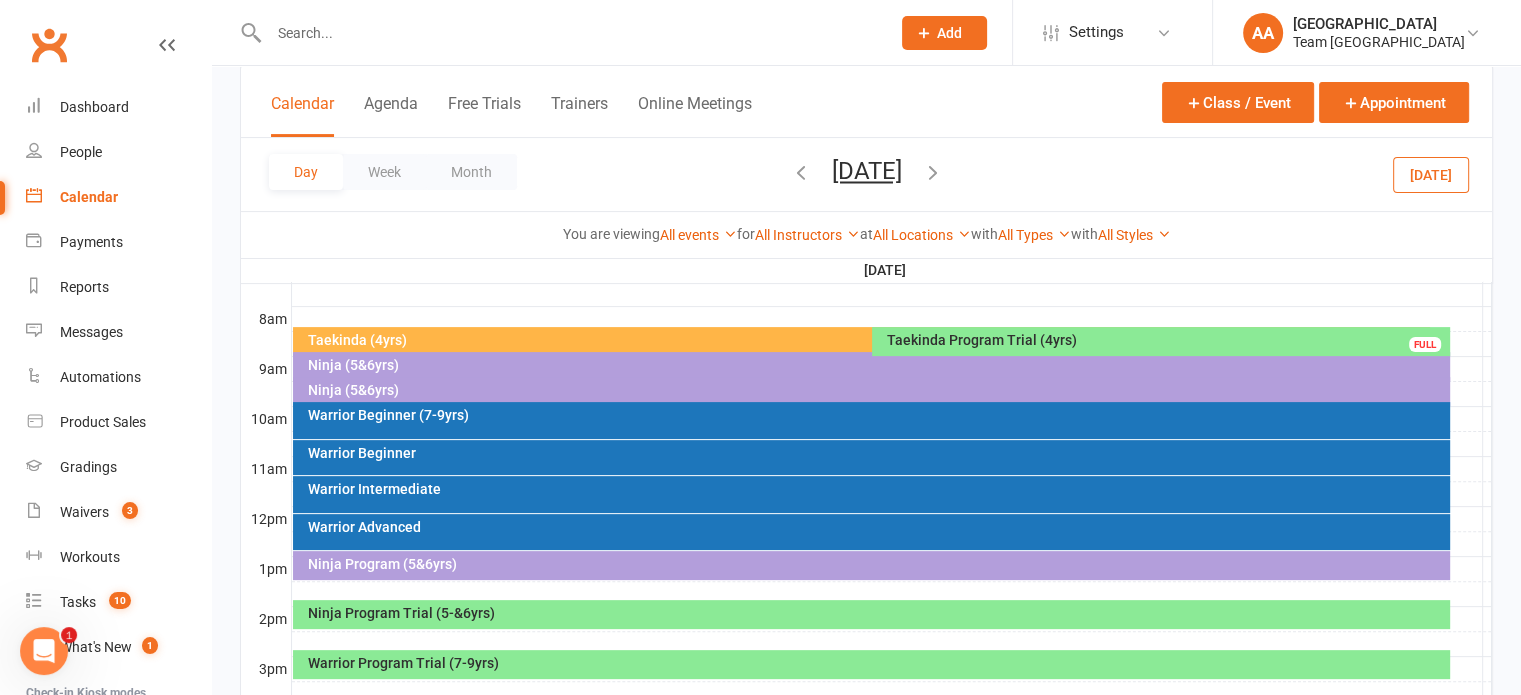 click on "Warrior Program Trial (7-9yrs)" at bounding box center (876, 663) 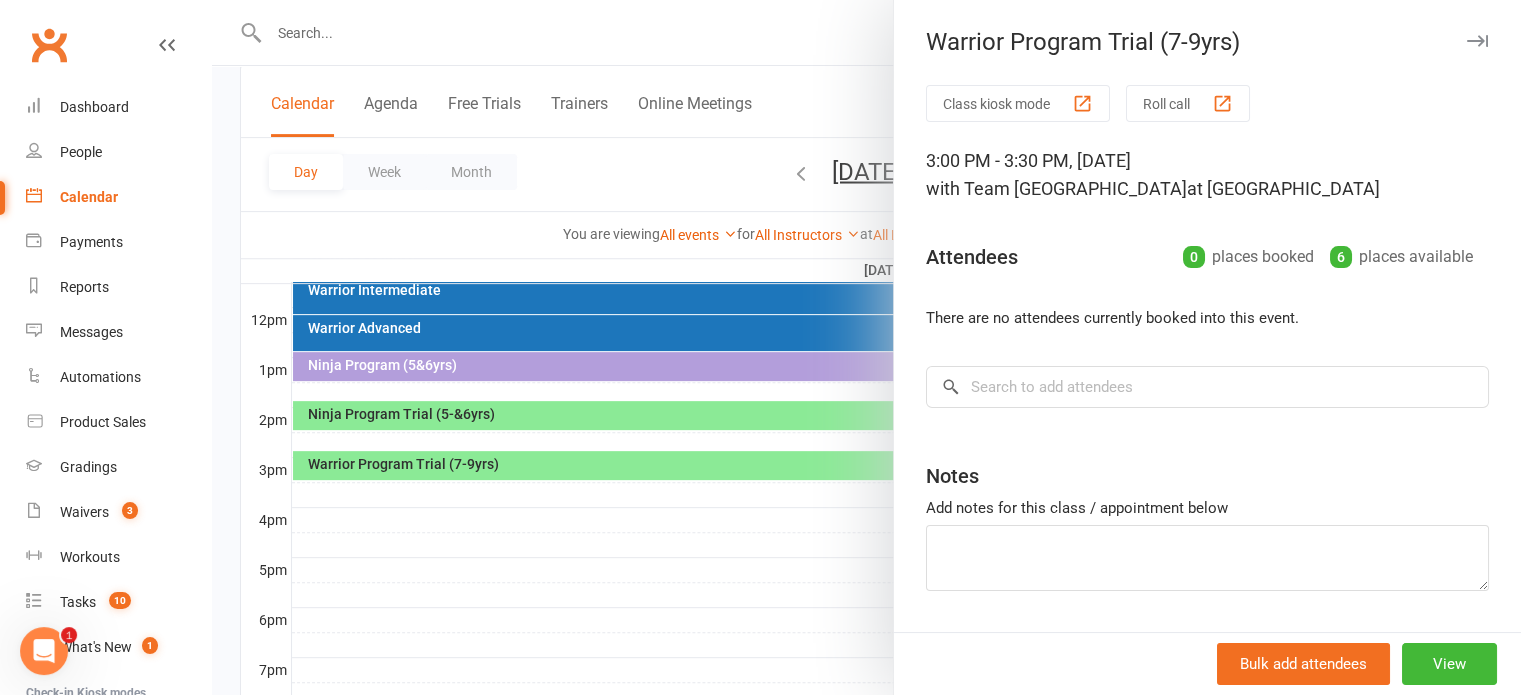 scroll, scrollTop: 700, scrollLeft: 0, axis: vertical 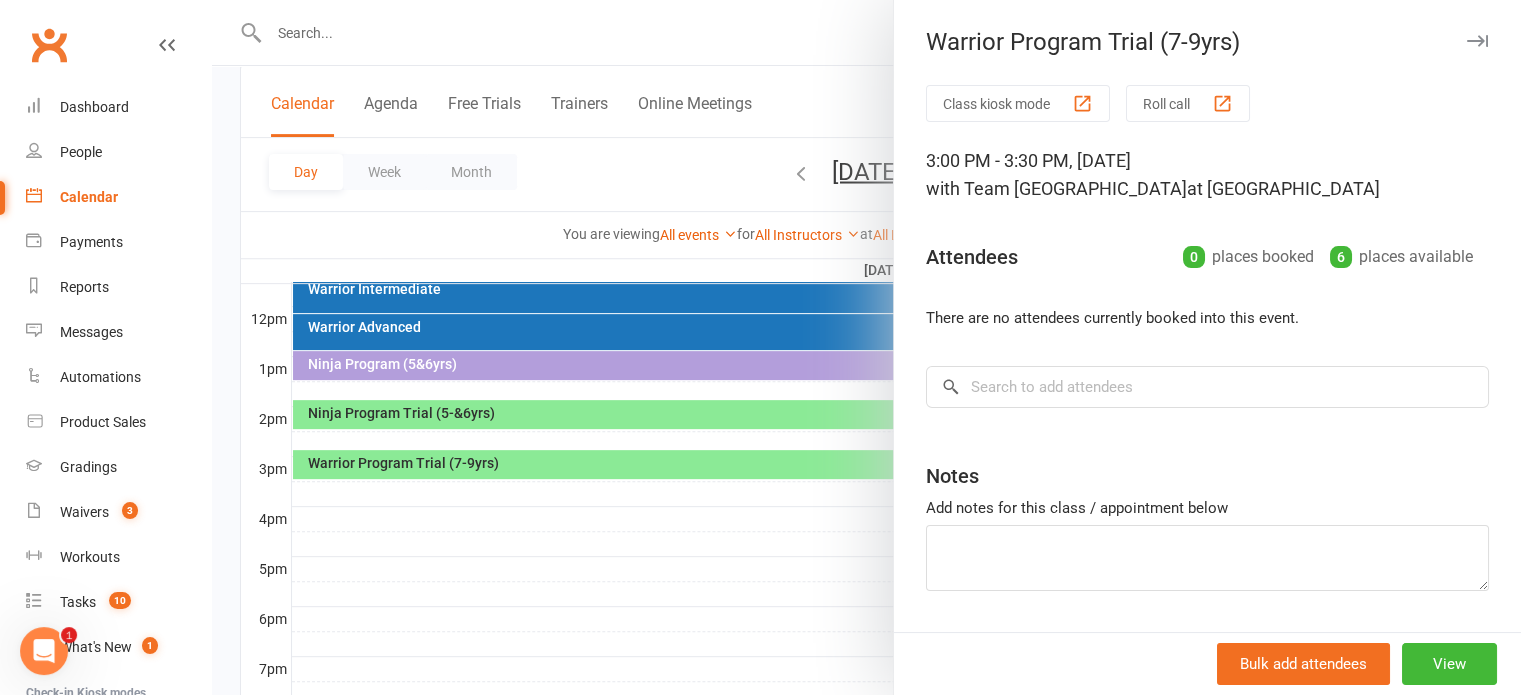 click at bounding box center (866, 347) 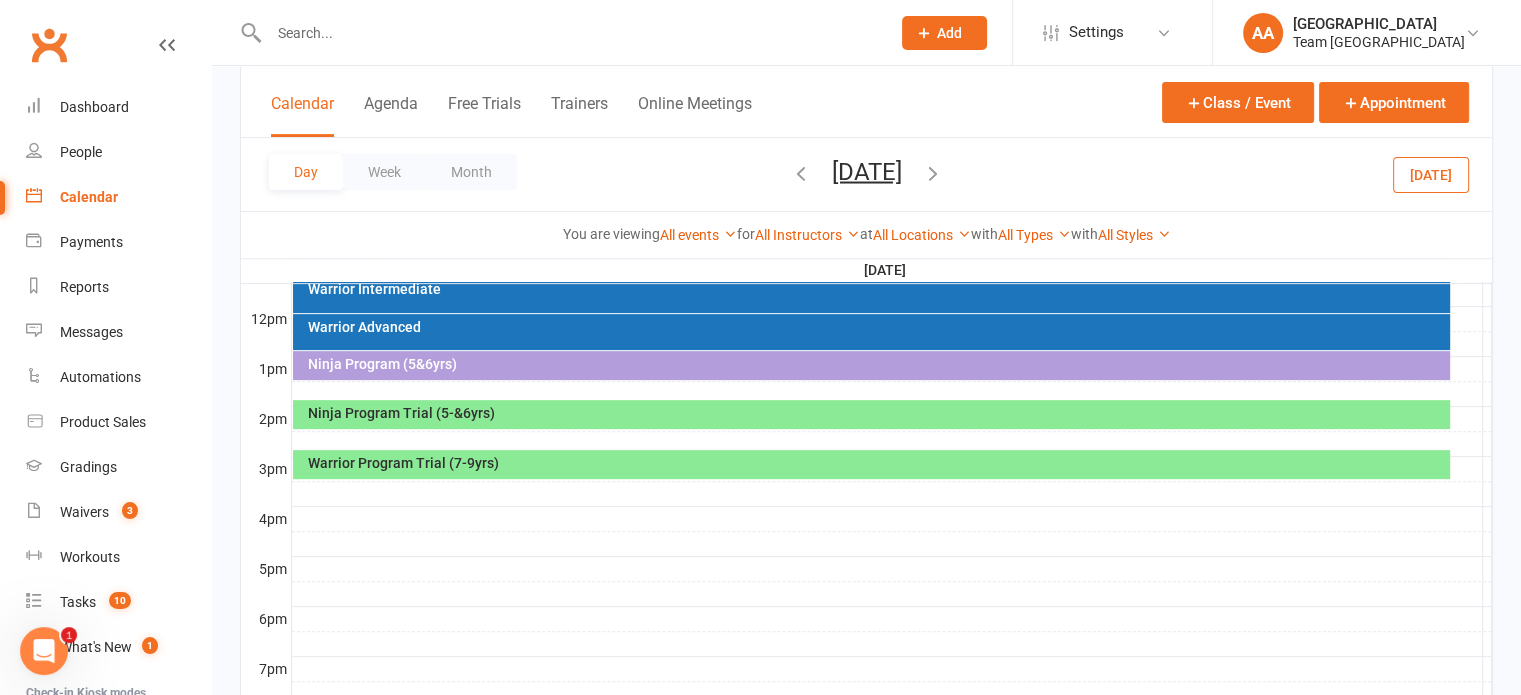 click on "Ninja Program Trial (5-&6yrs)" at bounding box center (876, 413) 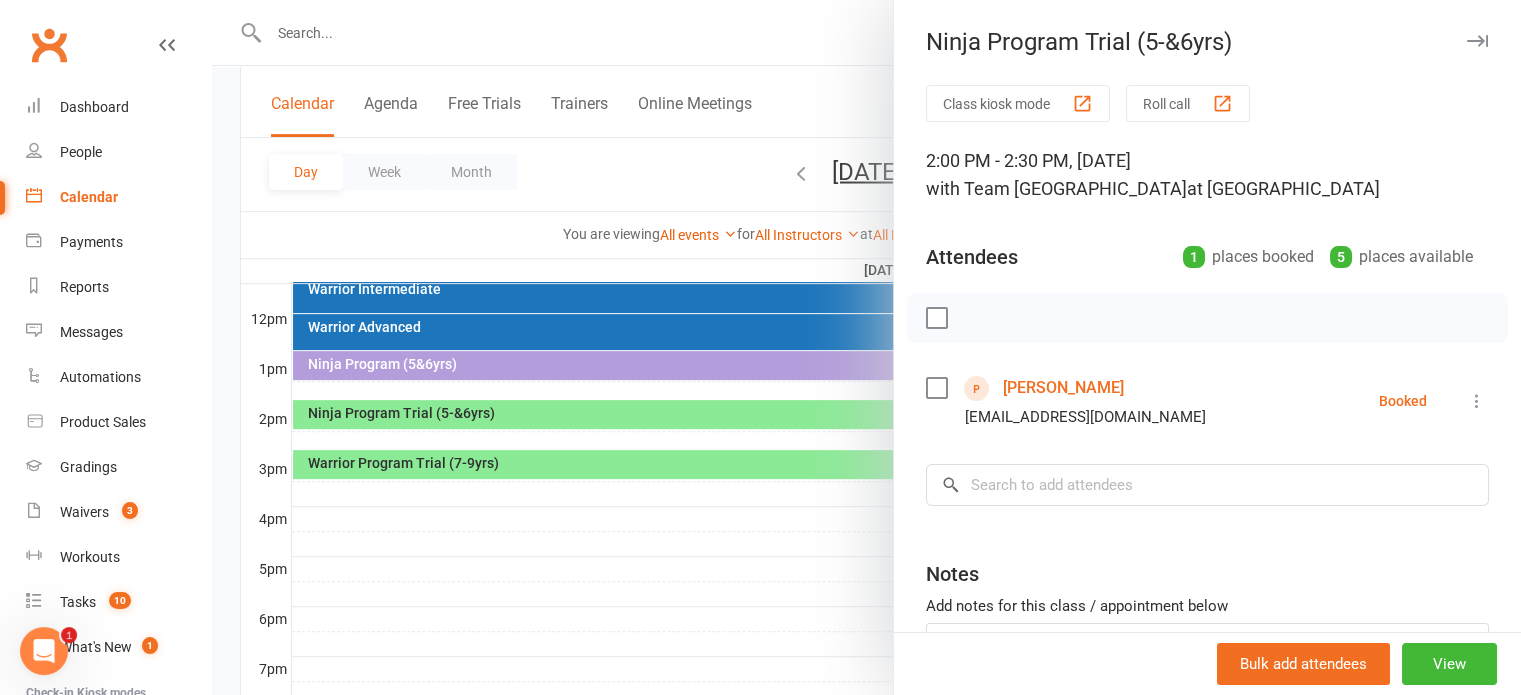 click at bounding box center [866, 347] 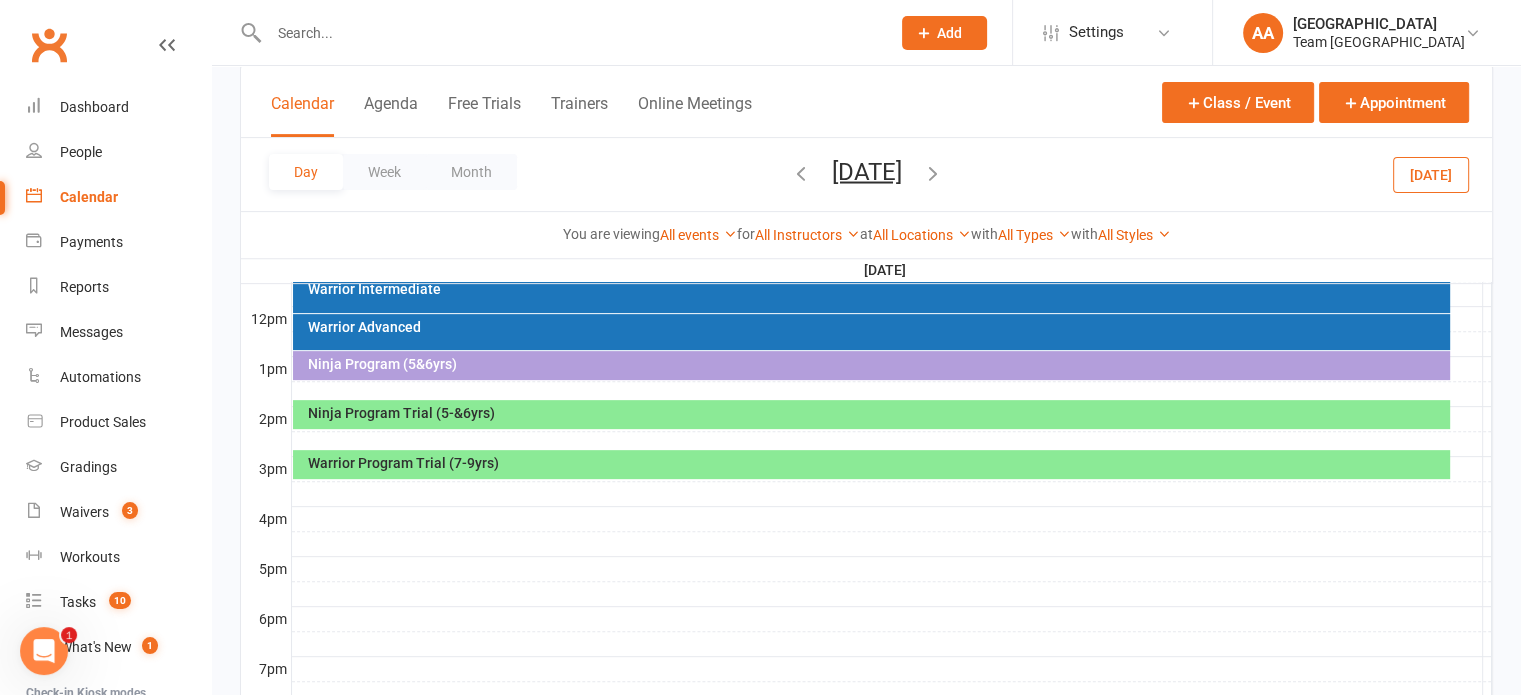 click on "Warrior Program Trial (7-9yrs)" at bounding box center (876, 463) 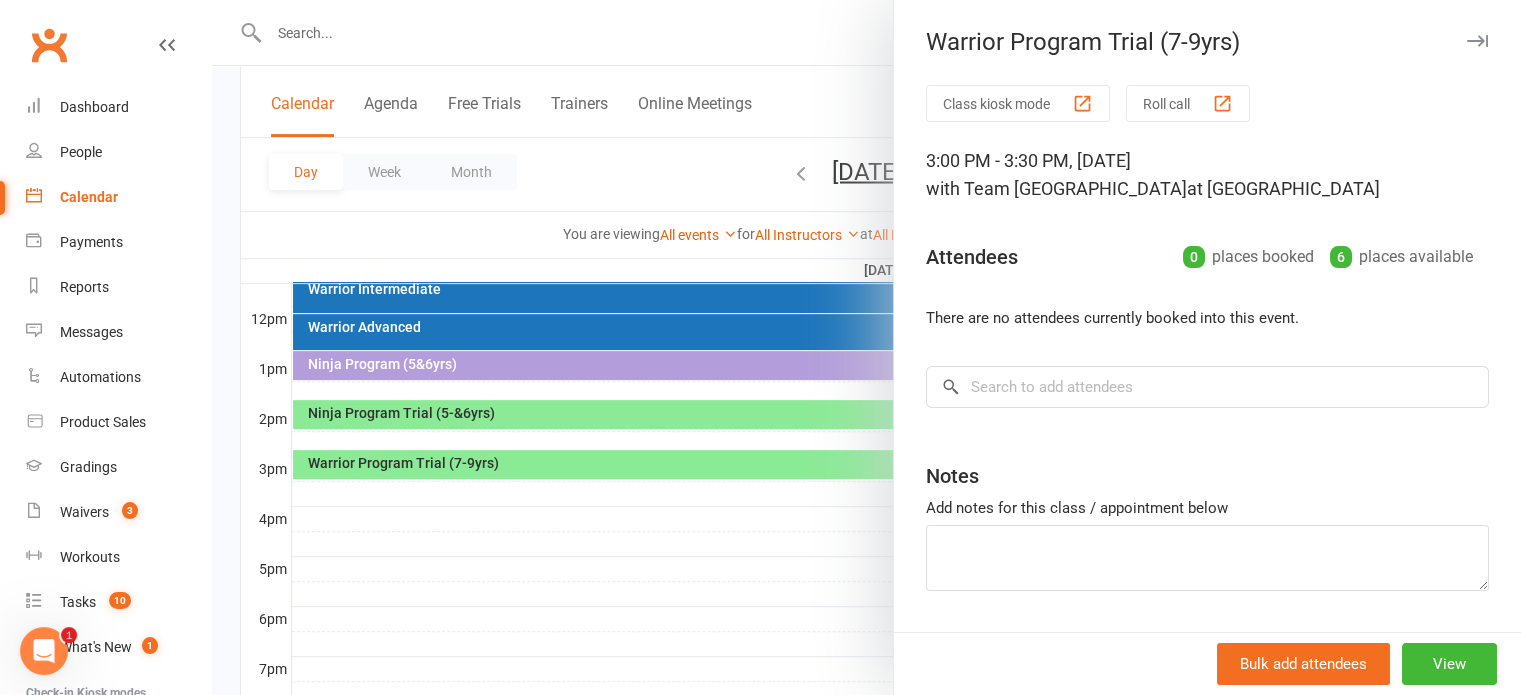 click at bounding box center [866, 347] 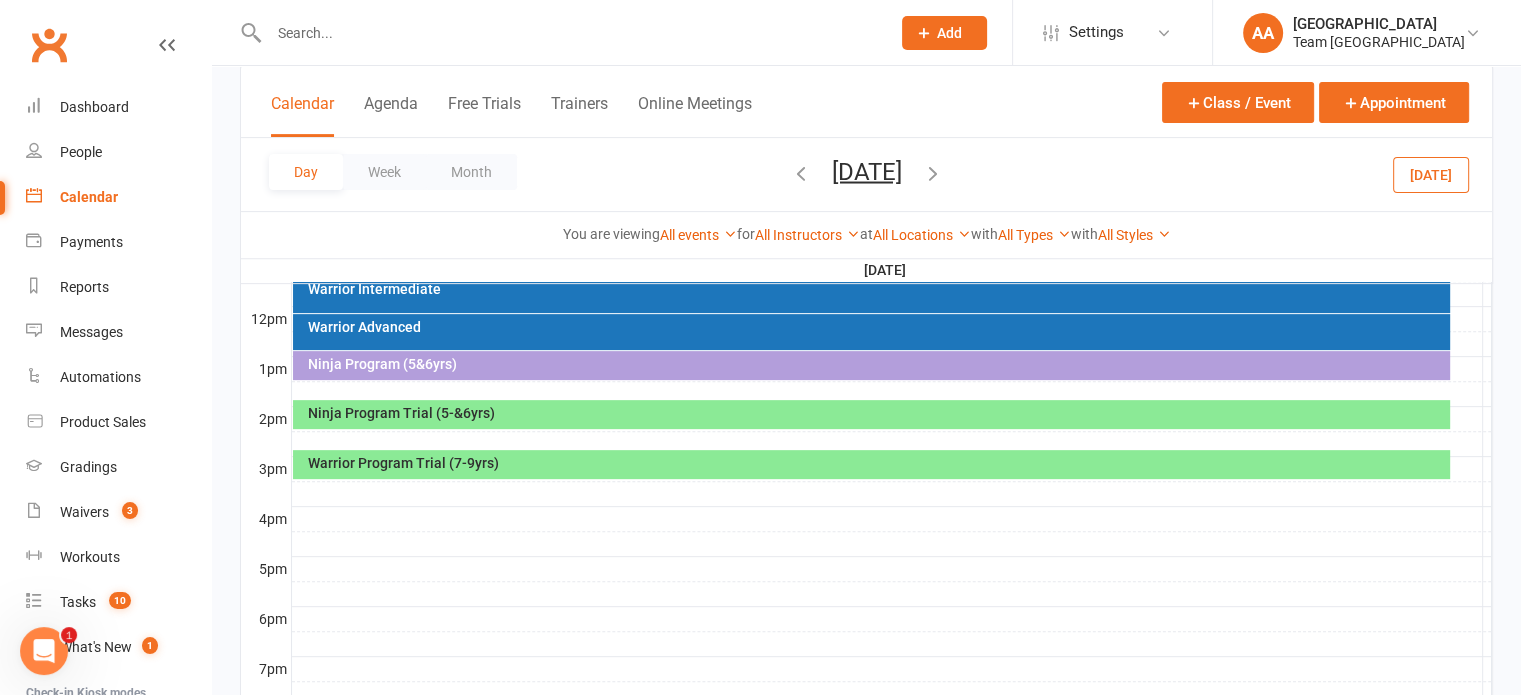 click on "Ninja Program Trial (5-&6yrs)" at bounding box center [876, 413] 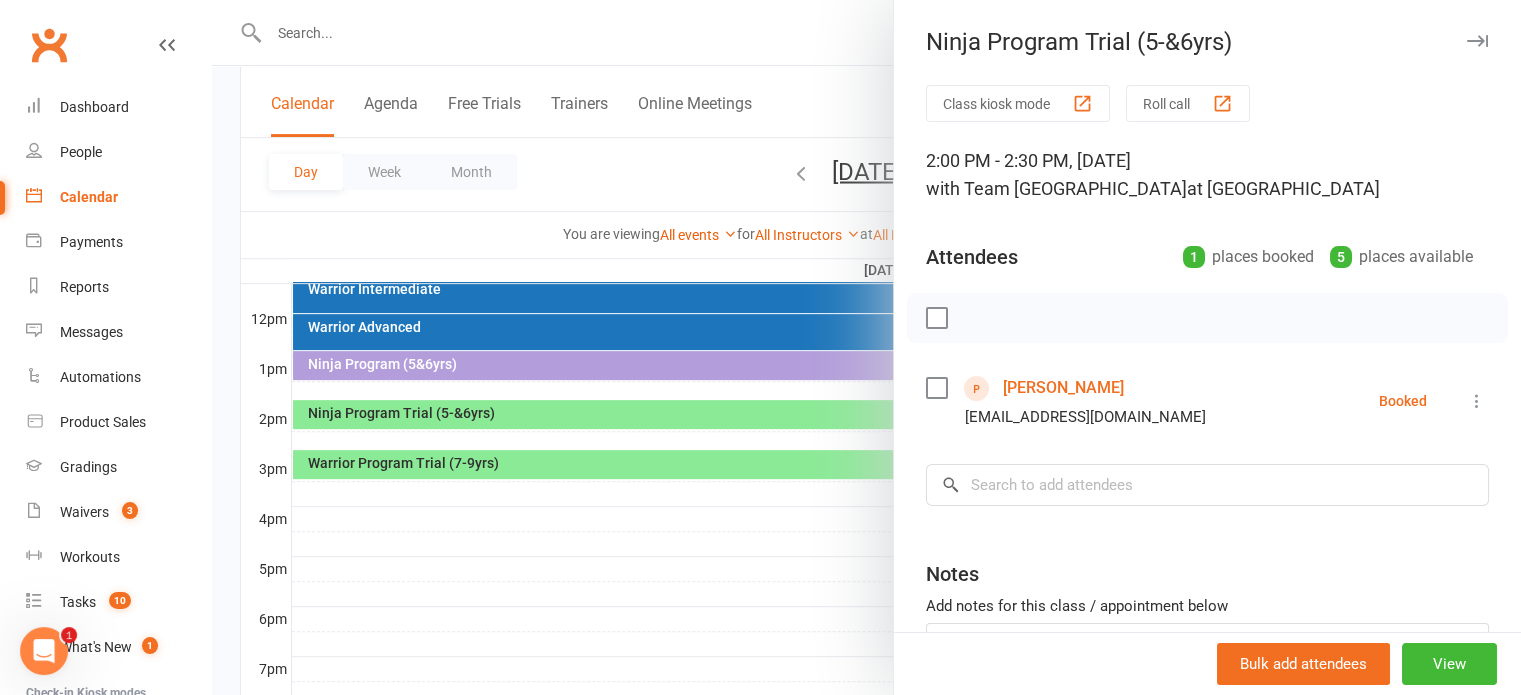 click on "[PERSON_NAME]" at bounding box center (1063, 388) 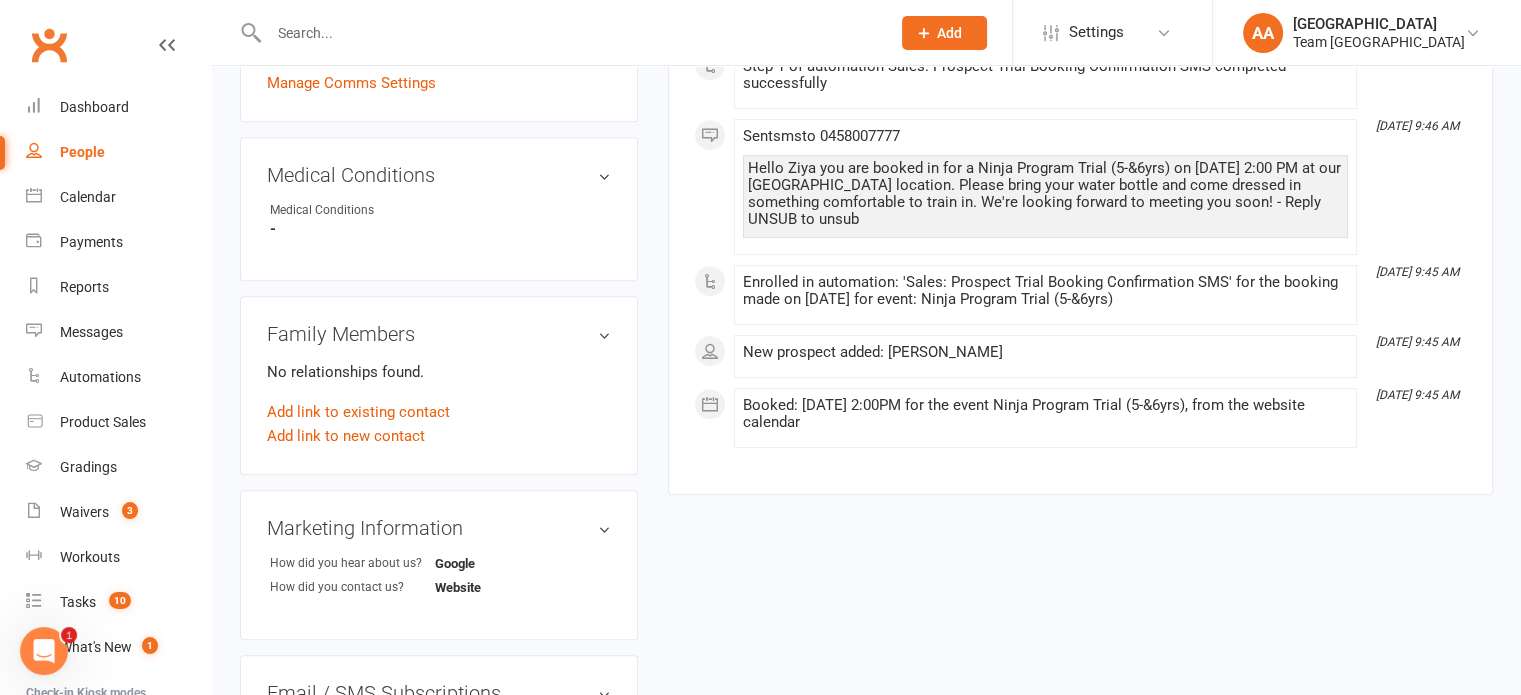 scroll, scrollTop: 900, scrollLeft: 0, axis: vertical 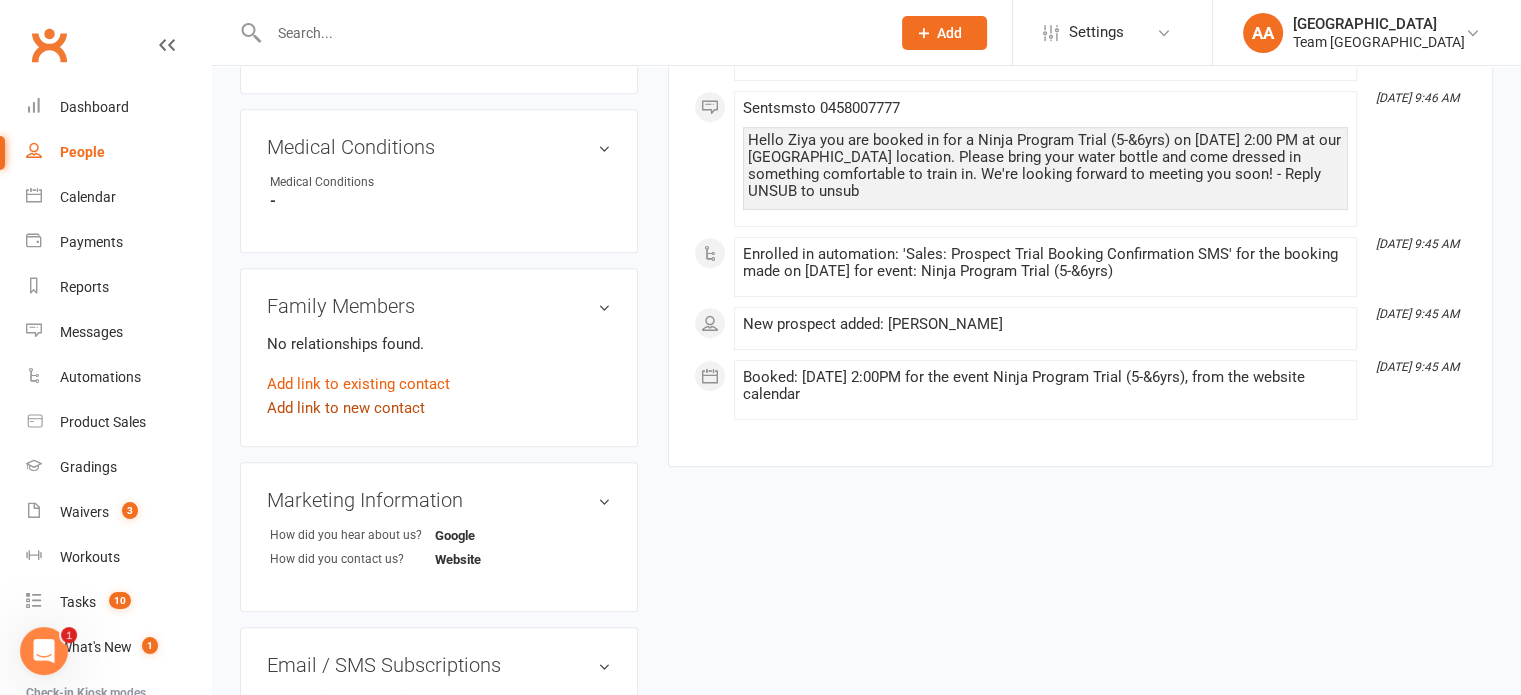 click on "Add link to new contact" at bounding box center [346, 408] 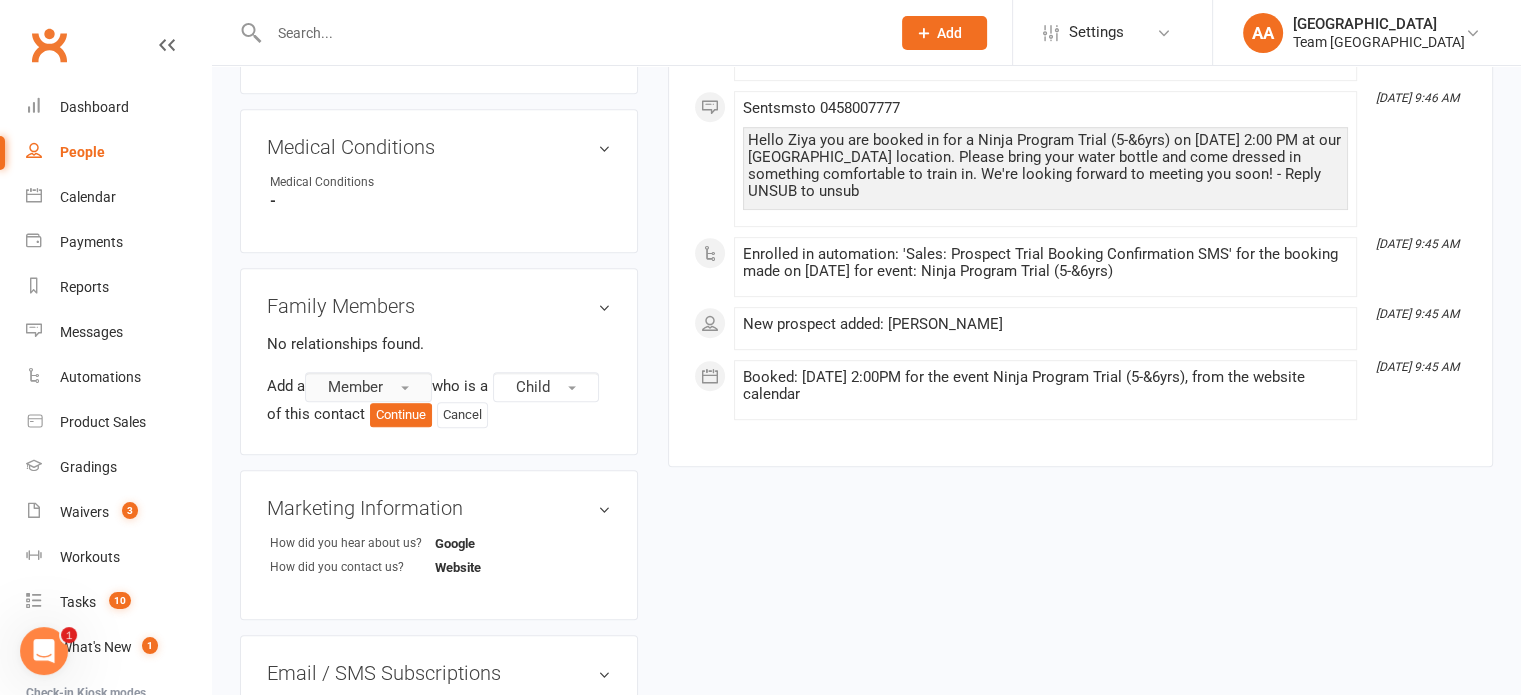 click on "Member" at bounding box center (355, 387) 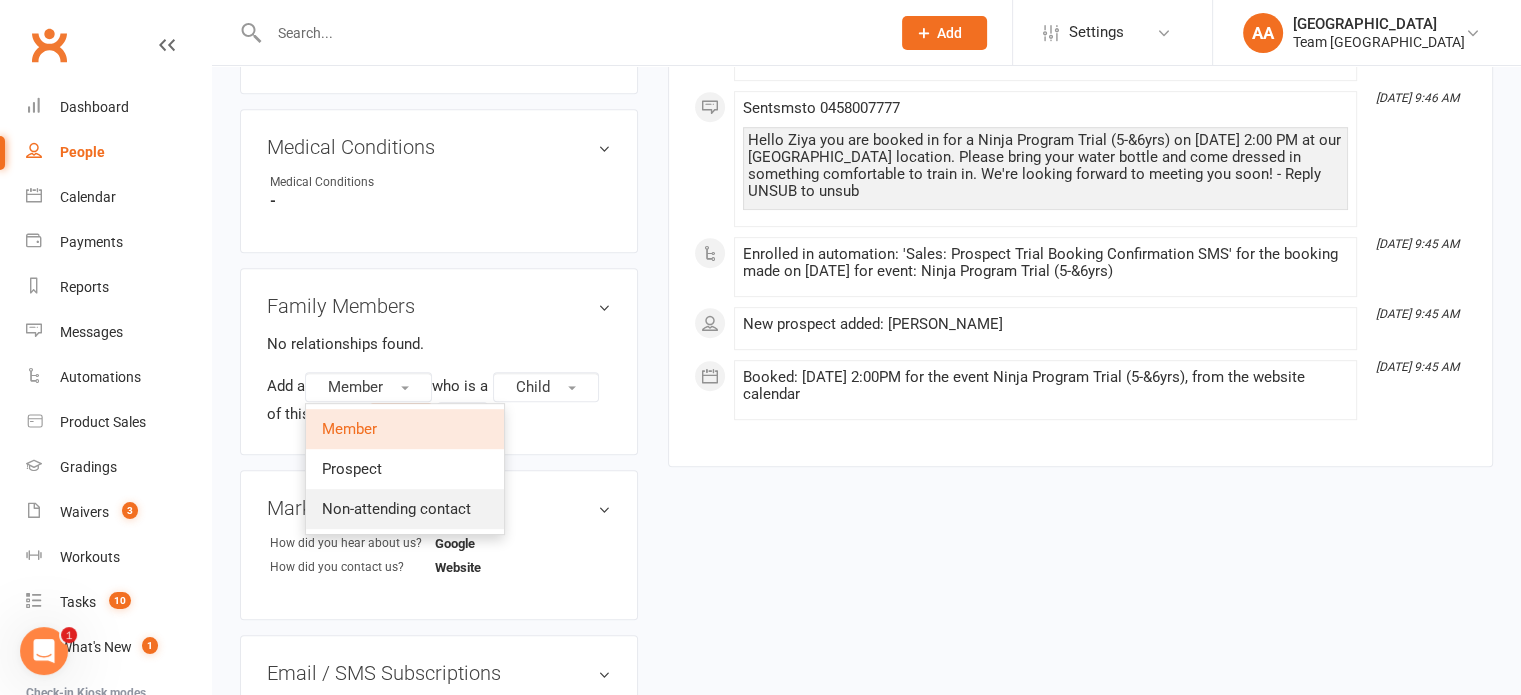 click on "Non-attending contact" at bounding box center (396, 509) 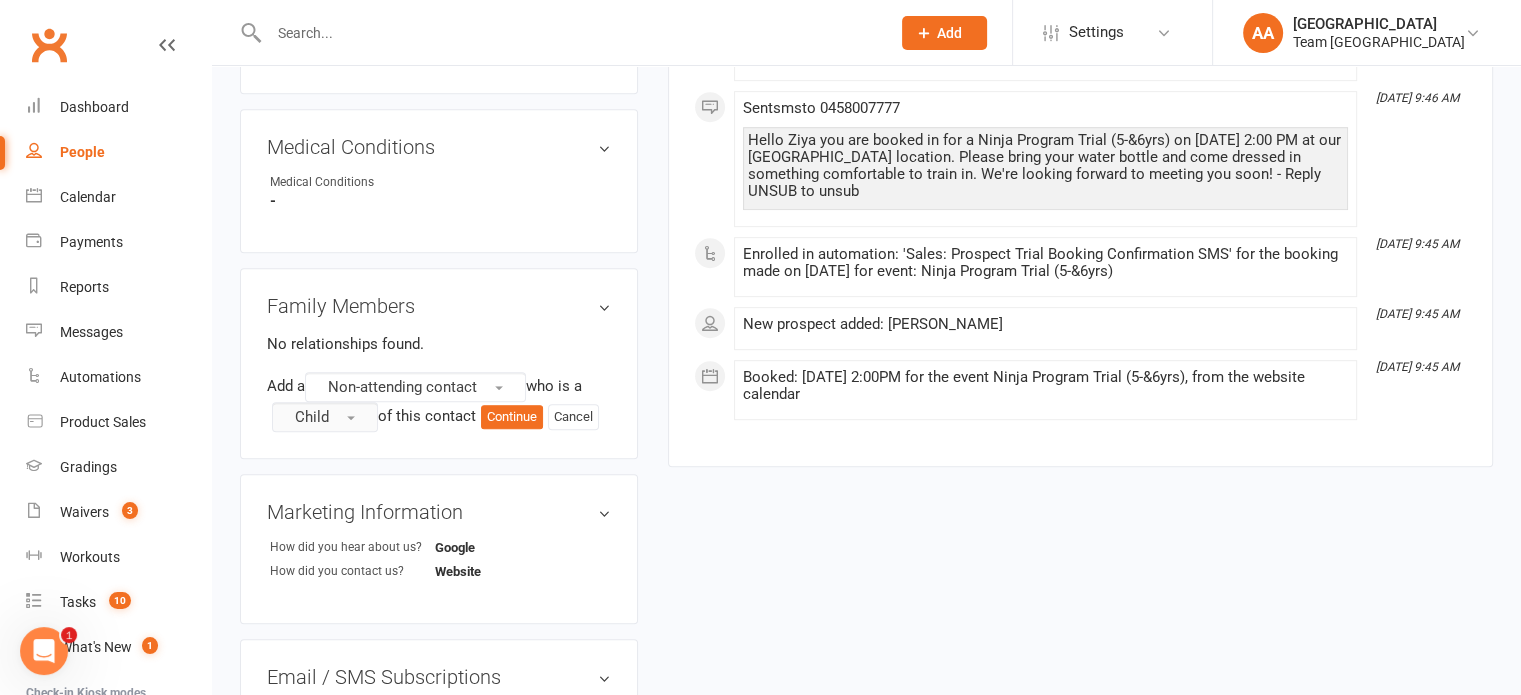 click on "Child" at bounding box center (325, 417) 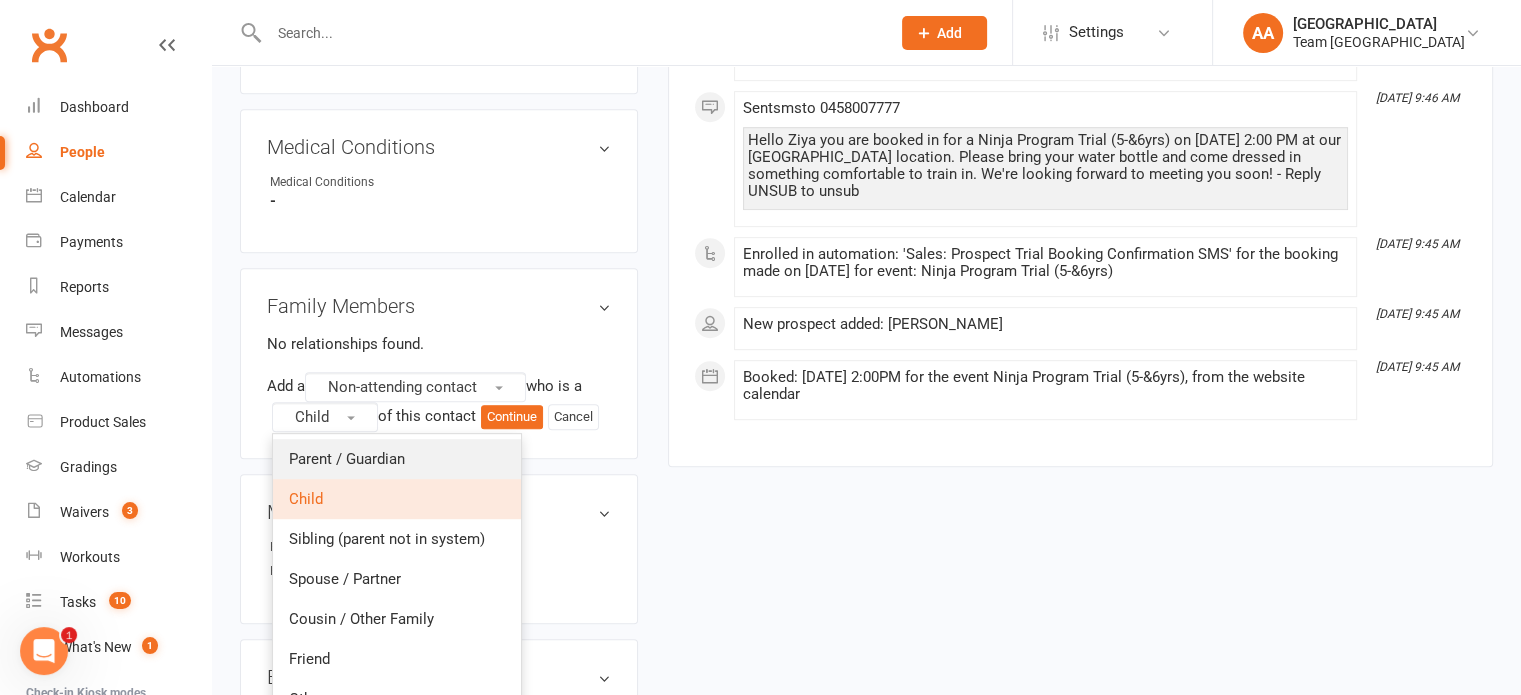 click on "Parent / Guardian" at bounding box center [347, 459] 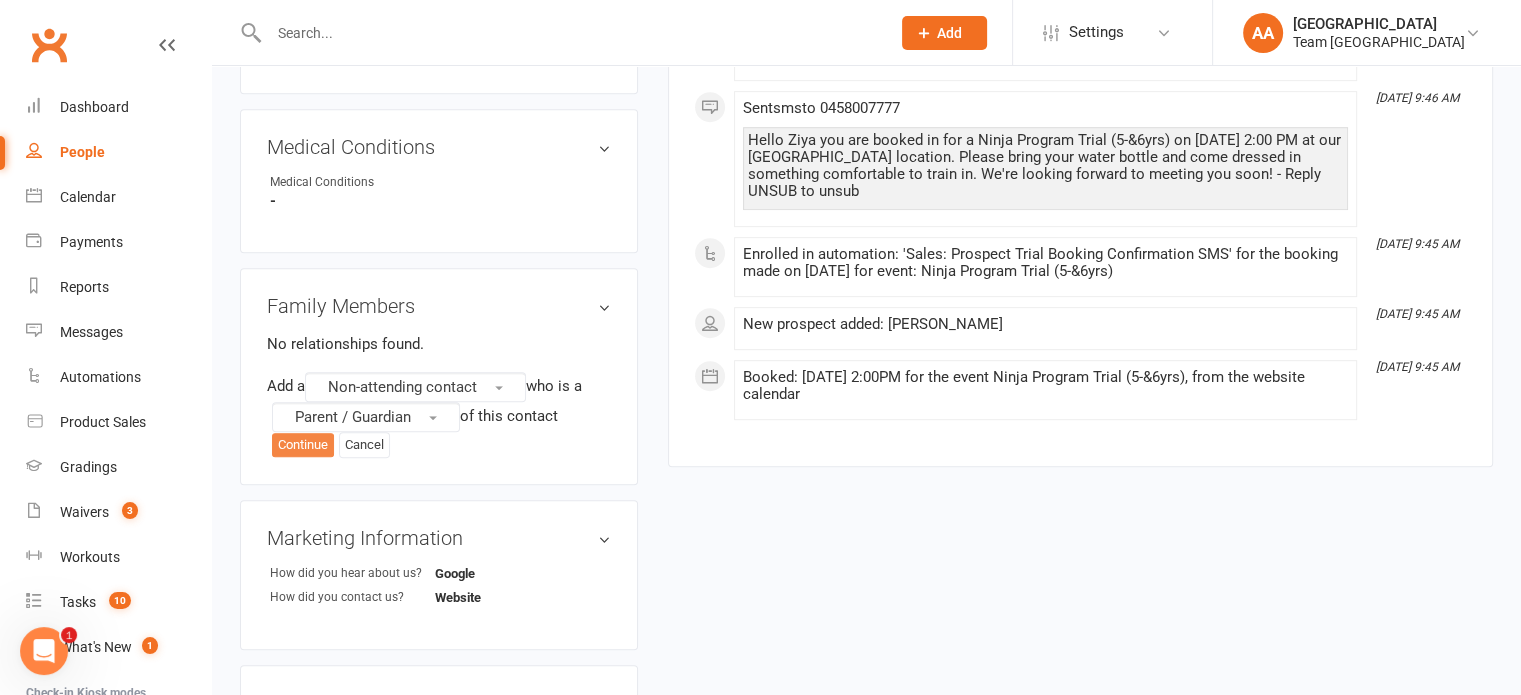 click on "Continue" at bounding box center (303, 445) 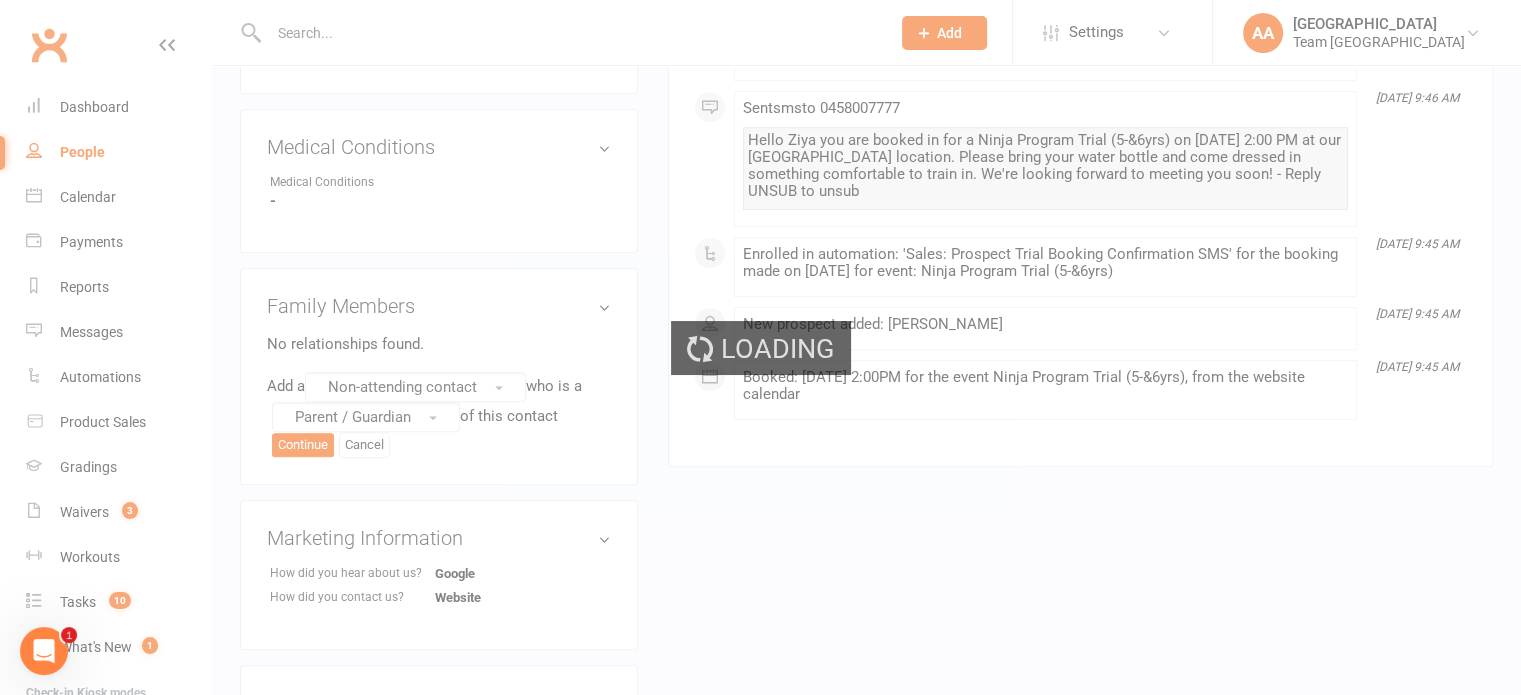 scroll, scrollTop: 0, scrollLeft: 0, axis: both 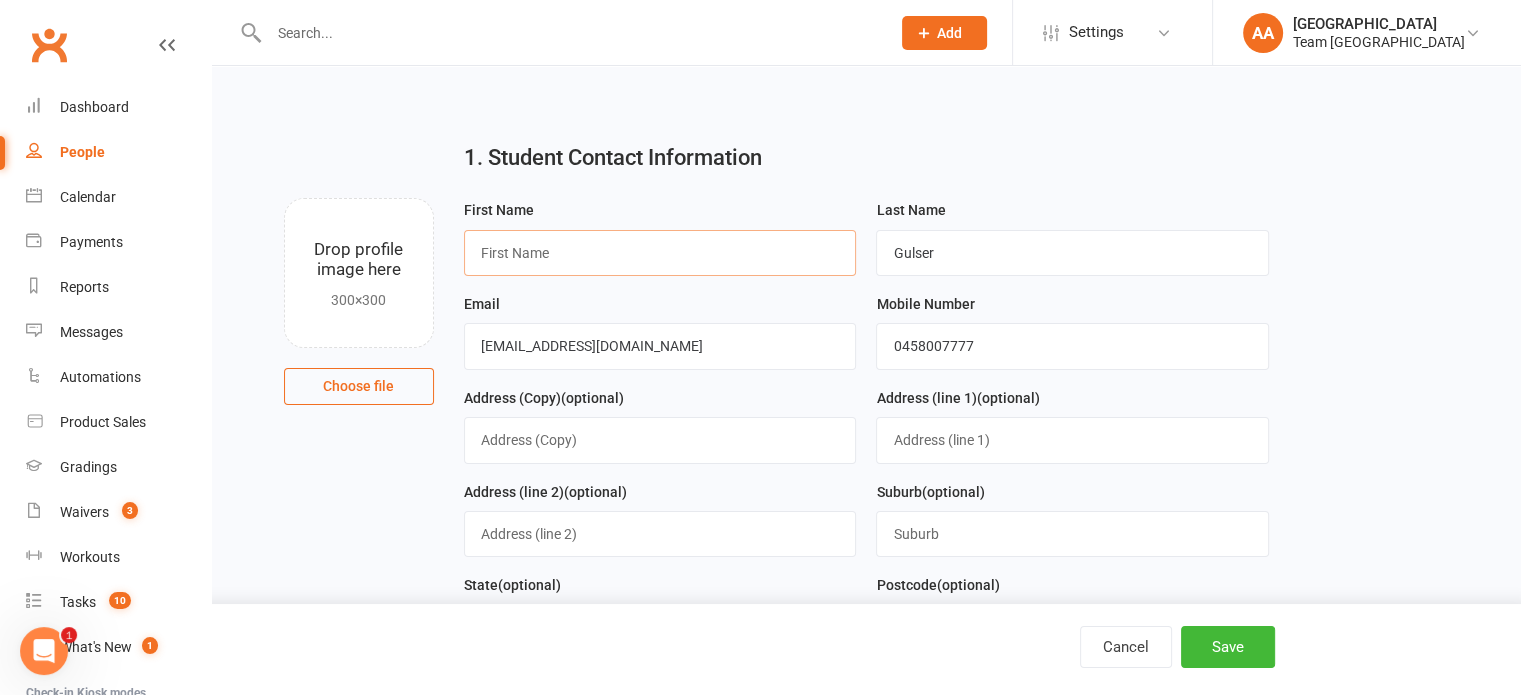 click at bounding box center (660, 253) 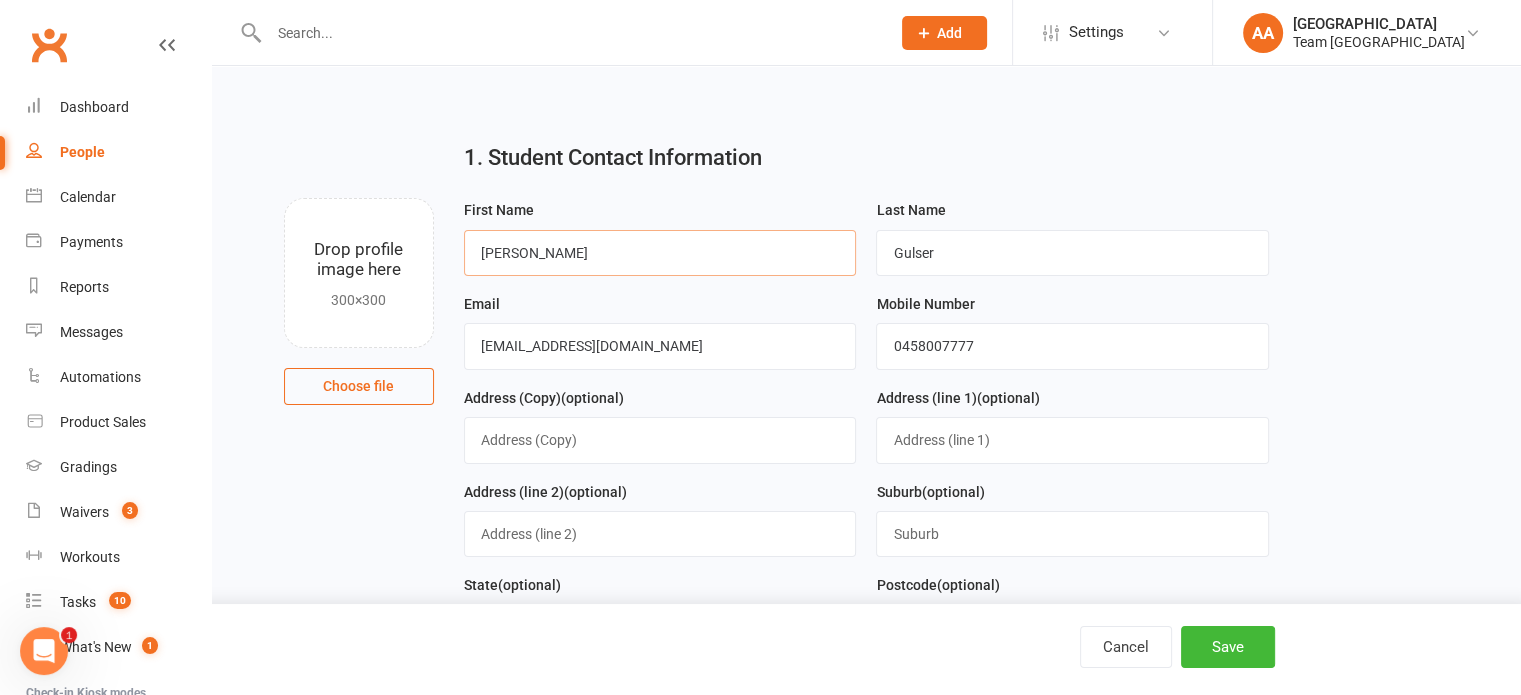 type on "[PERSON_NAME]" 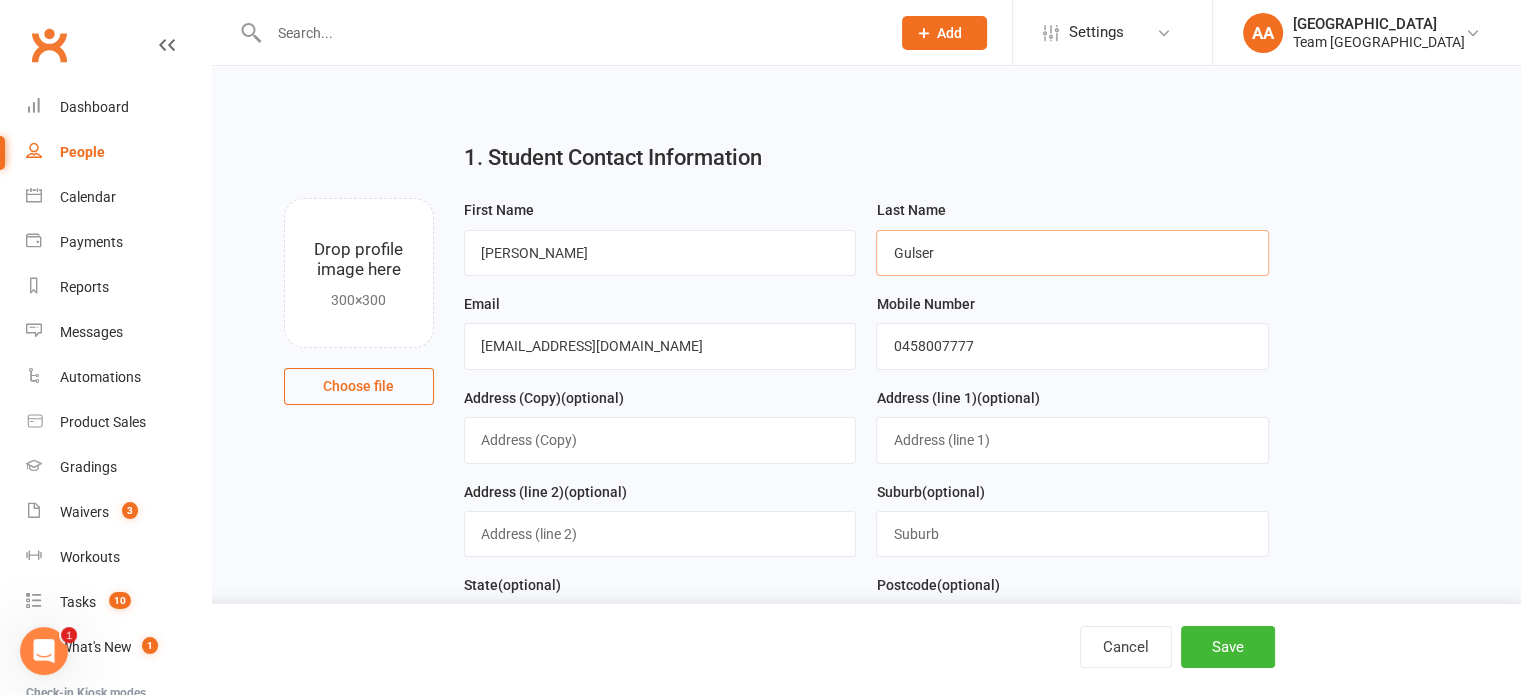 click on "Gulser" at bounding box center [1072, 253] 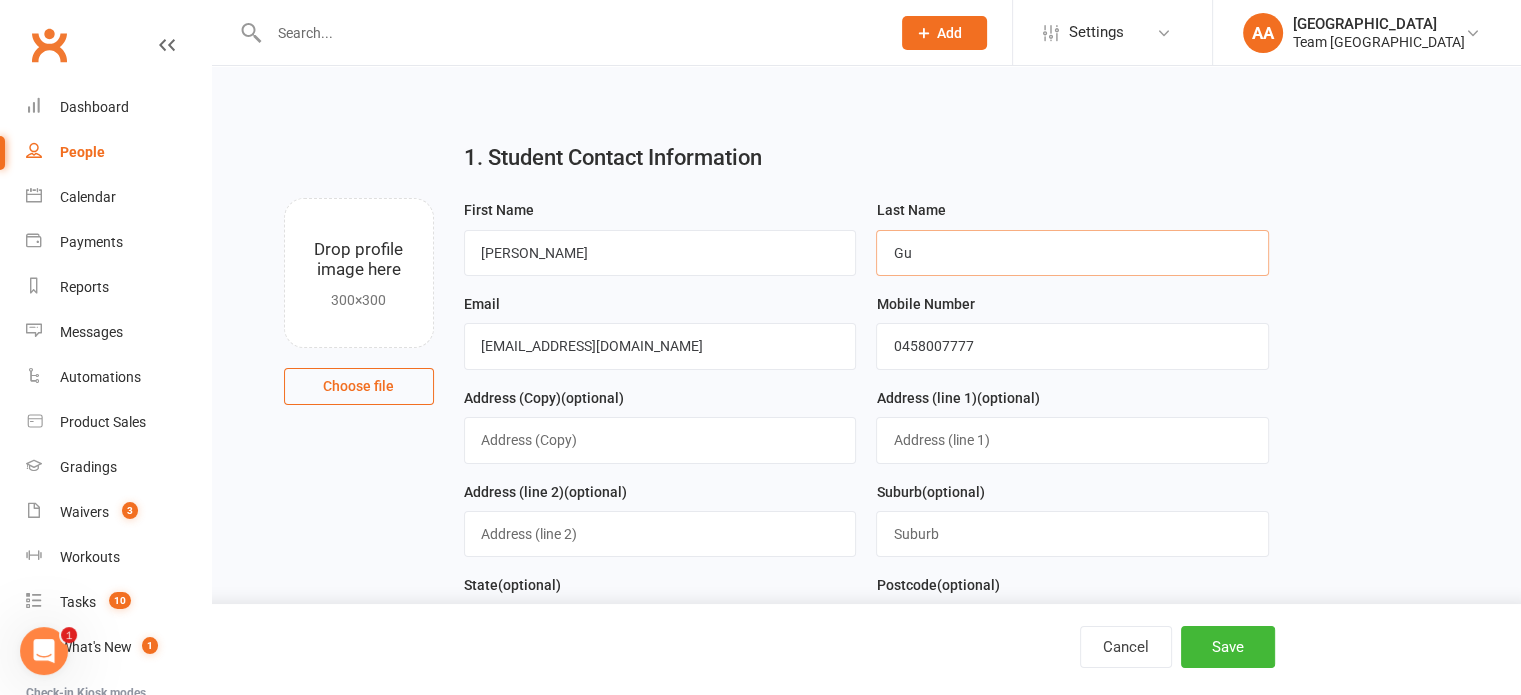 type on "G" 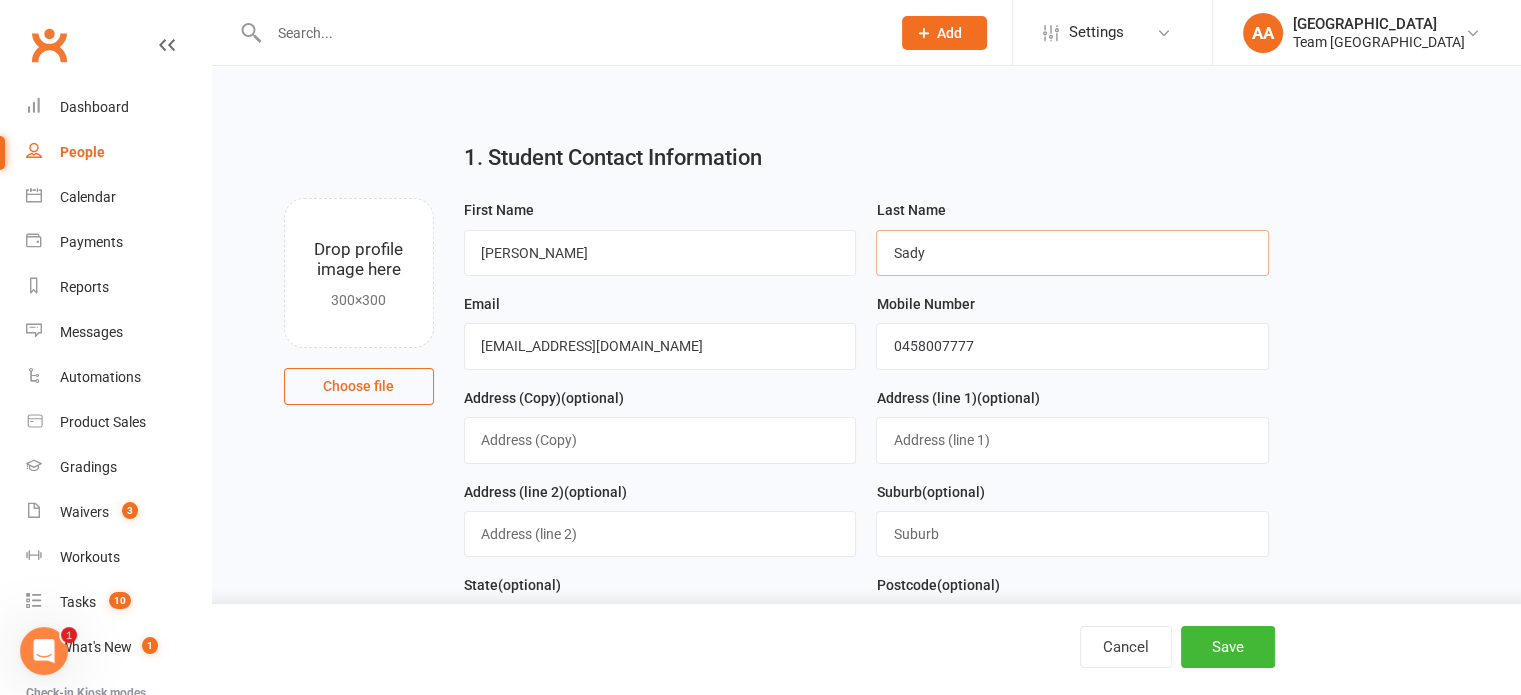 scroll, scrollTop: 100, scrollLeft: 0, axis: vertical 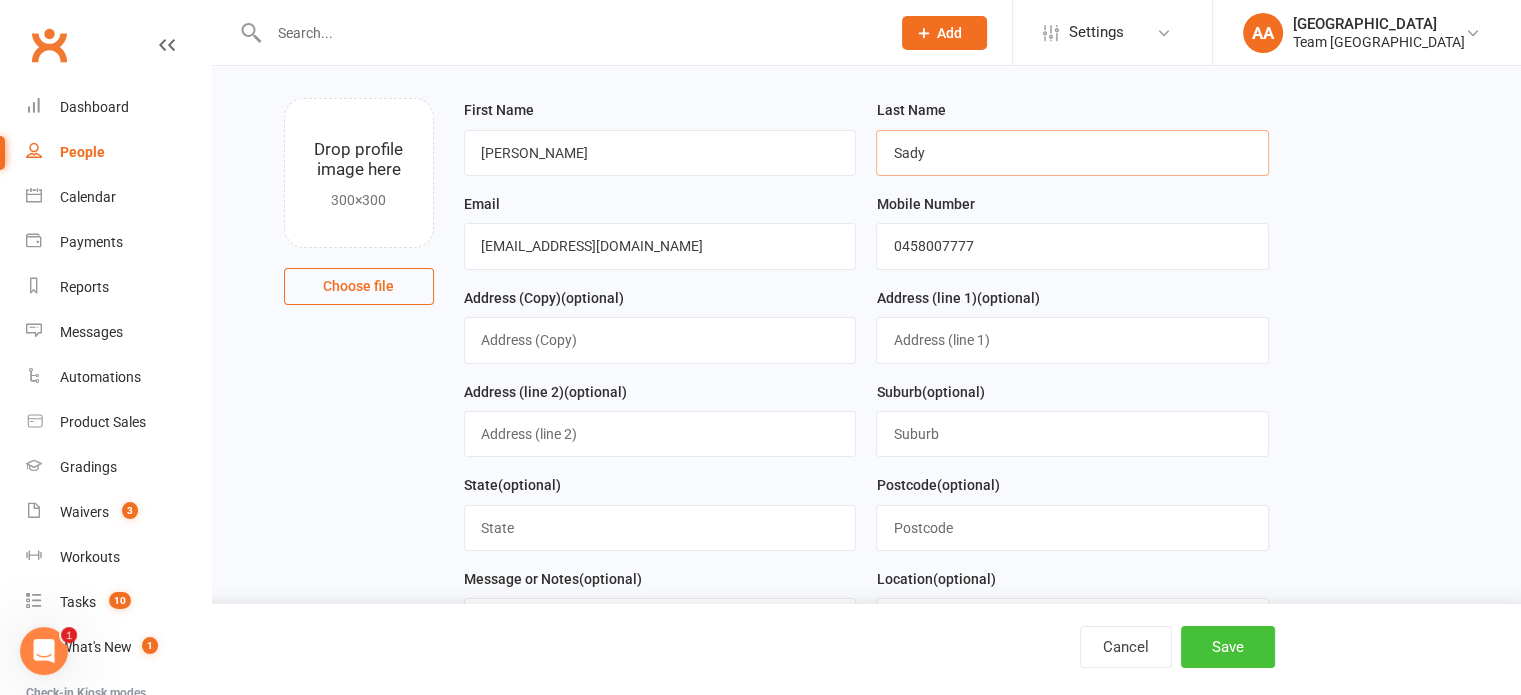 type on "Sady" 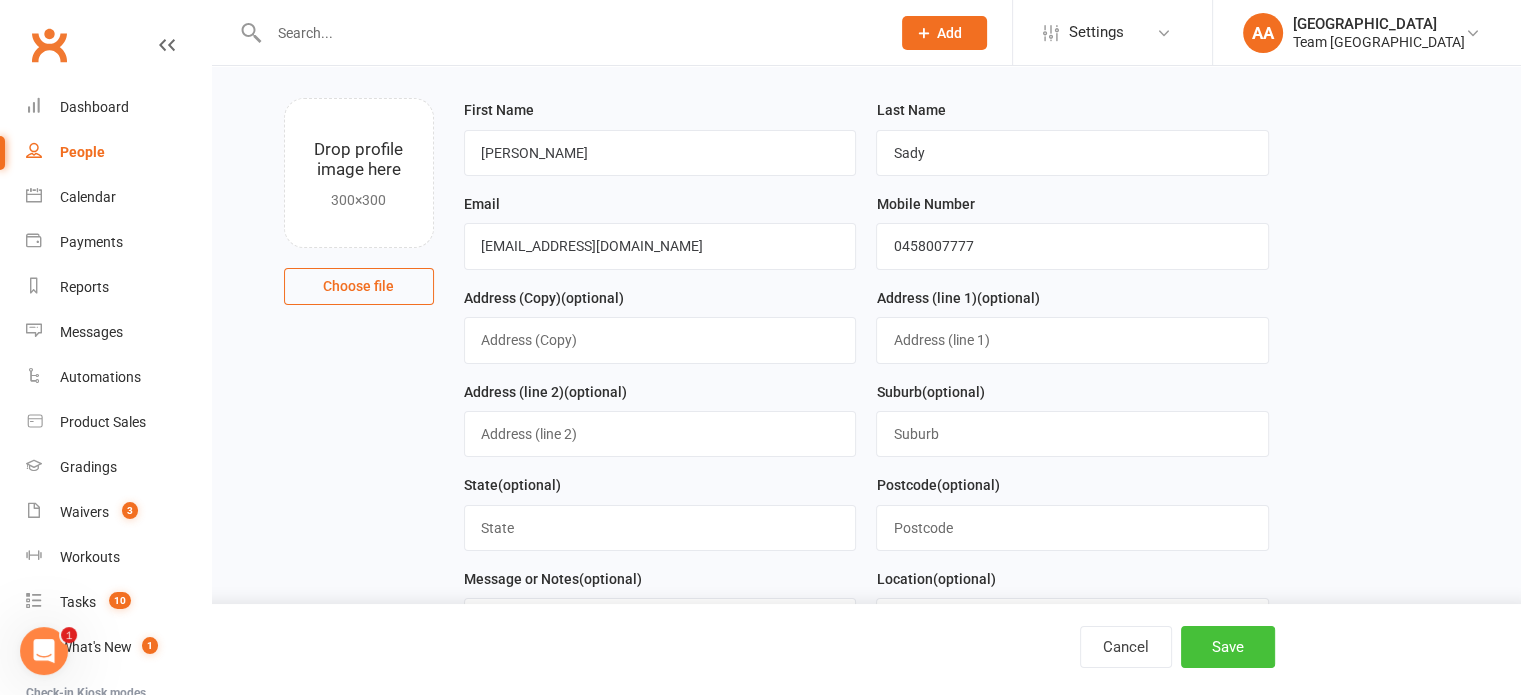 click on "Save" at bounding box center (1228, 647) 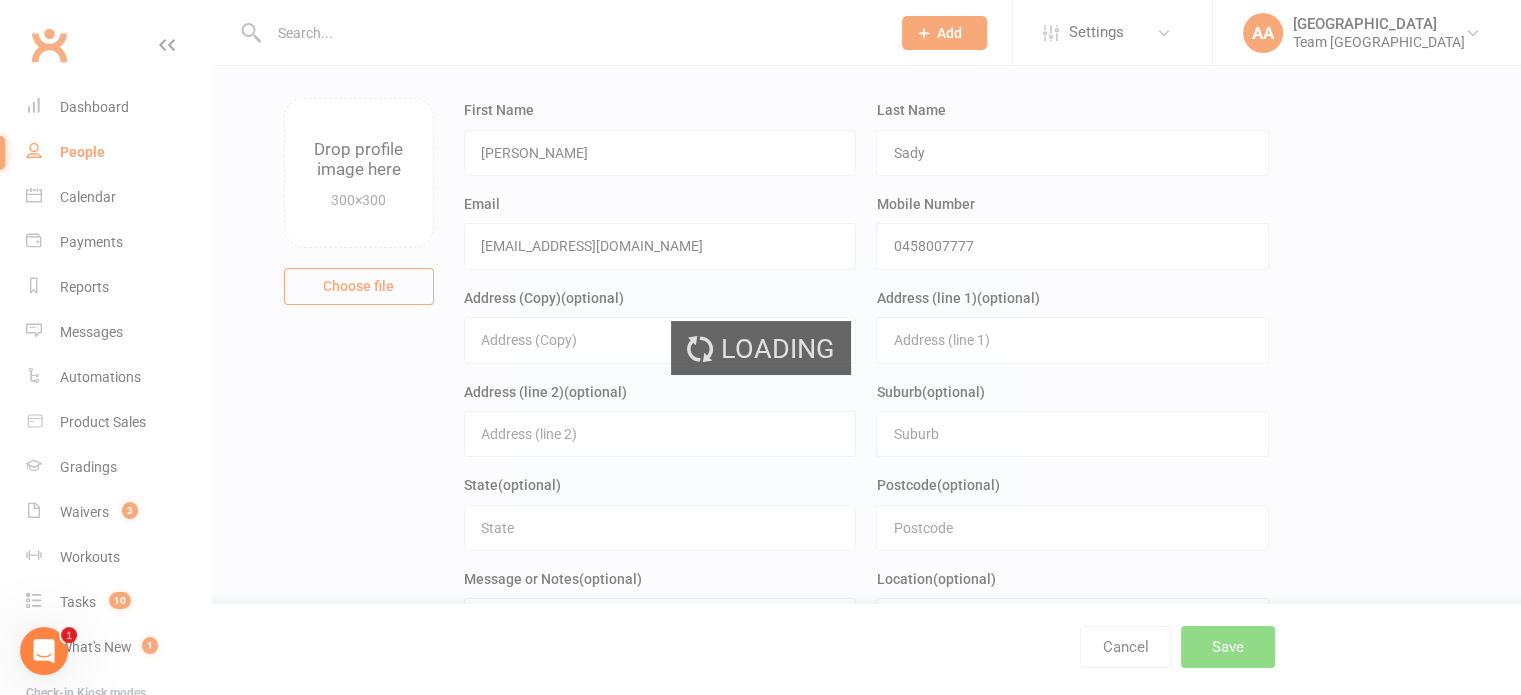 scroll, scrollTop: 0, scrollLeft: 0, axis: both 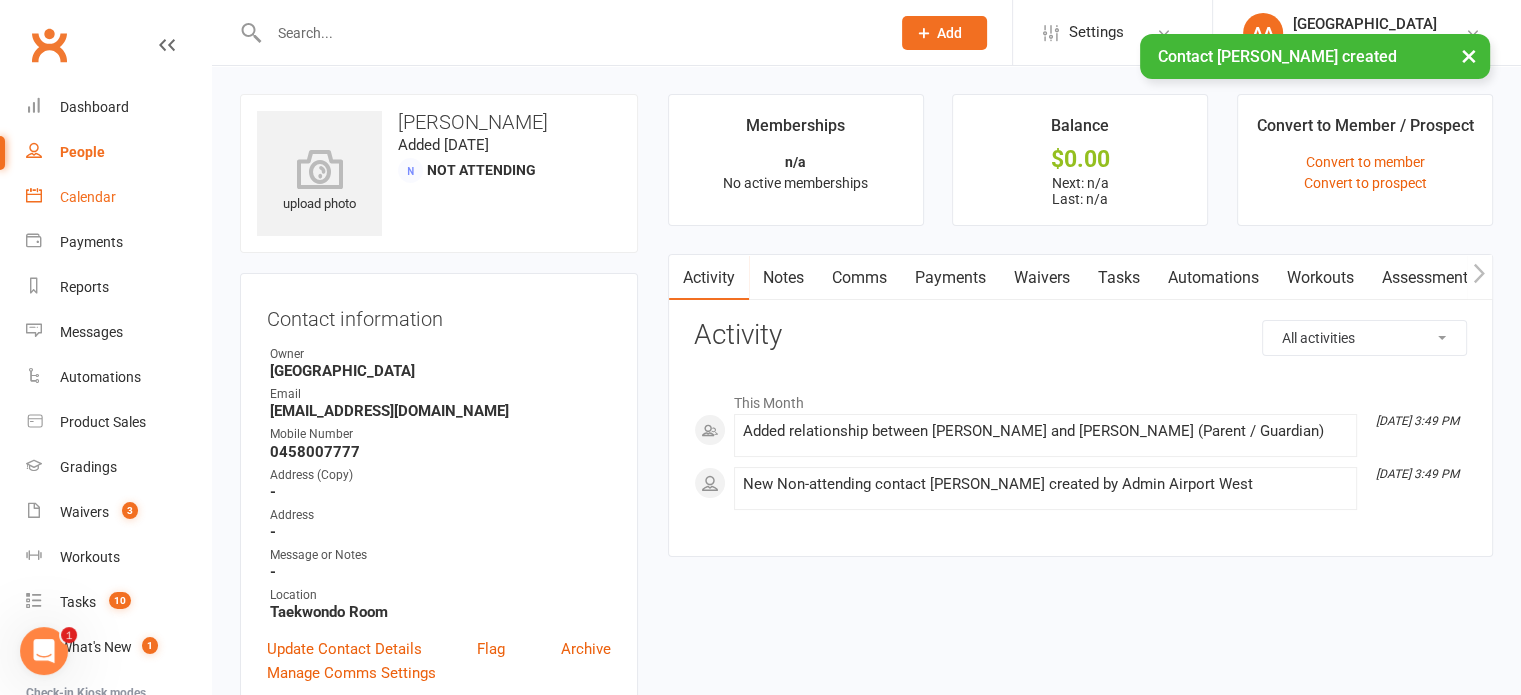 click on "Calendar" at bounding box center [88, 197] 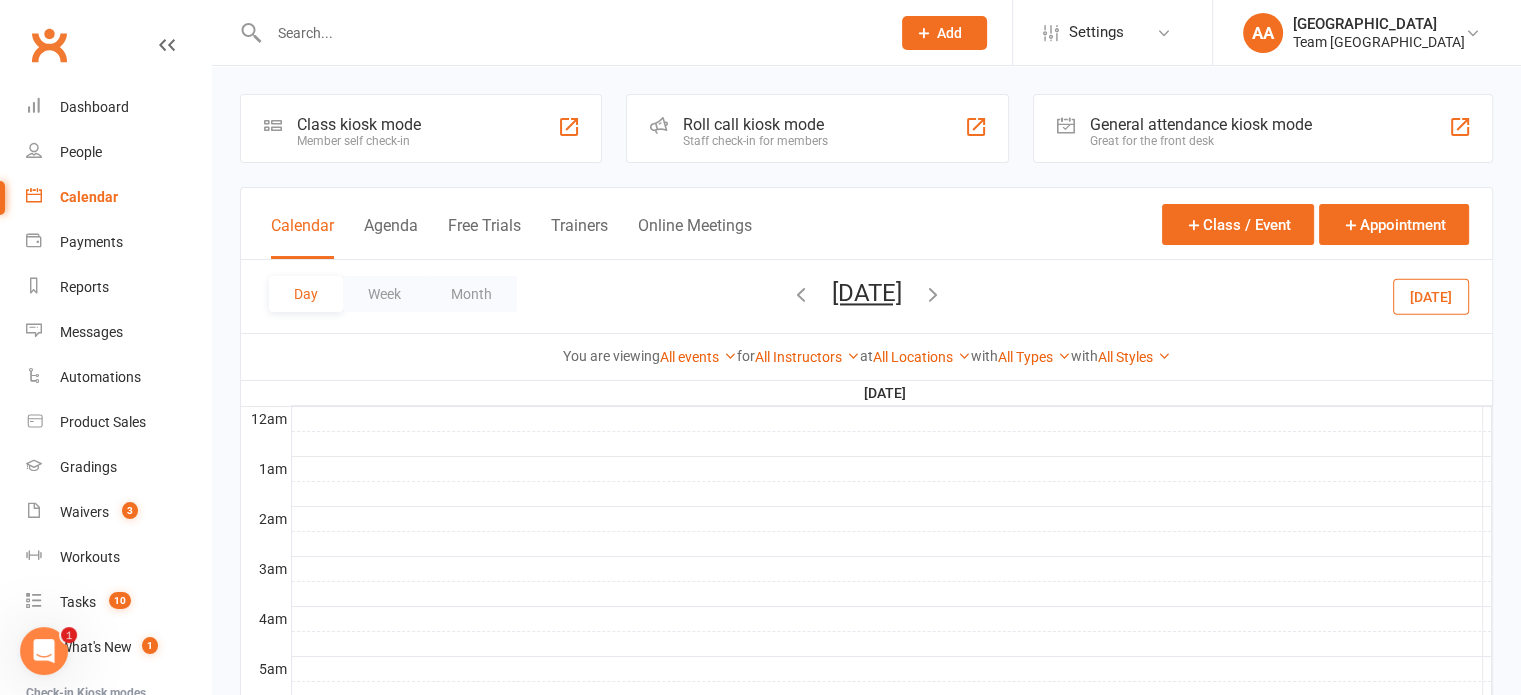 click on "[DATE]" at bounding box center (867, 293) 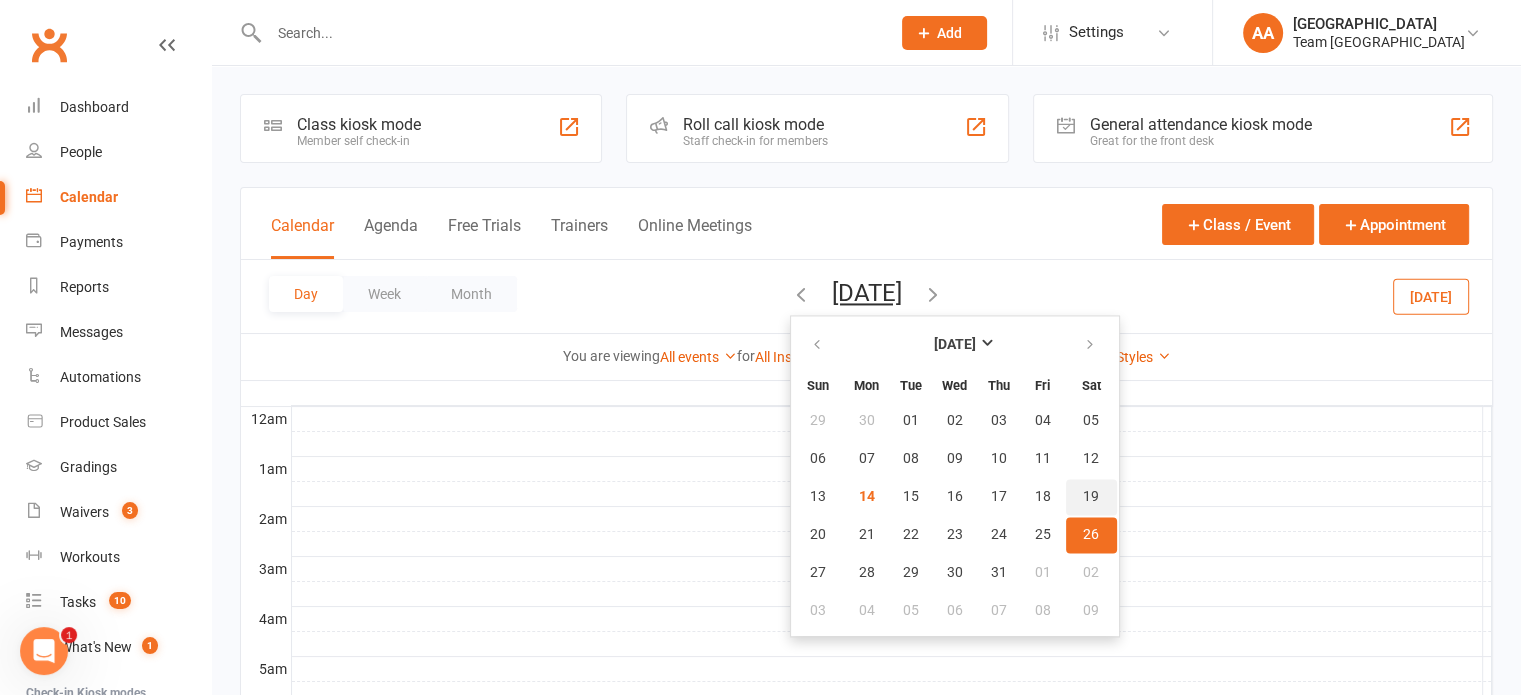 click on "19" at bounding box center (1091, 497) 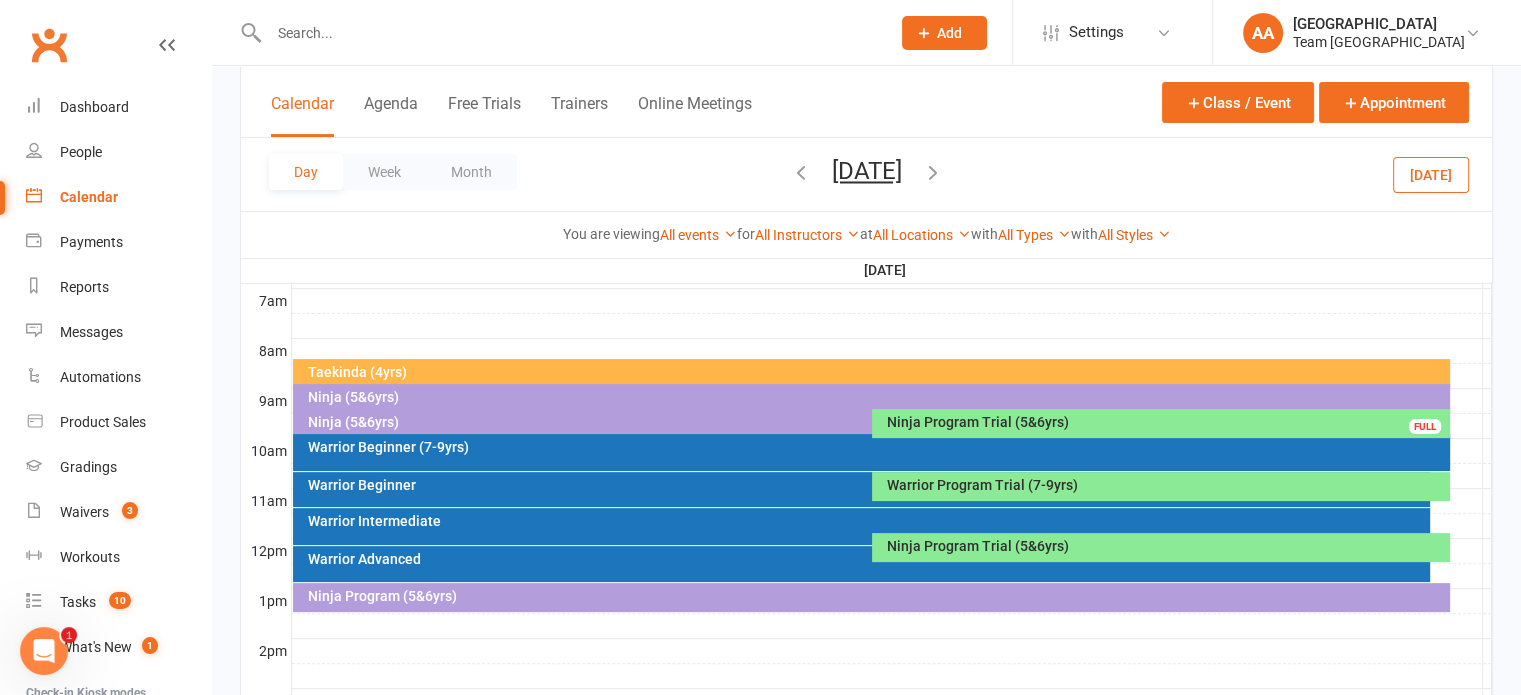 scroll, scrollTop: 500, scrollLeft: 0, axis: vertical 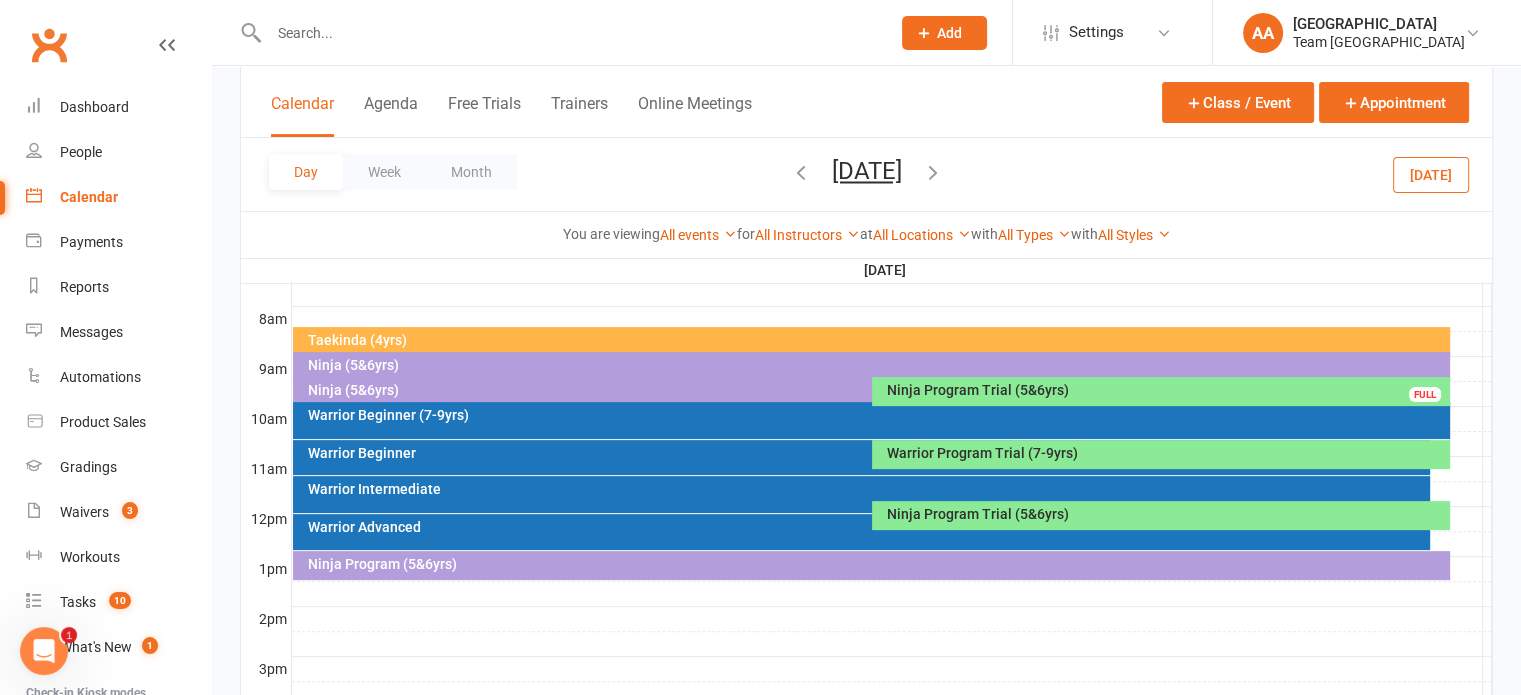click on "Warrior Program Trial (7-9yrs)" at bounding box center [1166, 453] 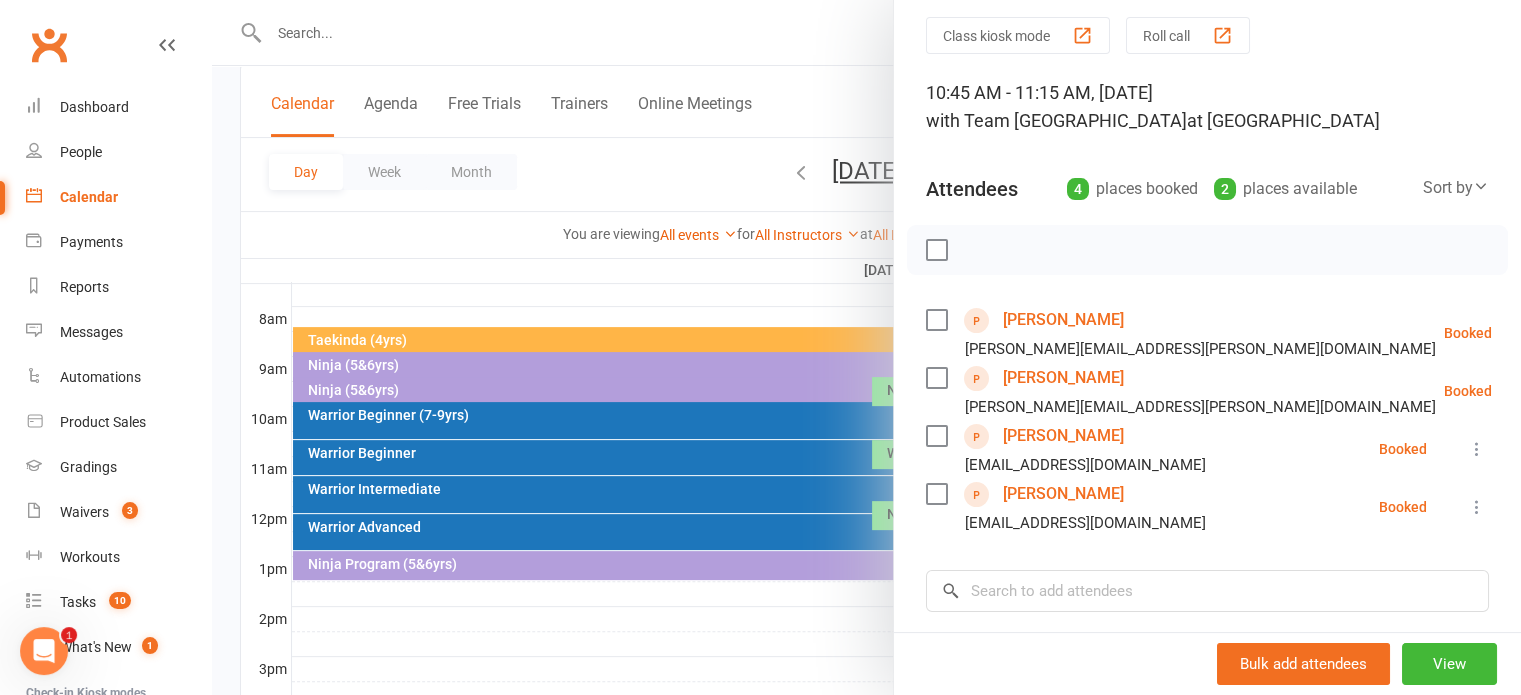 scroll, scrollTop: 100, scrollLeft: 0, axis: vertical 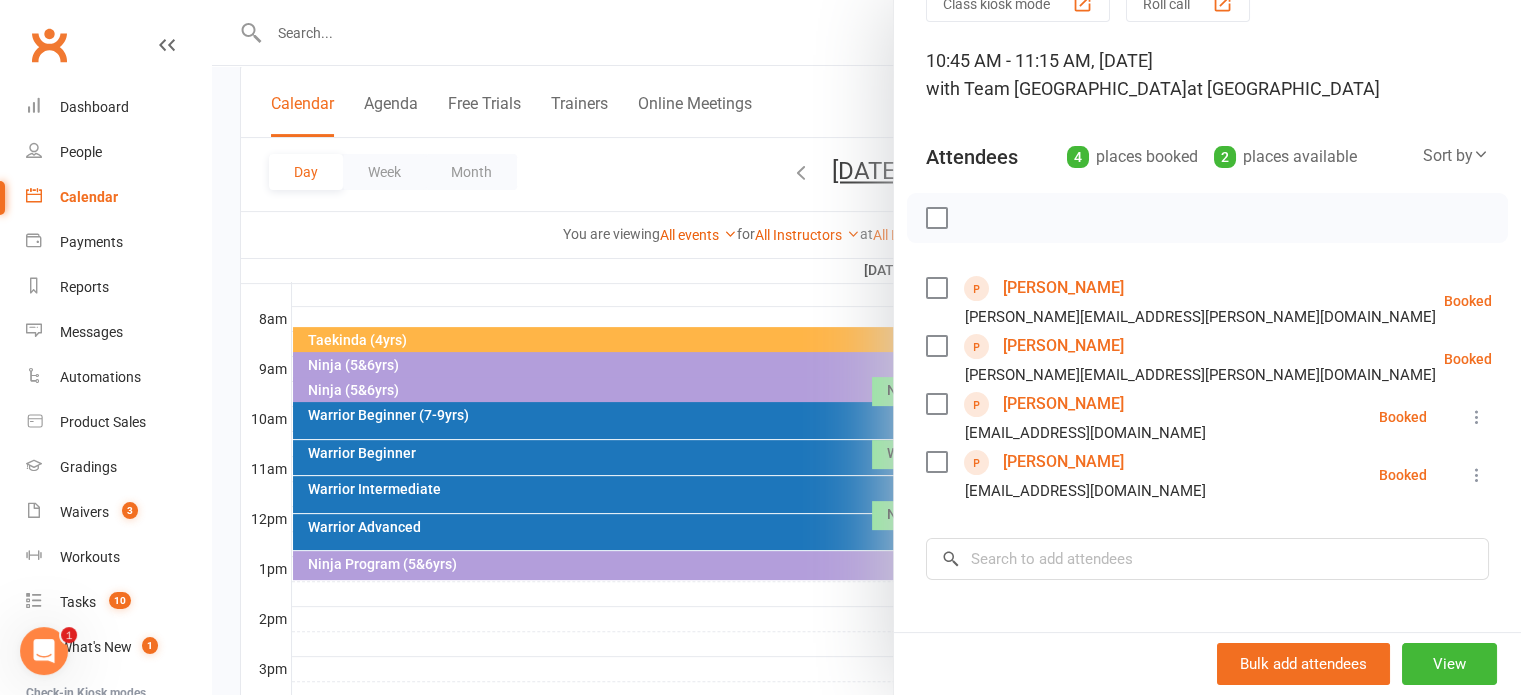 drag, startPoint x: 775, startPoint y: 272, endPoint x: 796, endPoint y: 303, distance: 37.44329 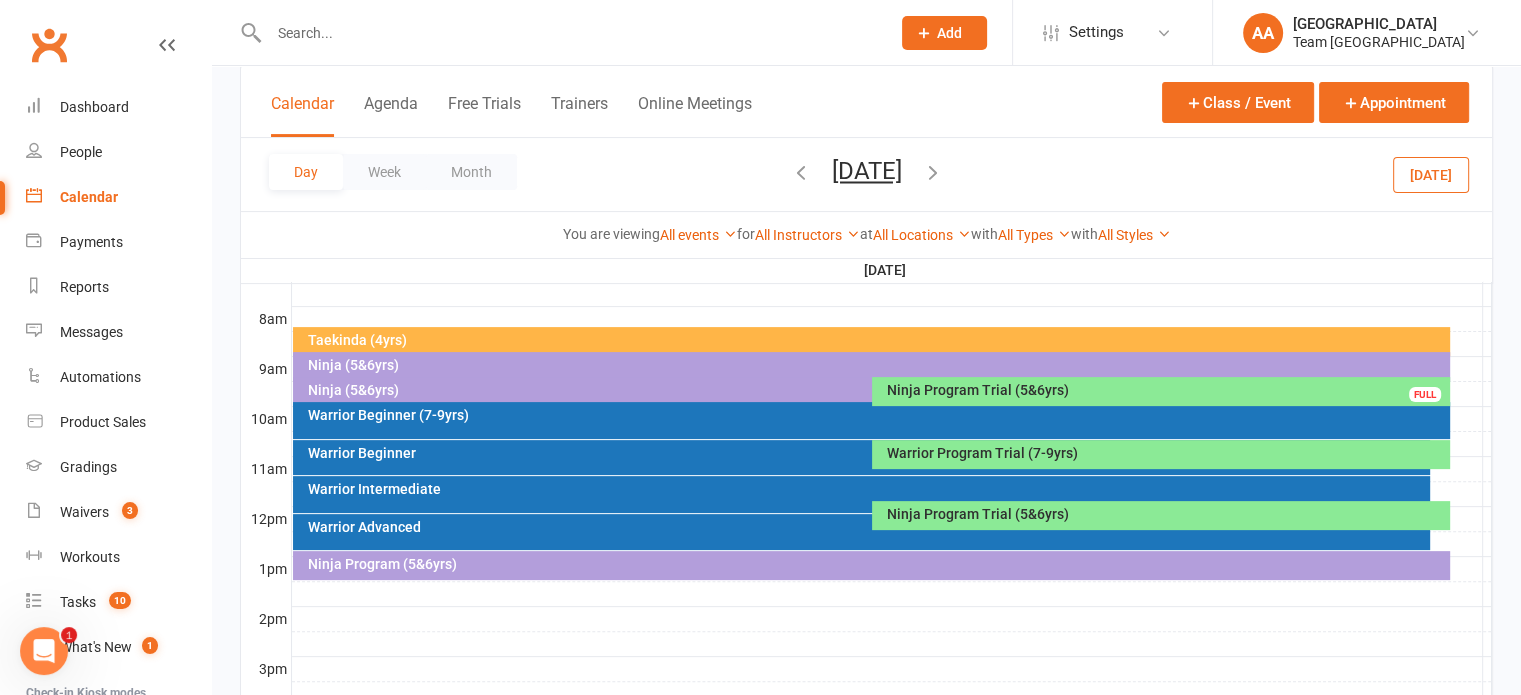 click on "Ninja Program Trial (5&6yrs)" at bounding box center [1166, 390] 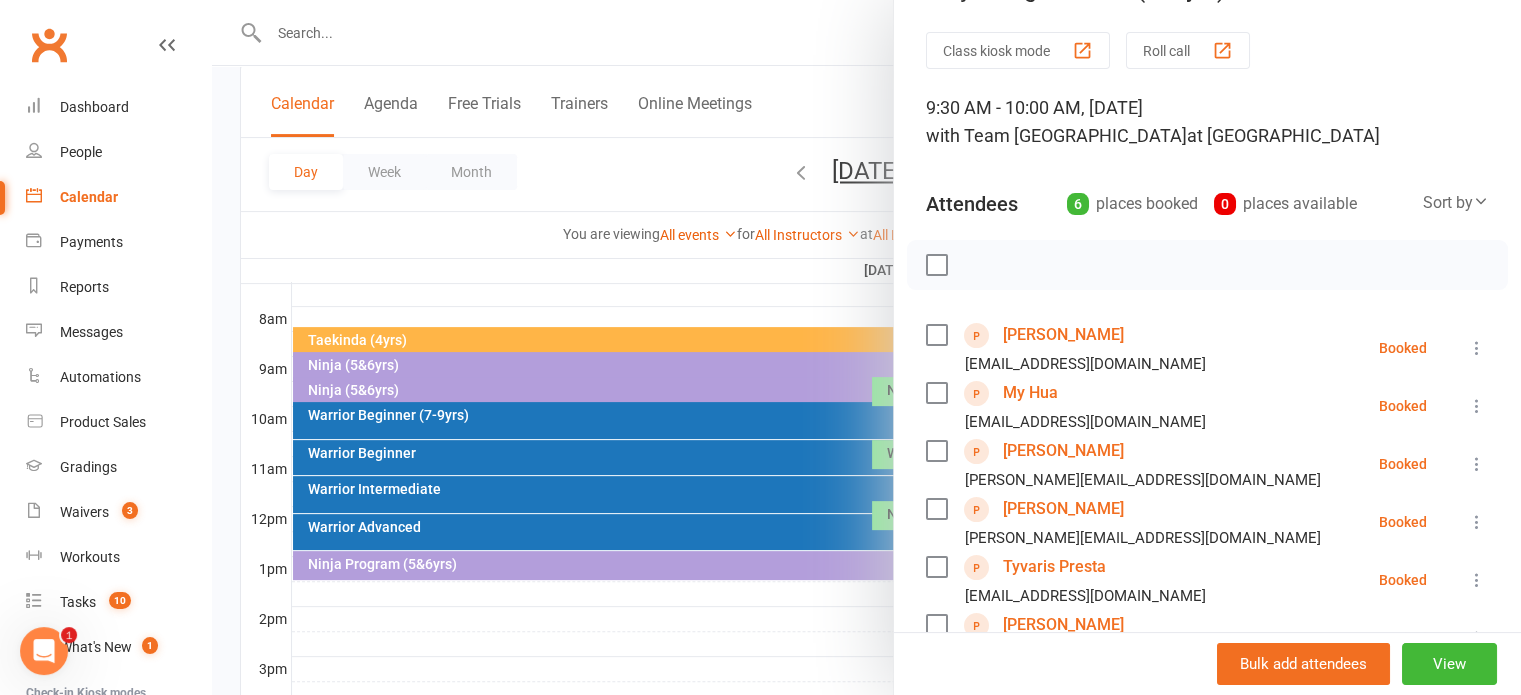 scroll, scrollTop: 100, scrollLeft: 0, axis: vertical 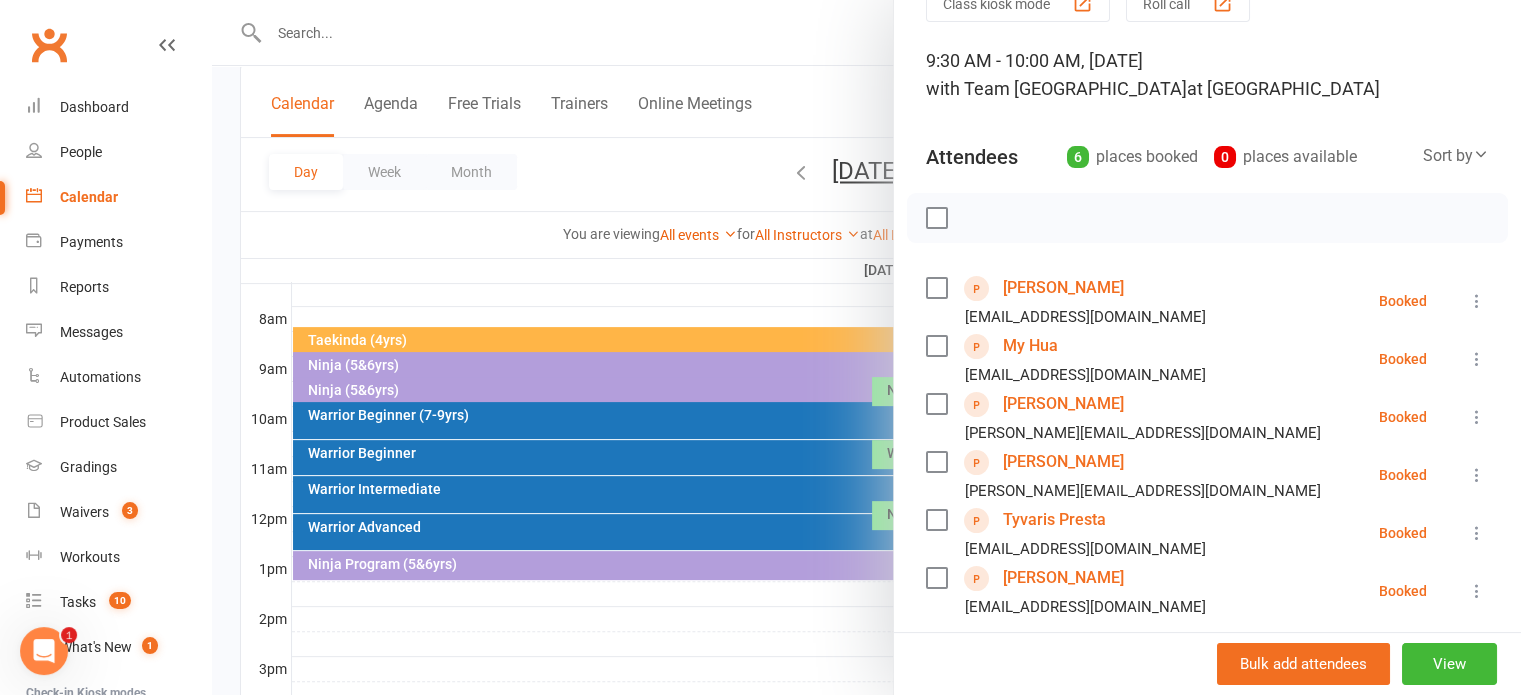 click on "[PERSON_NAME]" at bounding box center [1063, 288] 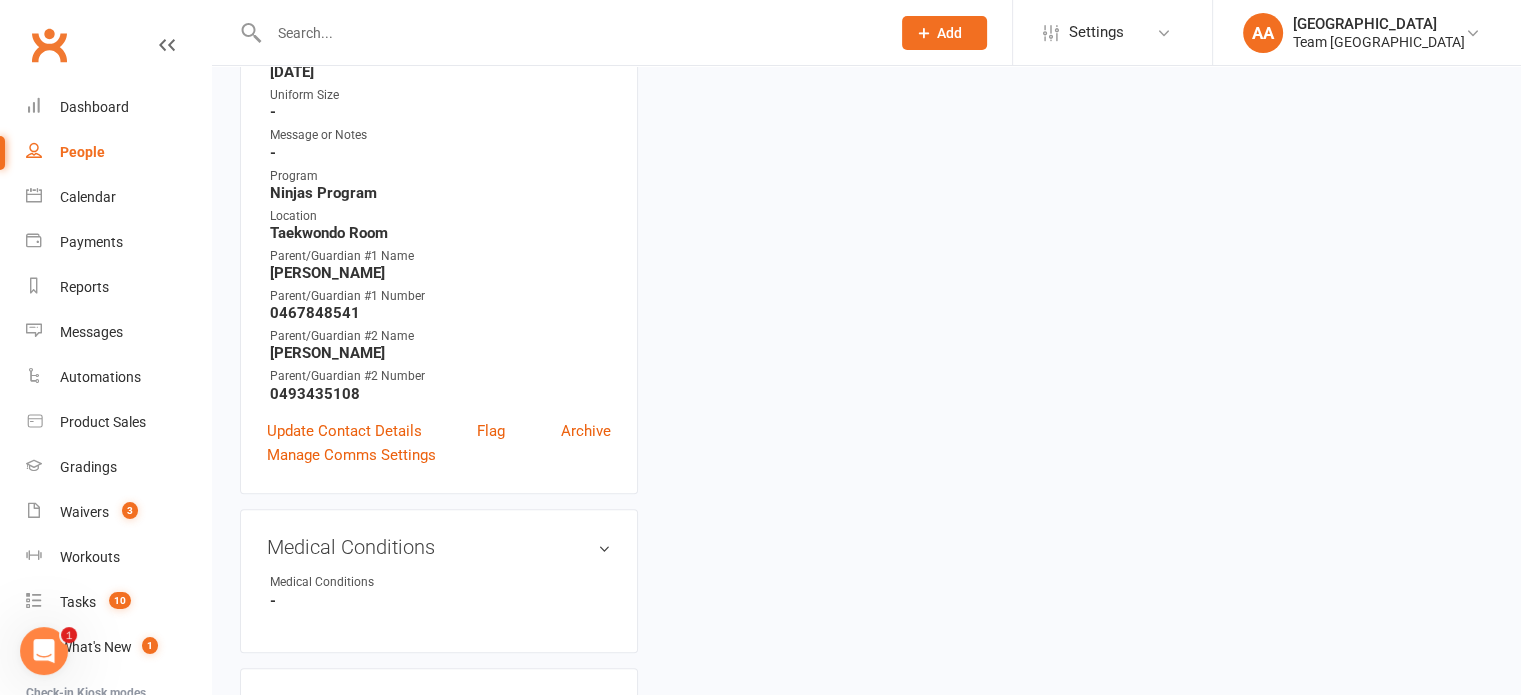 scroll, scrollTop: 0, scrollLeft: 0, axis: both 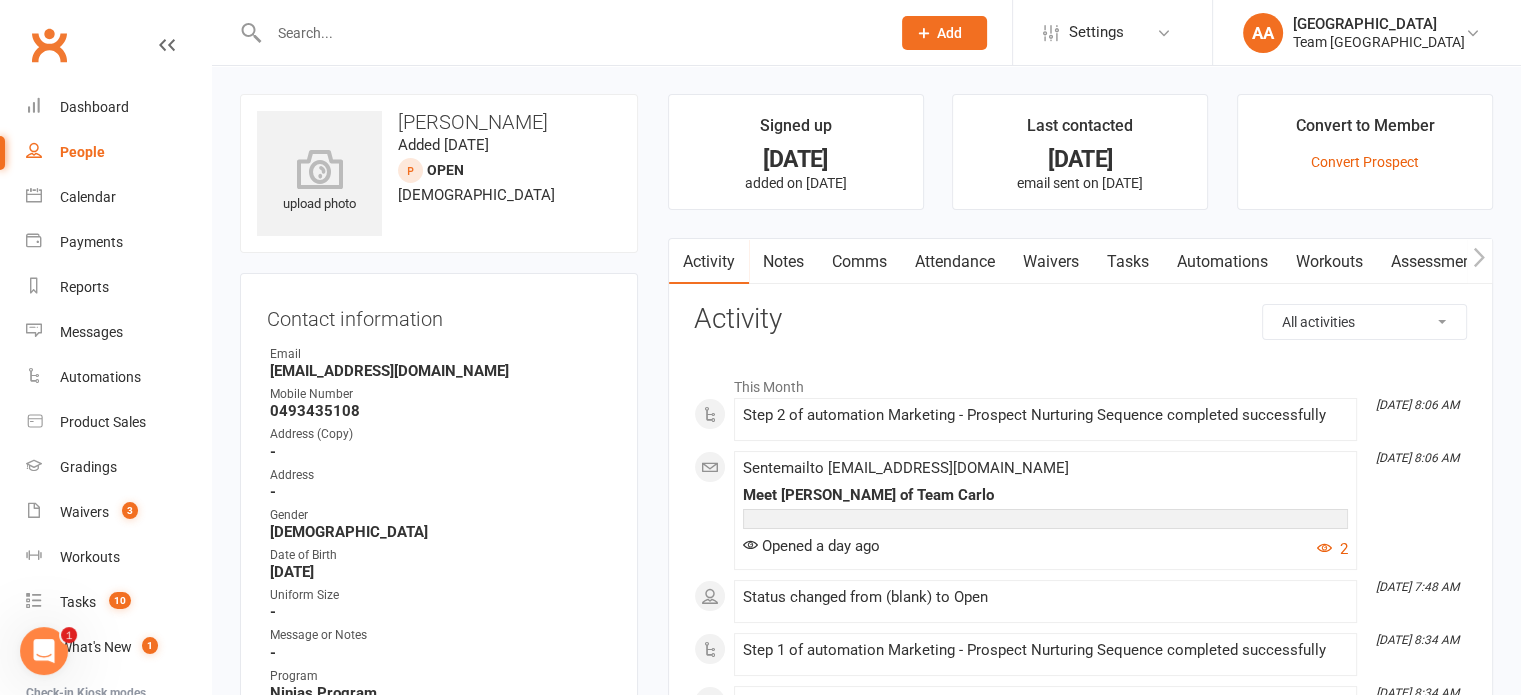 click on "Notes" at bounding box center (783, 262) 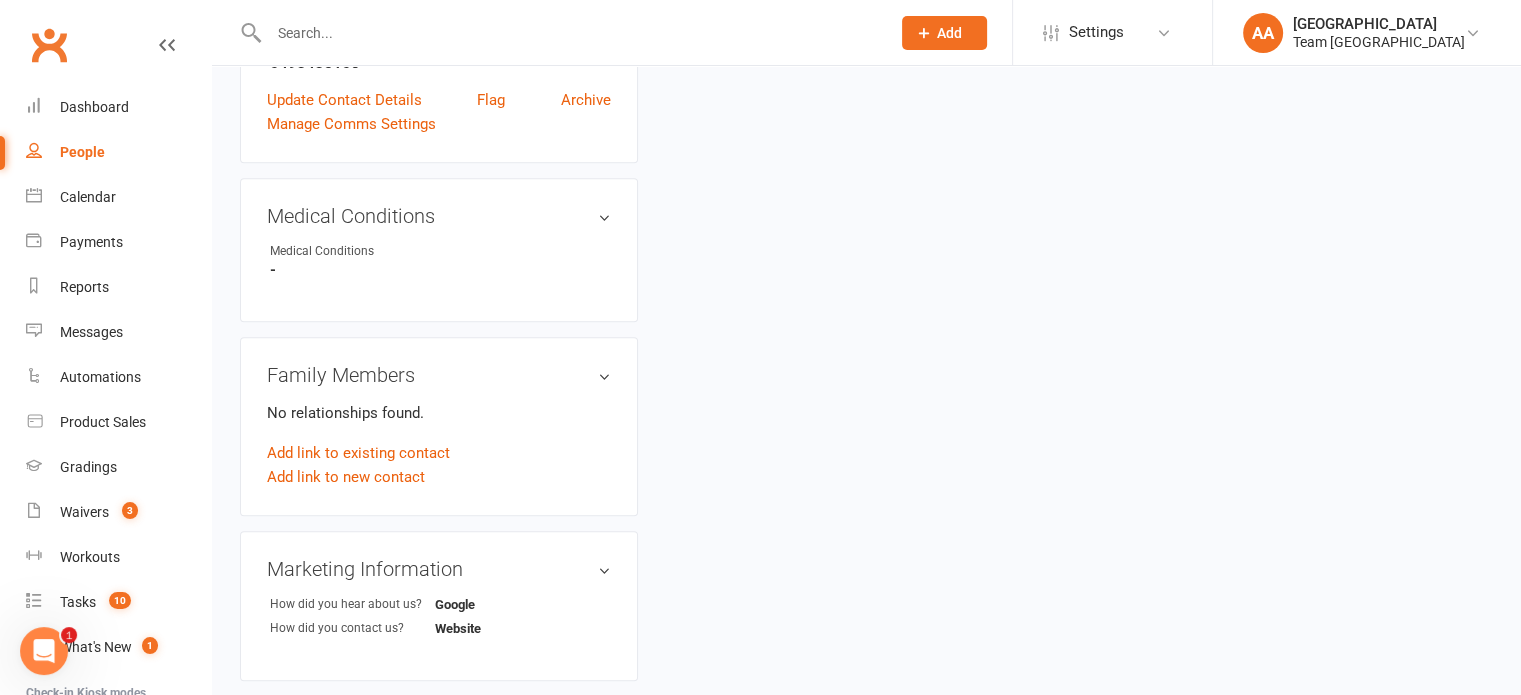 scroll, scrollTop: 900, scrollLeft: 0, axis: vertical 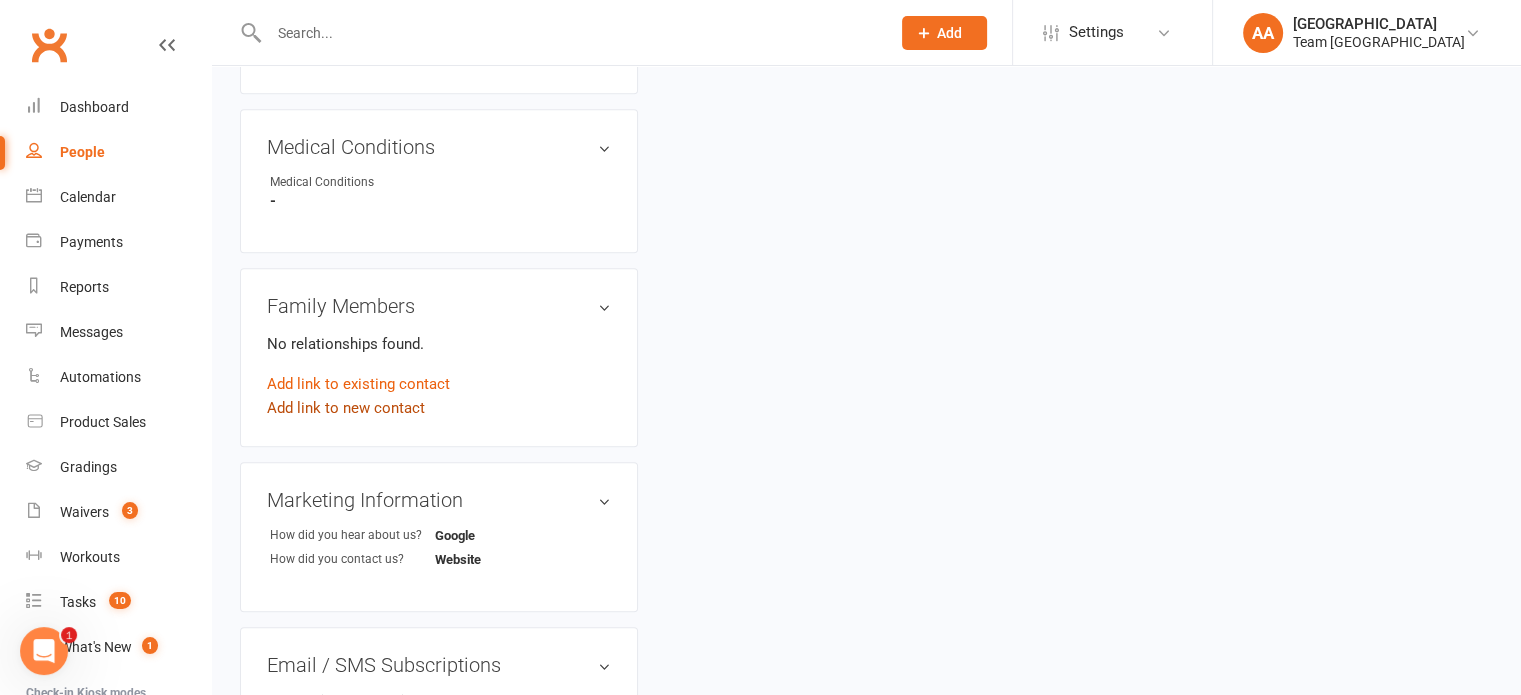 click on "Add link to new contact" at bounding box center (346, 408) 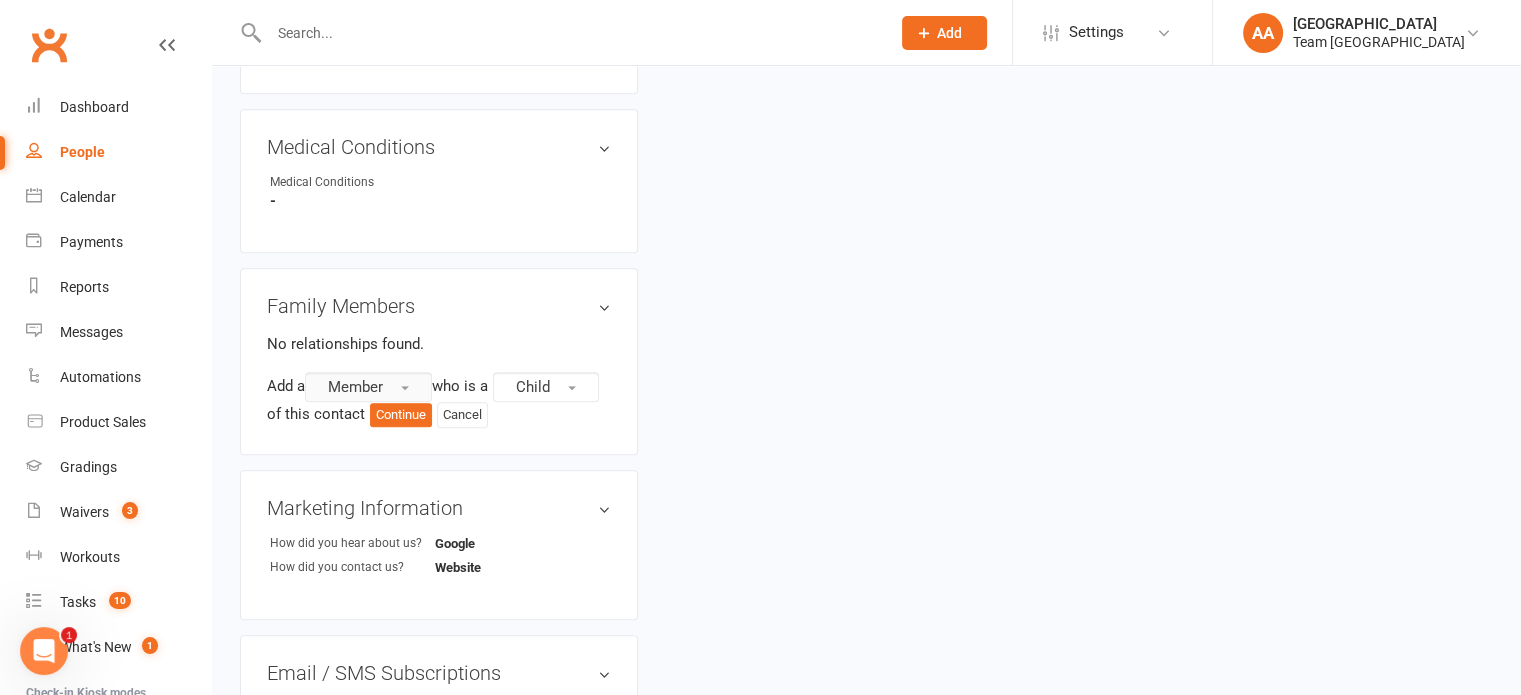 click on "Member" at bounding box center (355, 387) 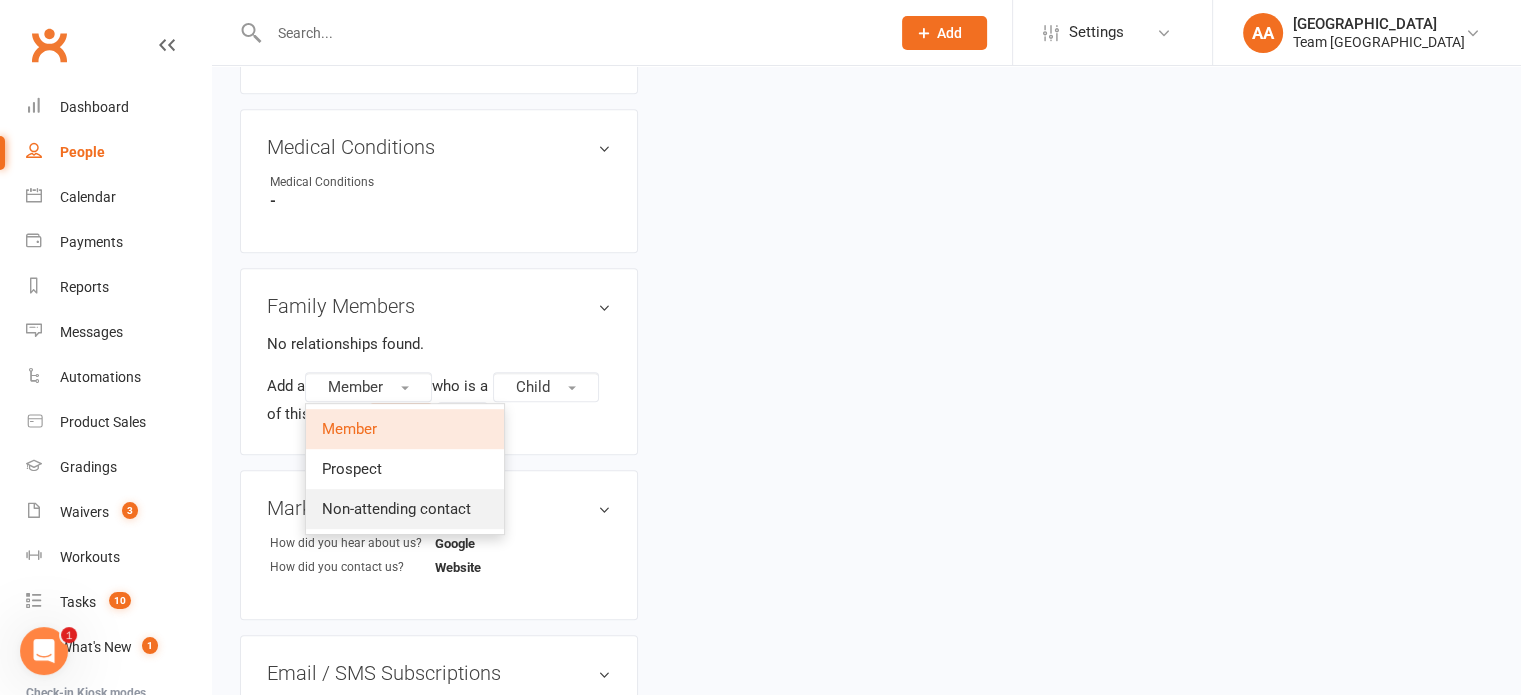 click on "Non-attending contact" at bounding box center [405, 509] 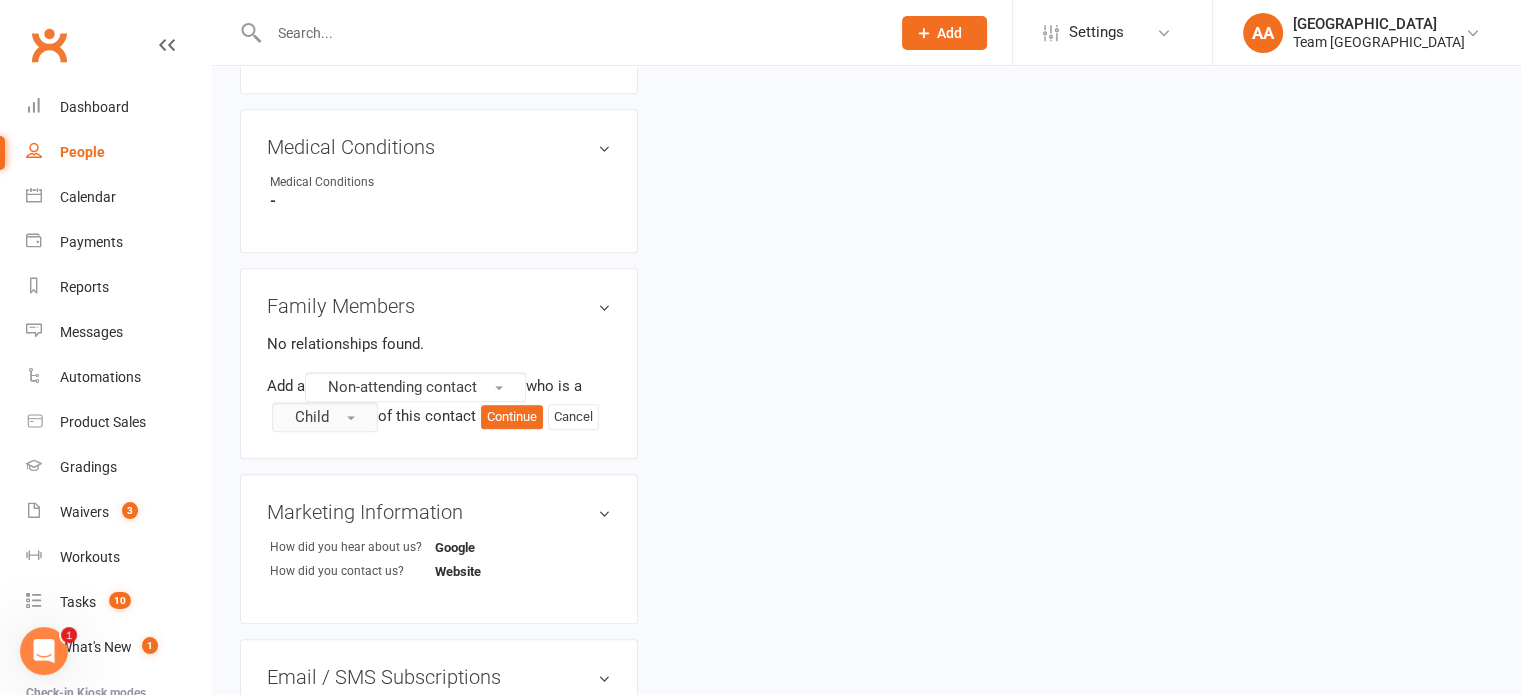 click on "Child" at bounding box center [312, 417] 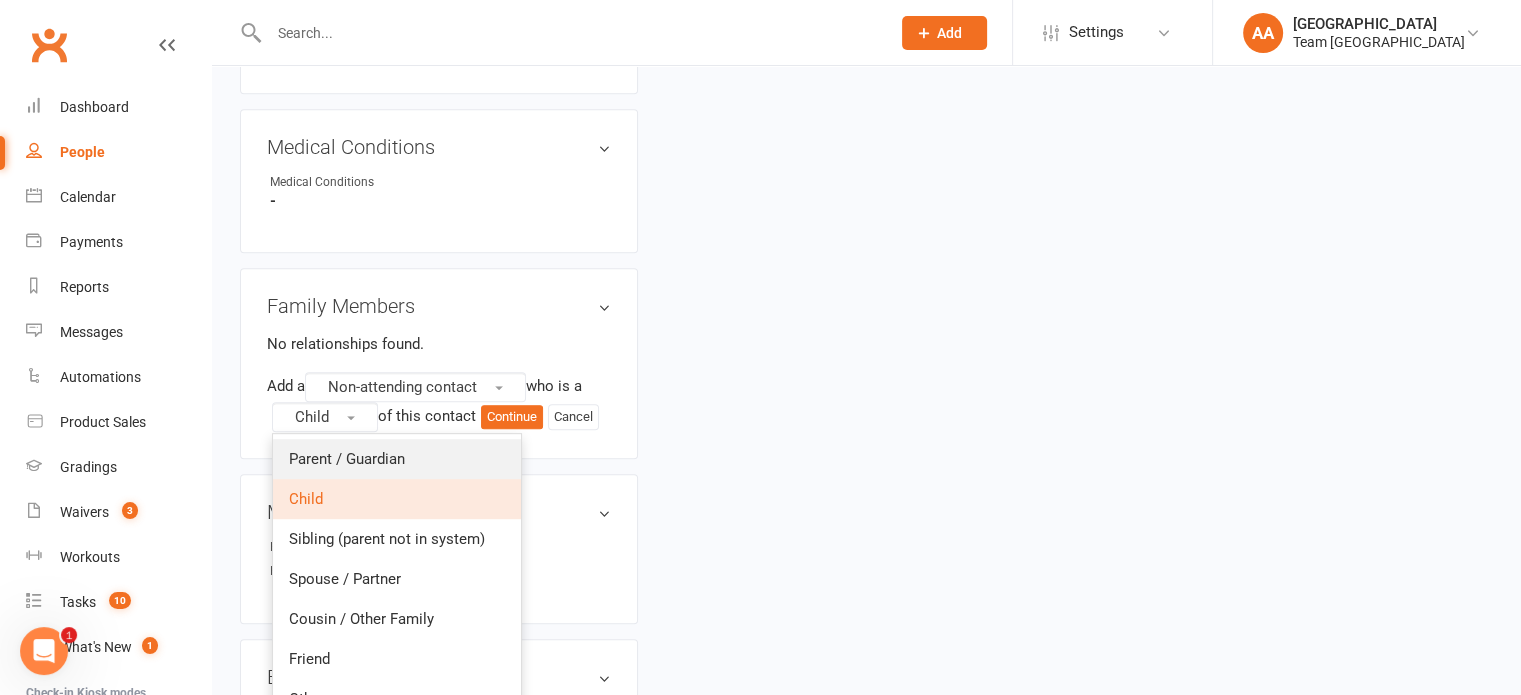 click on "Parent / Guardian" at bounding box center (347, 459) 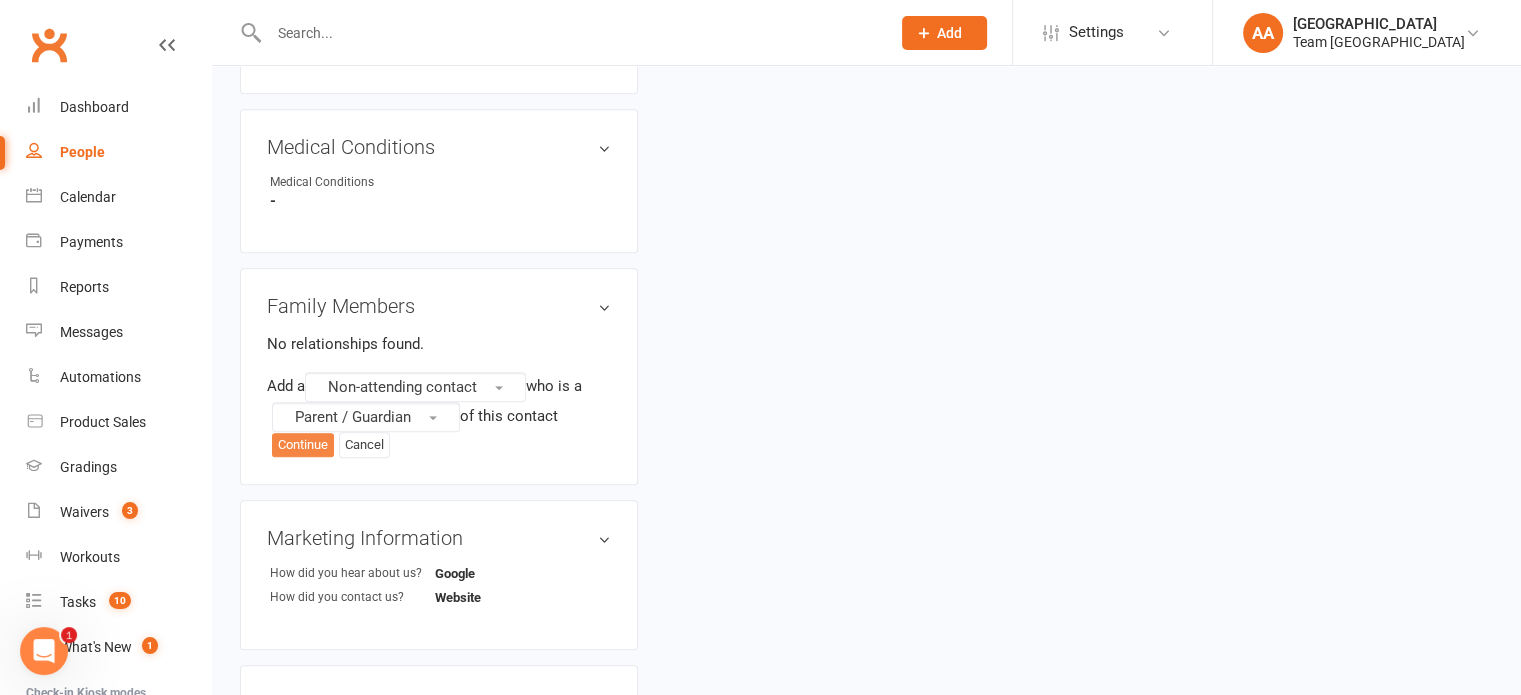 click on "Continue" at bounding box center (303, 445) 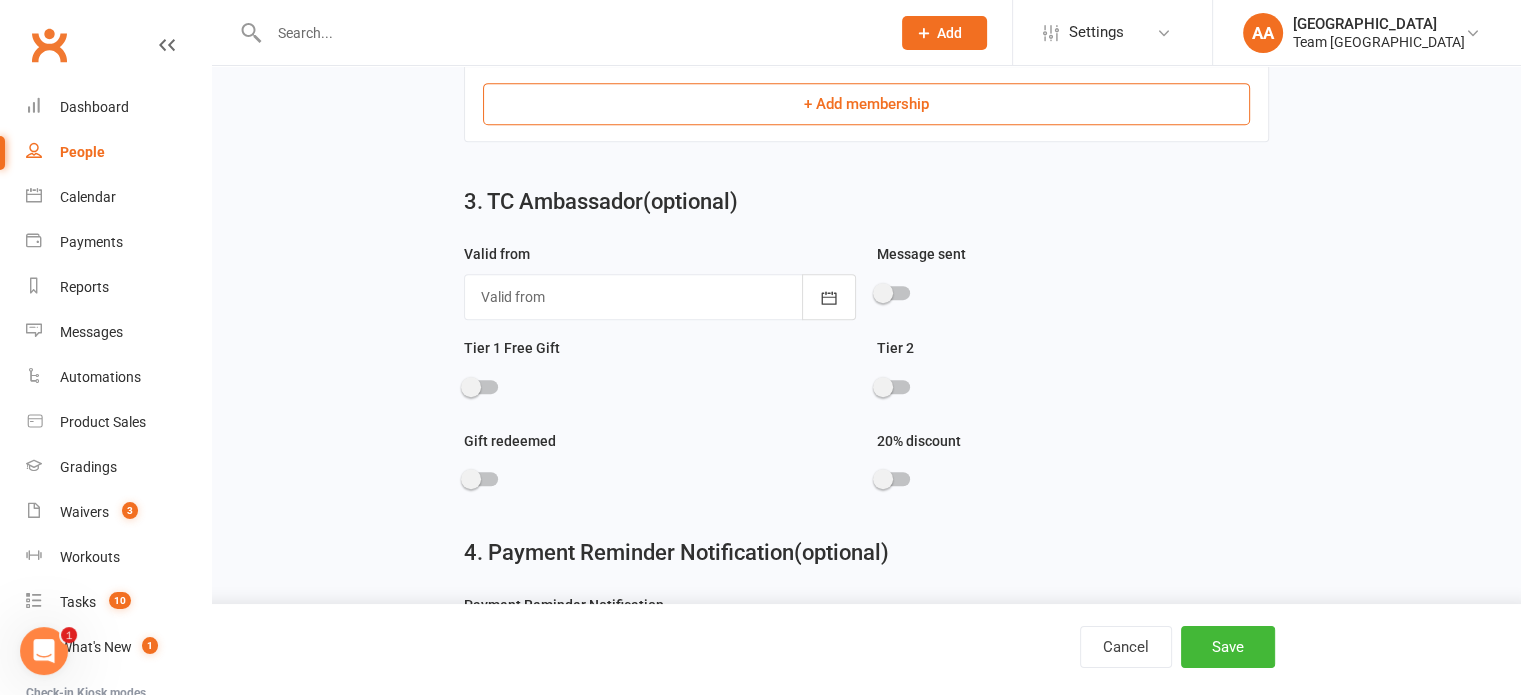 scroll, scrollTop: 0, scrollLeft: 0, axis: both 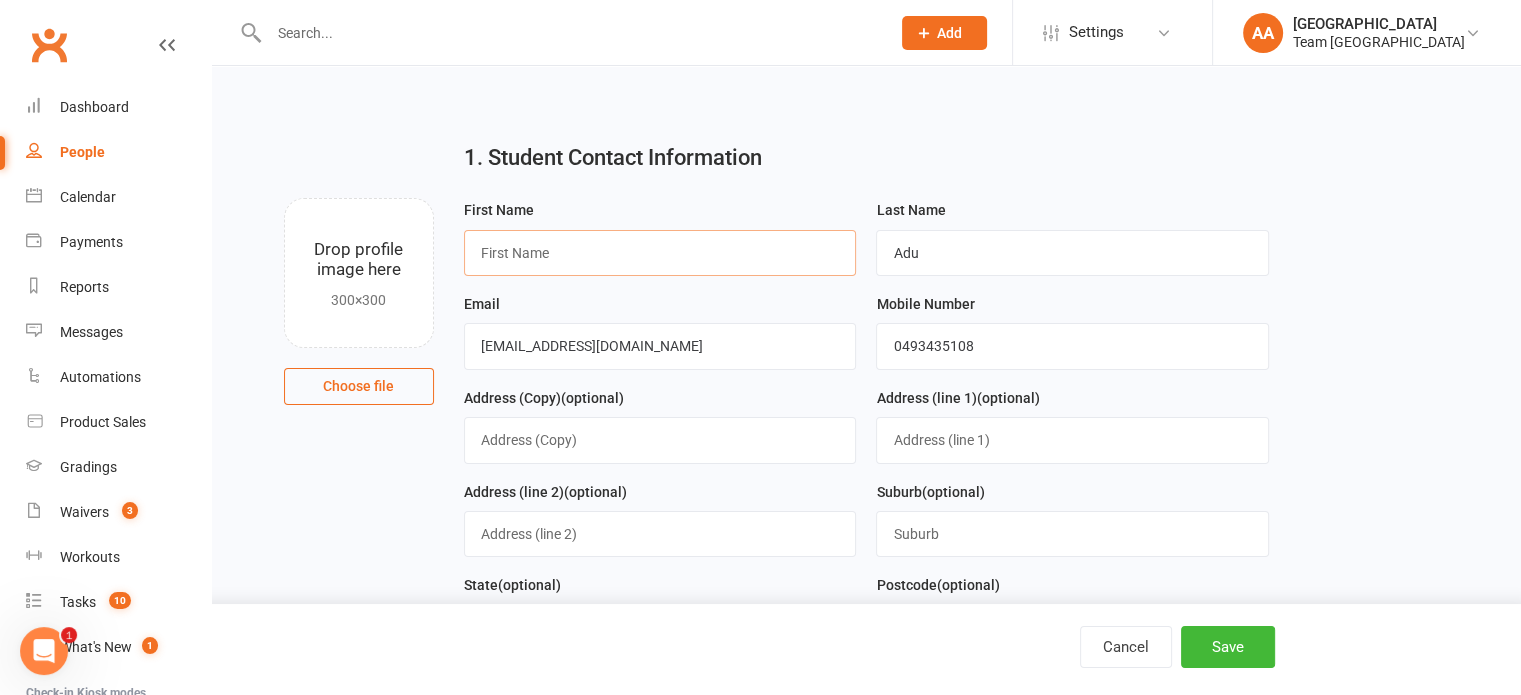 click at bounding box center [660, 253] 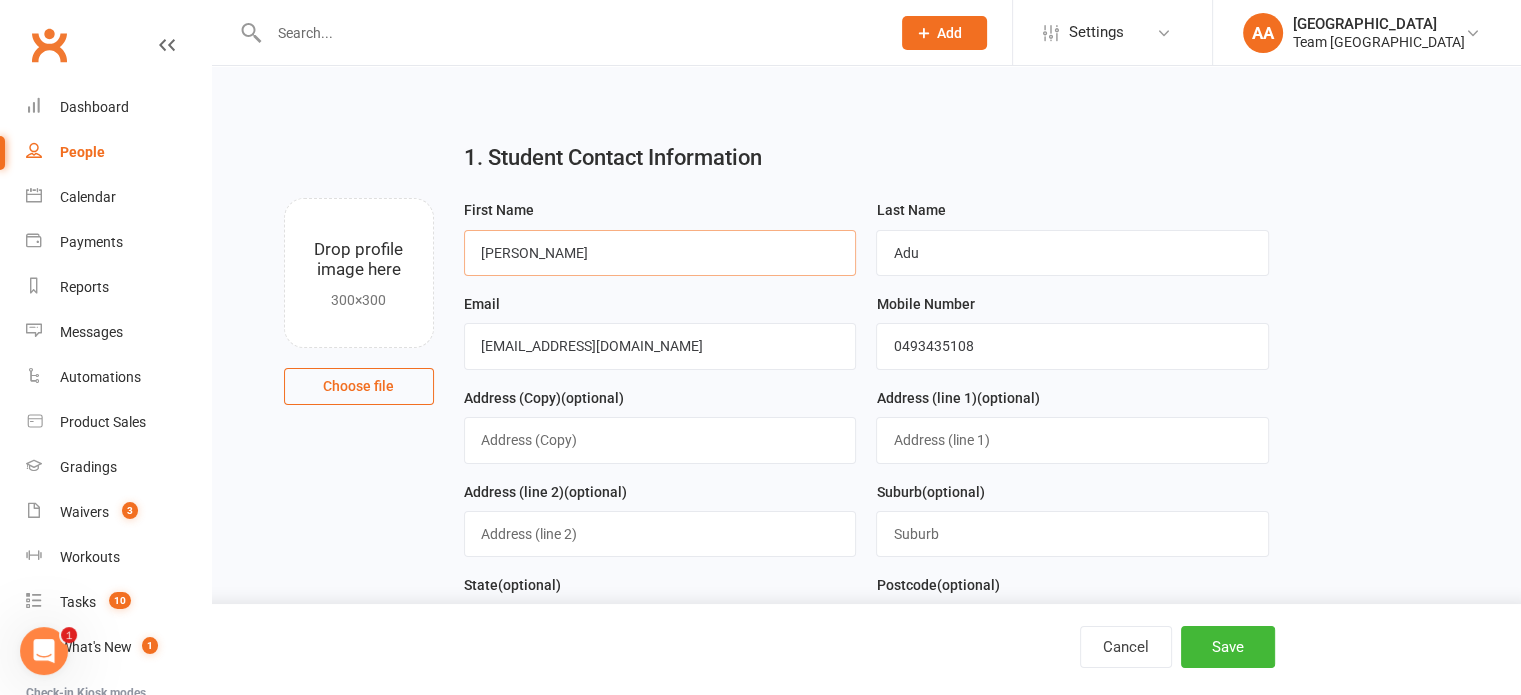 type on "[PERSON_NAME]" 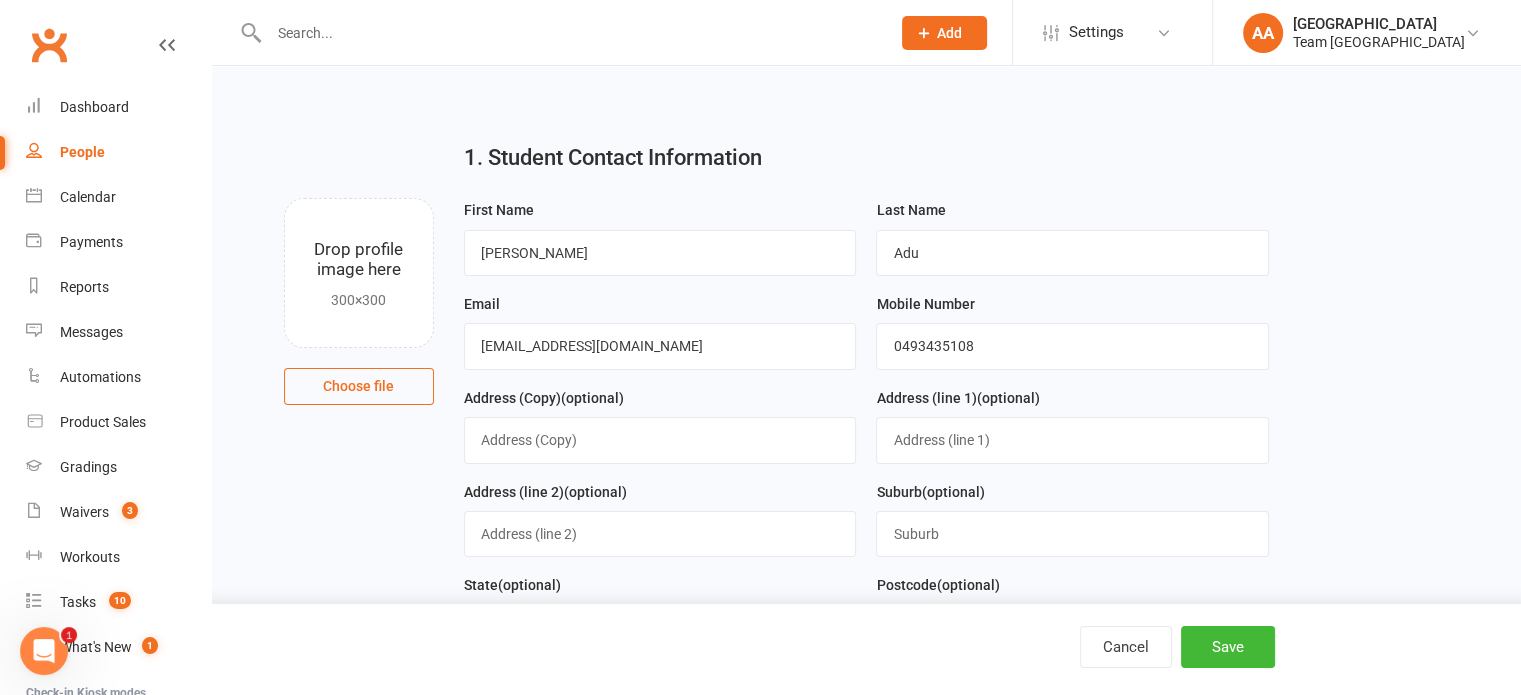 click on "1. Student Contact Information  Drop profile image here 300×300 Choose file
First Name  [PERSON_NAME]
Last Name  [PERSON_NAME]
Email  [EMAIL_ADDRESS][DOMAIN_NAME]
Mobile Number  [PHONE_NUMBER]
Address (Copy)  (optional)
Address (line 1)  (optional)
Address (line 2)  (optional)
Suburb  (optional)
State  (optional)
Postcode  (optional)
Message or Notes  (optional)
Location  (optional) Select Location Taekwondo Room
2. Membership (optional) Membership Plan Start Date End Date No active memberships found. + Add membership 3. TC Ambassador  (optional) Valid from
[DATE]
Sun Mon Tue Wed Thu Fri Sat
27
29
30
01
02
03
04
05
28
06
07
08
09
10
11" at bounding box center (866, 809) 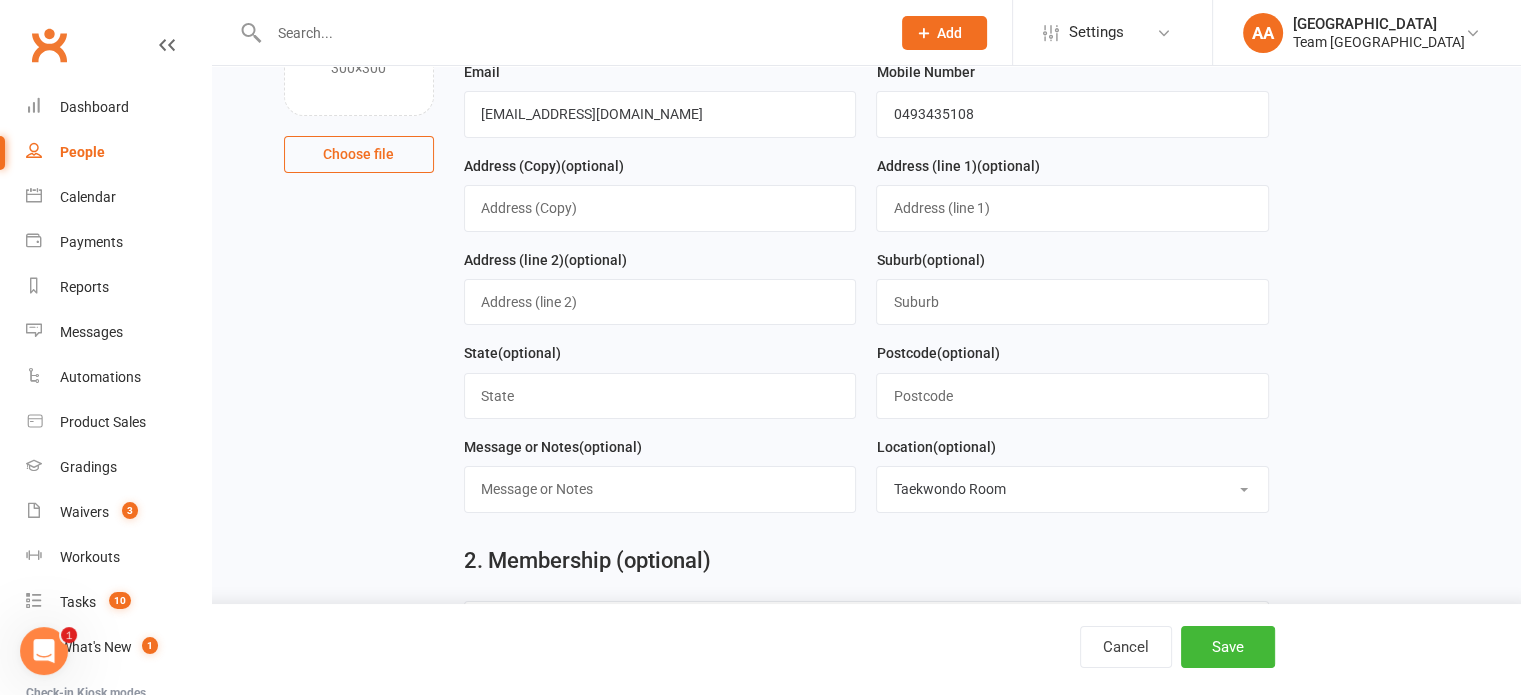scroll, scrollTop: 400, scrollLeft: 0, axis: vertical 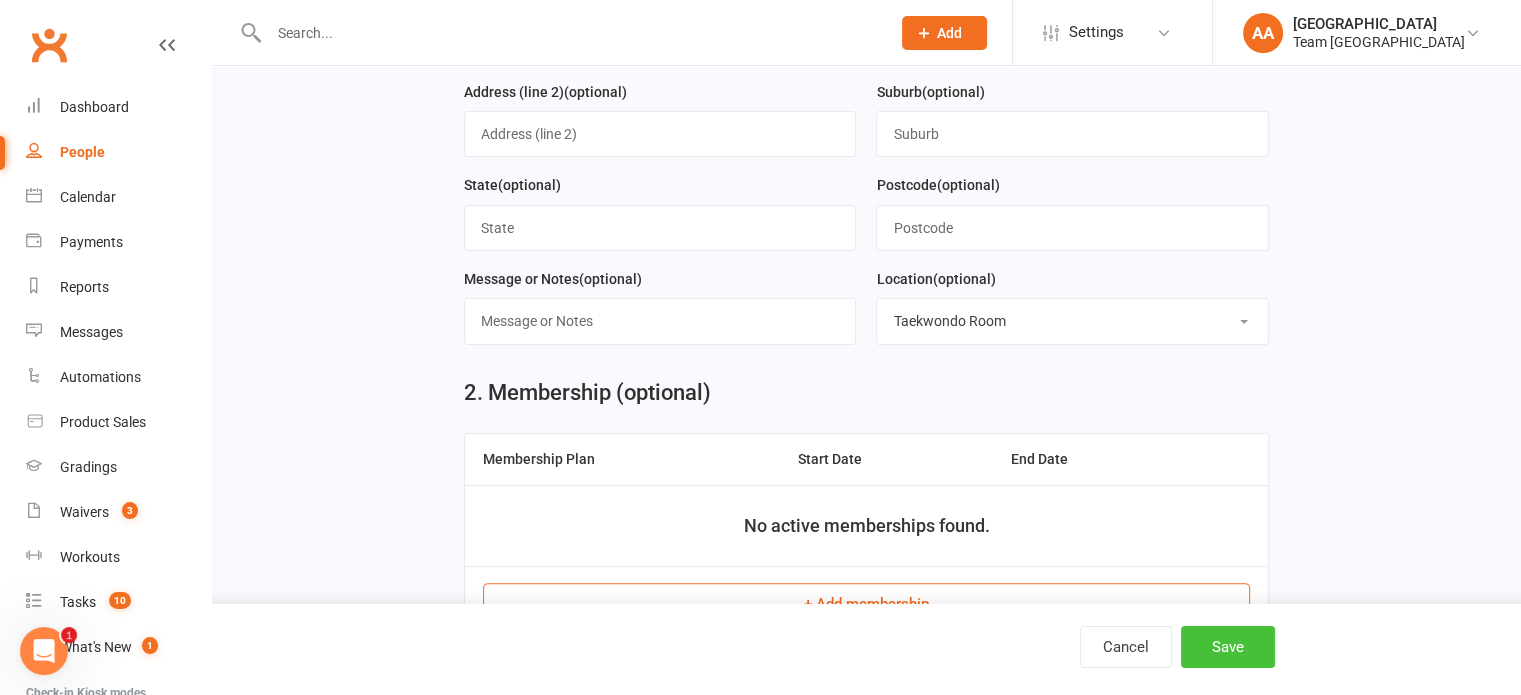 click on "Save" at bounding box center (1228, 647) 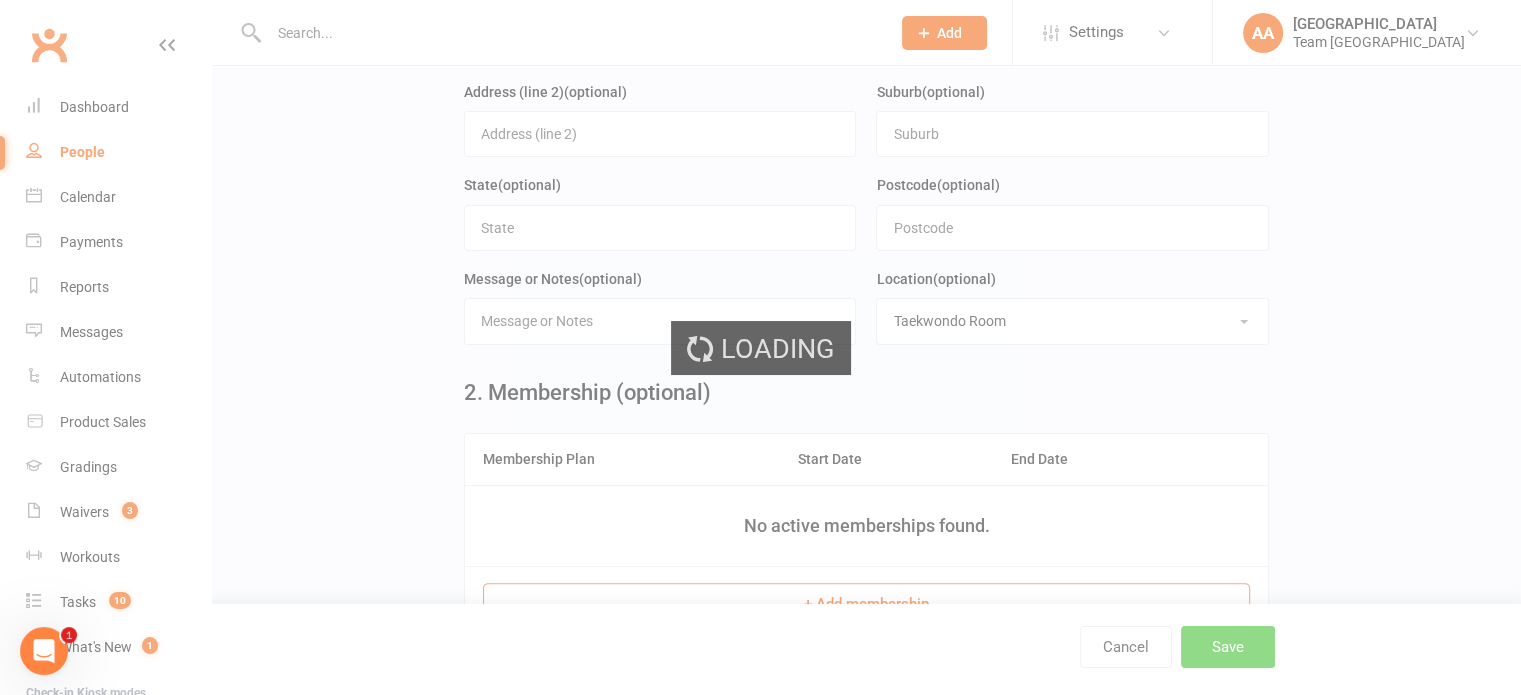 scroll, scrollTop: 0, scrollLeft: 0, axis: both 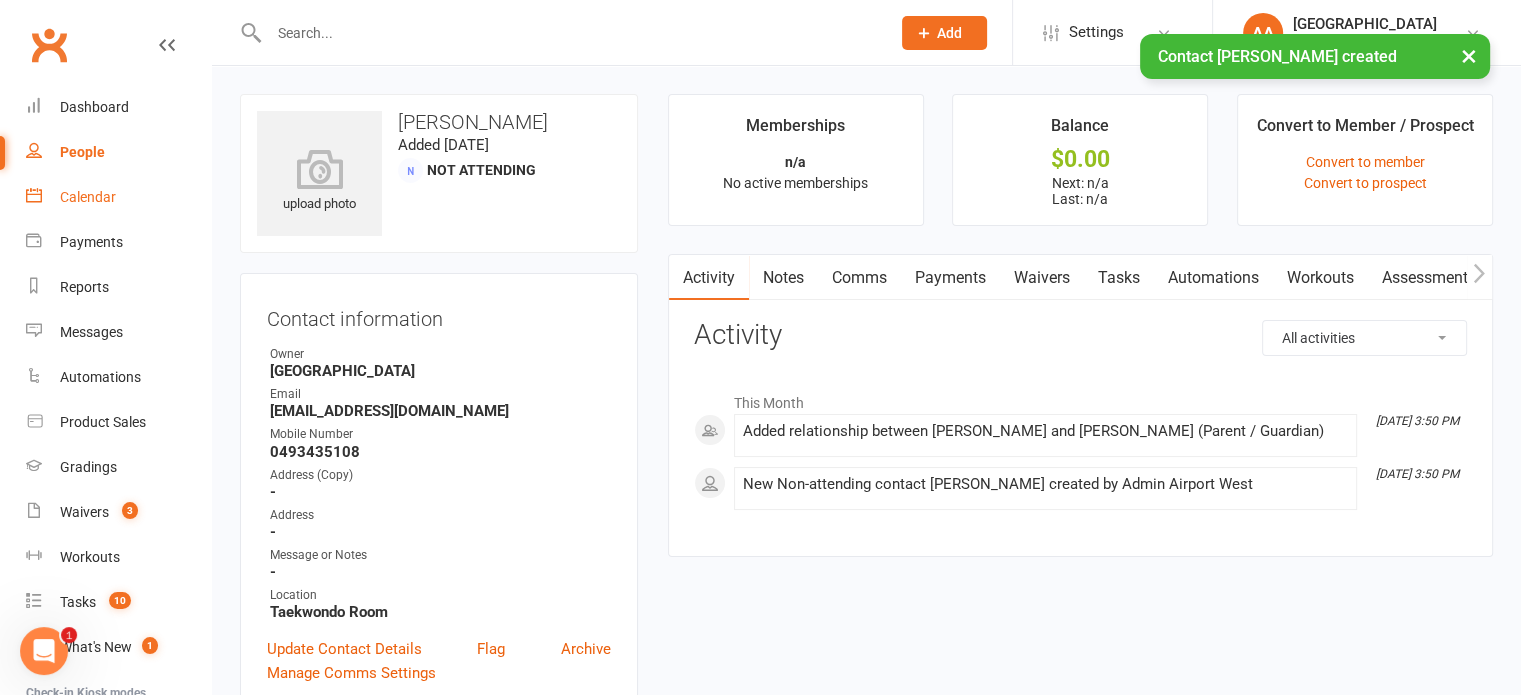 click on "Calendar" at bounding box center [88, 197] 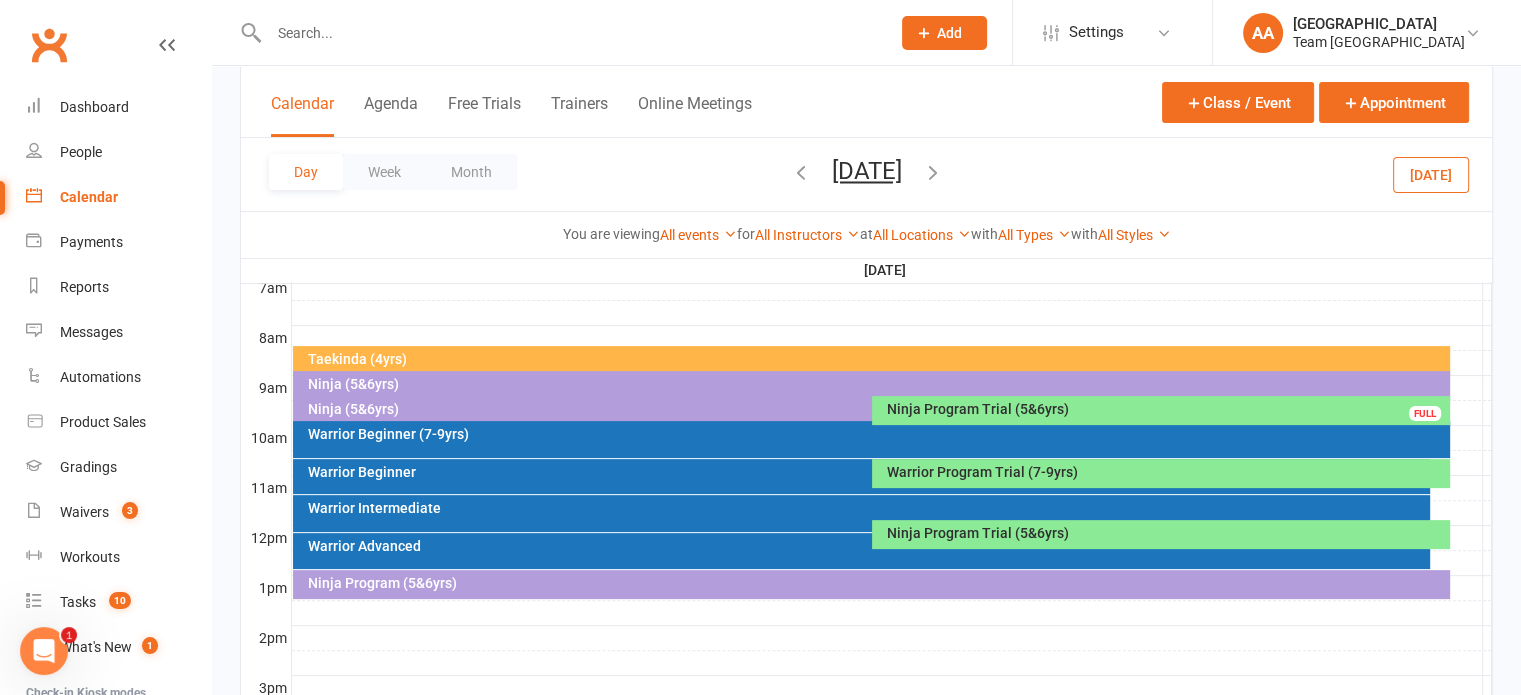 scroll, scrollTop: 500, scrollLeft: 0, axis: vertical 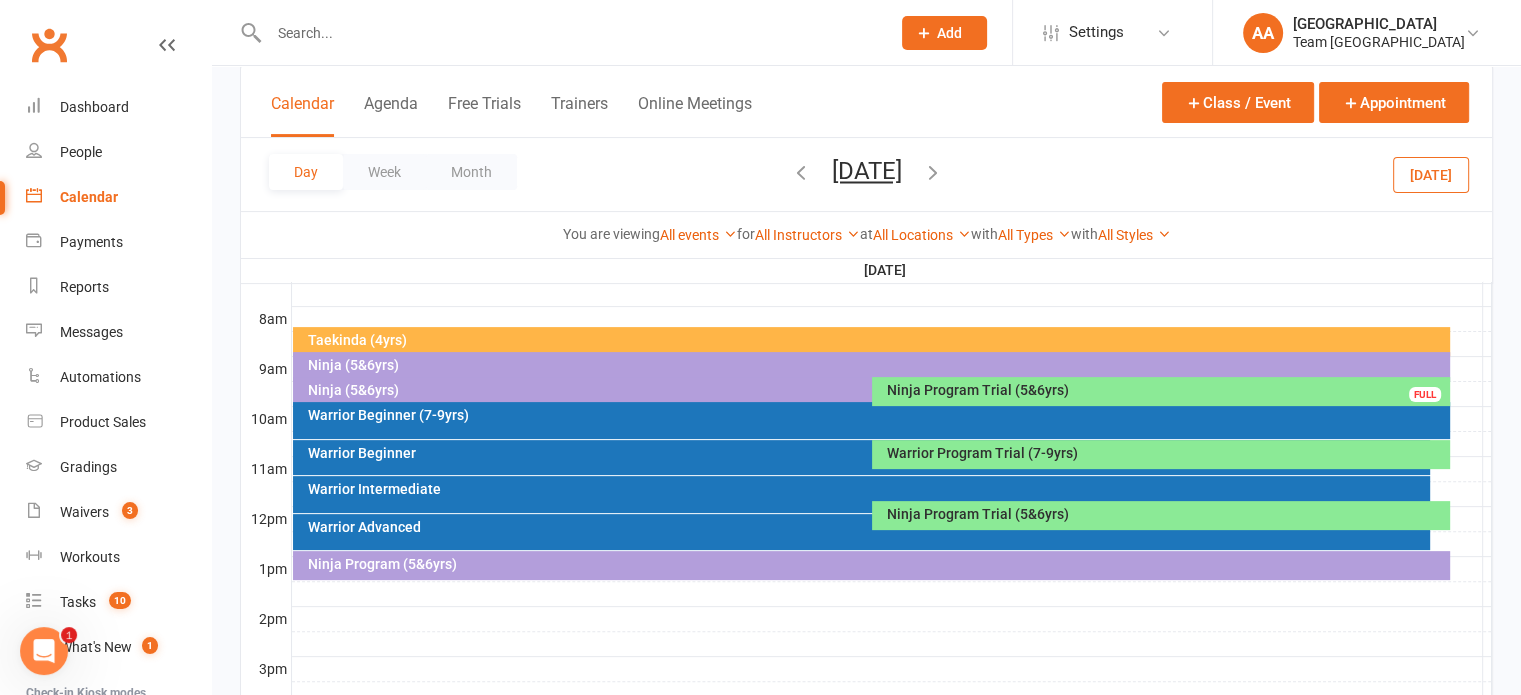 click on "Warrior Program Trial (7-9yrs)" at bounding box center [1166, 453] 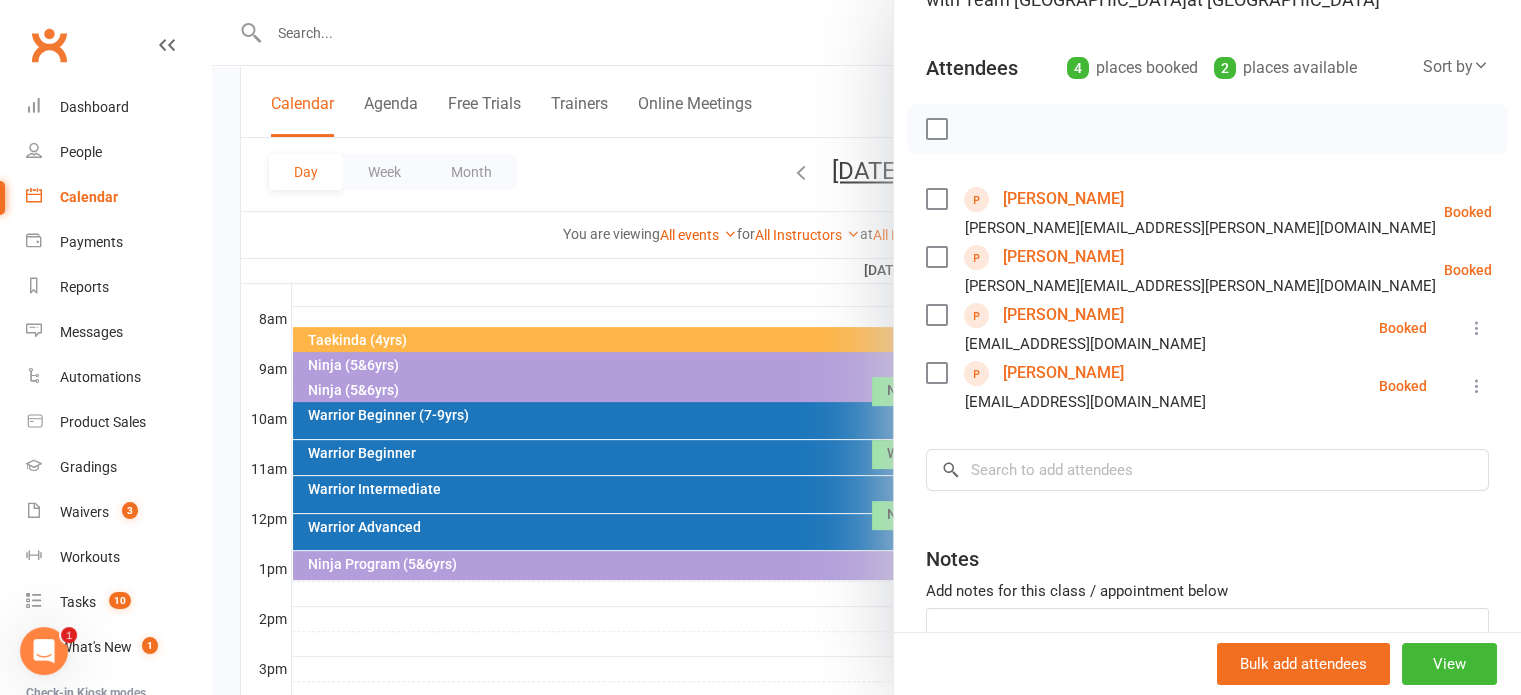 scroll, scrollTop: 200, scrollLeft: 0, axis: vertical 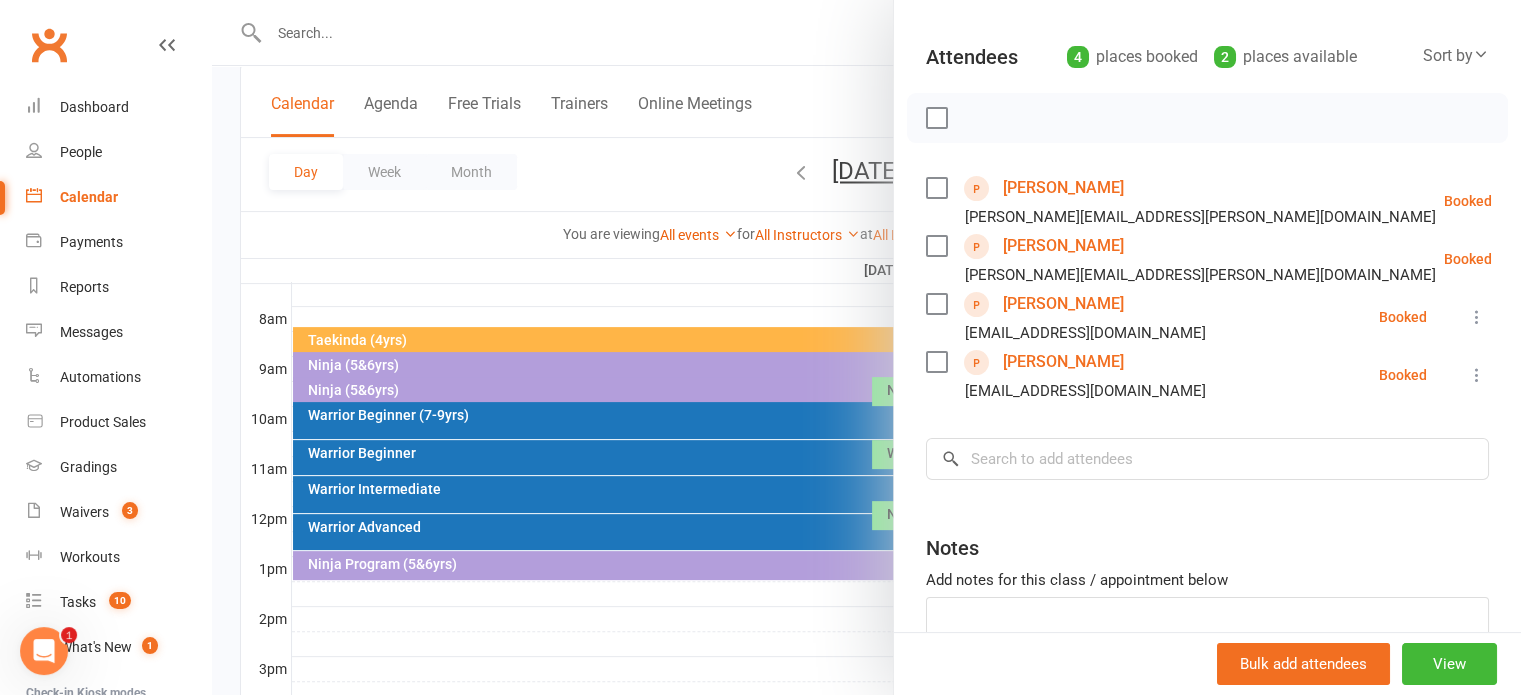 click at bounding box center [866, 347] 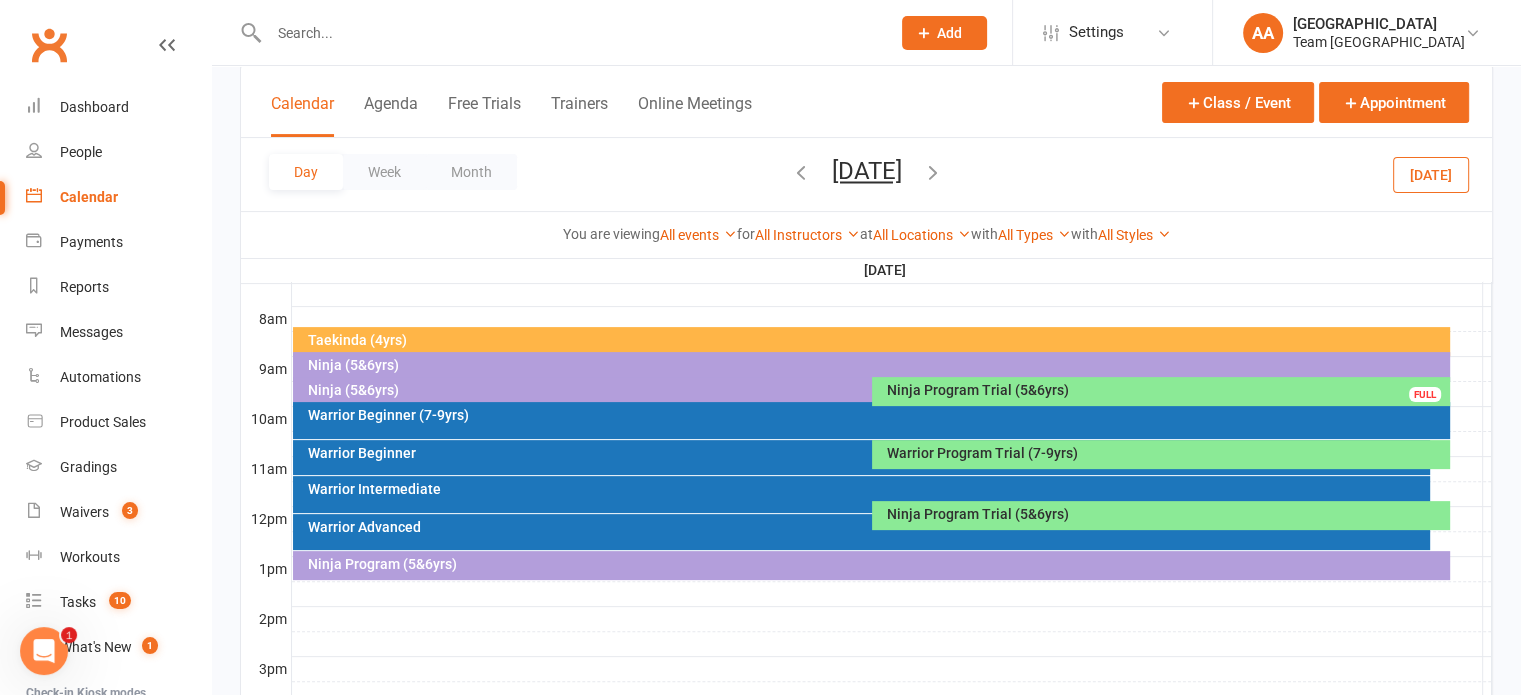 click on "Ninja Program Trial (5&6yrs) FULL" at bounding box center (1161, 391) 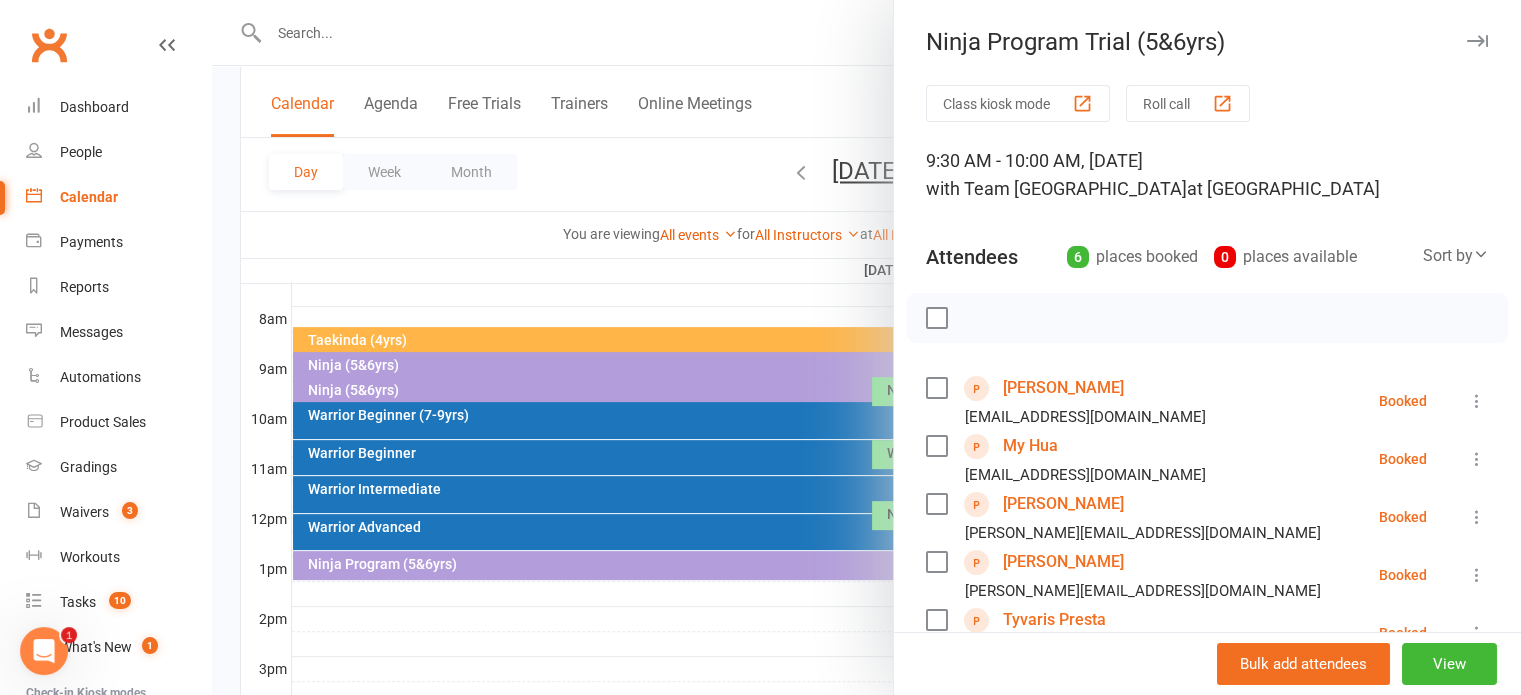 click on "[PERSON_NAME]" at bounding box center (1063, 504) 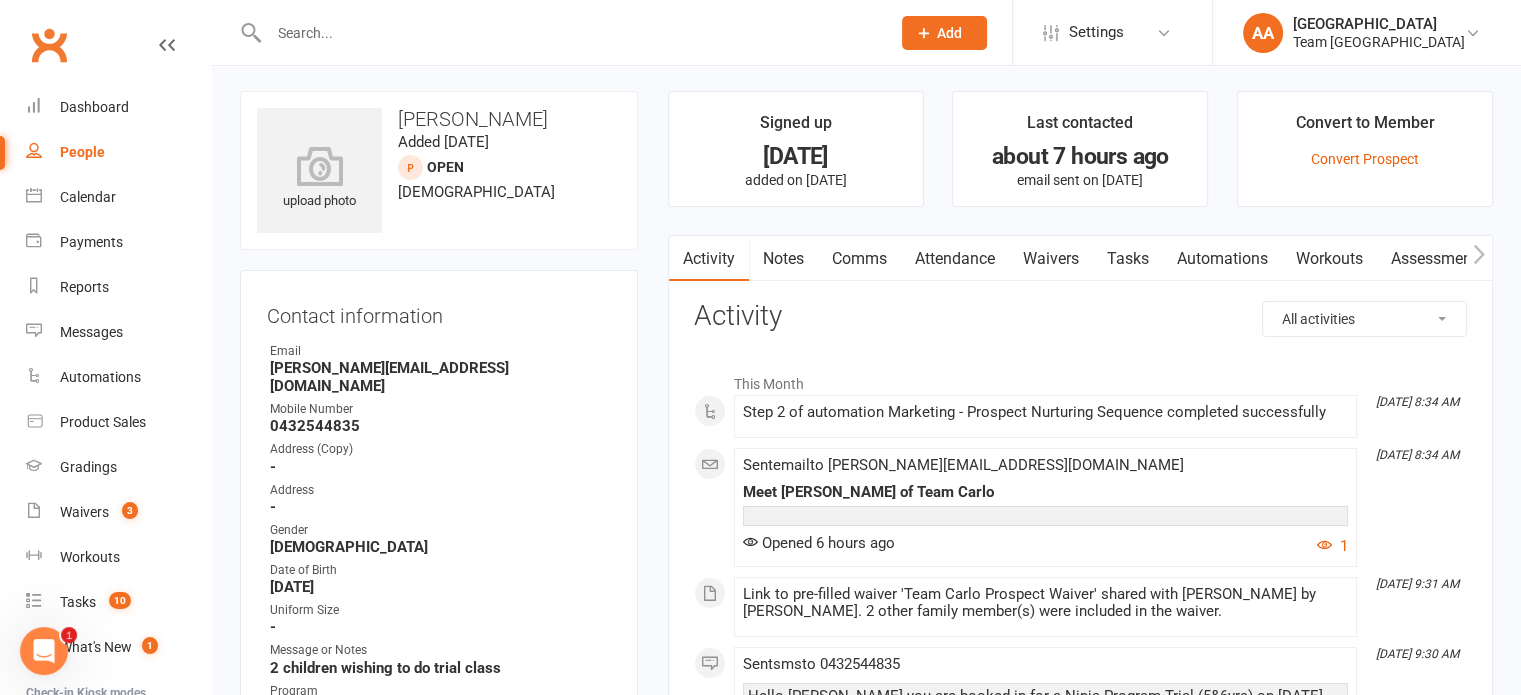 scroll, scrollTop: 0, scrollLeft: 0, axis: both 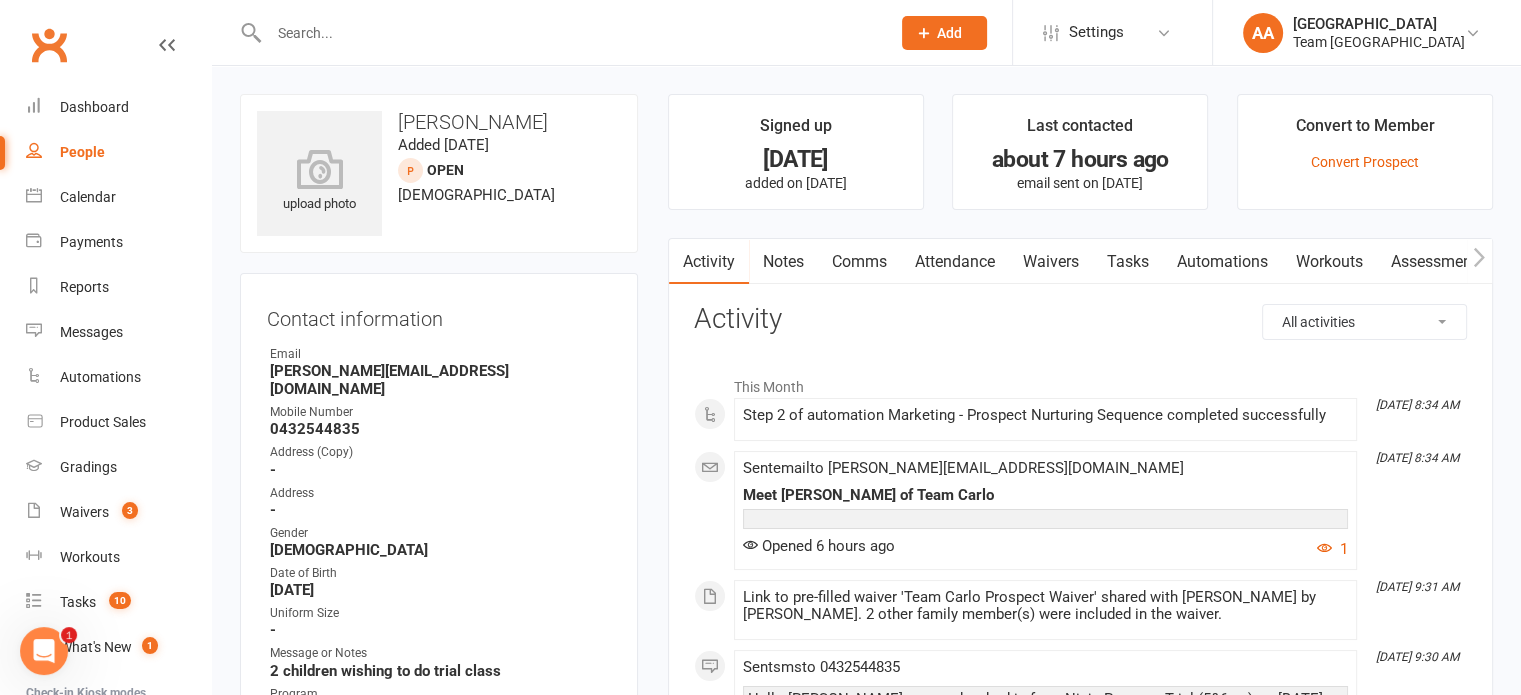 click on "Notes" at bounding box center [783, 262] 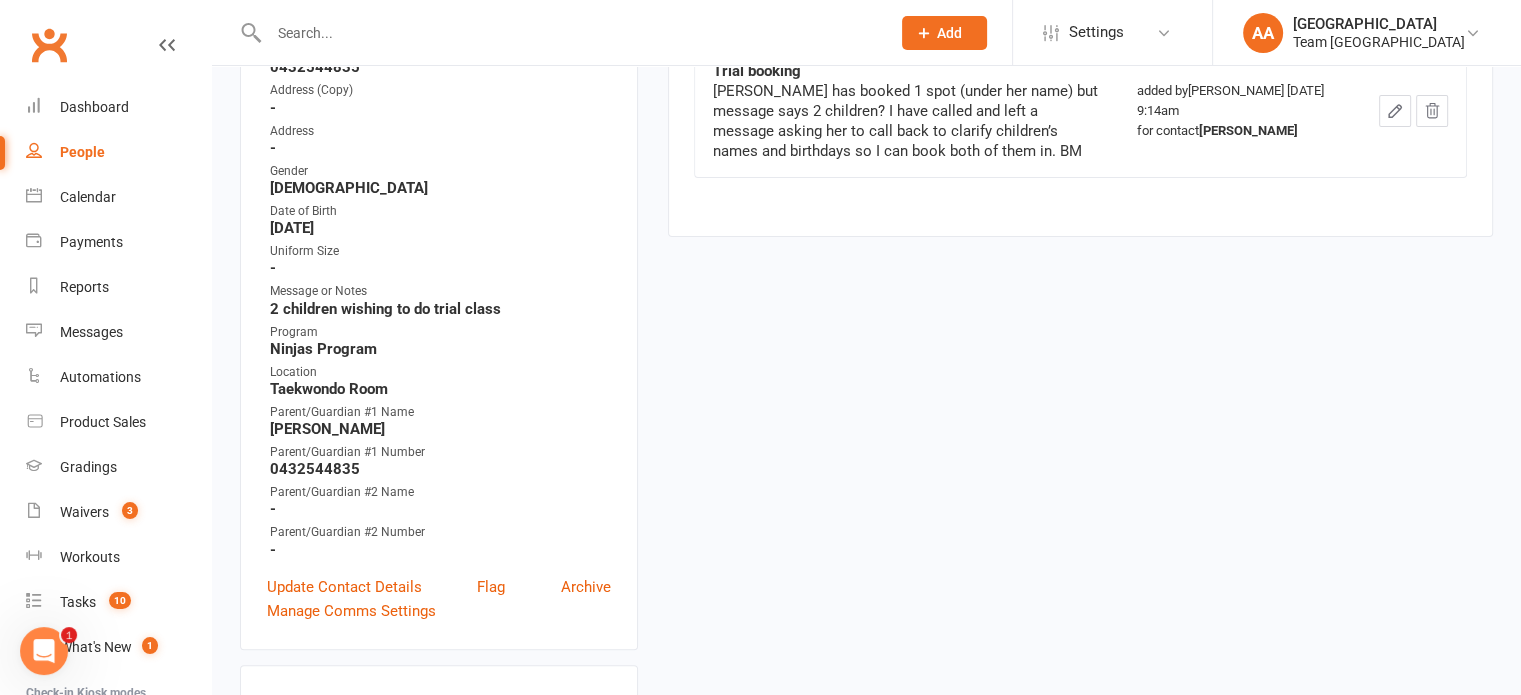 scroll, scrollTop: 600, scrollLeft: 0, axis: vertical 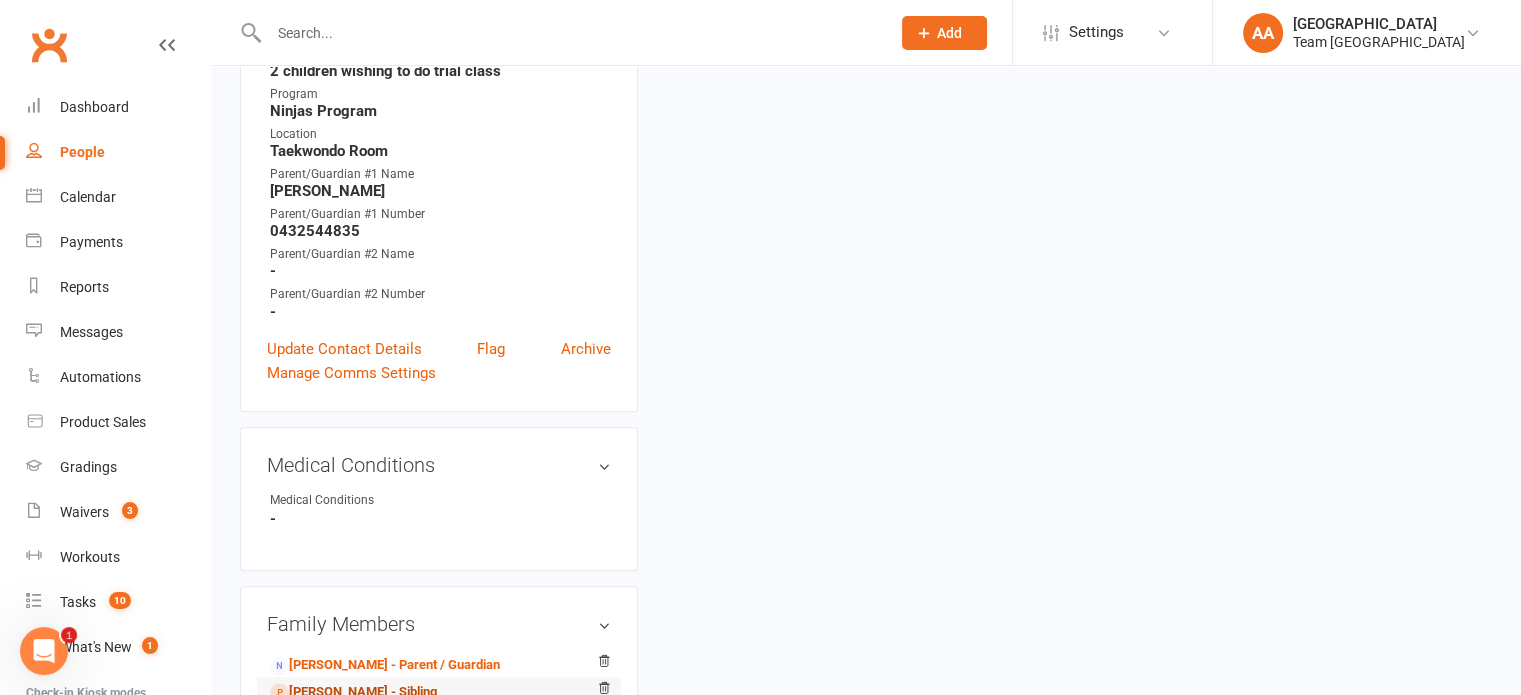 click on "[PERSON_NAME] - Sibling" at bounding box center [353, 692] 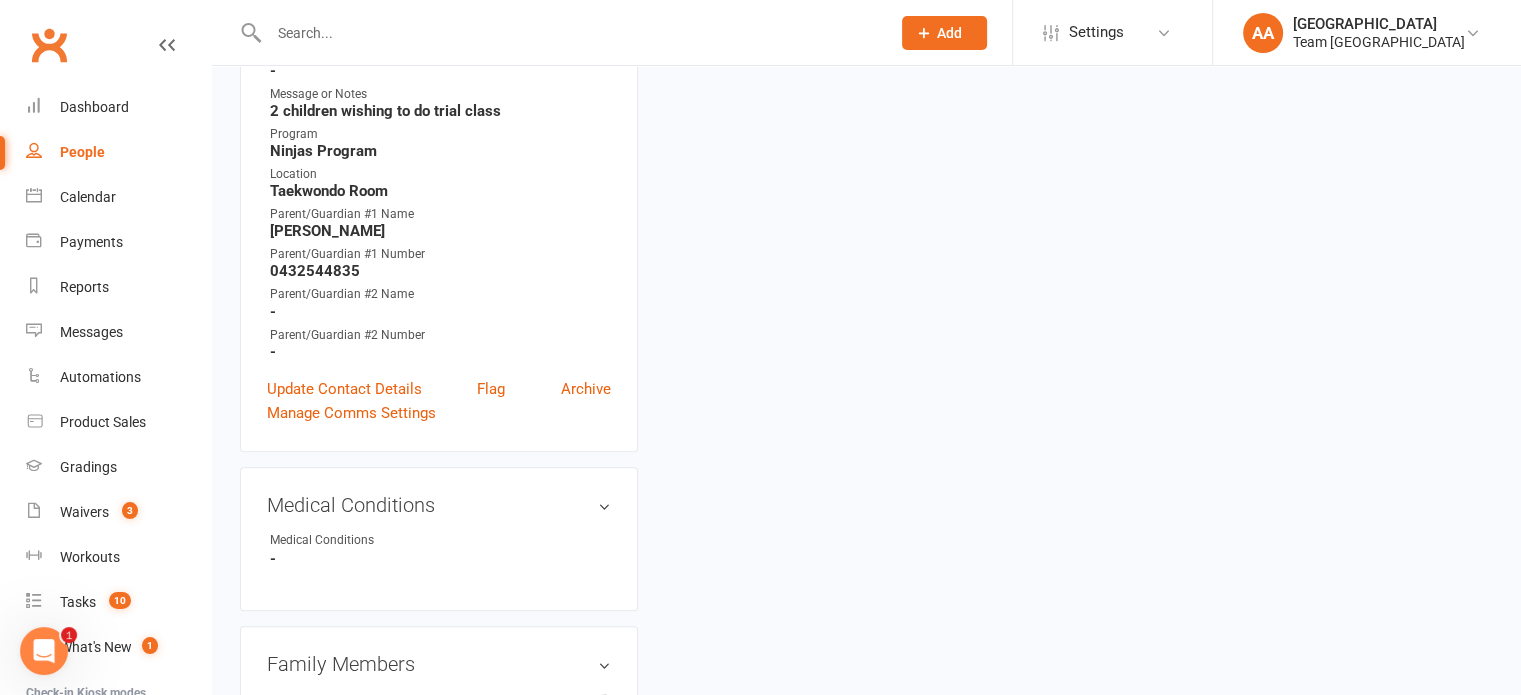 scroll, scrollTop: 0, scrollLeft: 0, axis: both 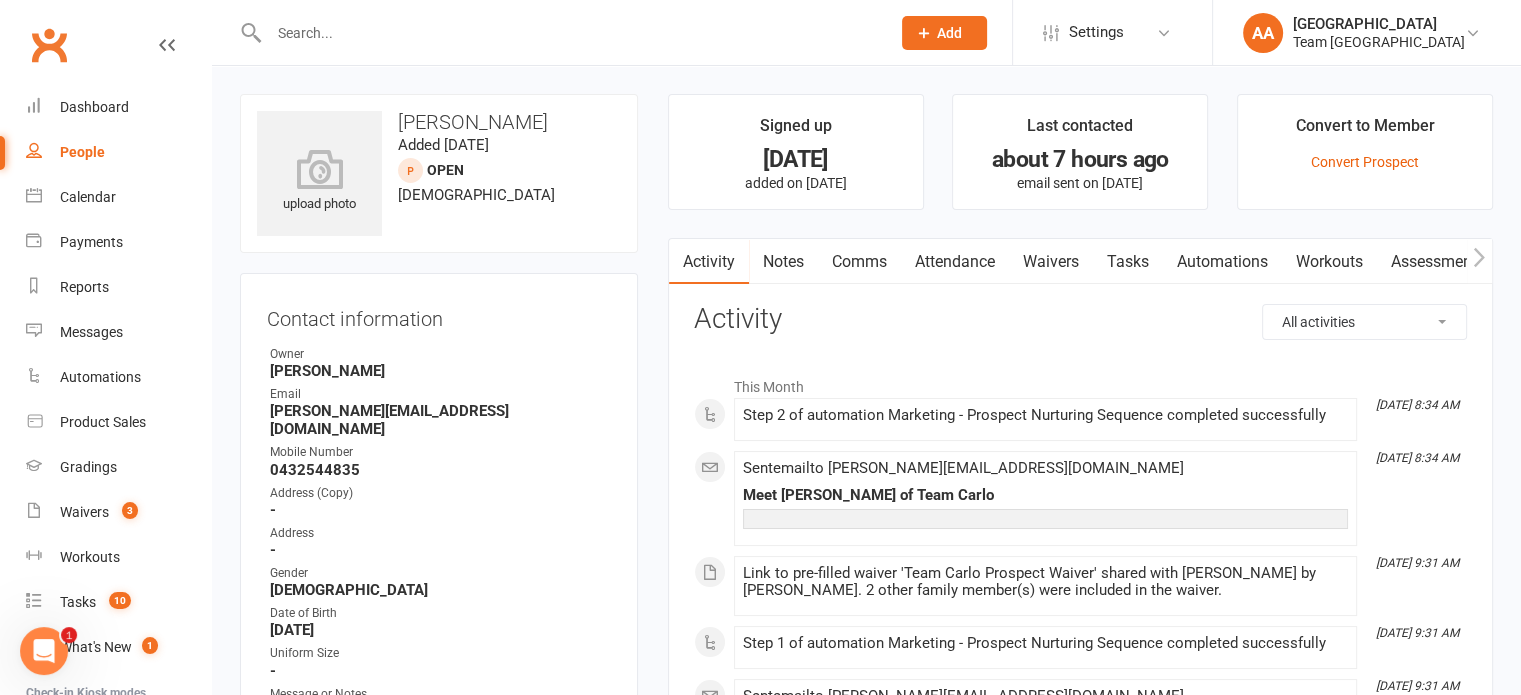 click on "Notes" at bounding box center [783, 262] 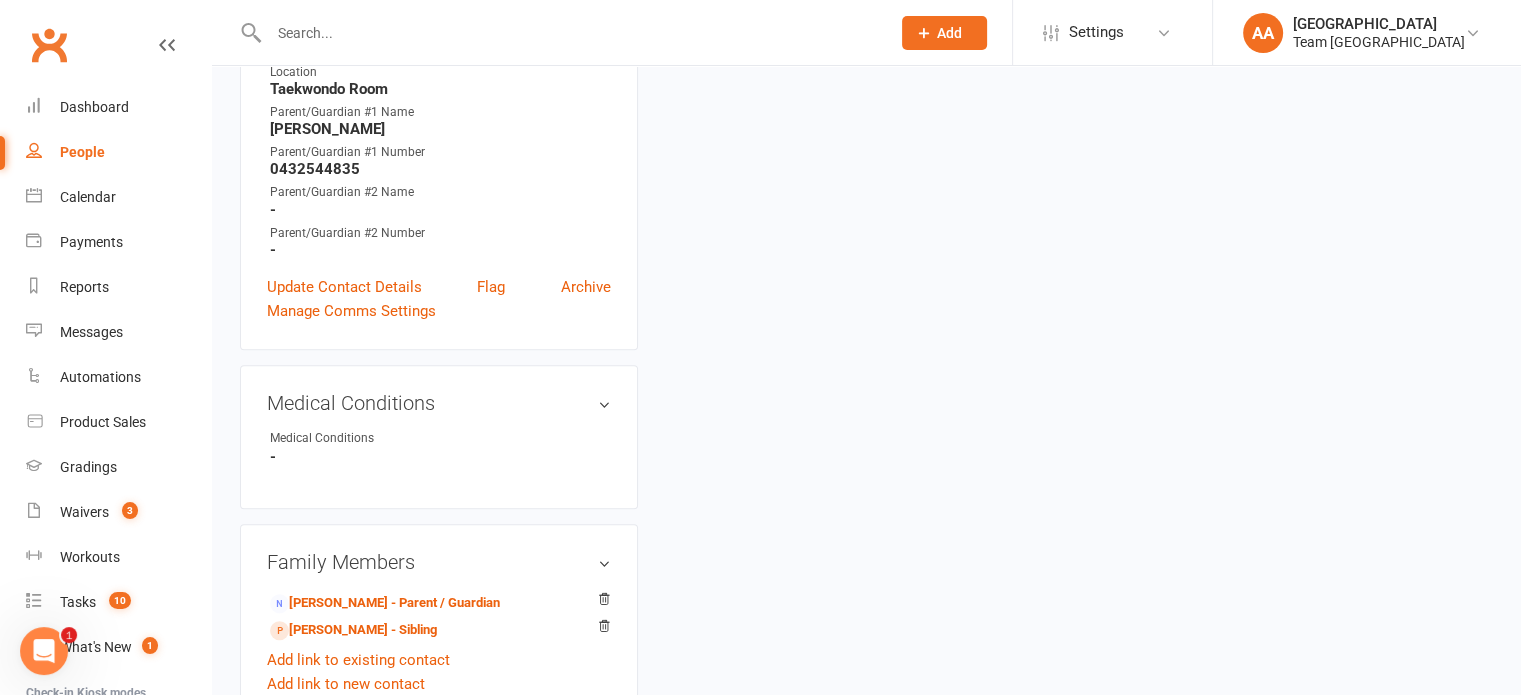 scroll, scrollTop: 800, scrollLeft: 0, axis: vertical 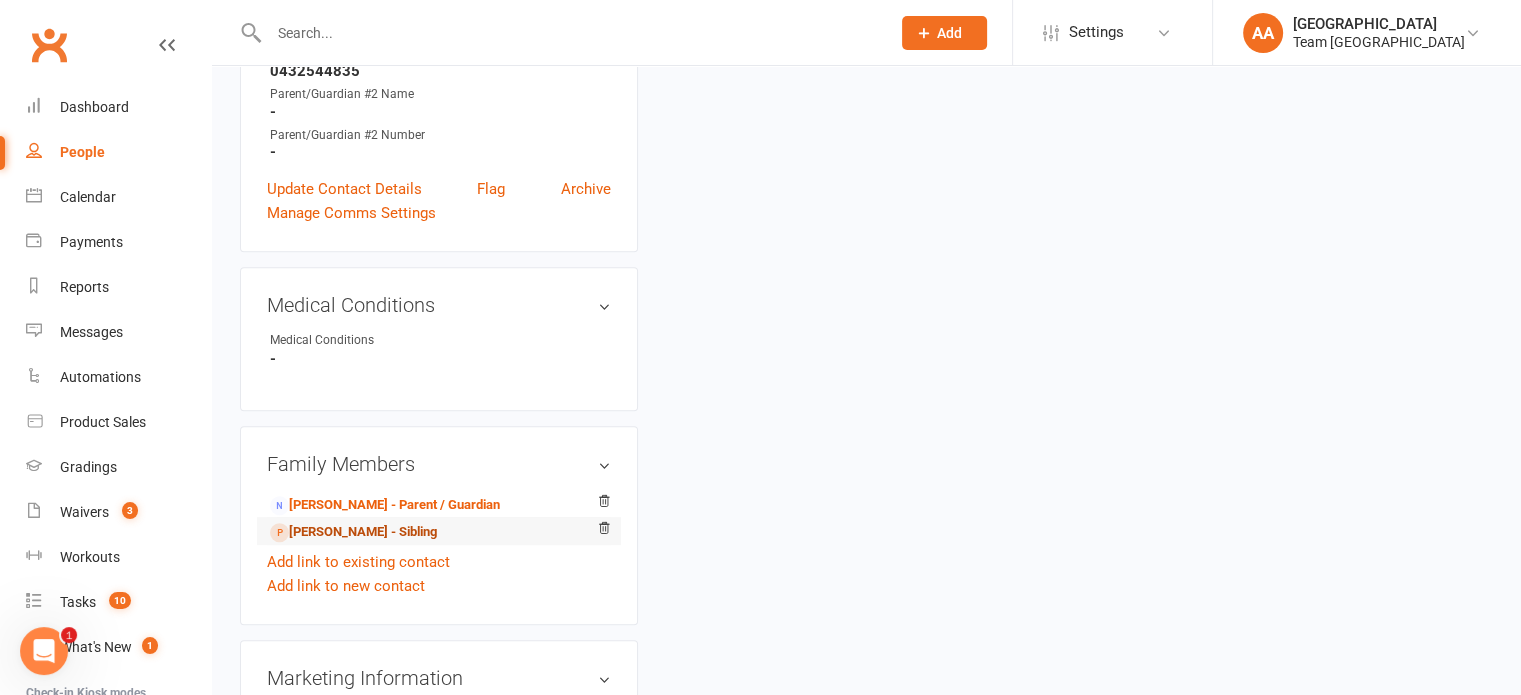 click on "[PERSON_NAME] - Sibling" at bounding box center [353, 532] 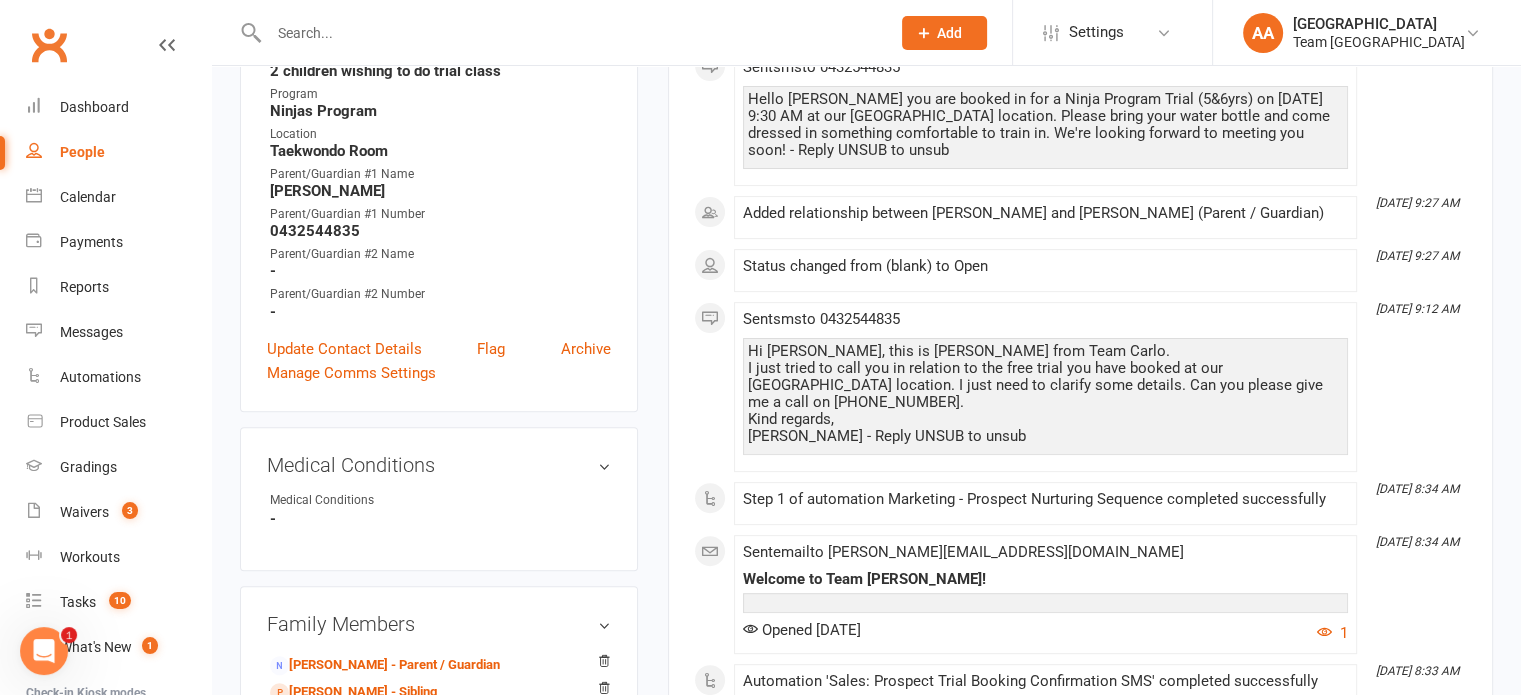 scroll, scrollTop: 0, scrollLeft: 0, axis: both 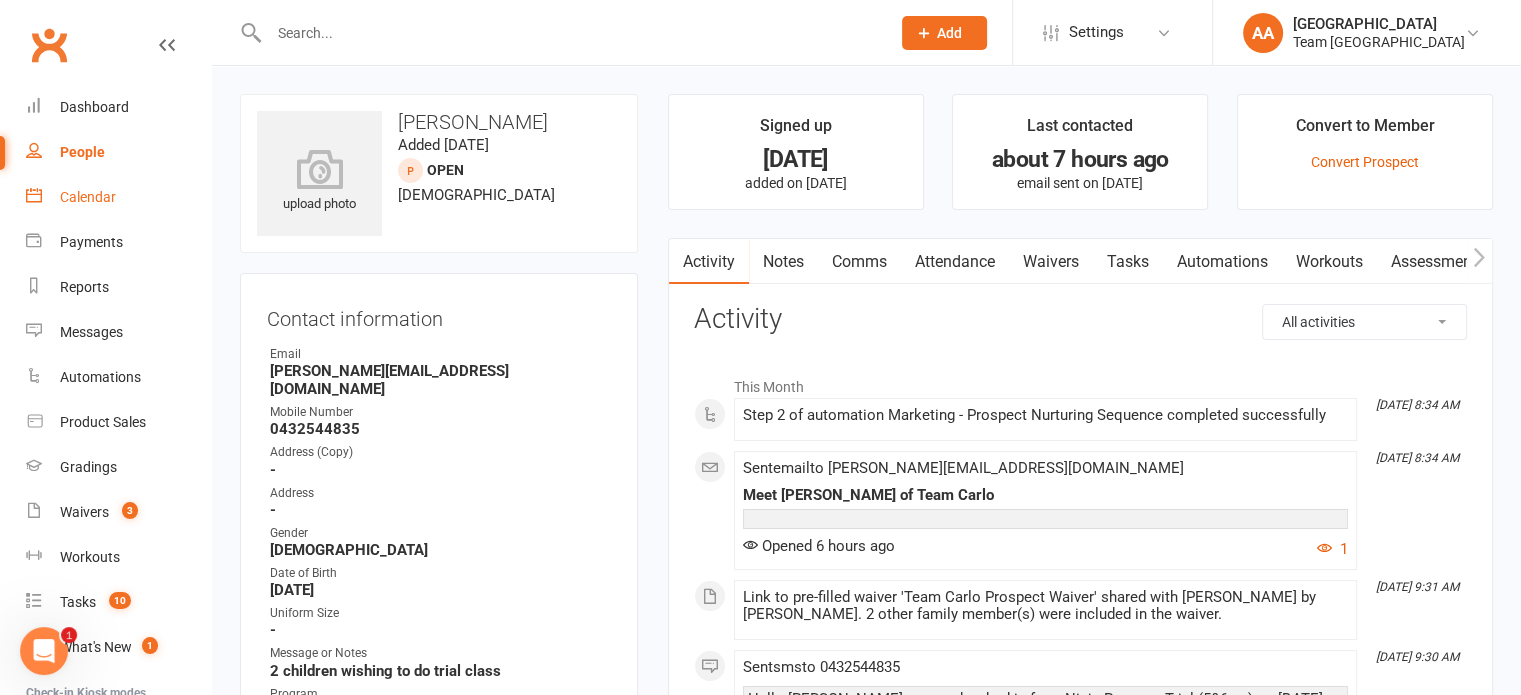 click on "Calendar" at bounding box center (88, 197) 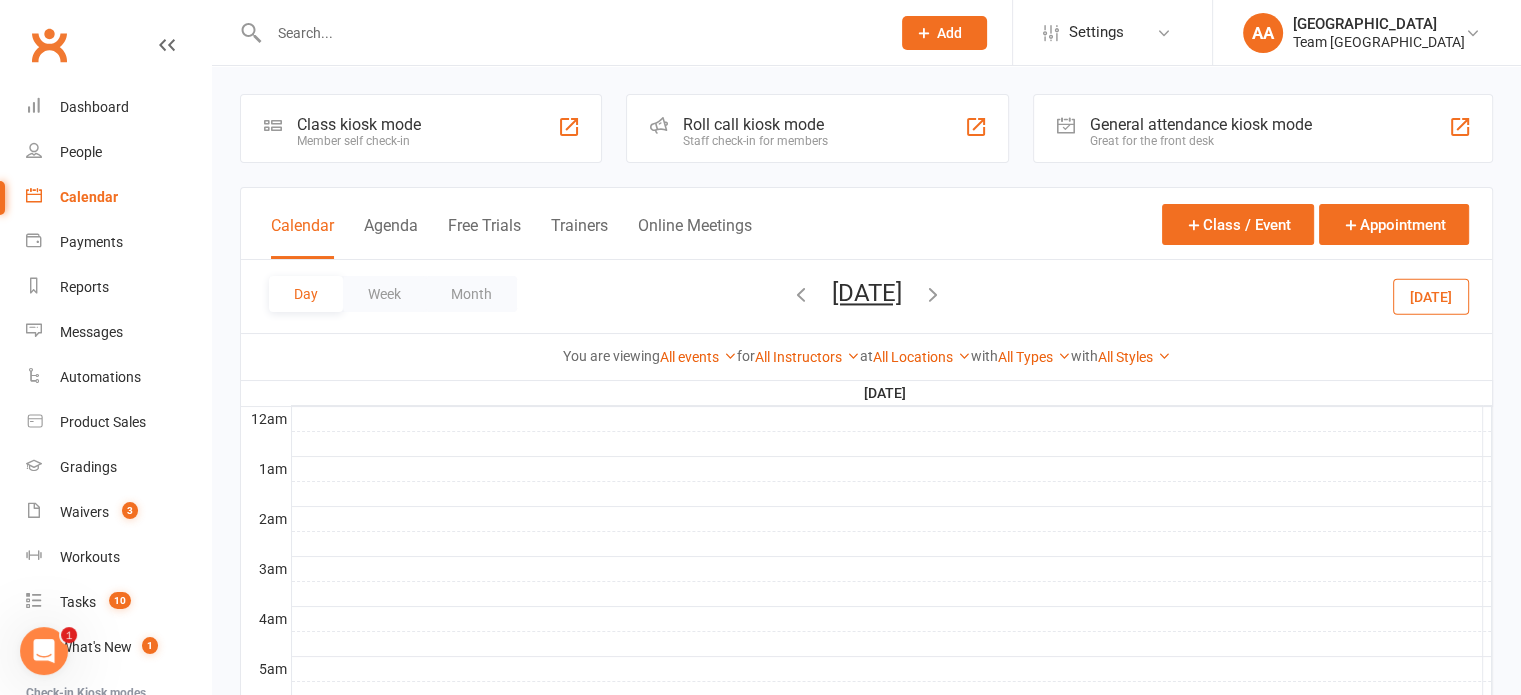 click on "[DATE]" at bounding box center (867, 293) 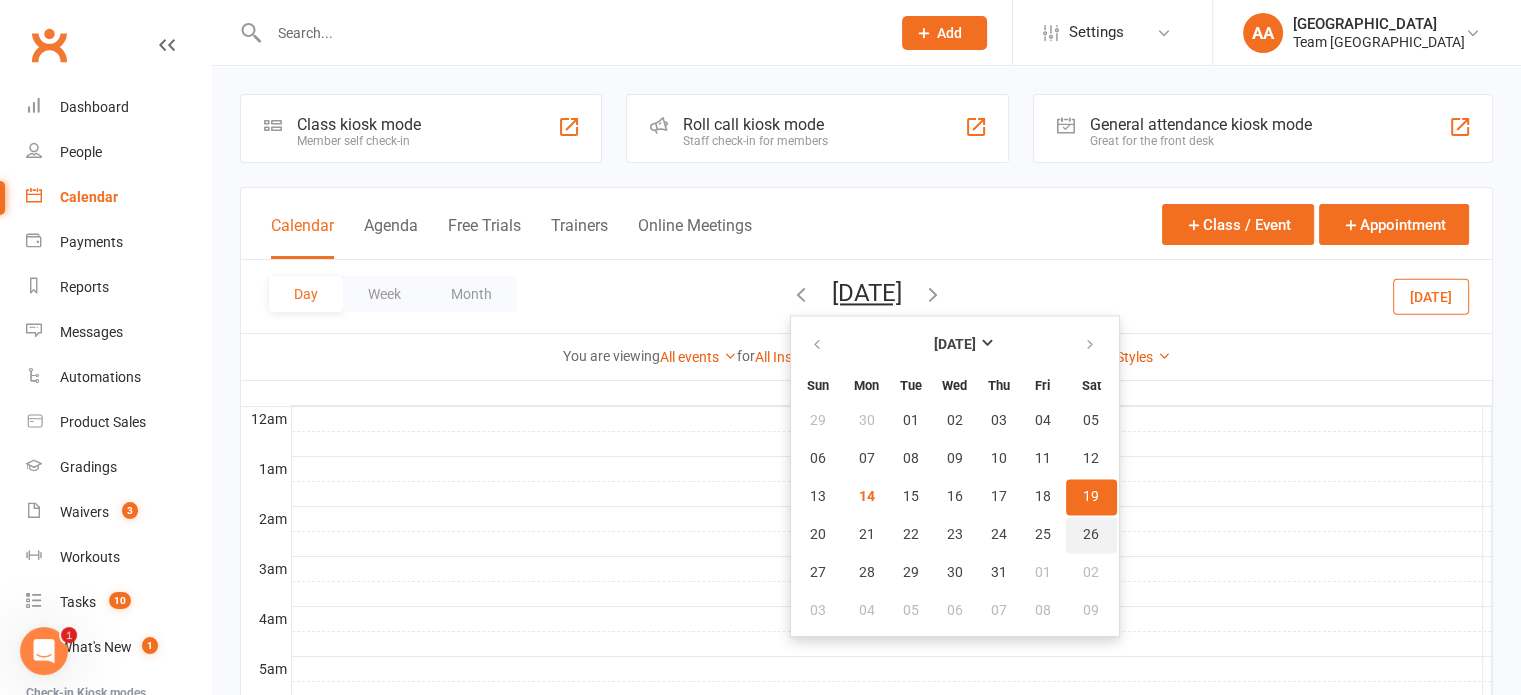 click on "26" at bounding box center (1091, 535) 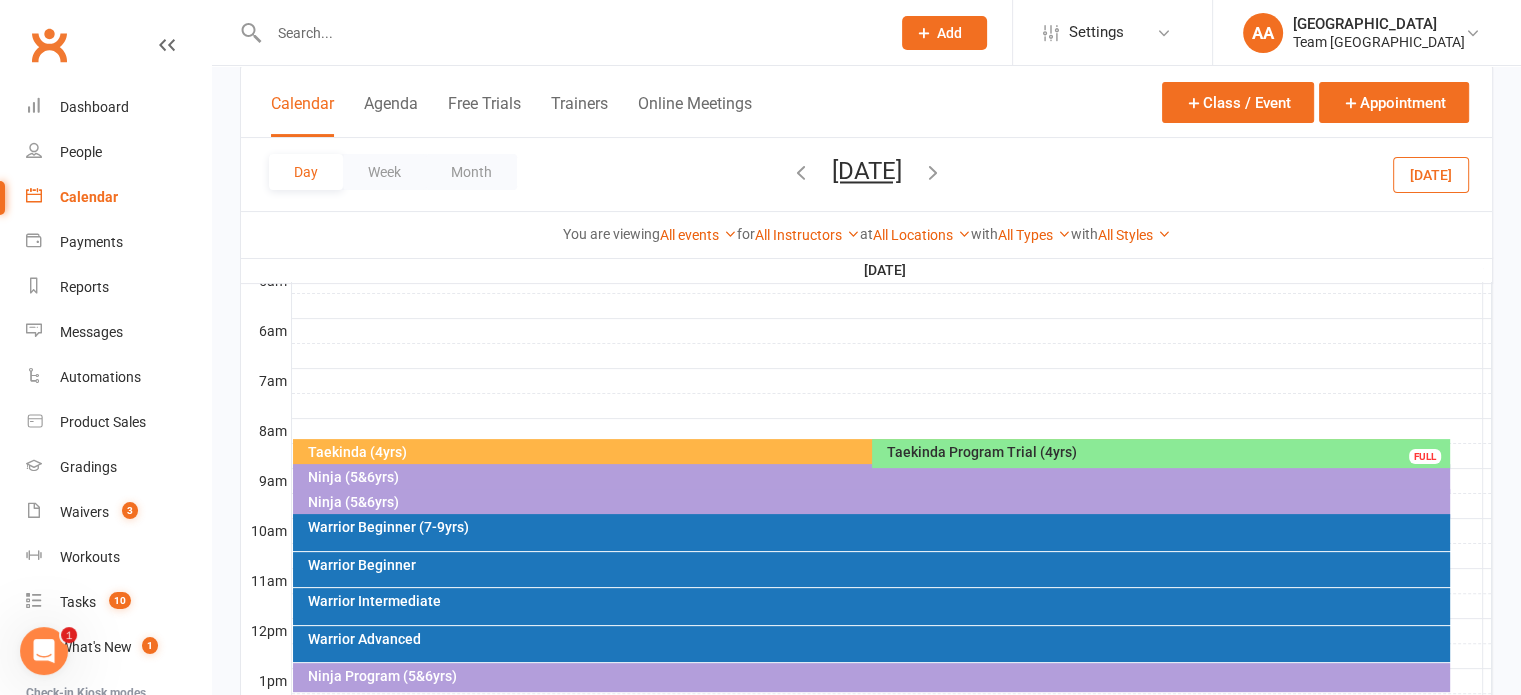scroll, scrollTop: 400, scrollLeft: 0, axis: vertical 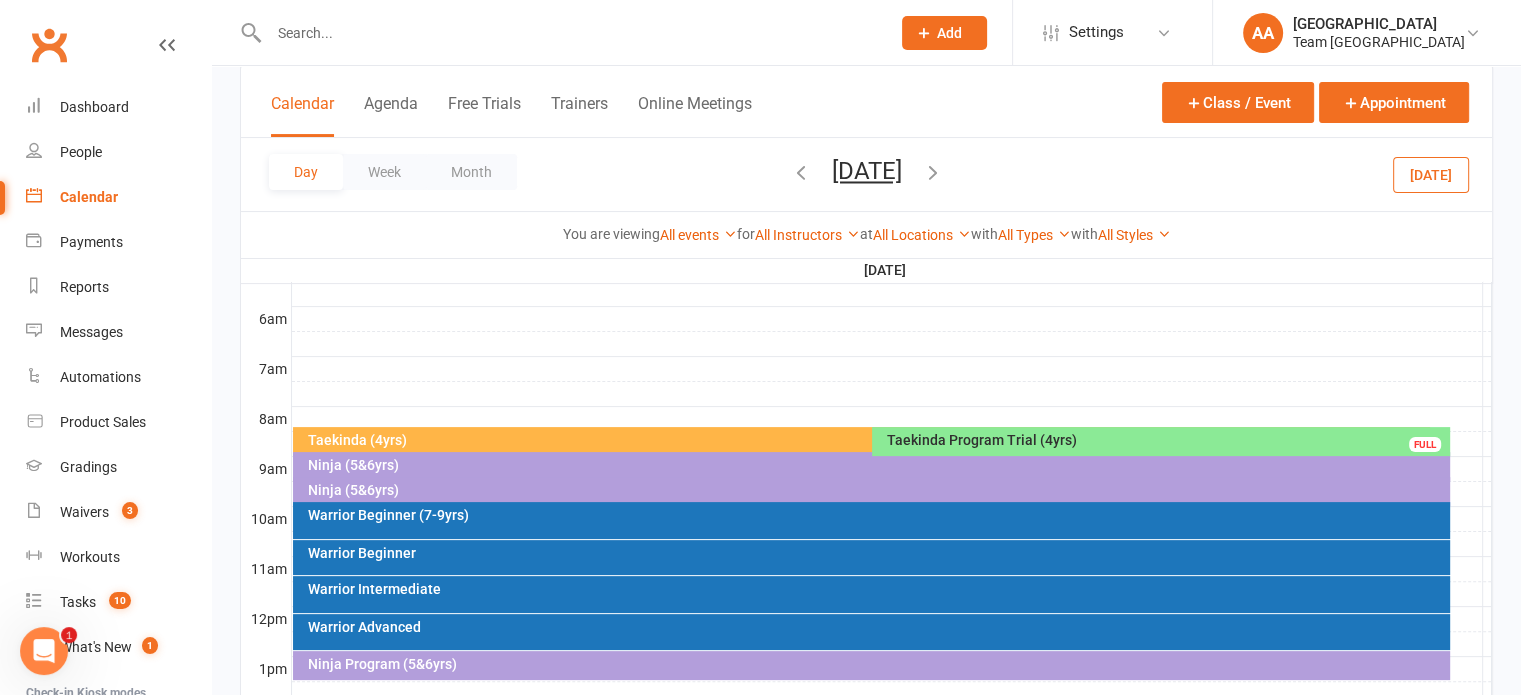 click on "Taekinda Program Trial (4yrs)" at bounding box center [1166, 440] 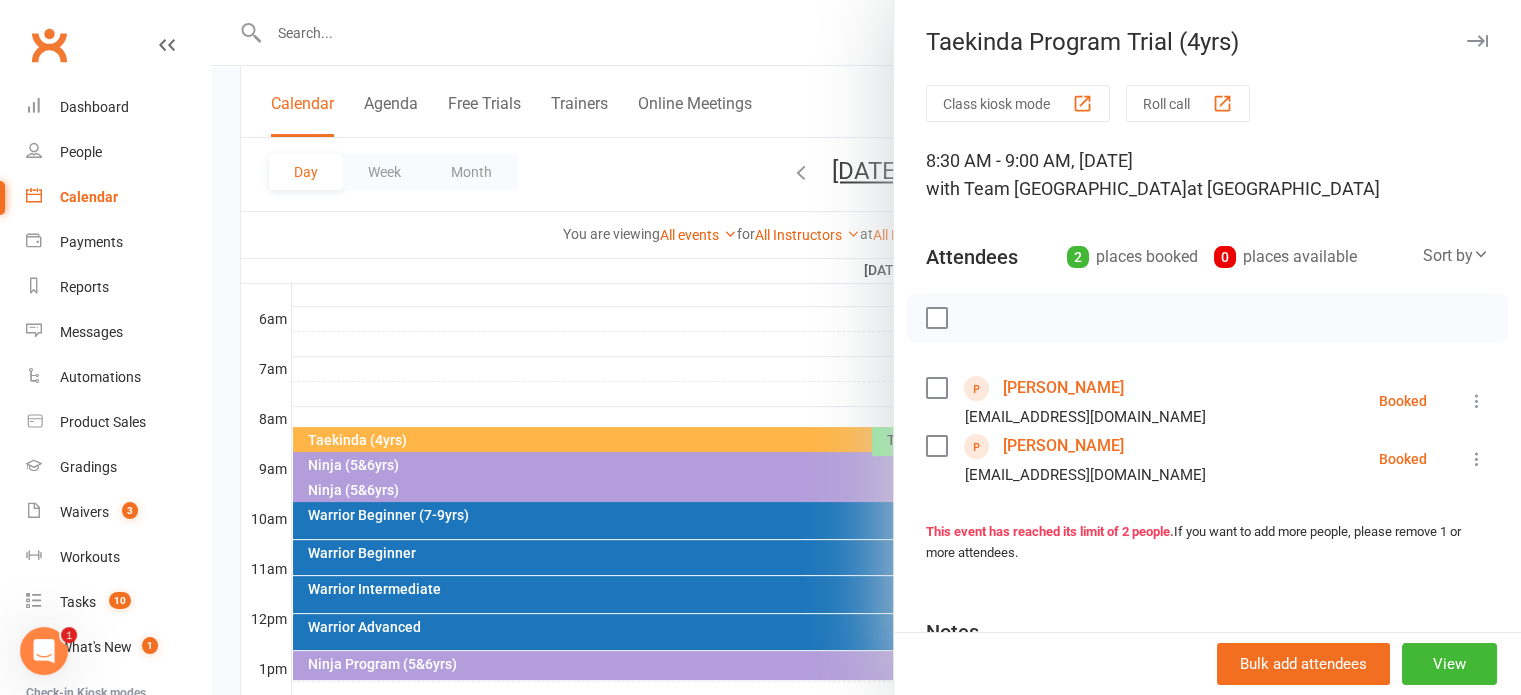 click on "[PERSON_NAME]" at bounding box center [1063, 388] 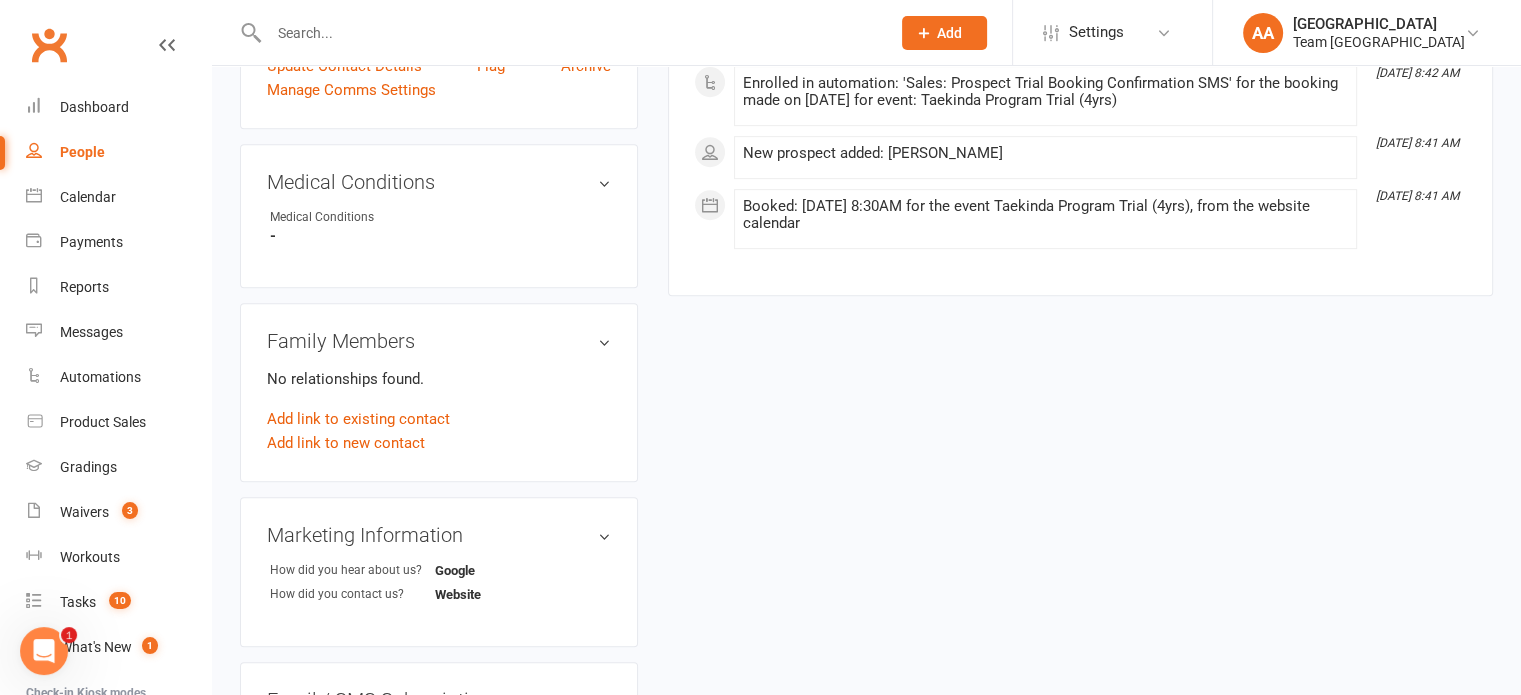 scroll, scrollTop: 900, scrollLeft: 0, axis: vertical 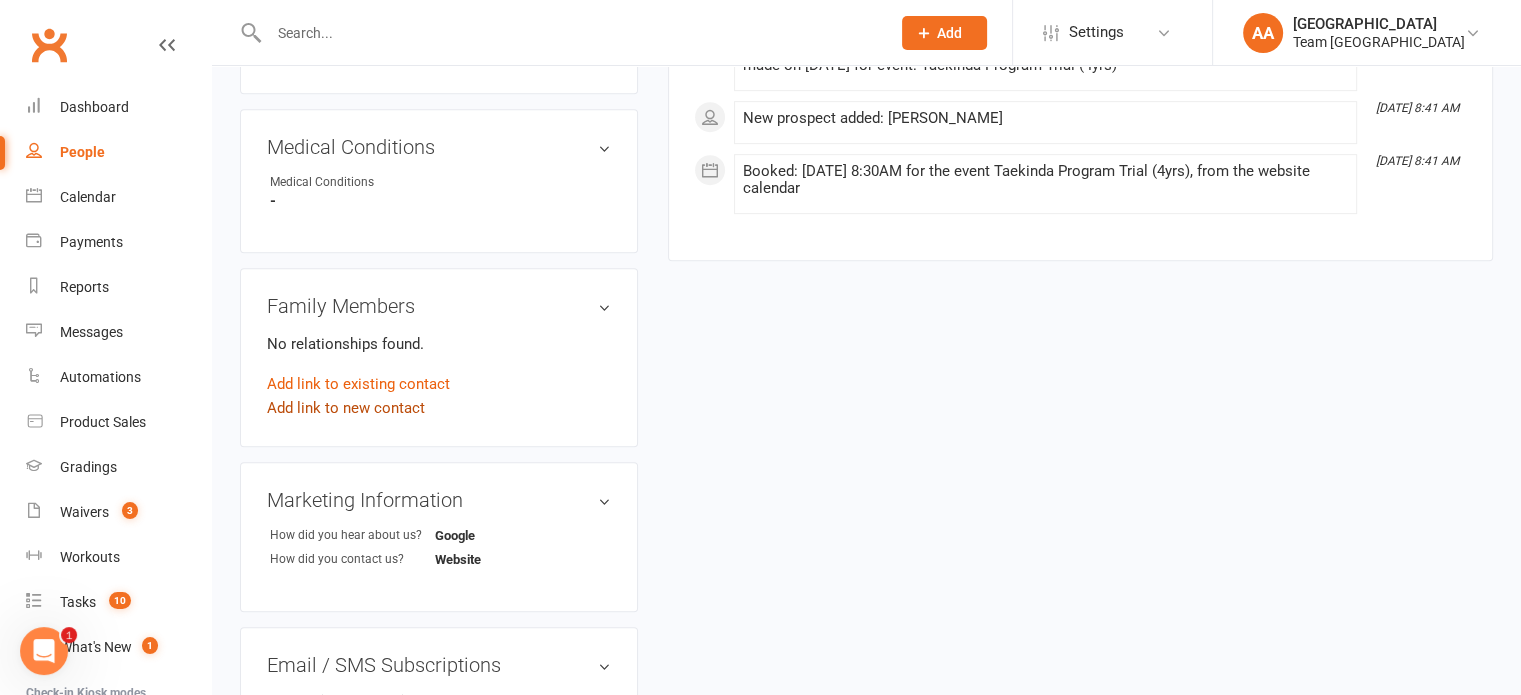 click on "Add link to new contact" at bounding box center [346, 408] 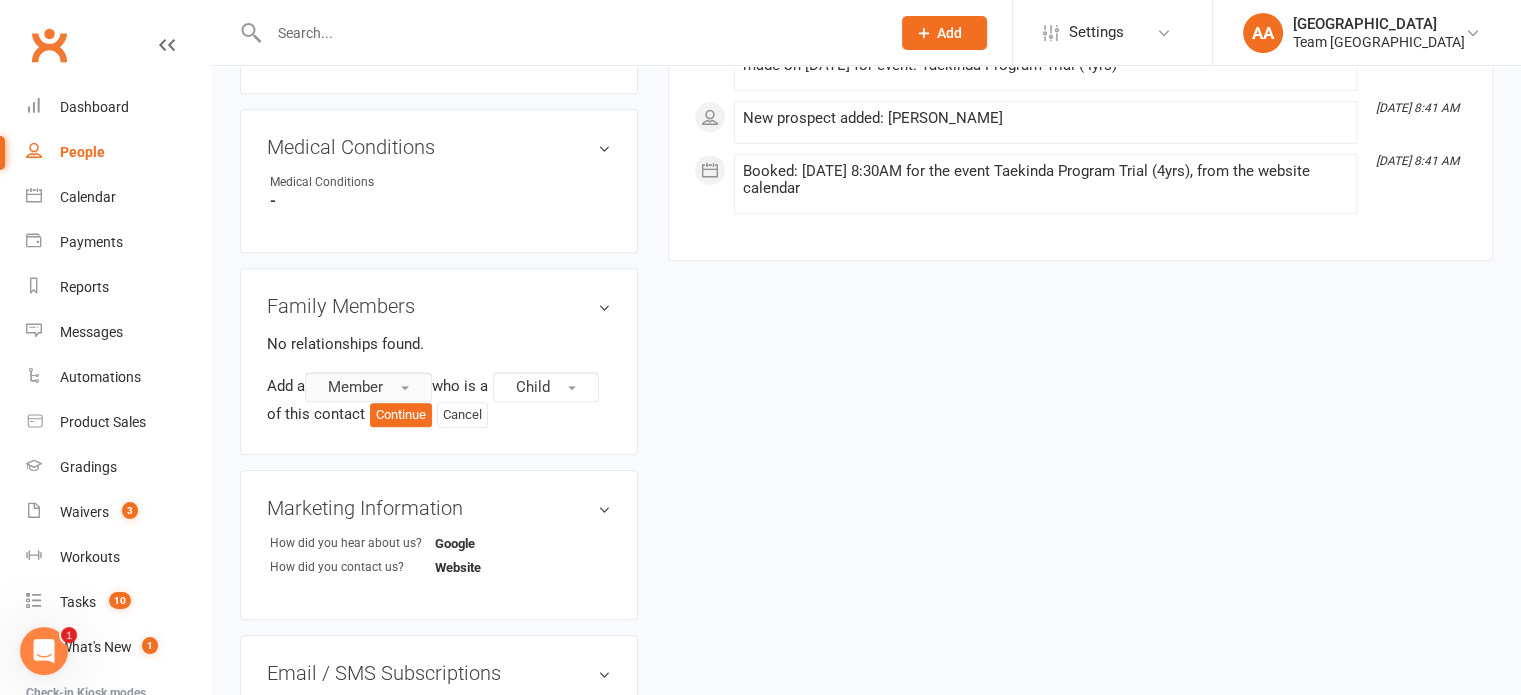 click on "Member" at bounding box center (368, 387) 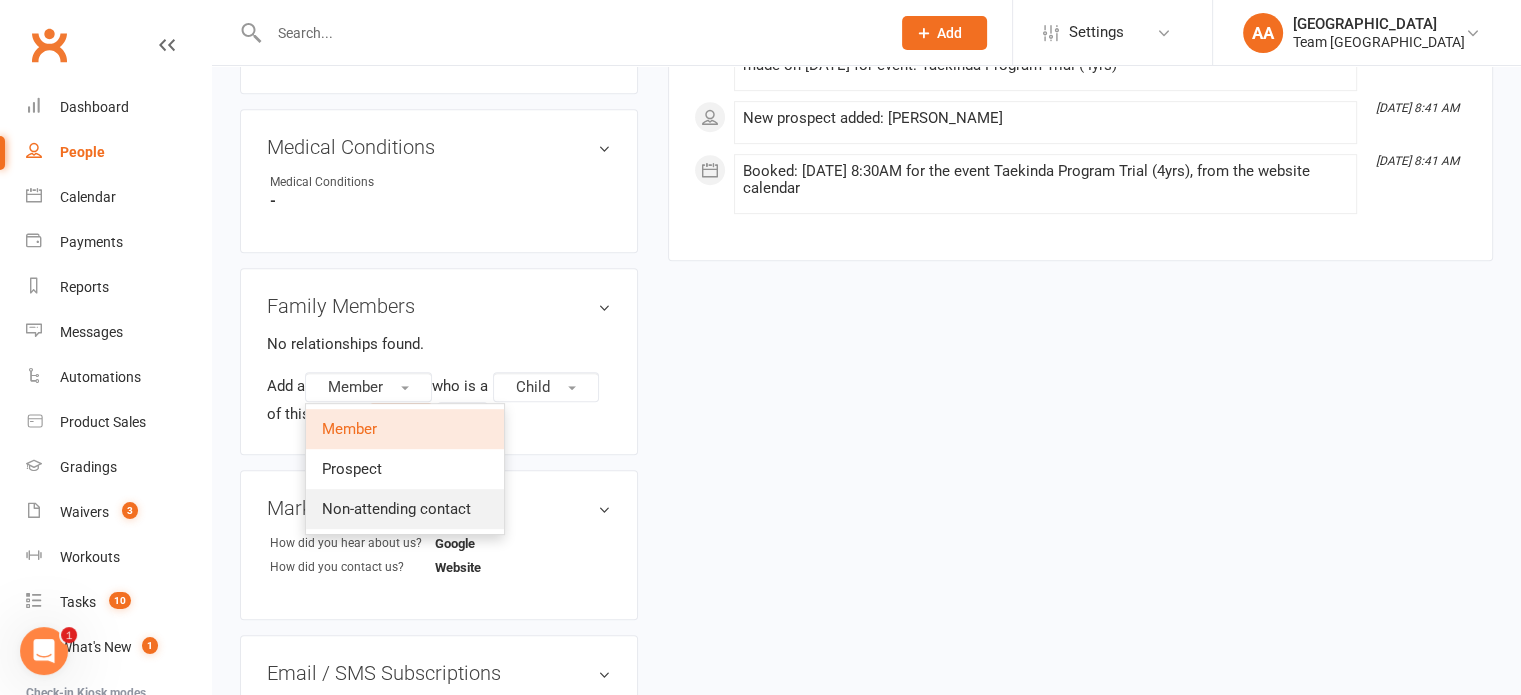 click on "Non-attending contact" at bounding box center [396, 509] 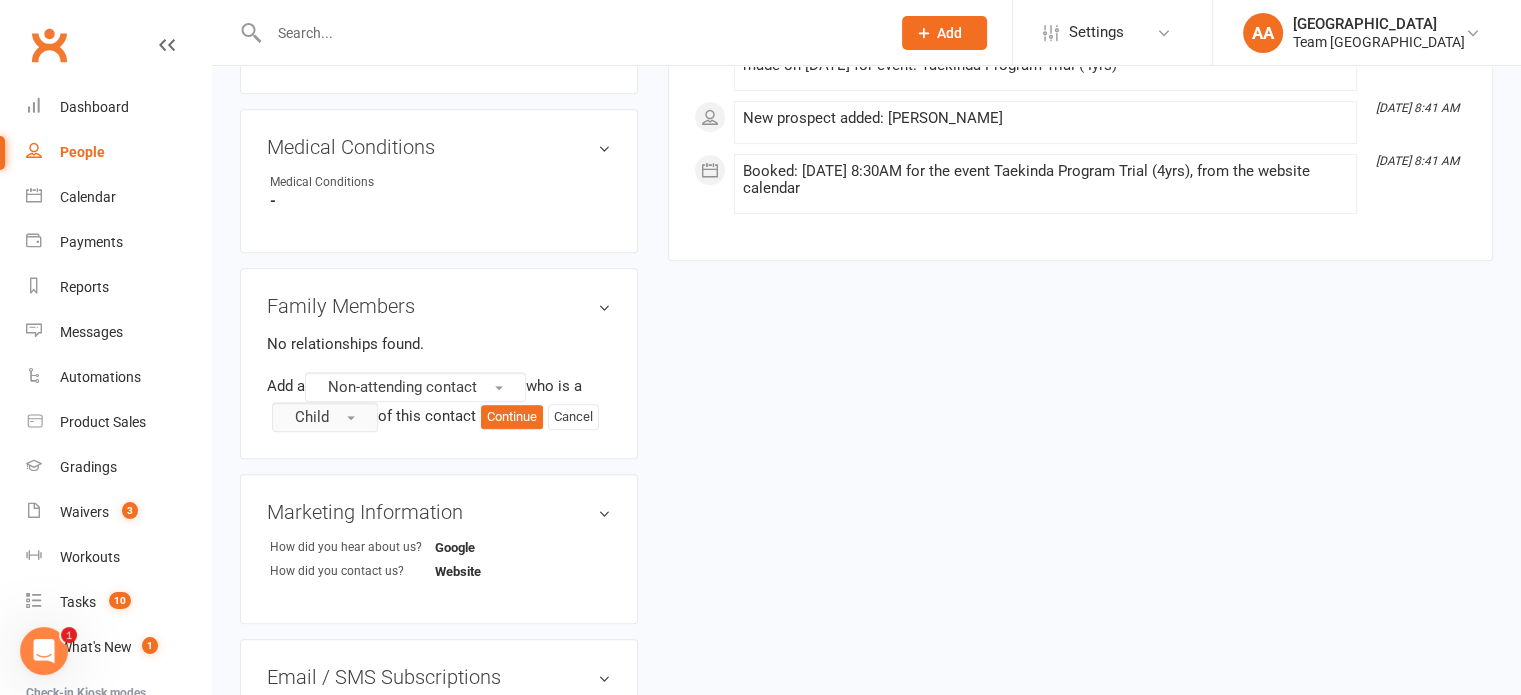 click on "Child" at bounding box center [312, 417] 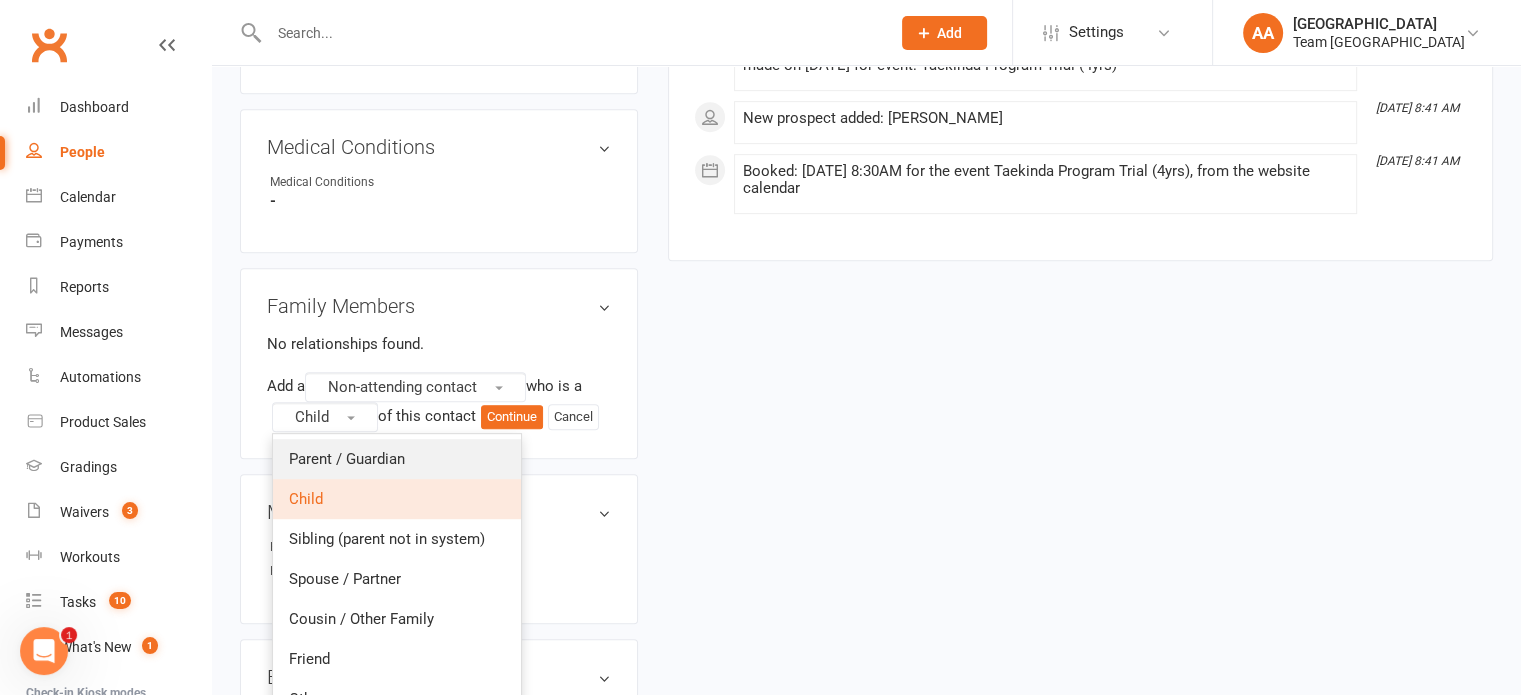 click on "Parent / Guardian" at bounding box center [397, 459] 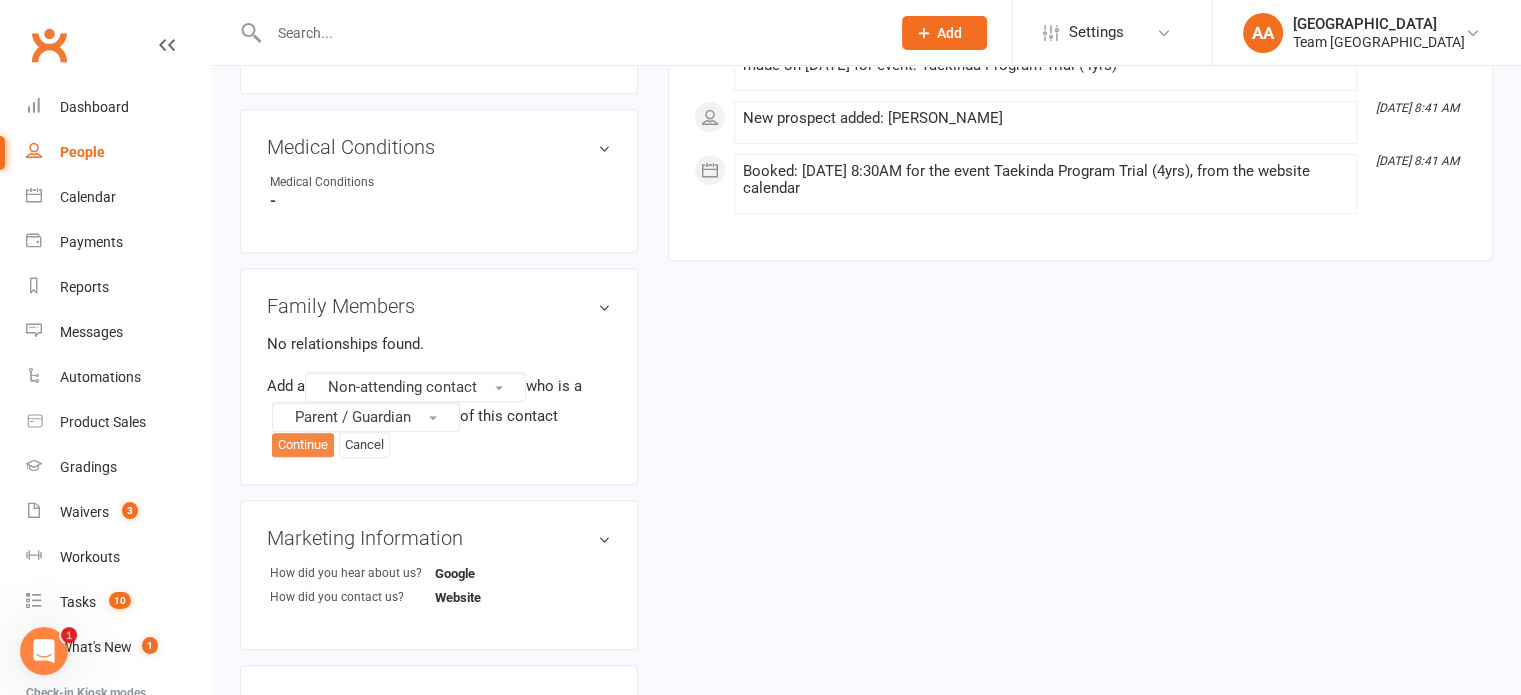 click on "Continue" at bounding box center [303, 445] 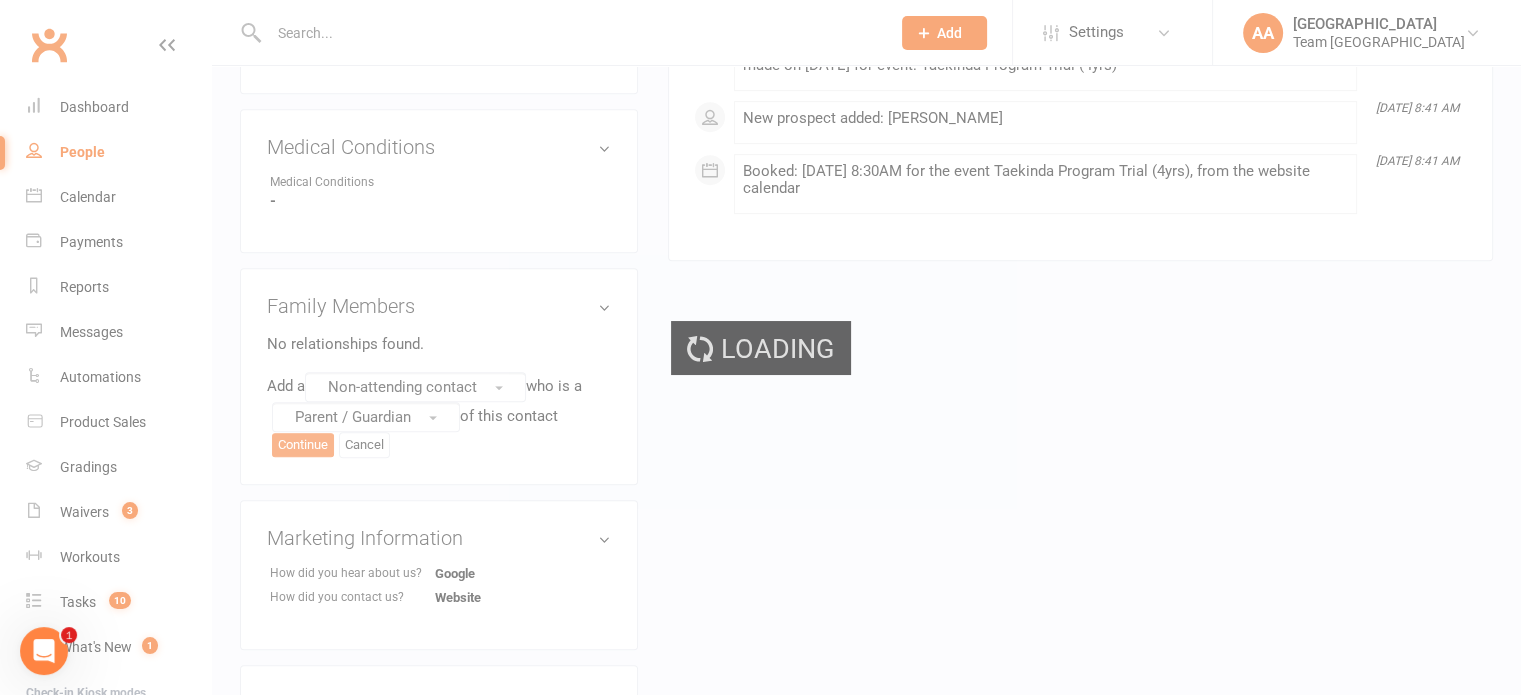 scroll, scrollTop: 0, scrollLeft: 0, axis: both 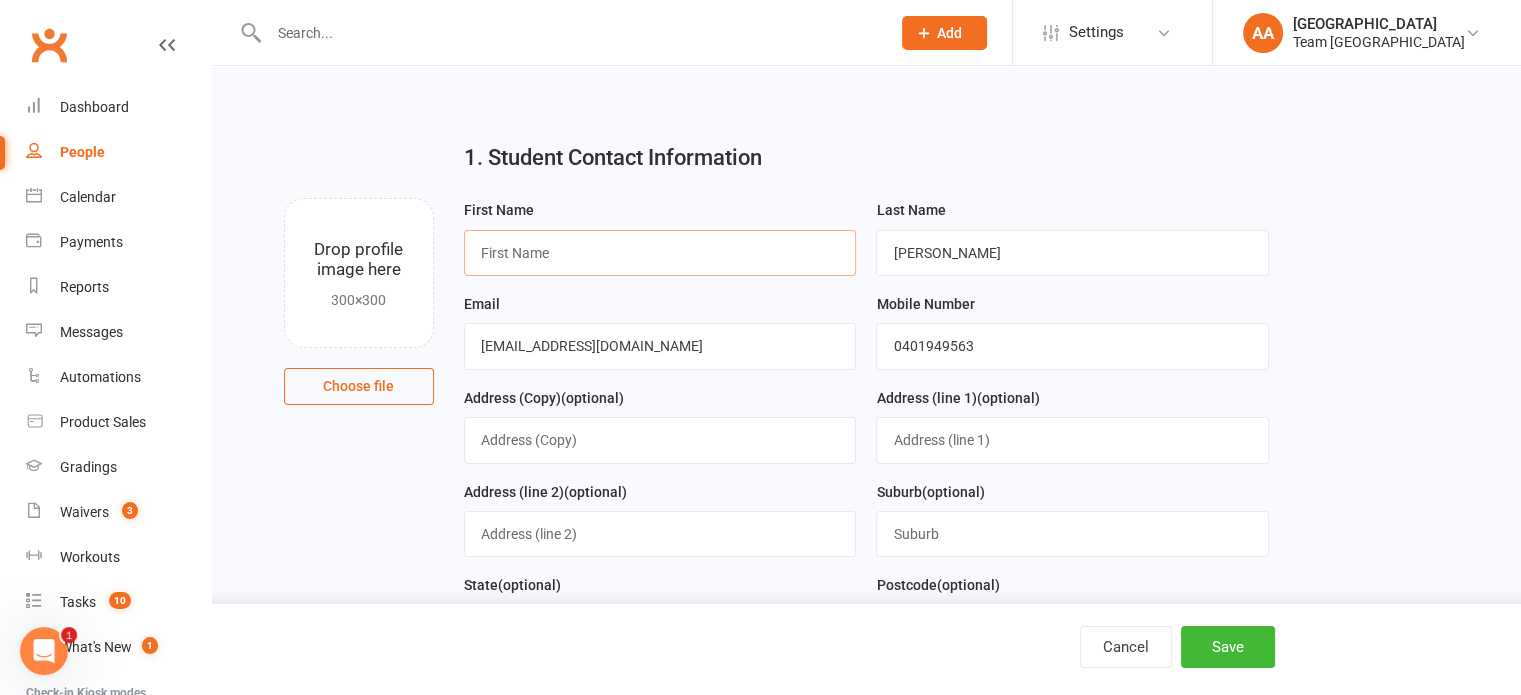click at bounding box center (660, 253) 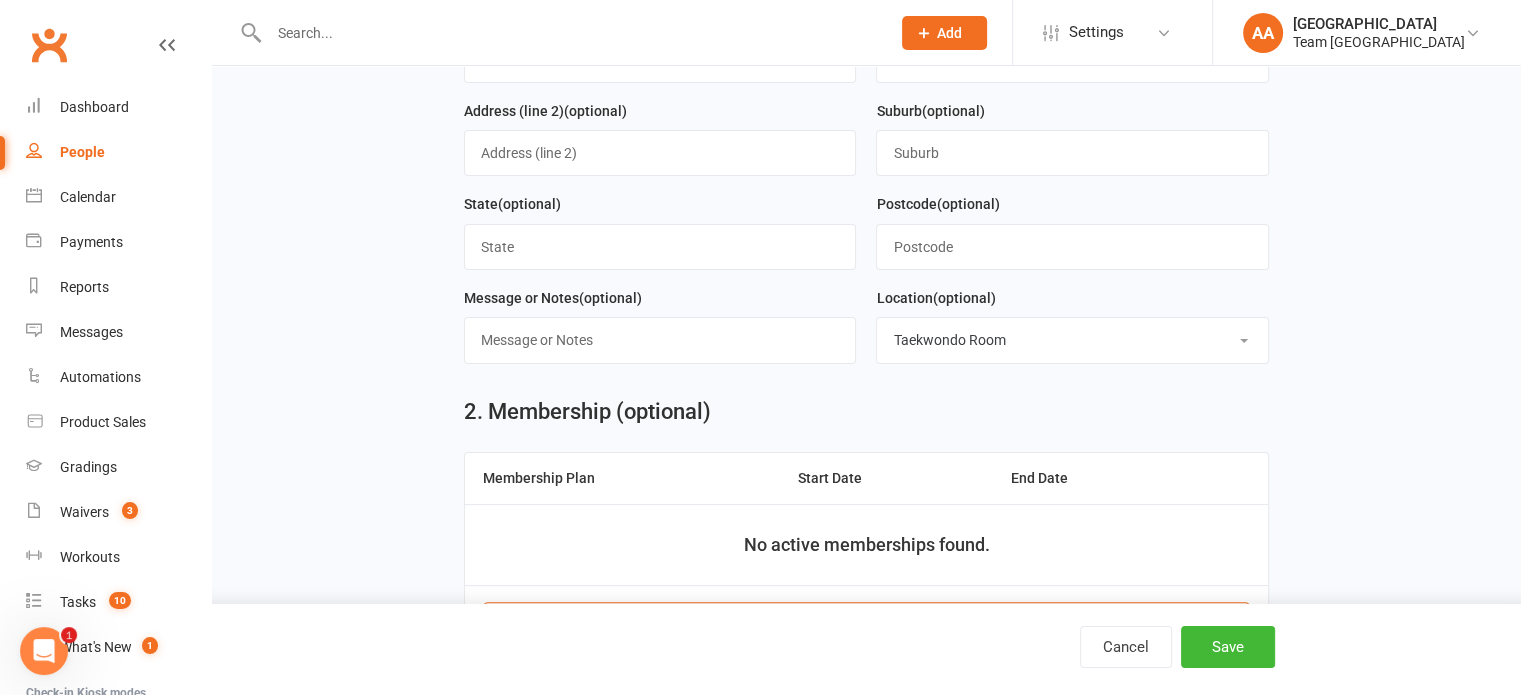 scroll, scrollTop: 400, scrollLeft: 0, axis: vertical 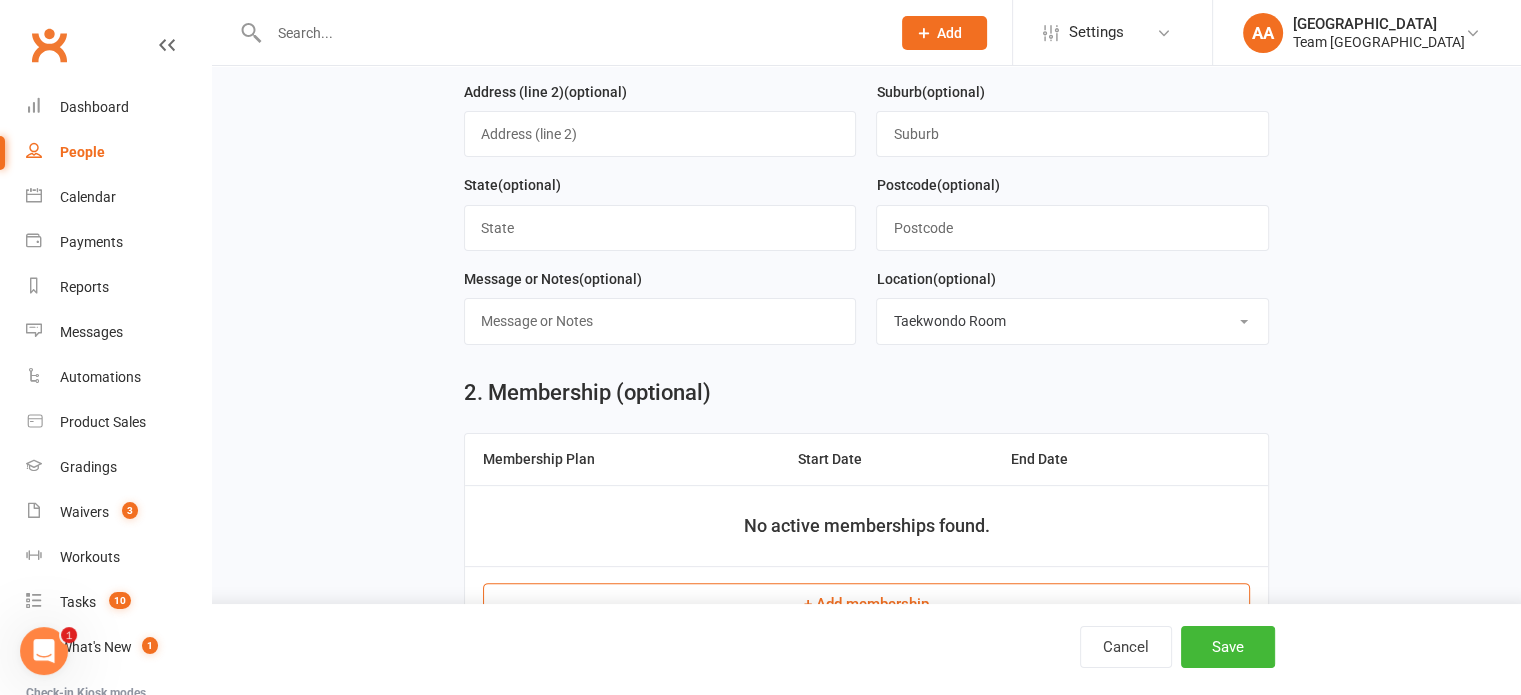 type on "[PERSON_NAME]" 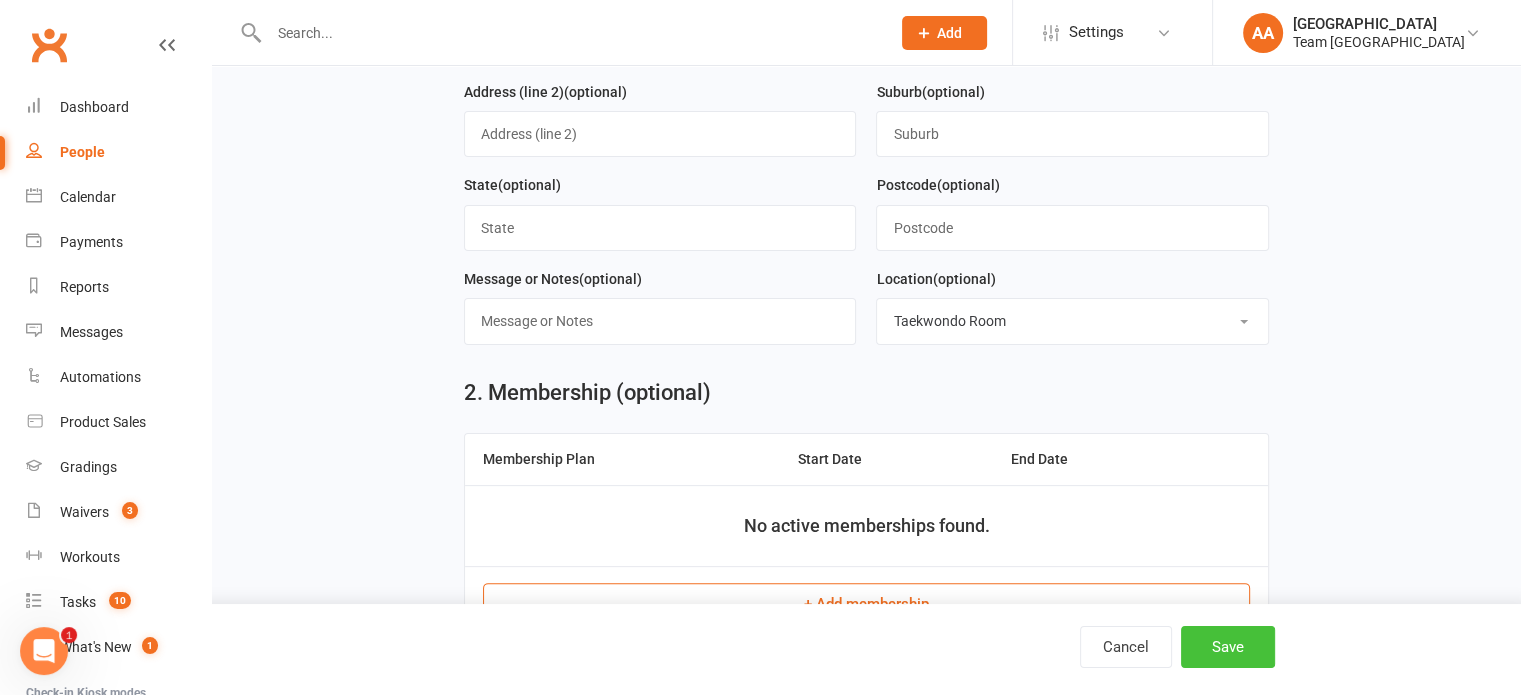 click on "Save" at bounding box center (1228, 647) 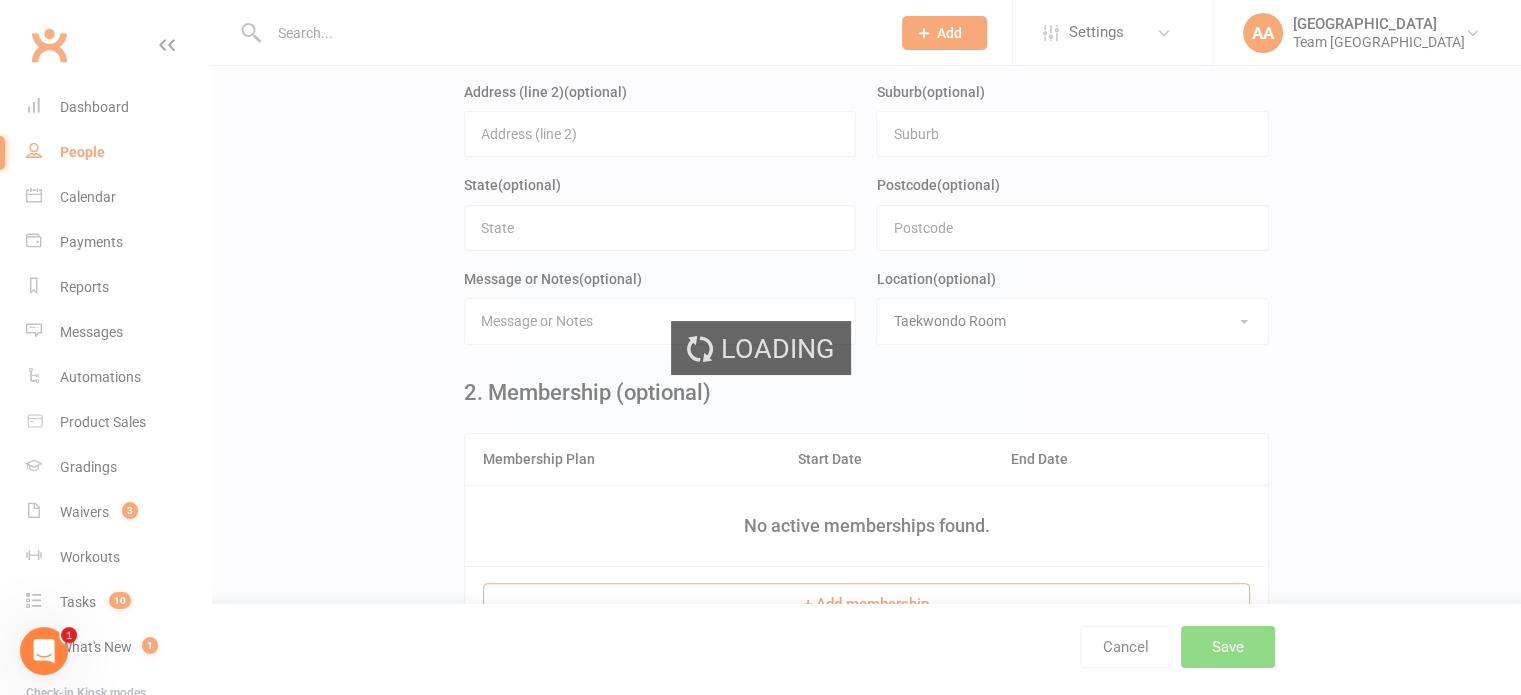 scroll, scrollTop: 0, scrollLeft: 0, axis: both 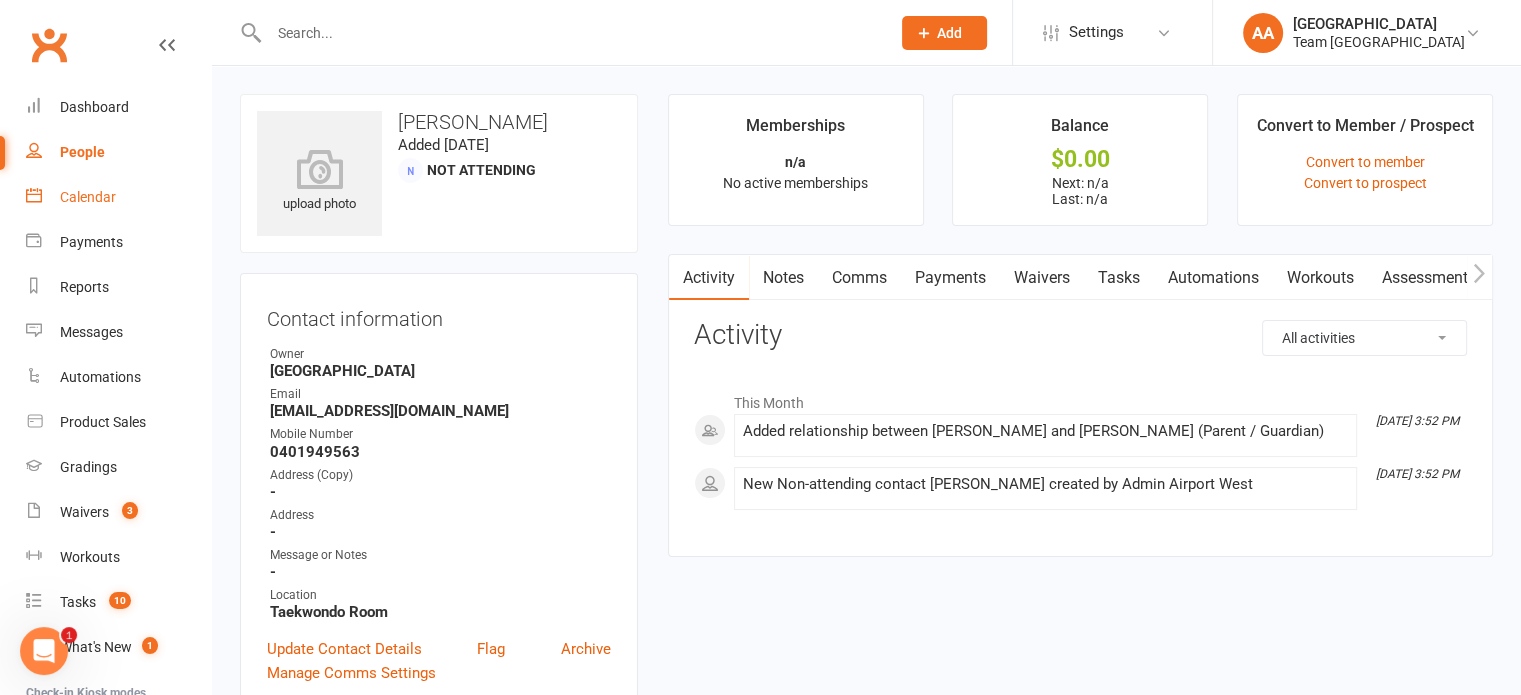 click on "Calendar" at bounding box center [88, 197] 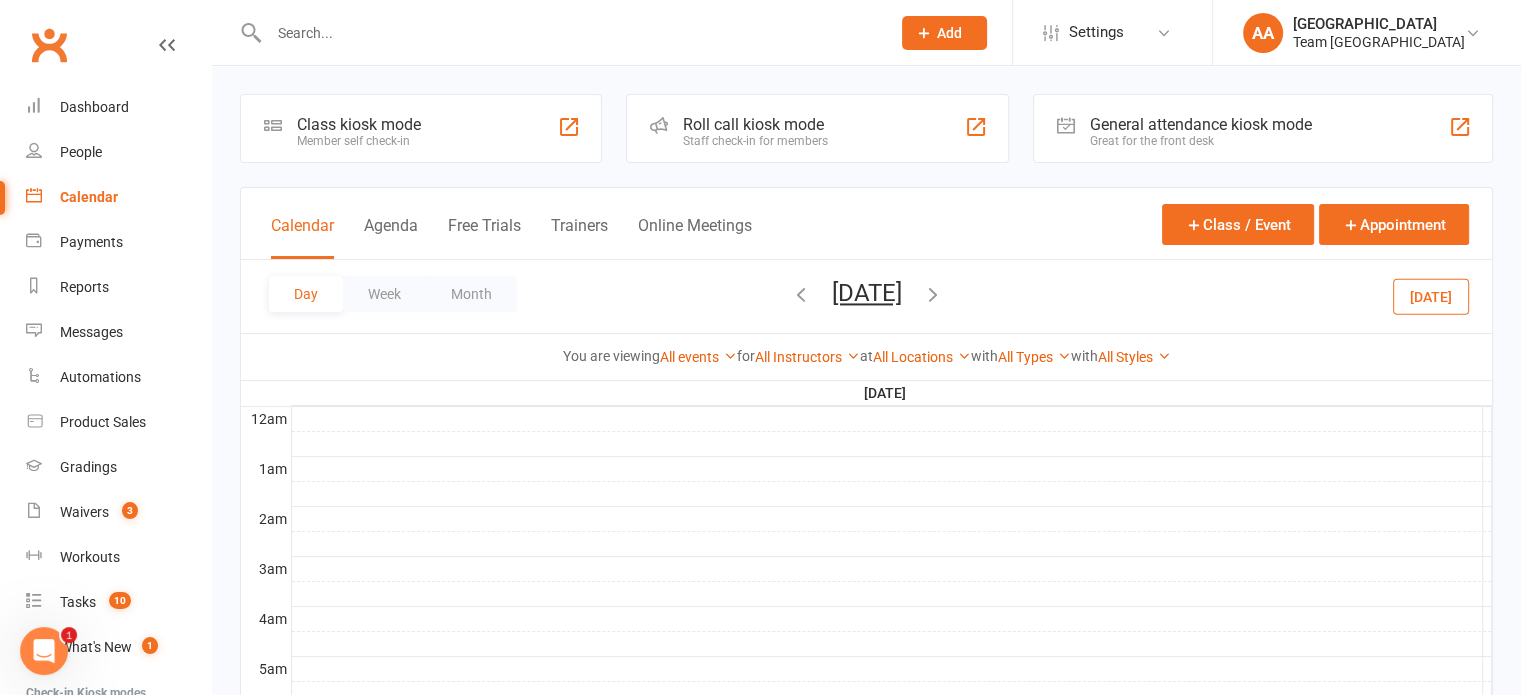 click on "[DATE]" at bounding box center [867, 293] 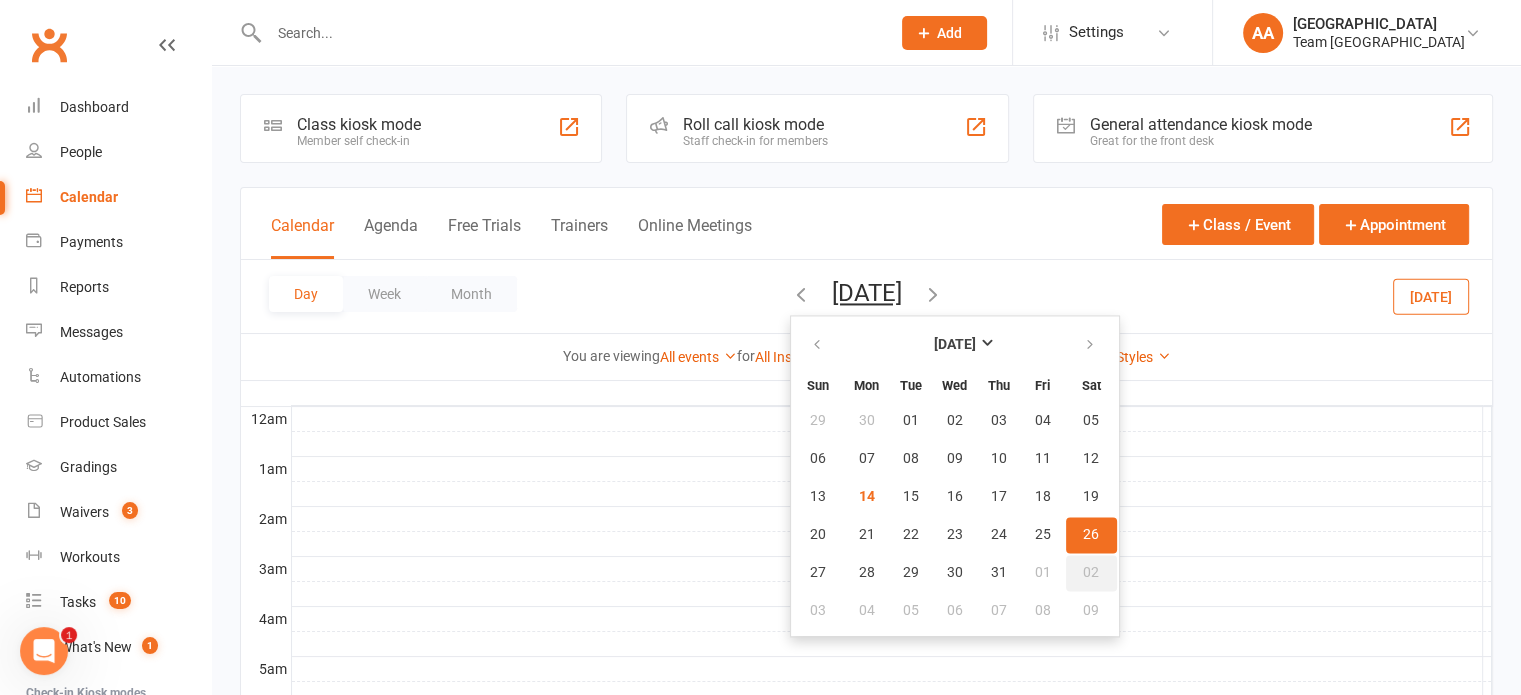 click on "02" at bounding box center (1091, 573) 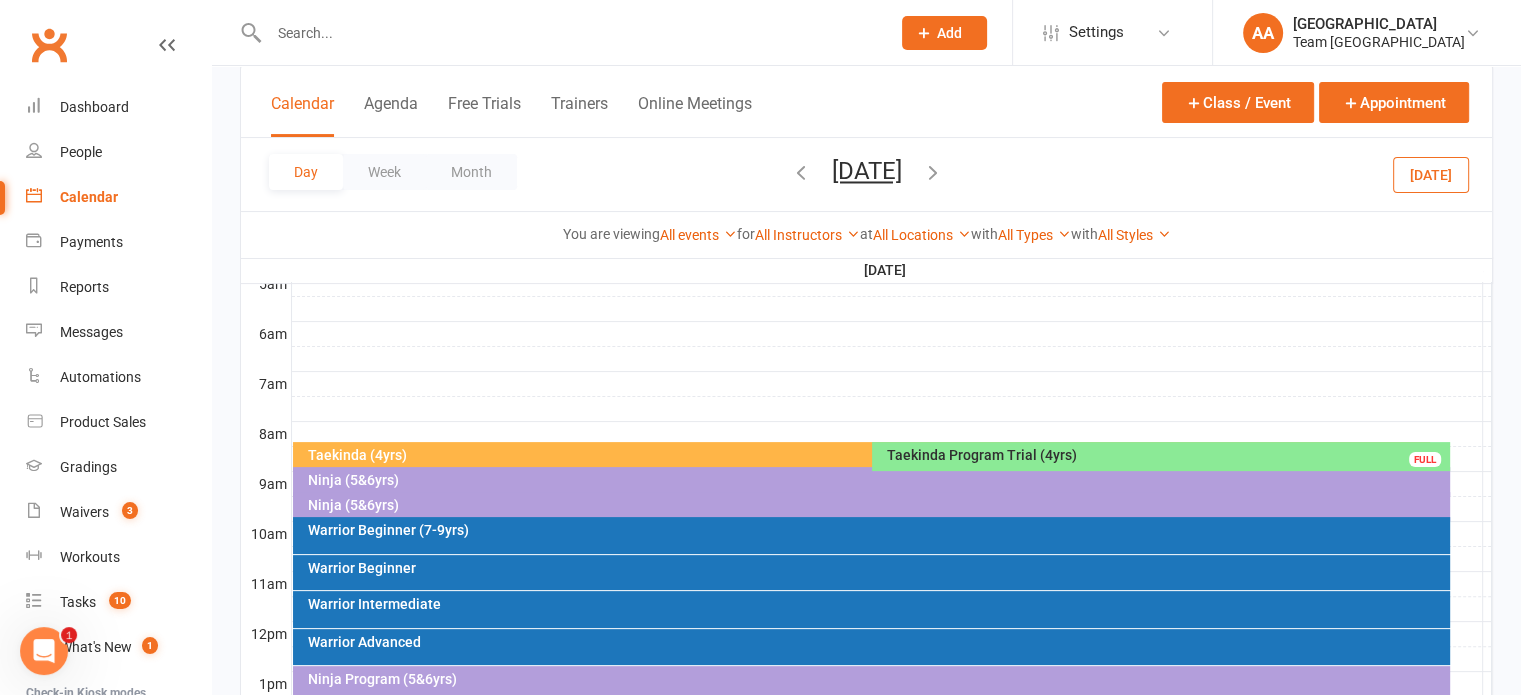 scroll, scrollTop: 400, scrollLeft: 0, axis: vertical 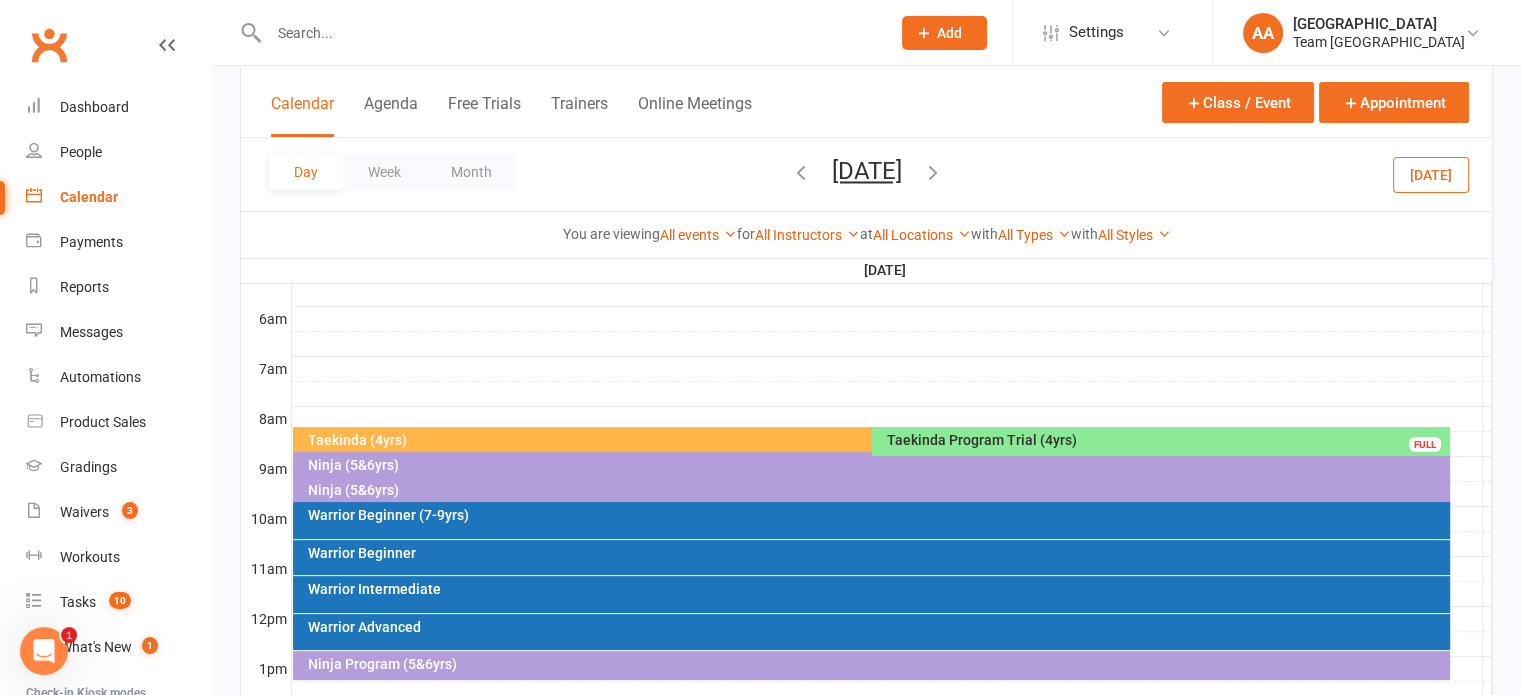 click on "Taekinda Program Trial (4yrs)" at bounding box center [1166, 440] 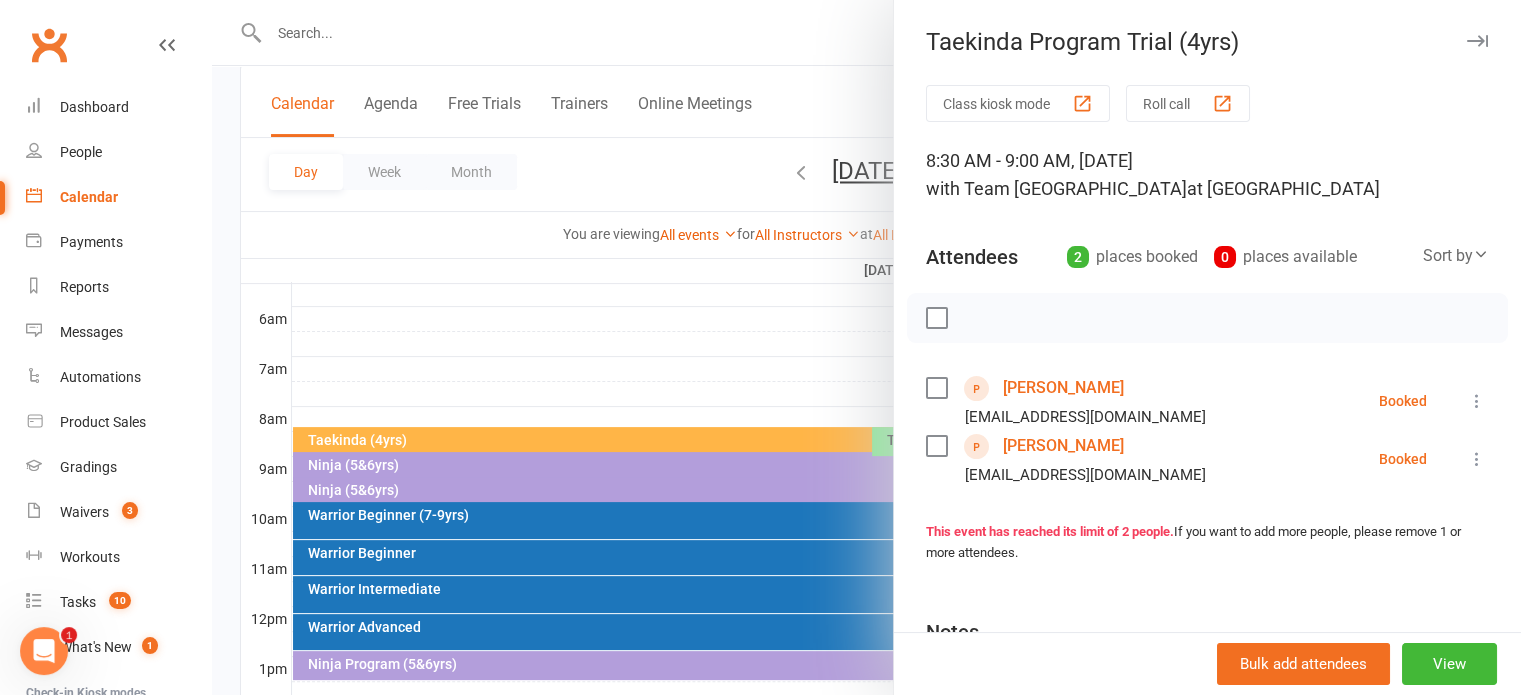 click on "[PERSON_NAME]" at bounding box center (1063, 446) 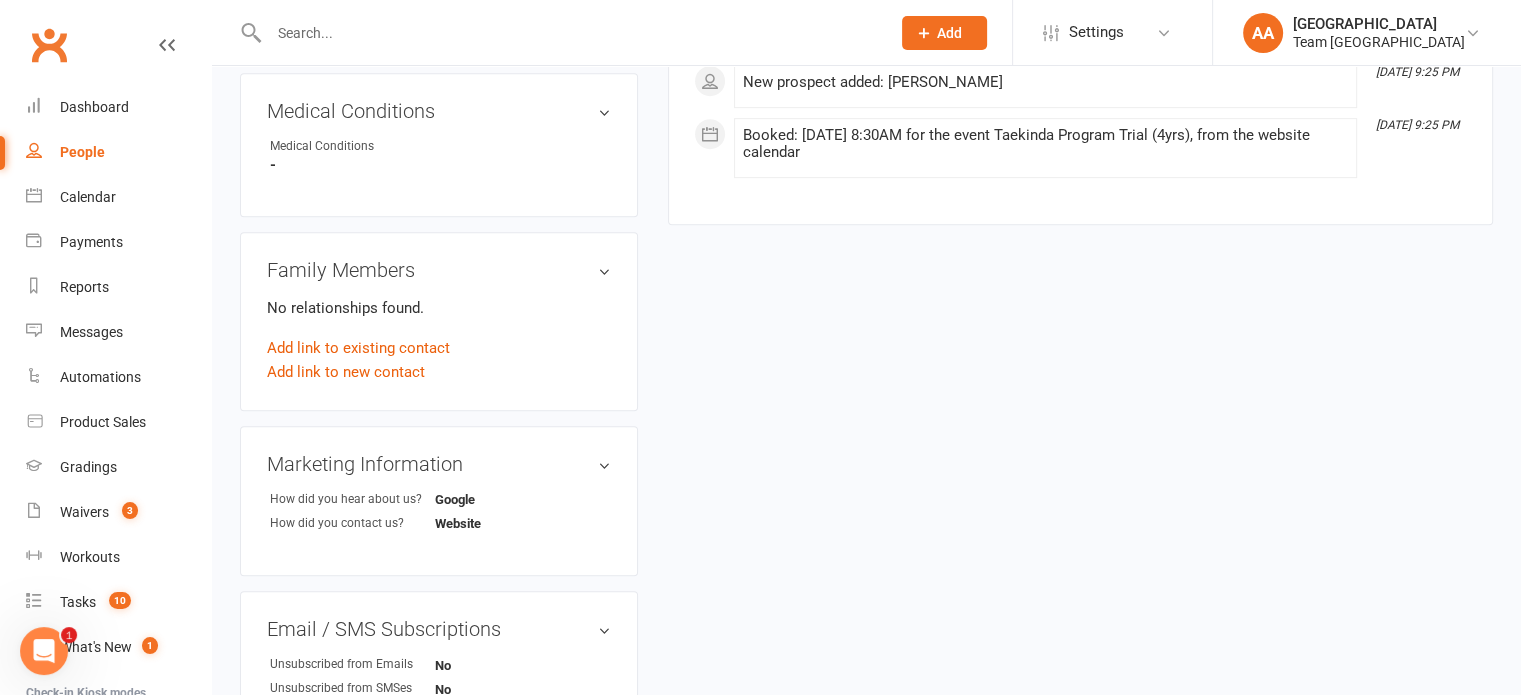 scroll, scrollTop: 1000, scrollLeft: 0, axis: vertical 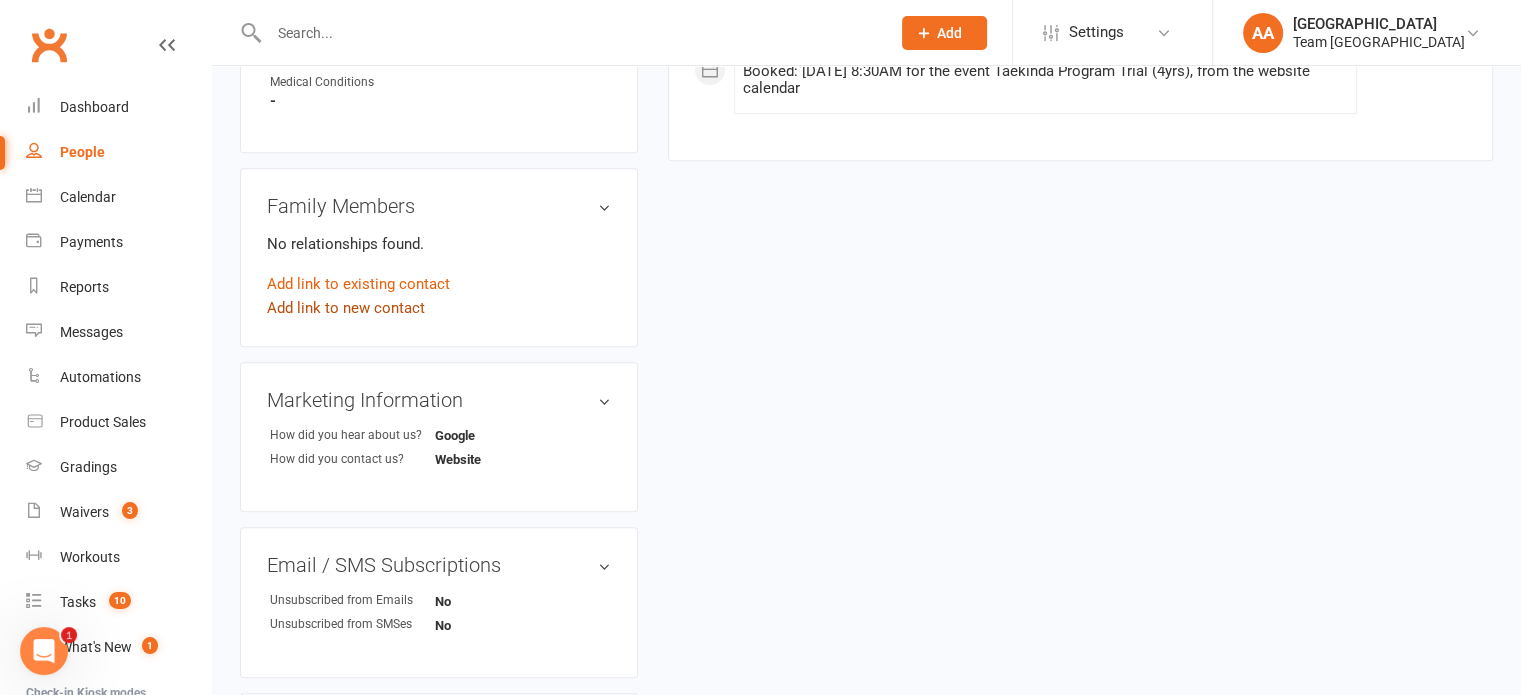 click on "Add link to new contact" at bounding box center [346, 308] 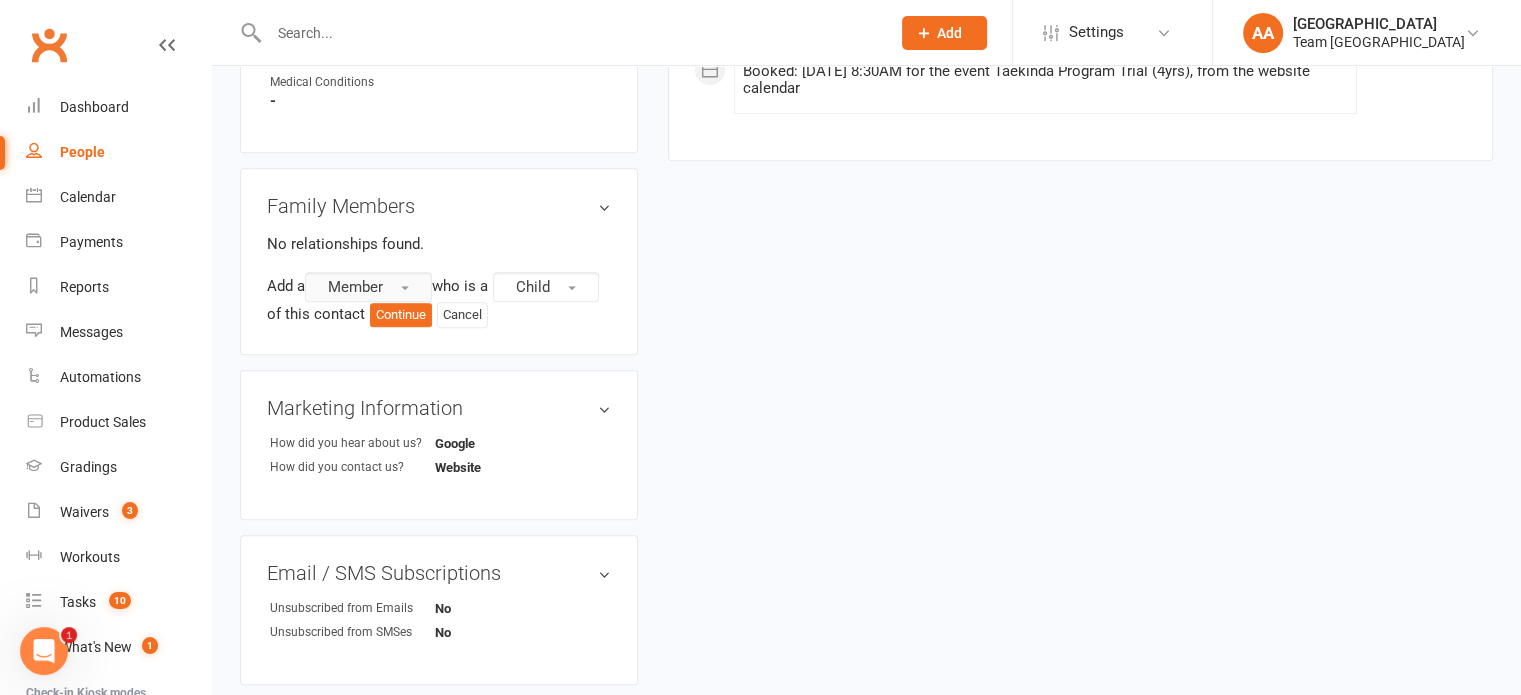 click on "Member" at bounding box center (355, 287) 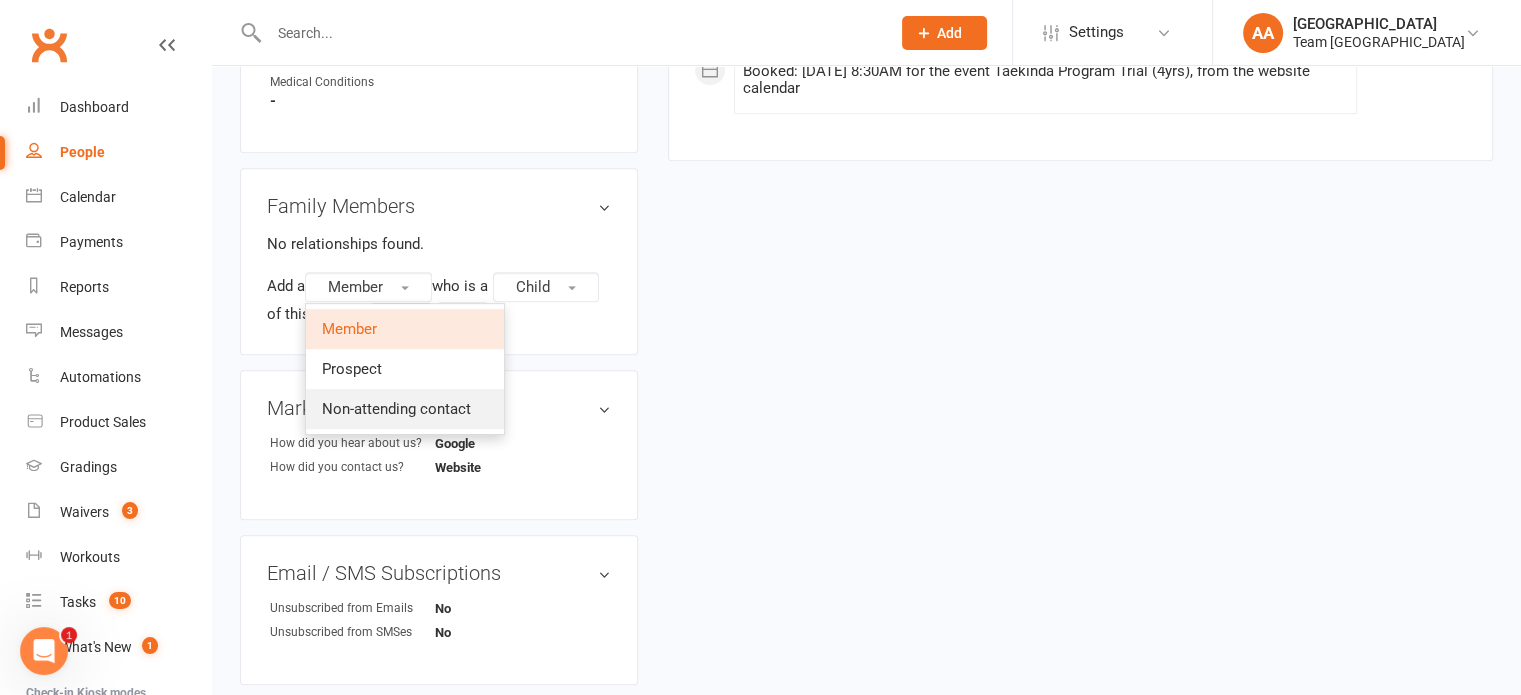 click on "Non-attending contact" at bounding box center [396, 409] 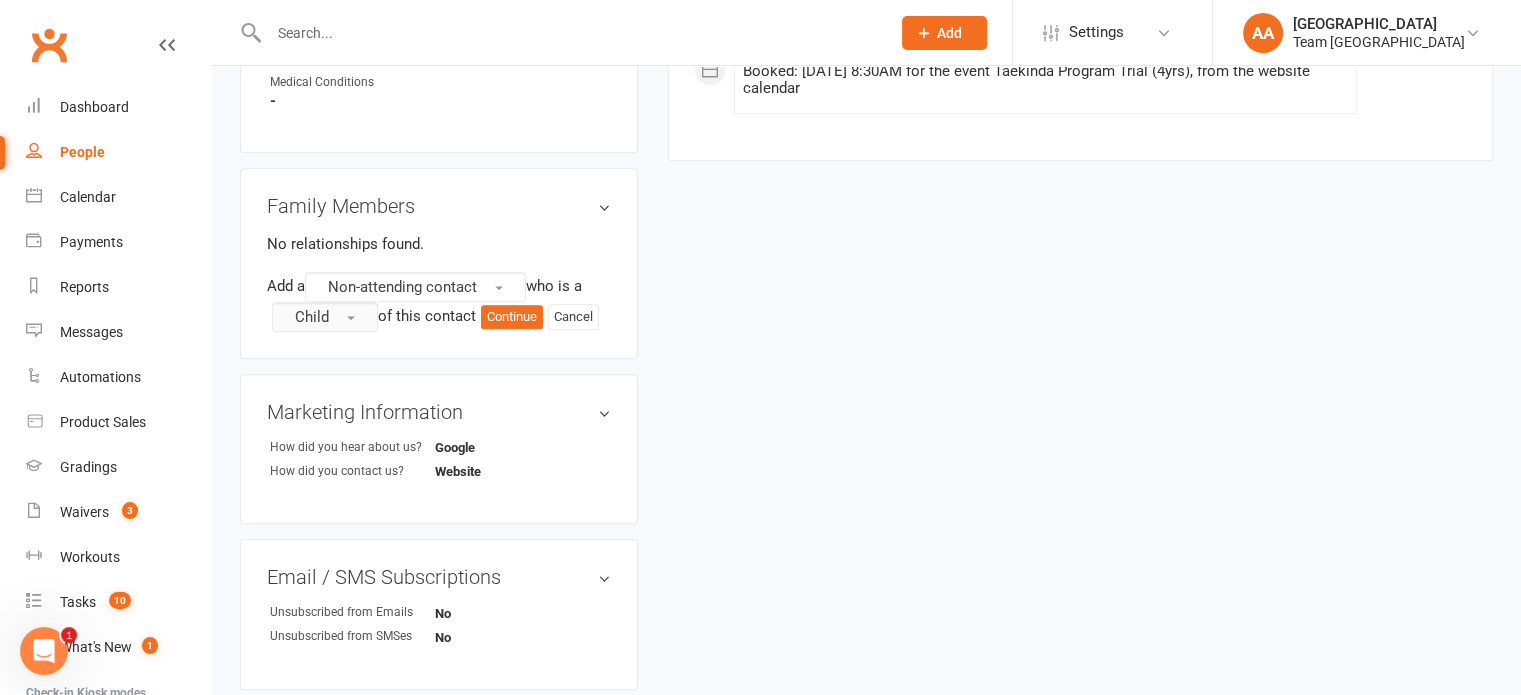 click on "Child" at bounding box center [325, 317] 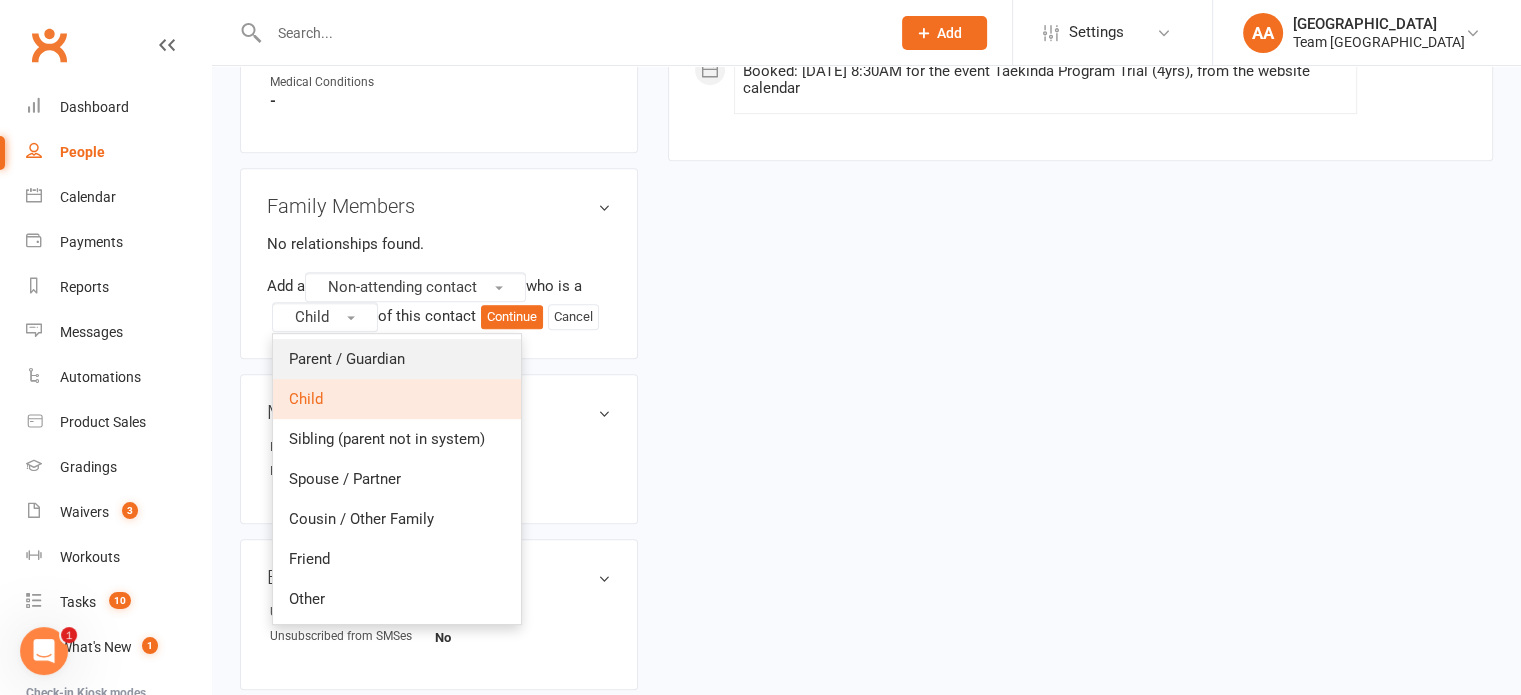 click on "Parent / Guardian" at bounding box center (347, 359) 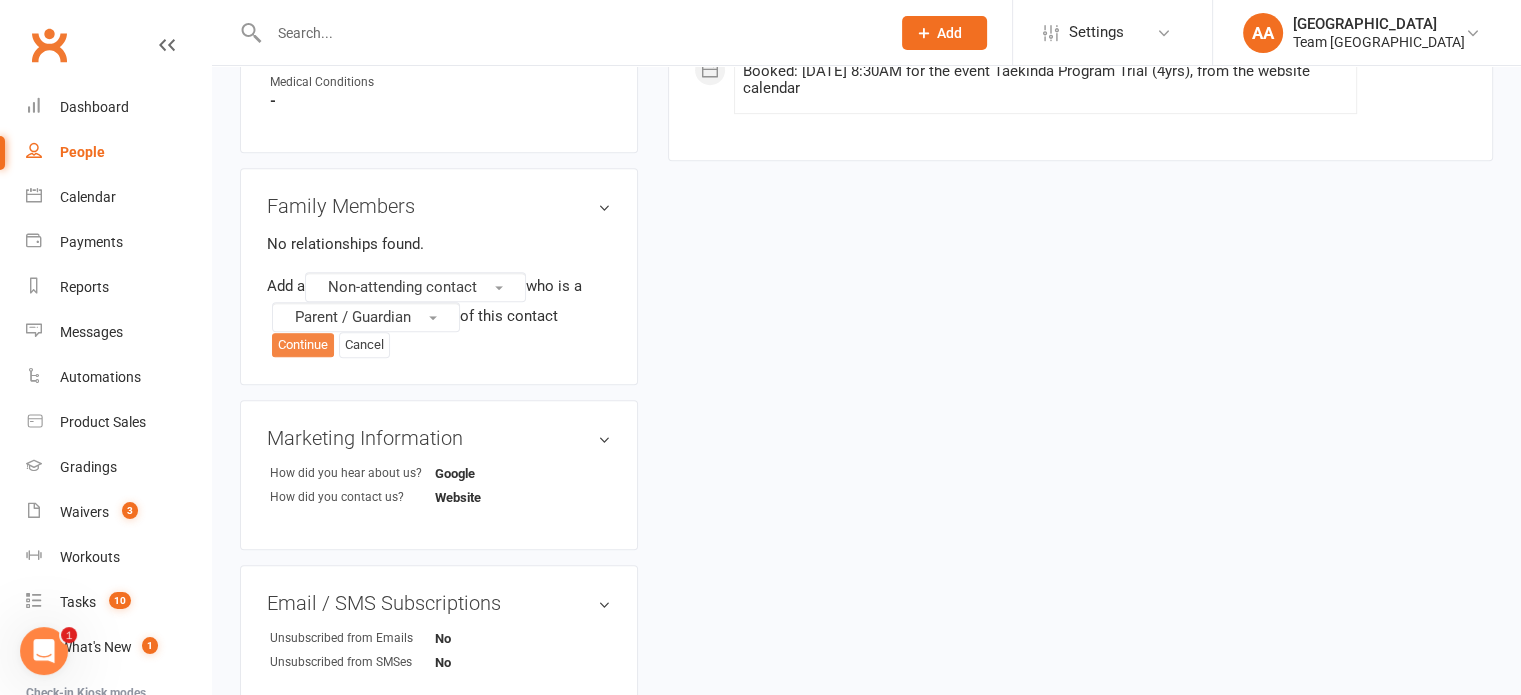 click on "Continue" at bounding box center [303, 345] 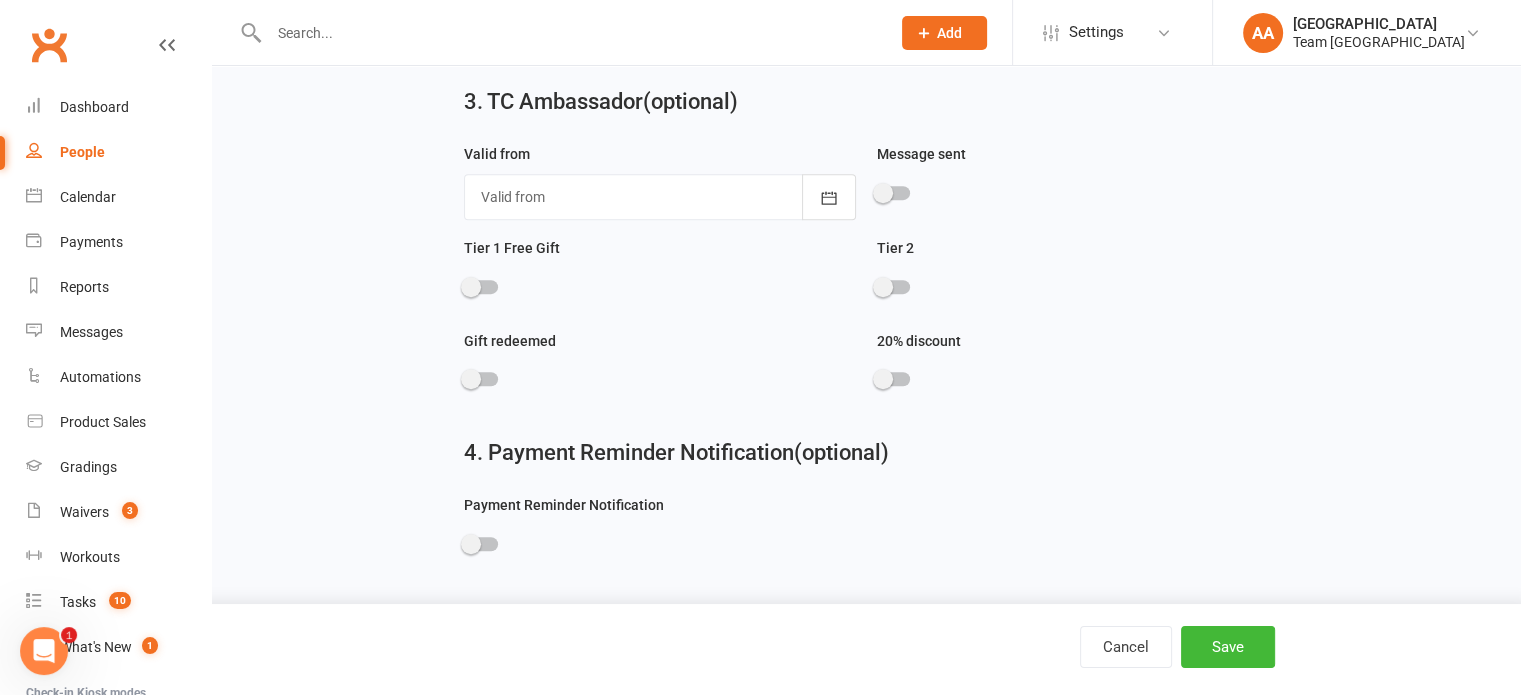 scroll, scrollTop: 0, scrollLeft: 0, axis: both 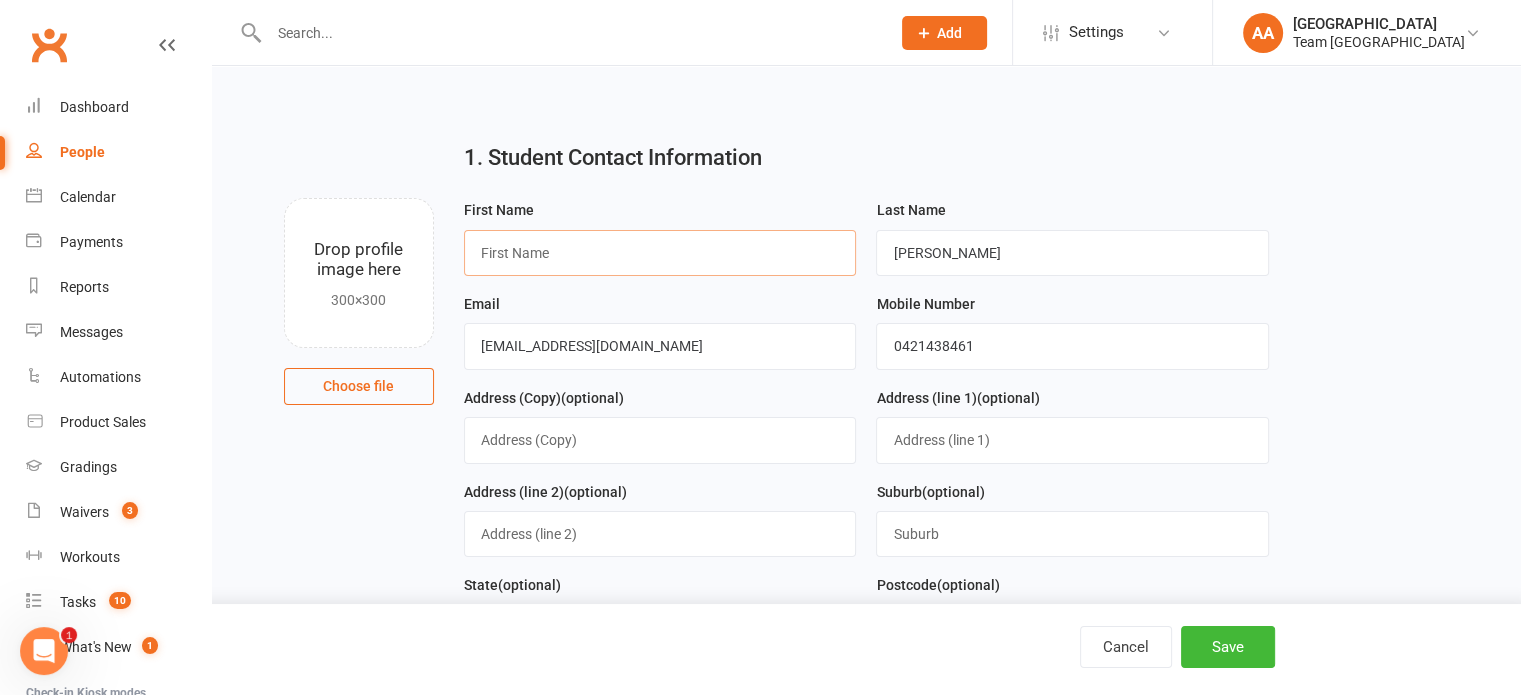 click at bounding box center [660, 253] 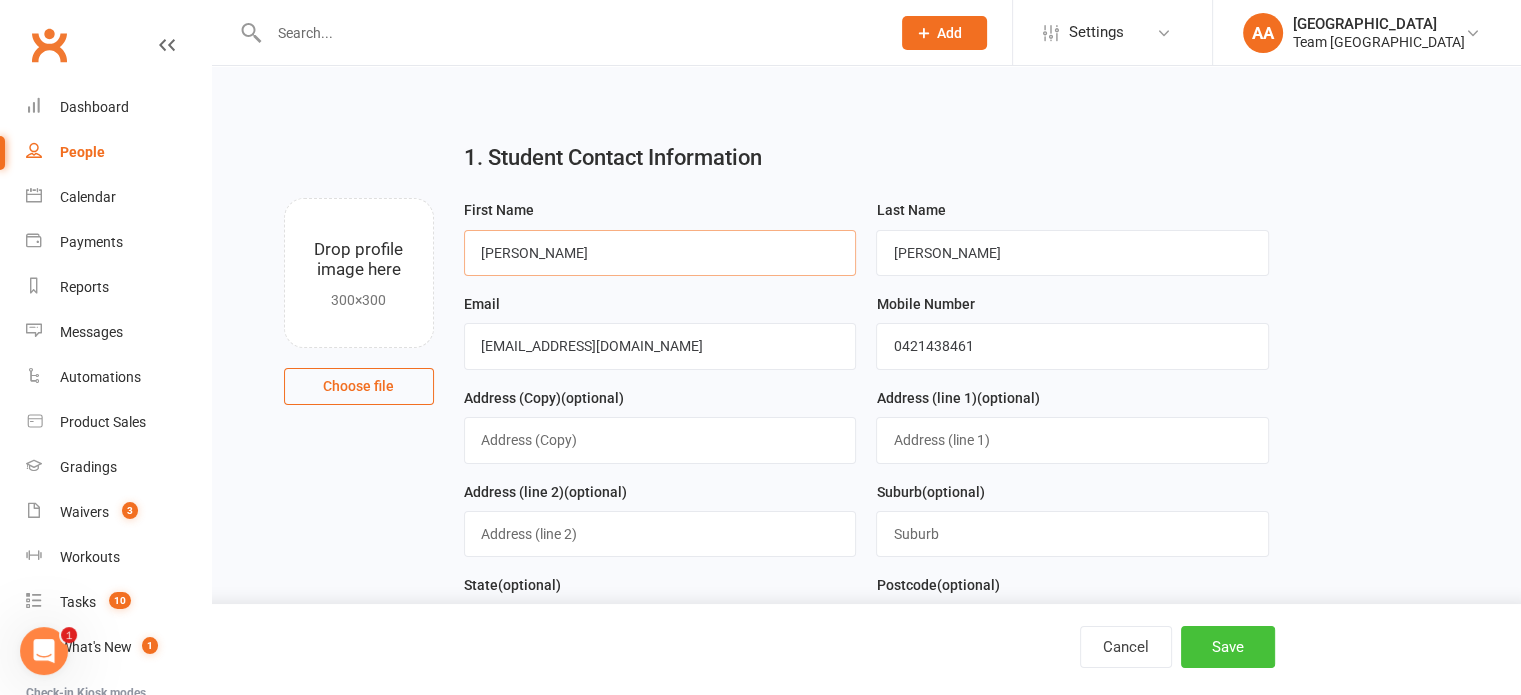 type on "[PERSON_NAME]" 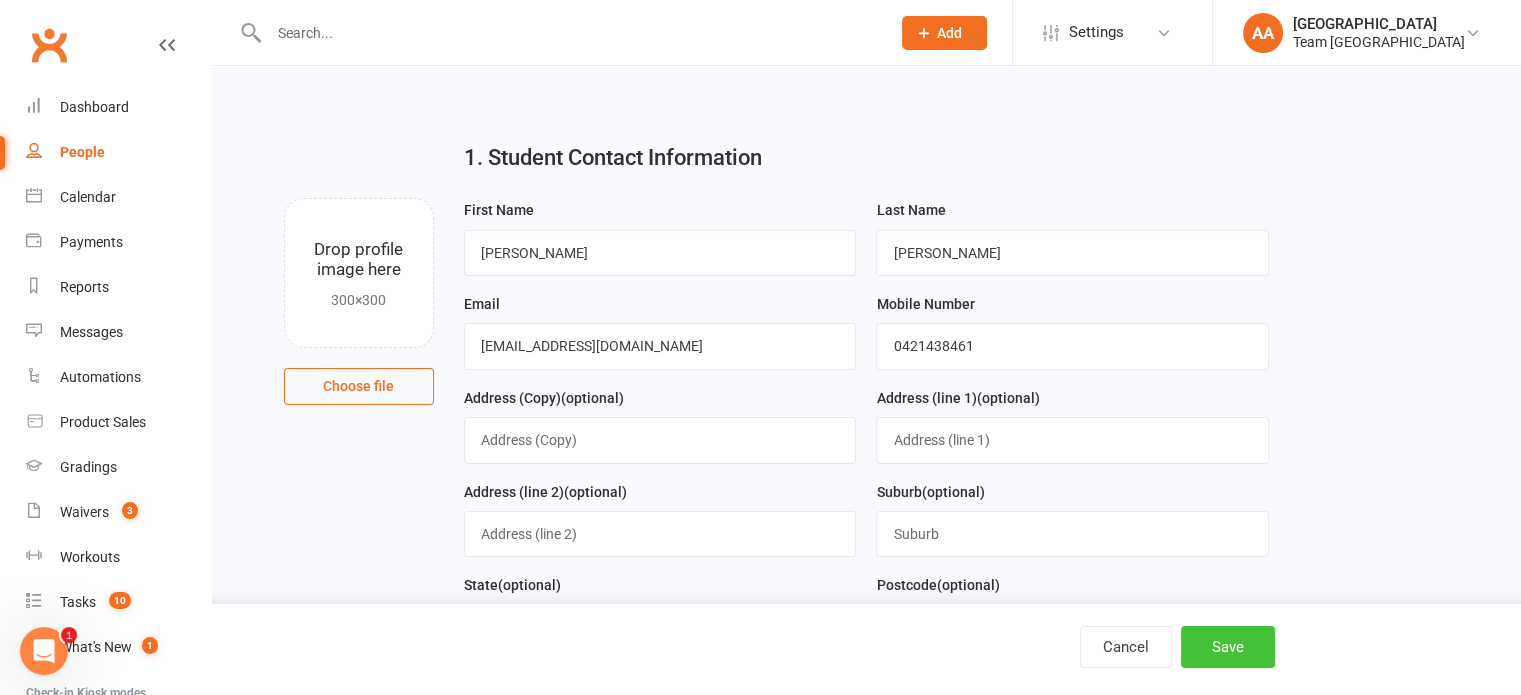 click on "Save" at bounding box center [1228, 647] 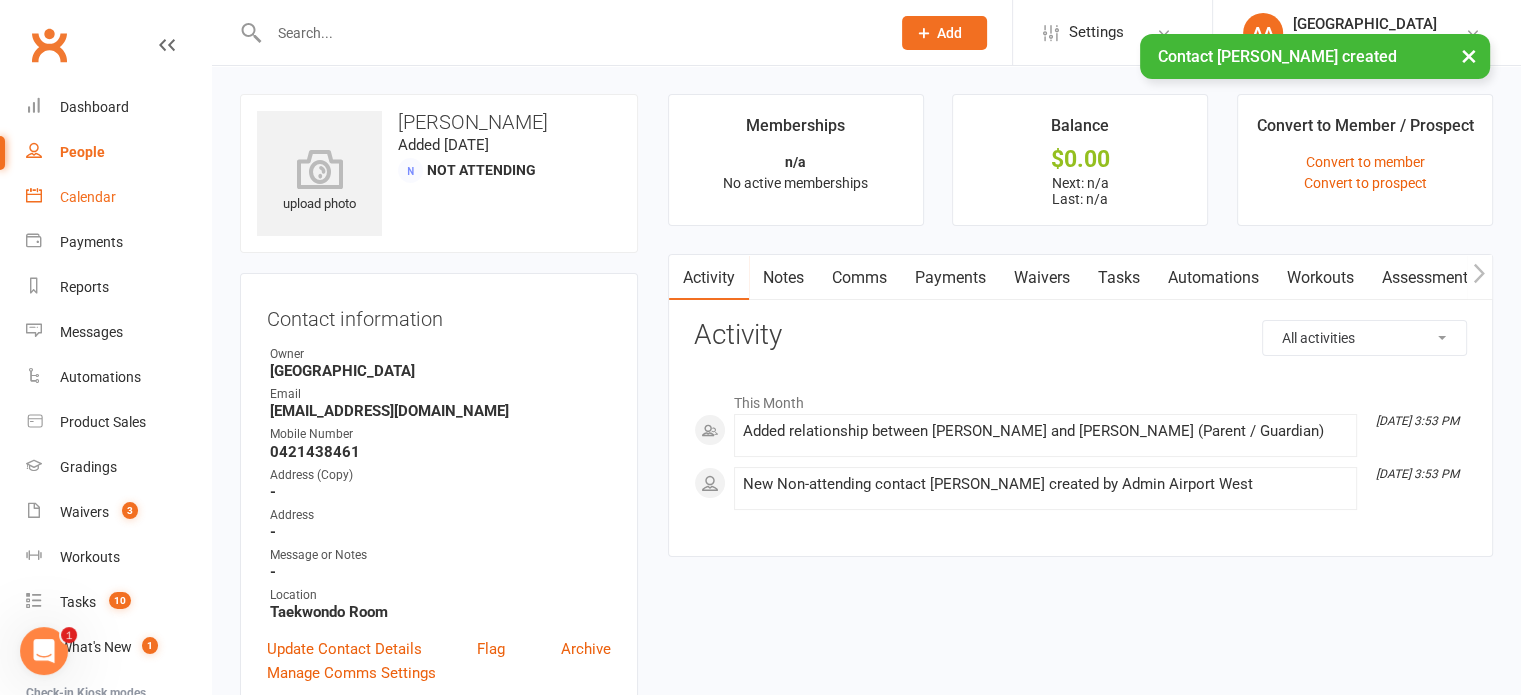 click on "Calendar" at bounding box center [88, 197] 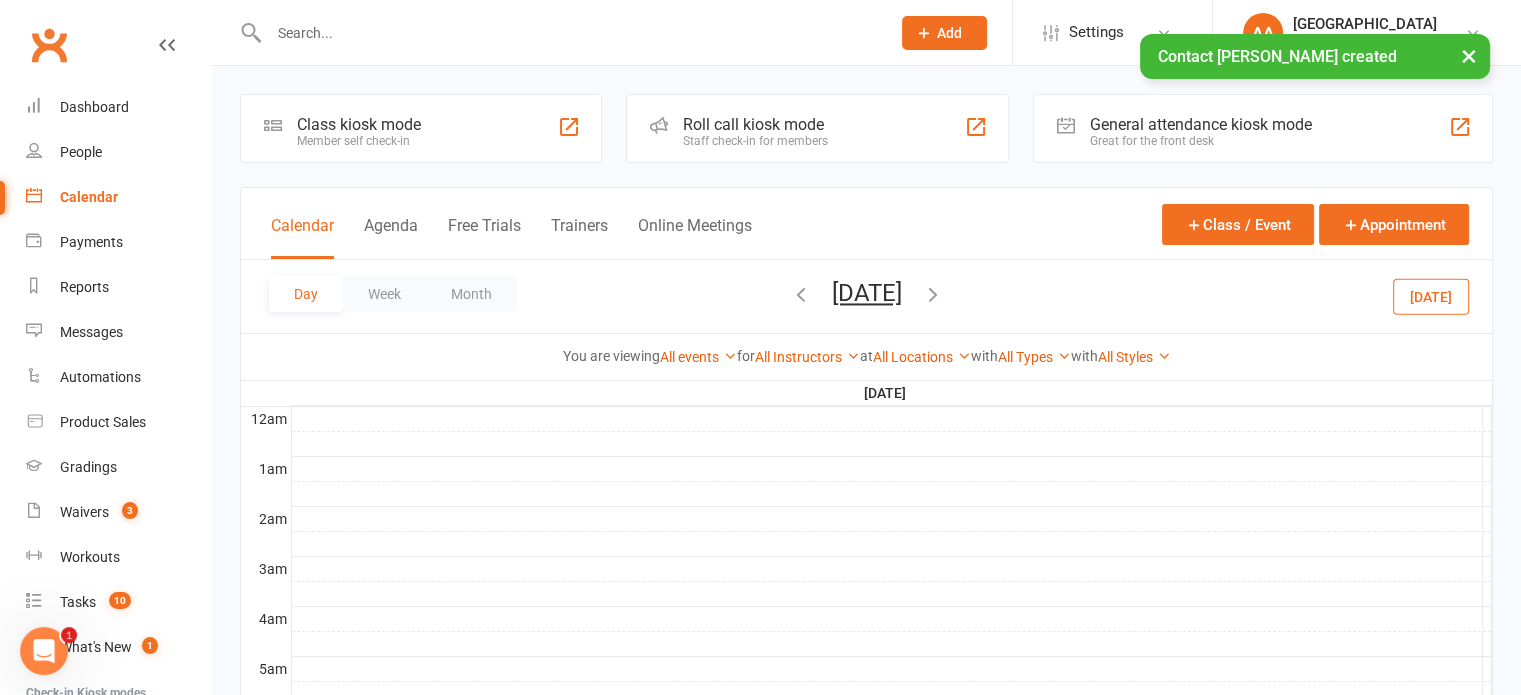 click on "[DATE]" at bounding box center [867, 293] 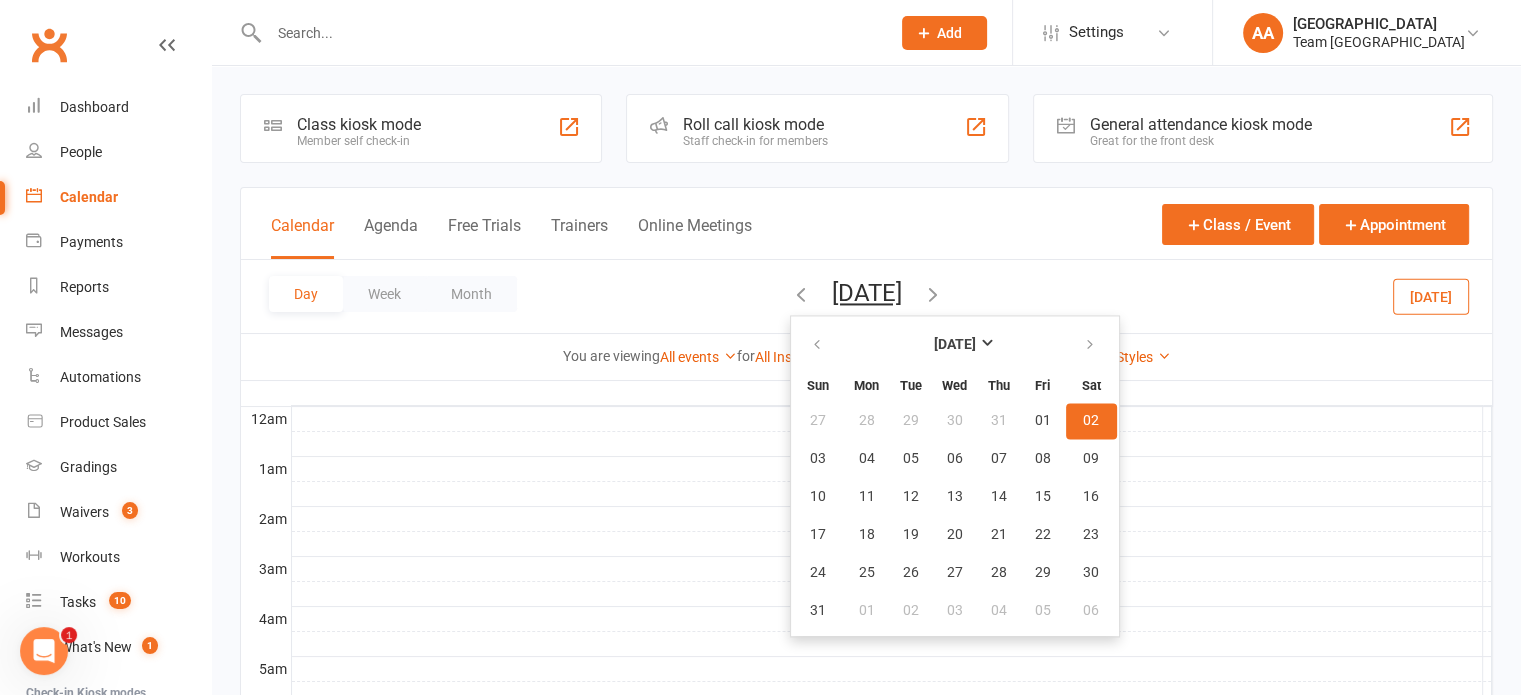 click on "02" at bounding box center [1091, 421] 